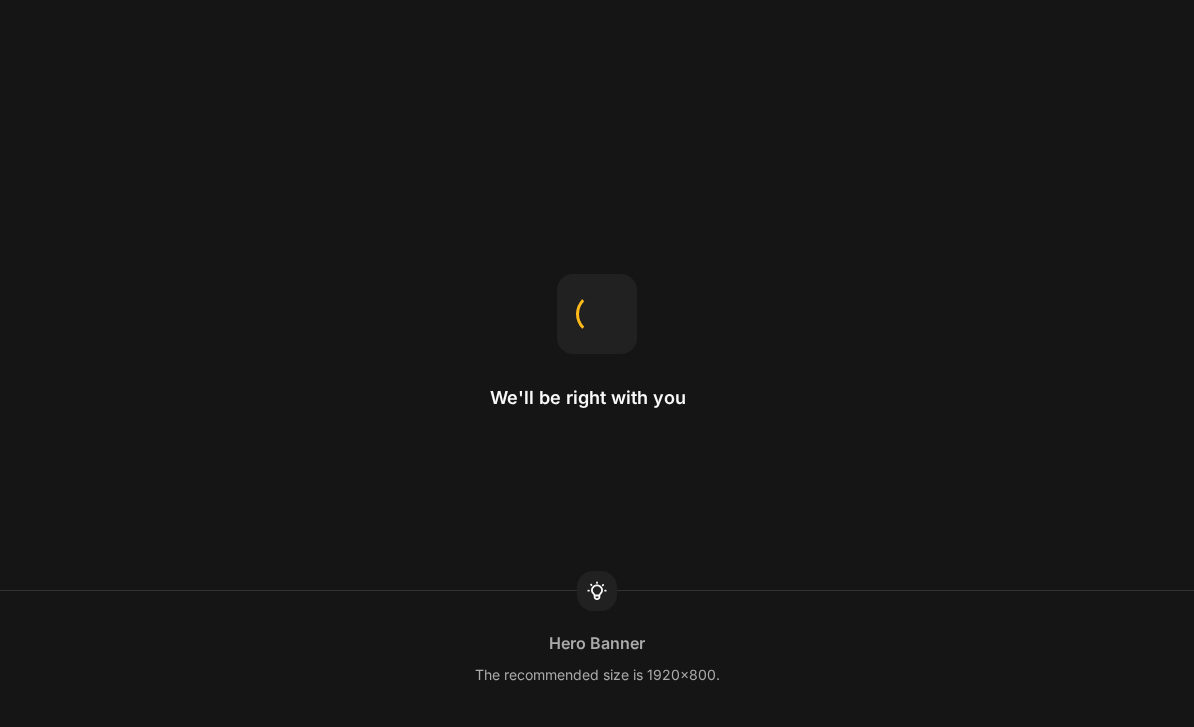 scroll, scrollTop: 0, scrollLeft: 0, axis: both 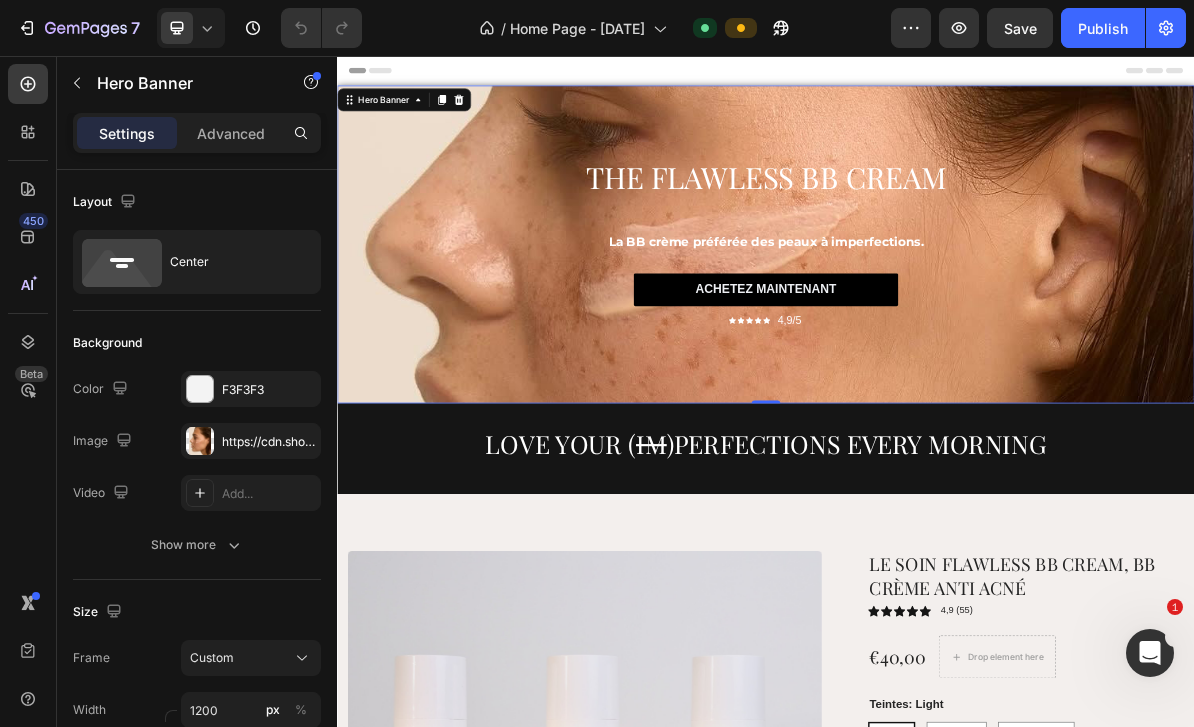 click 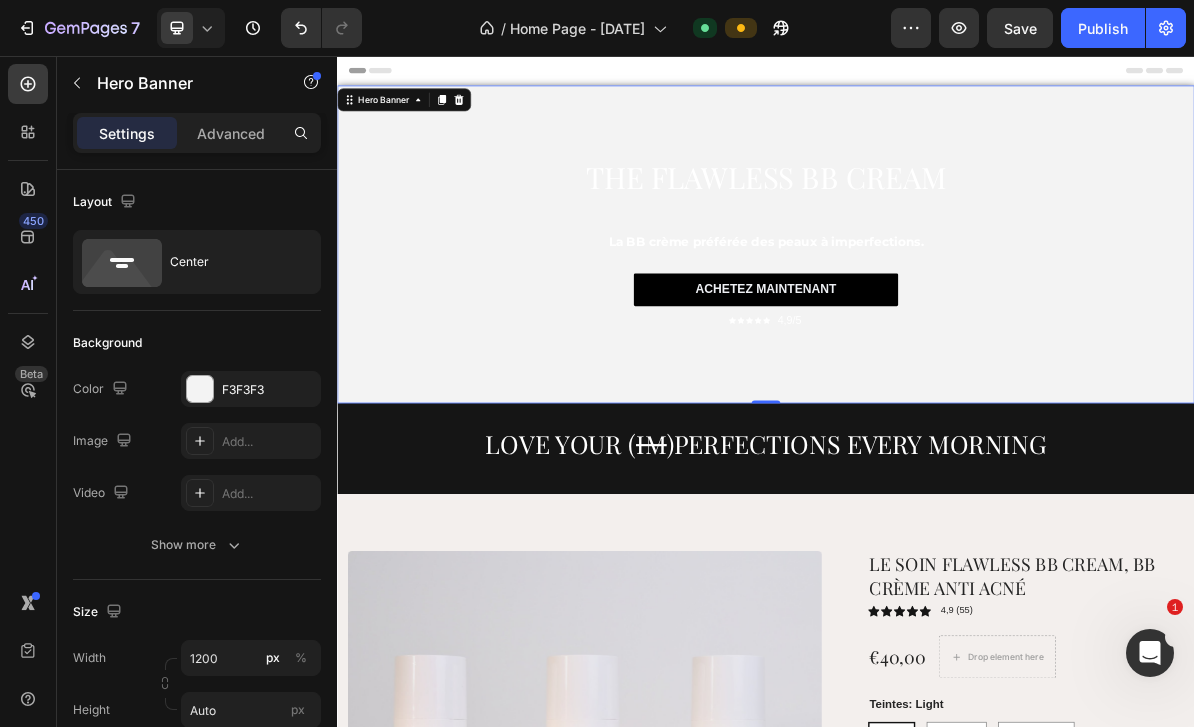 click on "Add..." at bounding box center (269, 442) 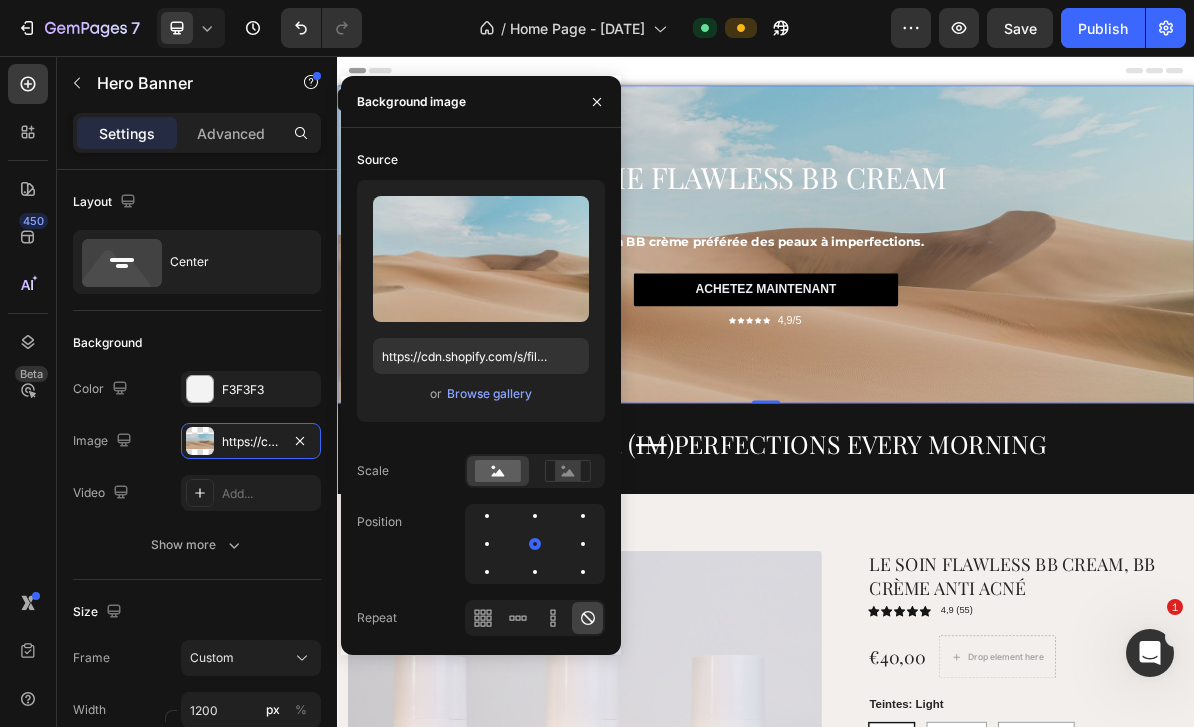click on "Browse gallery" at bounding box center (489, 394) 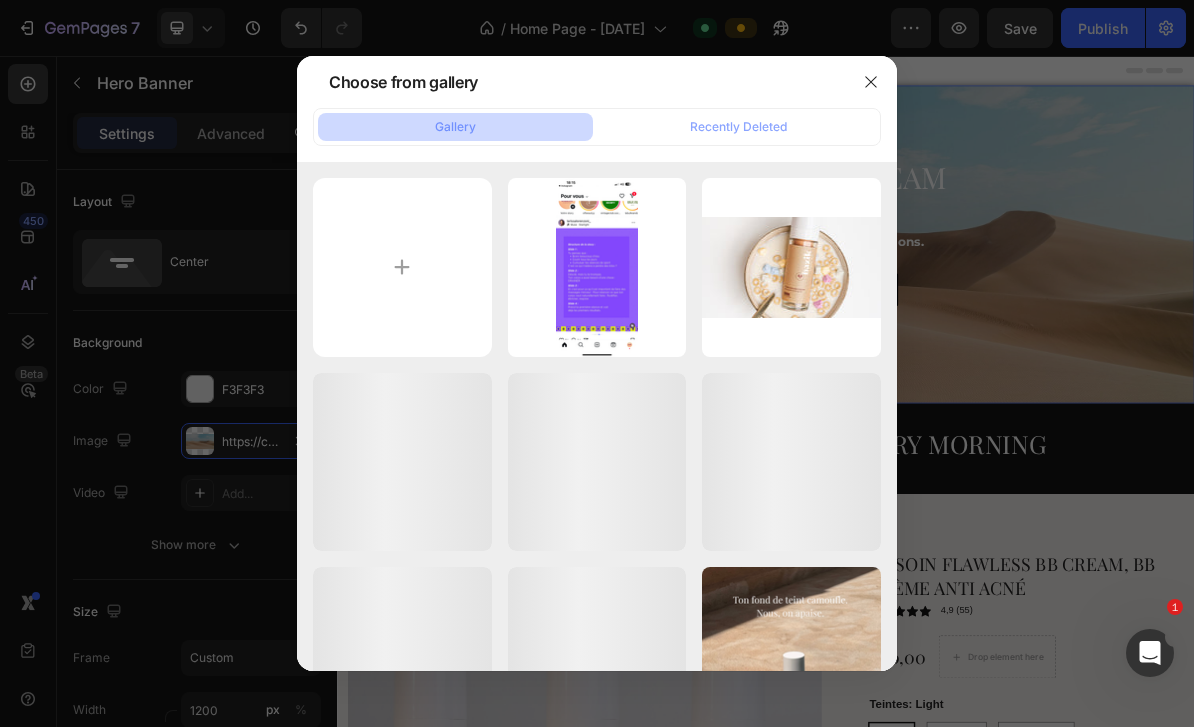 click on "IMG_2558.jpeg 3459.08 kb" at bounding box center (0, 0) 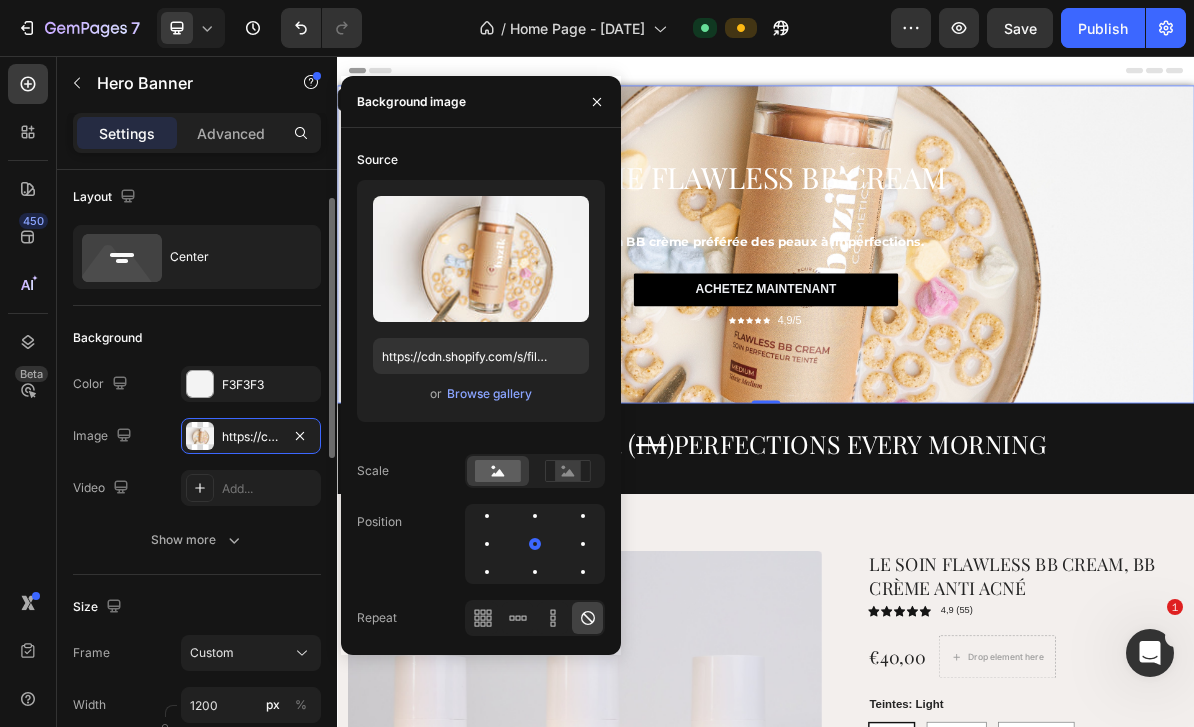 scroll, scrollTop: 0, scrollLeft: 0, axis: both 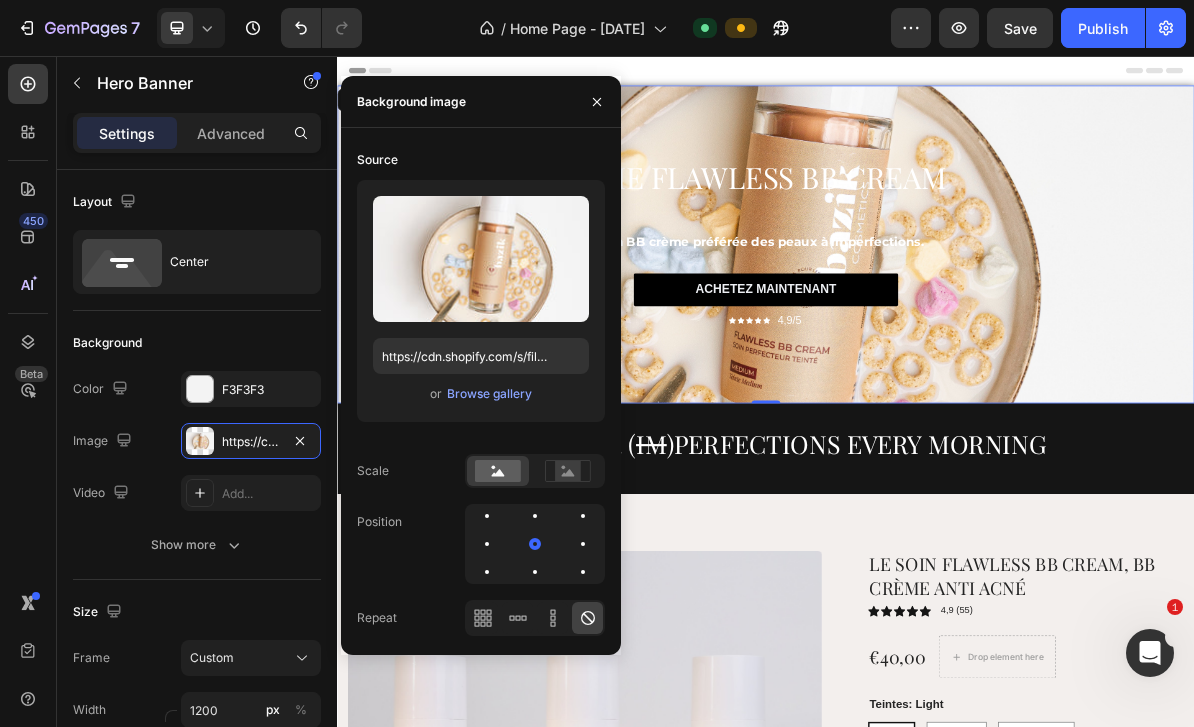 click on "Settings" at bounding box center [127, 133] 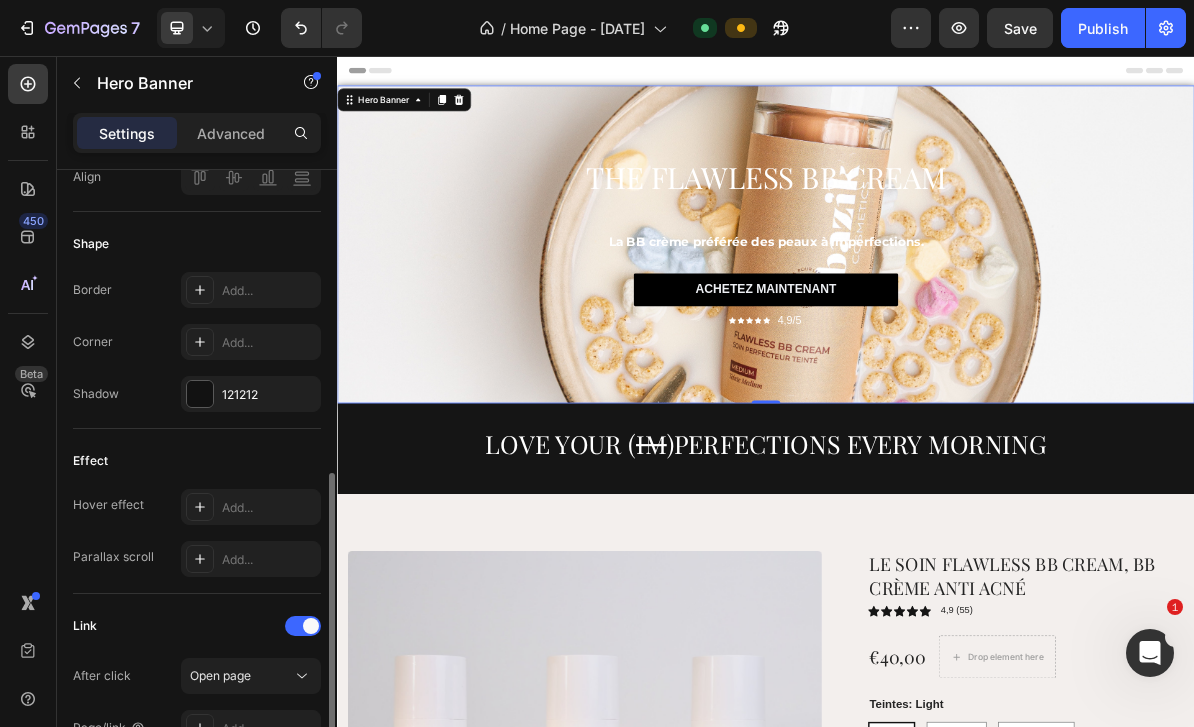 scroll, scrollTop: 812, scrollLeft: 0, axis: vertical 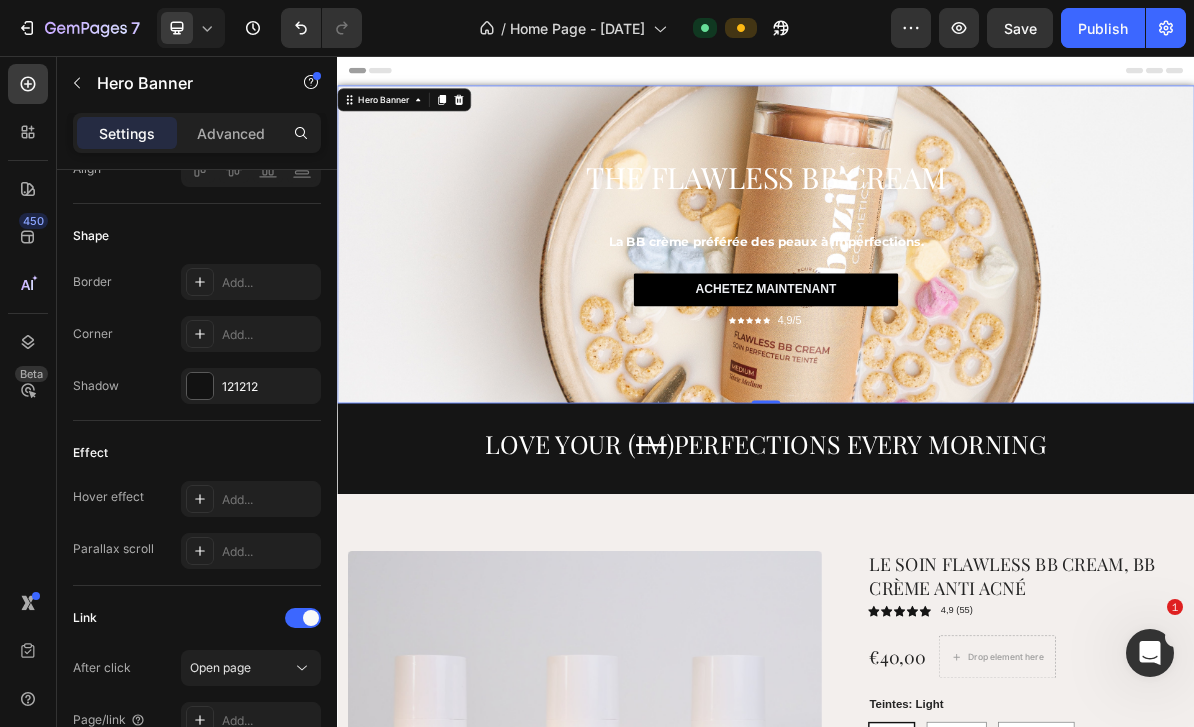 click at bounding box center (200, 386) 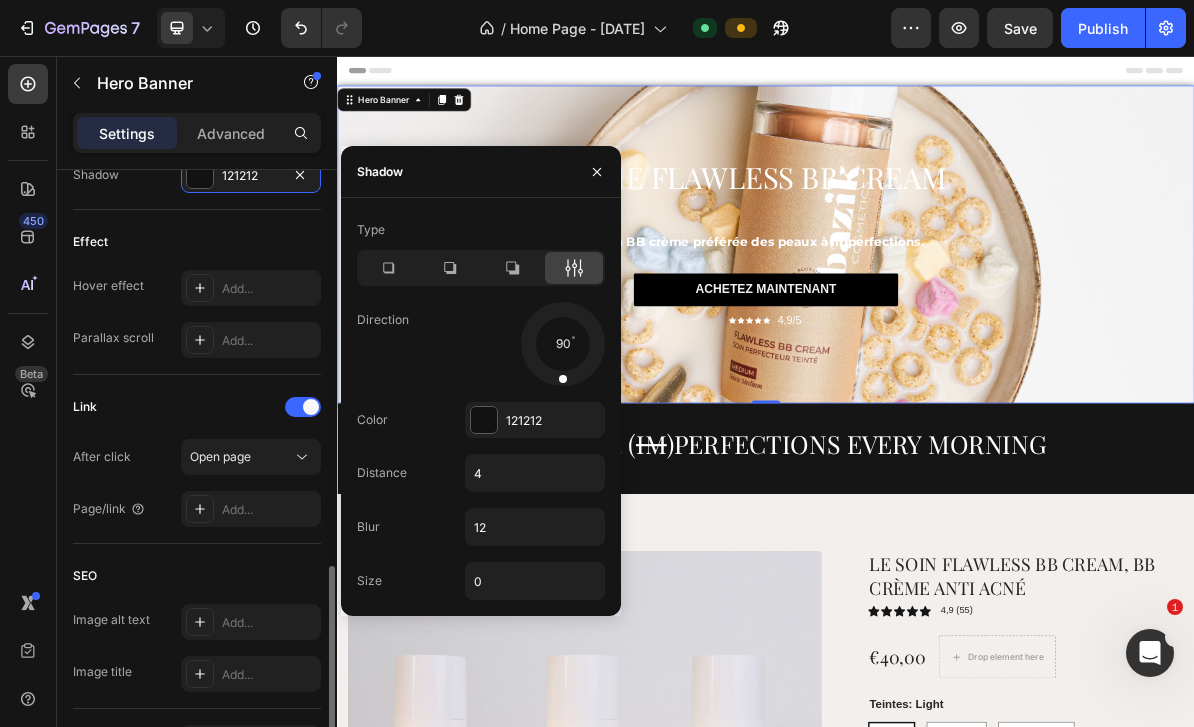 scroll, scrollTop: 1026, scrollLeft: 0, axis: vertical 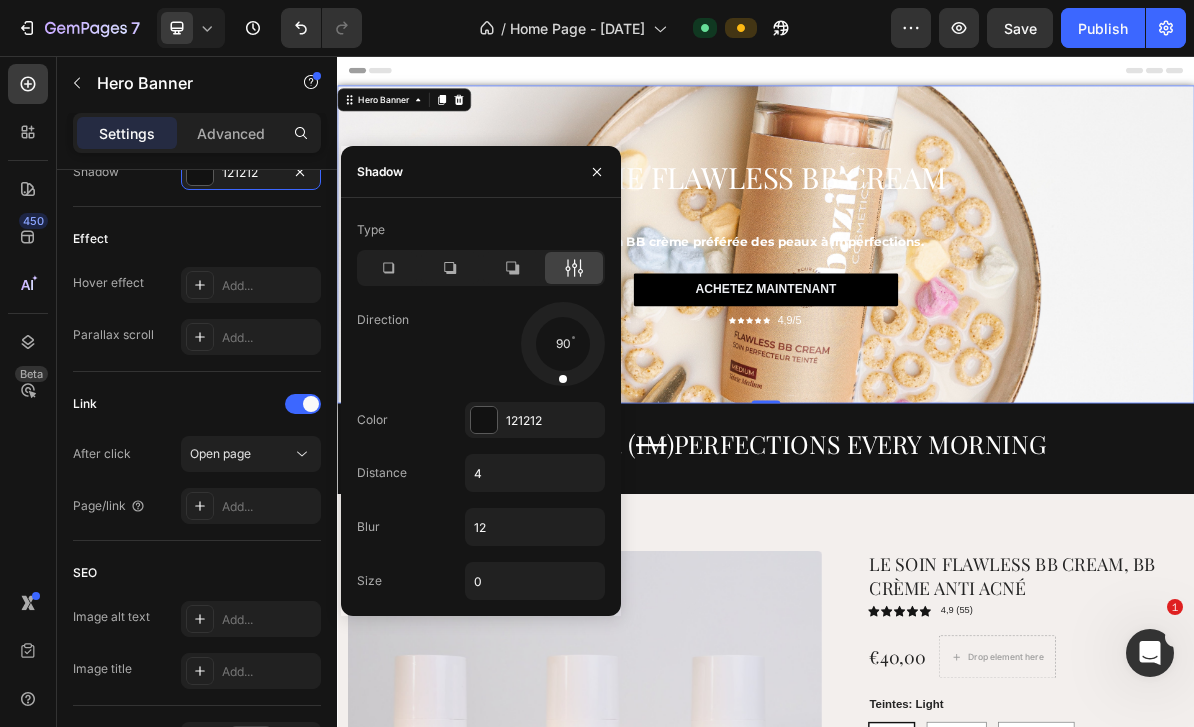 click 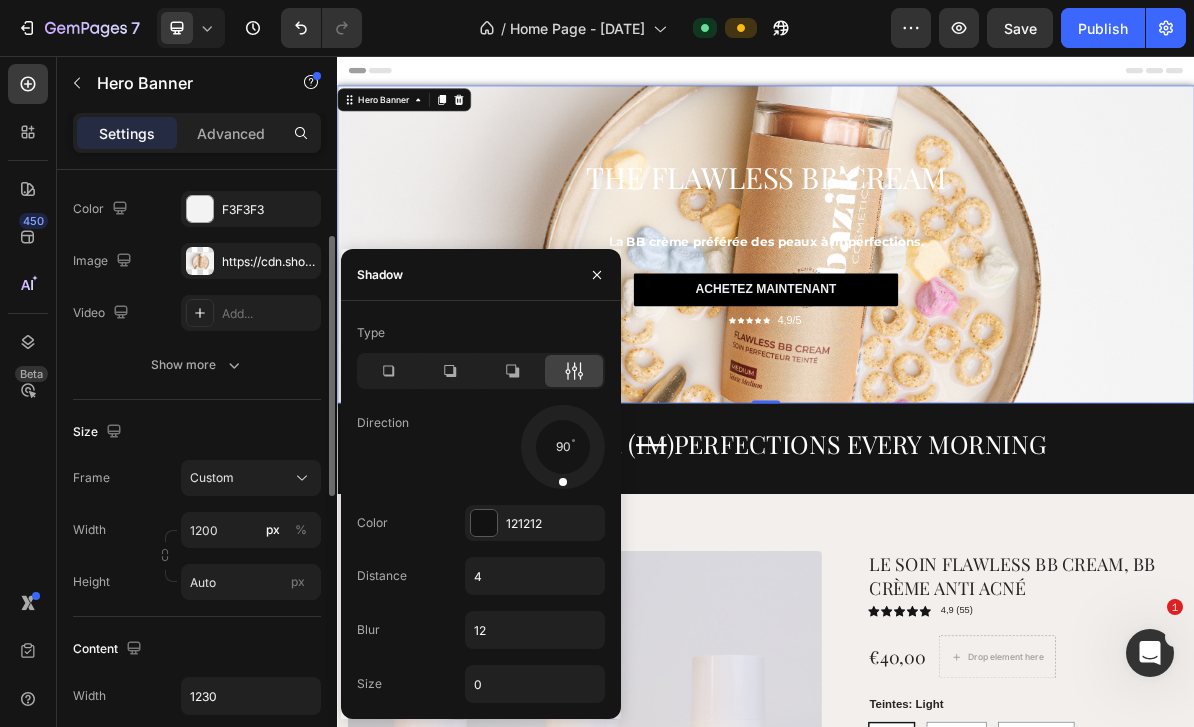 scroll, scrollTop: 178, scrollLeft: 0, axis: vertical 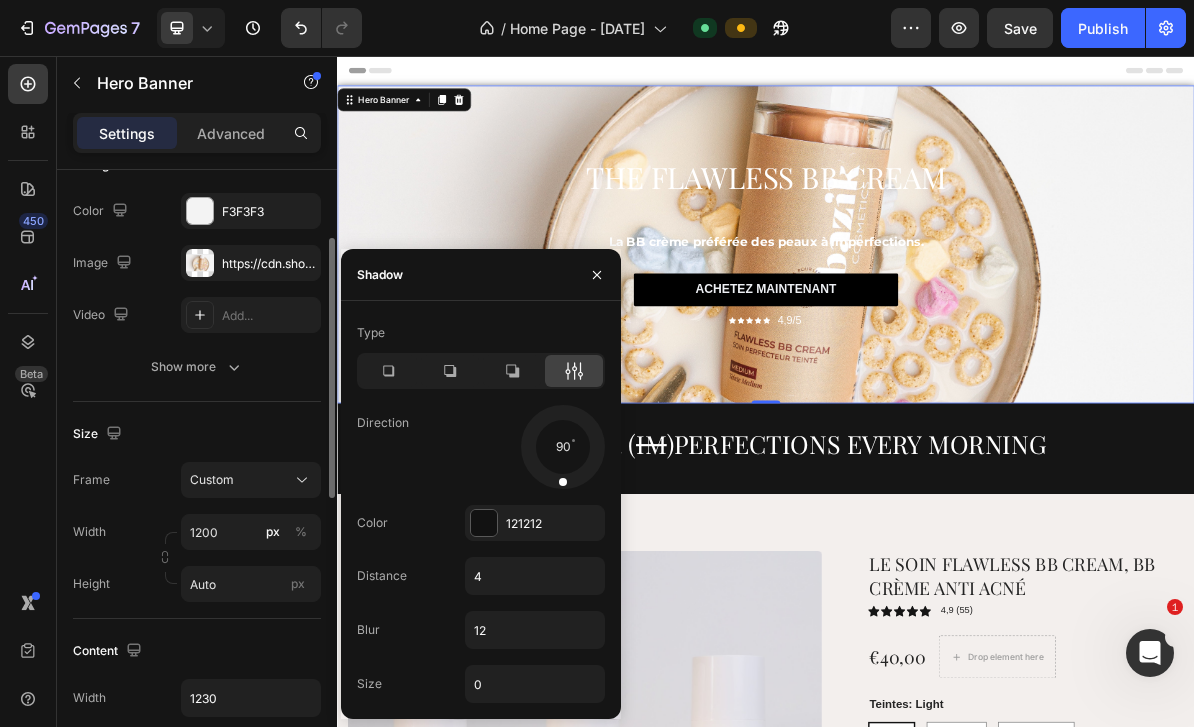 click on "Show more" at bounding box center (197, 367) 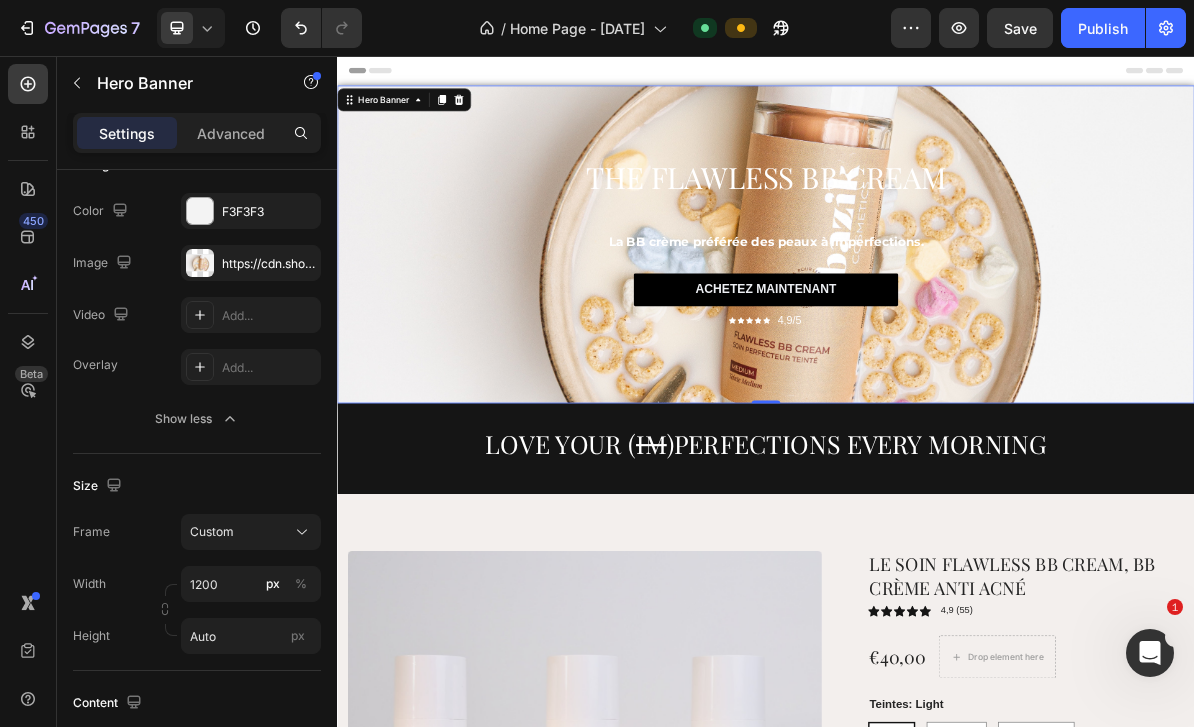 click on "Show less" at bounding box center [197, 419] 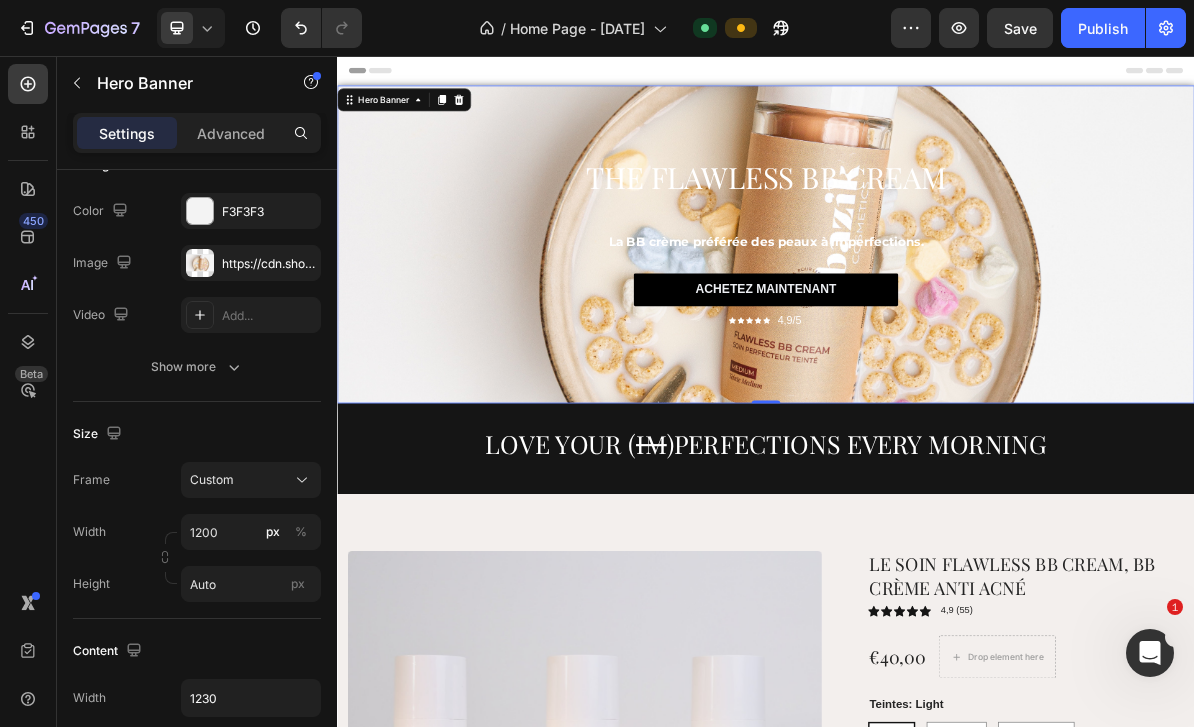 click on "Show more" at bounding box center [197, 367] 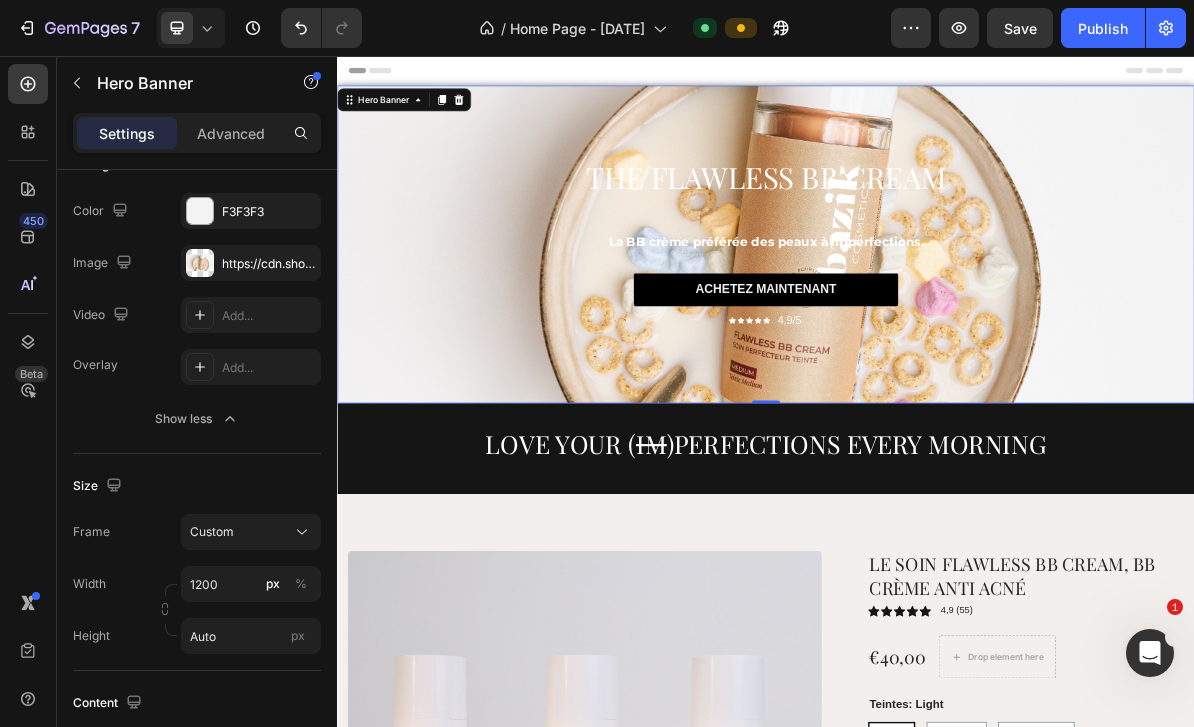 click at bounding box center [200, 367] 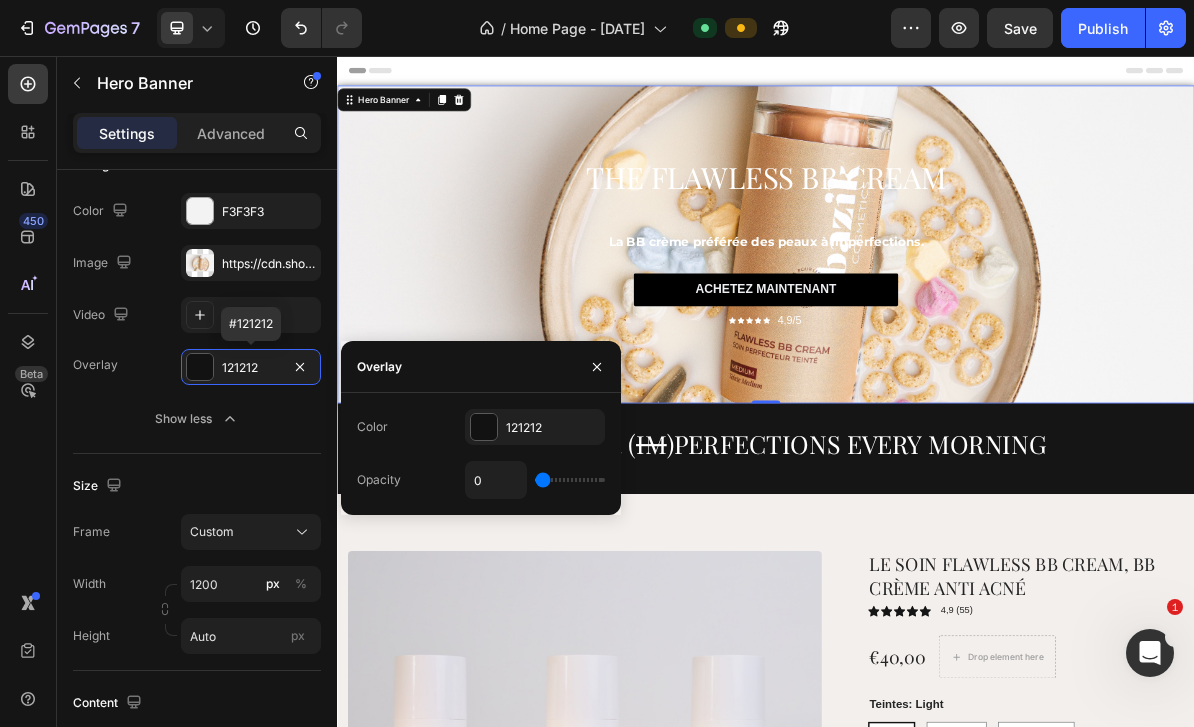 type on "53" 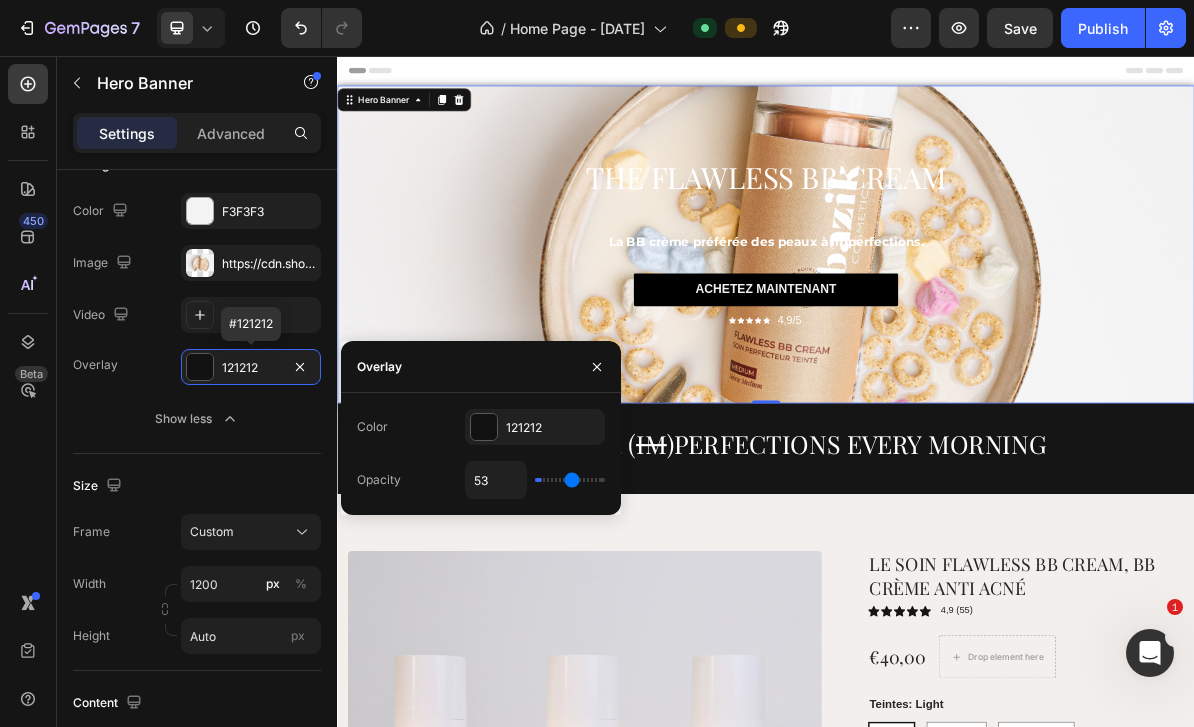 type on "59" 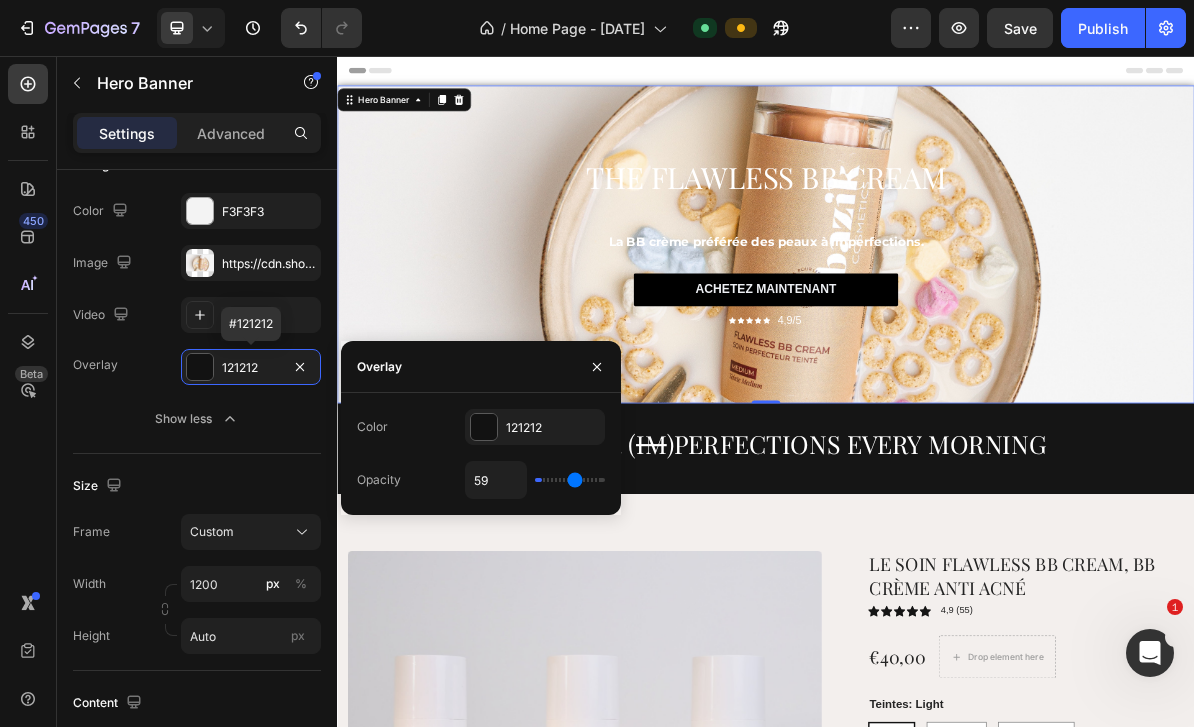 type on "62" 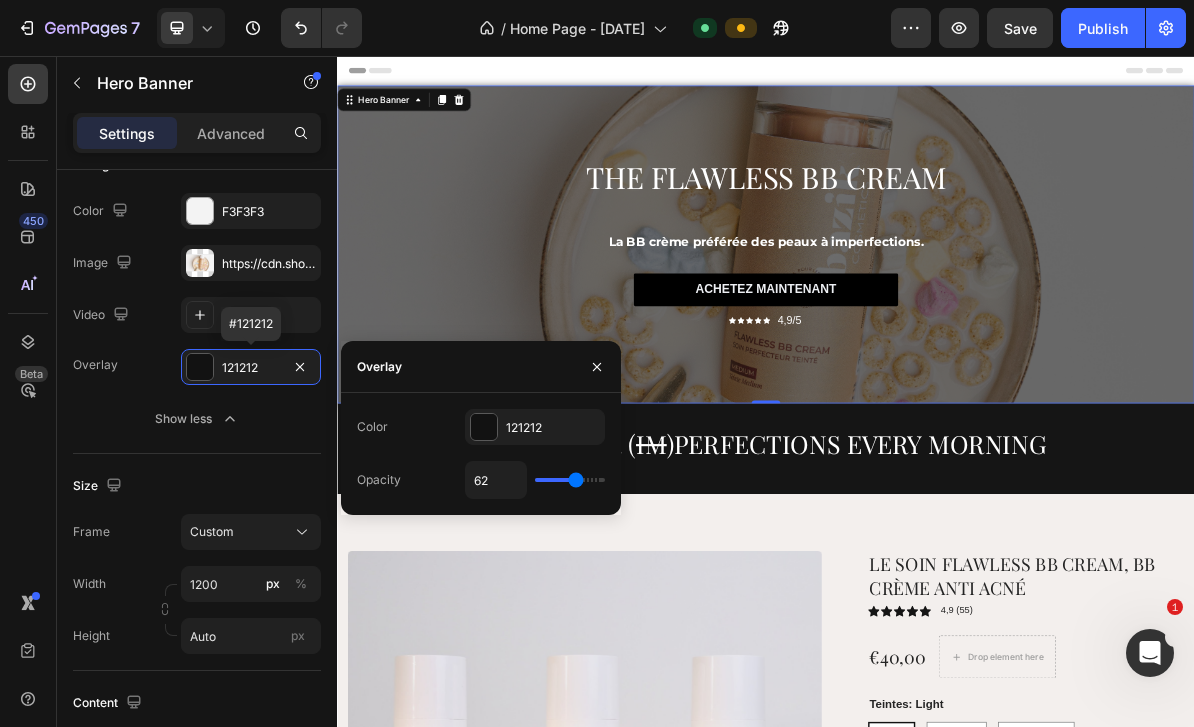 type on "64" 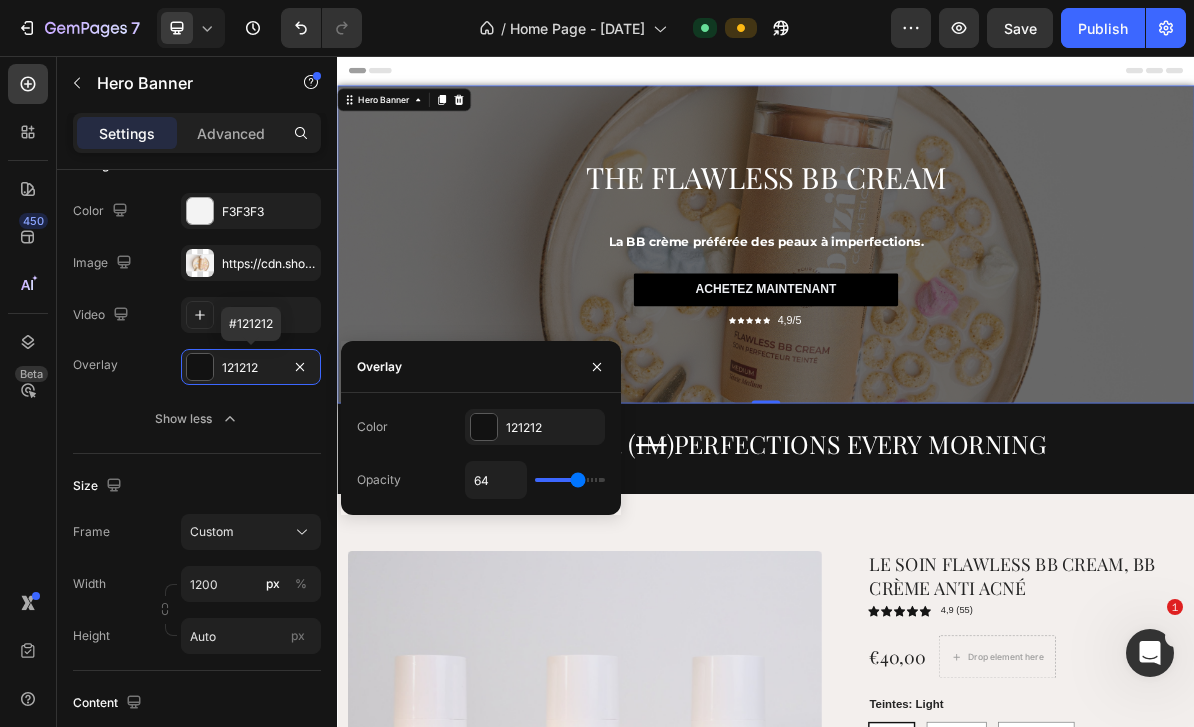 type on "66" 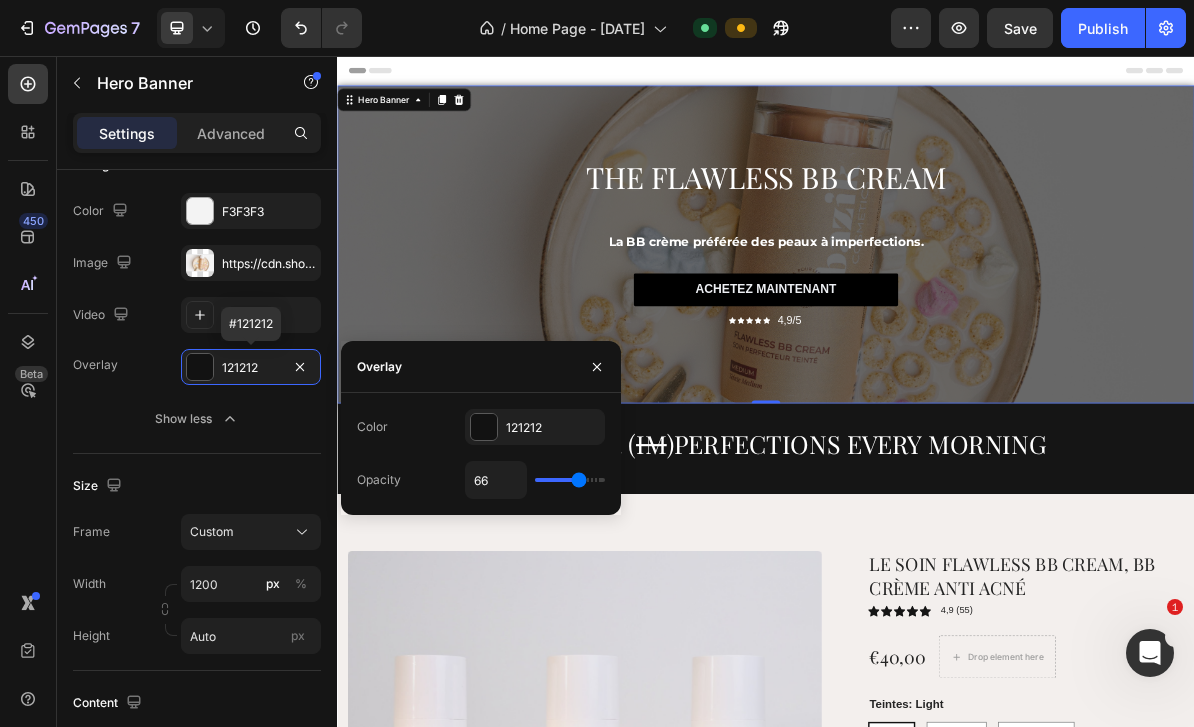 type on "66" 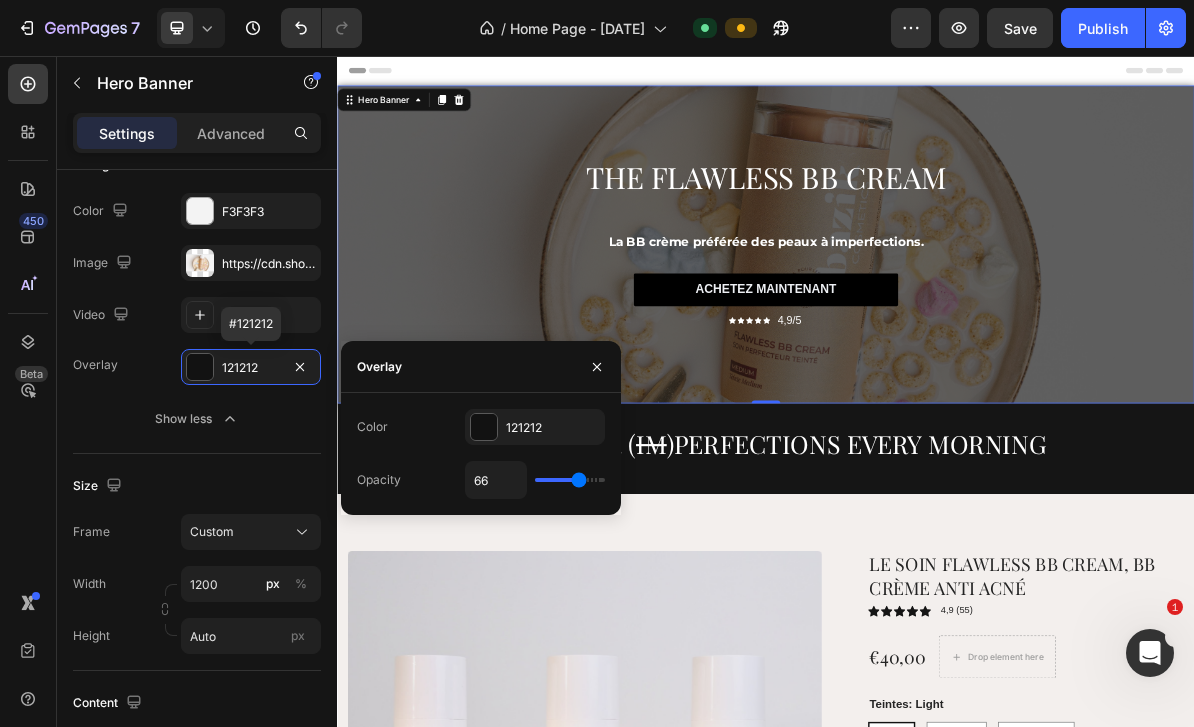 type on "50" 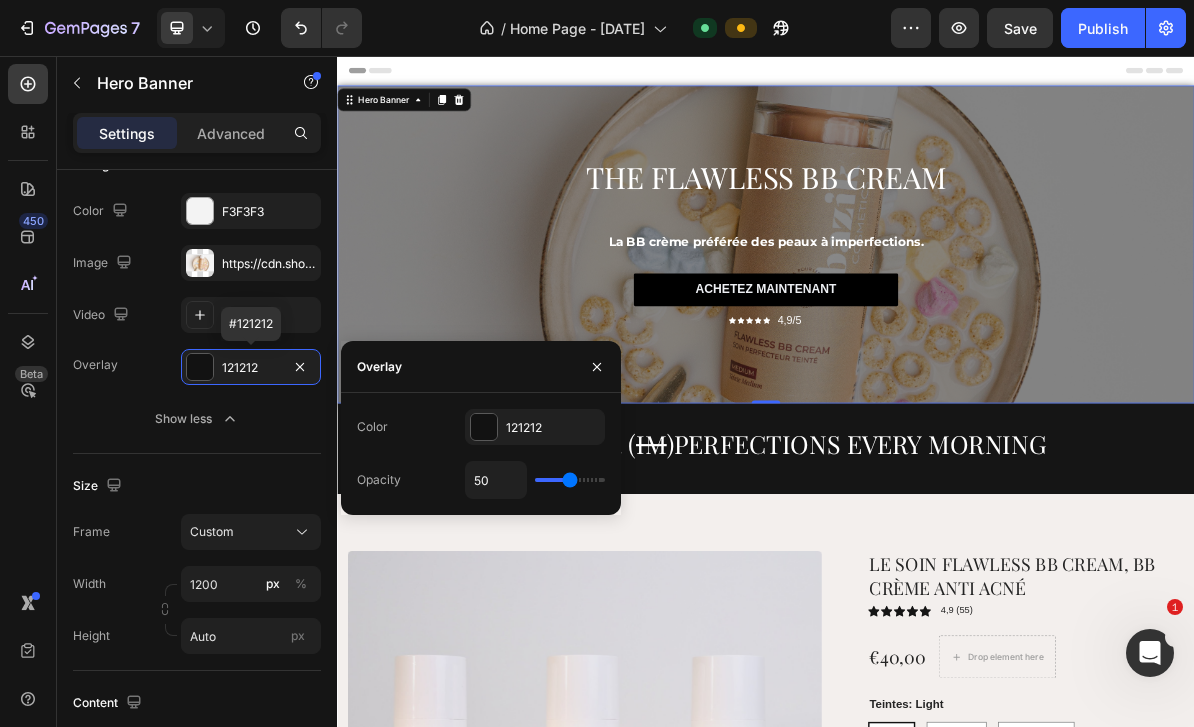 type on "24" 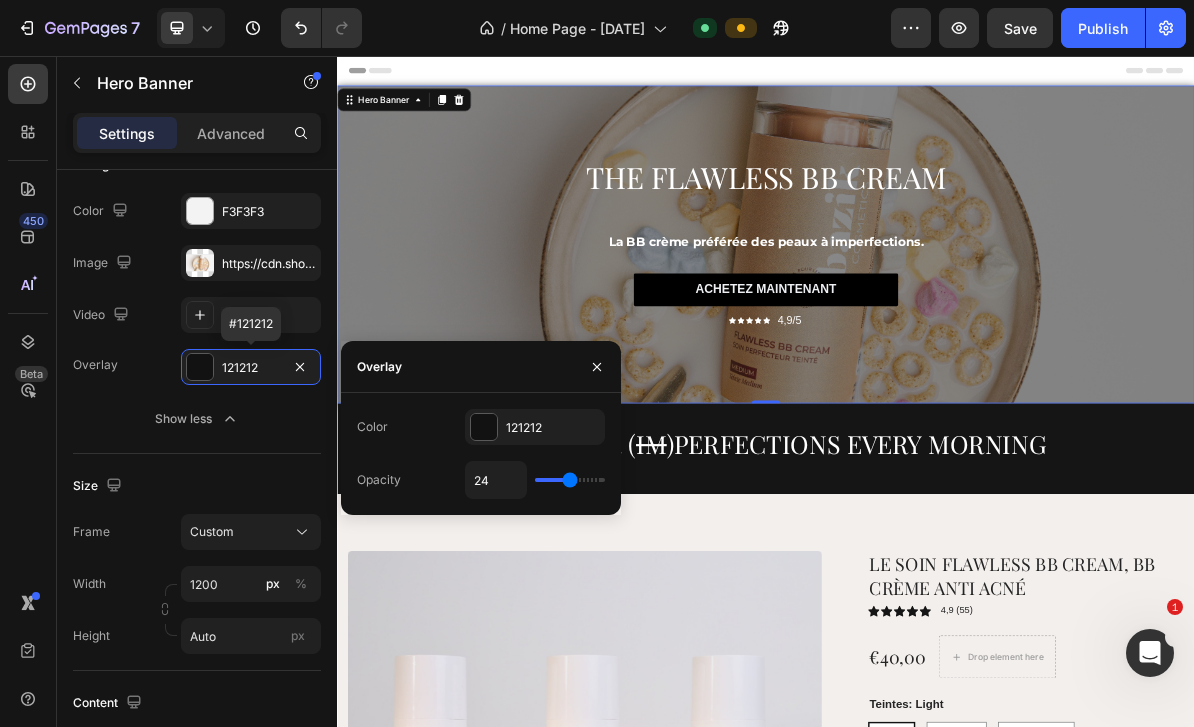 type on "24" 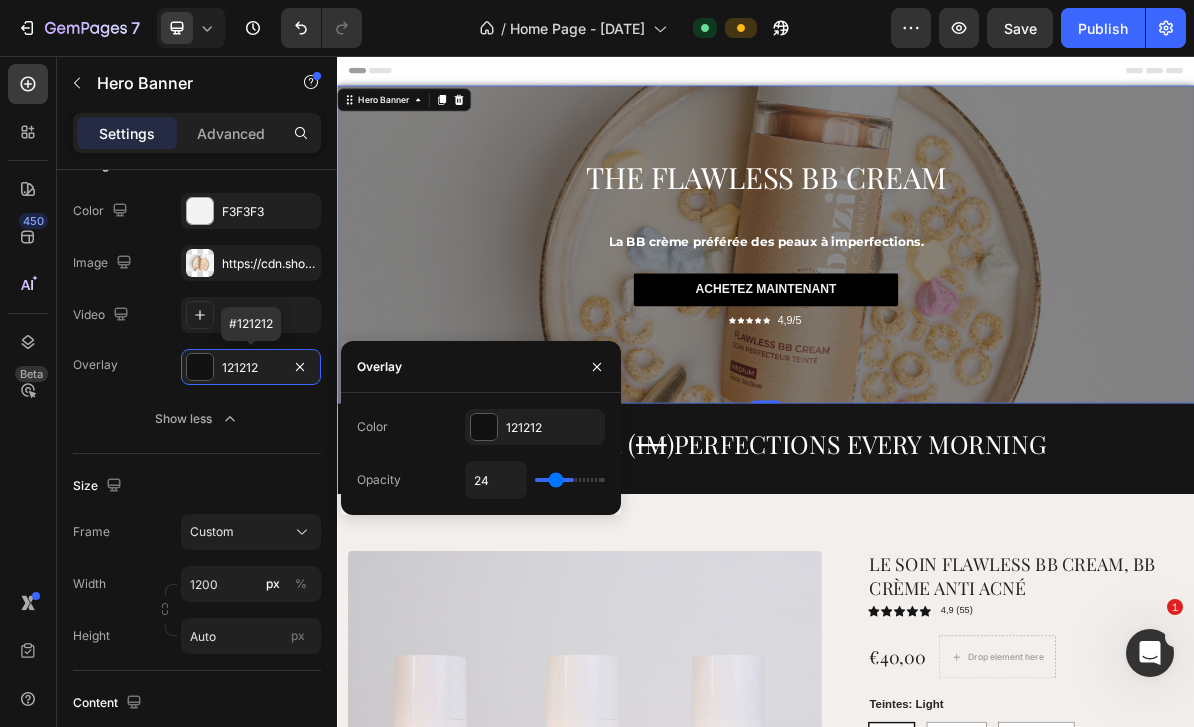 type on "21" 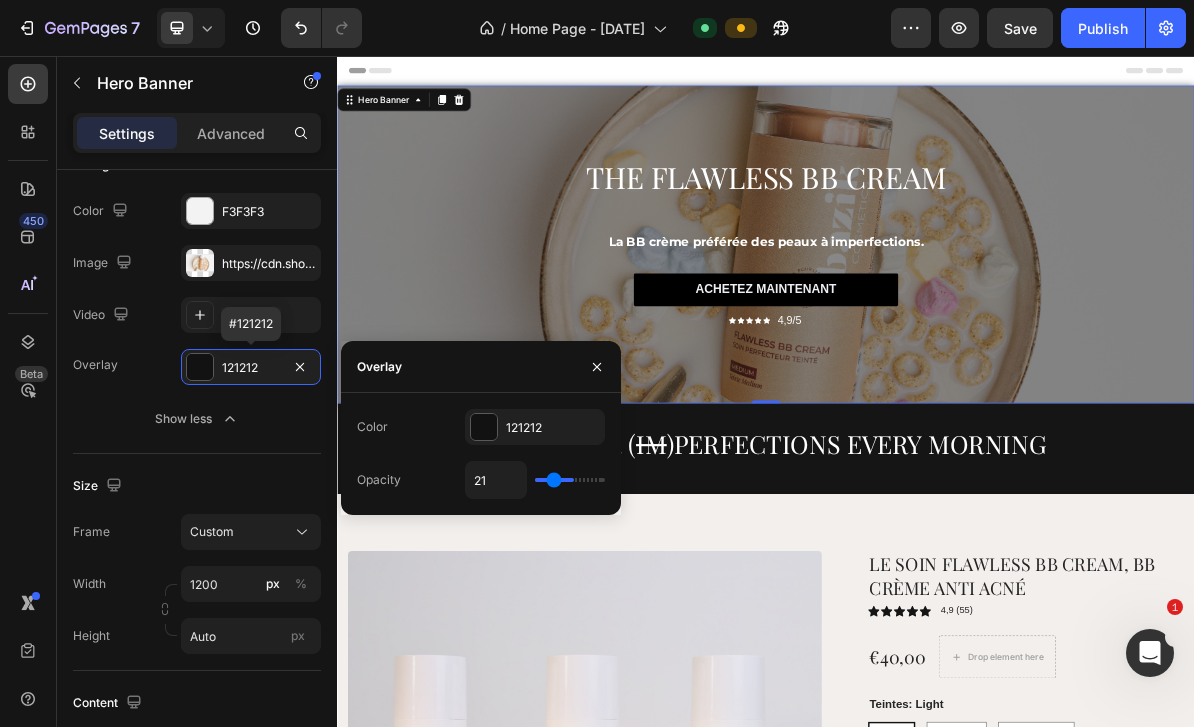 type on "19" 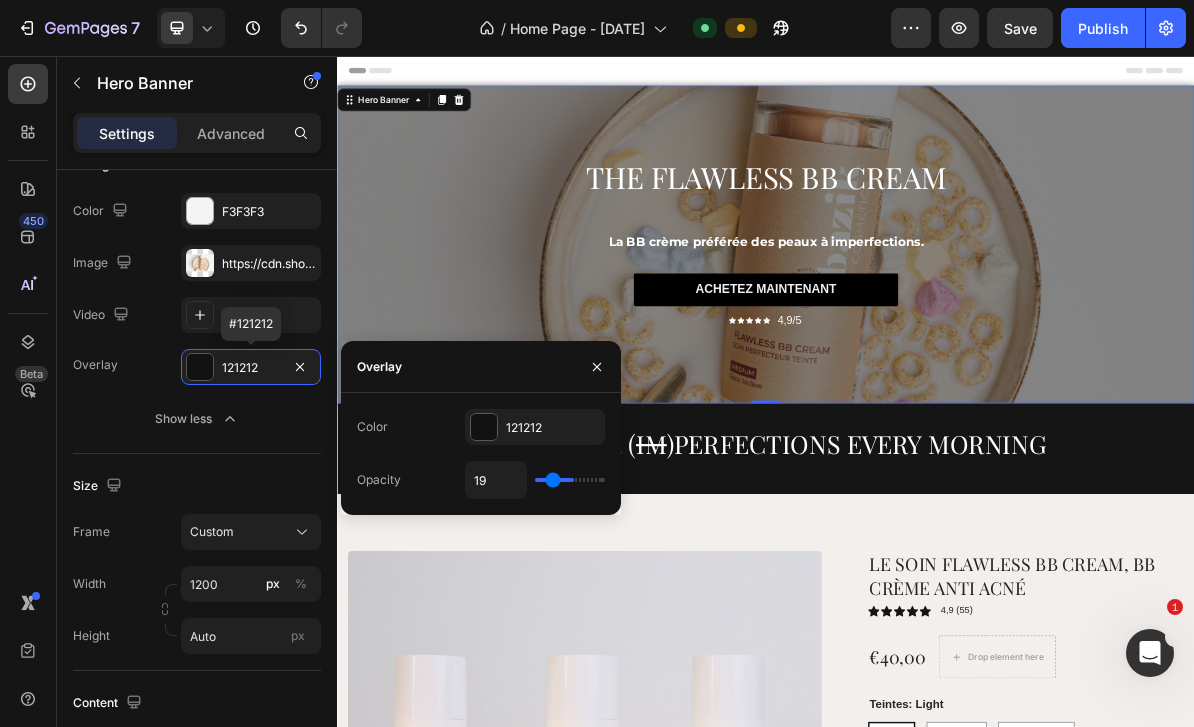 type on "17" 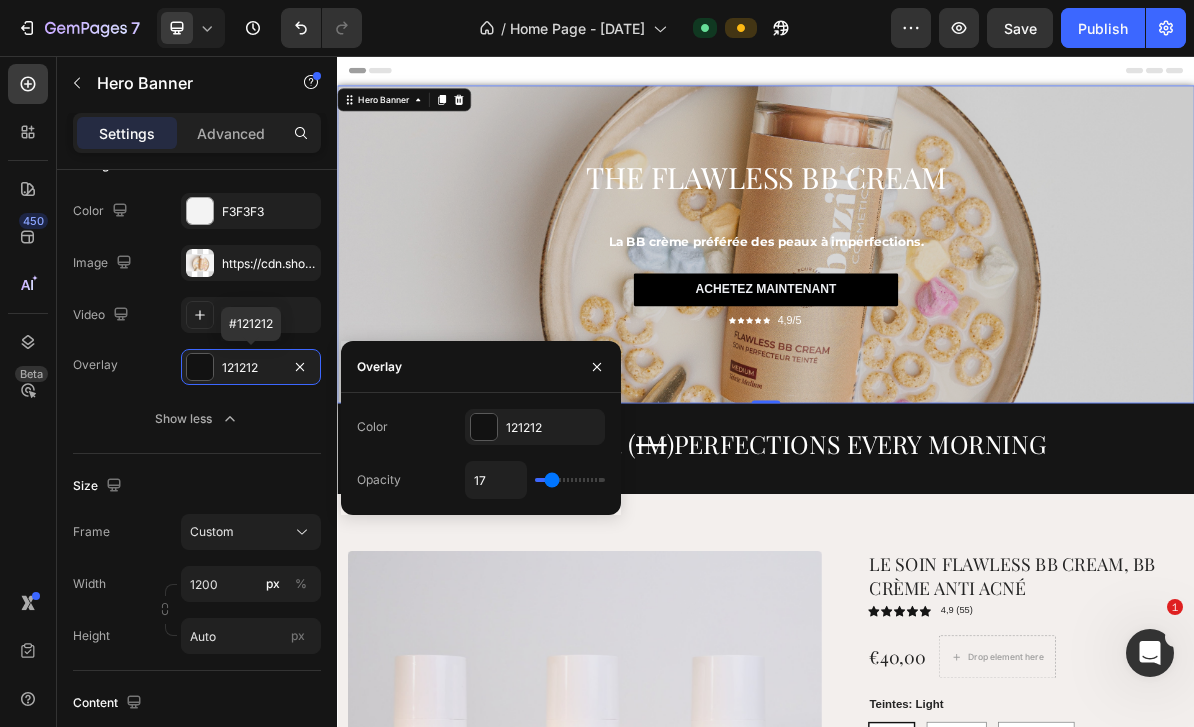 type on "59" 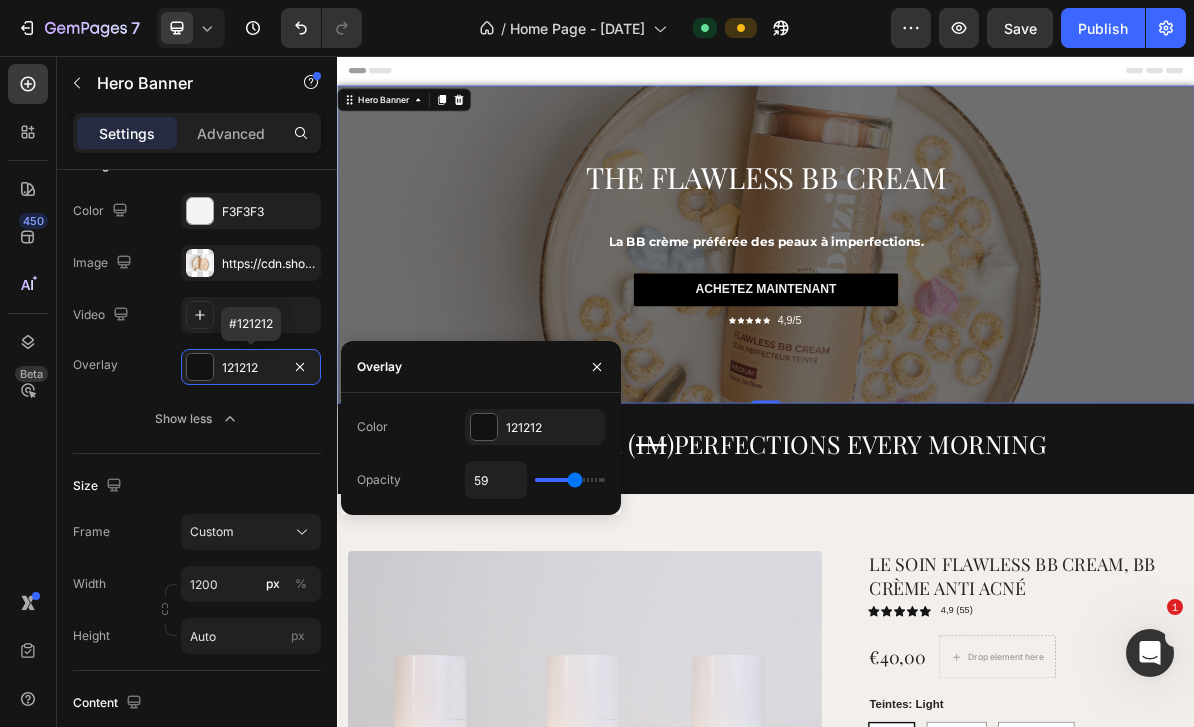type on "29" 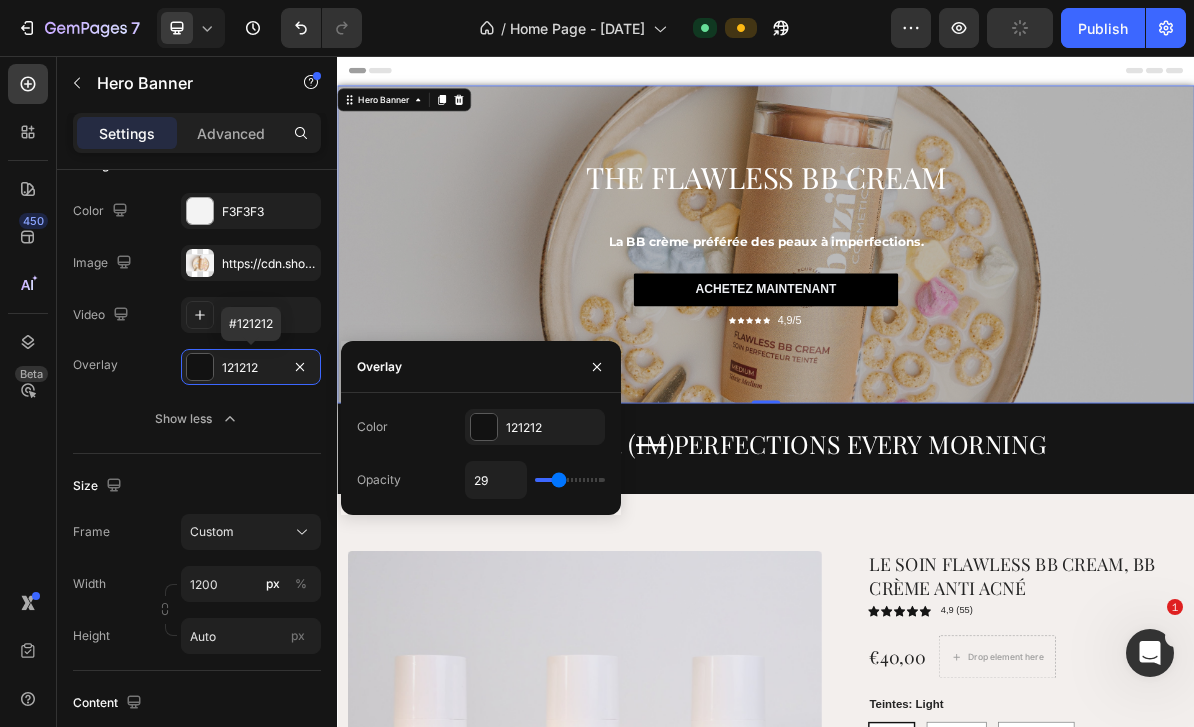 type on "17" 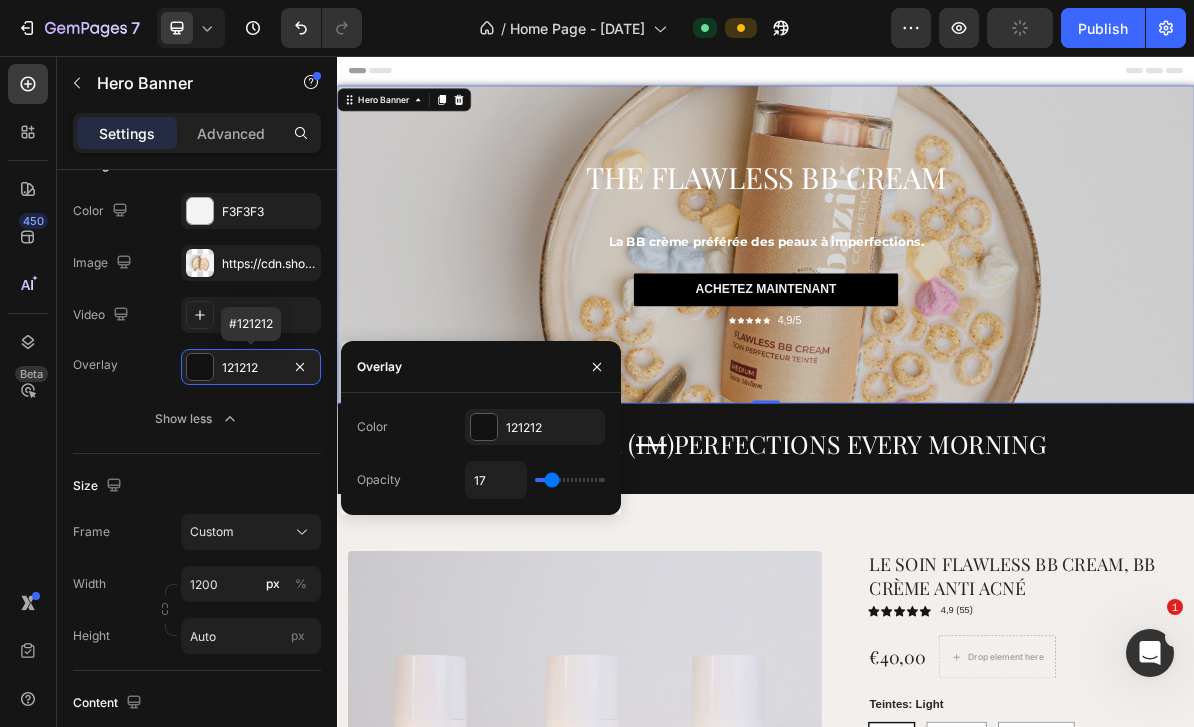 type on "17" 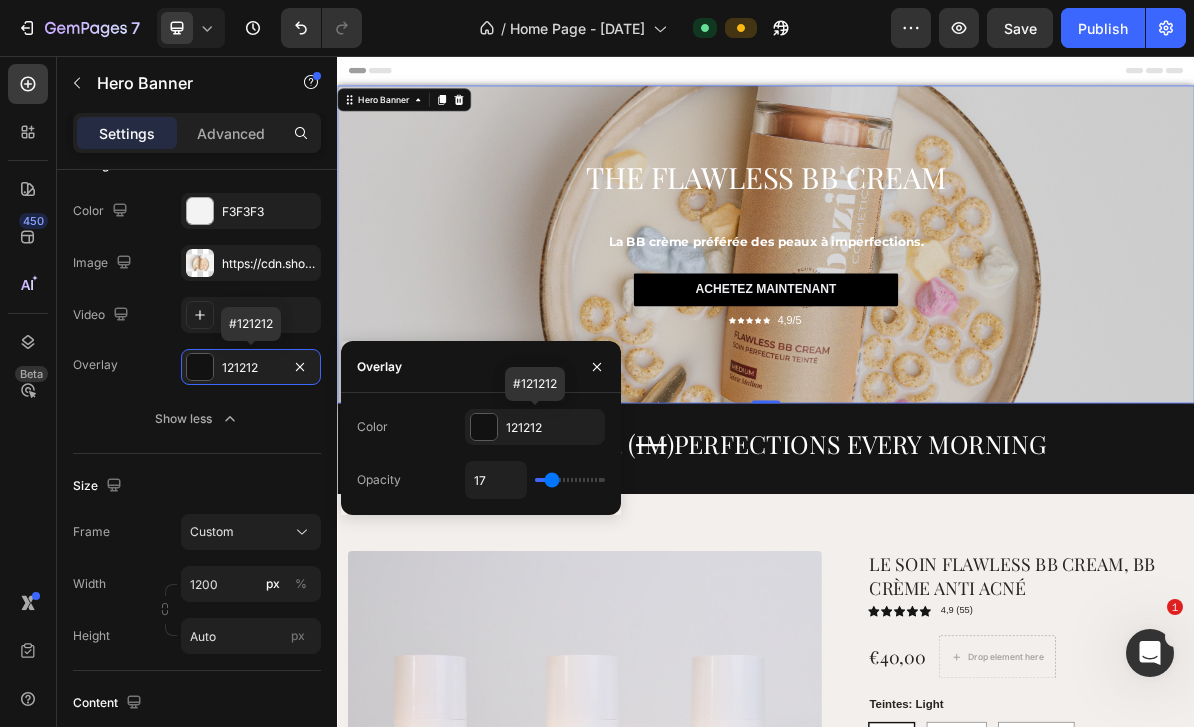 click at bounding box center (484, 427) 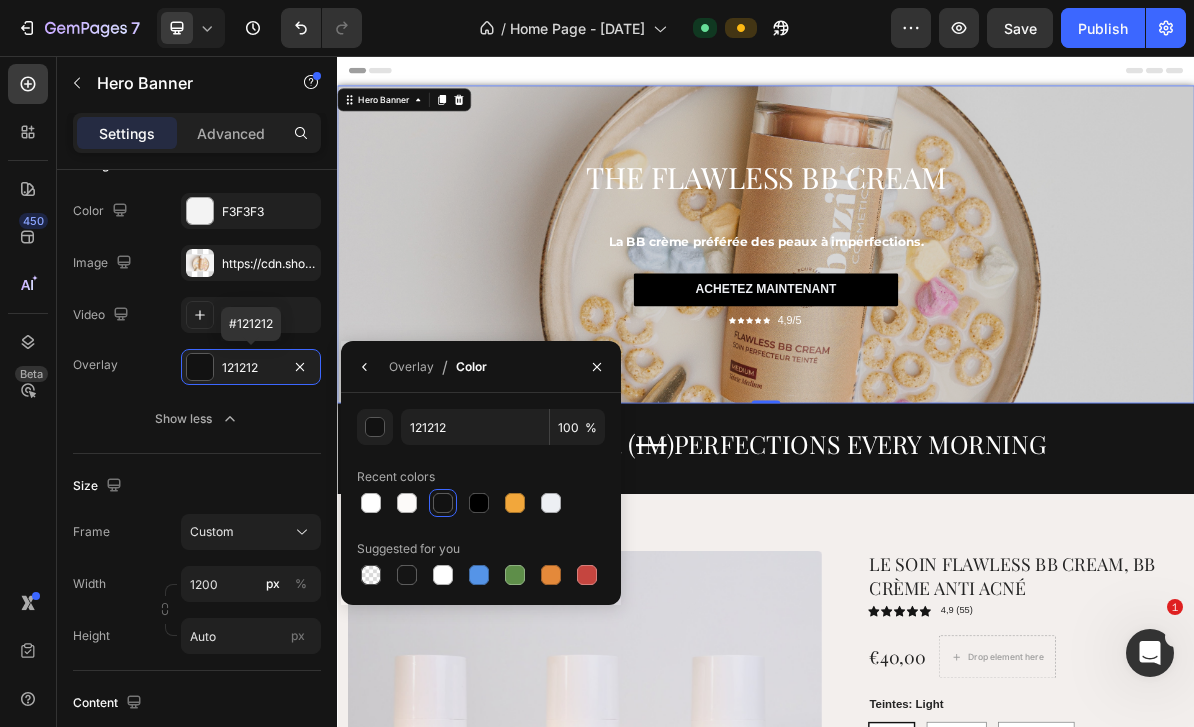 click at bounding box center (551, 503) 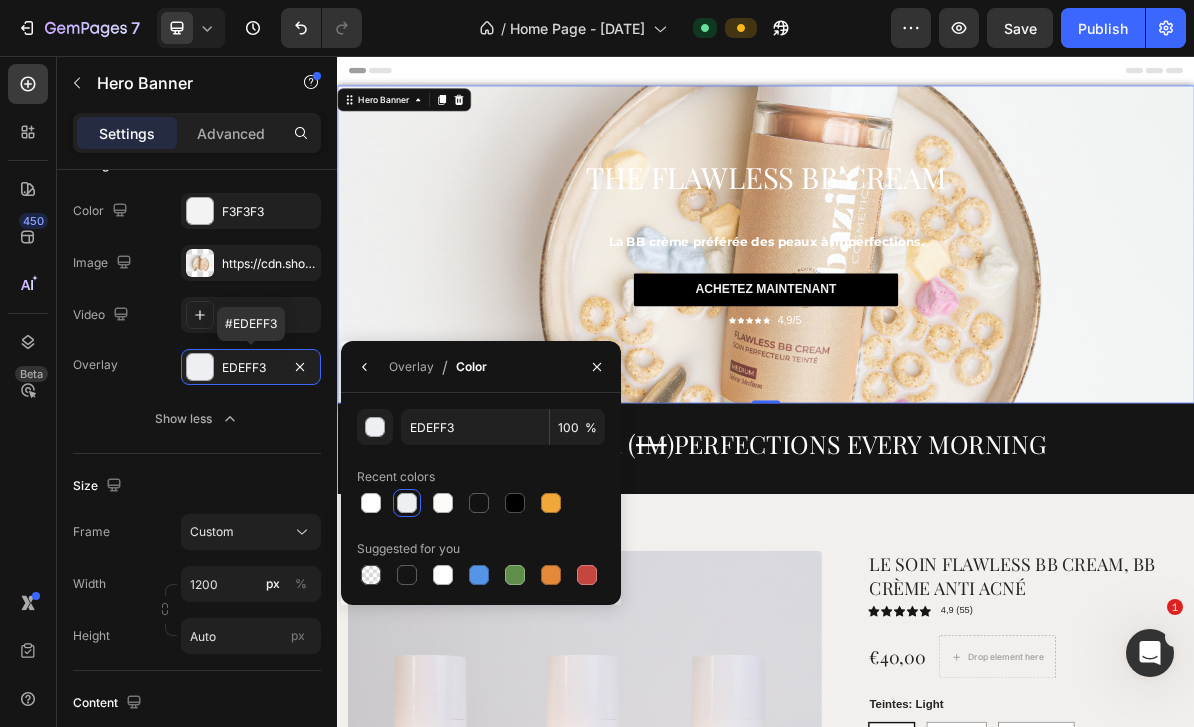 click at bounding box center (371, 503) 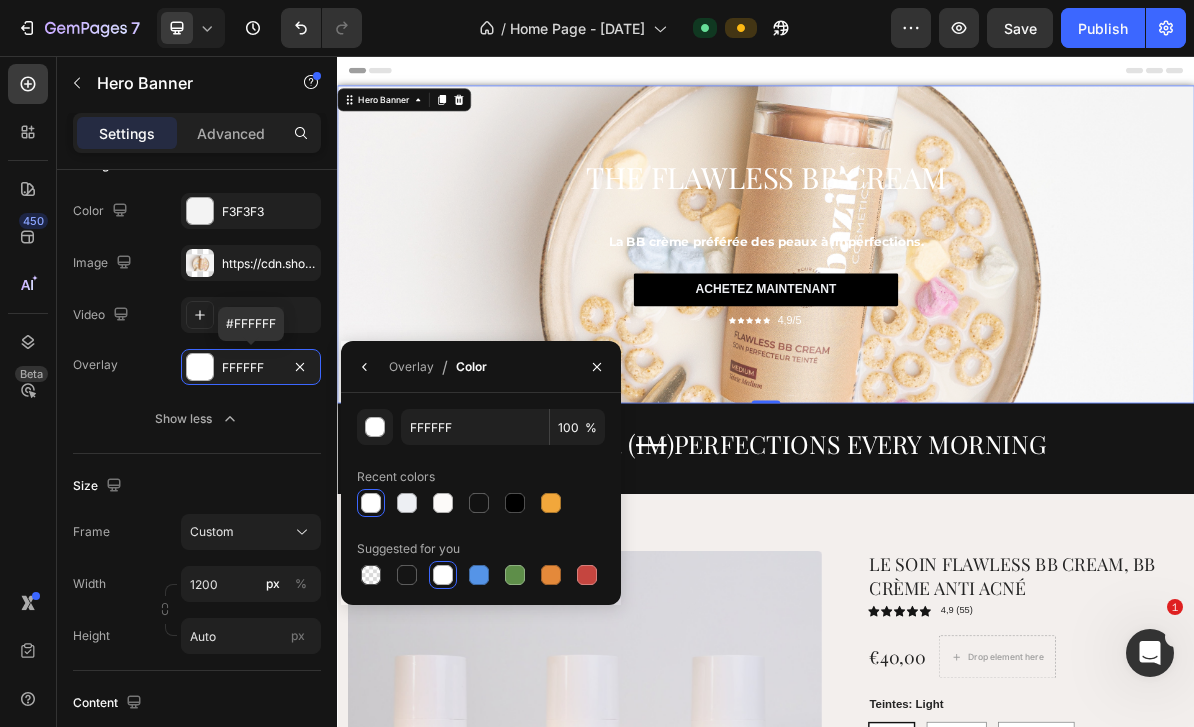 click at bounding box center [365, 367] 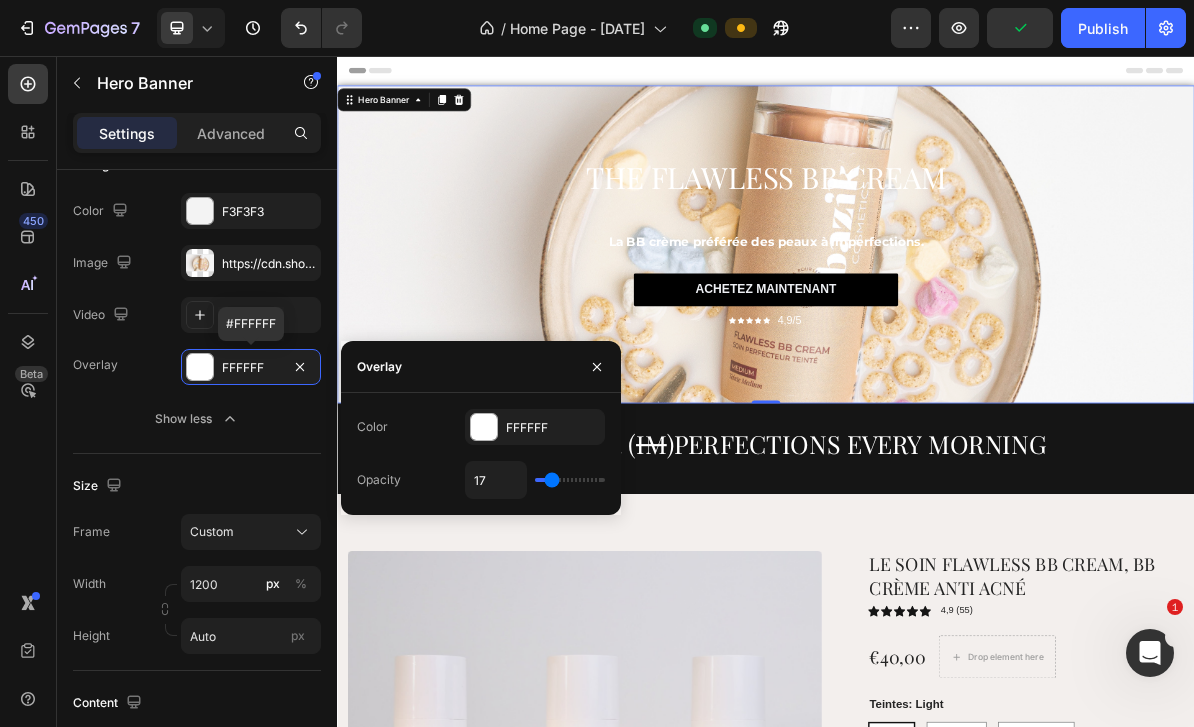 type on "83" 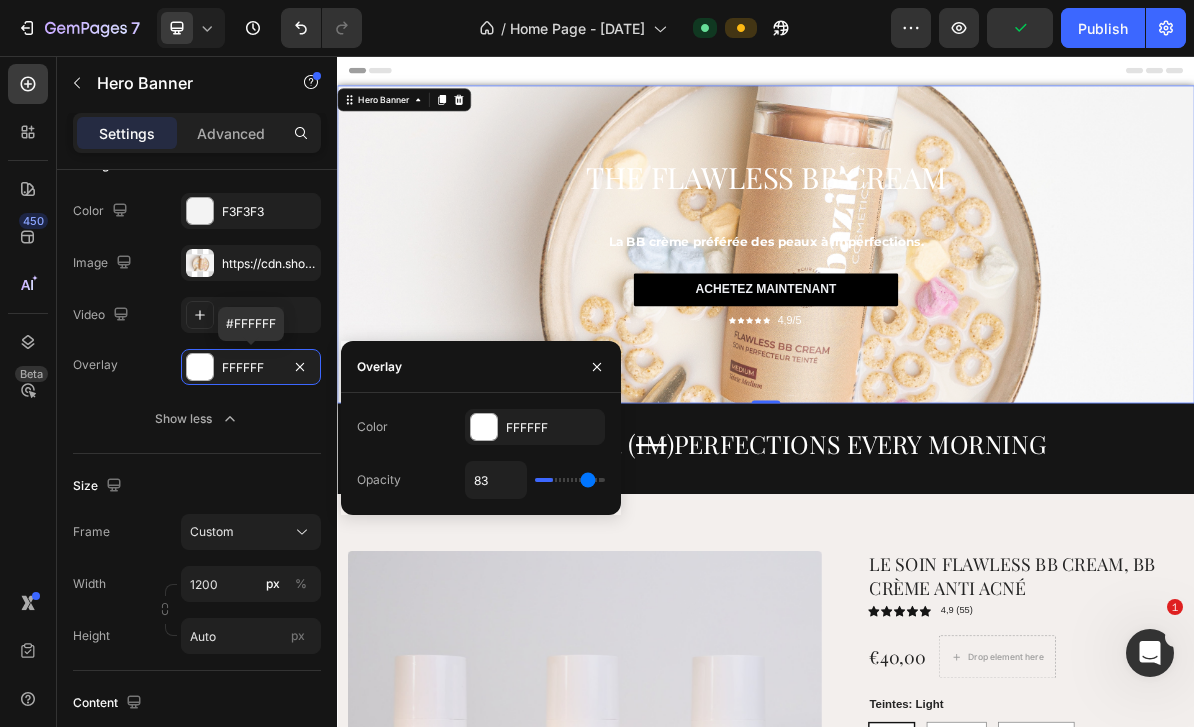 type on "88" 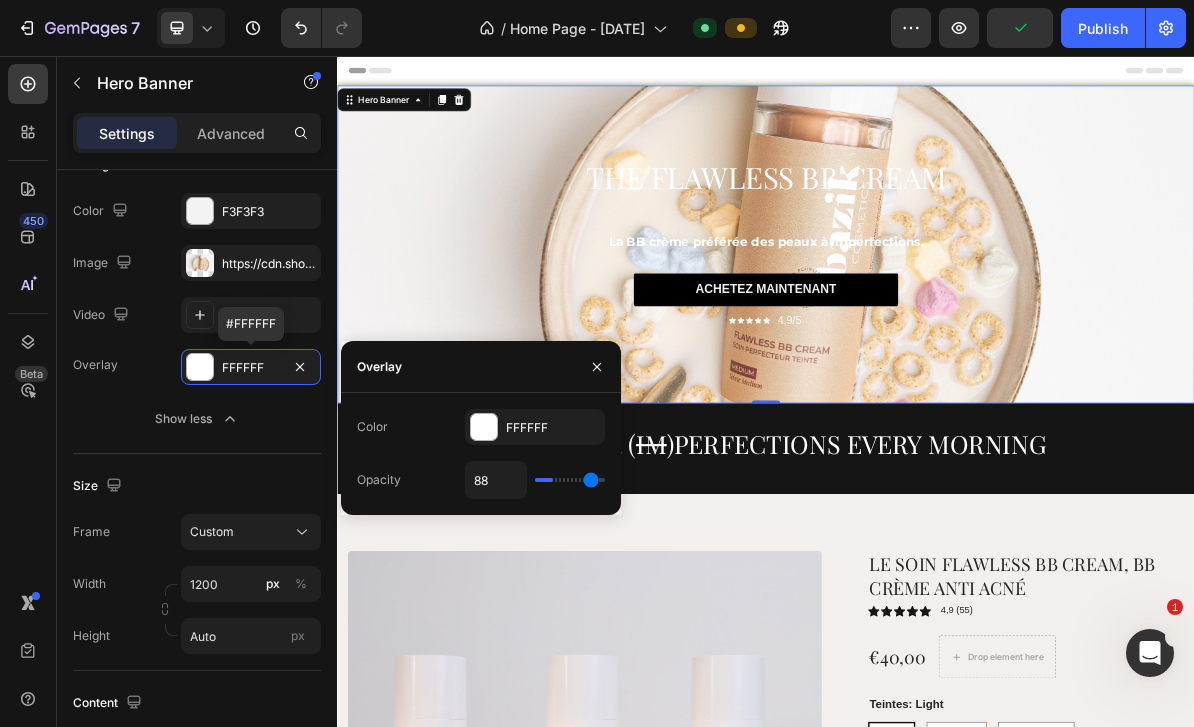 type on "90" 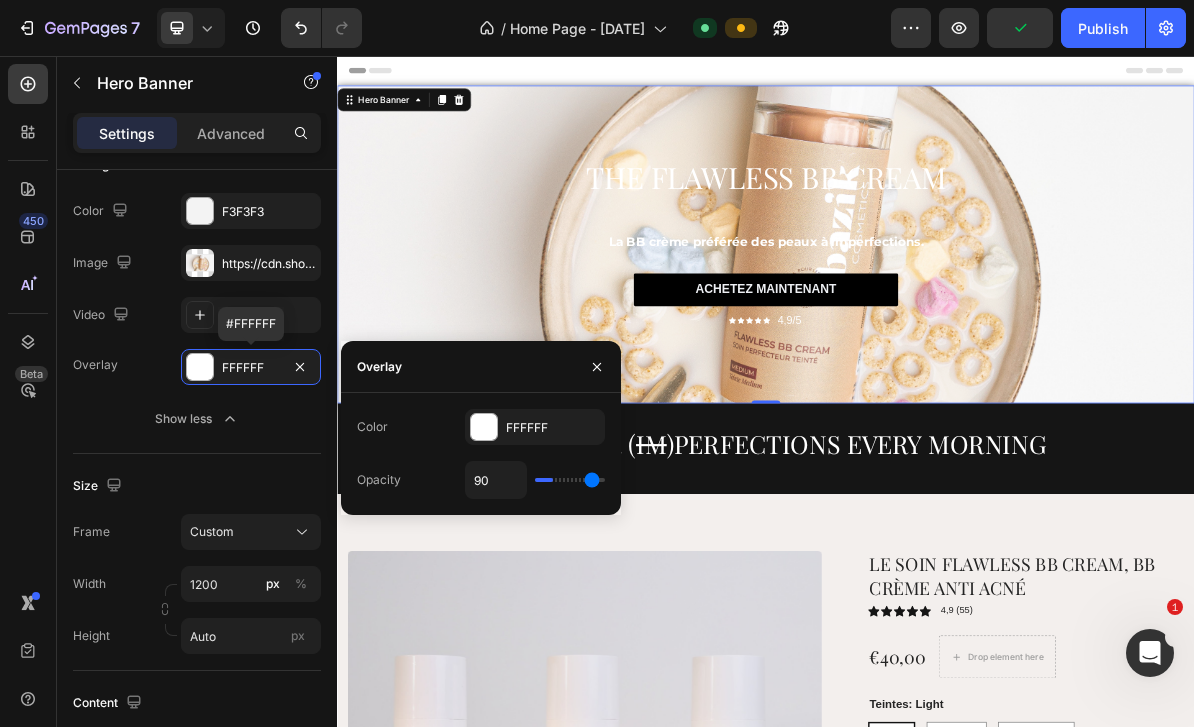 type on "91" 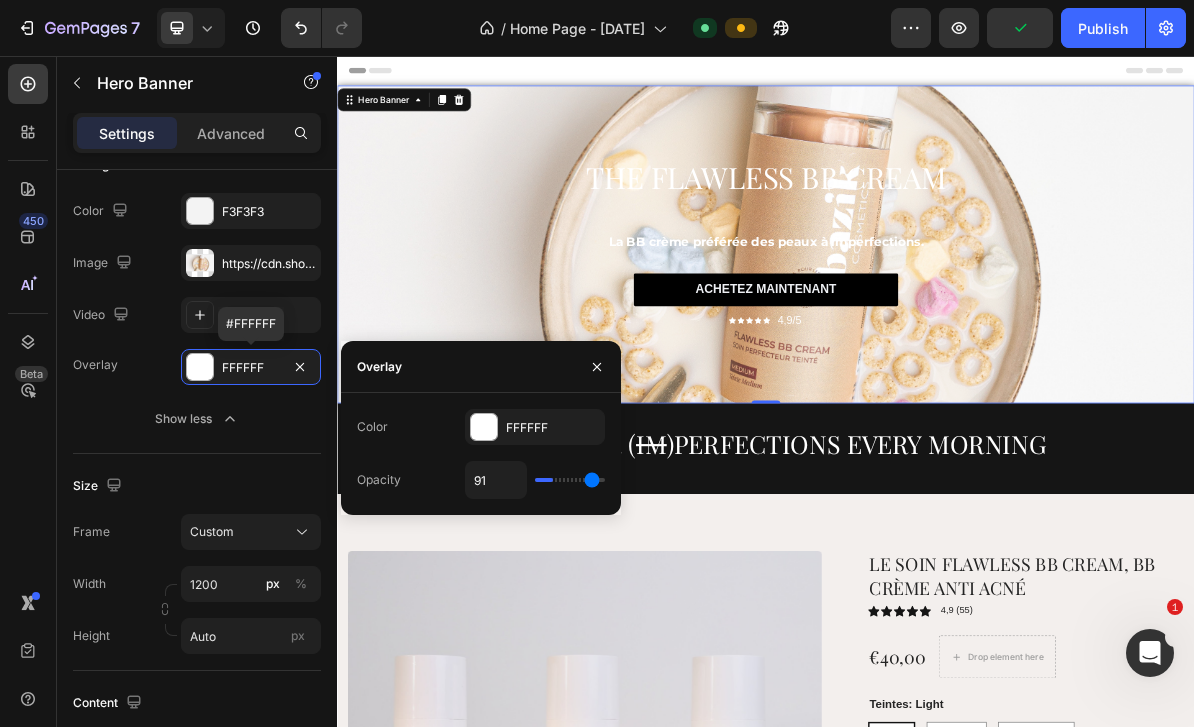 type on "93" 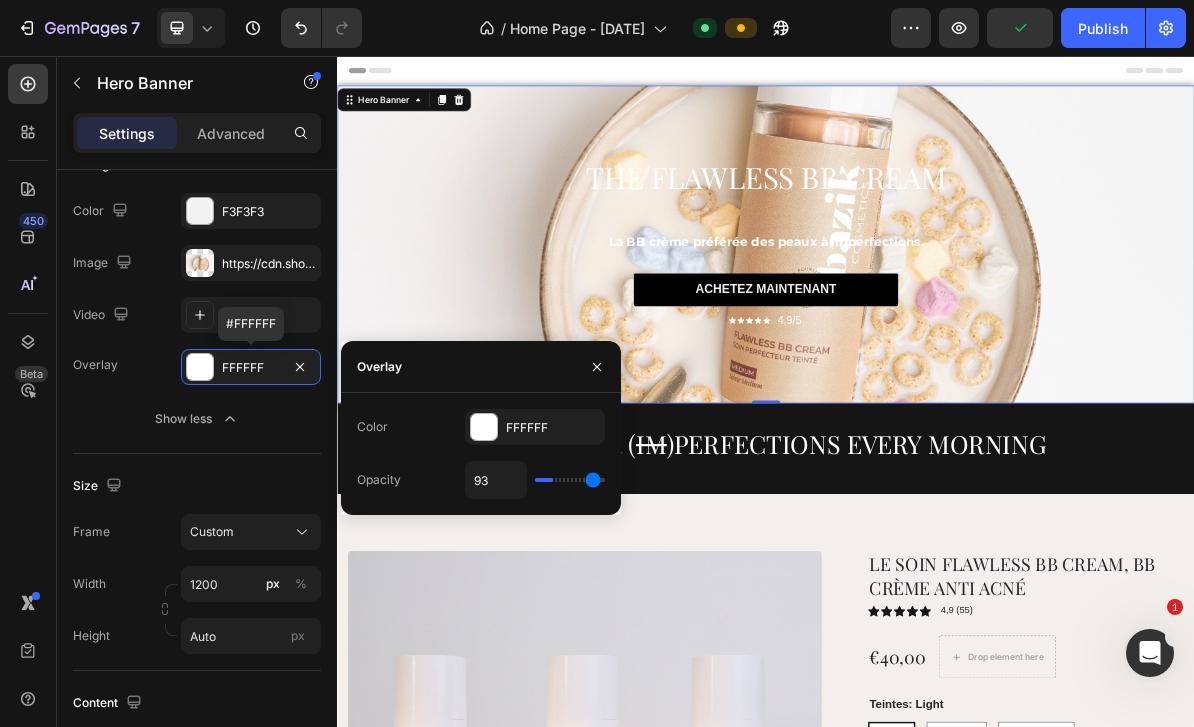 type on "95" 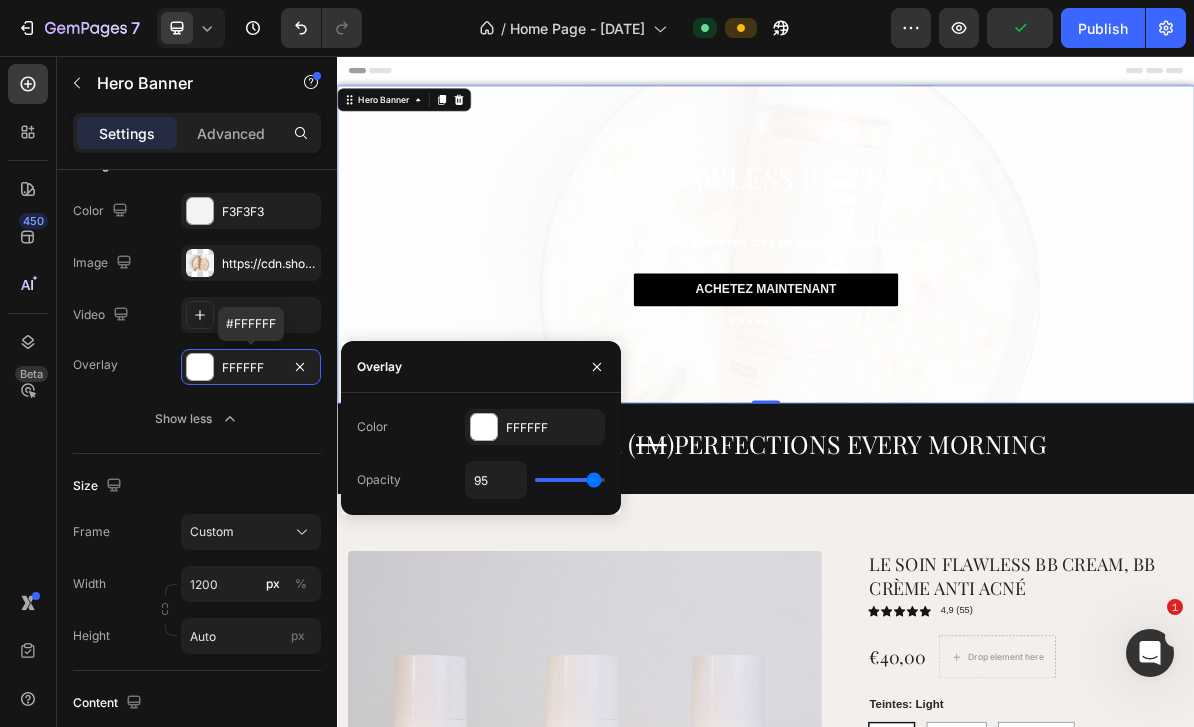 type on "97" 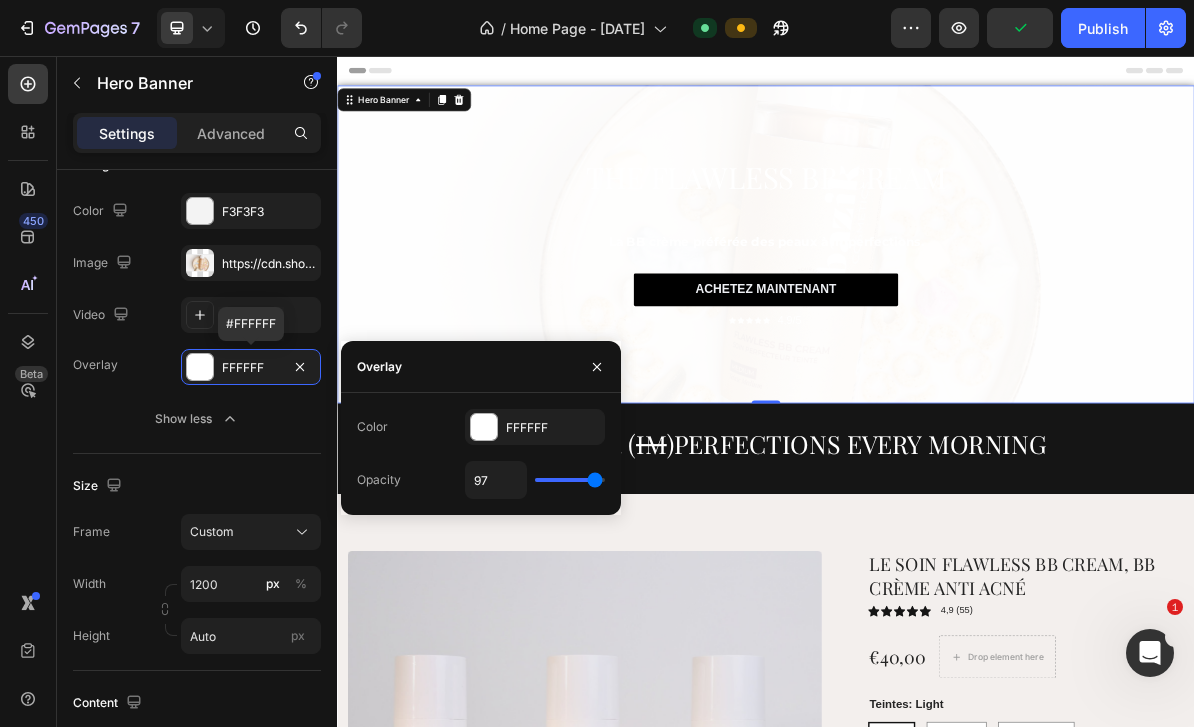 type on "100" 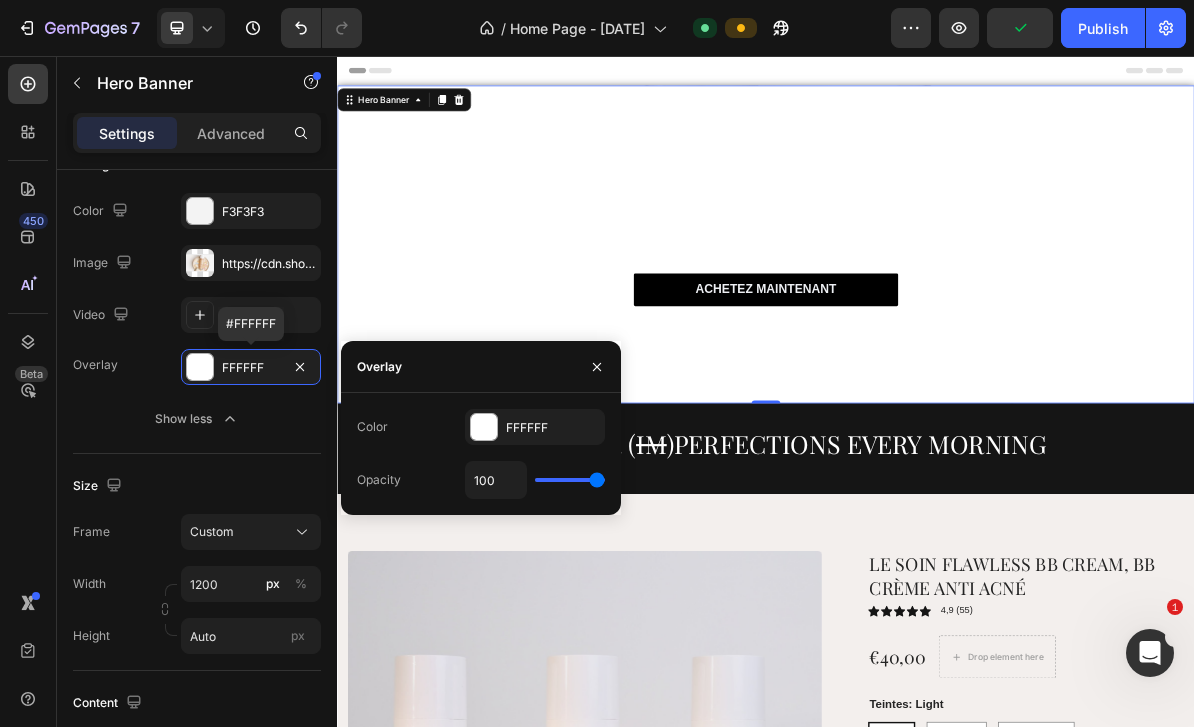 type on "59" 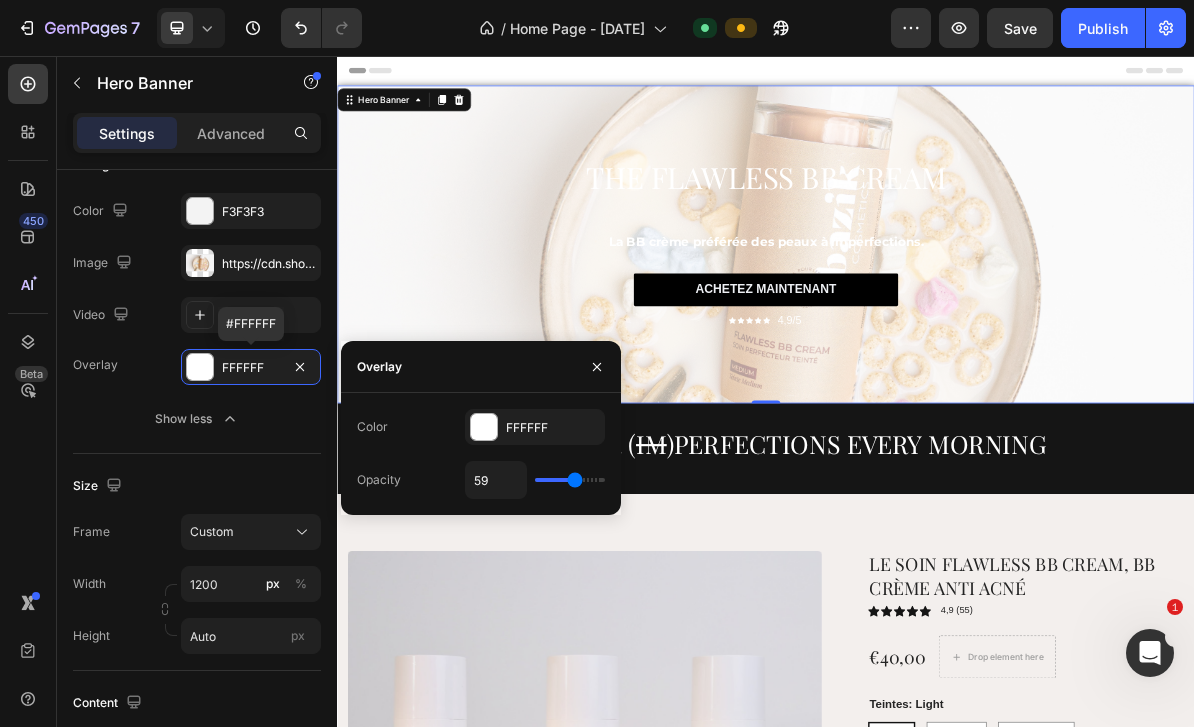type on "0" 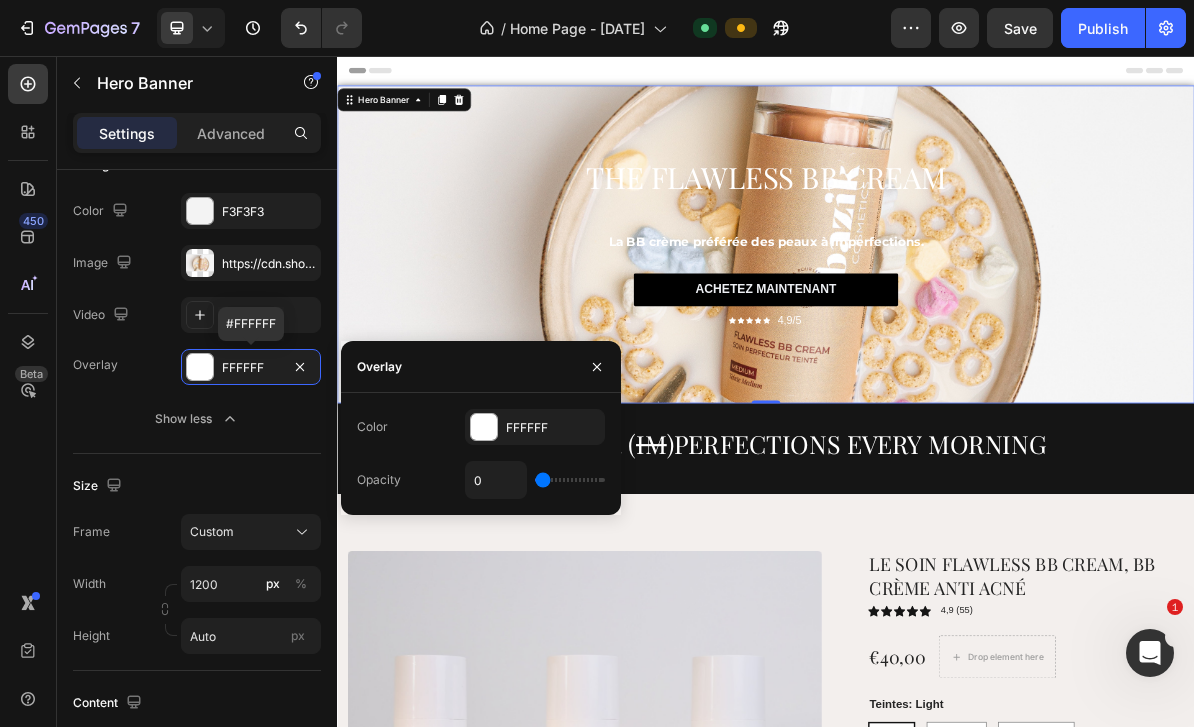 type on "0" 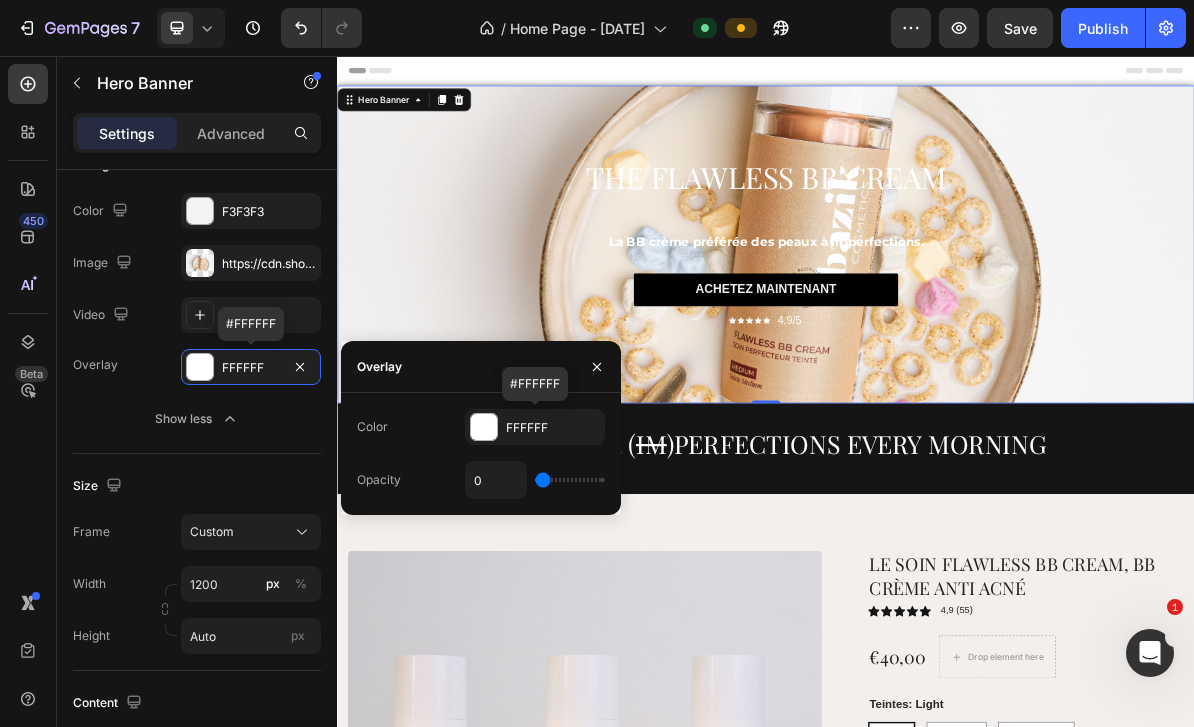 click on "FFFFFF" at bounding box center (535, 427) 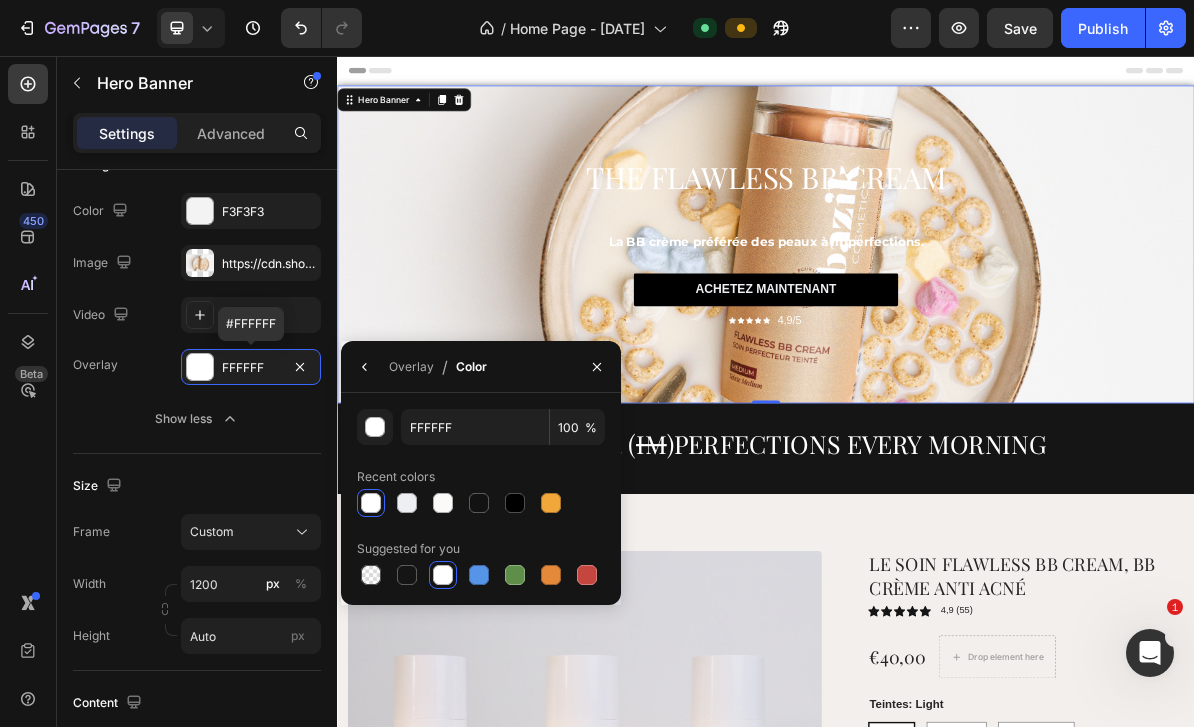 click at bounding box center (407, 575) 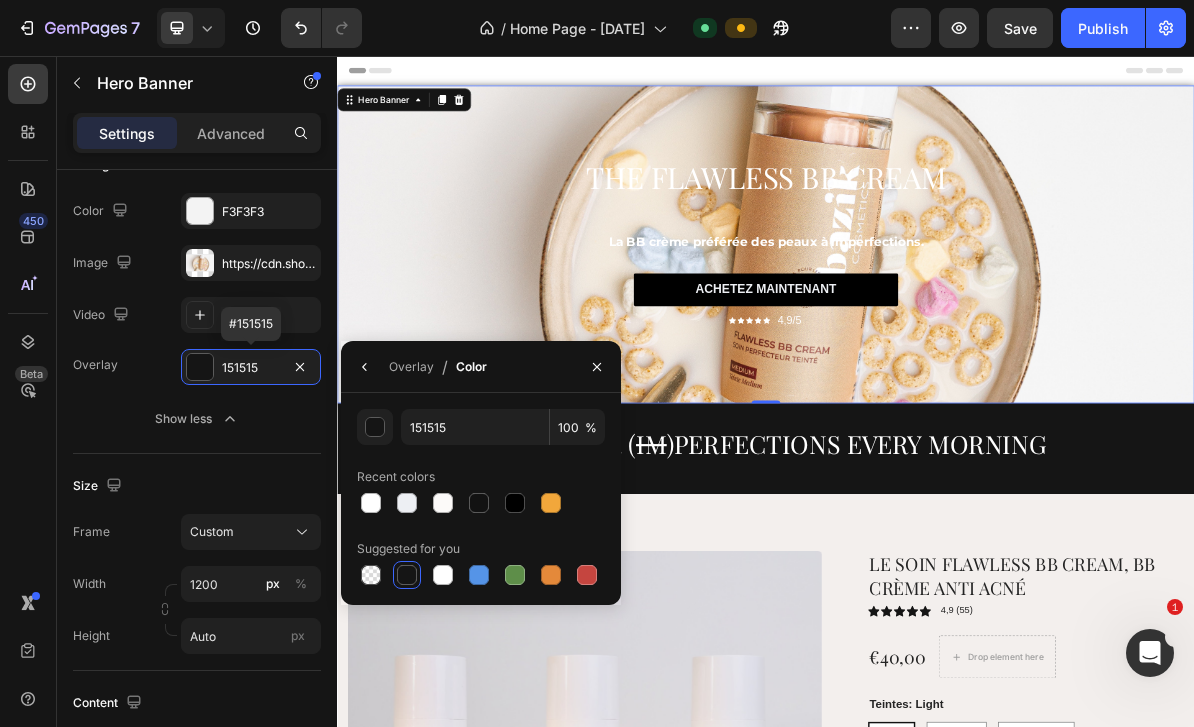 click at bounding box center (365, 367) 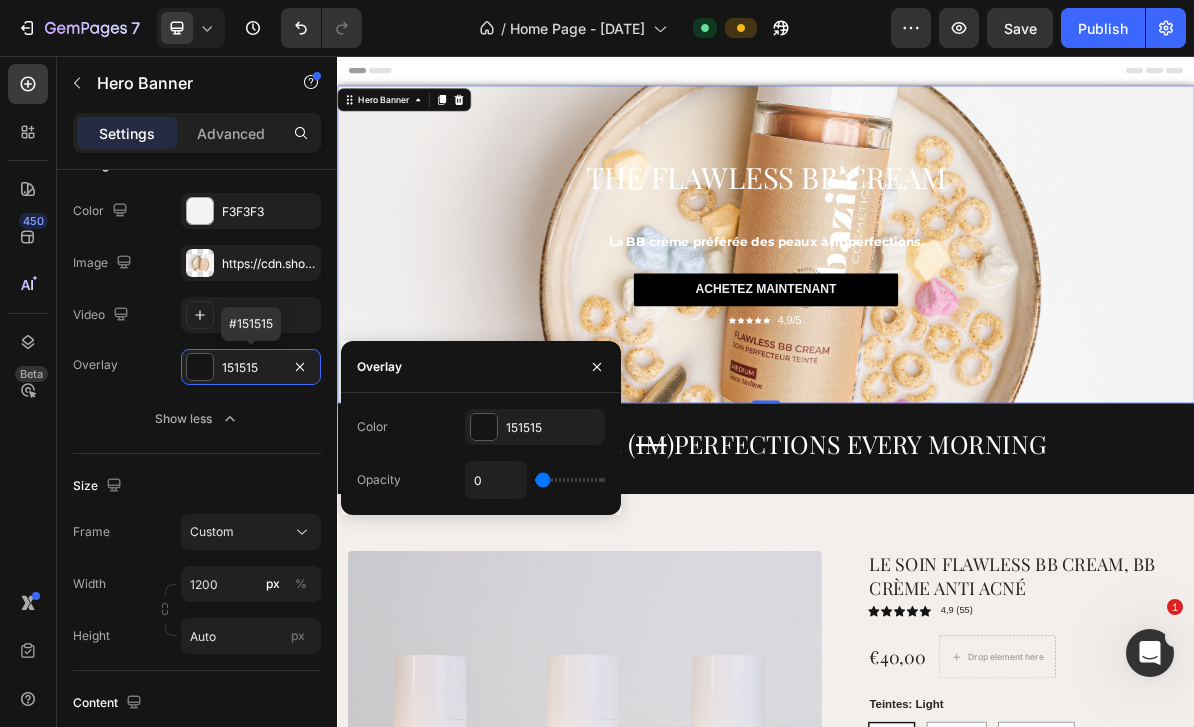 type on "59" 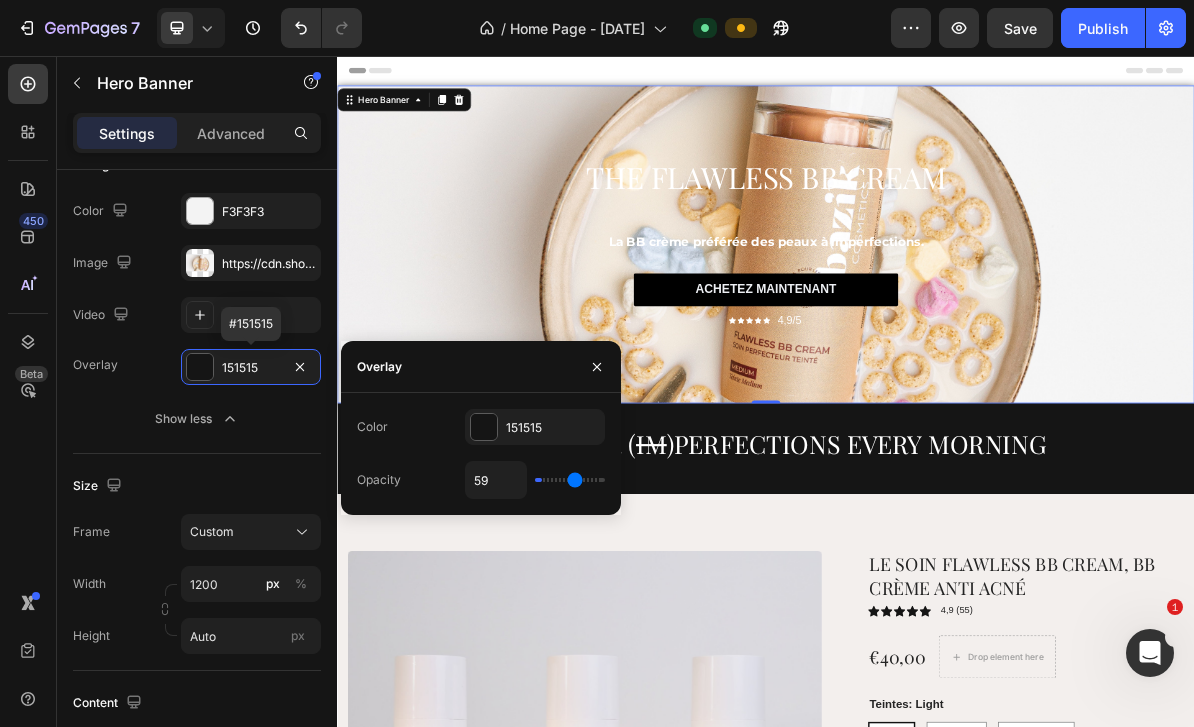 type on "60" 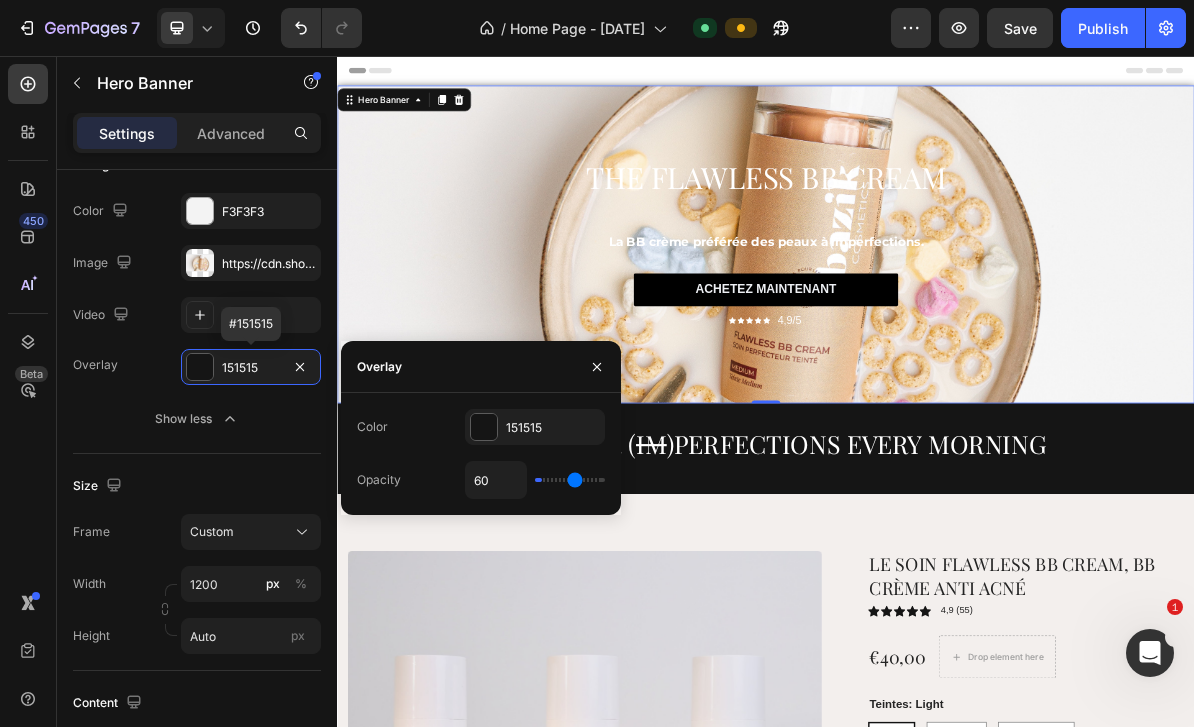 type on "62" 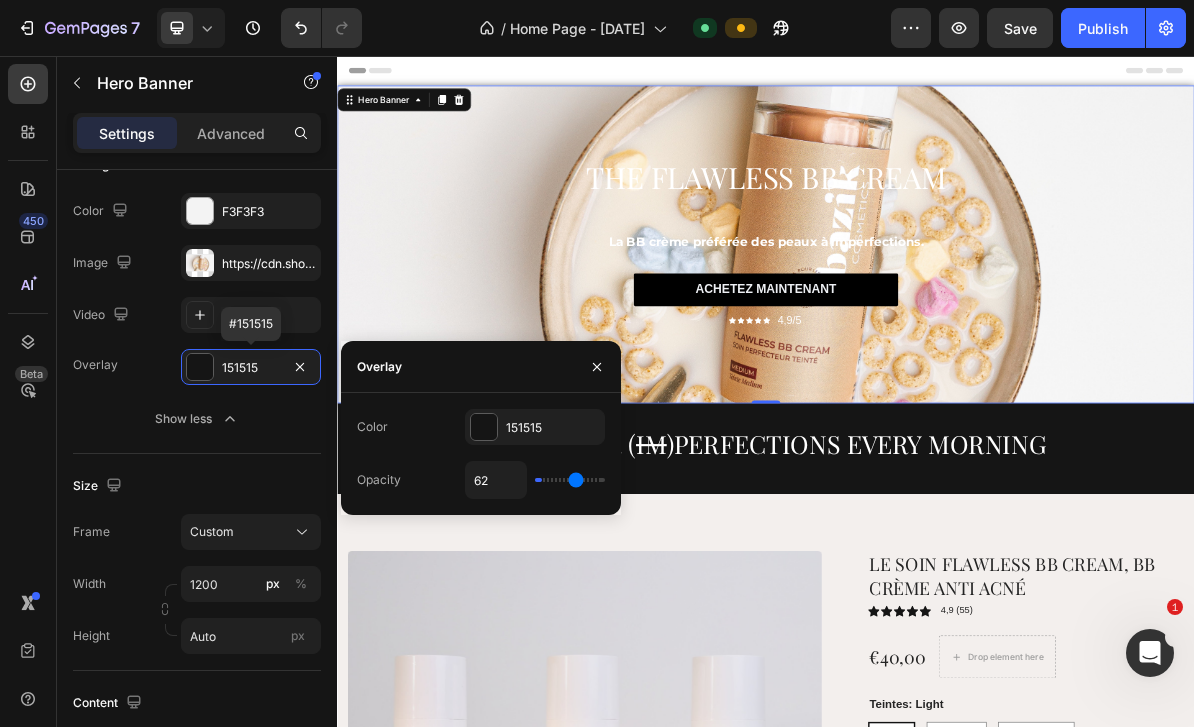 type on "64" 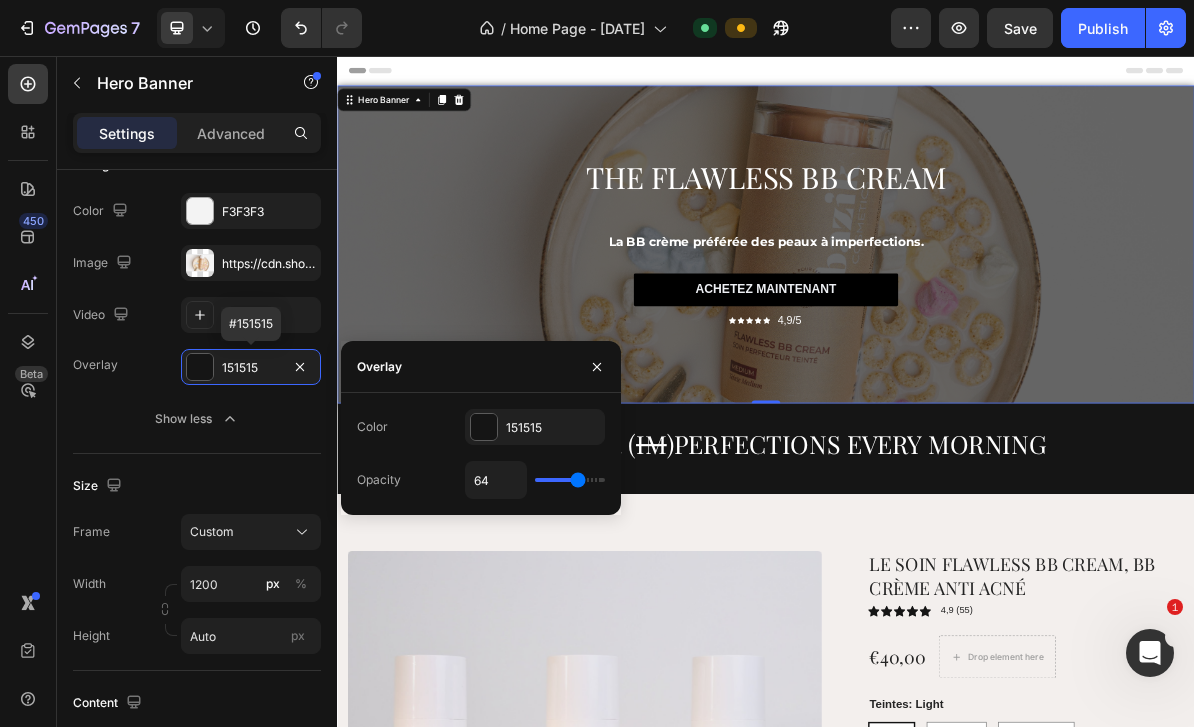 type on "41" 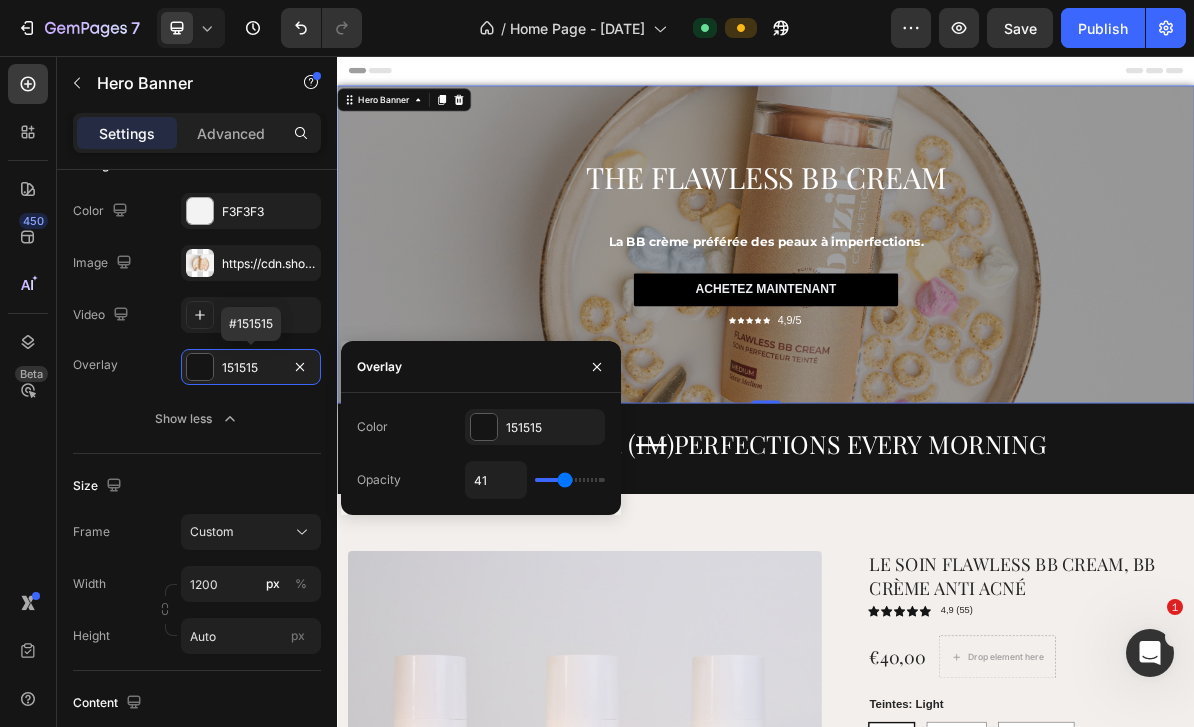 type on "12" 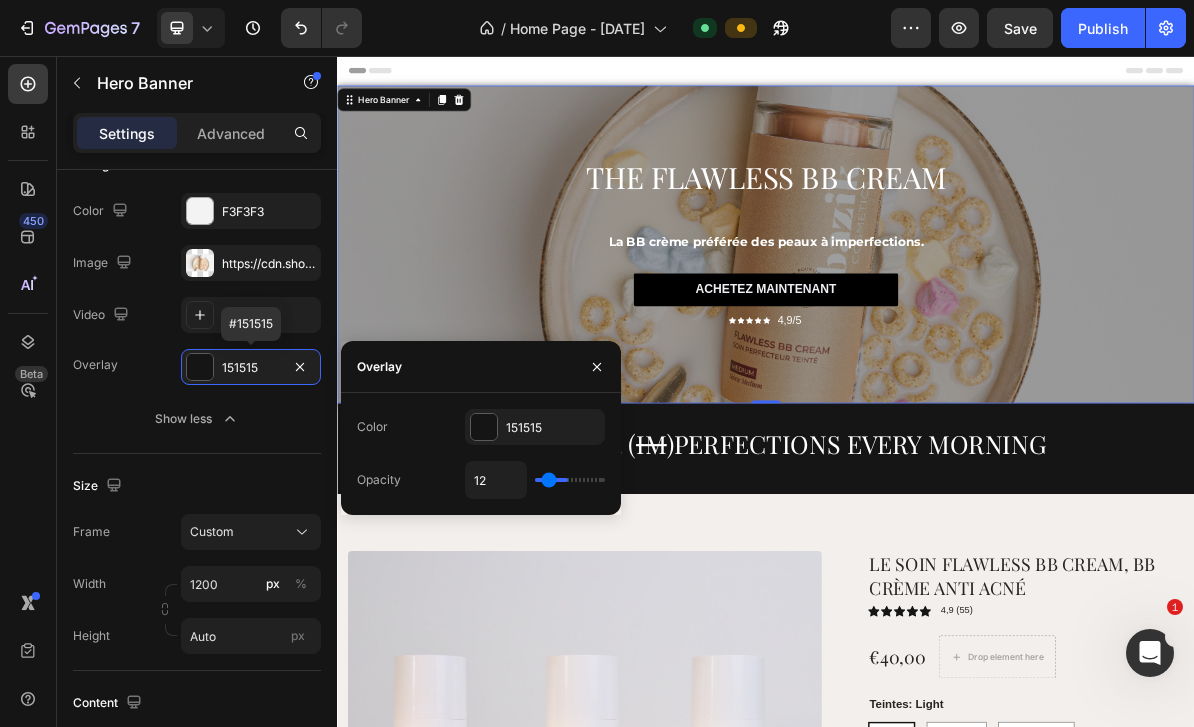 type on "7" 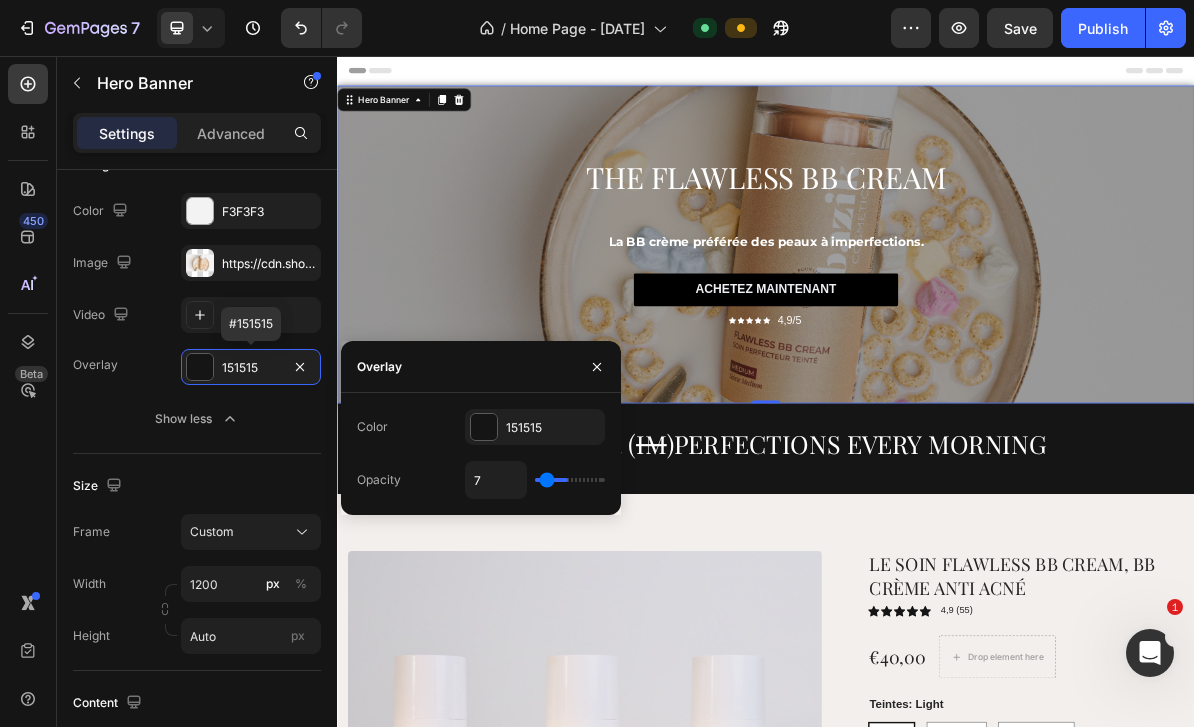 type on "3" 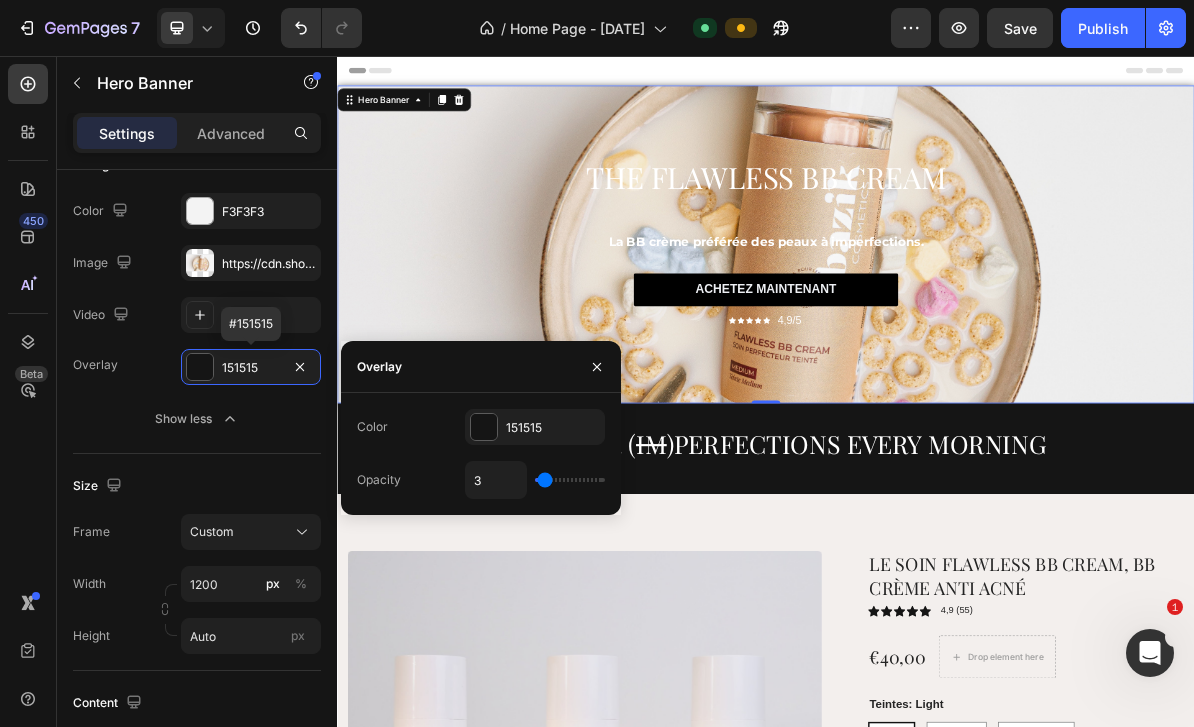 type on "0" 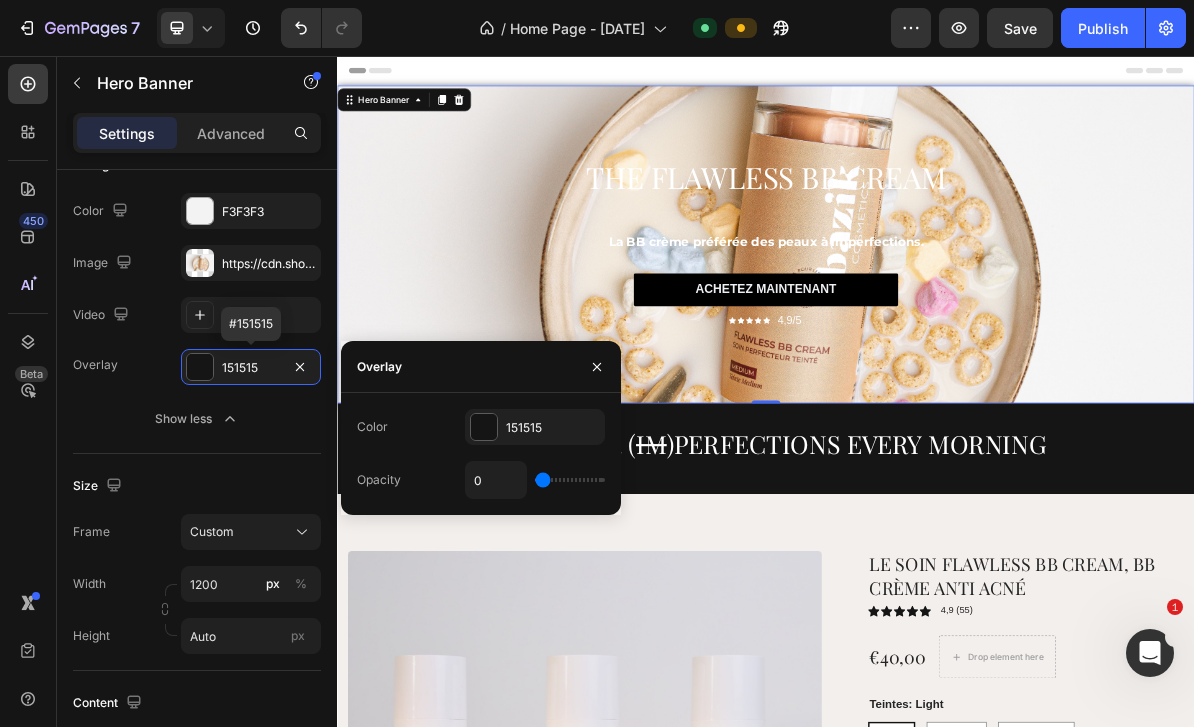 type on "26" 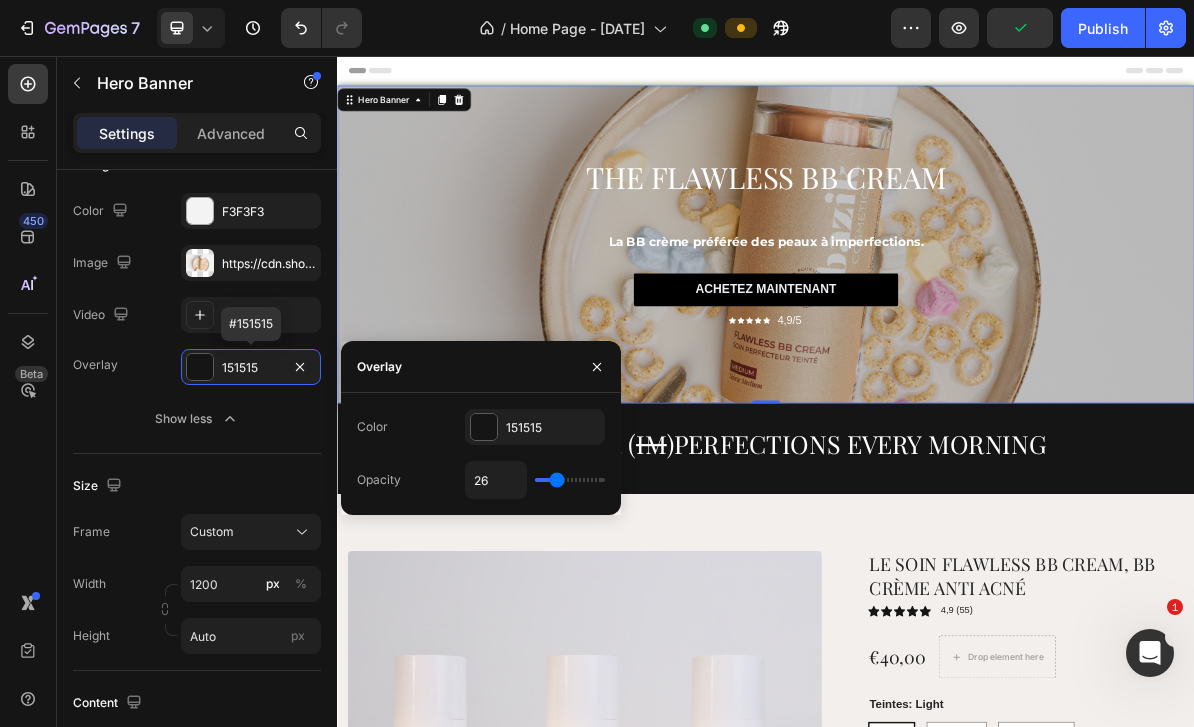 type on "26" 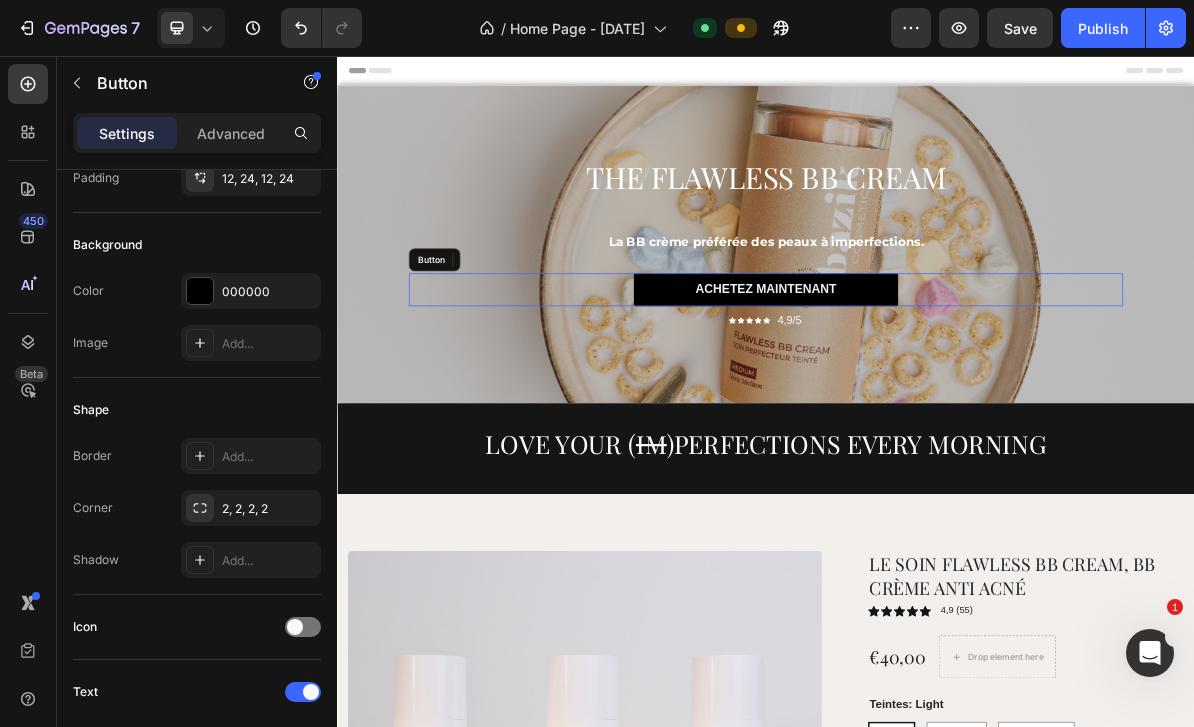 scroll, scrollTop: 0, scrollLeft: 0, axis: both 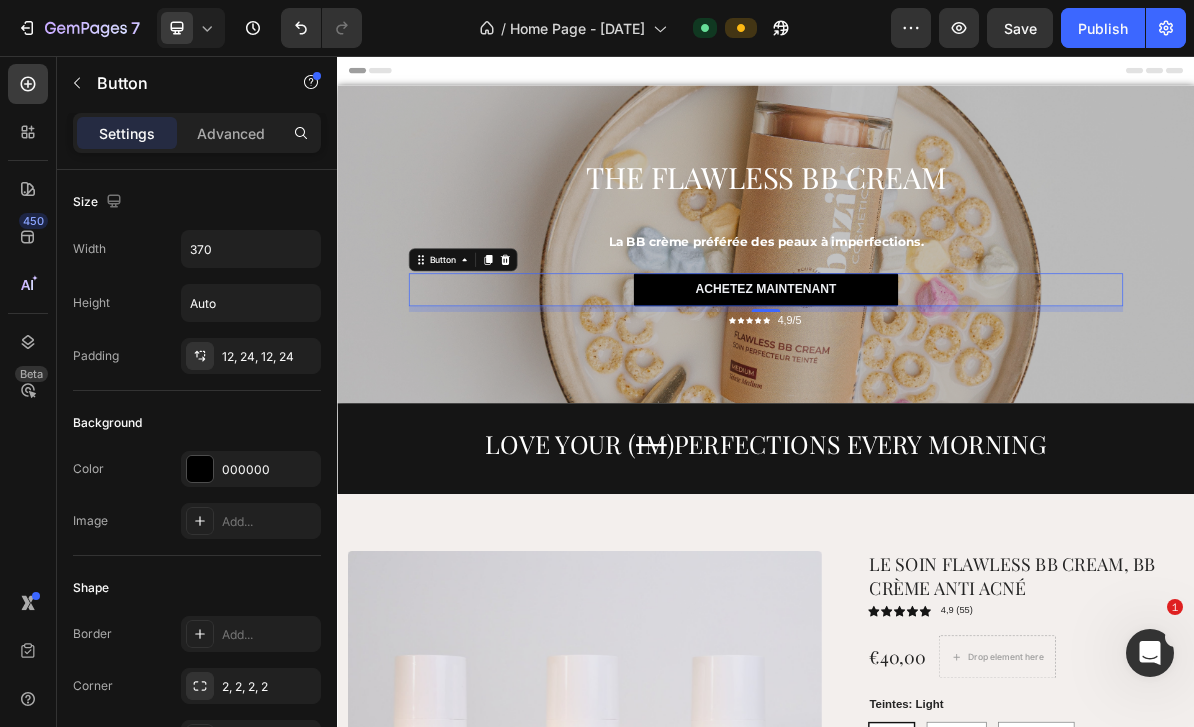 click 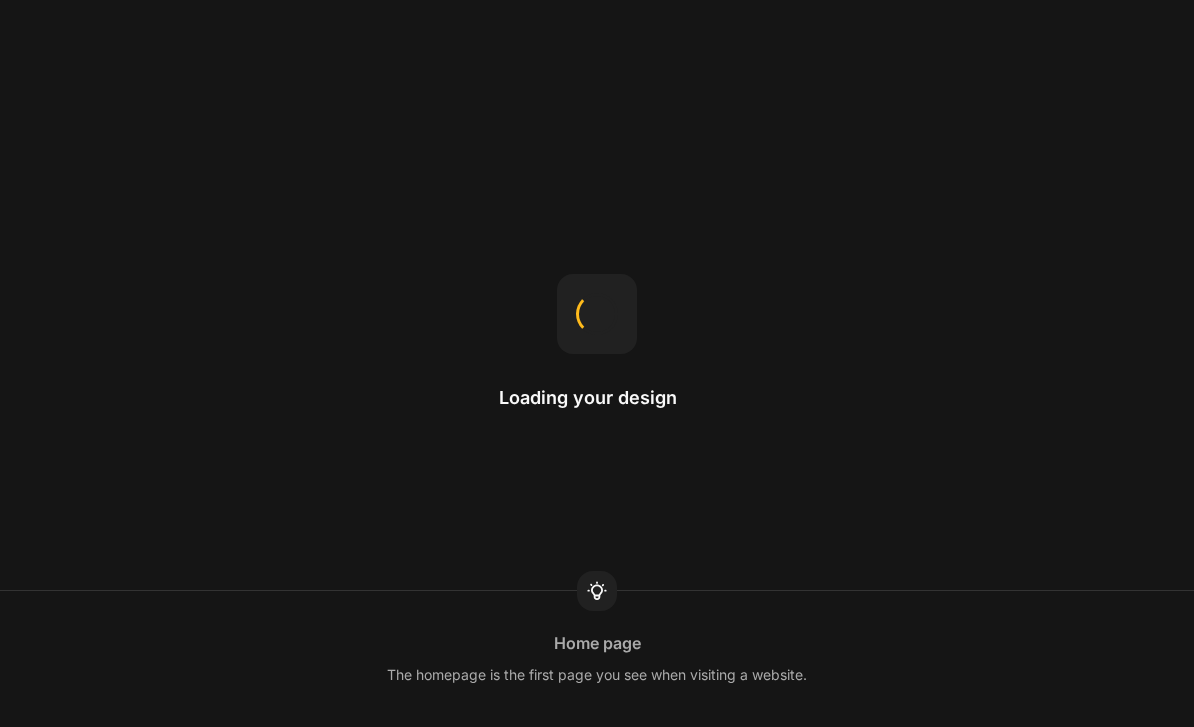 scroll, scrollTop: 0, scrollLeft: 0, axis: both 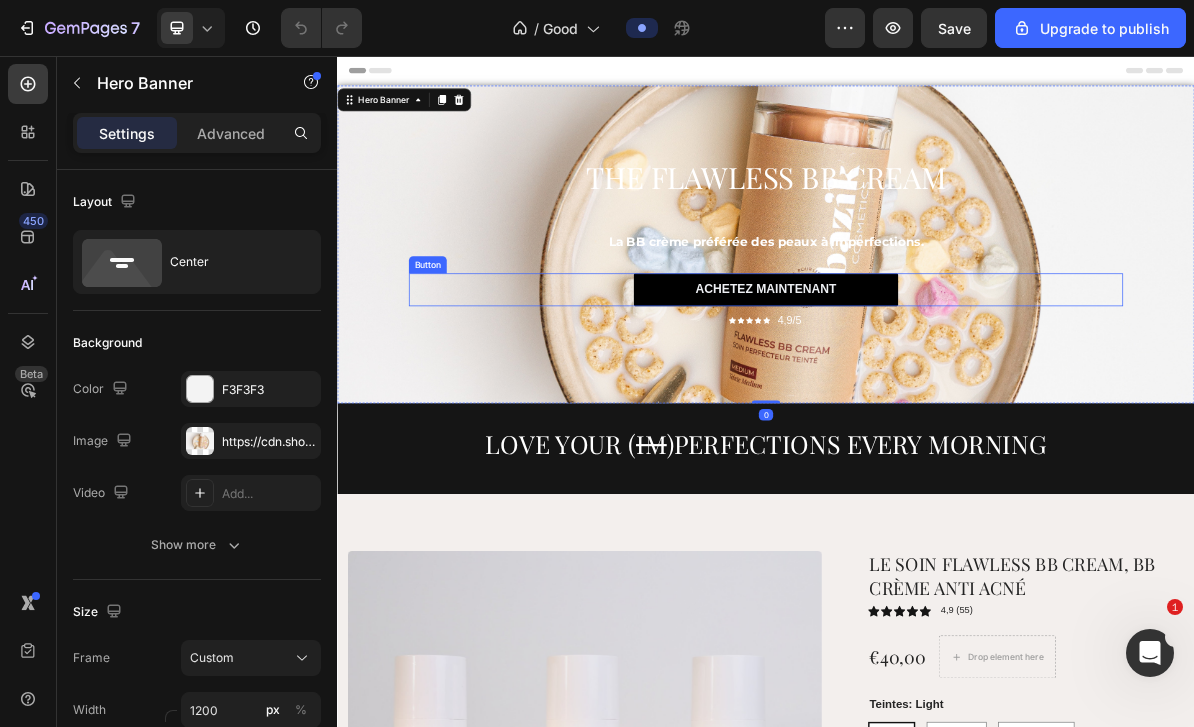 click on "THE FLAWLESS BB CREAM Heading La BB crème préférée des peaux à imperfections. Text Block ACHETEZ MAINTENANT Button Icon Icon Icon Icon Icon Icon List 4,9/5 Text Block Row ACHETEZ MAINTENANT Button" at bounding box center (937, 319) 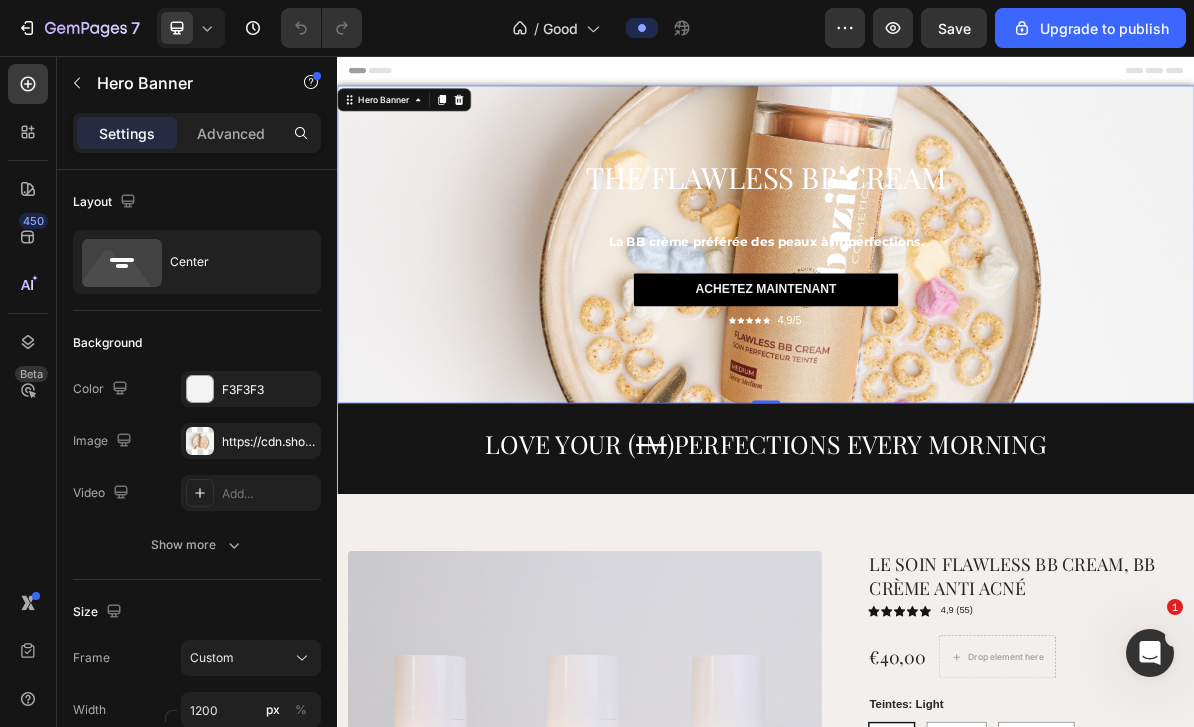 click on "THE FLAWLESS BB CREAM Heading La BB crème préférée des peaux à imperfections. Text Block ACHETEZ MAINTENANT Button Icon Icon Icon Icon Icon Icon List 4,9/5 Text Block Row ACHETEZ MAINTENANT Button" at bounding box center [937, 319] 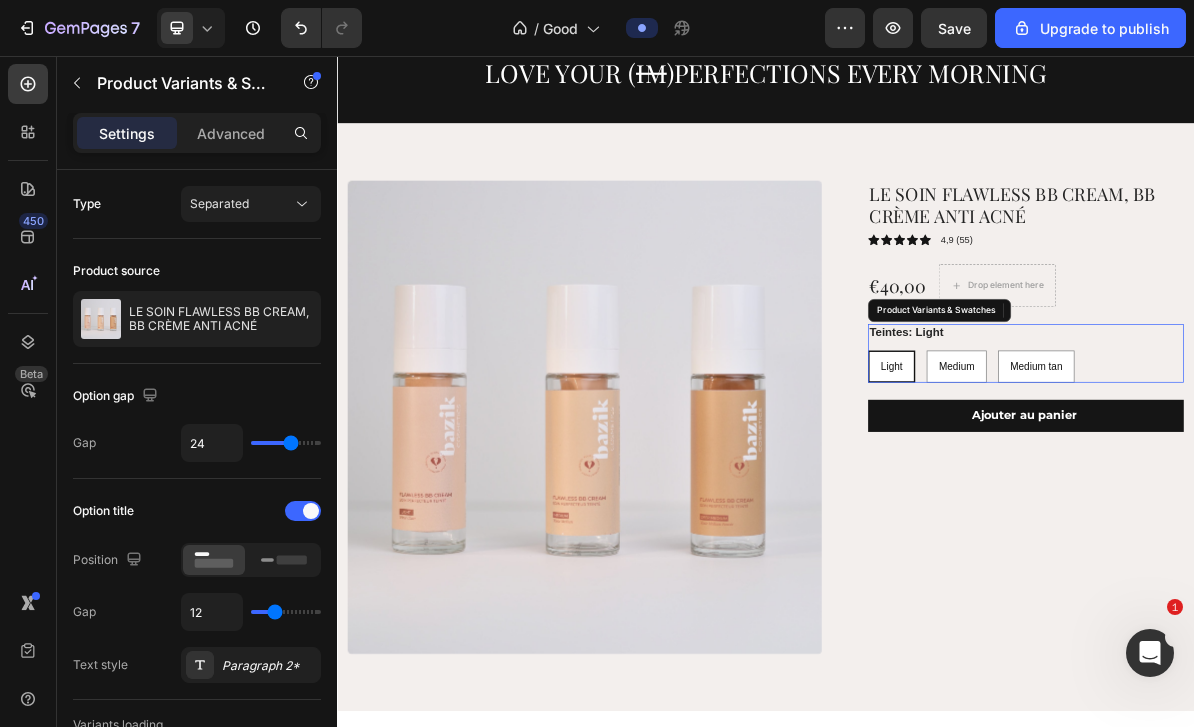 scroll, scrollTop: 139, scrollLeft: 0, axis: vertical 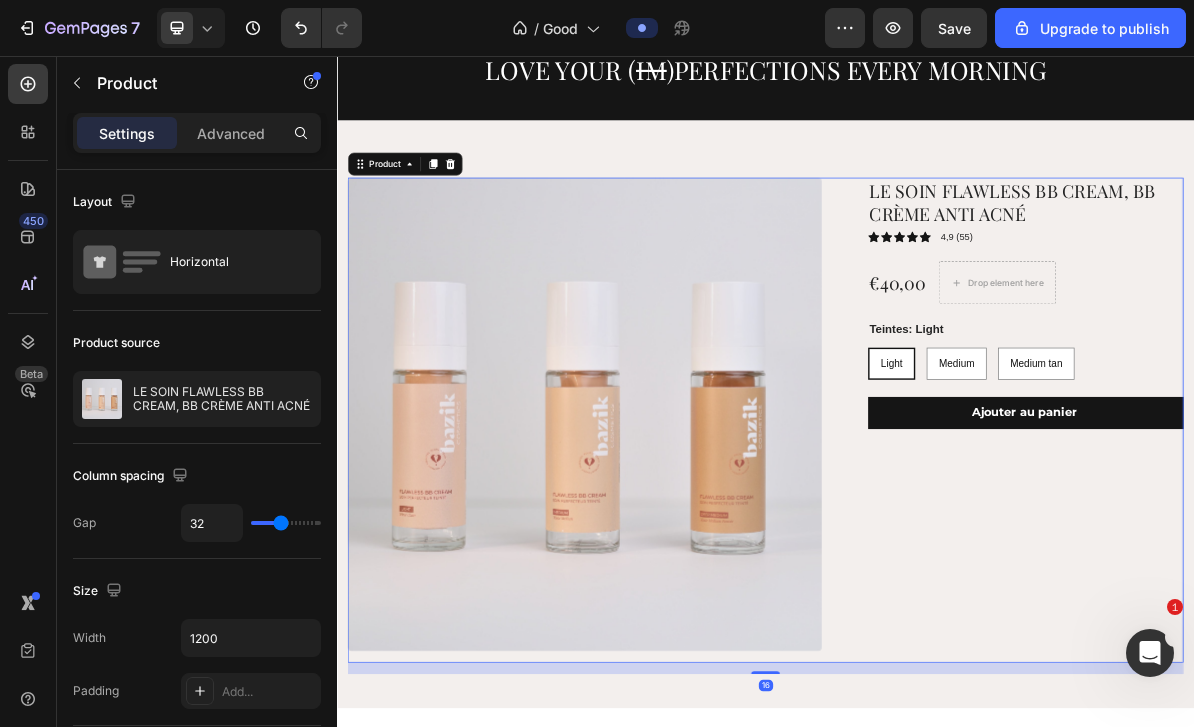 click at bounding box center (495, 207) 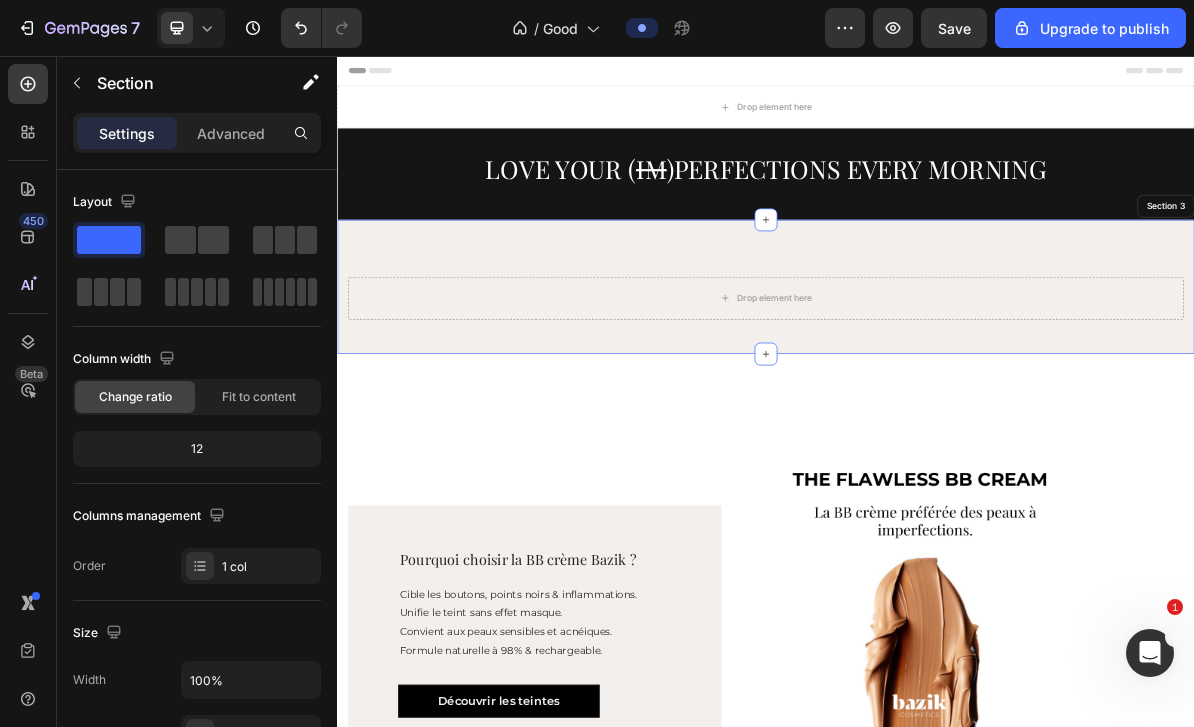 scroll, scrollTop: 0, scrollLeft: 0, axis: both 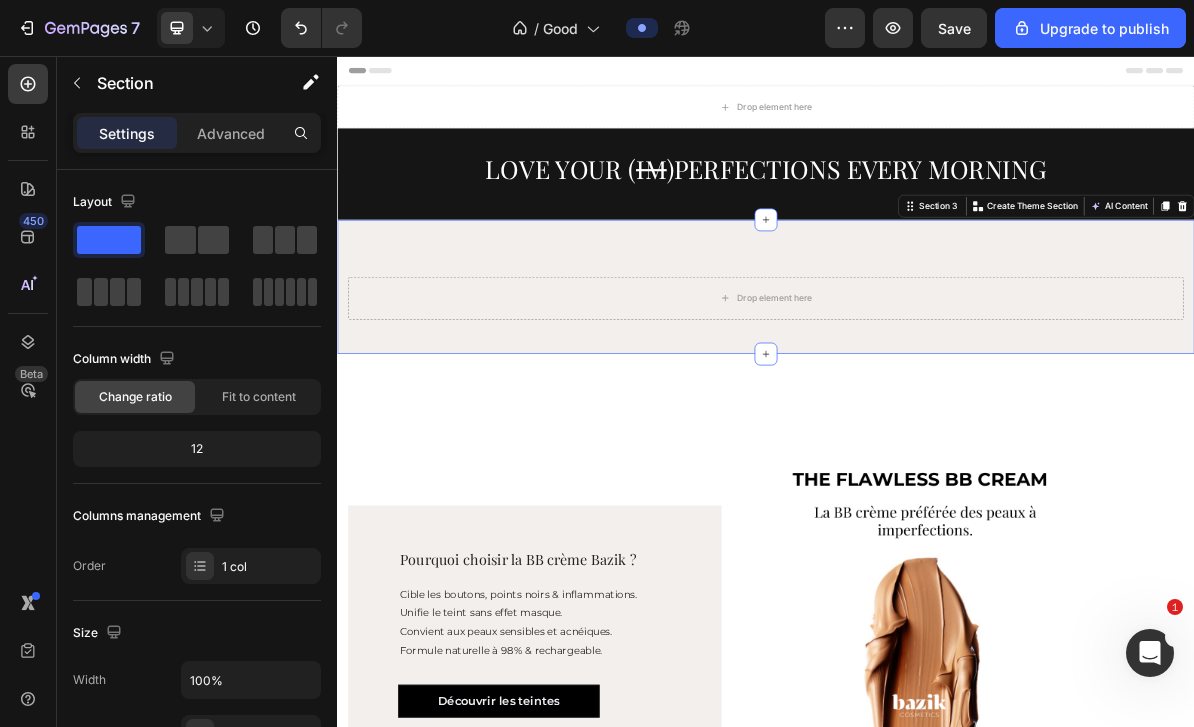 click on "Drop element here Section 3   You can create reusable sections Create Theme Section AI Content Write with GemAI What would you like to describe here? Tone and Voice Persuasive Product COTONS DÉMAQUILLANTS Show more Generate" at bounding box center (937, 379) 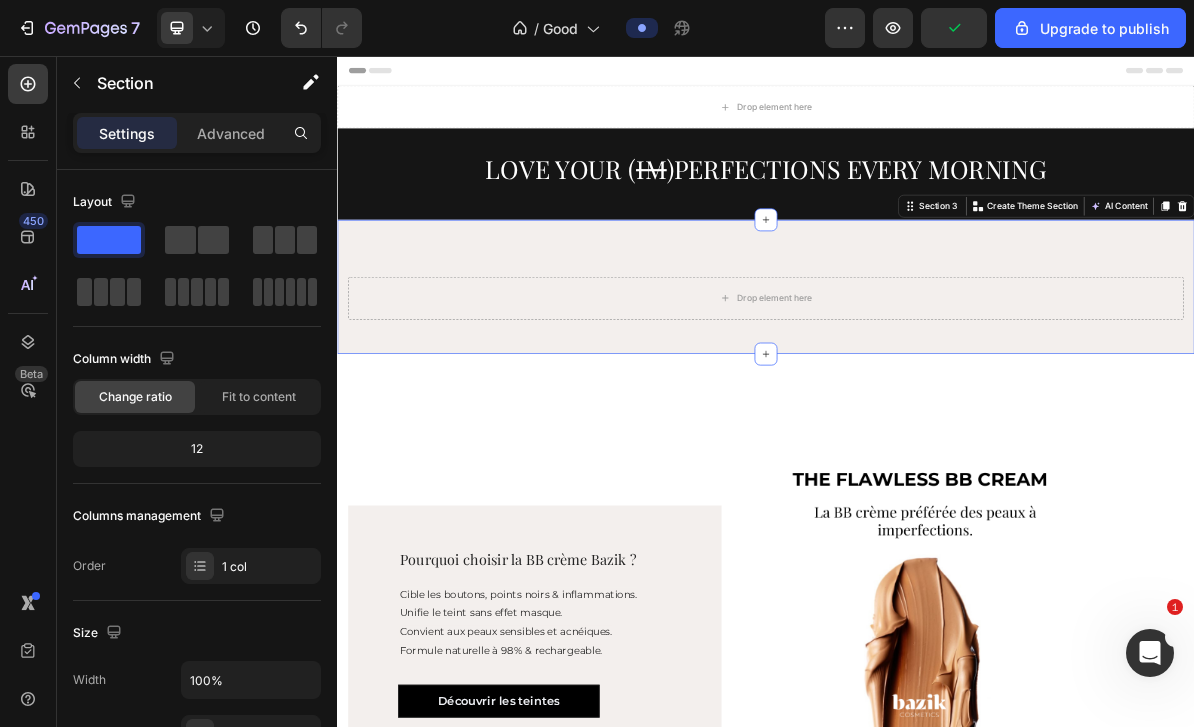 click on "Drop element here Section 3   You can create reusable sections Create Theme Section AI Content Write with GemAI What would you like to describe here? Tone and Voice Persuasive Product COTONS DÉMAQUILLANTS Show more Generate" at bounding box center [937, 379] 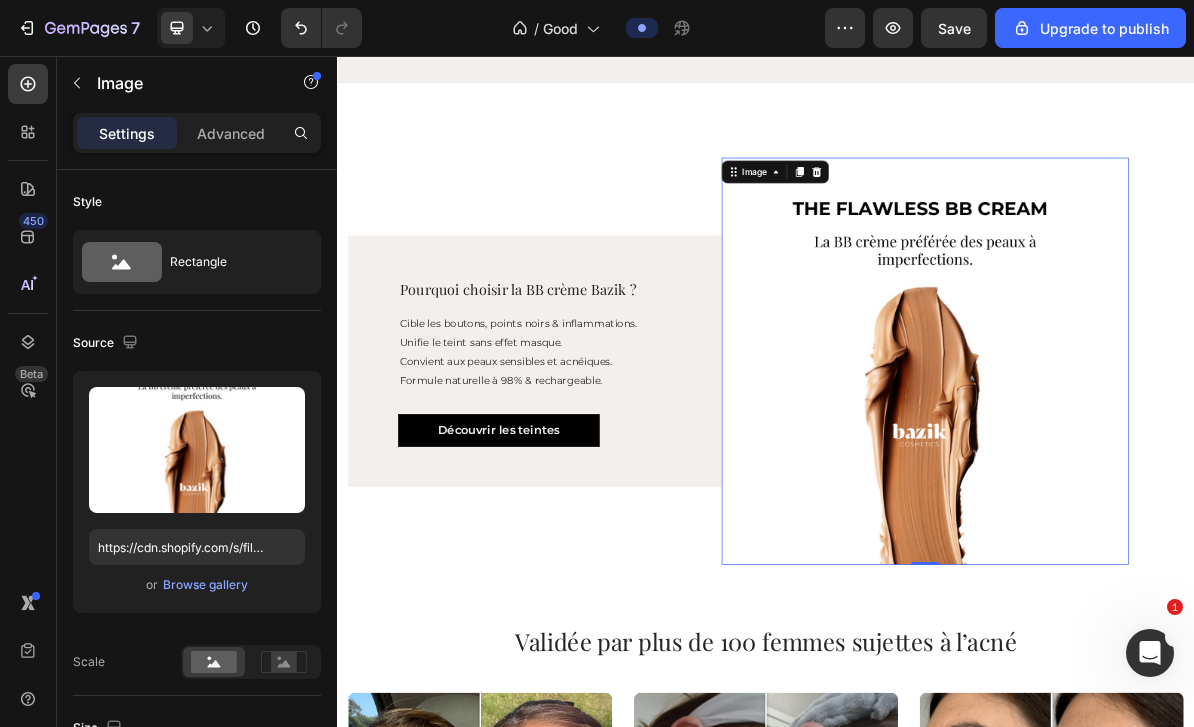 scroll, scrollTop: 341, scrollLeft: 0, axis: vertical 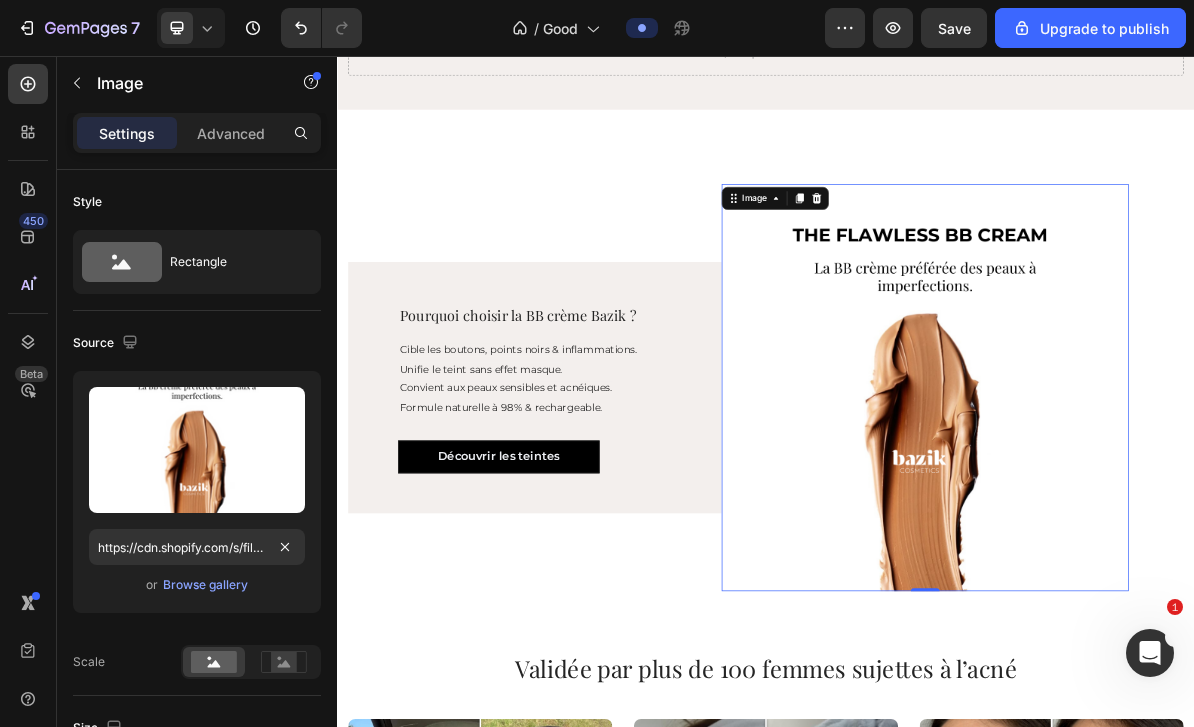 click on "Browse gallery" at bounding box center [205, 585] 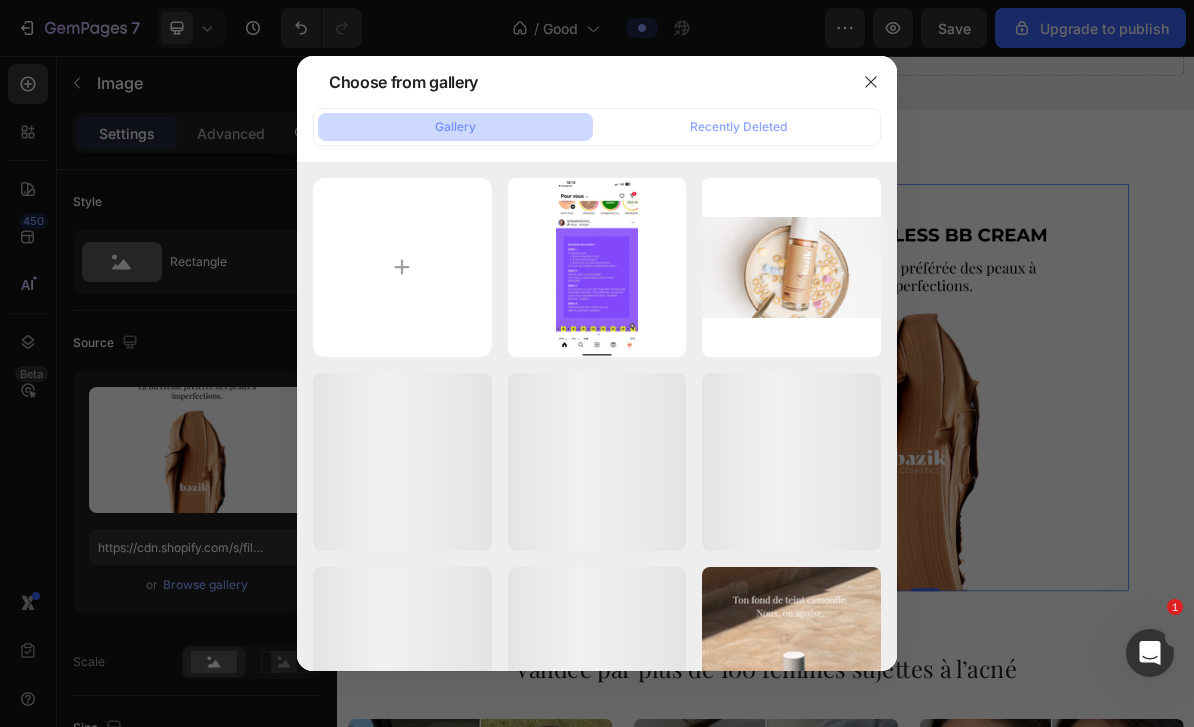click at bounding box center (402, 267) 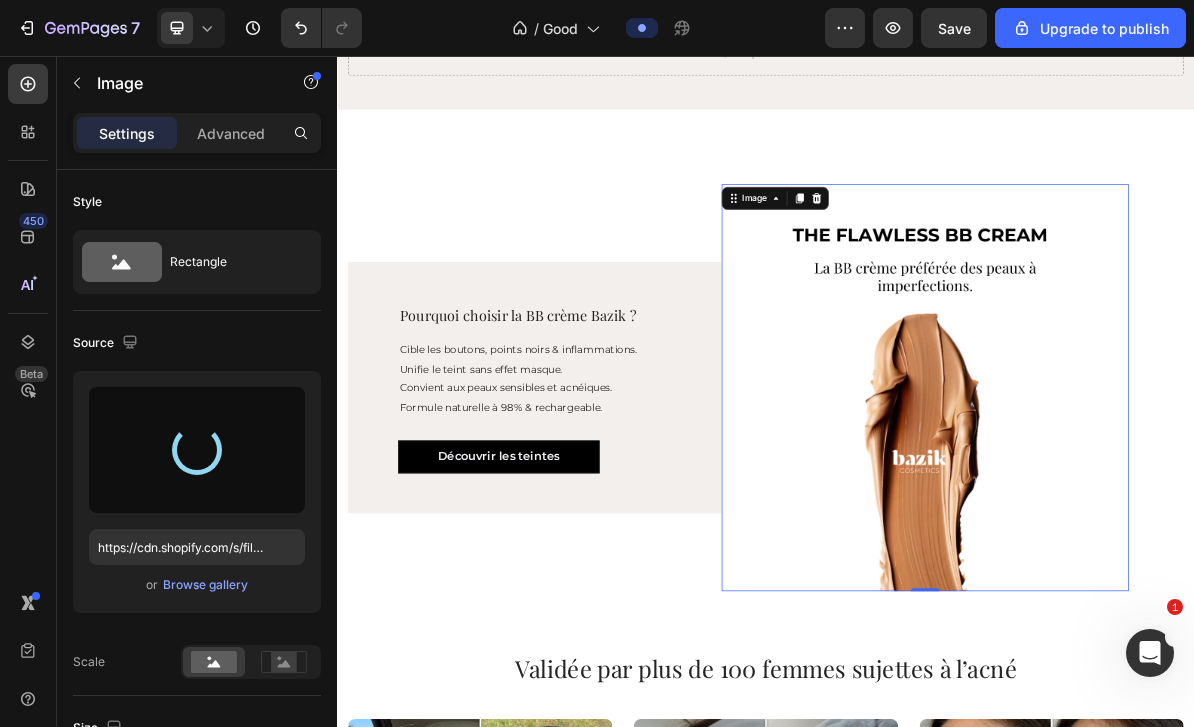type on "https://cdn.shopify.com/s/files/1/0930/1688/3546/files/gempages_554003354175406997-dcac6b15-c4eb-4d13-a713-7280adce789e.jpg" 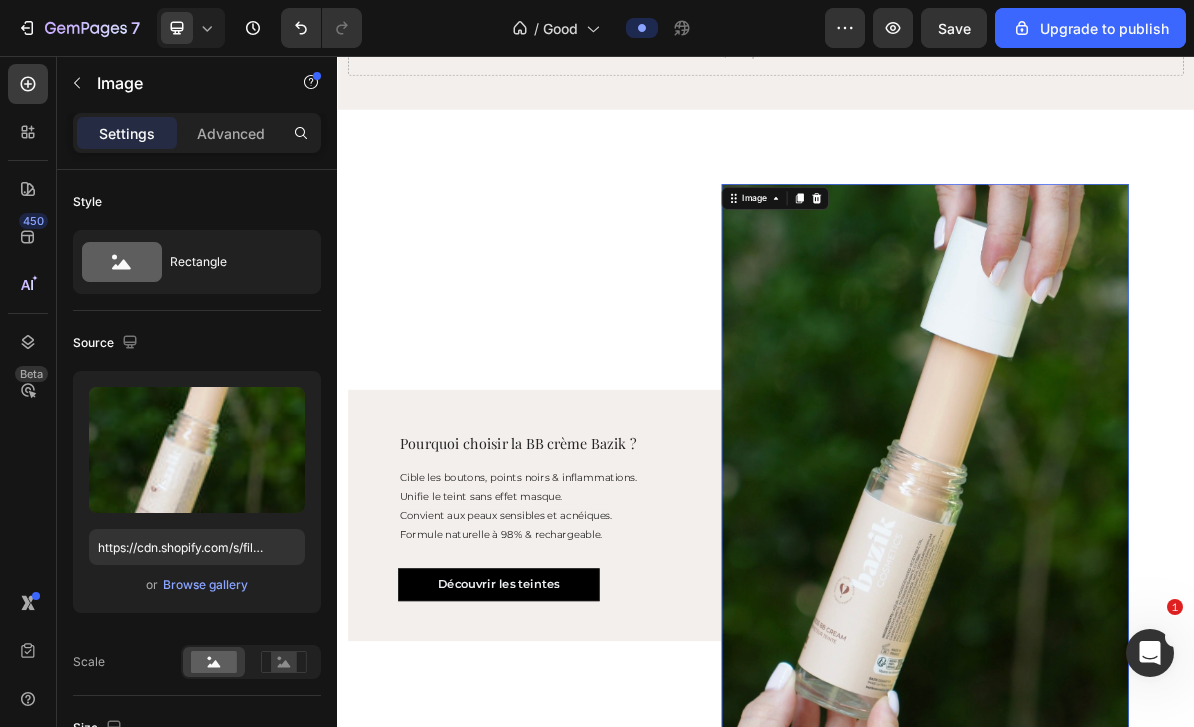 click on "Browse gallery" at bounding box center (205, 585) 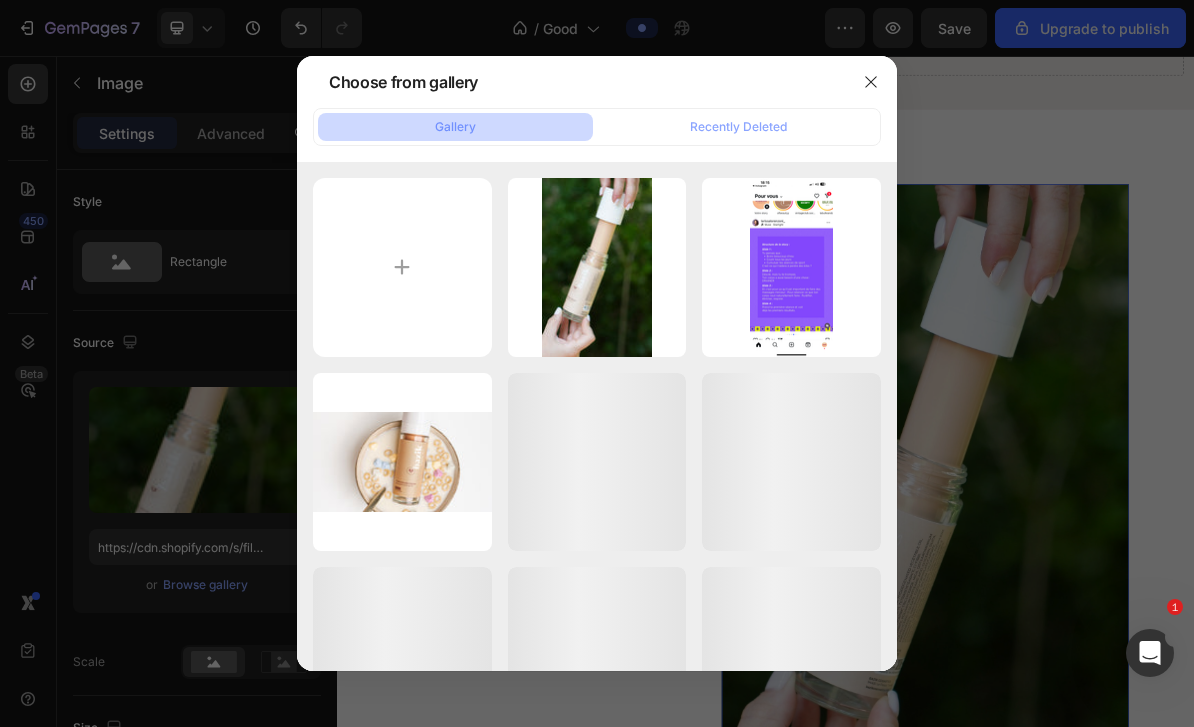 click at bounding box center [402, 267] 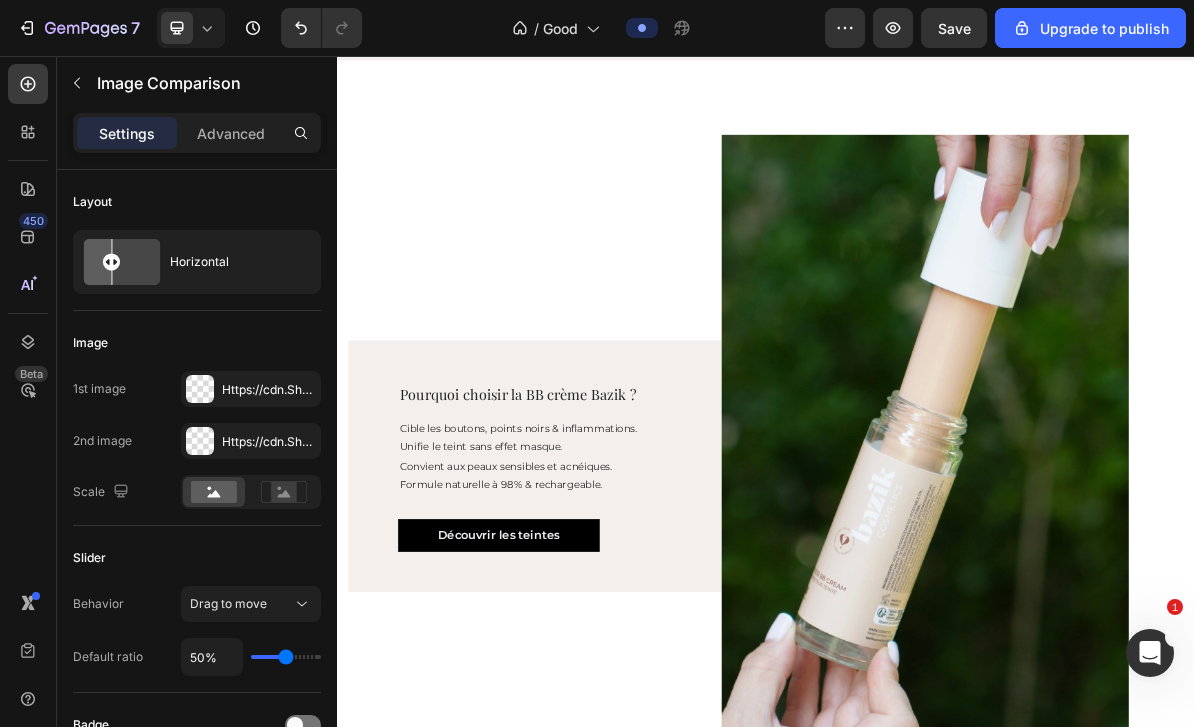 scroll, scrollTop: 369, scrollLeft: 0, axis: vertical 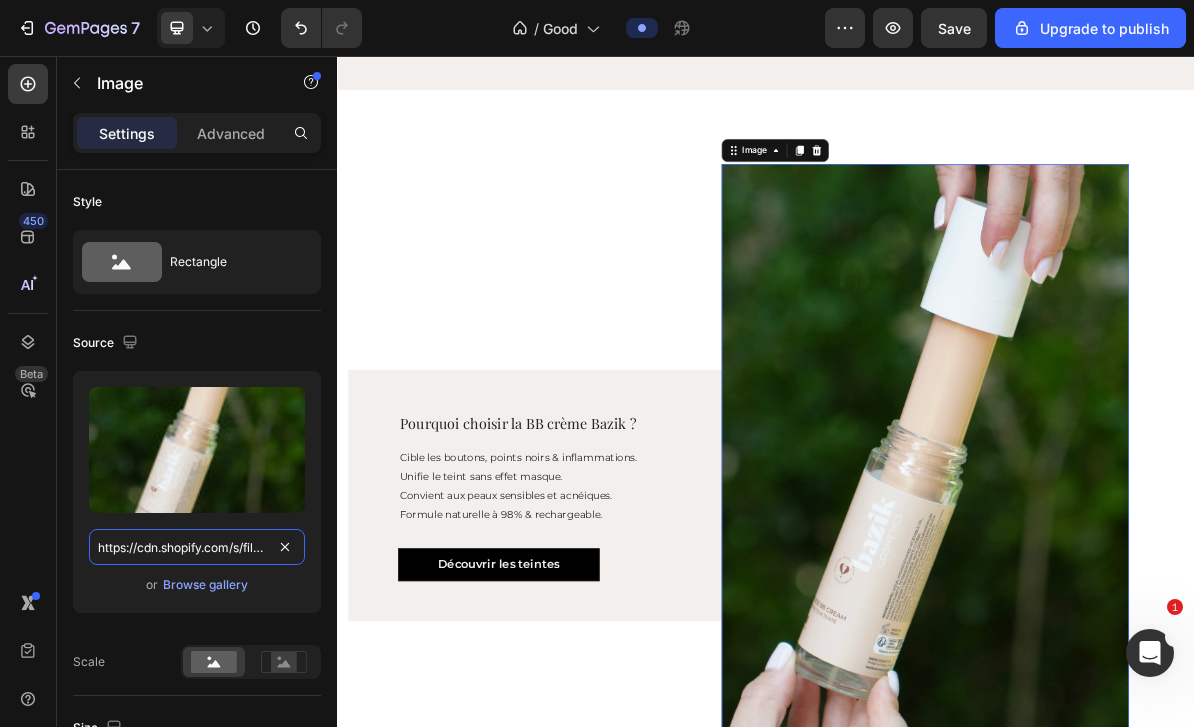 click on "https://cdn.shopify.com/s/files/1/0930/1688/3546/files/gempages_554003354175406997-dcac6b15-c4eb-4d13-a713-7280adce789e.jpg" at bounding box center (197, 547) 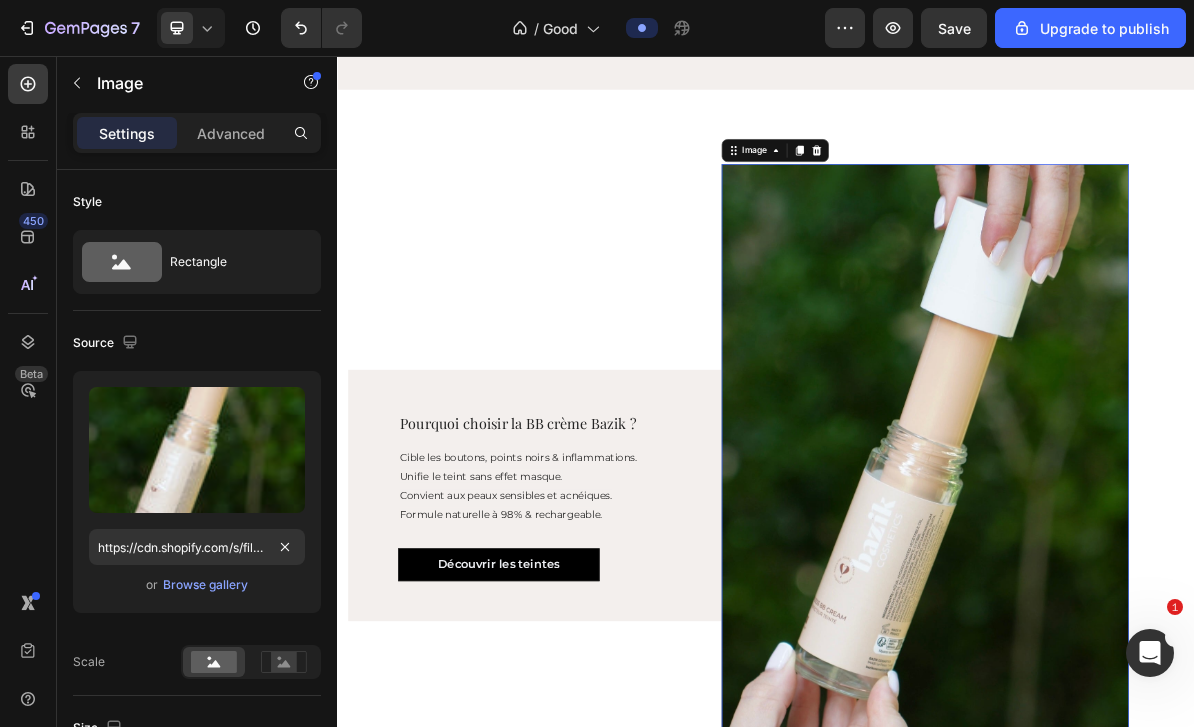 click on "Upload Image https://cdn.shopify.com/s/files/1/0930/1688/3546/files/gempages_554003354175406997-dcac6b15-c4eb-4d13-a713-7280adce789e.jpg or  Browse gallery" at bounding box center [197, 492] 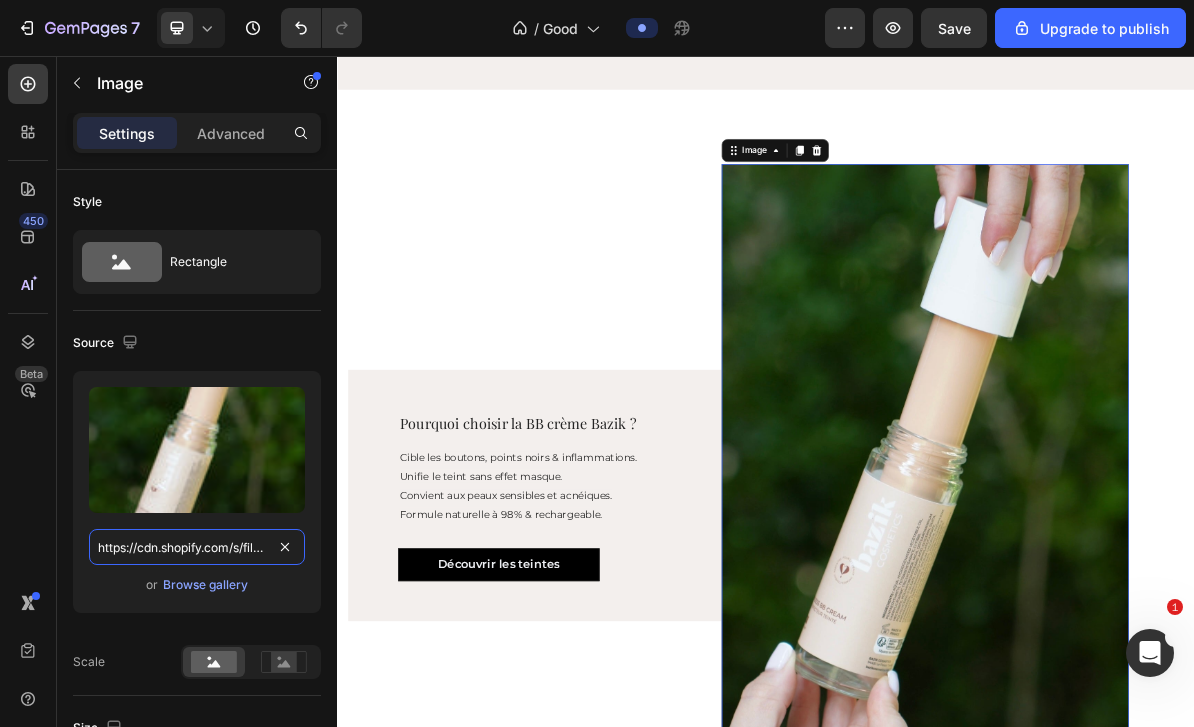 type 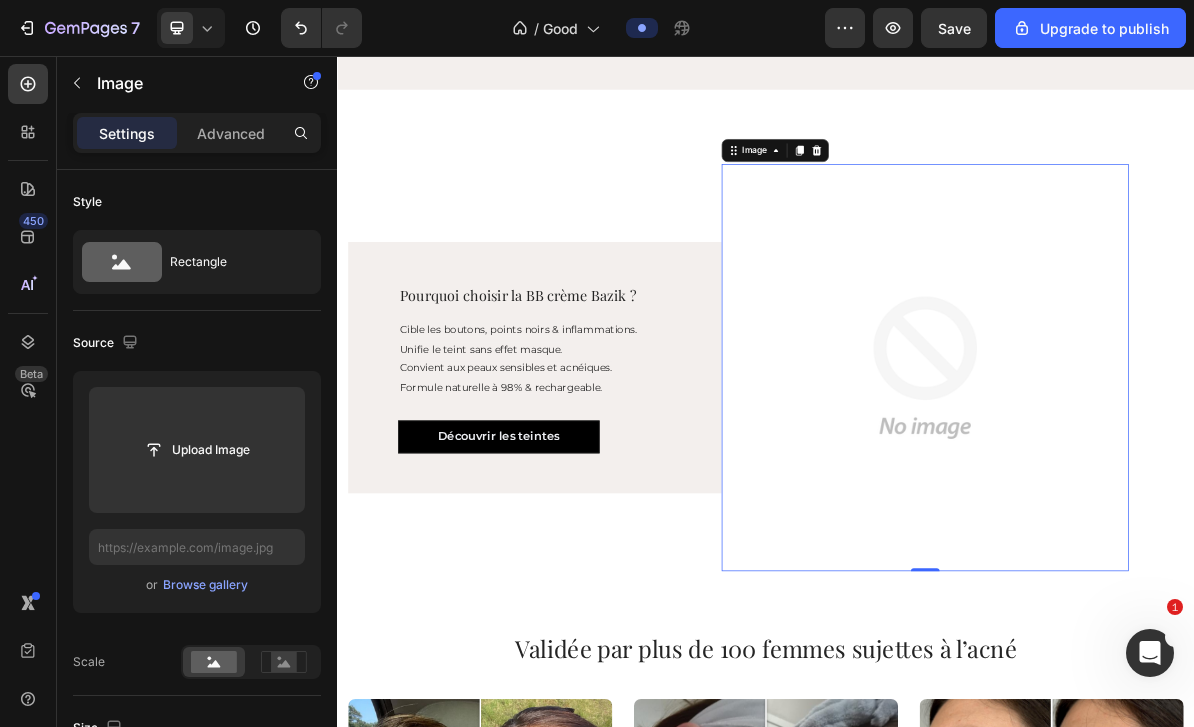 click 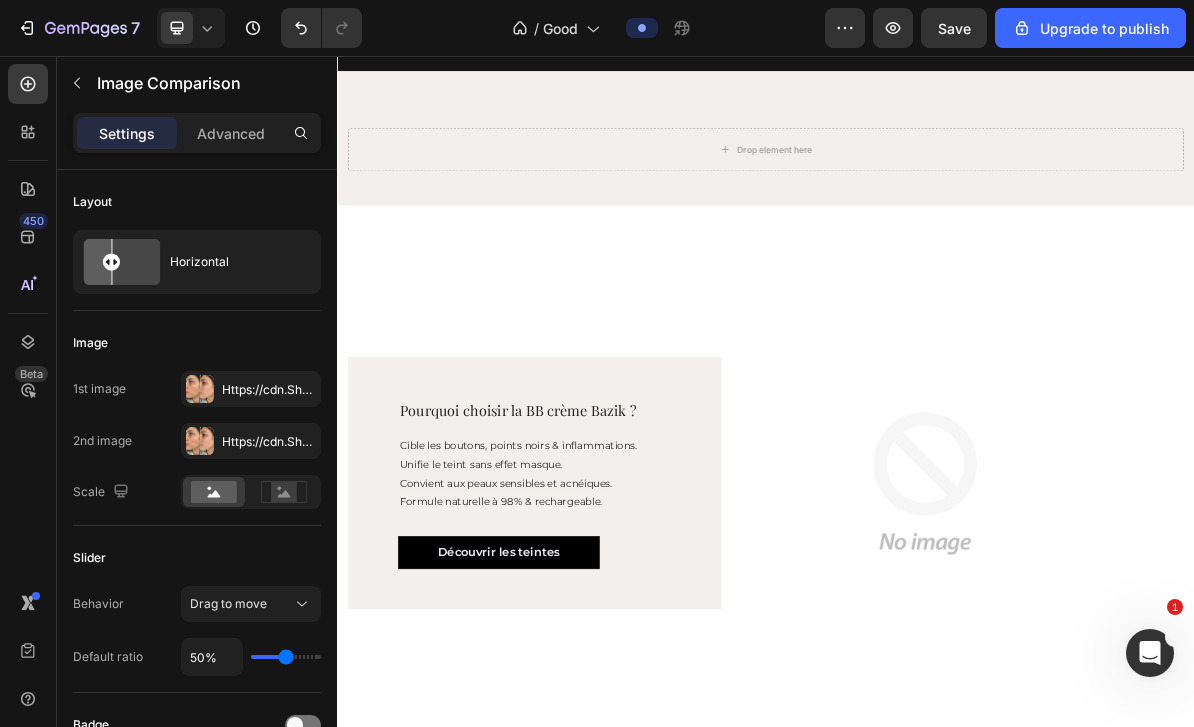 scroll, scrollTop: 225, scrollLeft: 0, axis: vertical 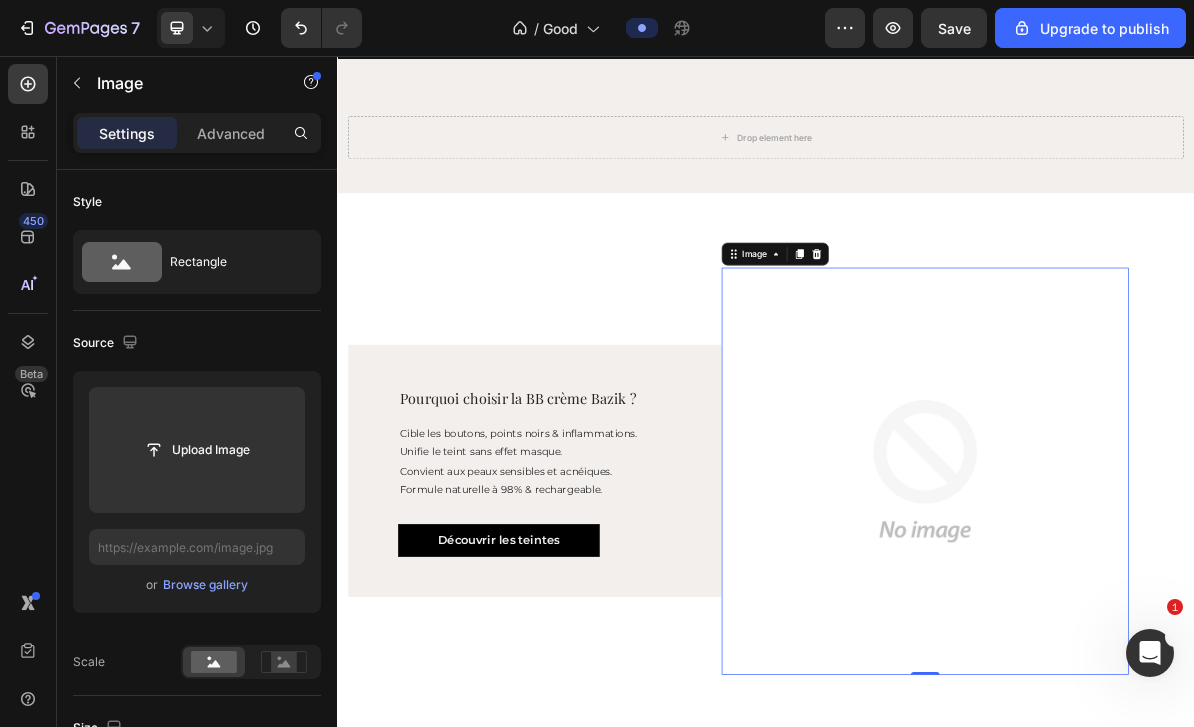 click 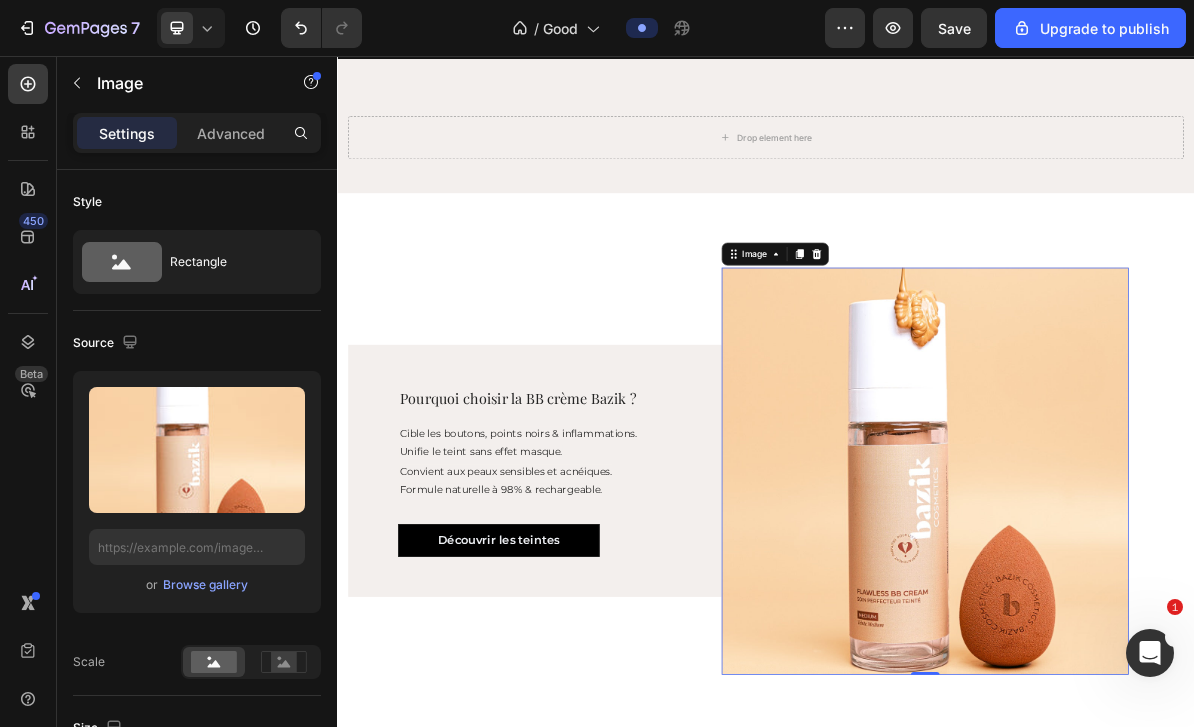 type on "https://cdn.shopify.com/s/files/1/0930/1688/3546/files/gempages_554003354175406997-836478b4-c3ea-454e-a8ea-f48eb6b7049a.jpg" 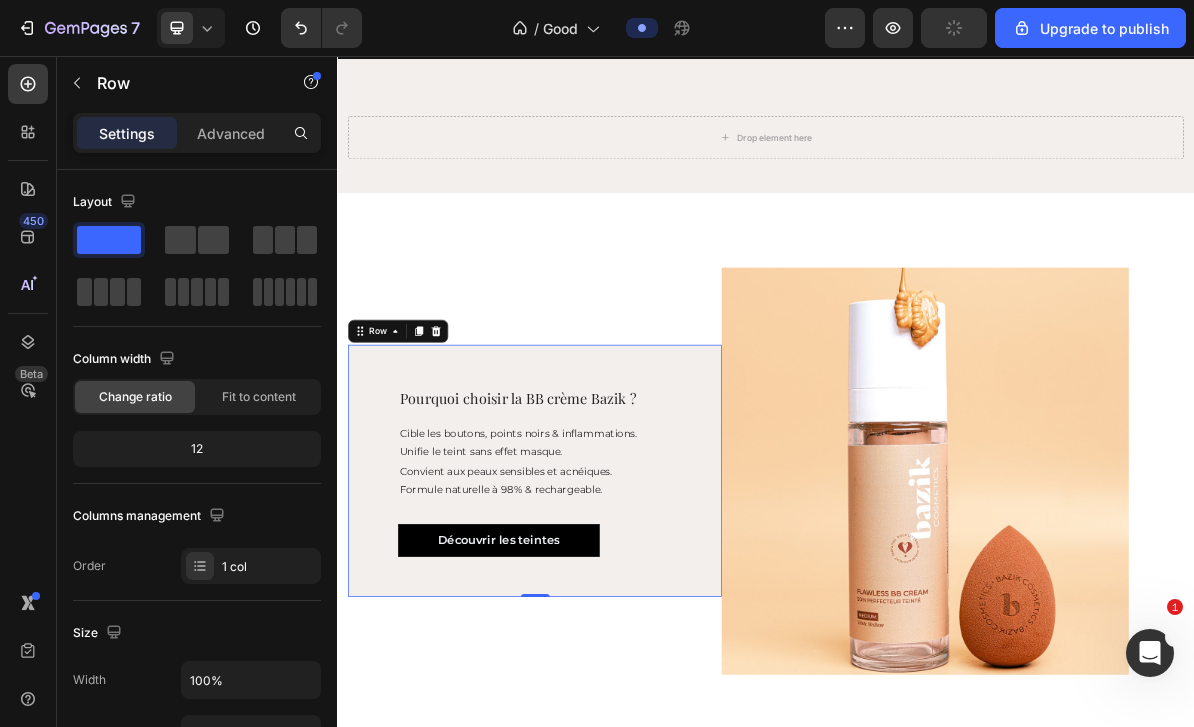 click on "Fit to content" 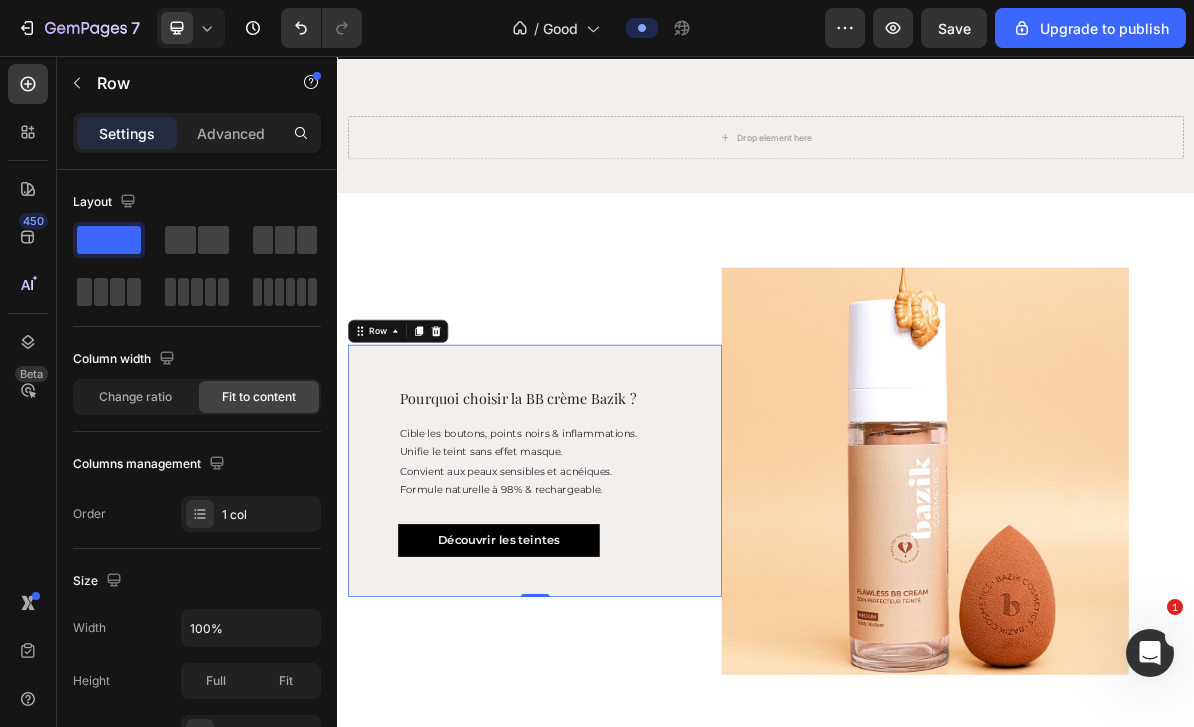 click on "Change ratio" 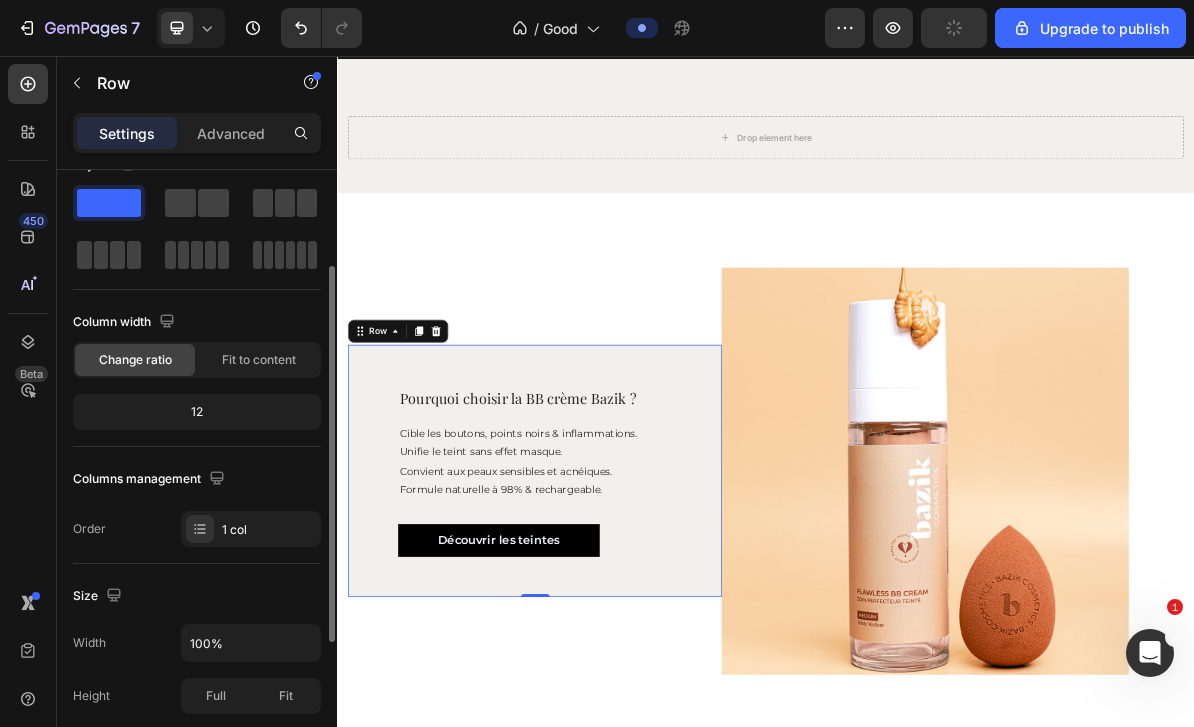 scroll, scrollTop: 0, scrollLeft: 0, axis: both 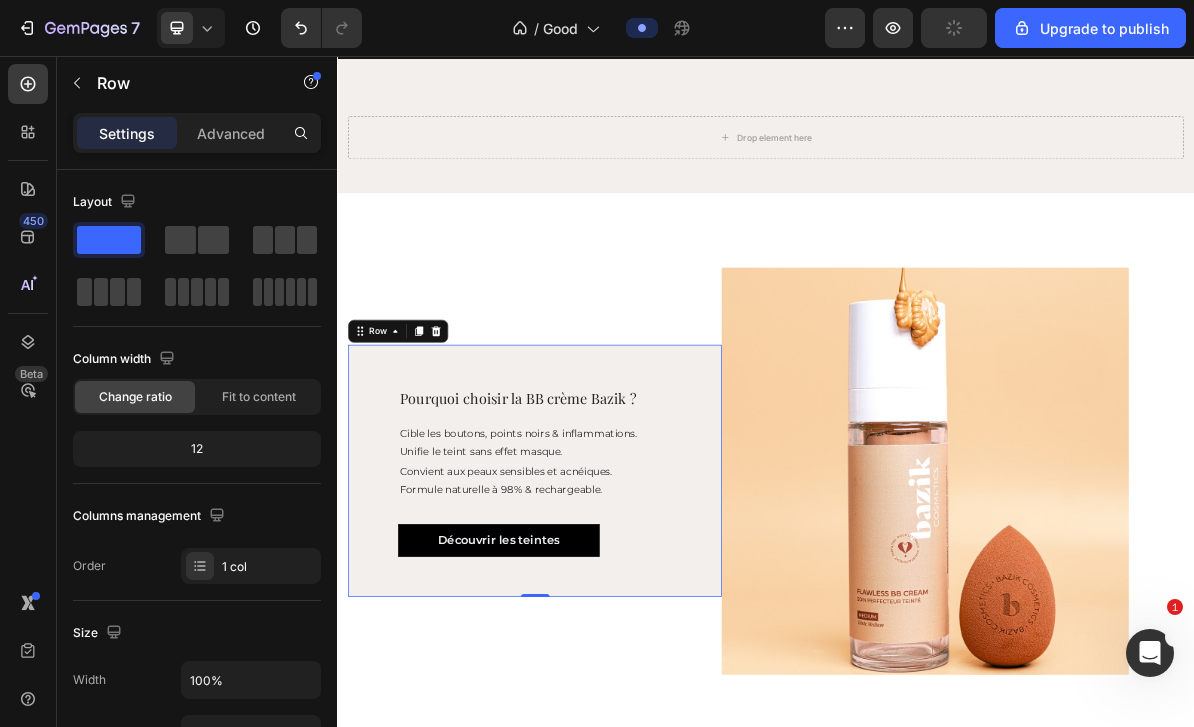click 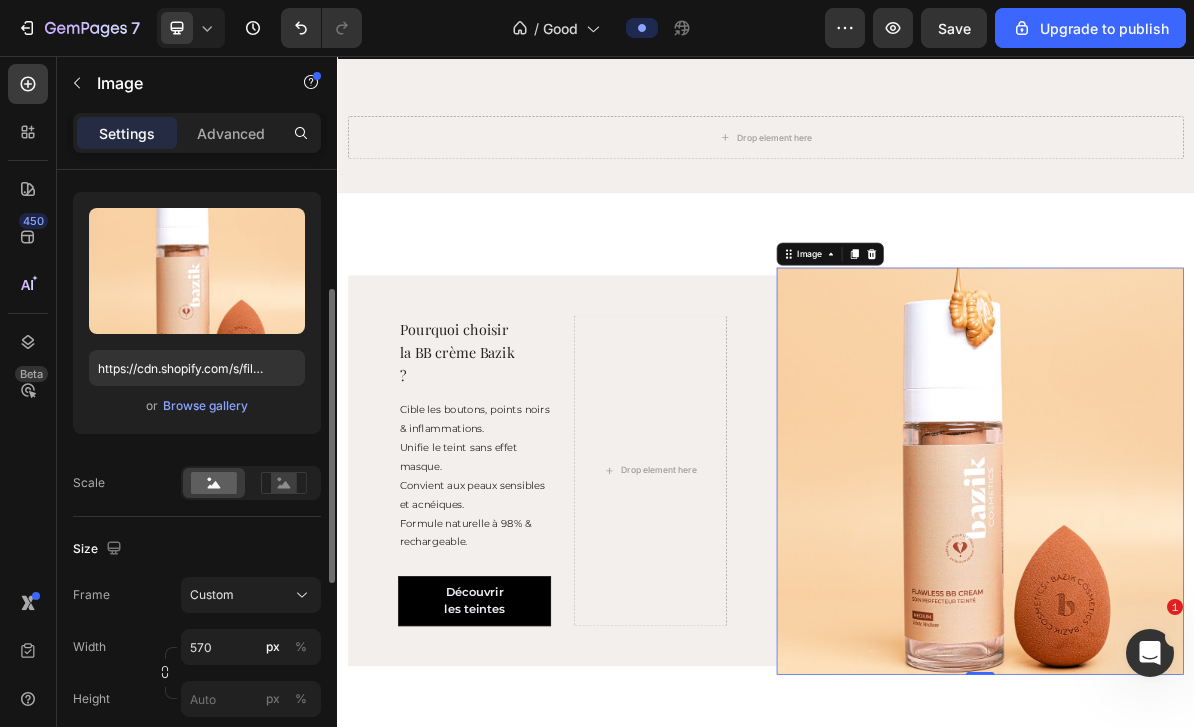 scroll, scrollTop: 218, scrollLeft: 0, axis: vertical 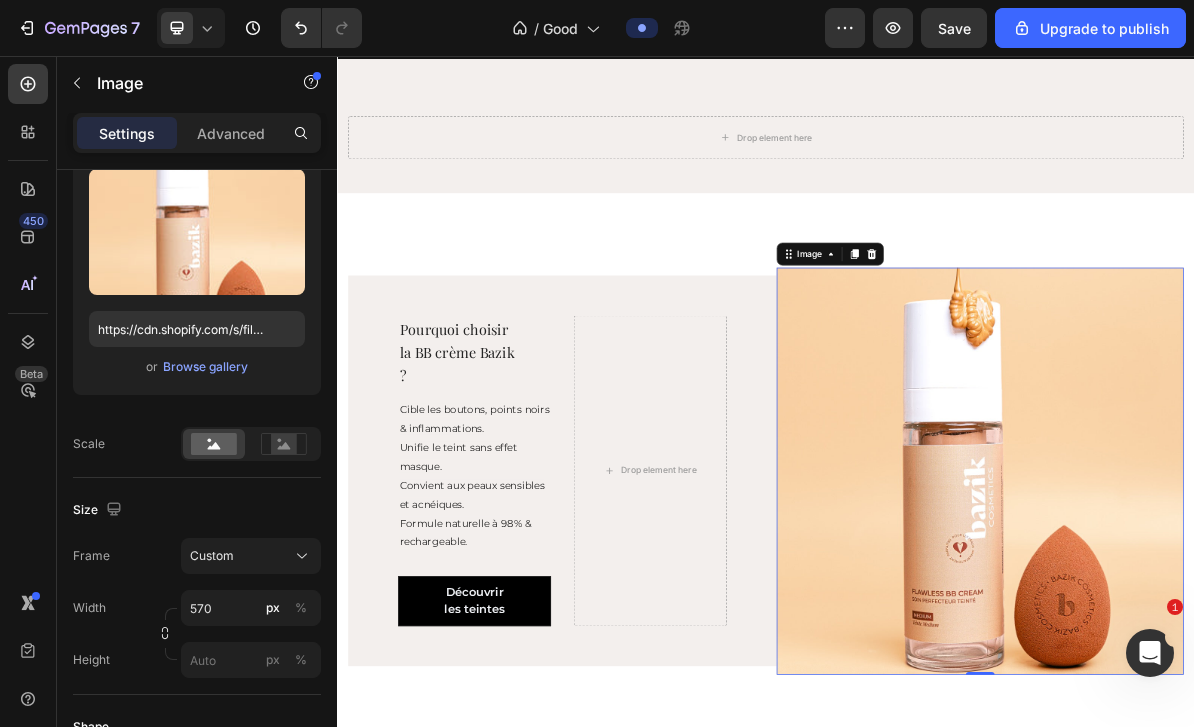 click on "Custom" at bounding box center (212, 556) 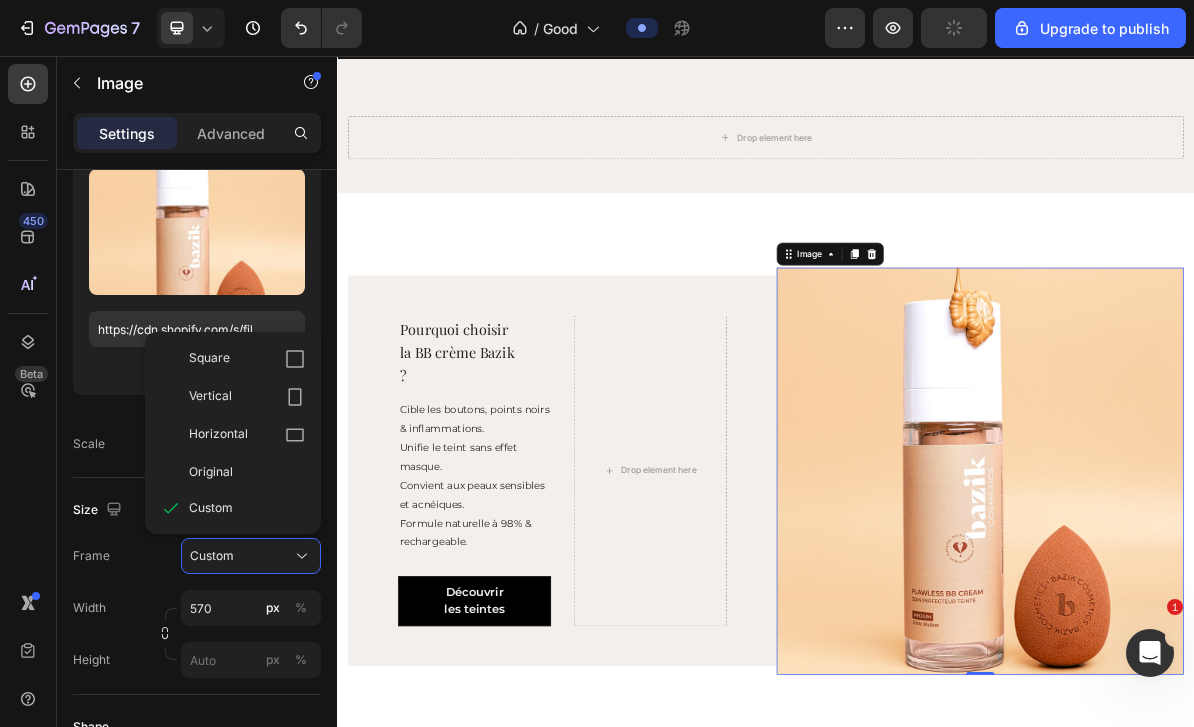 click on "Original" at bounding box center [211, 472] 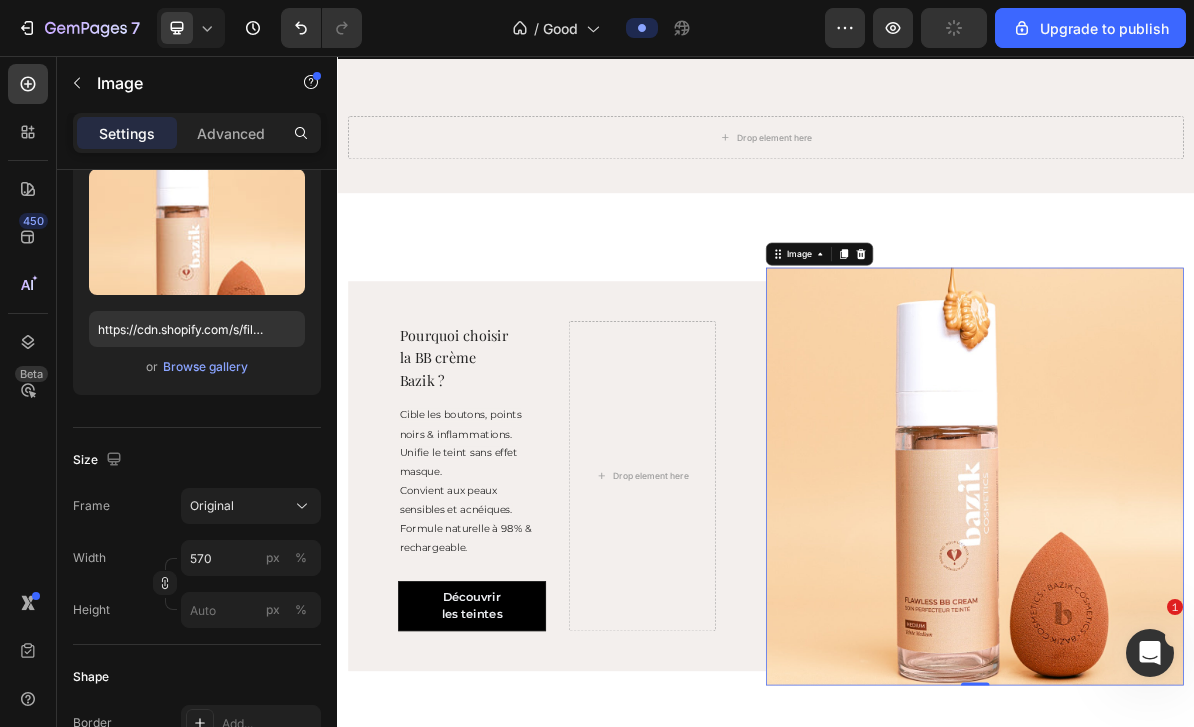 type 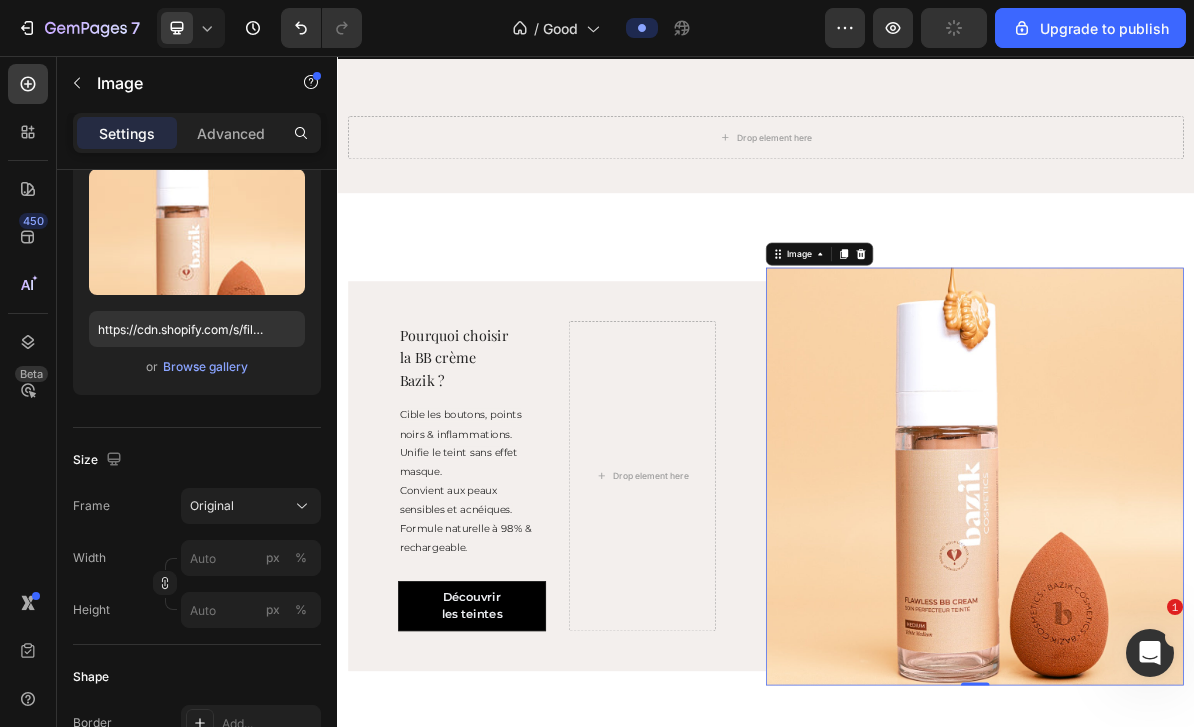 click on "Original" at bounding box center [251, 506] 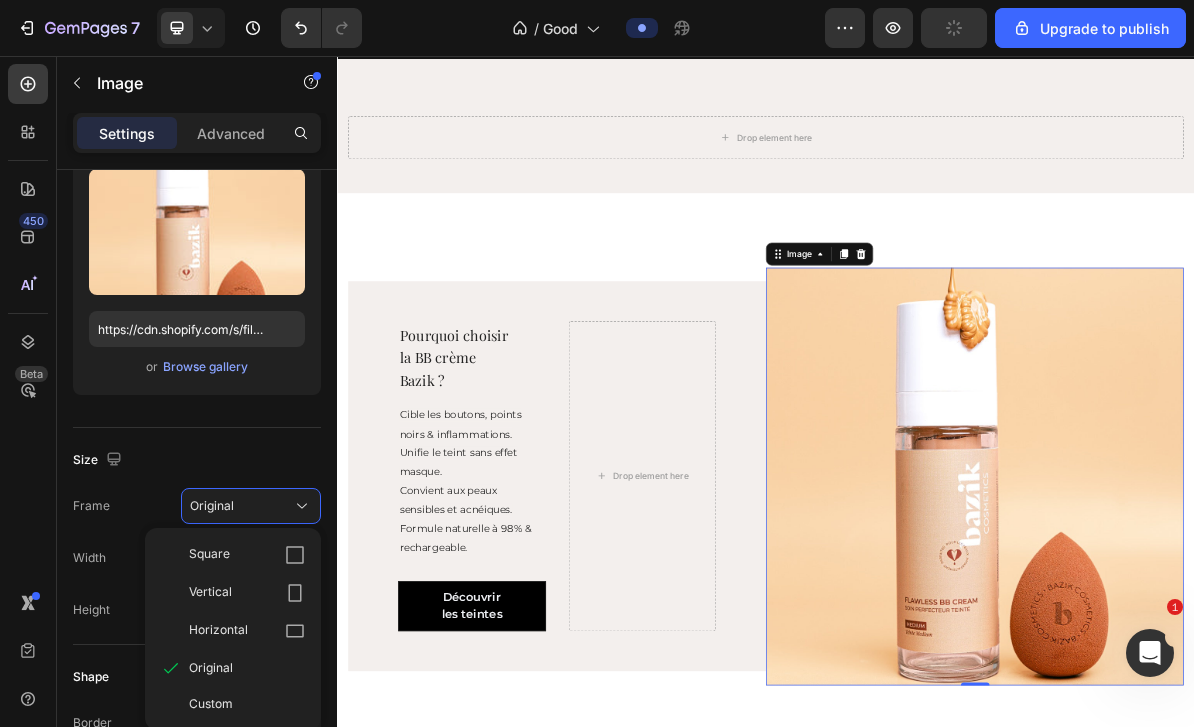 click on "Square" at bounding box center [209, 555] 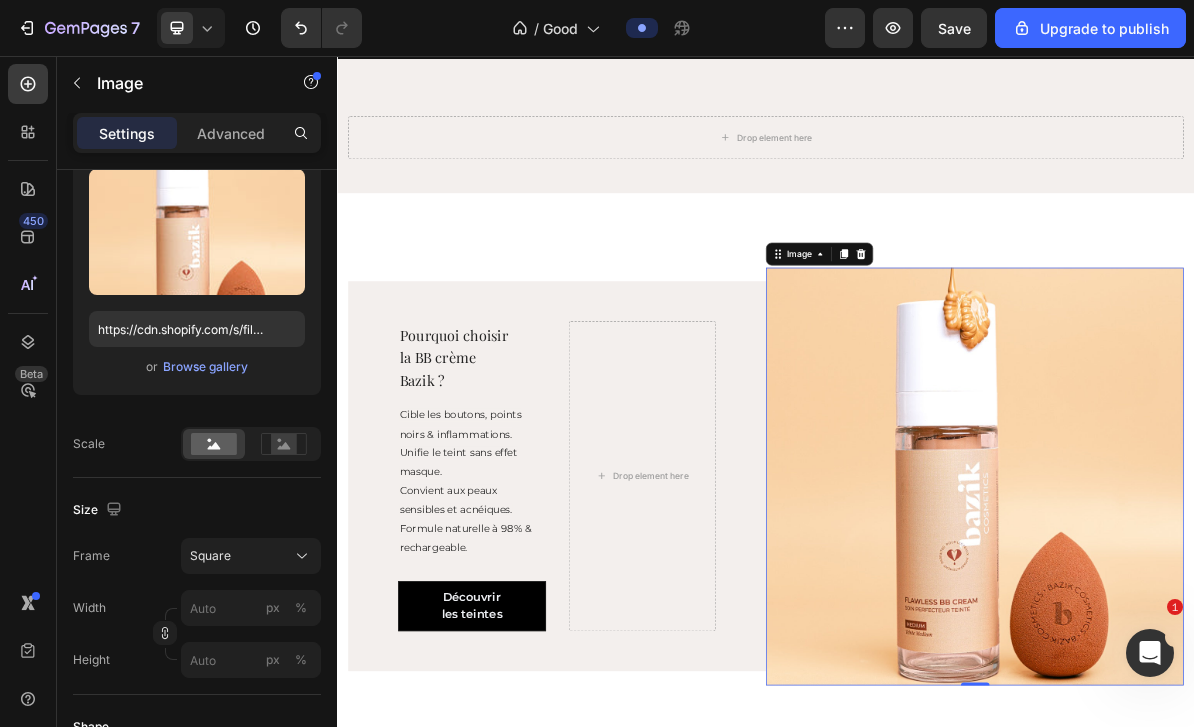 click on "Square" at bounding box center [210, 556] 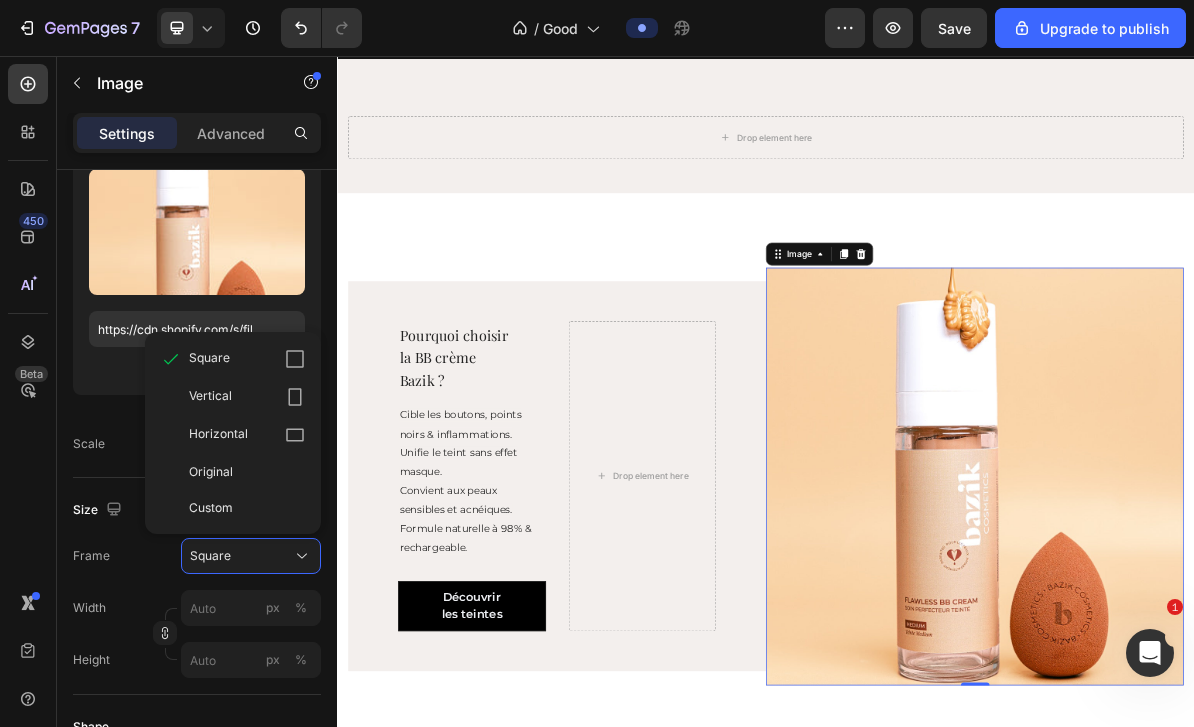 click on "Horizontal" at bounding box center [218, 435] 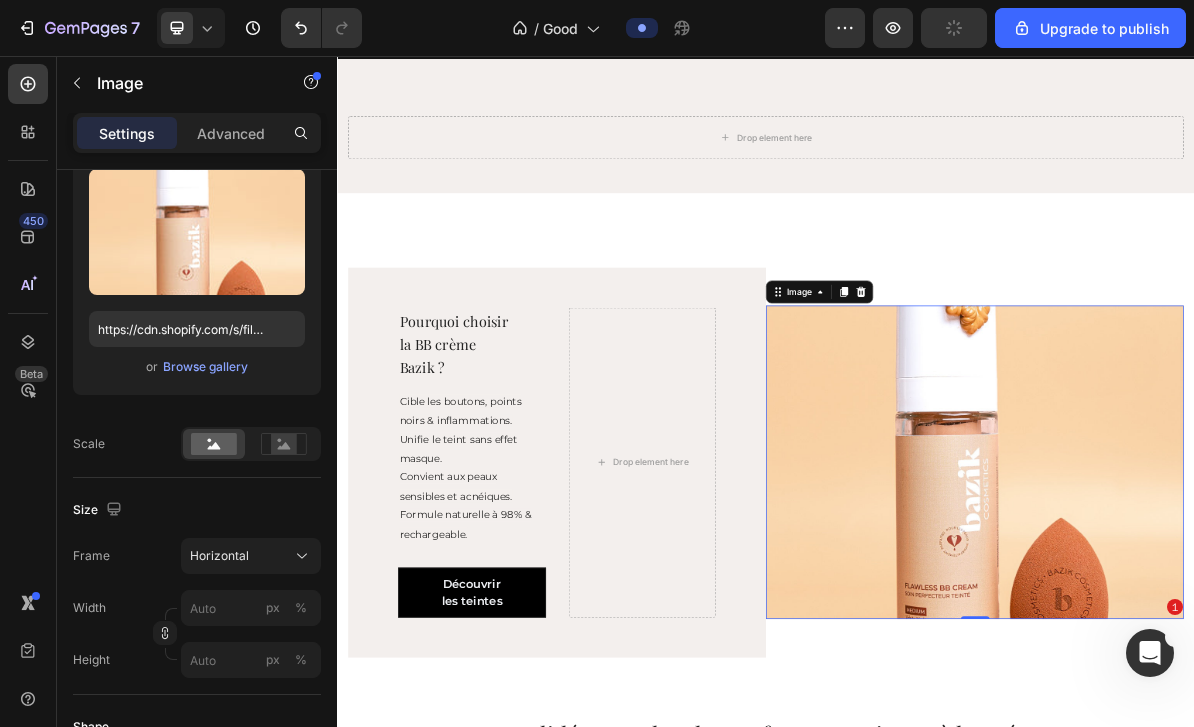 click on "Horizontal" 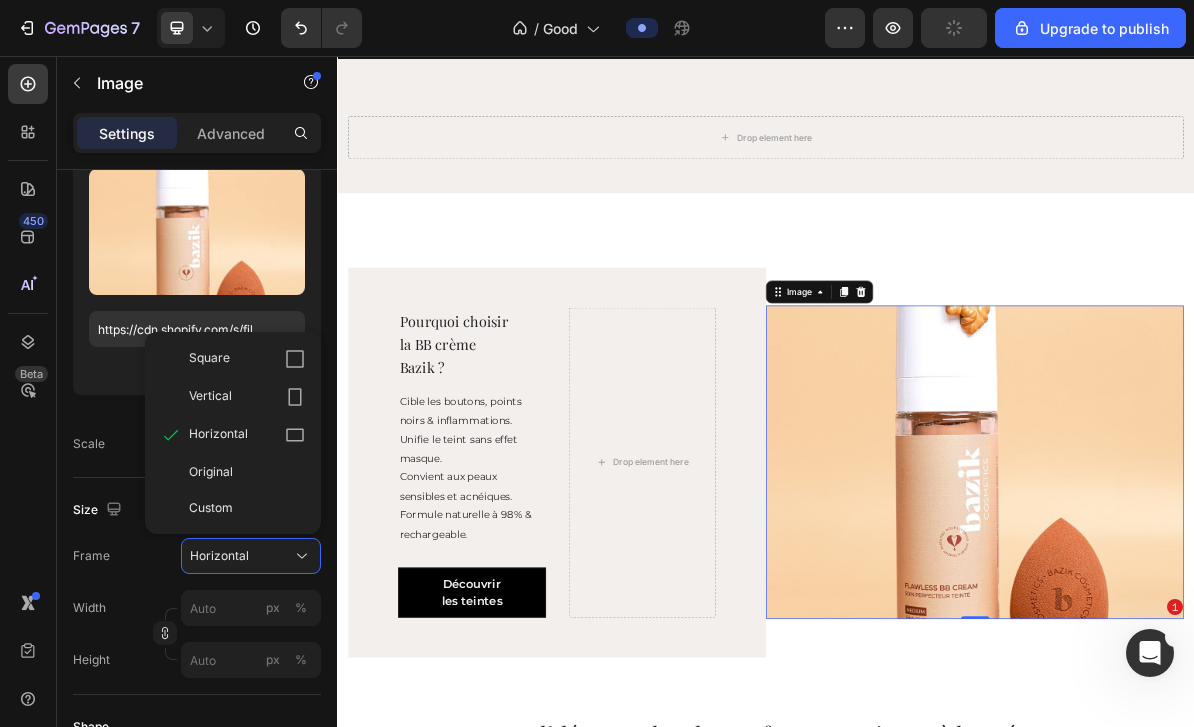 click on "Original" 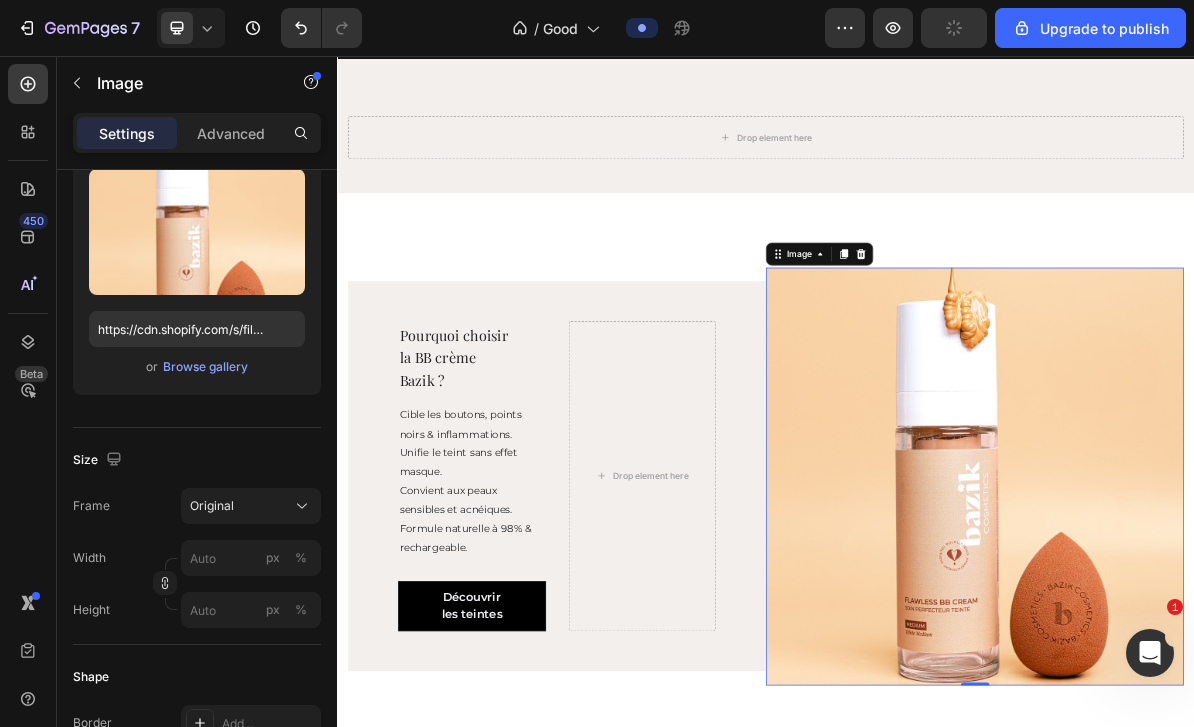 click on "Original" at bounding box center [251, 506] 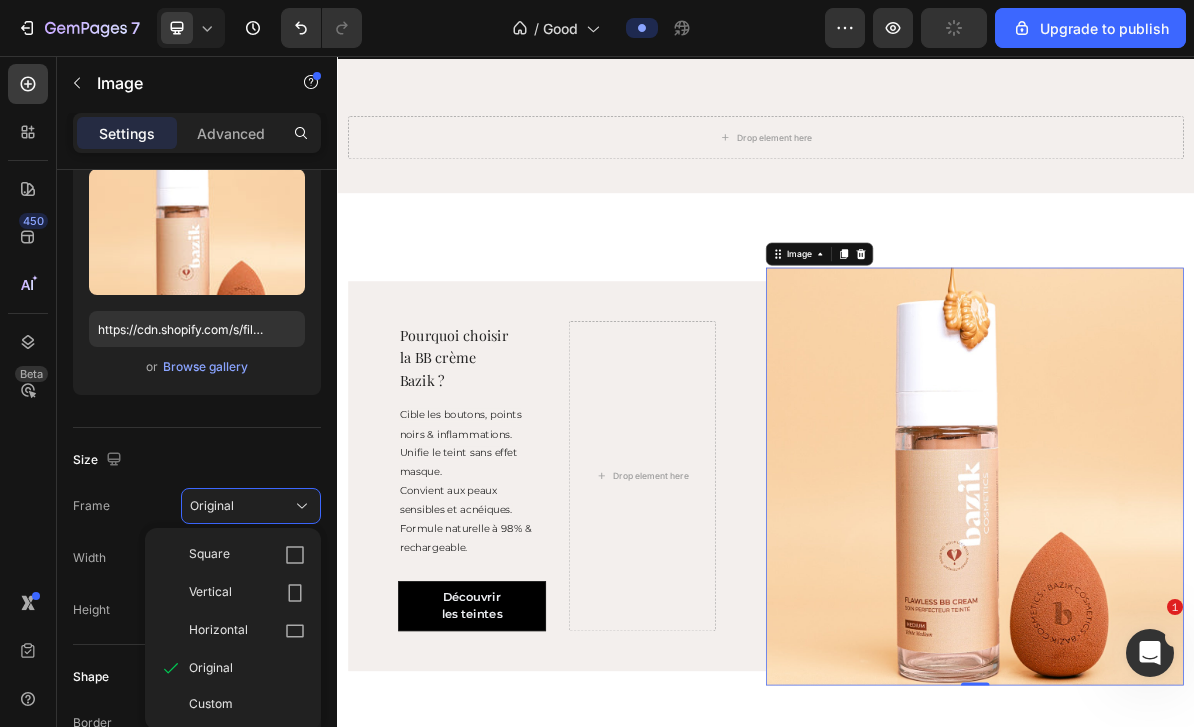 click on "Custom" 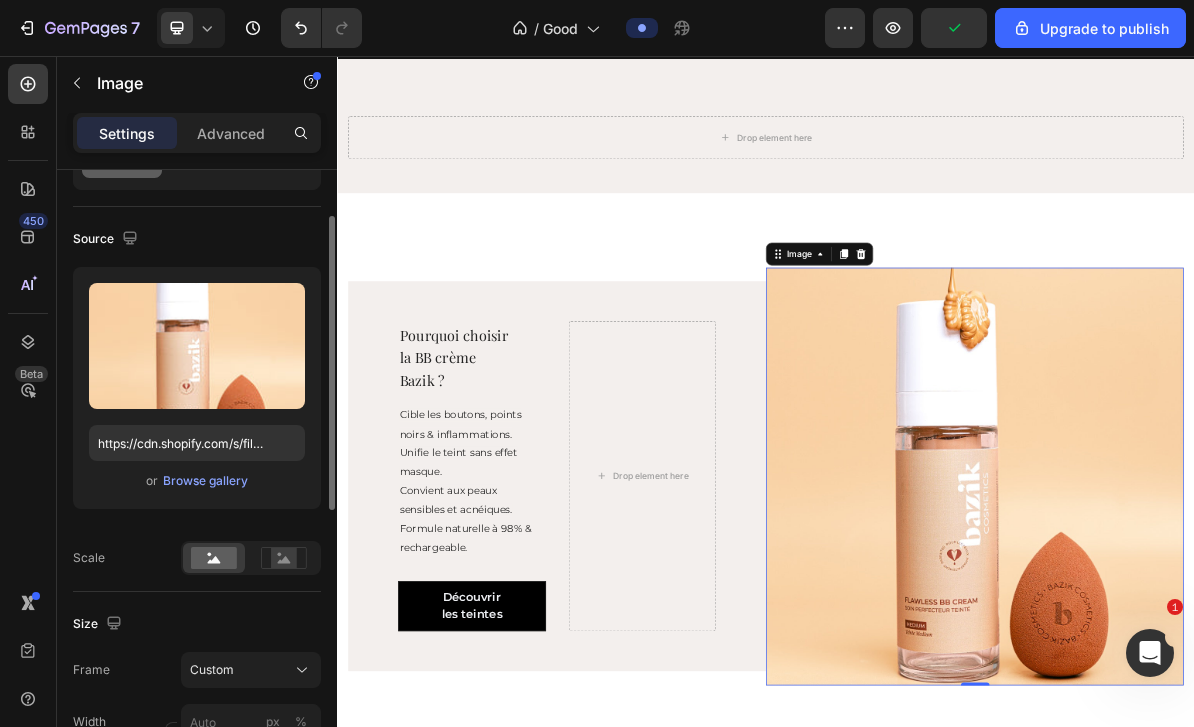 scroll, scrollTop: 101, scrollLeft: 0, axis: vertical 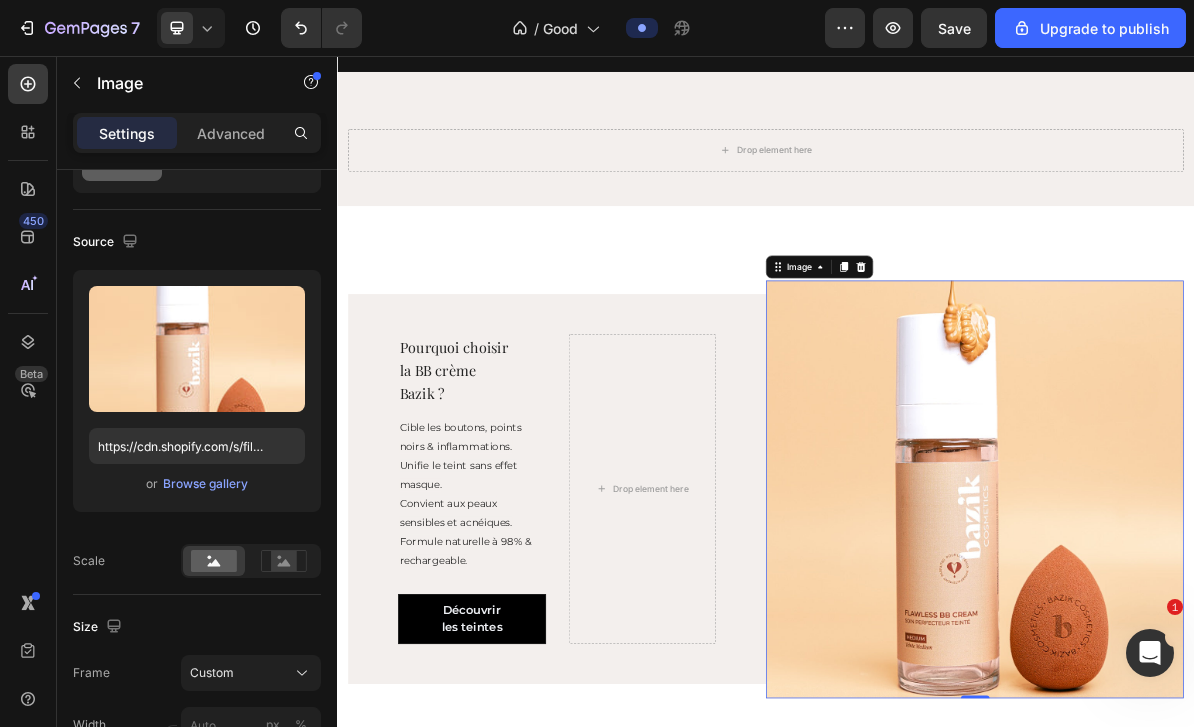 click on "Advanced" at bounding box center (231, 133) 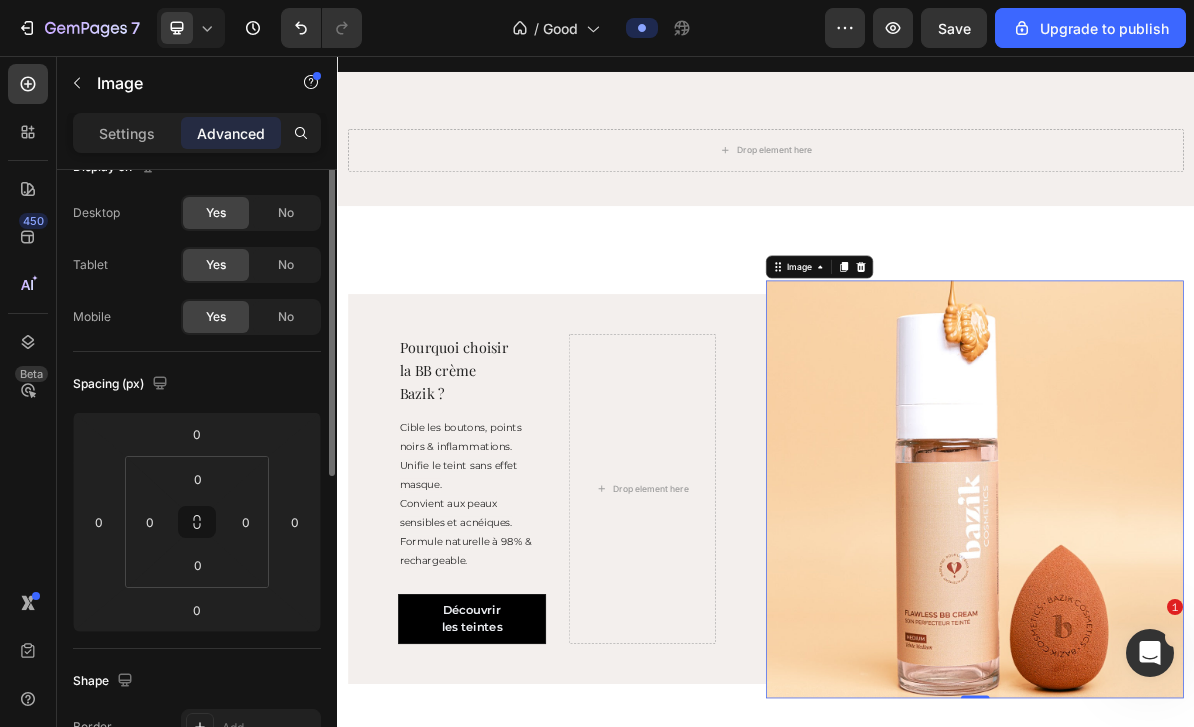 scroll, scrollTop: 0, scrollLeft: 0, axis: both 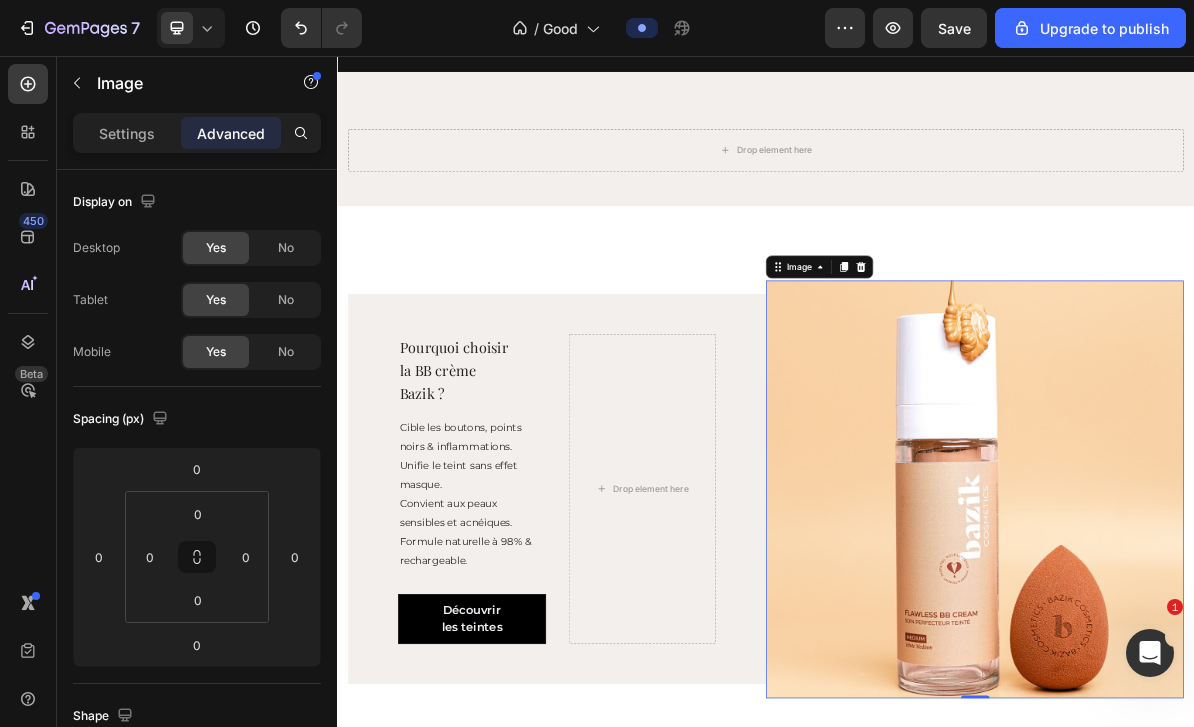 click on "Settings" at bounding box center (127, 133) 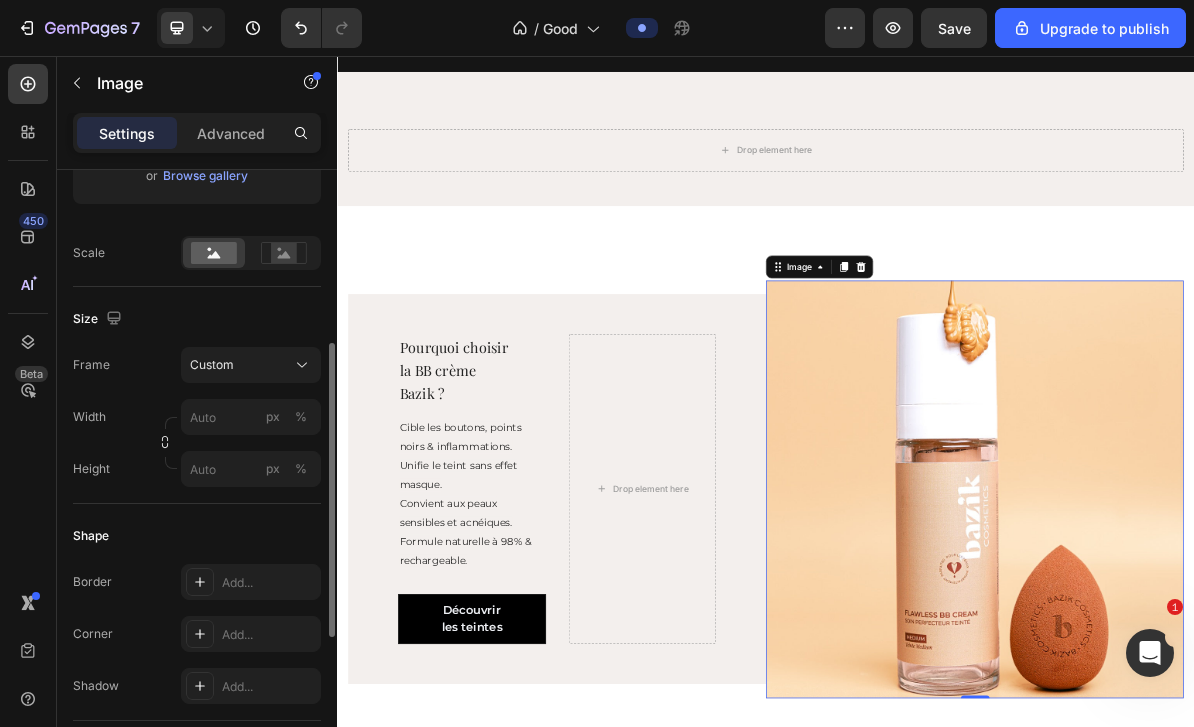 scroll, scrollTop: 414, scrollLeft: 0, axis: vertical 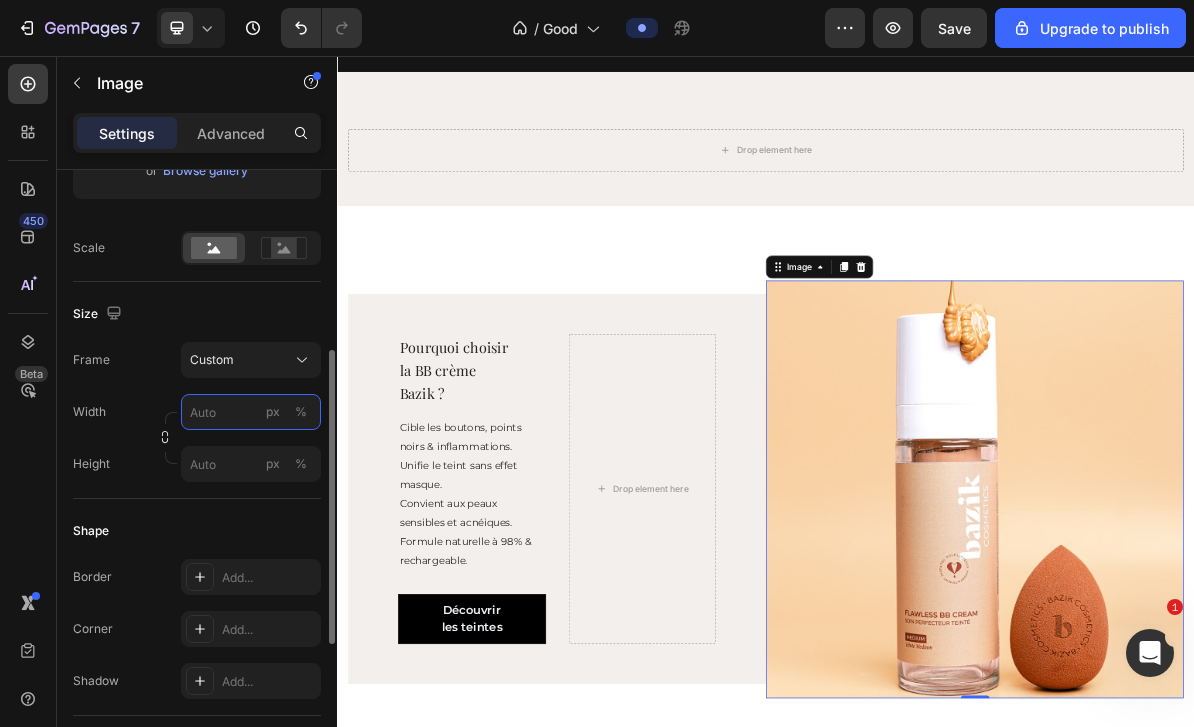 click on "px %" at bounding box center (251, 412) 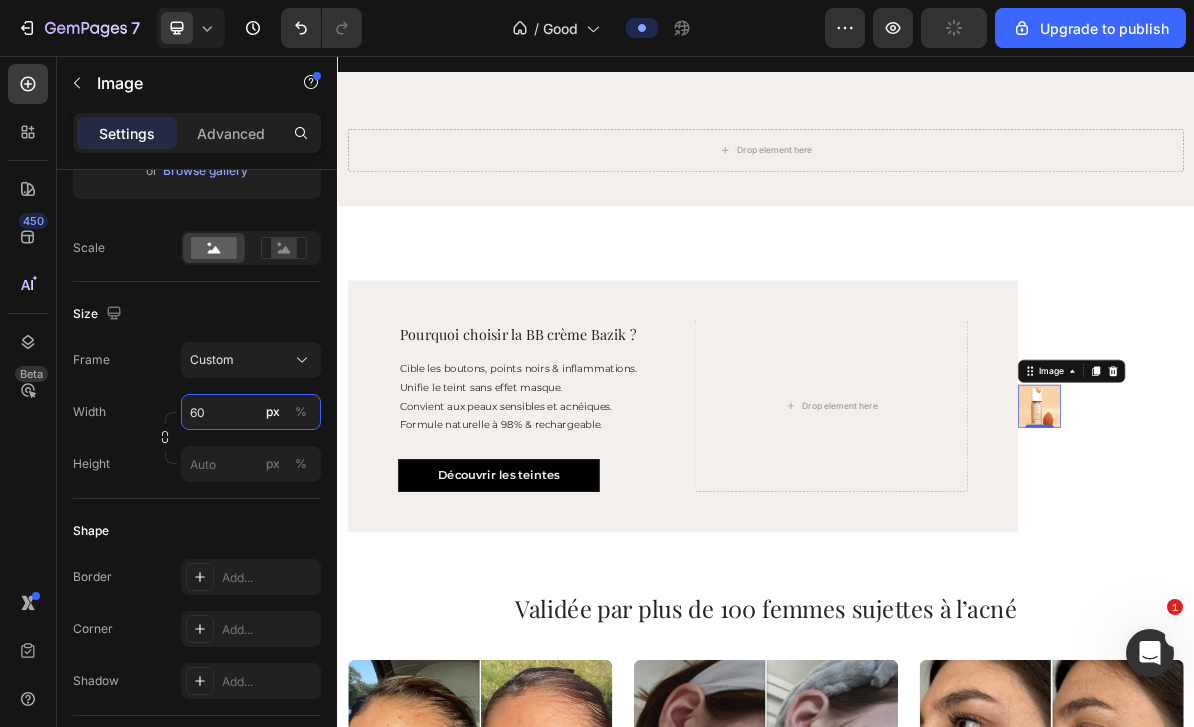 type on "6" 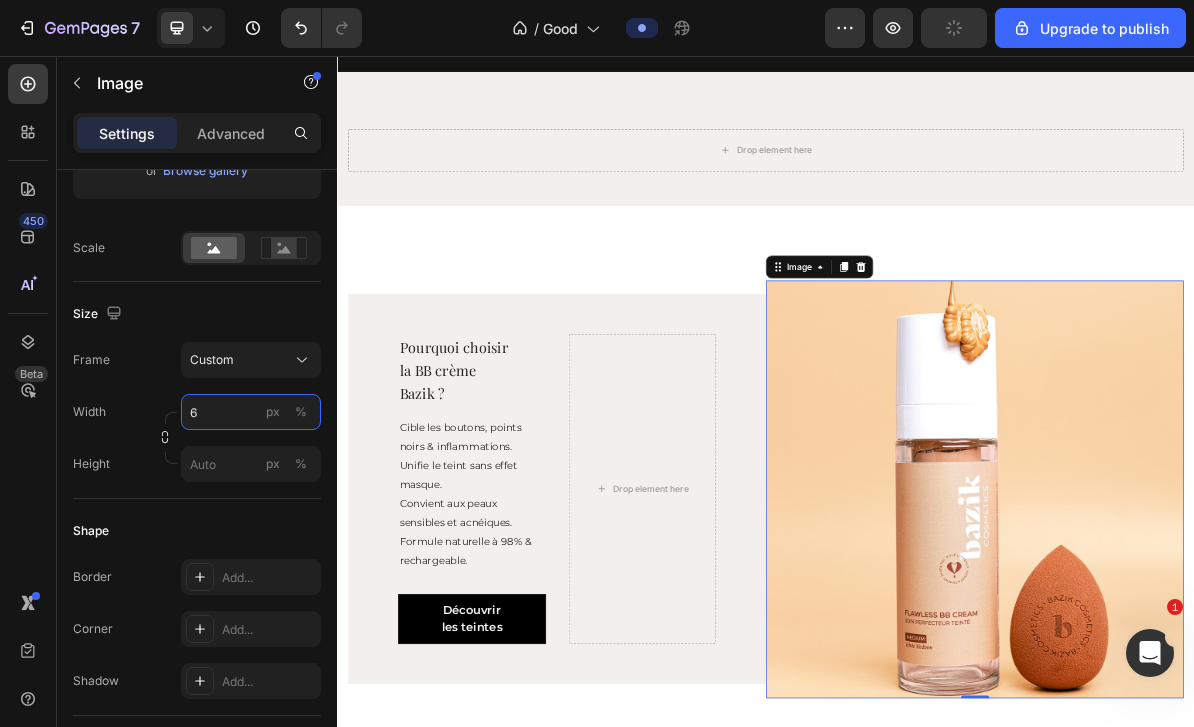 type 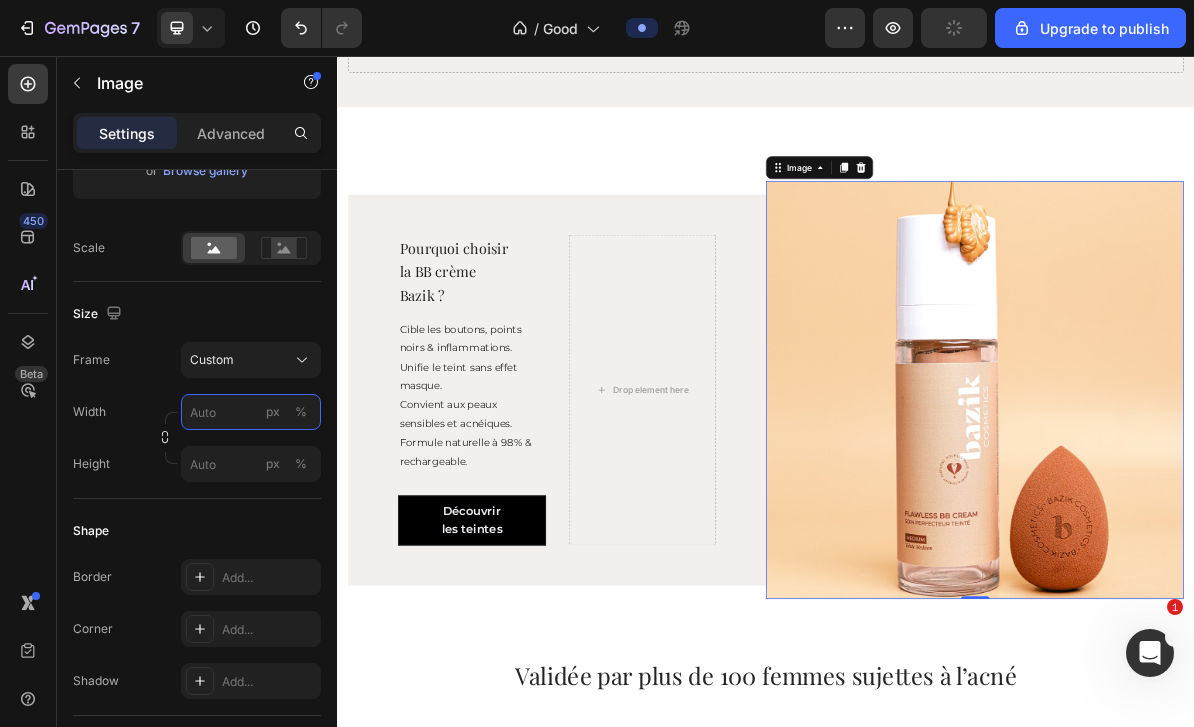 scroll, scrollTop: 348, scrollLeft: 0, axis: vertical 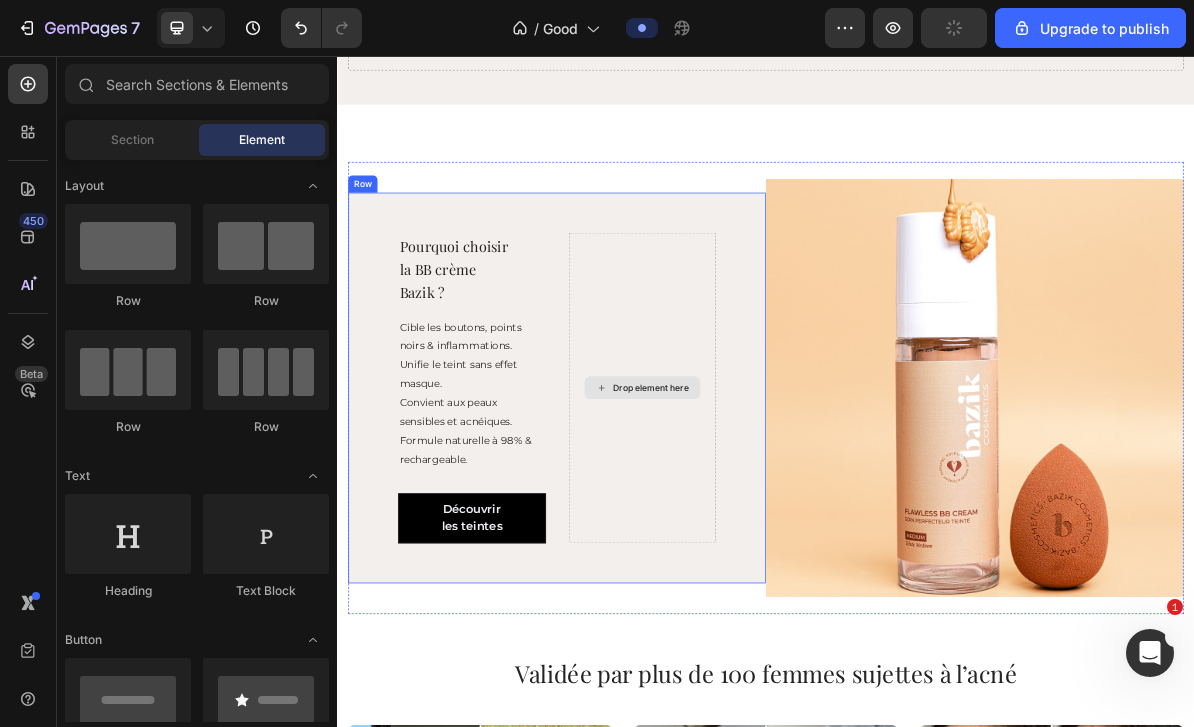 click on "Drop element here" at bounding box center (776, 520) 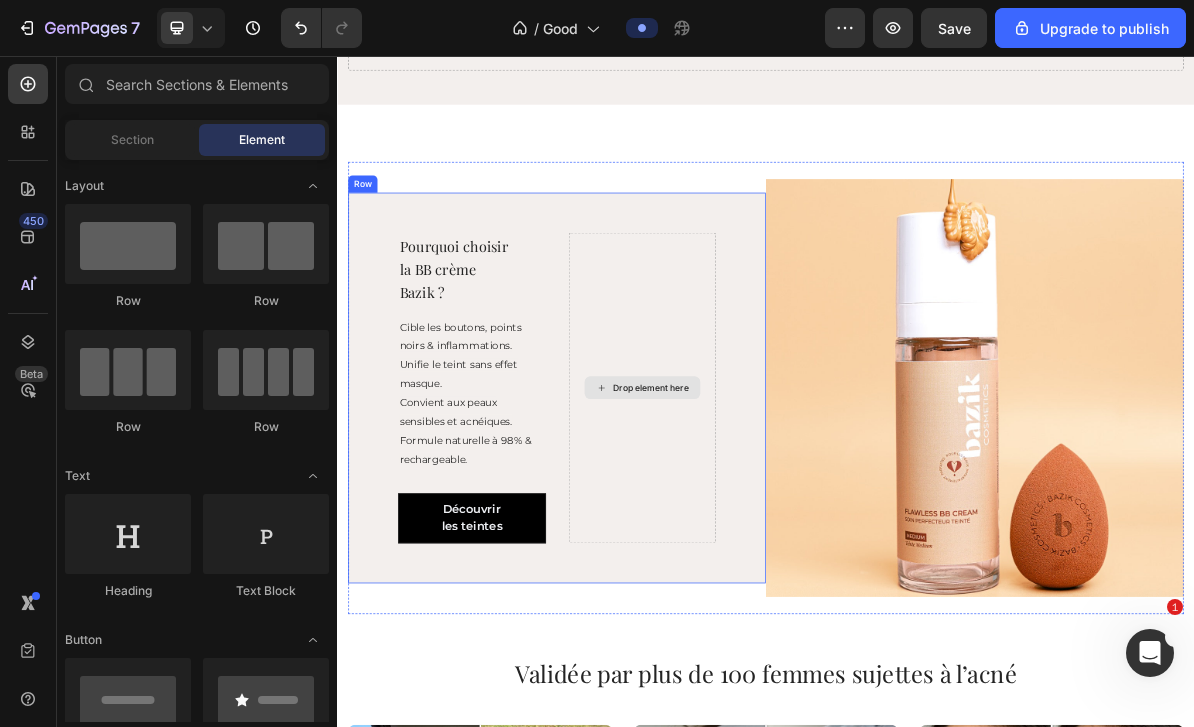 click on "Drop element here" at bounding box center (776, 520) 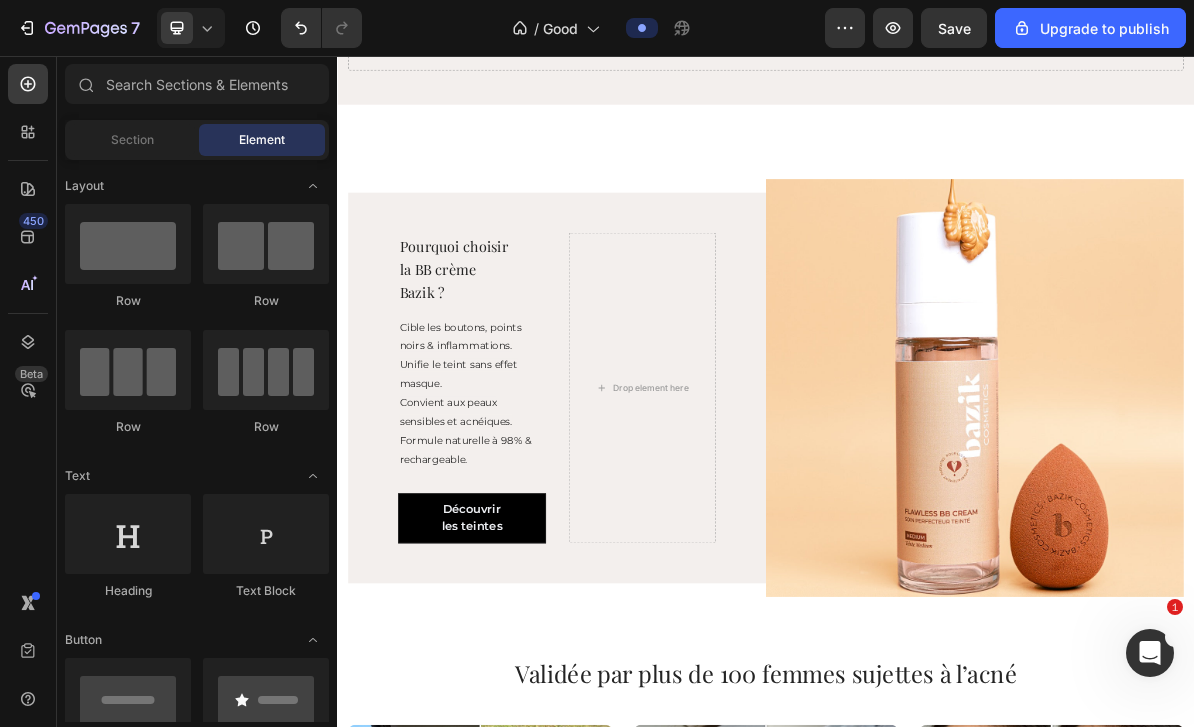 click at bounding box center [128, 244] 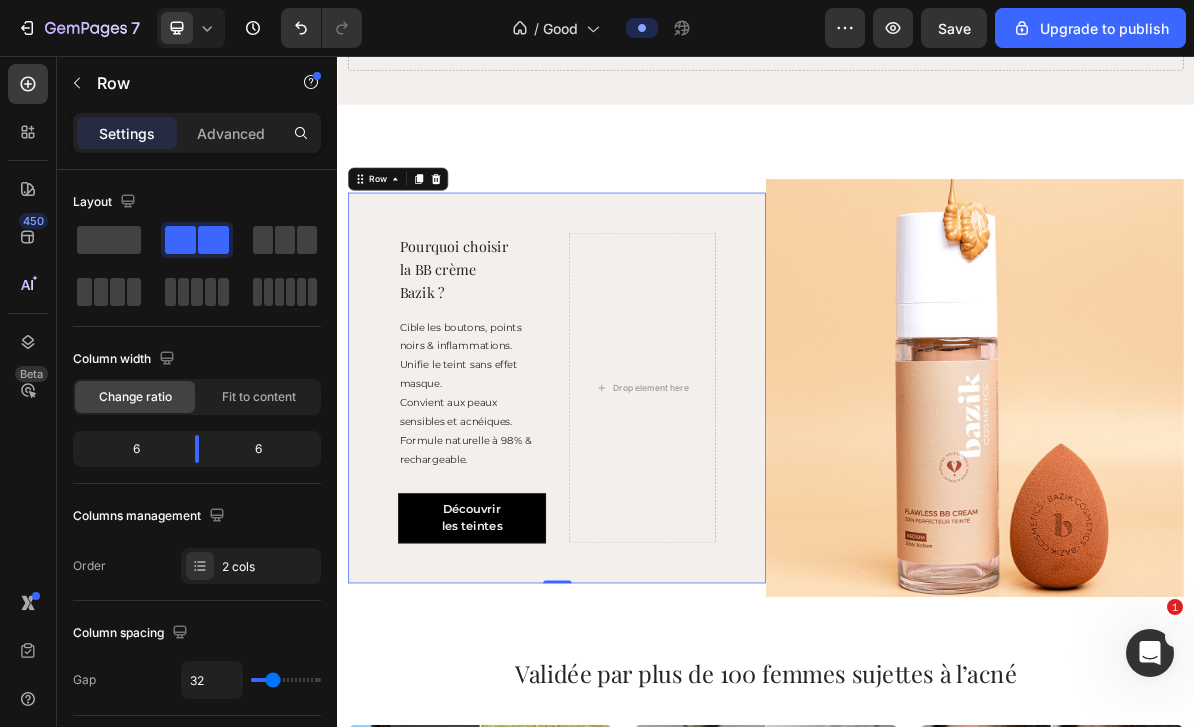 click 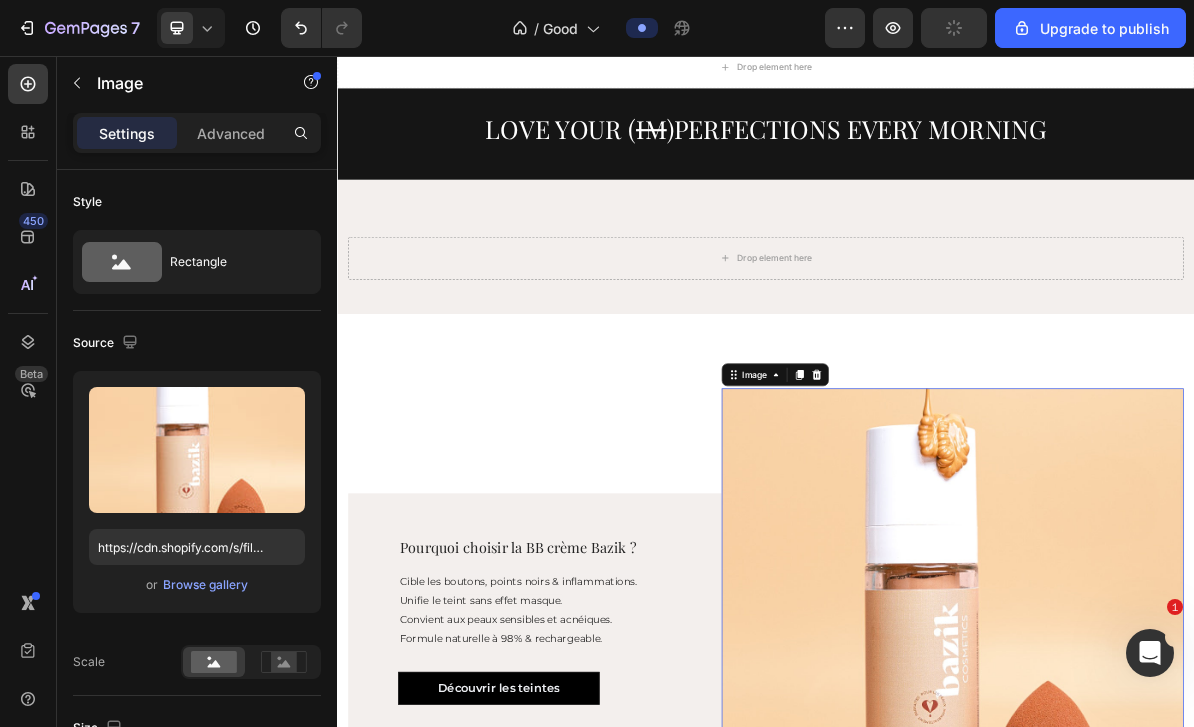 scroll, scrollTop: 38, scrollLeft: 0, axis: vertical 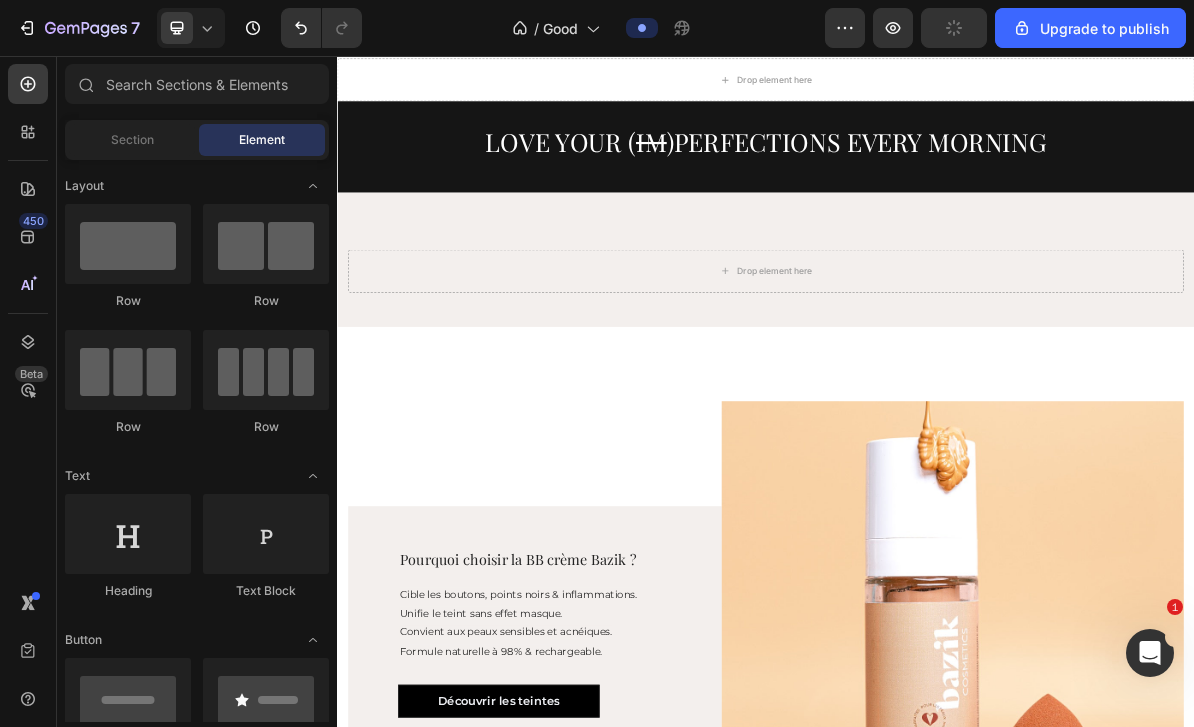 click on "Drop element here" at bounding box center (937, 357) 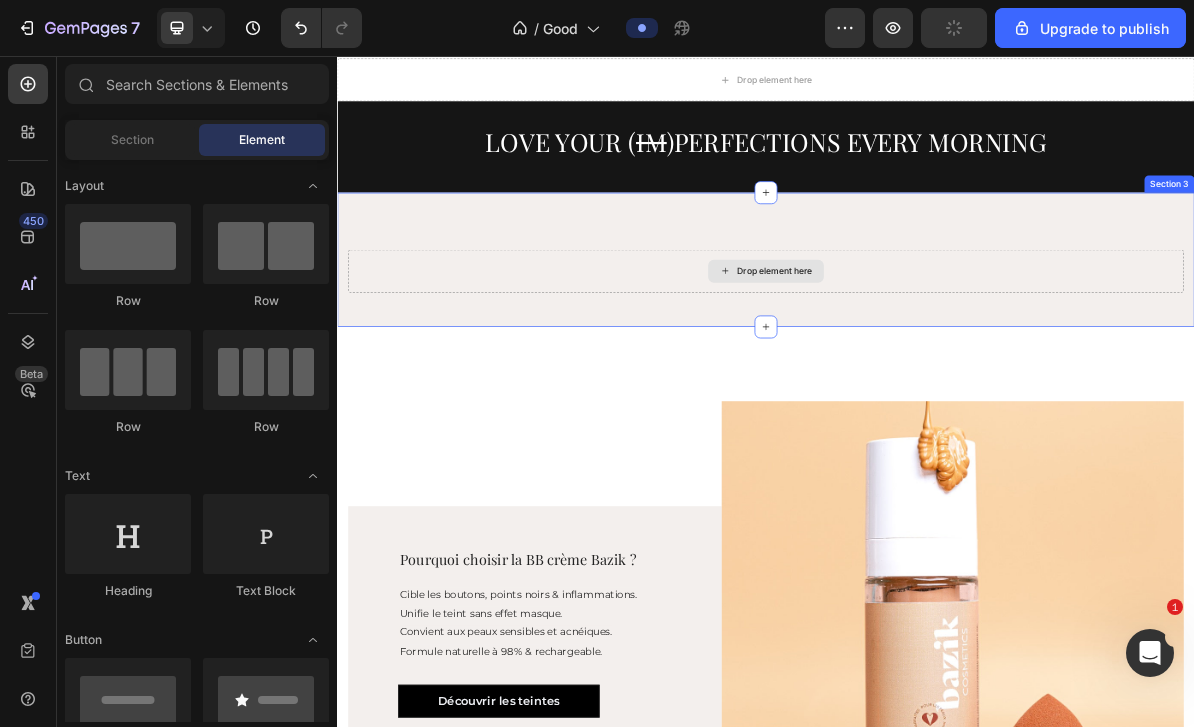 click on "Drop element here" at bounding box center (949, 357) 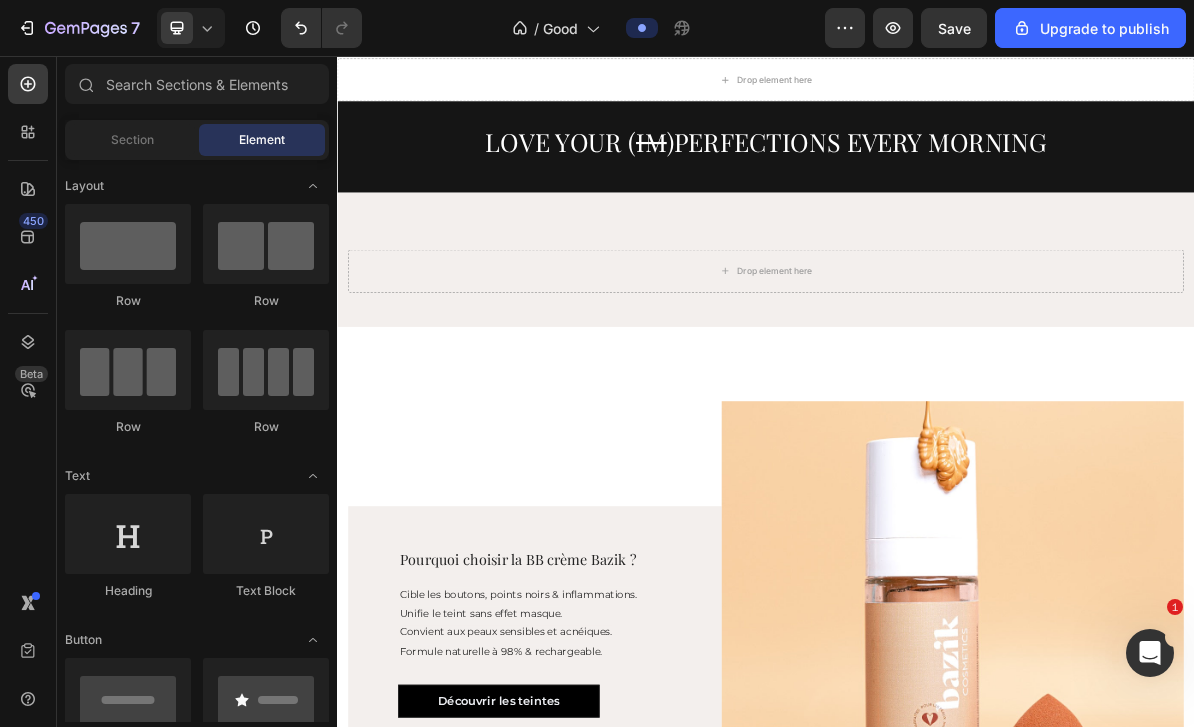 click at bounding box center [266, 244] 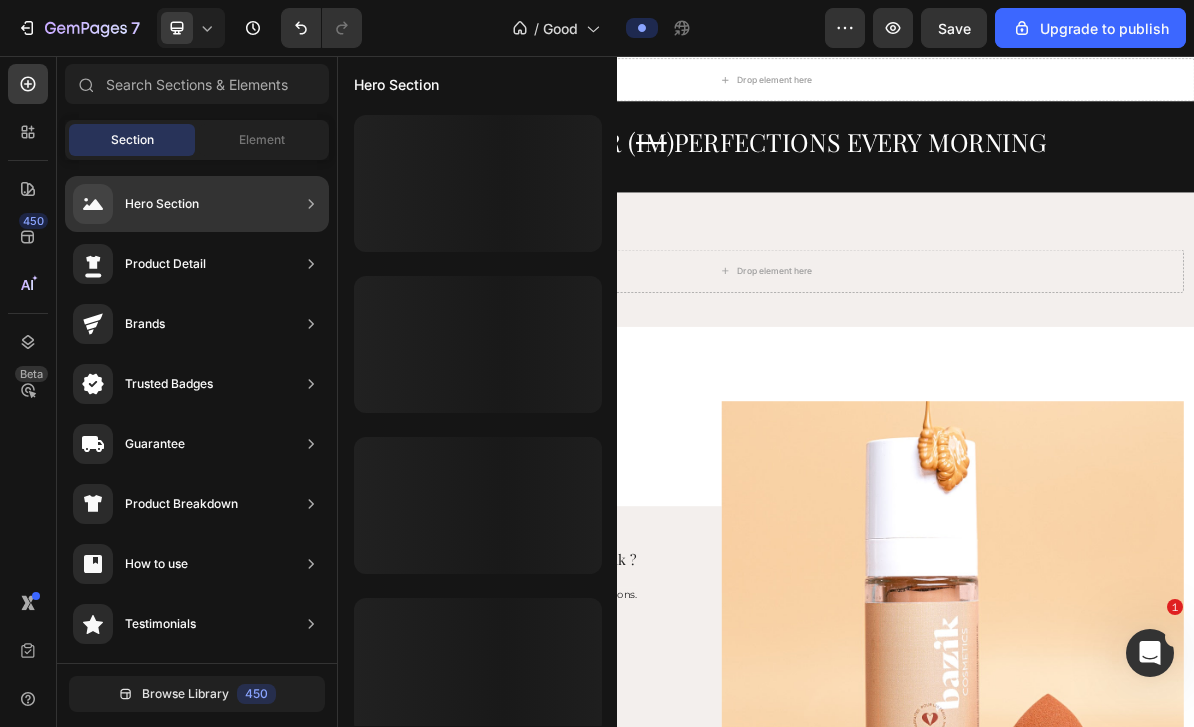 click on "Hero Section" at bounding box center (162, 204) 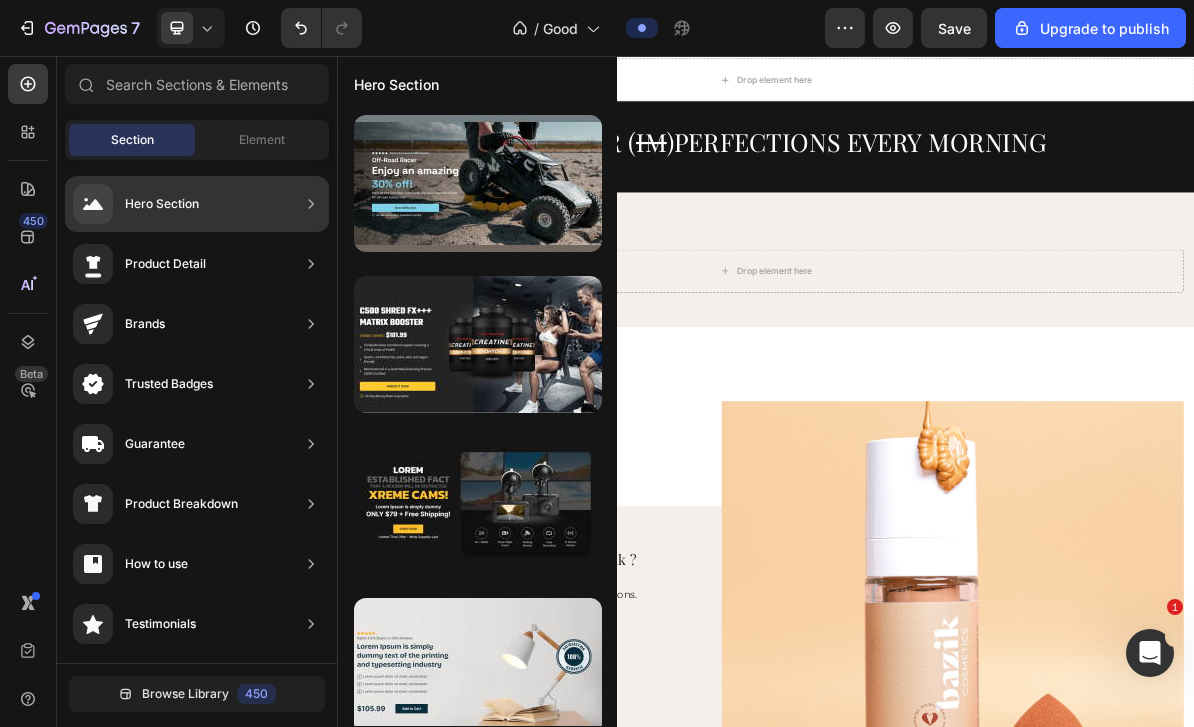 click on "Product Detail" at bounding box center (165, 264) 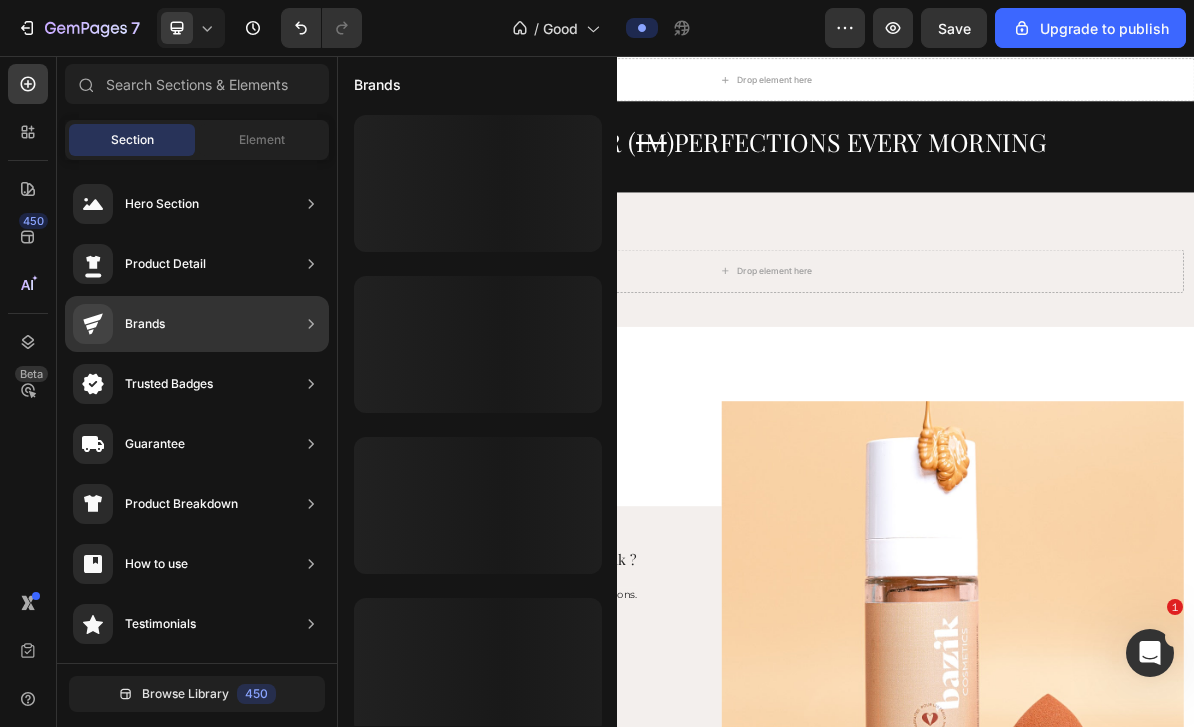 click on "Brands" at bounding box center (145, 324) 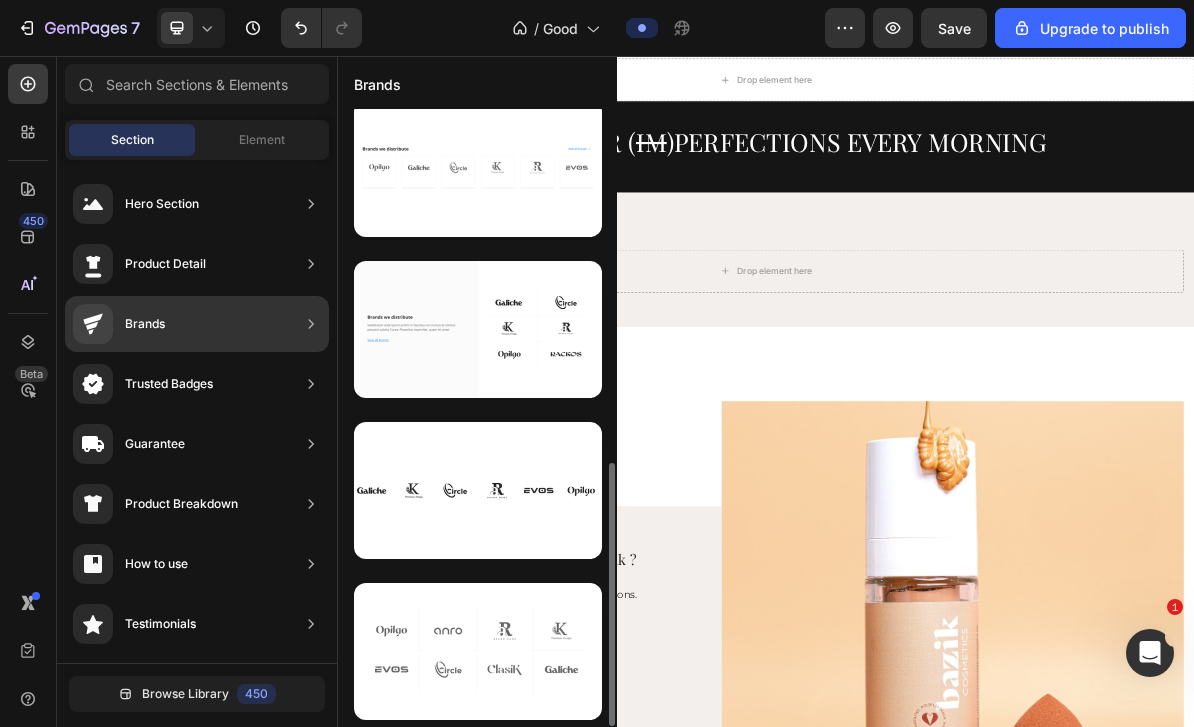 scroll, scrollTop: 1078, scrollLeft: 0, axis: vertical 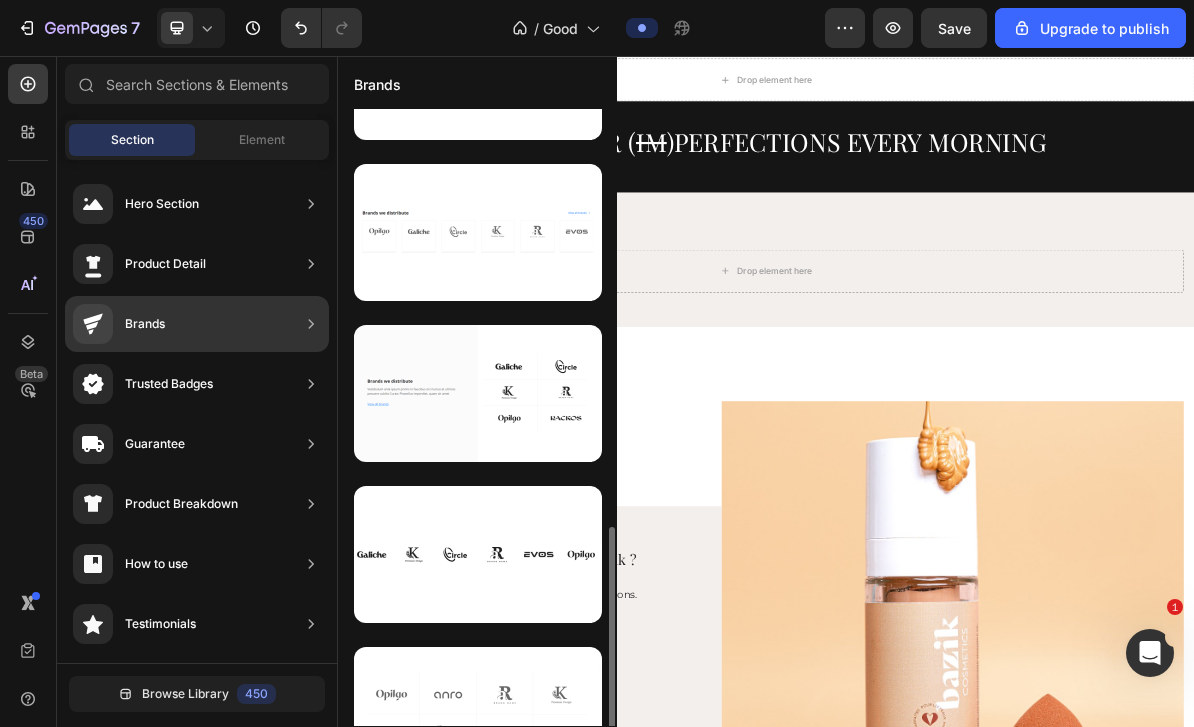 click on "Trusted Badges" at bounding box center [143, 384] 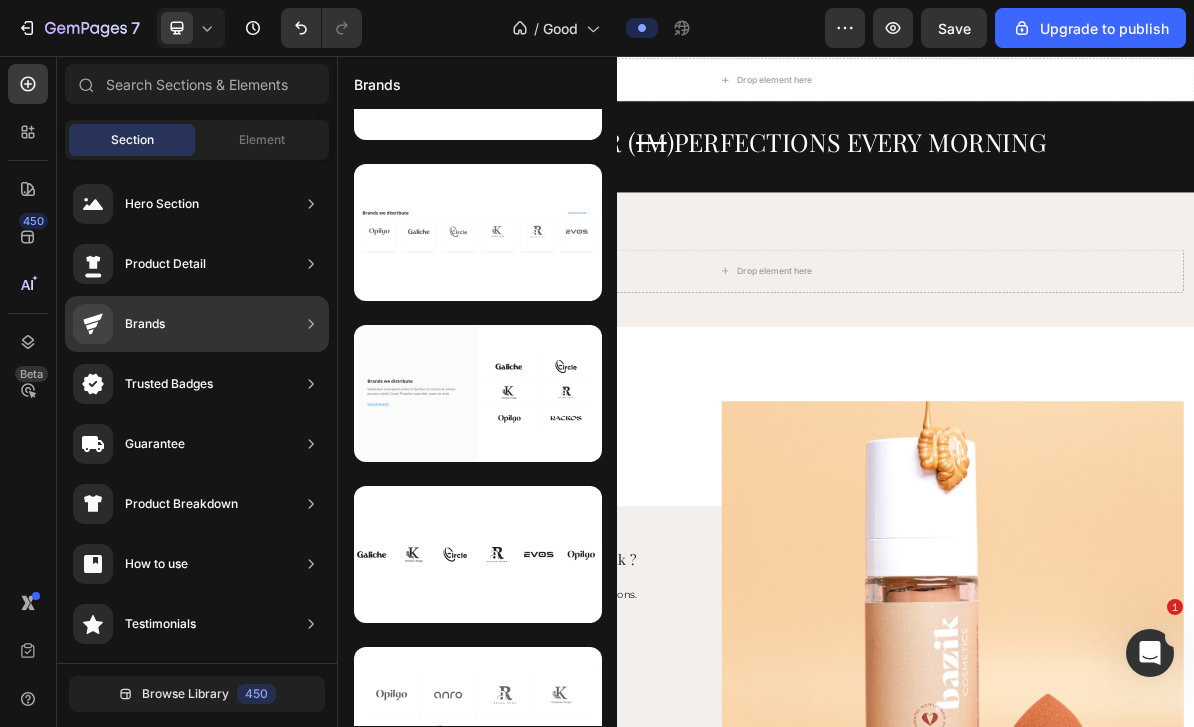 click on "Trusted Badges" at bounding box center (143, 384) 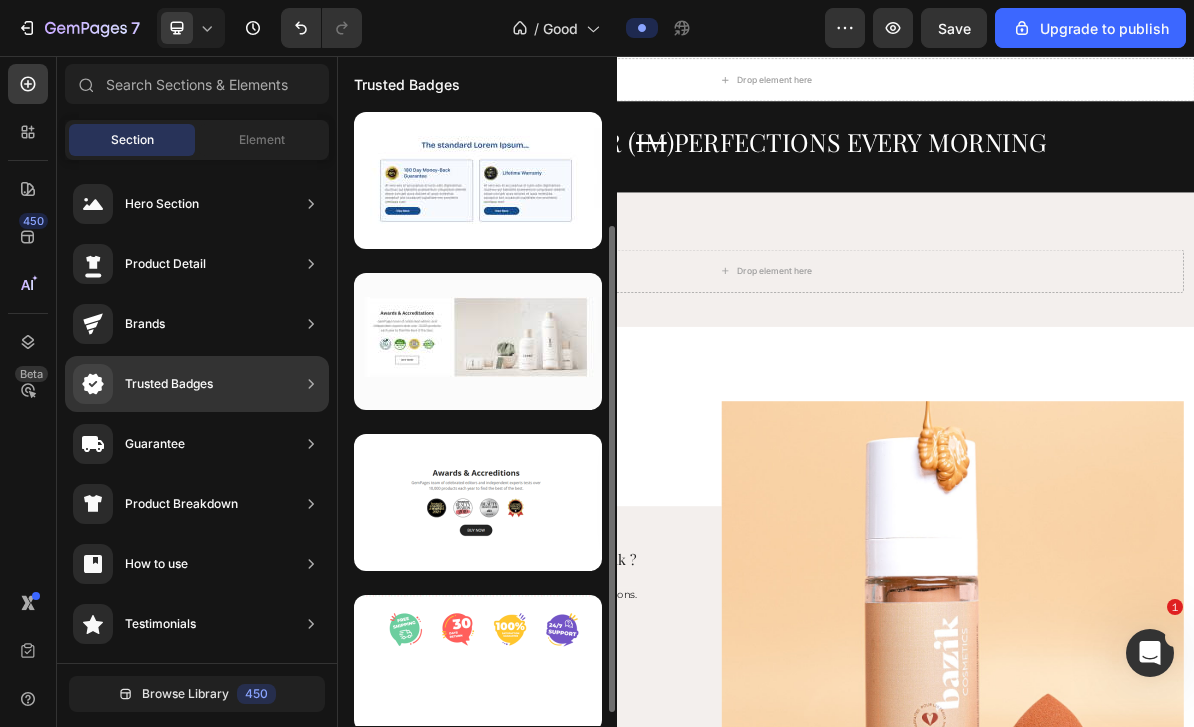 scroll, scrollTop: 167, scrollLeft: 0, axis: vertical 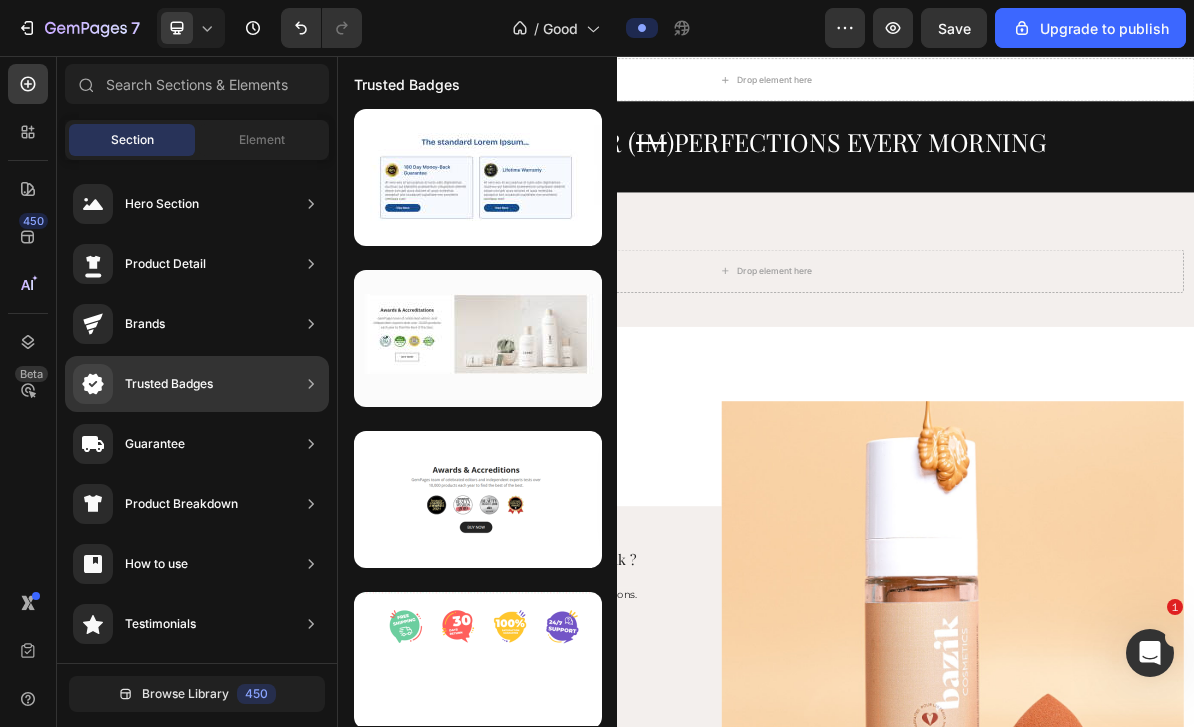 click at bounding box center (478, 338) 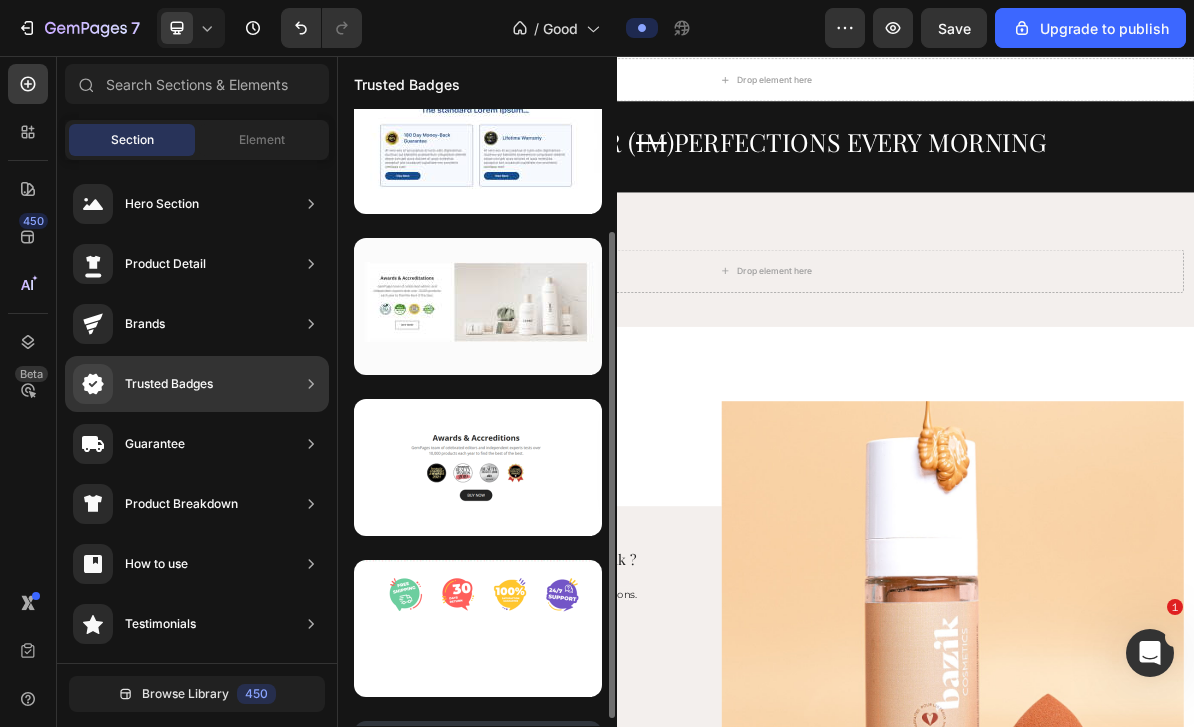 scroll, scrollTop: 202, scrollLeft: 0, axis: vertical 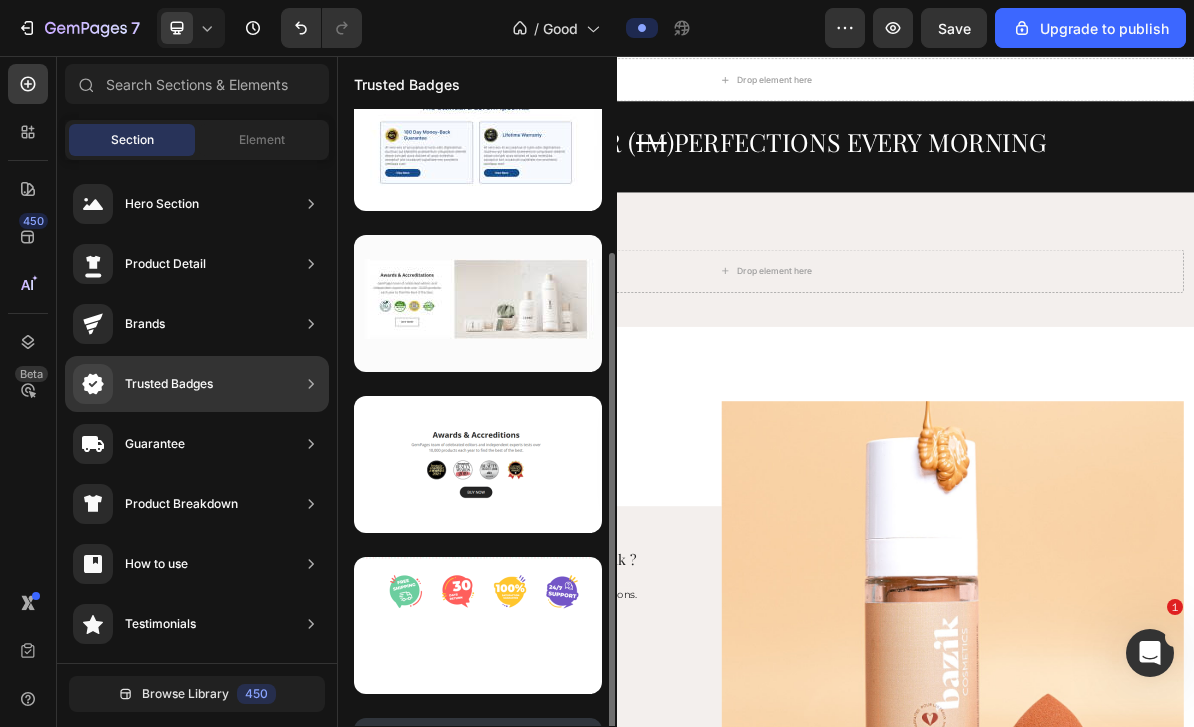 click at bounding box center (478, 303) 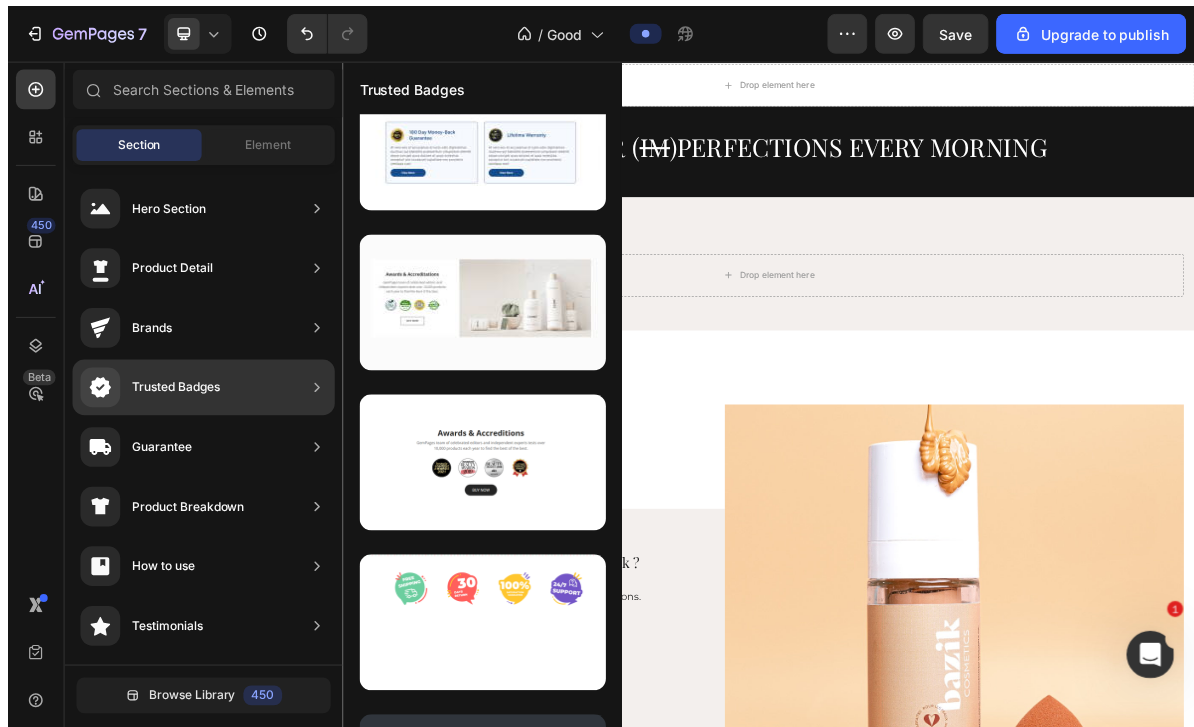 scroll, scrollTop: 238, scrollLeft: 0, axis: vertical 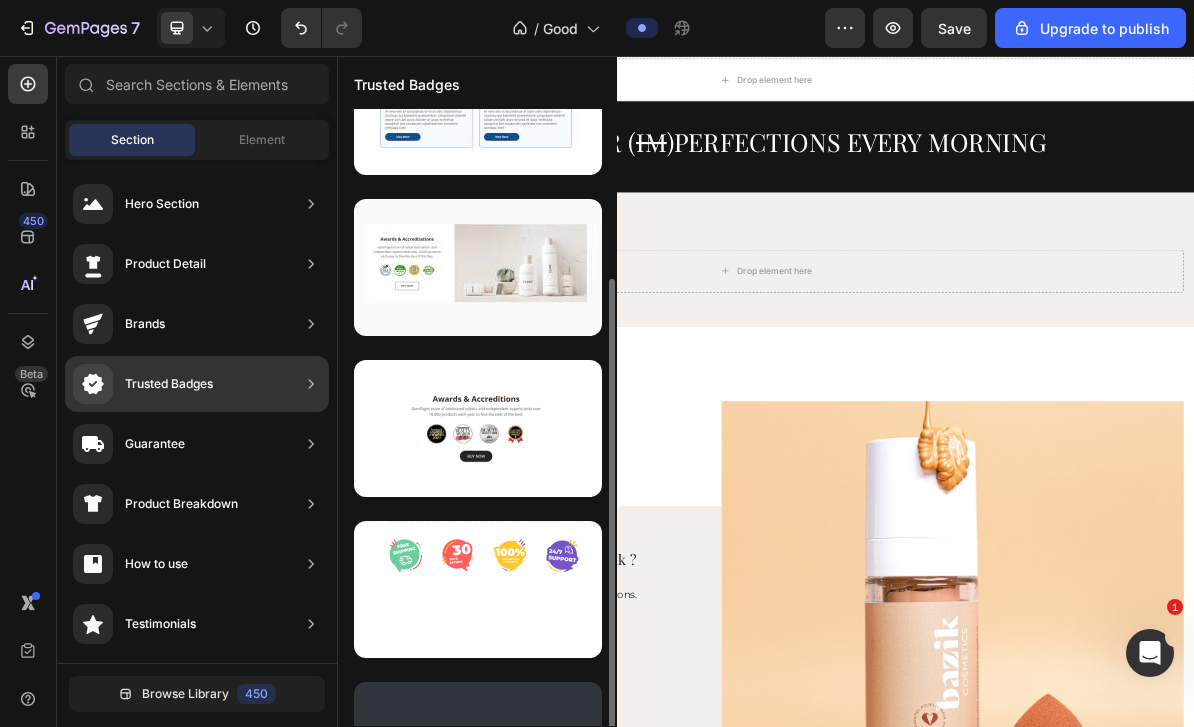 click at bounding box center (478, 267) 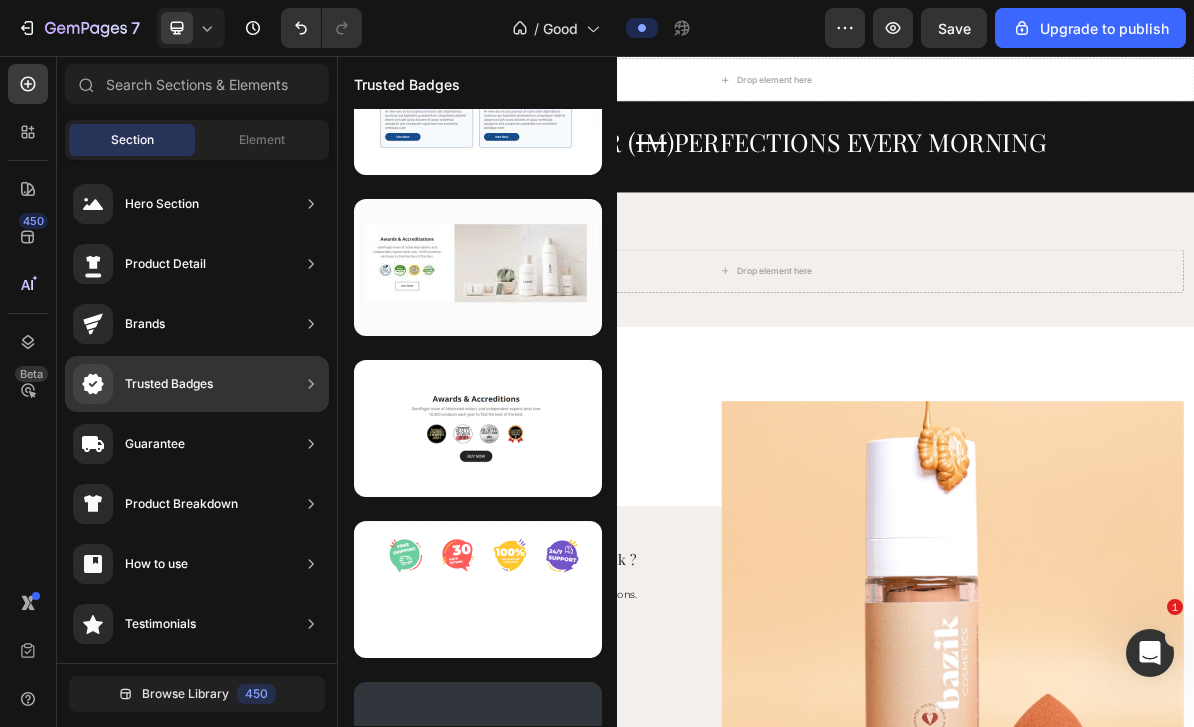 click at bounding box center [478, 267] 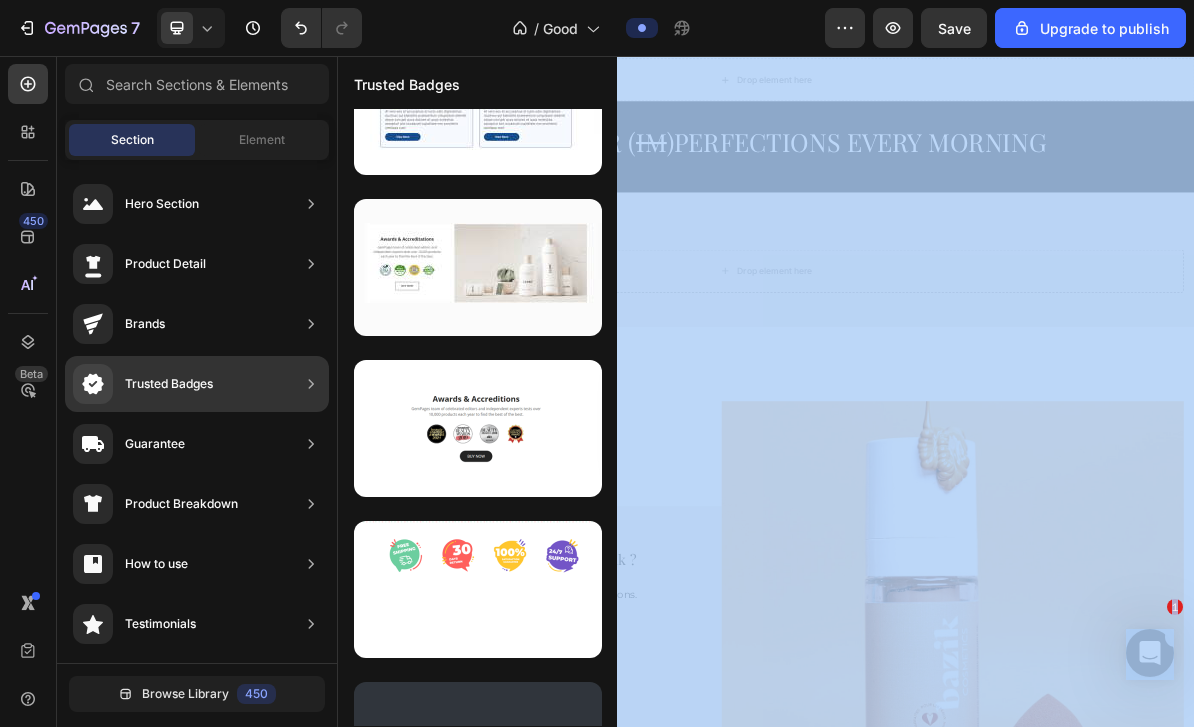 click at bounding box center (478, 267) 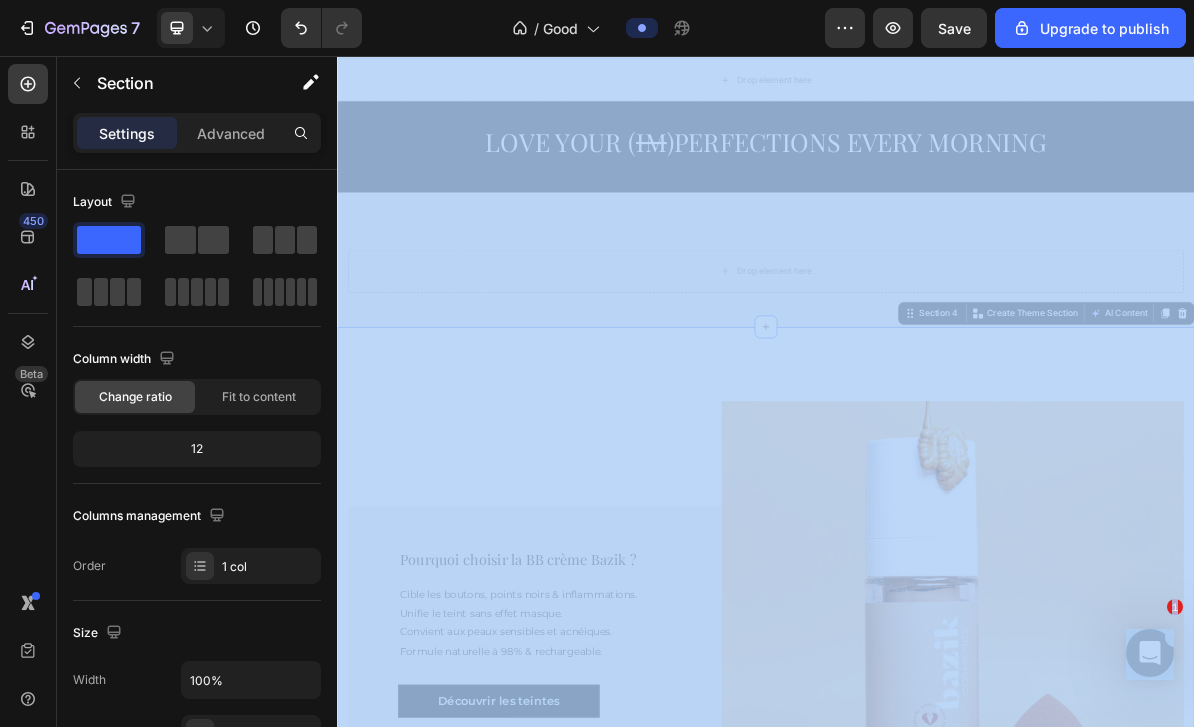 scroll, scrollTop: 414, scrollLeft: 0, axis: vertical 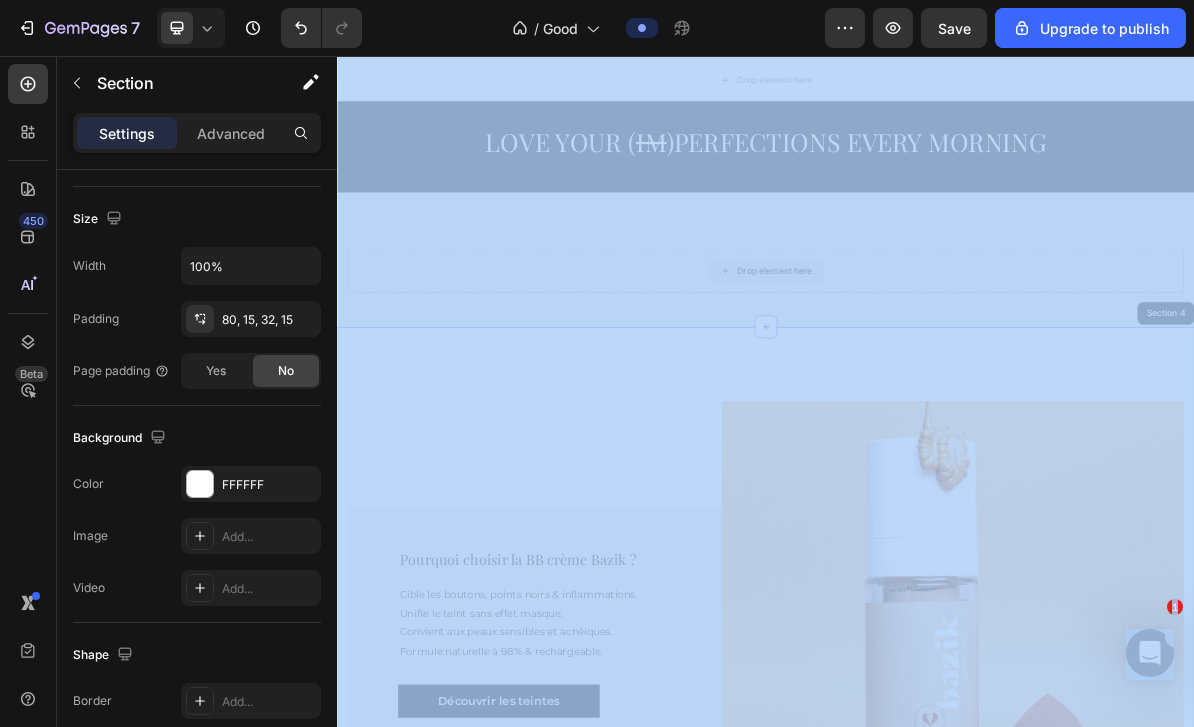 click on "Image Pourquoi choisir la BB crème Bazik ? Heading Cible les boutons, points noirs & inflammations. Unifie le teint sans effet masque. Convient aux peaux sensibles et acnéiques. Formule naturelle à 98% & rechargeable. Text block Découvrir les teintes   Button Row Row Validée par plus de 100 femmes sujettes à l’acné  Heading Row Image Comparison 7 JOURS D’APPLICATION Text Block Teint plus uniforme, plus apaisée Text Block Image Comparison 15 JOURS D’APPLICATION Text Block Boutons visiblement réduis Text Block Image Comparison 30 JOURS D’APPLICATION Text Block Peau plus nette, moins d’imperfections Text Block Row Section 4" at bounding box center (937, 1166) 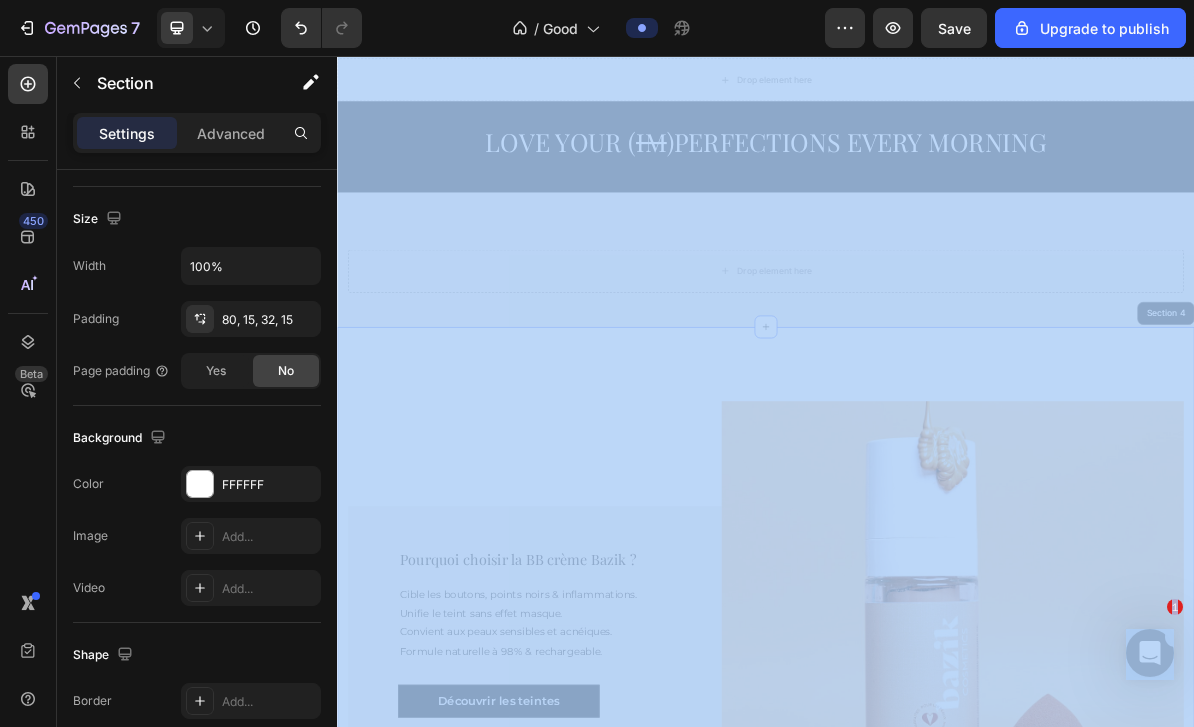 scroll, scrollTop: 0, scrollLeft: 0, axis: both 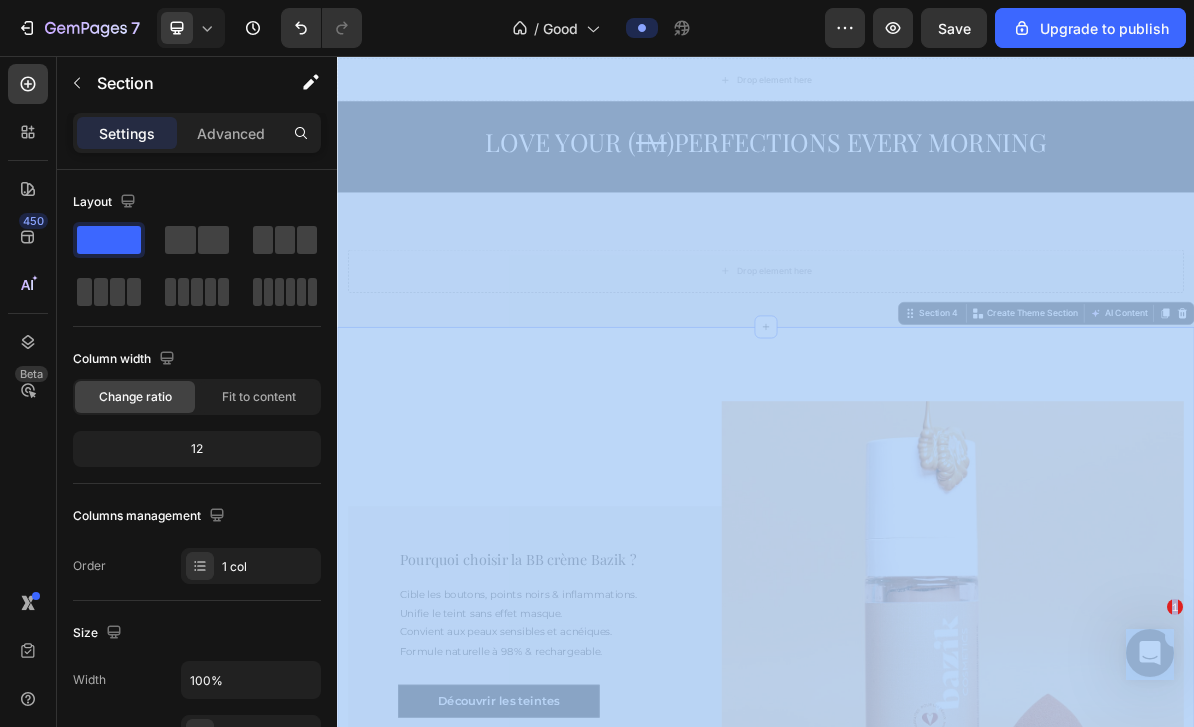 click at bounding box center [77, 83] 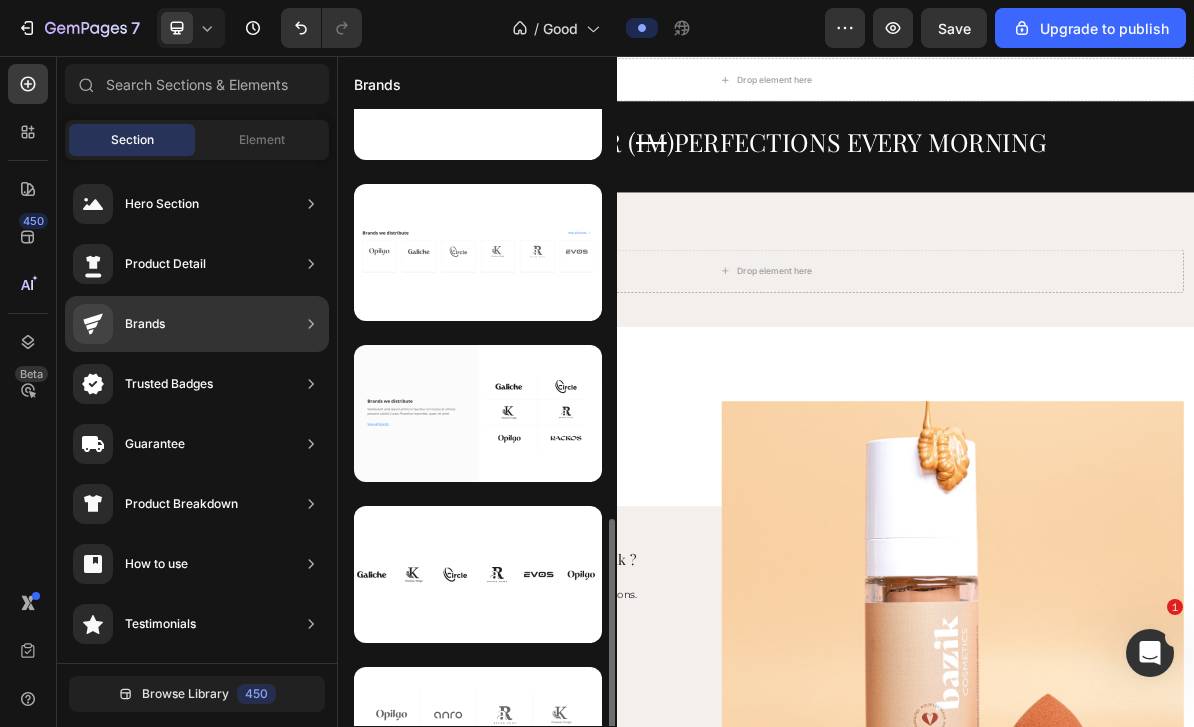 scroll, scrollTop: 1078, scrollLeft: 0, axis: vertical 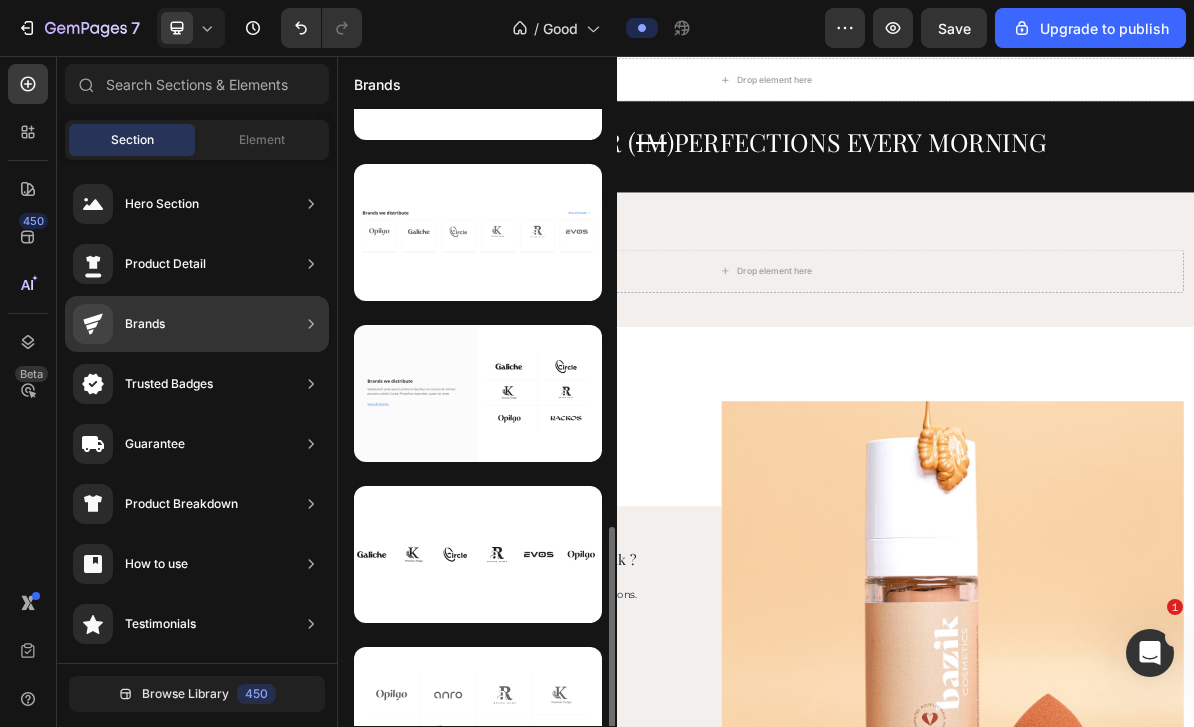 click on "Brands" at bounding box center (119, 324) 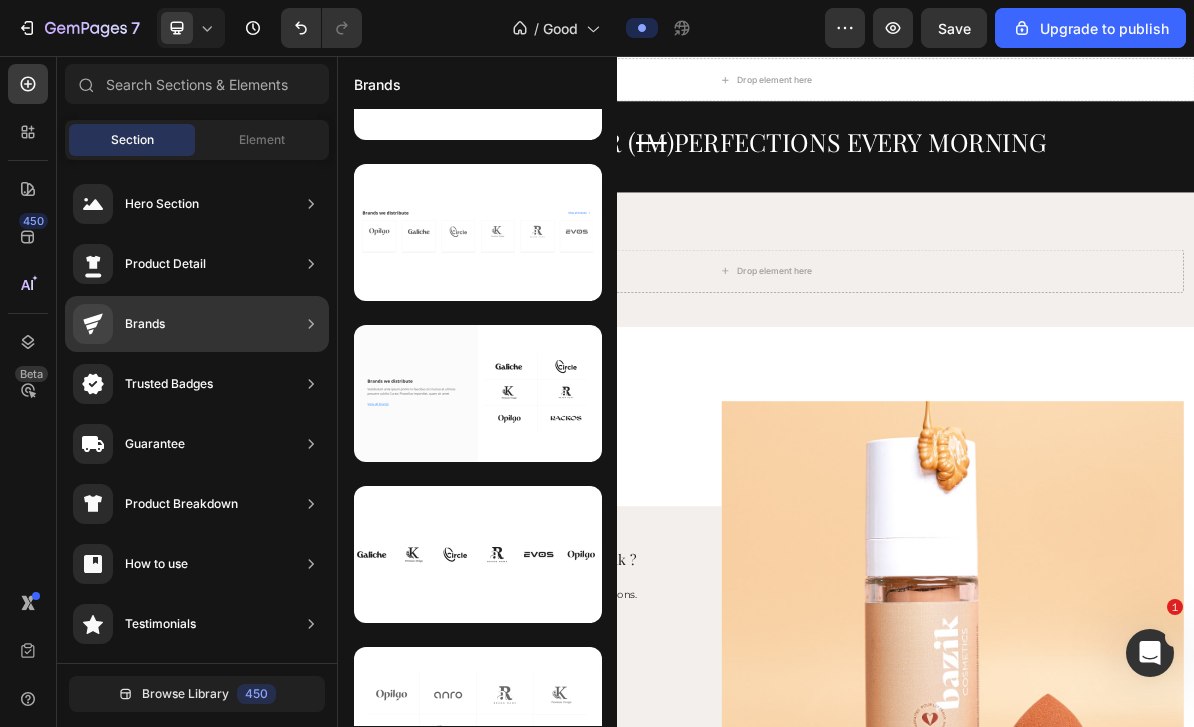 click on "Trusted Badges" at bounding box center [169, 384] 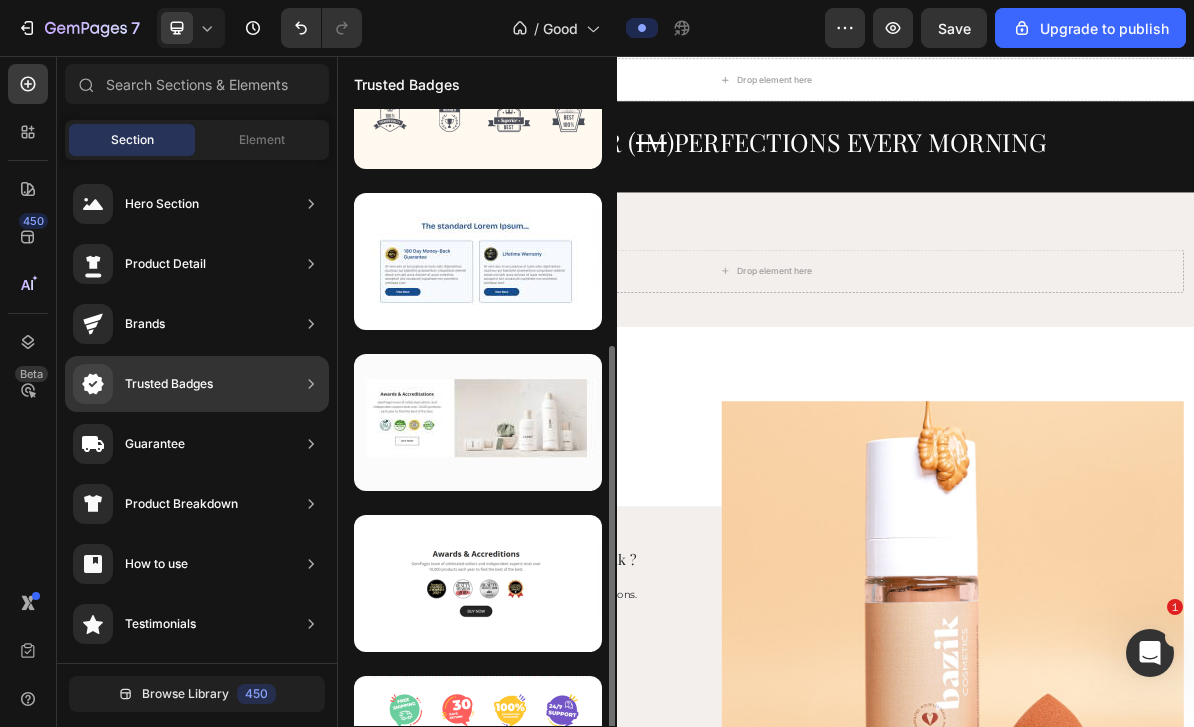 scroll, scrollTop: 0, scrollLeft: 0, axis: both 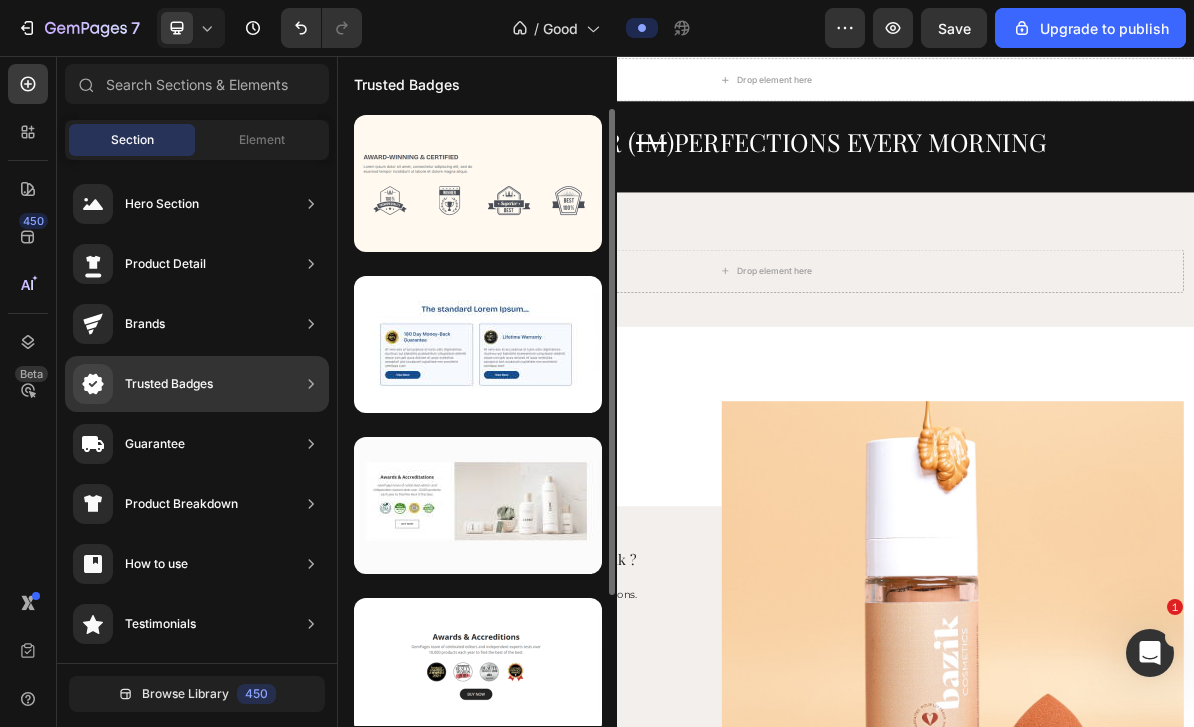 click at bounding box center [478, 505] 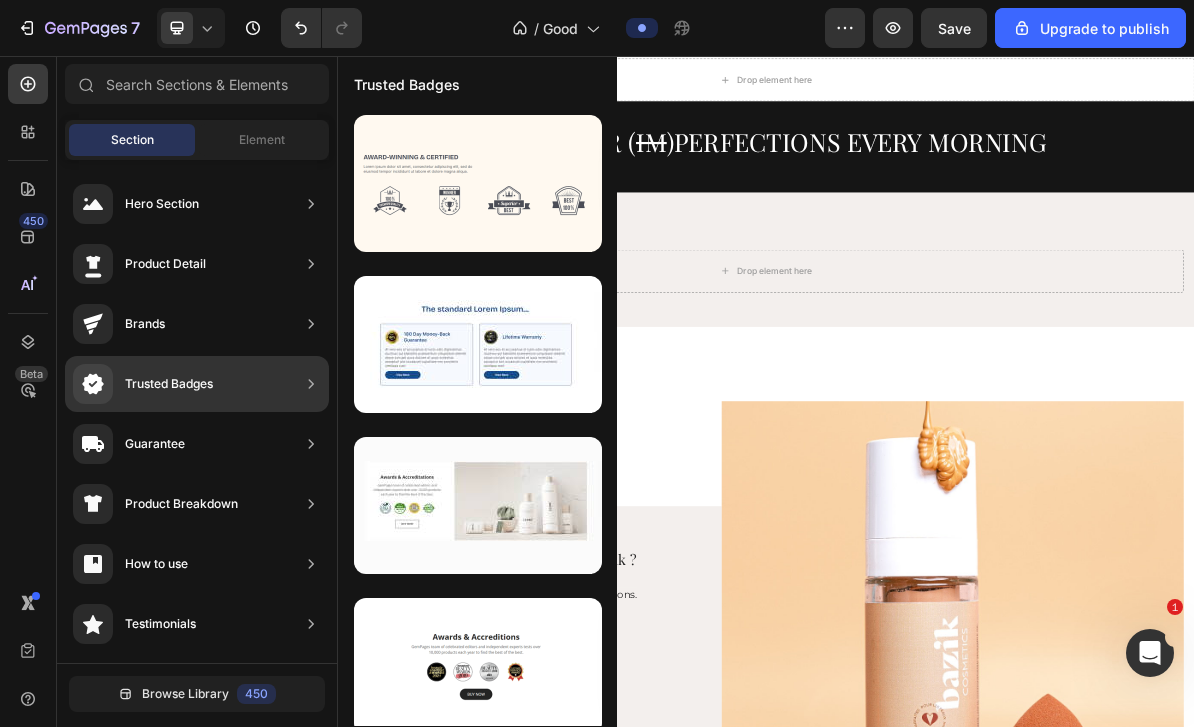 click at bounding box center (478, 505) 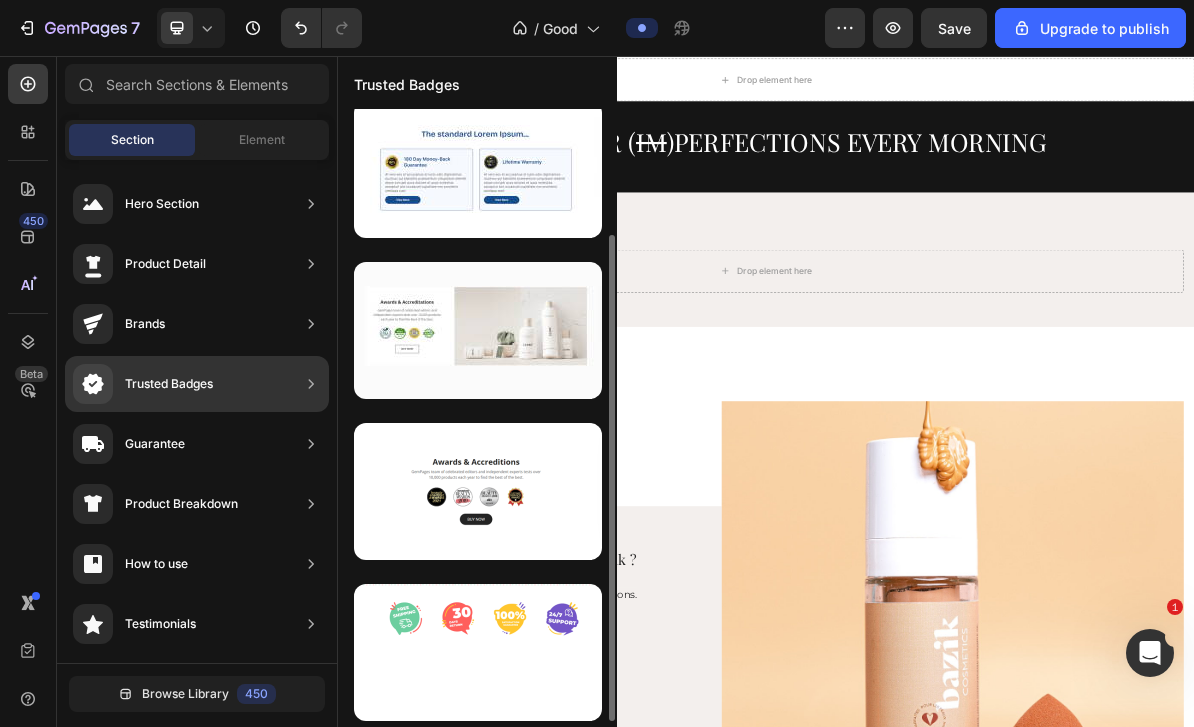 scroll, scrollTop: 176, scrollLeft: 0, axis: vertical 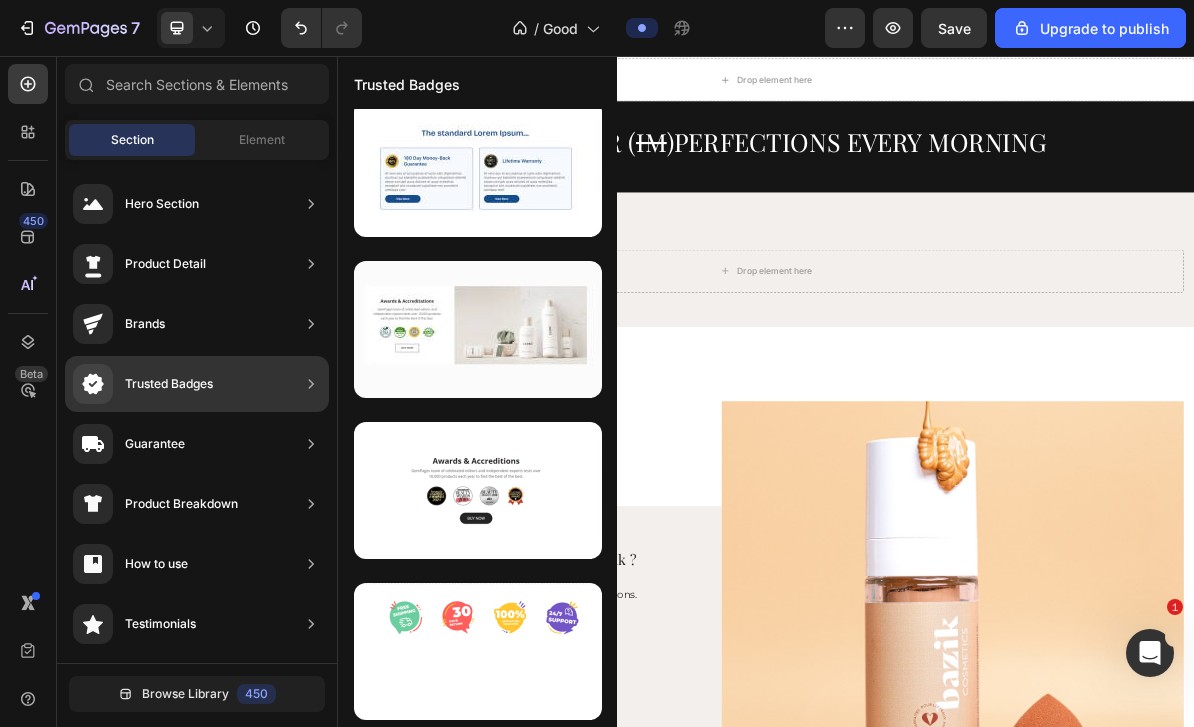 click at bounding box center (478, 329) 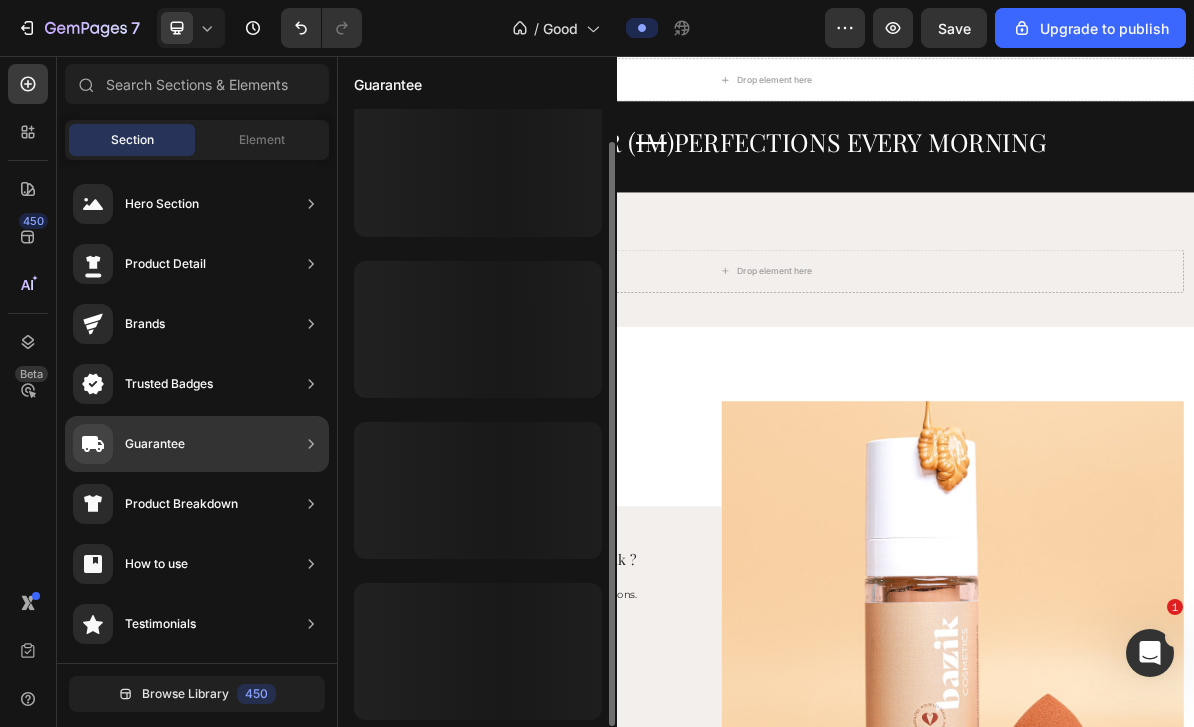 scroll, scrollTop: 112, scrollLeft: 0, axis: vertical 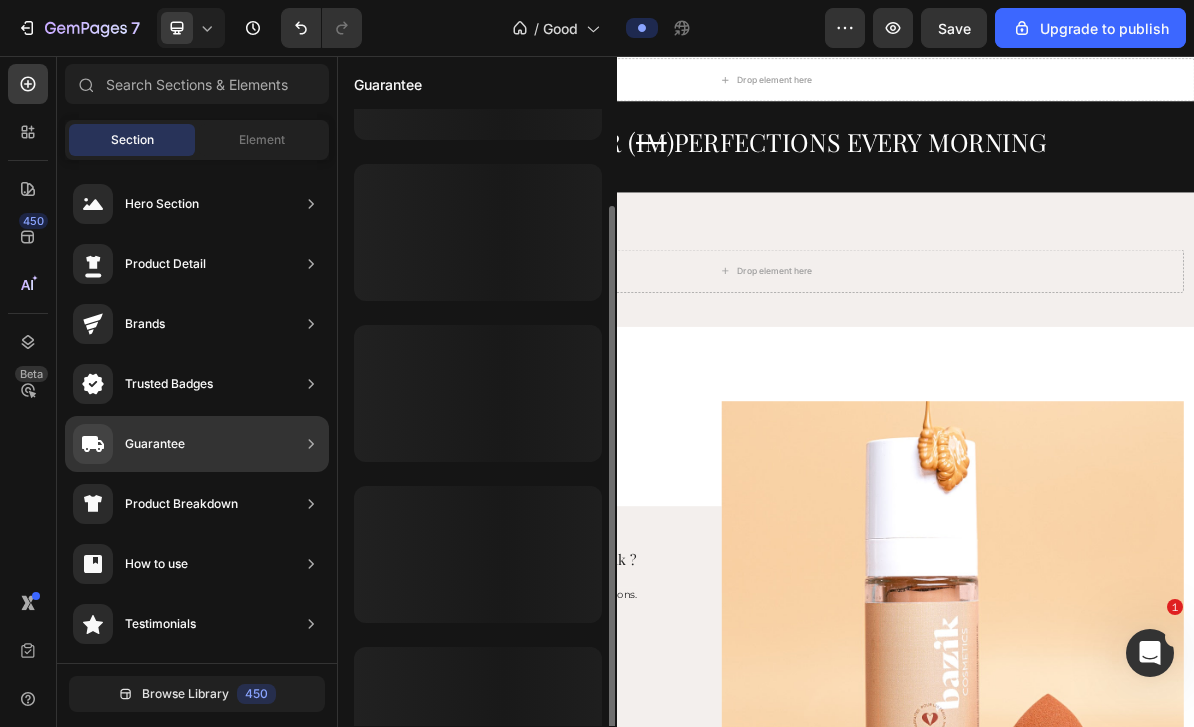 click on "Guarantee" at bounding box center (129, 444) 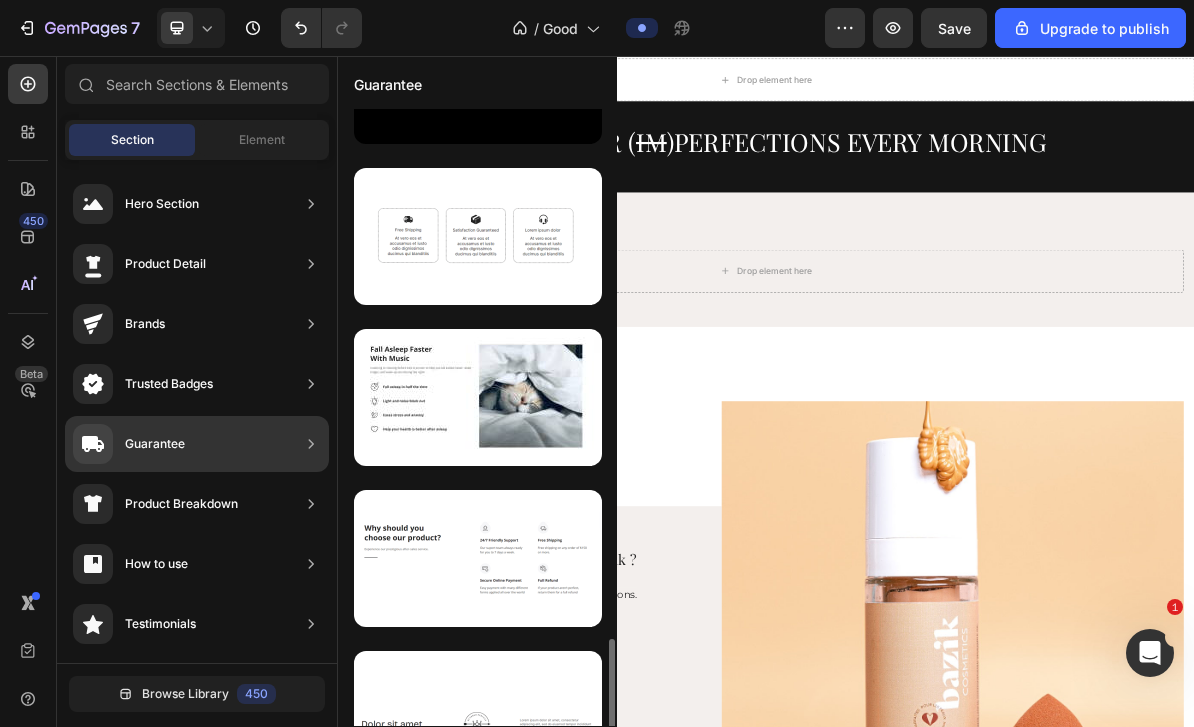 scroll, scrollTop: 2527, scrollLeft: 0, axis: vertical 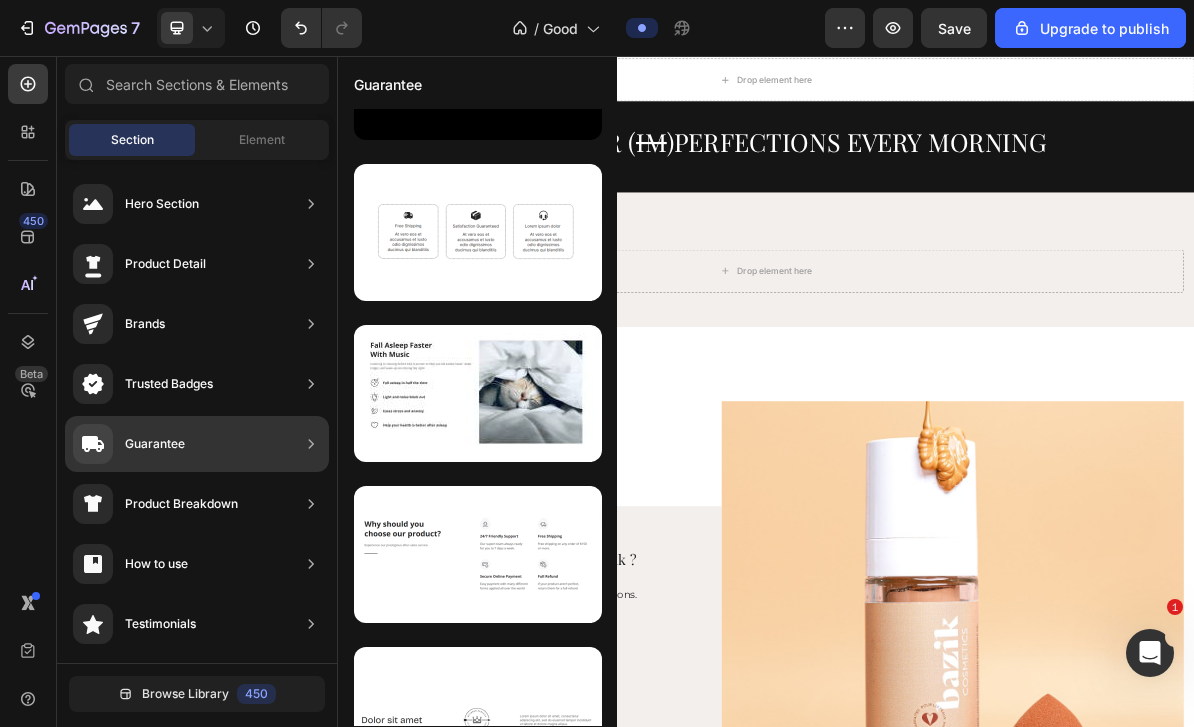 click at bounding box center [478, 393] 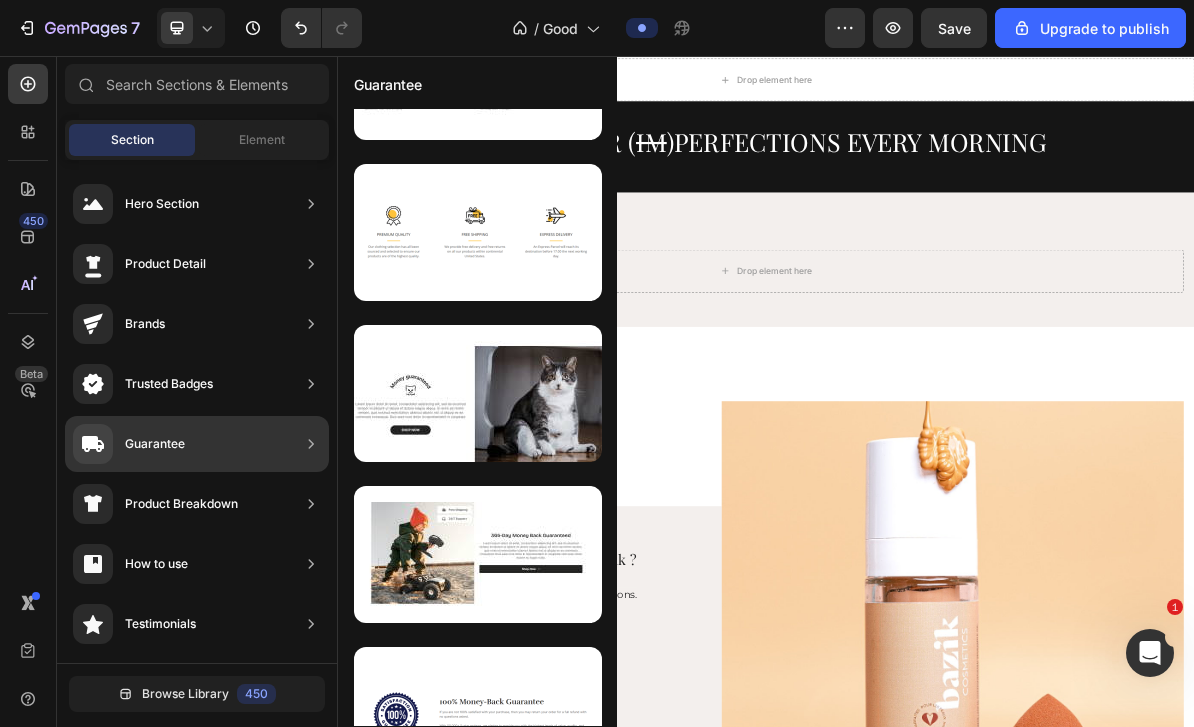 scroll, scrollTop: 112, scrollLeft: 0, axis: vertical 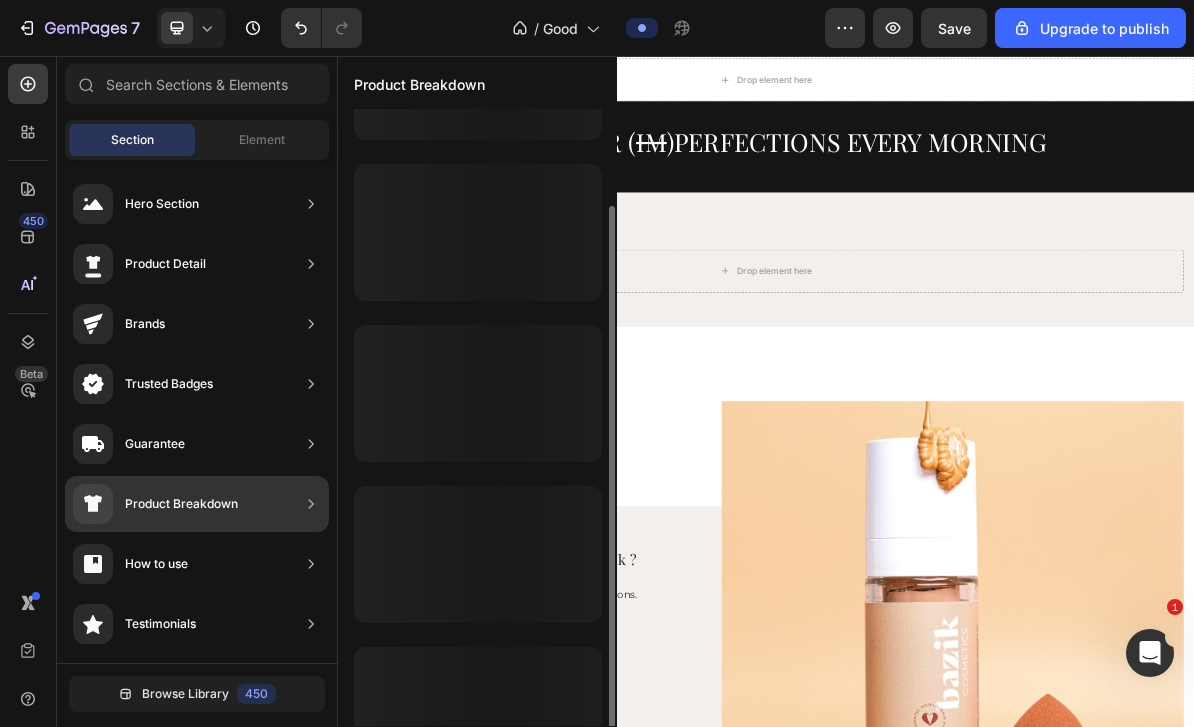 click on "Product Breakdown" at bounding box center (181, 504) 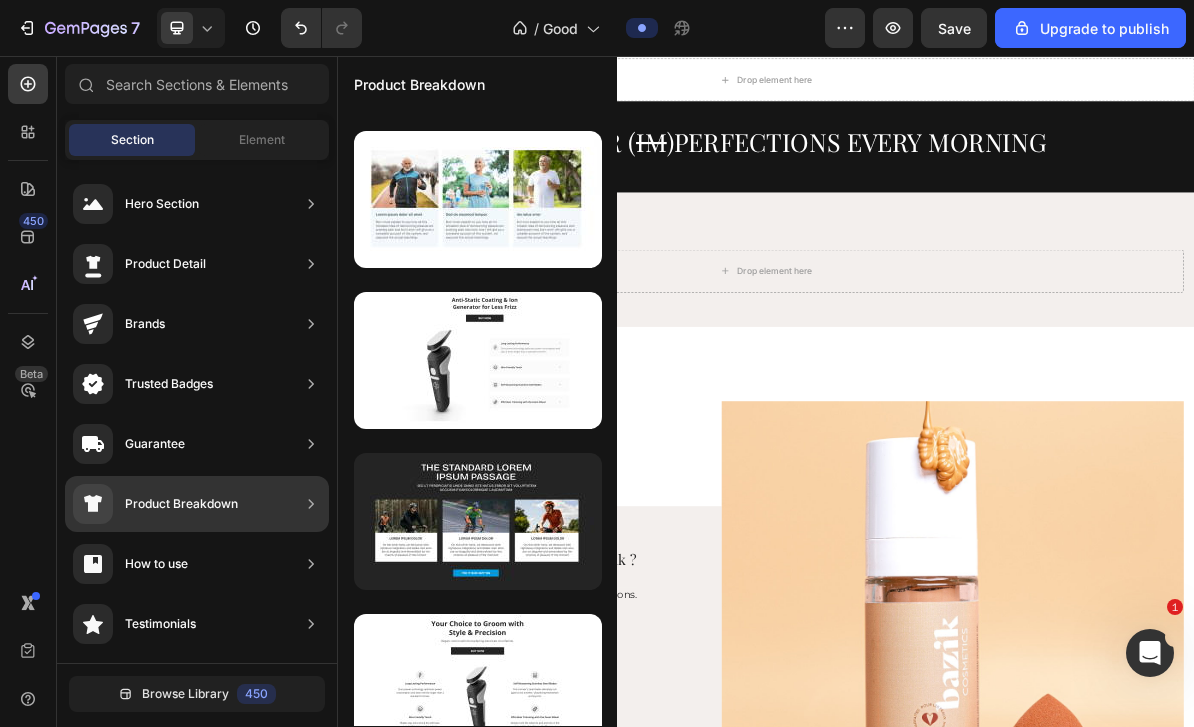 scroll, scrollTop: 112, scrollLeft: 0, axis: vertical 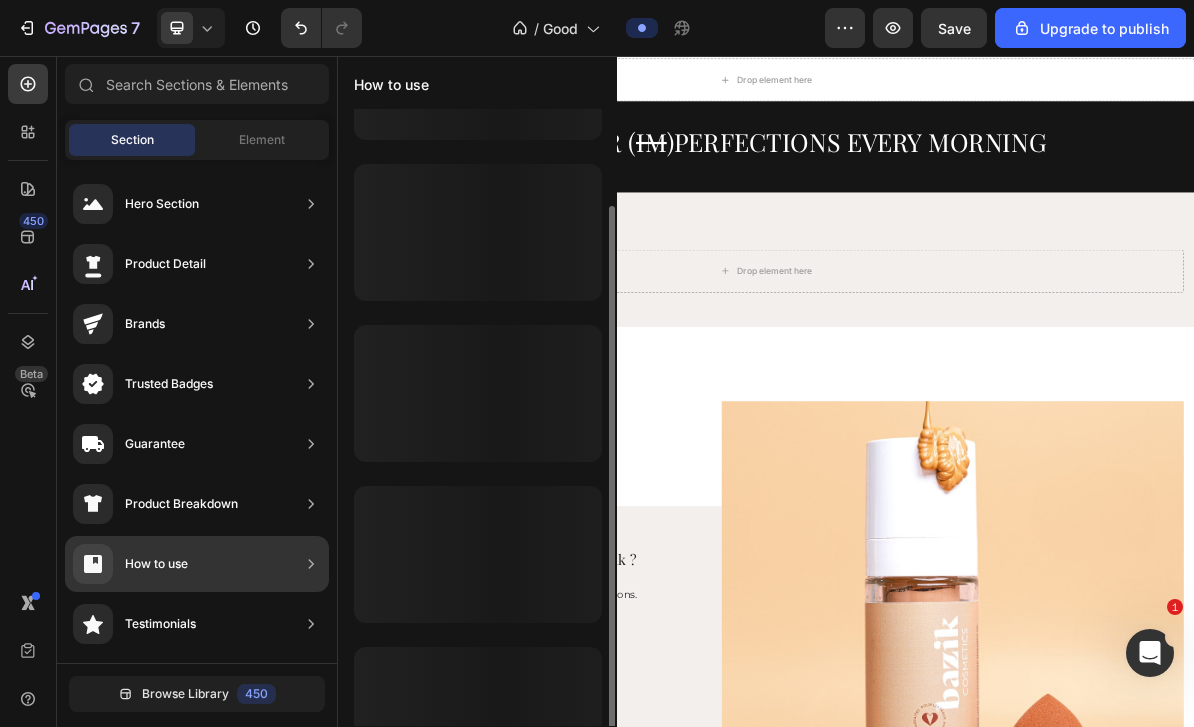 click on "How to use" at bounding box center (130, 564) 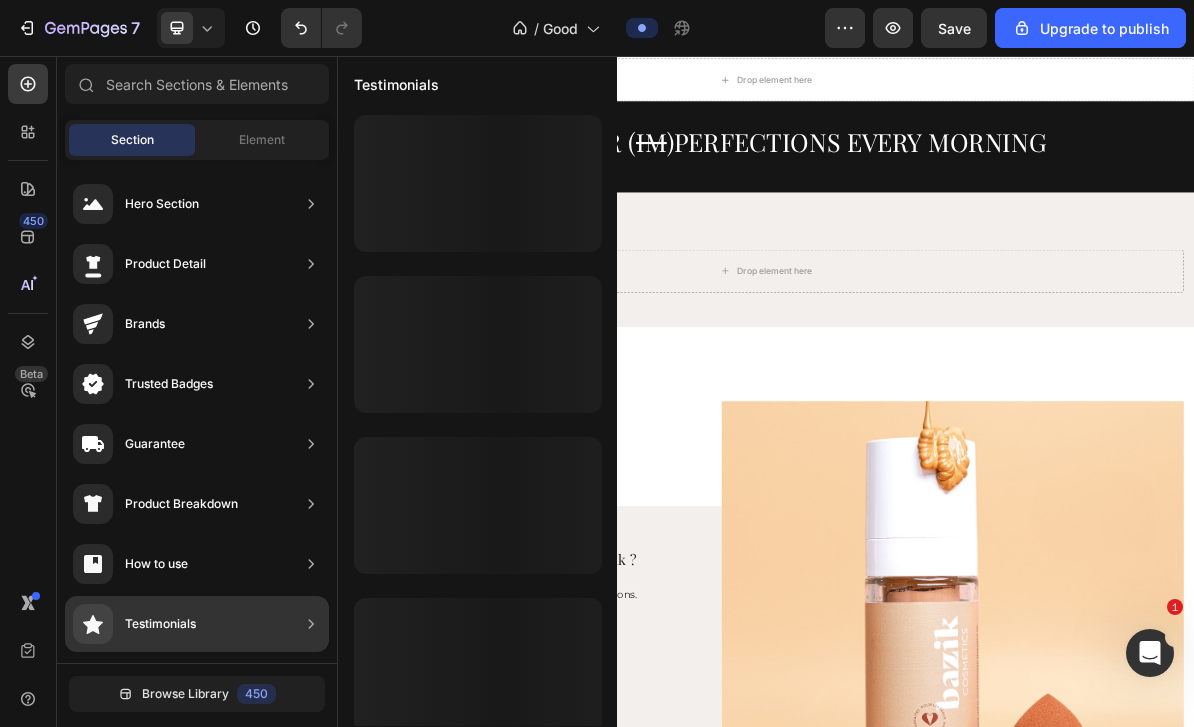 click on "Testimonials" at bounding box center (134, 624) 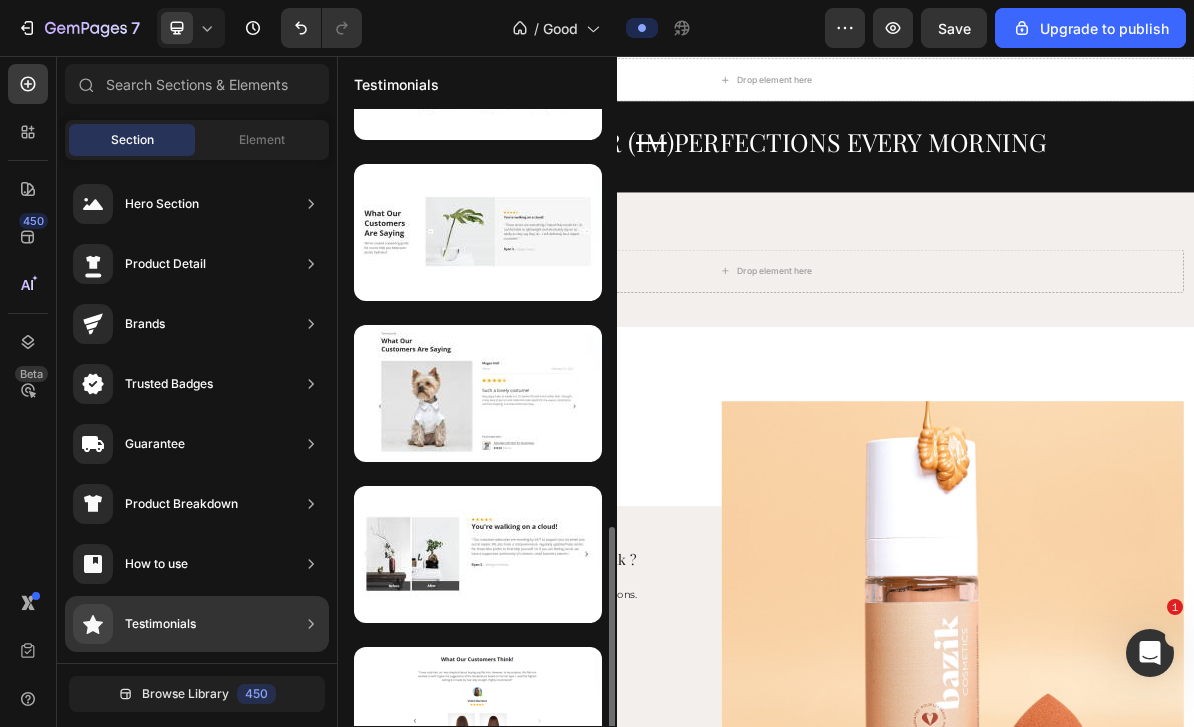 scroll, scrollTop: 112, scrollLeft: 0, axis: vertical 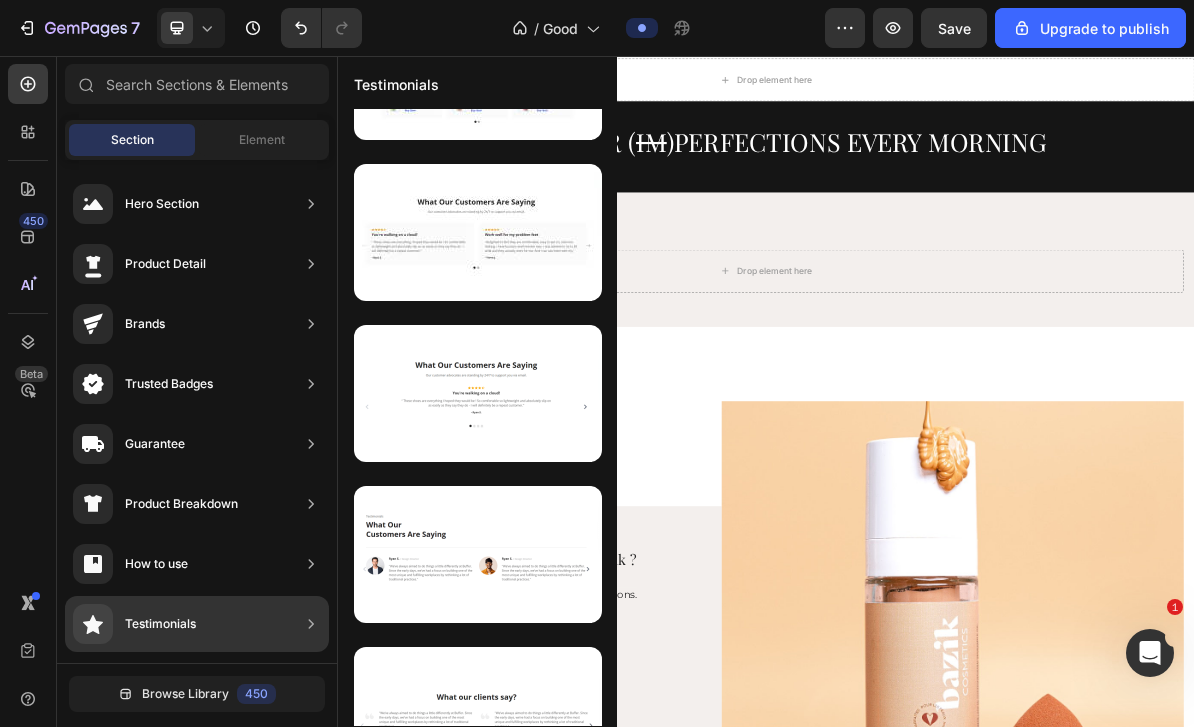 click on "Compare" at bounding box center [151, 684] 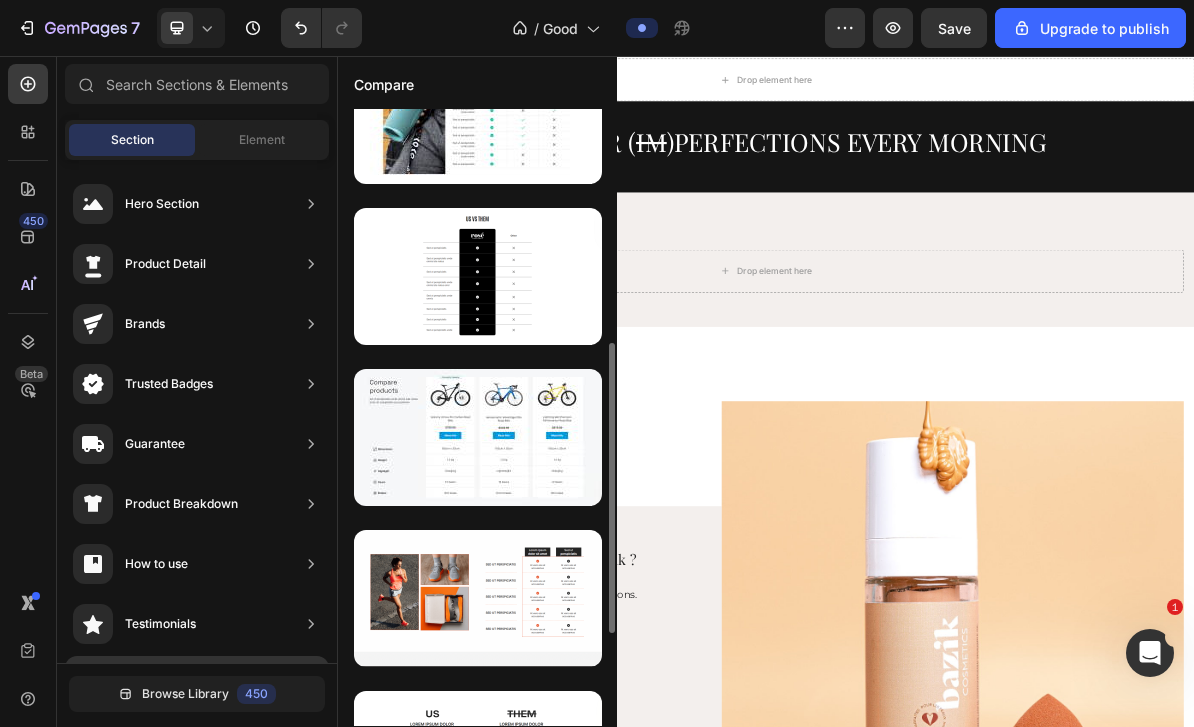 scroll, scrollTop: 553, scrollLeft: 0, axis: vertical 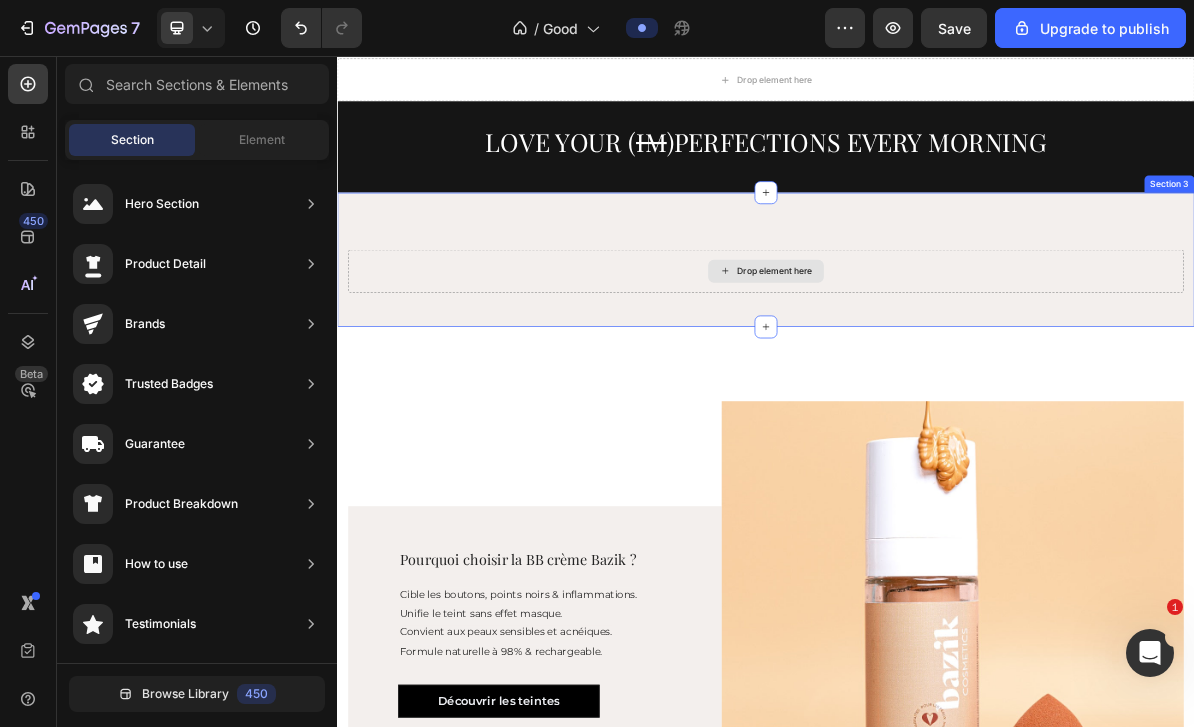 click on "Drop element here" at bounding box center (937, 357) 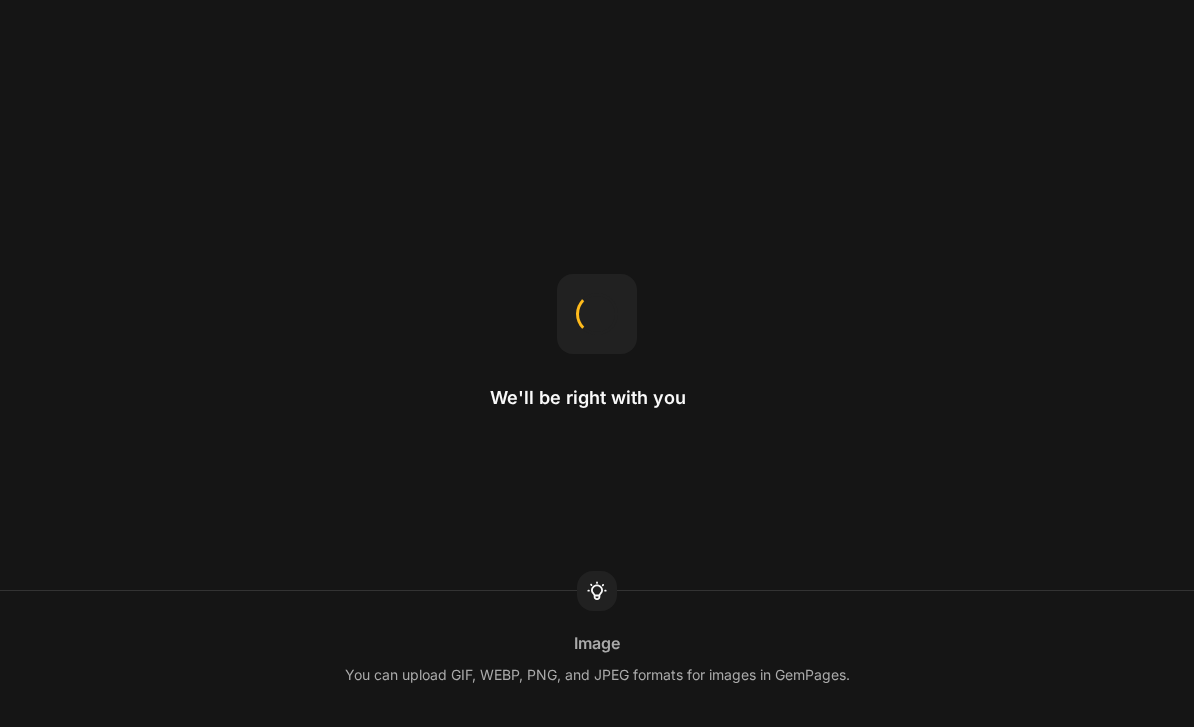 scroll, scrollTop: 0, scrollLeft: 0, axis: both 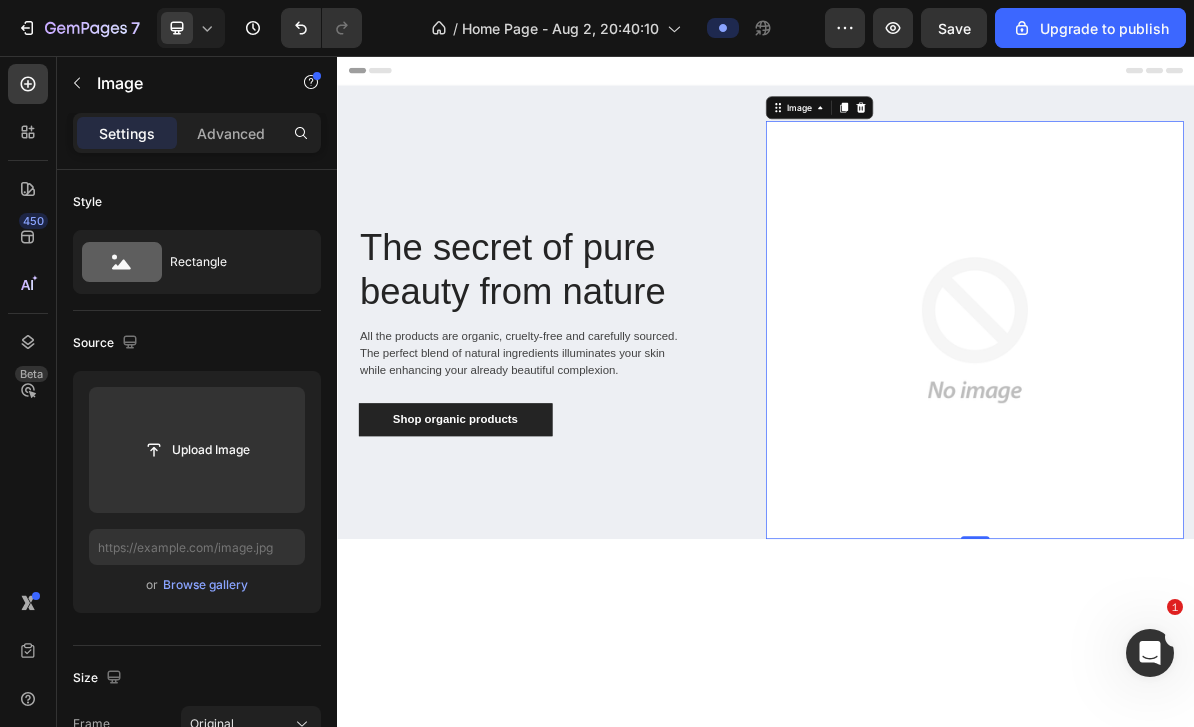 click 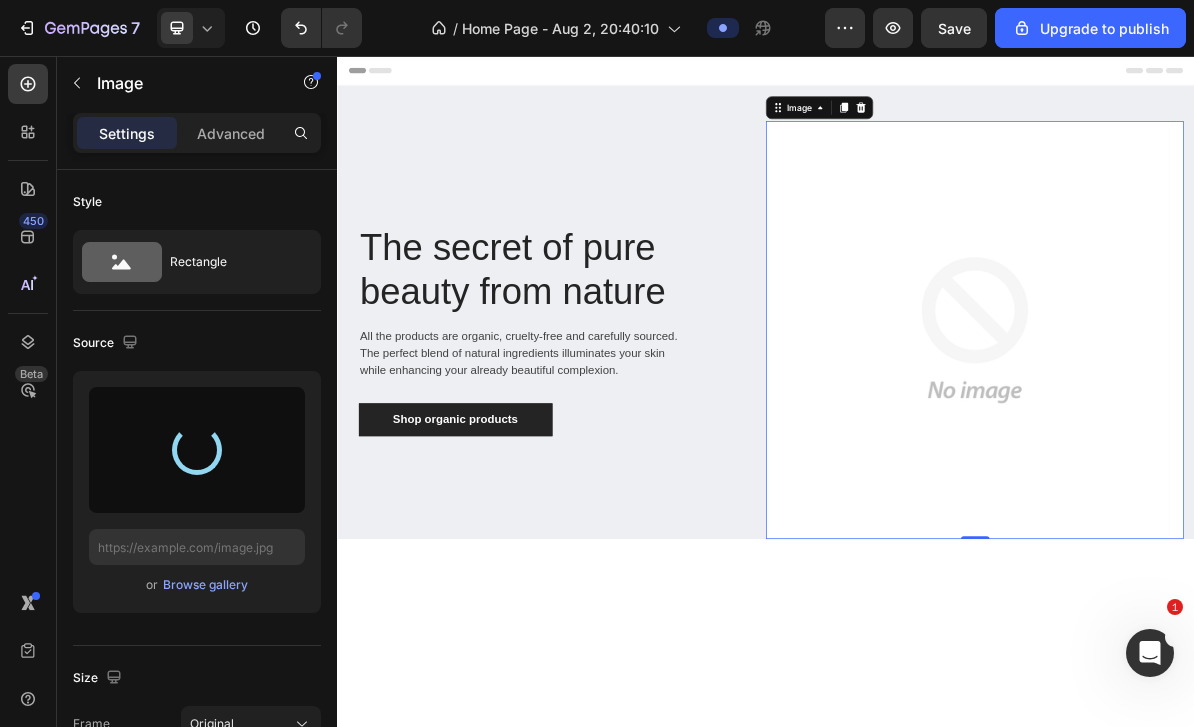 type on "https://cdn.shopify.com/s/files/1/0930/1688/3546/files/gempages_554003354175406997-836478b4-c3ea-454e-a8ea-f48eb6b7049a.jpg" 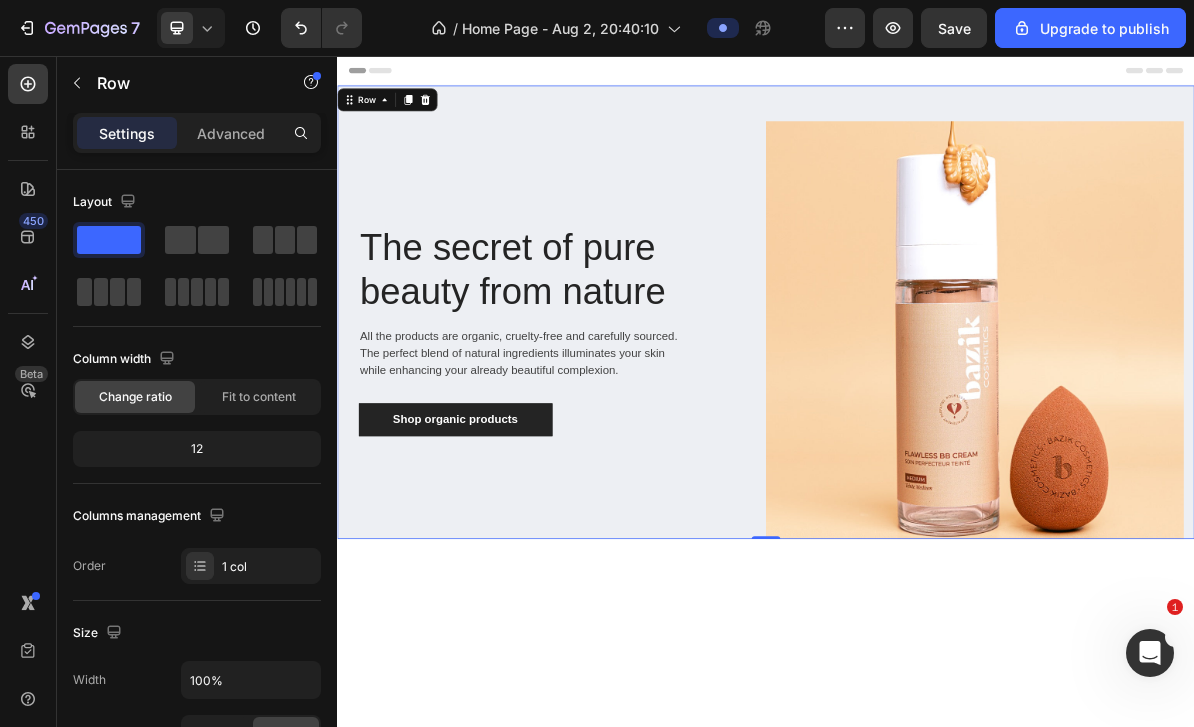 click on "Fit to content" 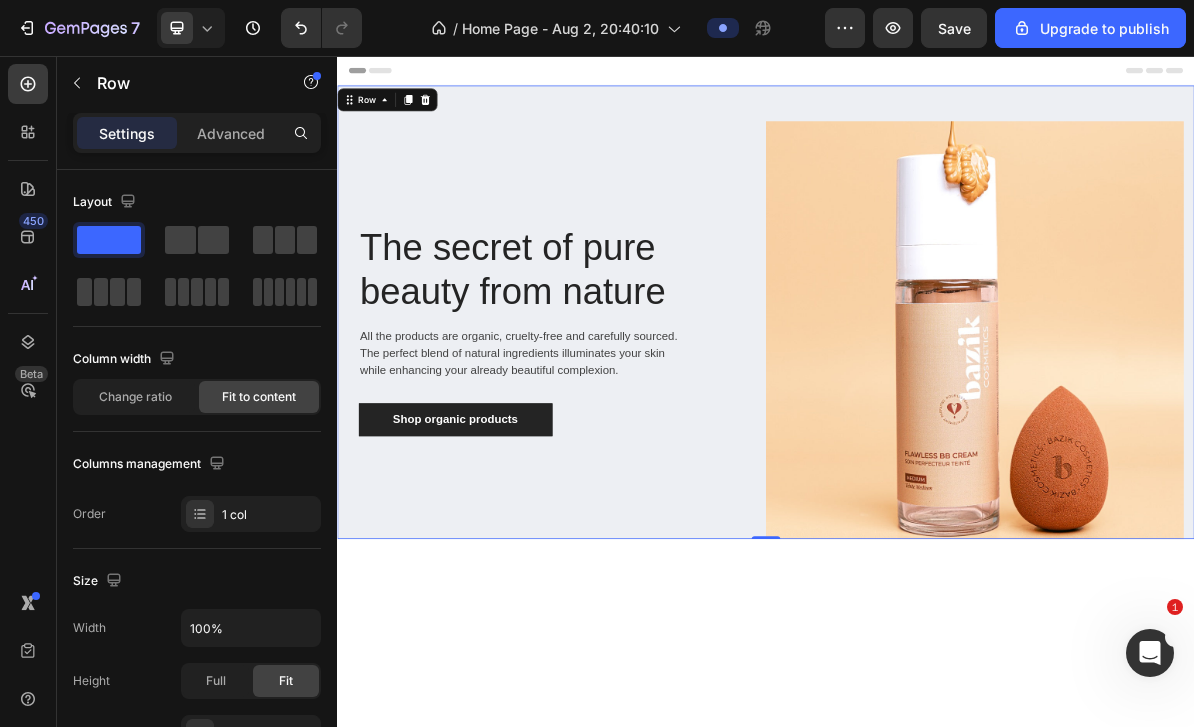 click on "Change ratio" 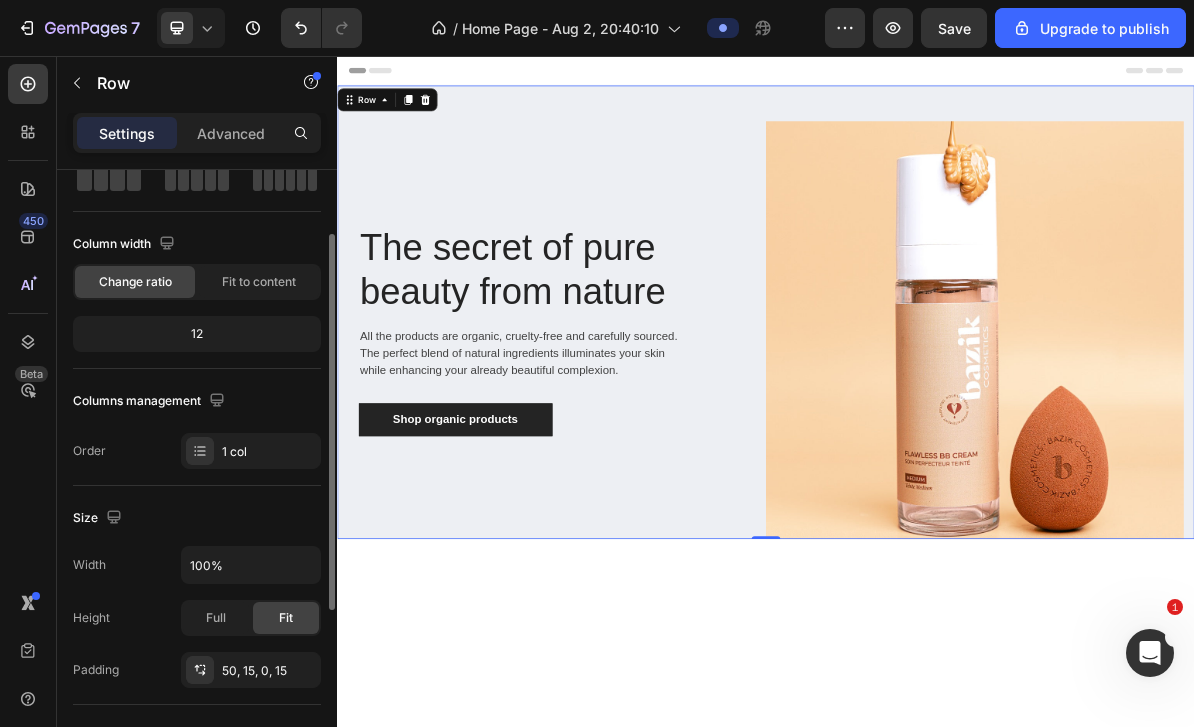 scroll, scrollTop: 118, scrollLeft: 0, axis: vertical 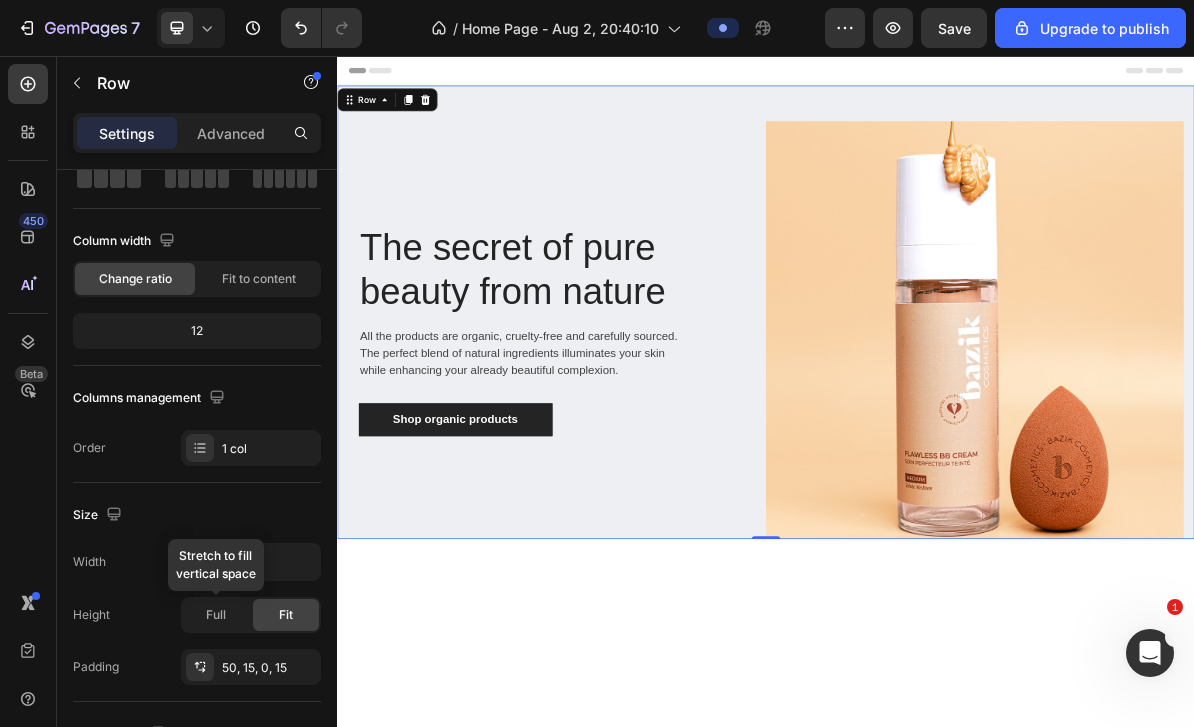 click on "Full" 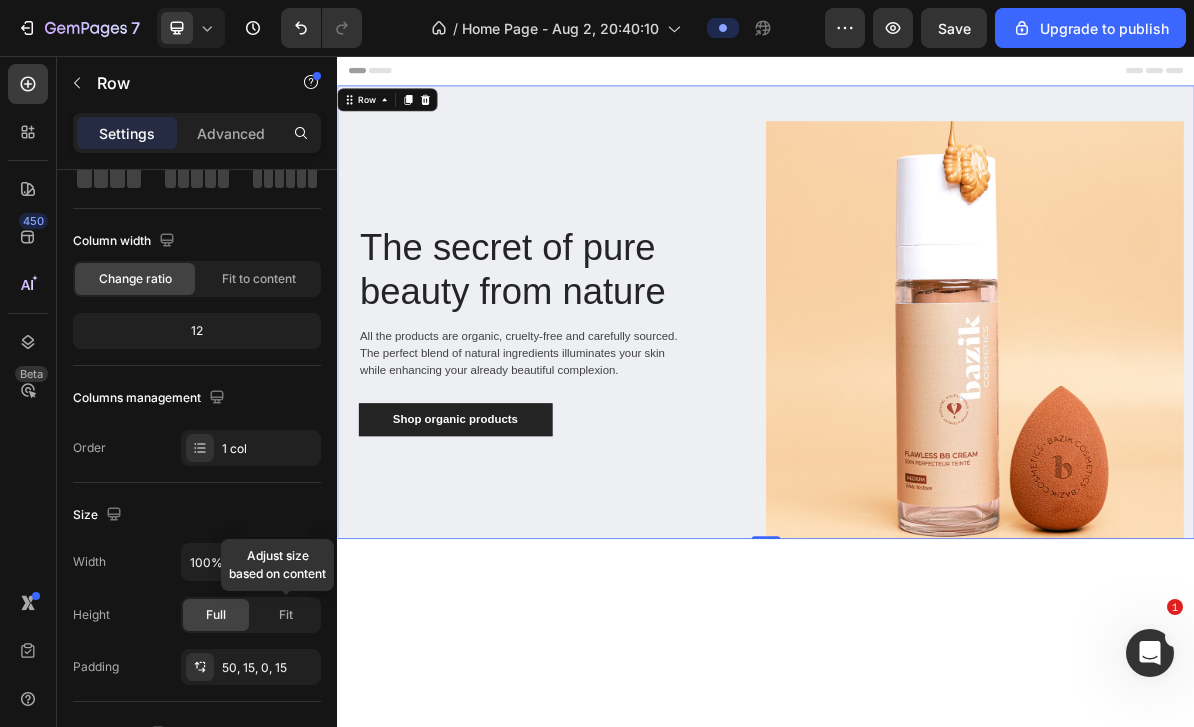 click on "Fit" 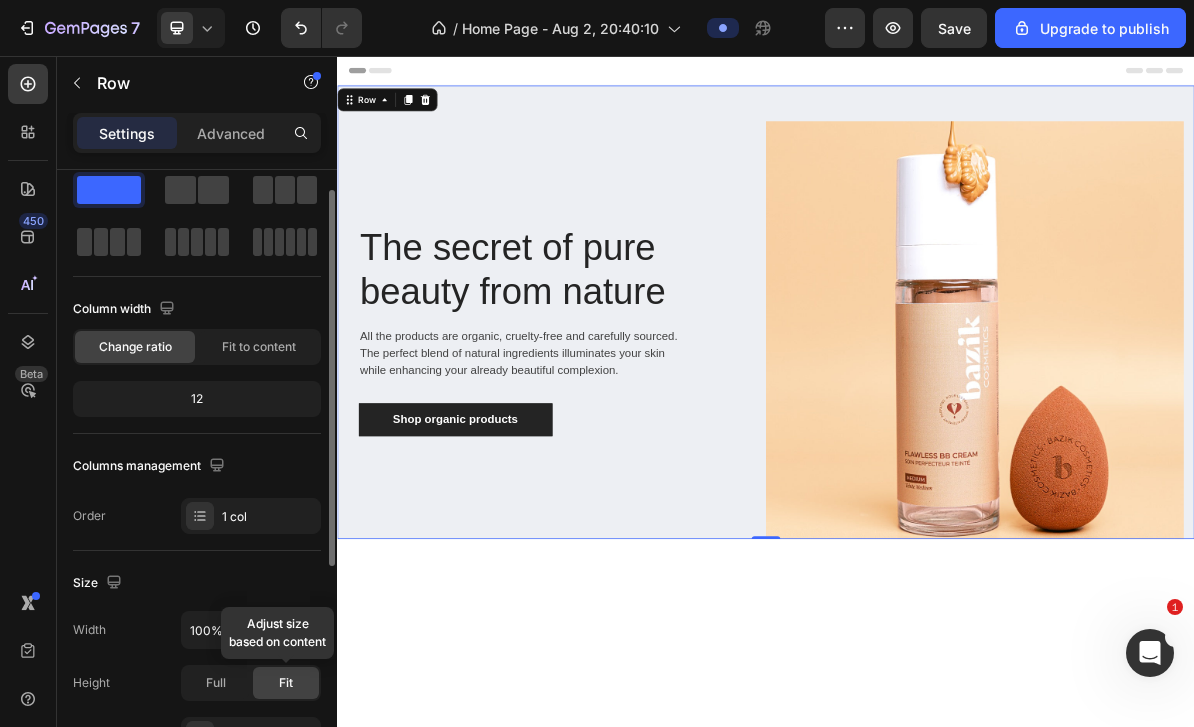 scroll, scrollTop: 45, scrollLeft: 0, axis: vertical 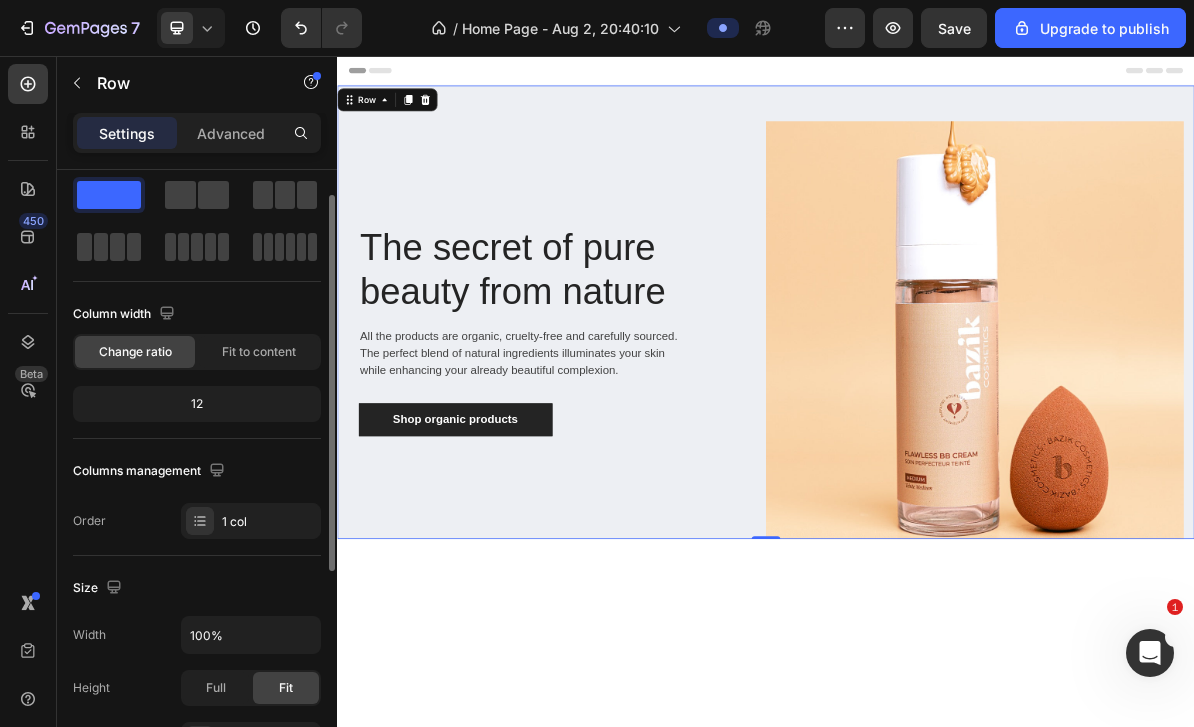 click on "Advanced" at bounding box center (231, 133) 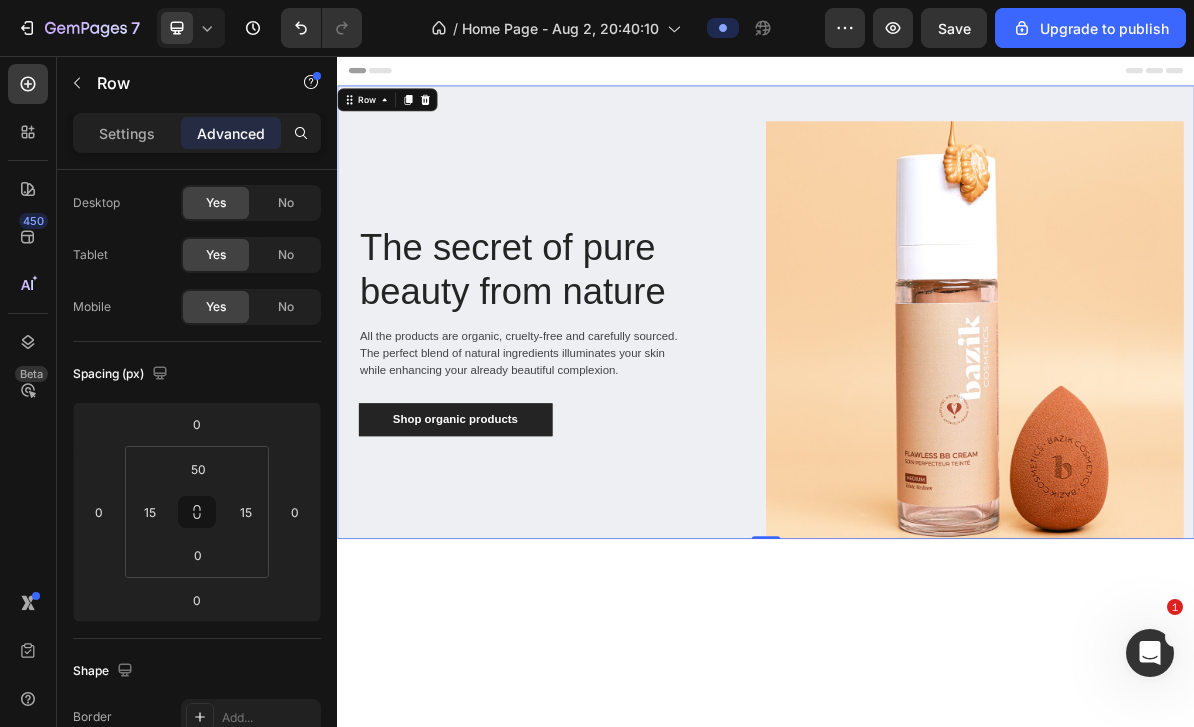 click 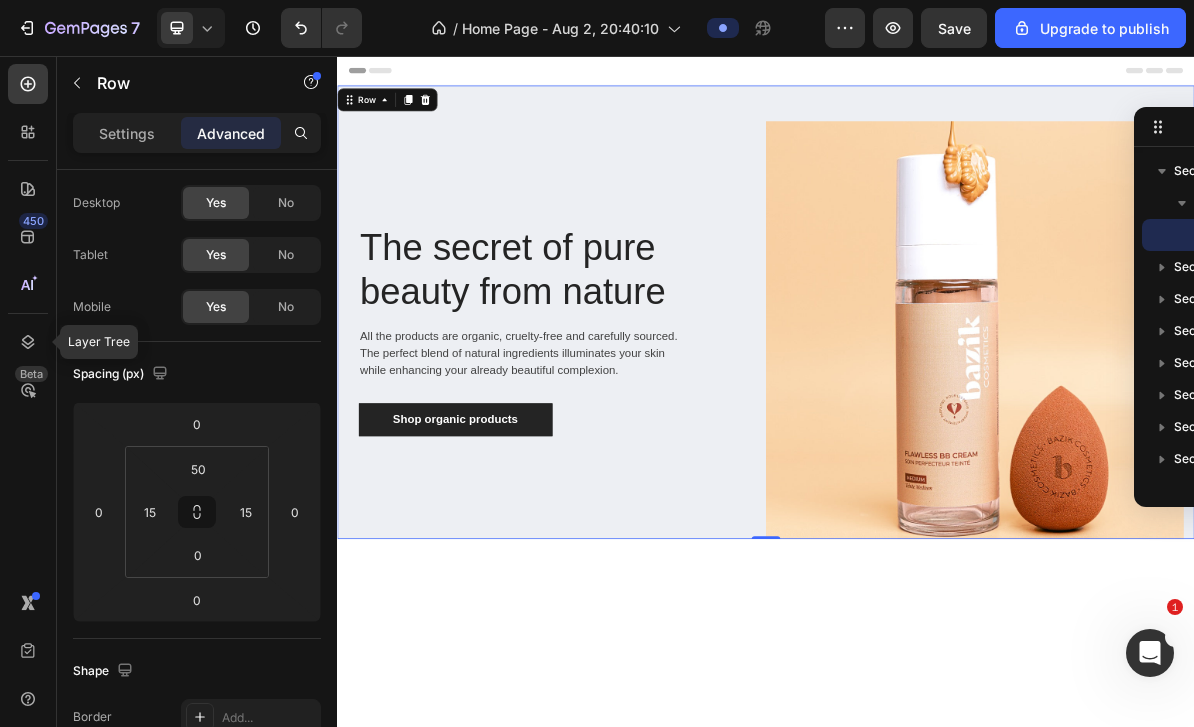 scroll, scrollTop: 0, scrollLeft: 0, axis: both 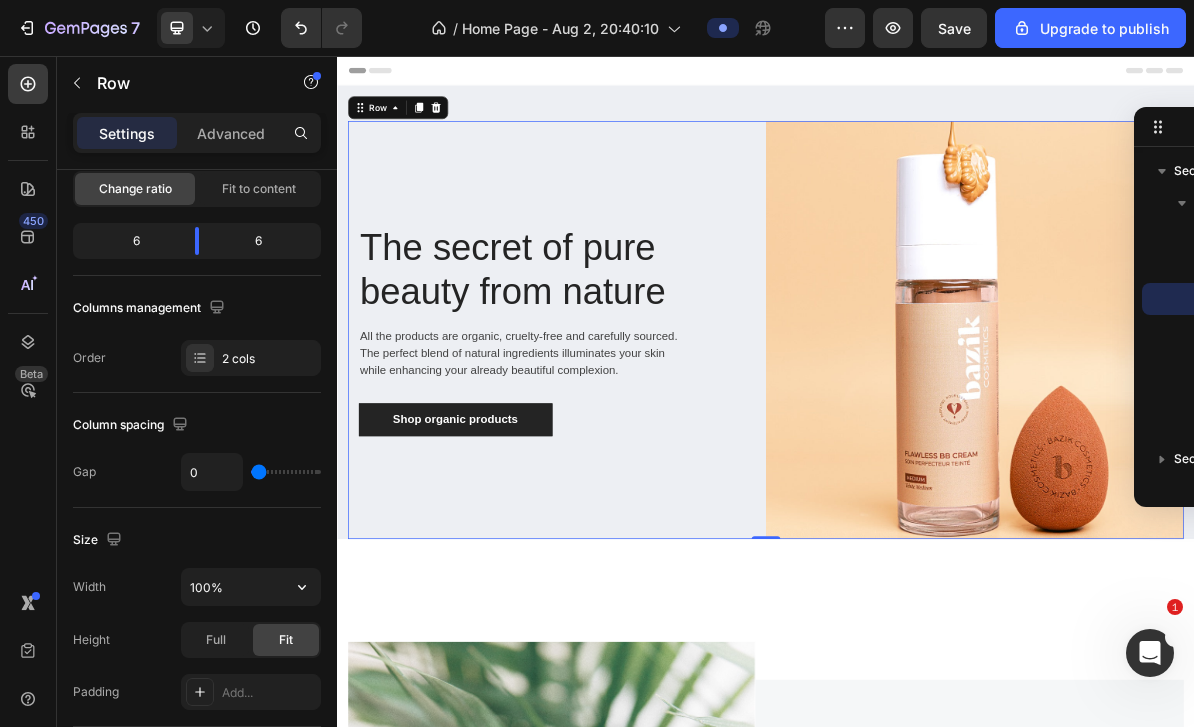 click on "100%" at bounding box center [251, 587] 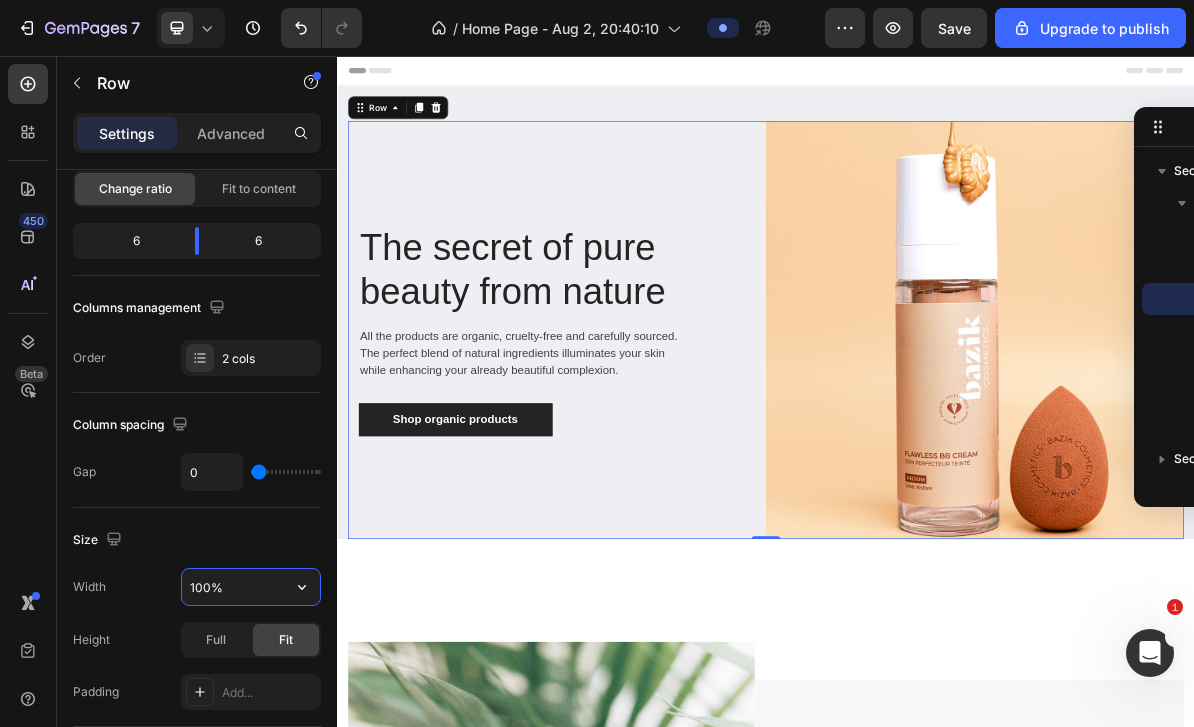 click on "100%" at bounding box center (251, 587) 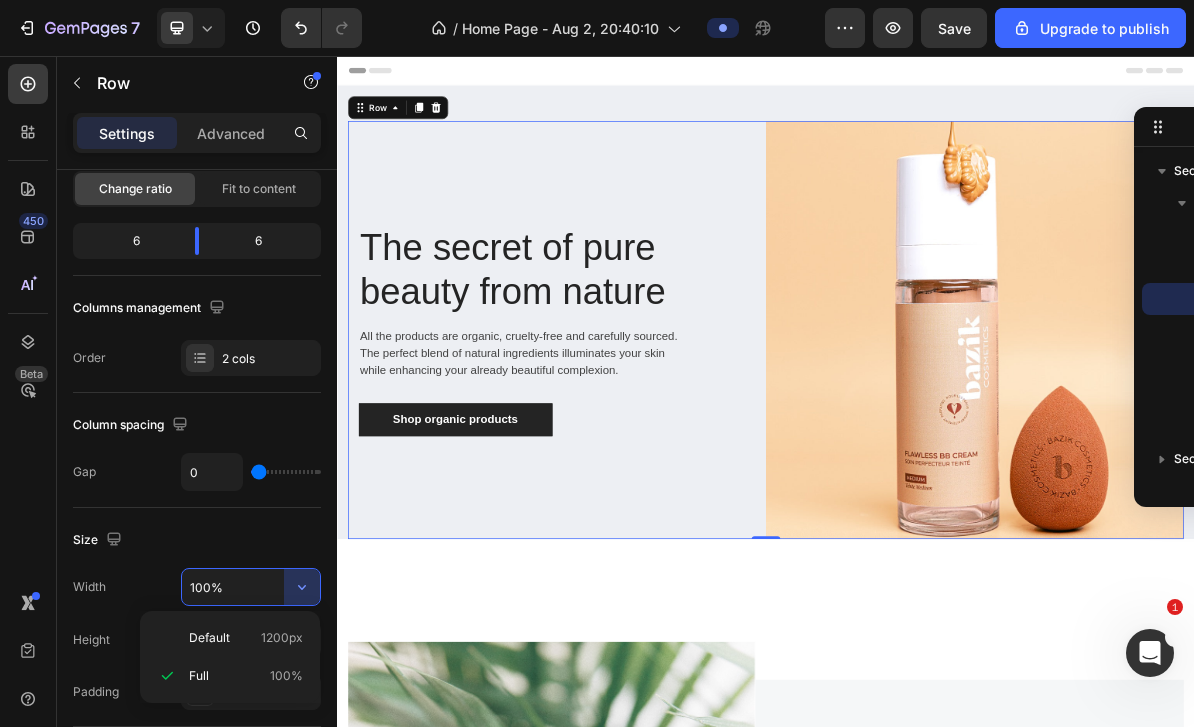 click on "Default" at bounding box center [209, 638] 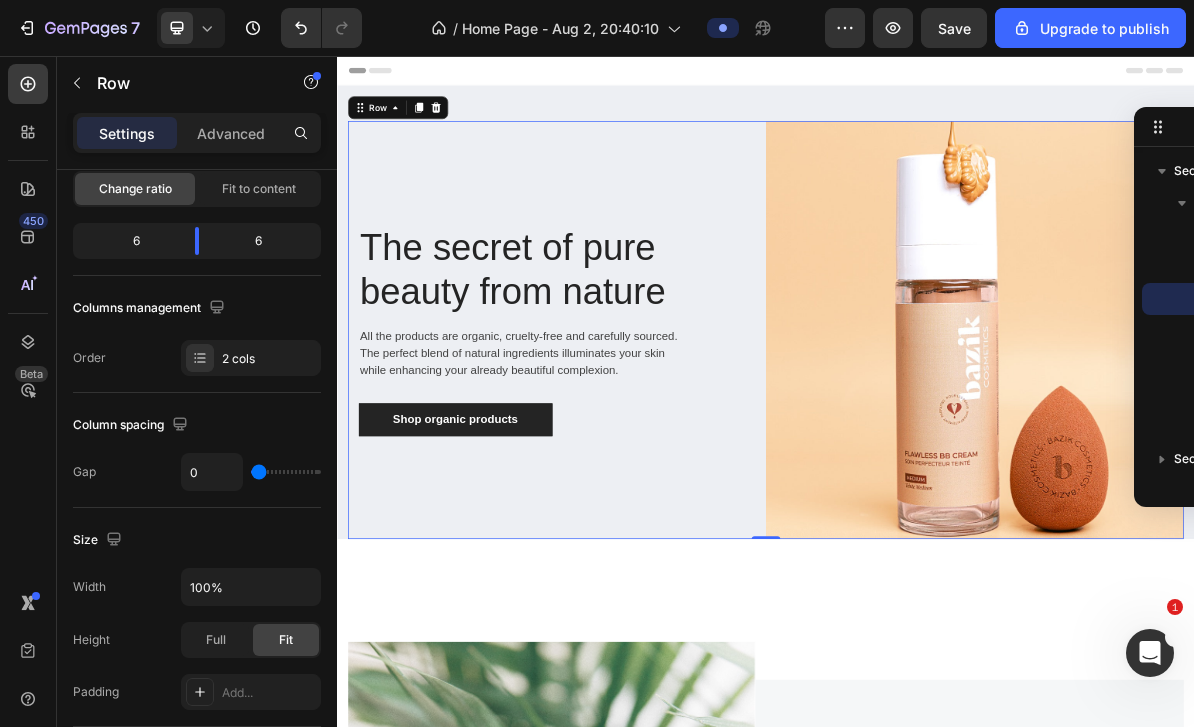 type on "1200" 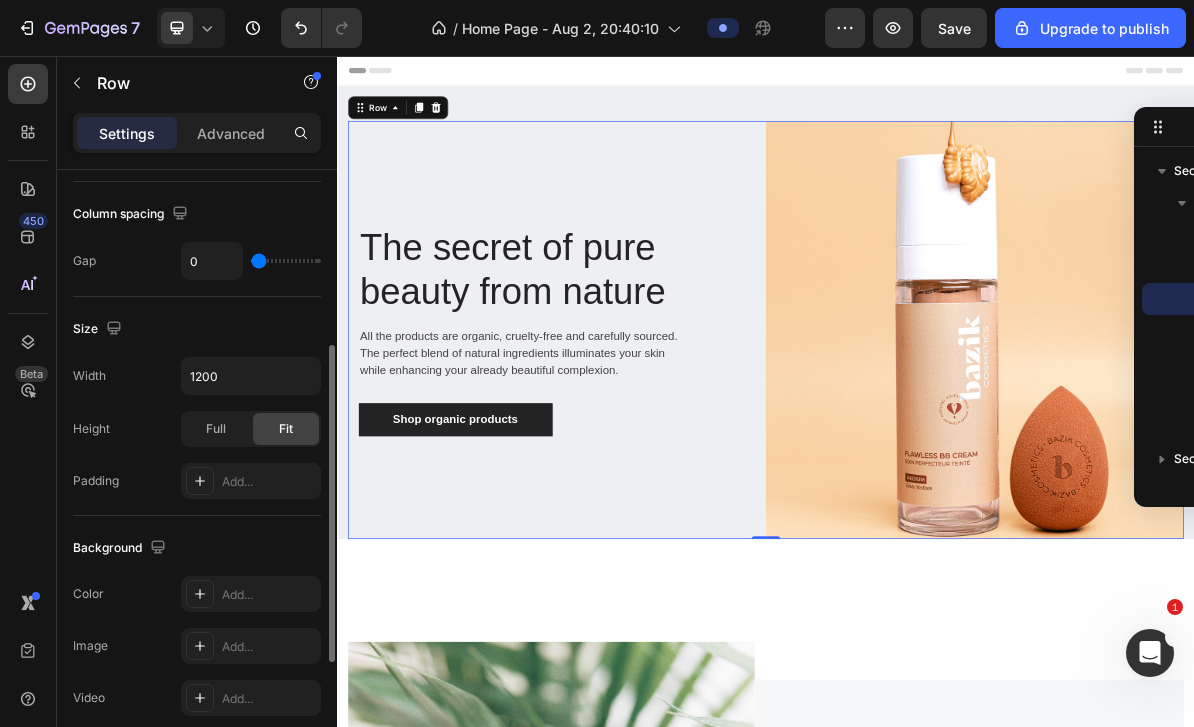 scroll, scrollTop: 437, scrollLeft: 0, axis: vertical 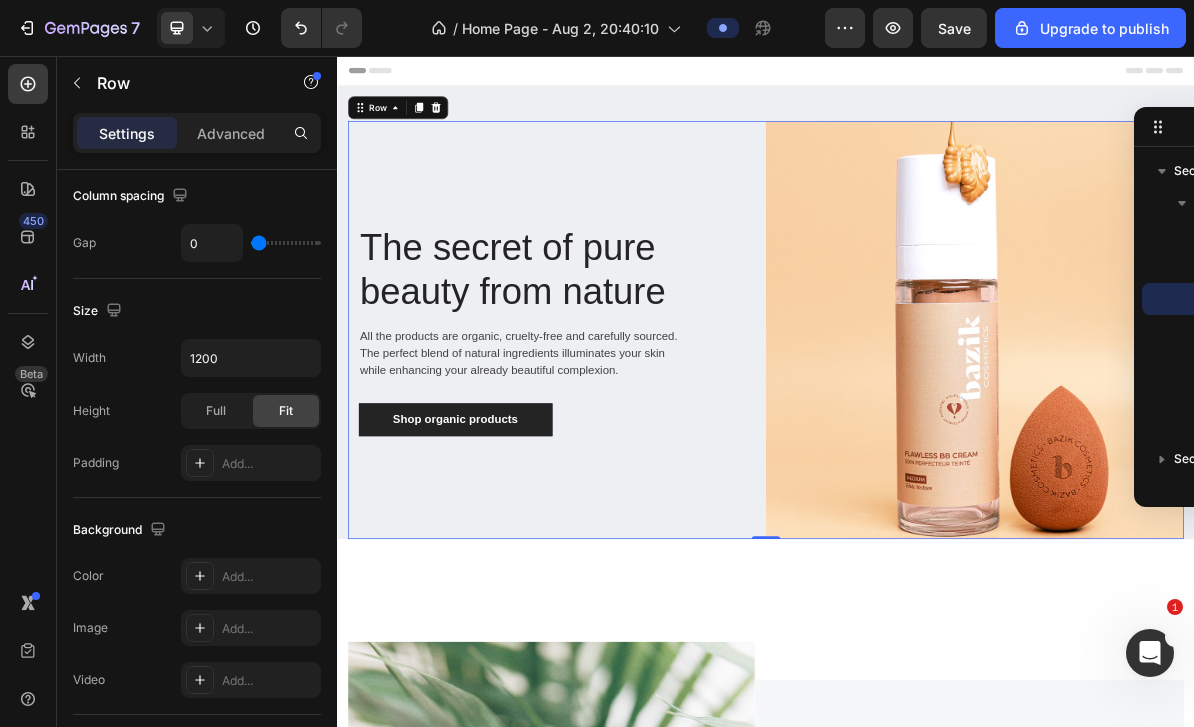 click on "Full" 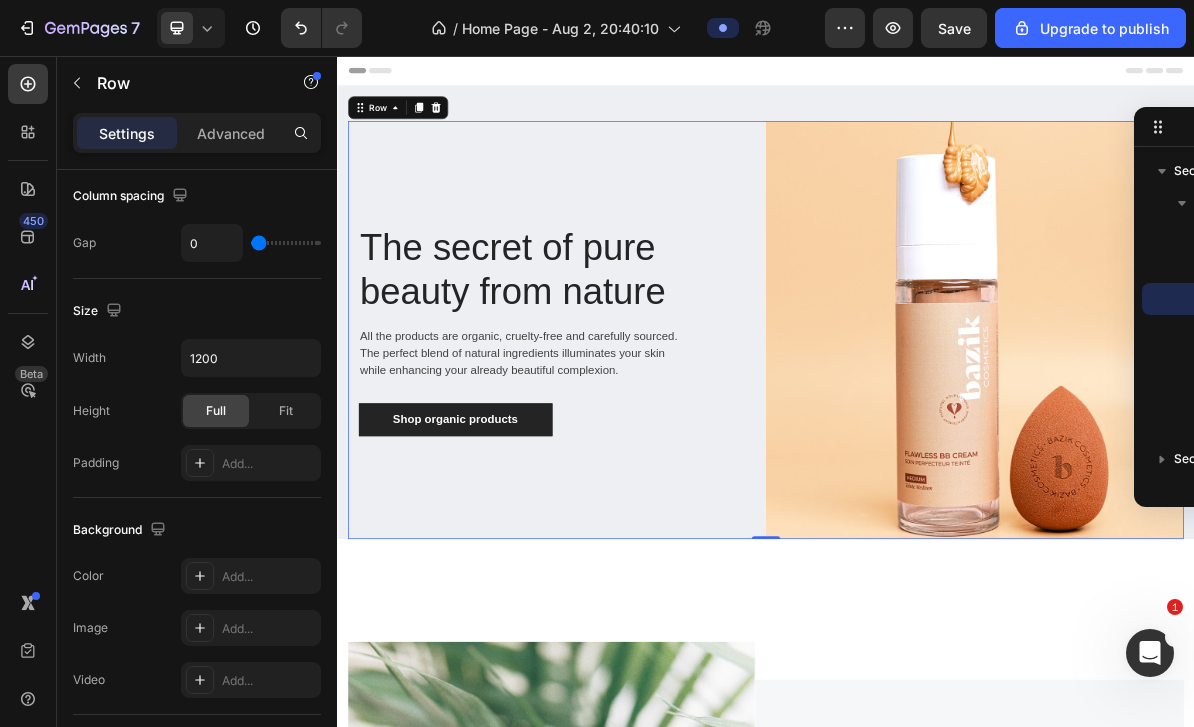 click on "Background The changes might be hidden by  the video. Color Add... Image Add... Video Add..." 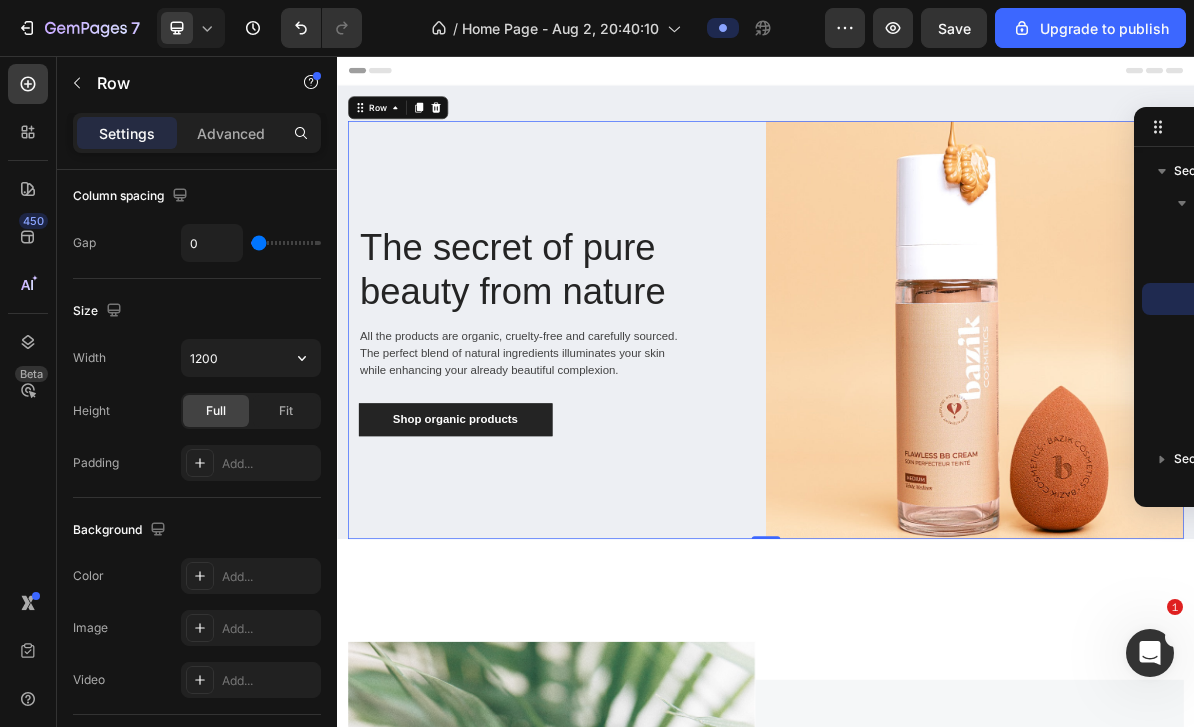 click on "1200" at bounding box center [251, 358] 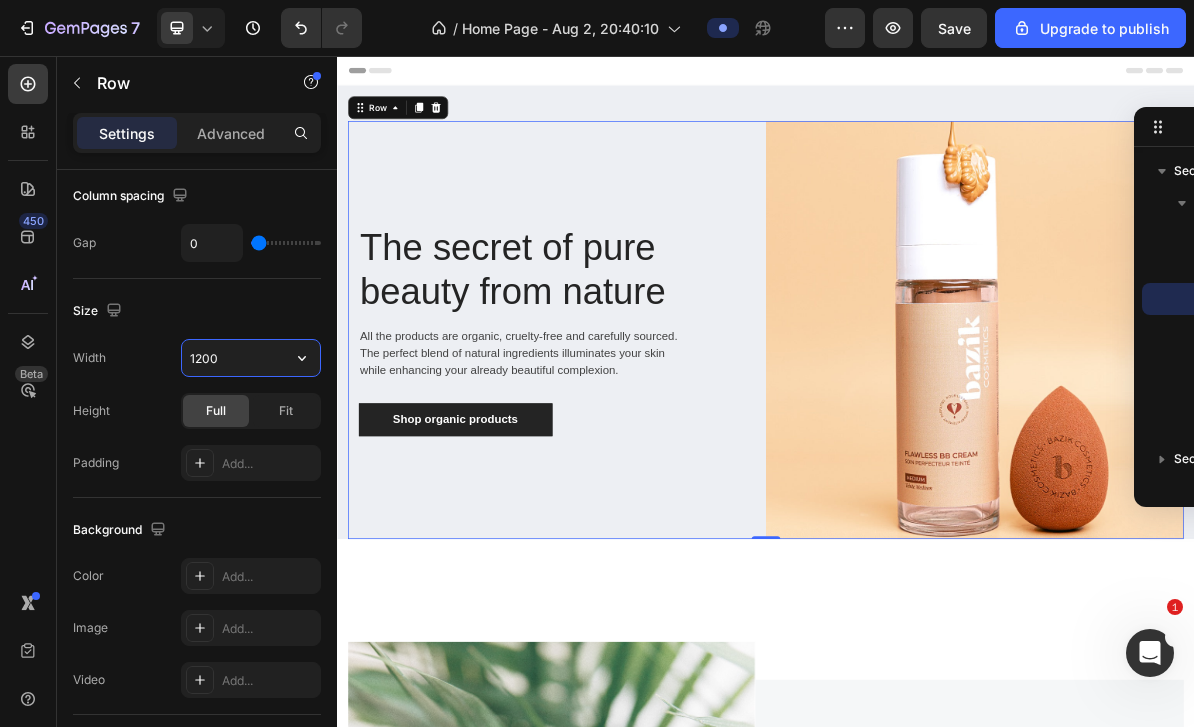 click 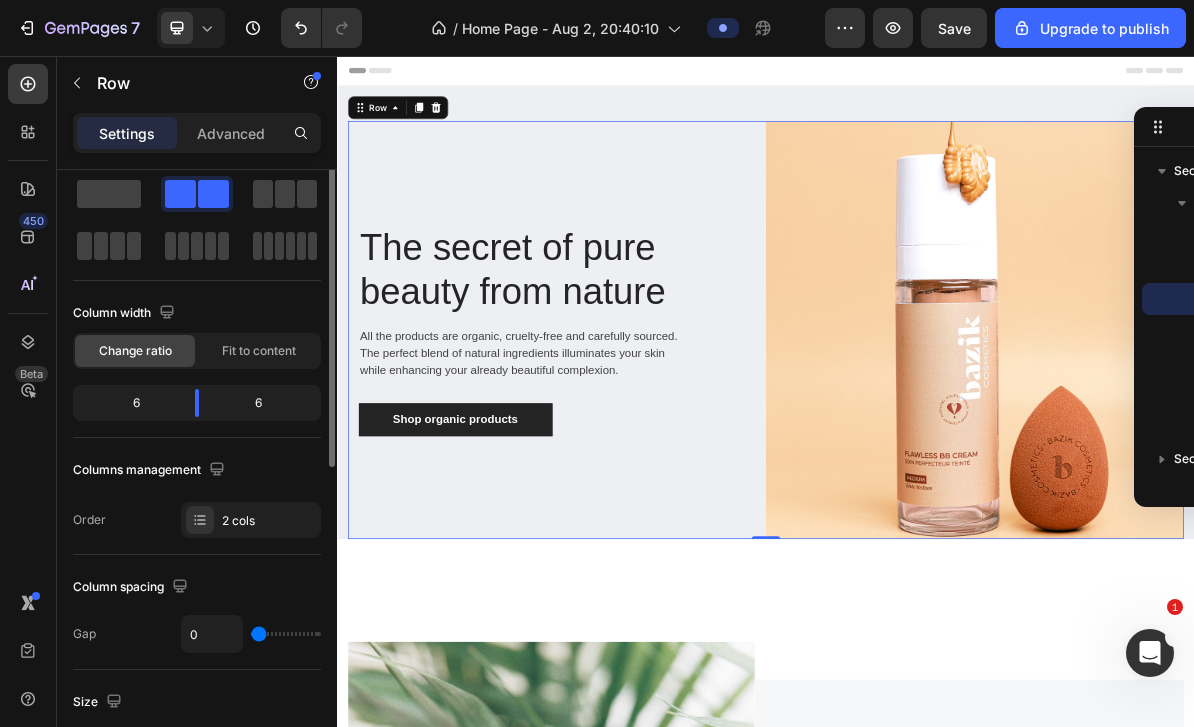scroll, scrollTop: 0, scrollLeft: 0, axis: both 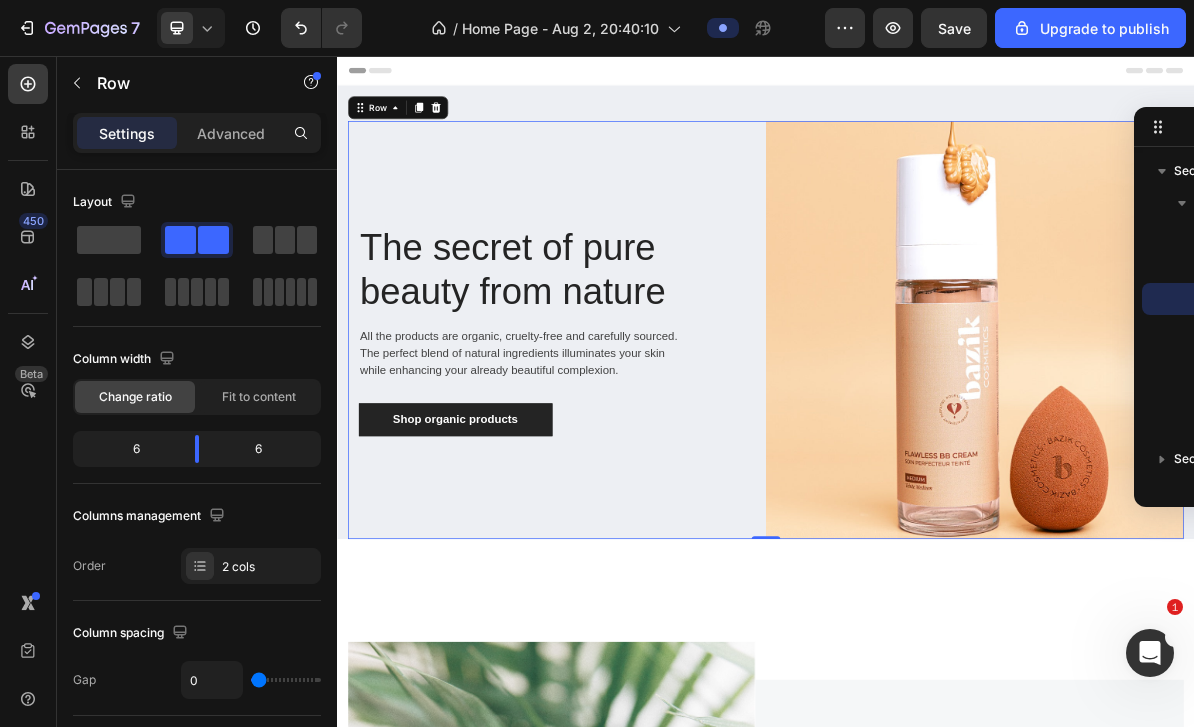 click on "Fit to content" 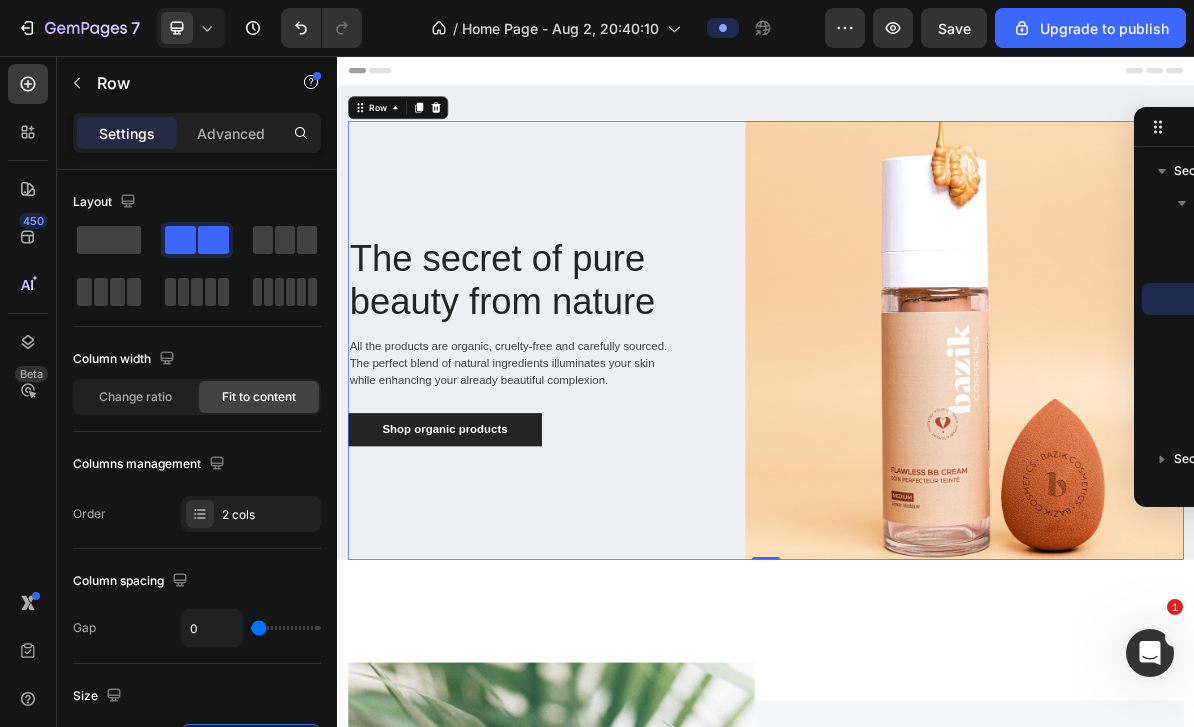 click on "Change ratio" 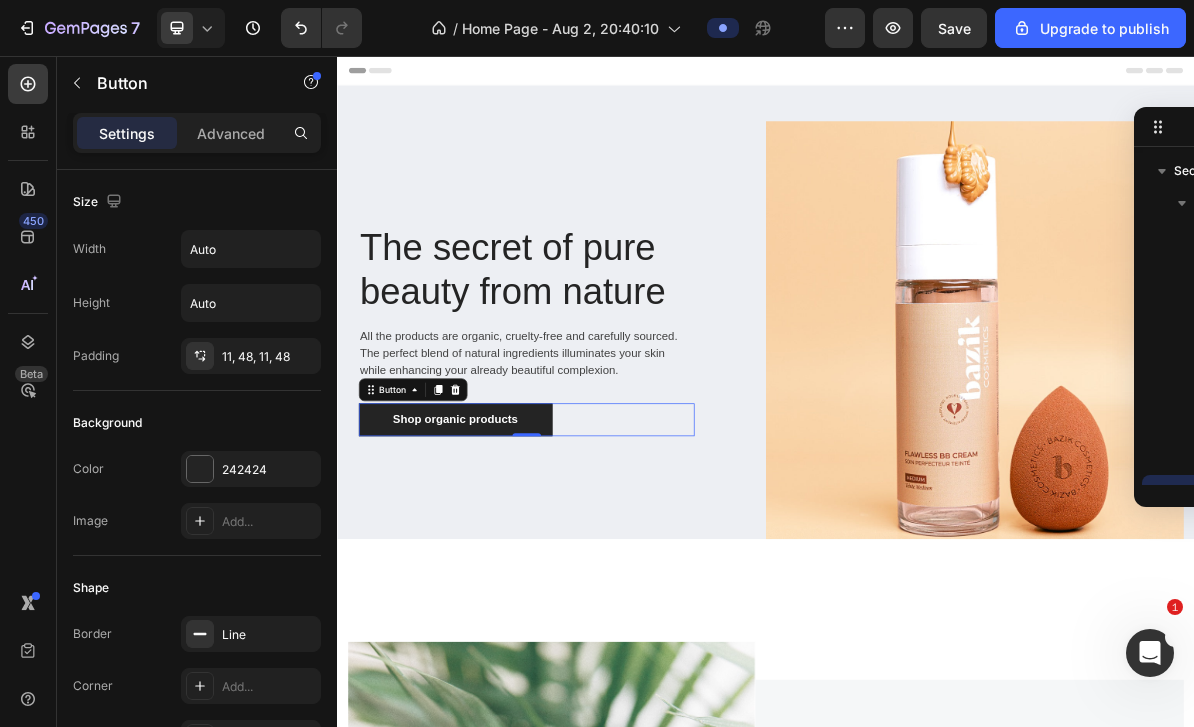 scroll, scrollTop: 186, scrollLeft: 0, axis: vertical 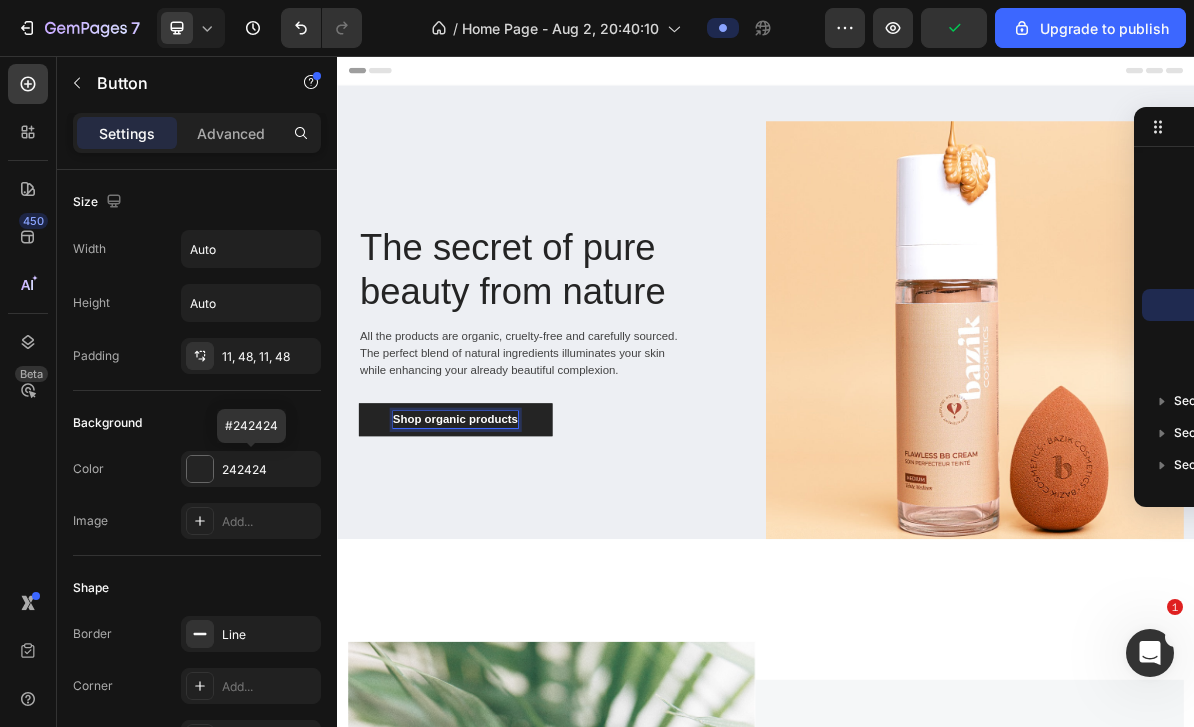 click at bounding box center [200, 469] 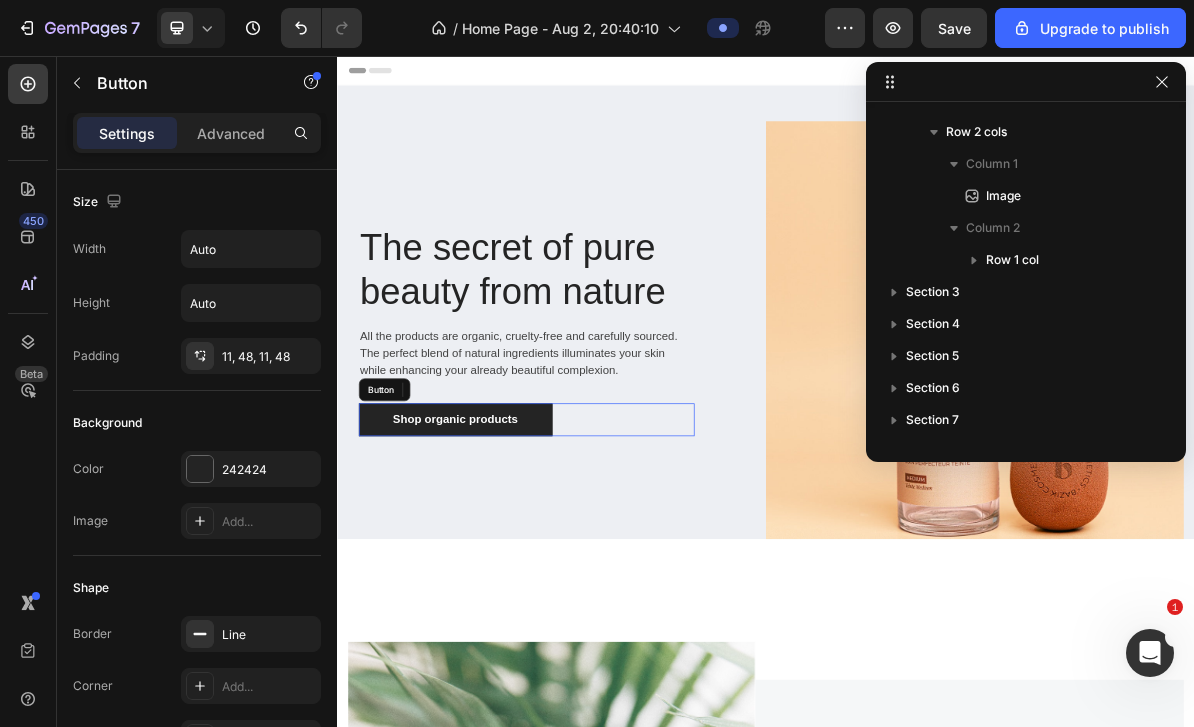 scroll, scrollTop: 186, scrollLeft: 0, axis: vertical 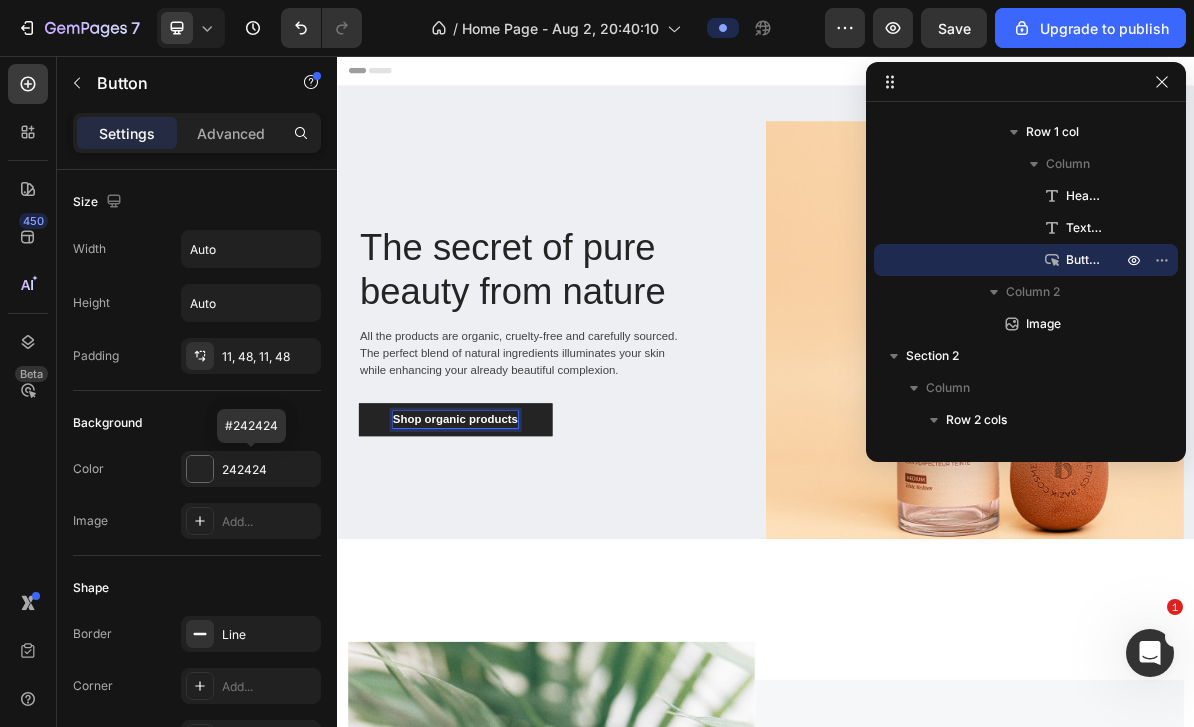 click 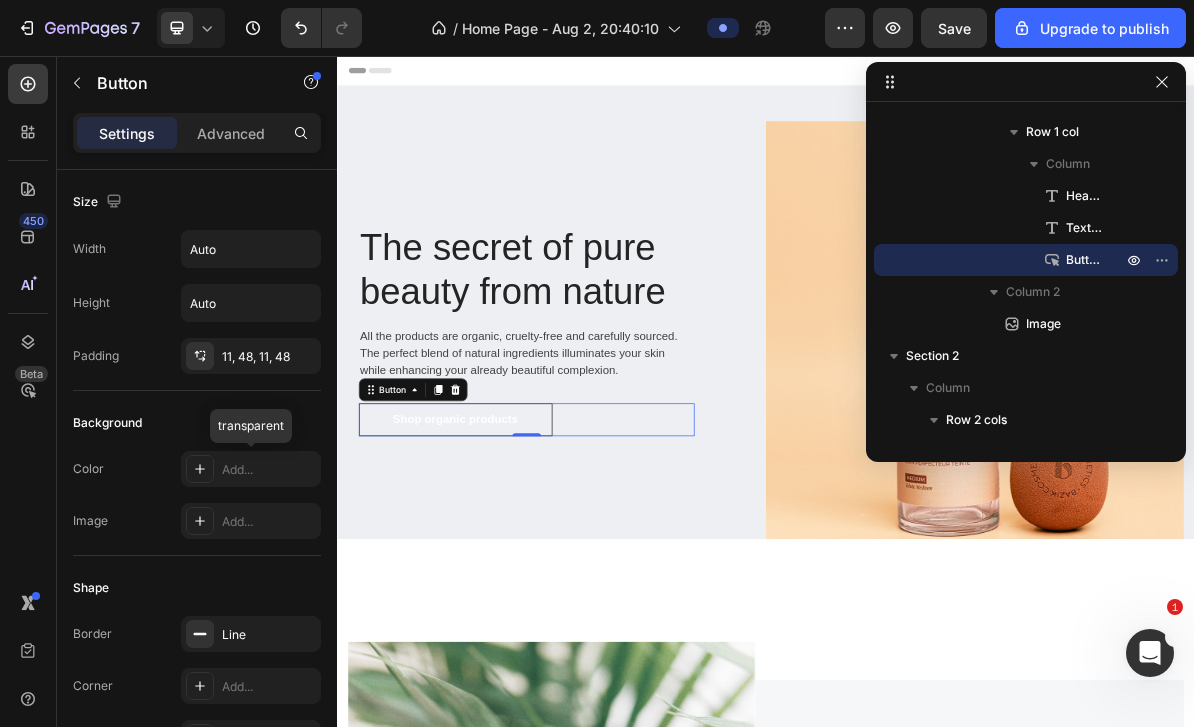 click on "Add..." at bounding box center (269, 470) 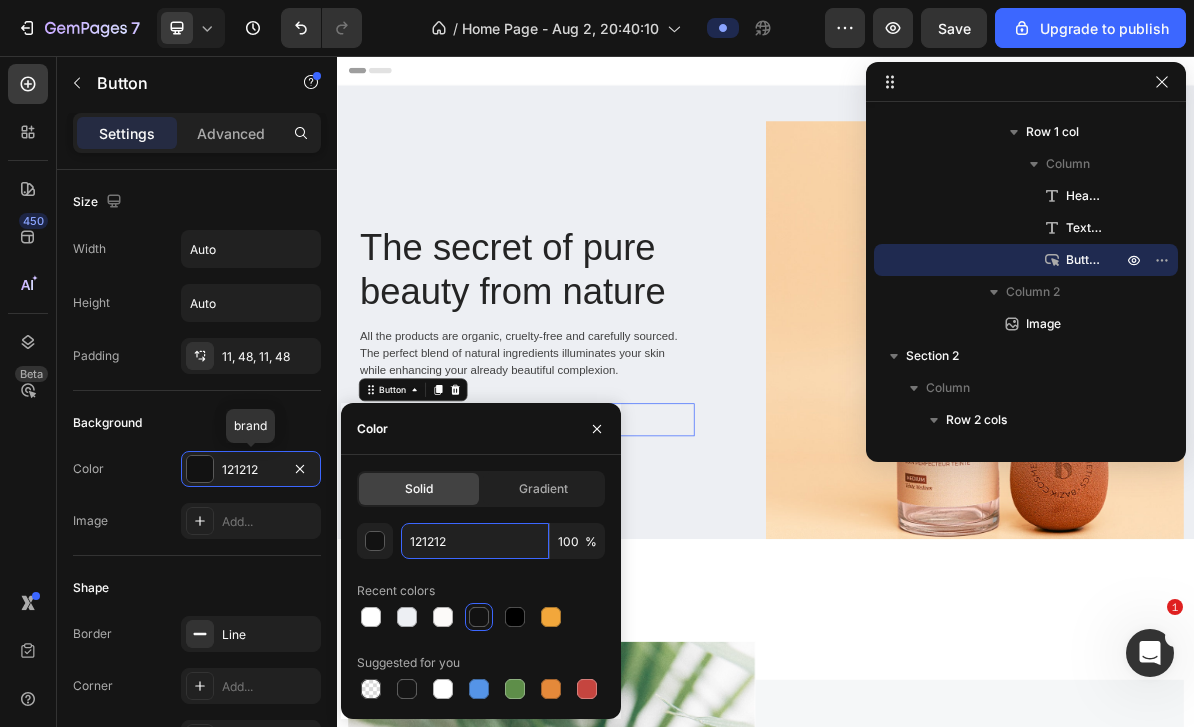 click on "121212" at bounding box center (475, 541) 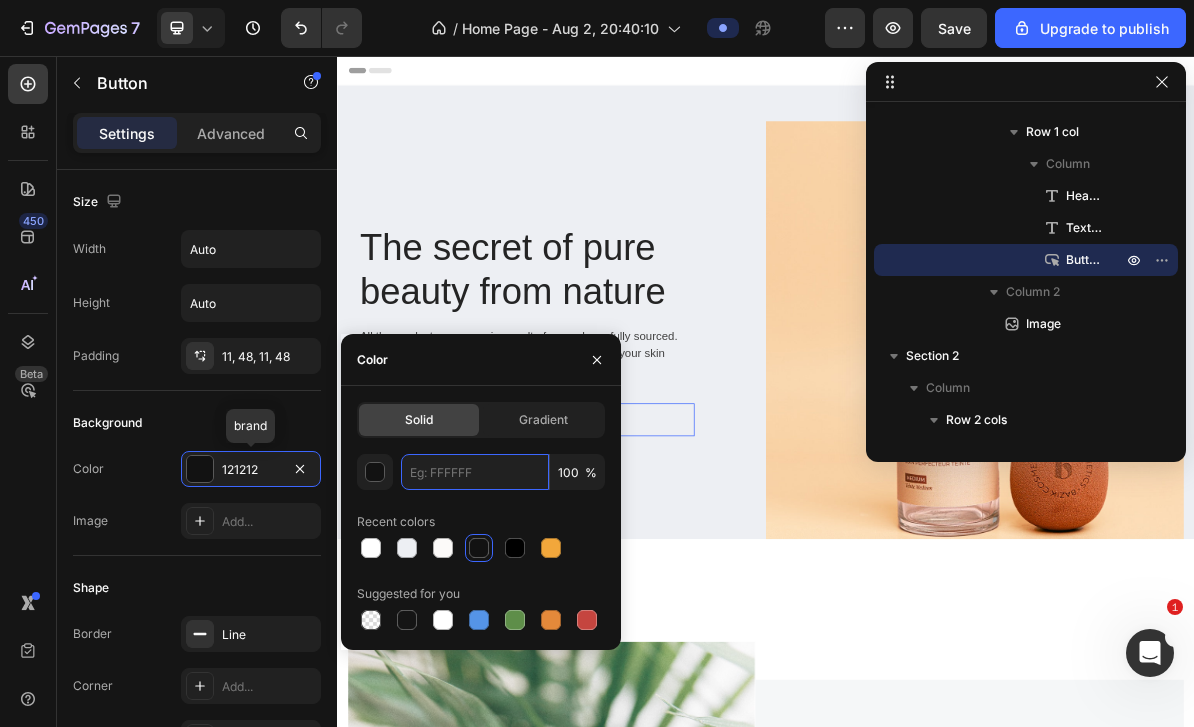 paste on "824634" 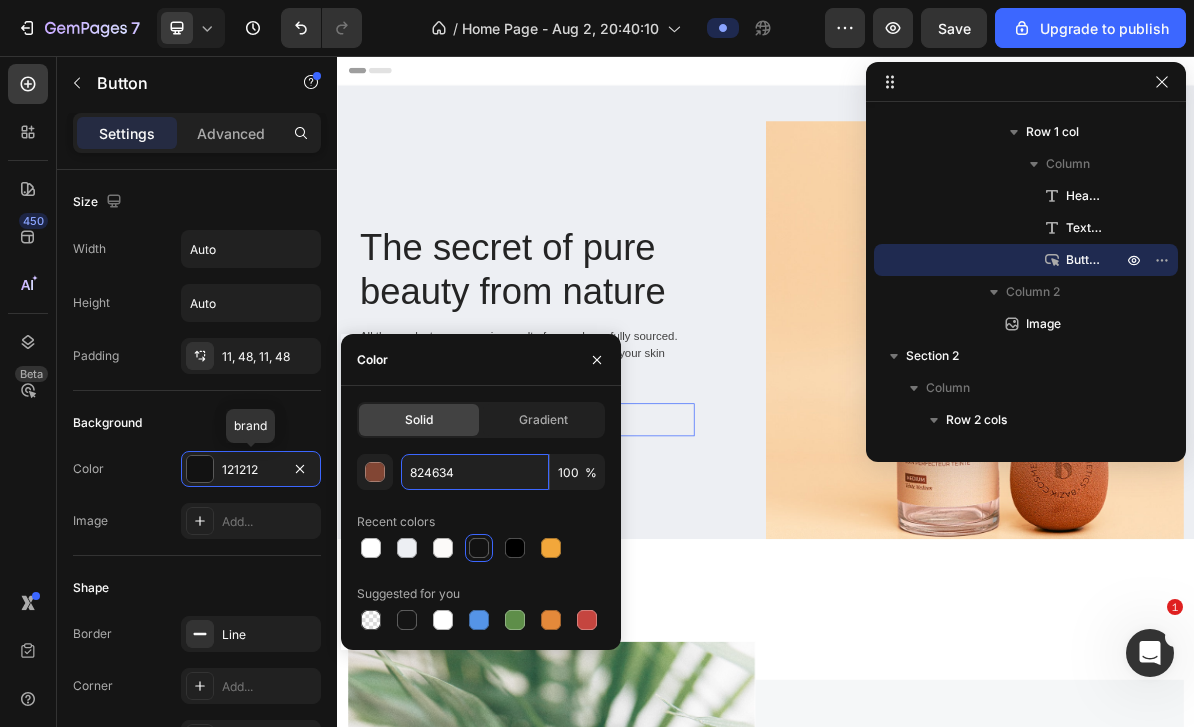 type on "824634" 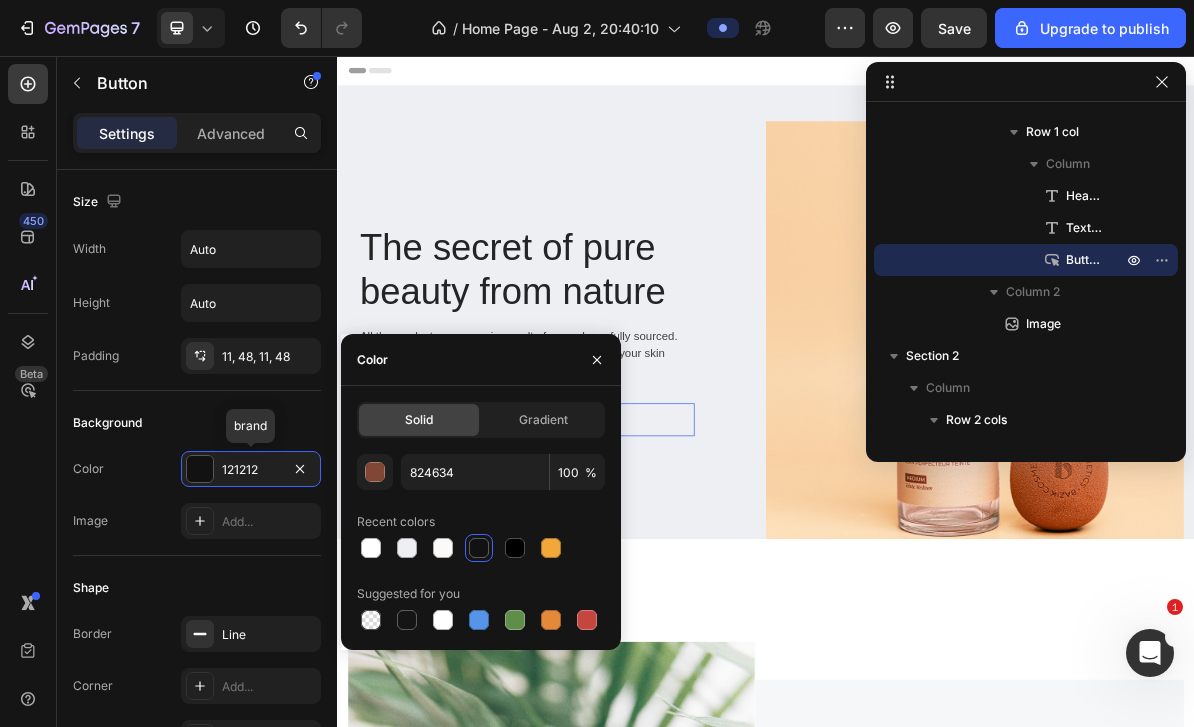 click at bounding box center [375, 472] 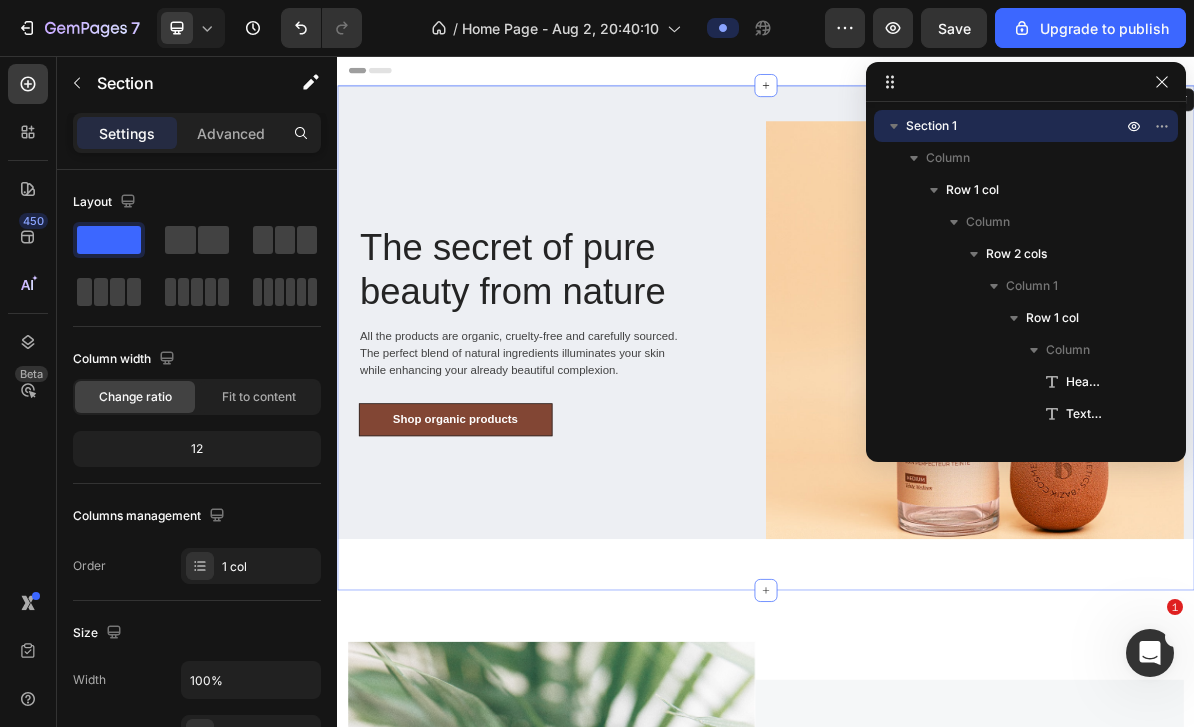 scroll, scrollTop: 186, scrollLeft: 0, axis: vertical 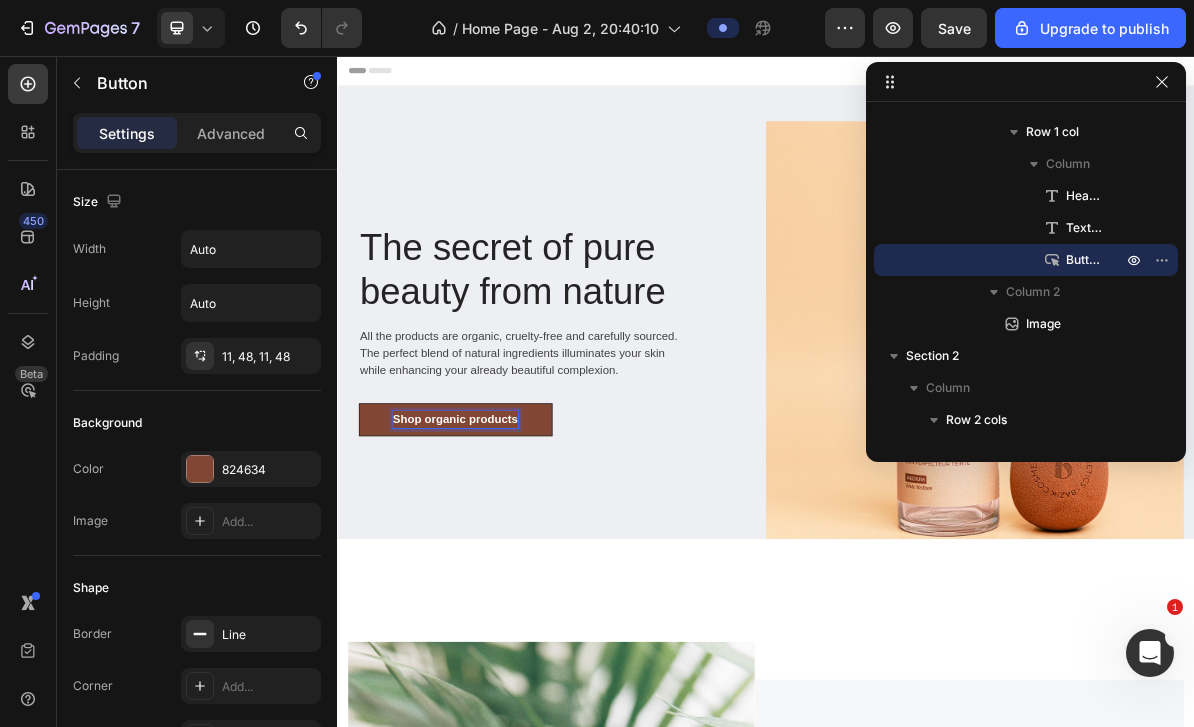 click on "Shop organic products" at bounding box center [502, 565] 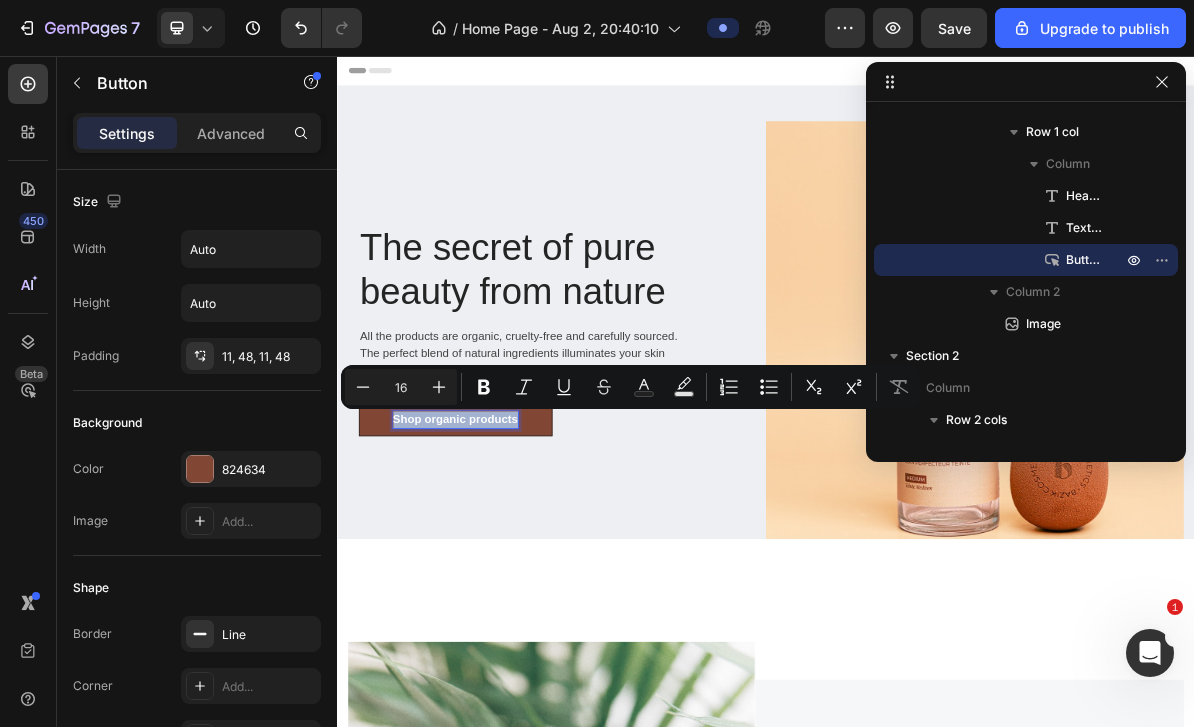 type 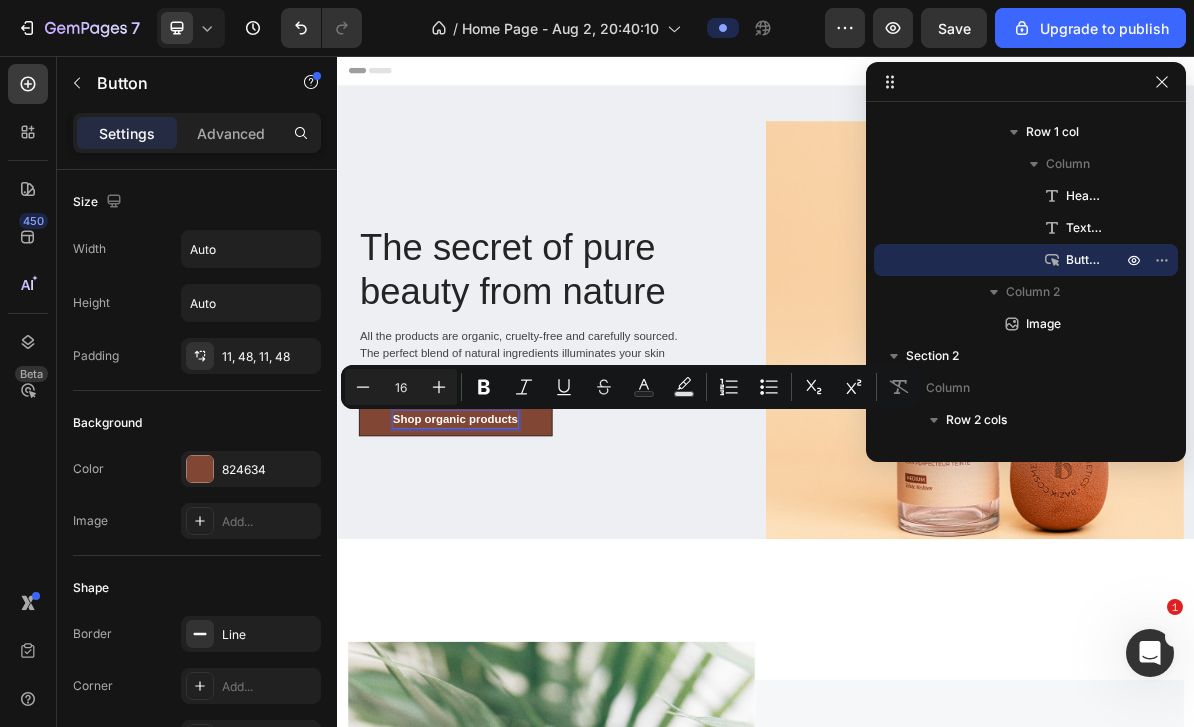 scroll, scrollTop: 0, scrollLeft: 1, axis: horizontal 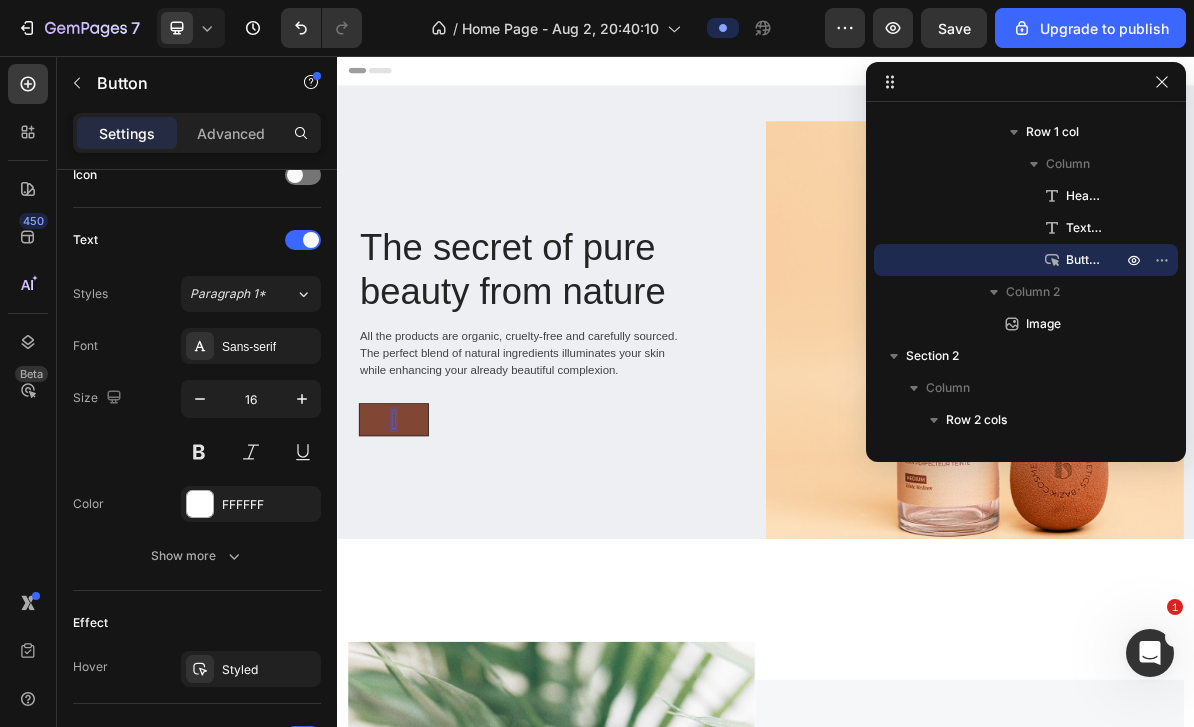 click at bounding box center (302, 399) 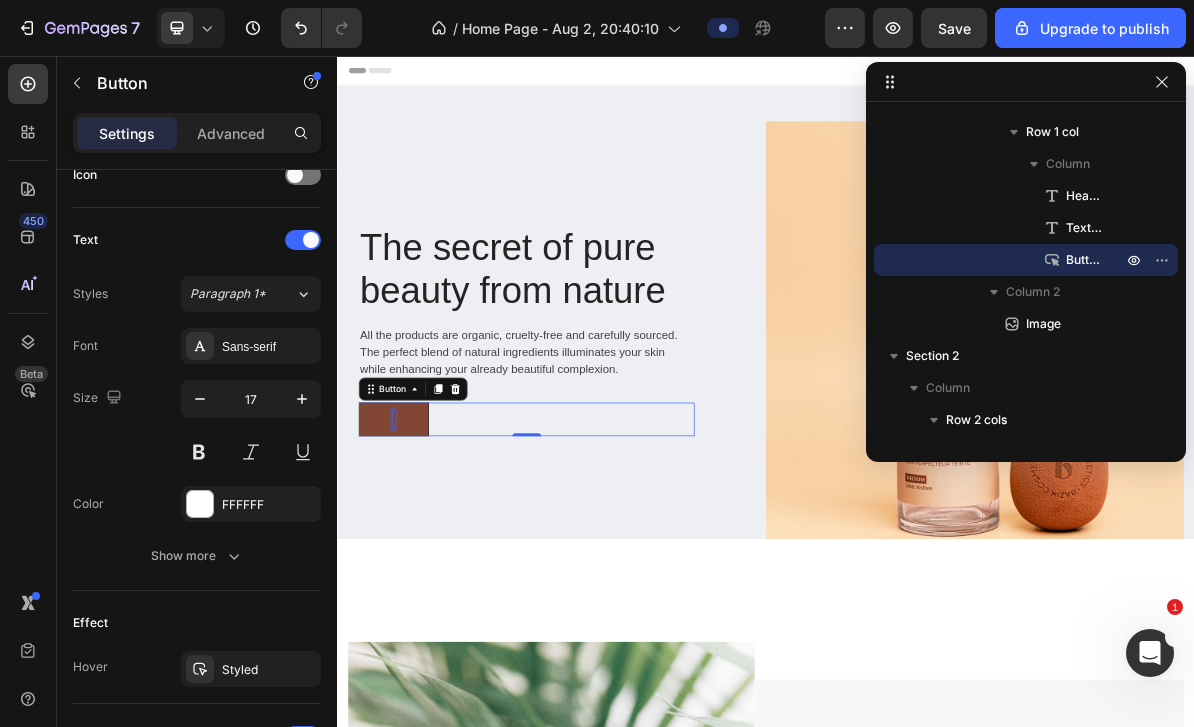 click 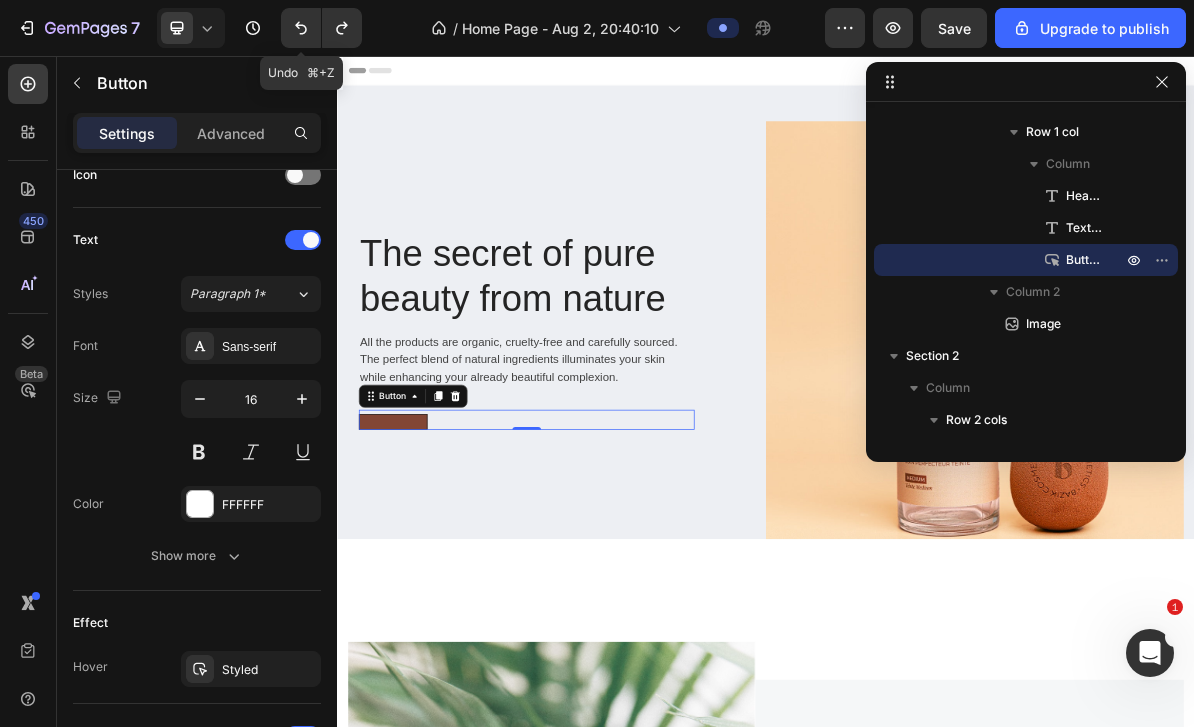 scroll, scrollTop: 0, scrollLeft: 0, axis: both 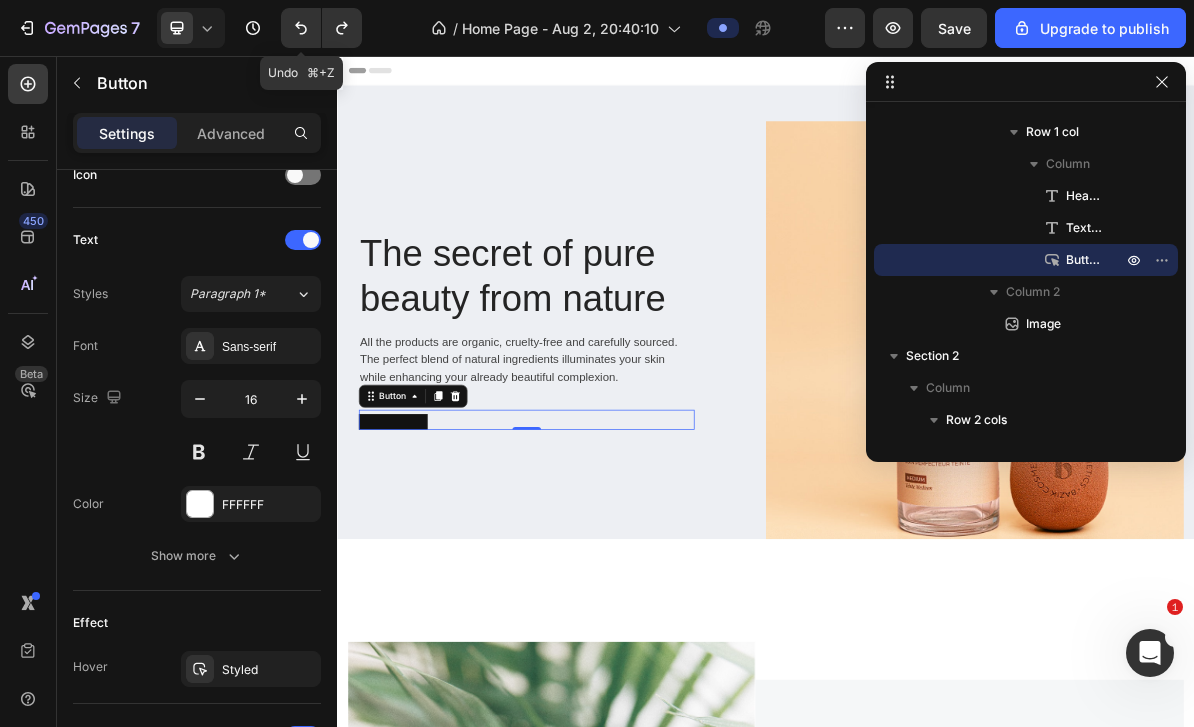 click 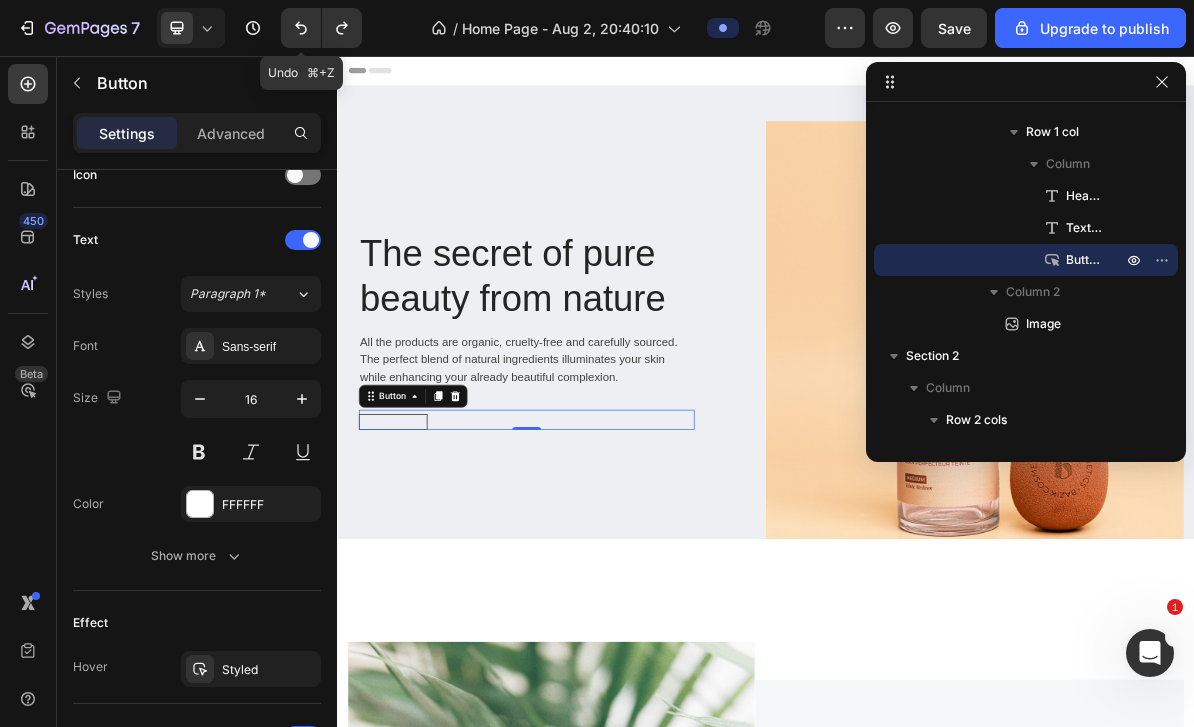 click 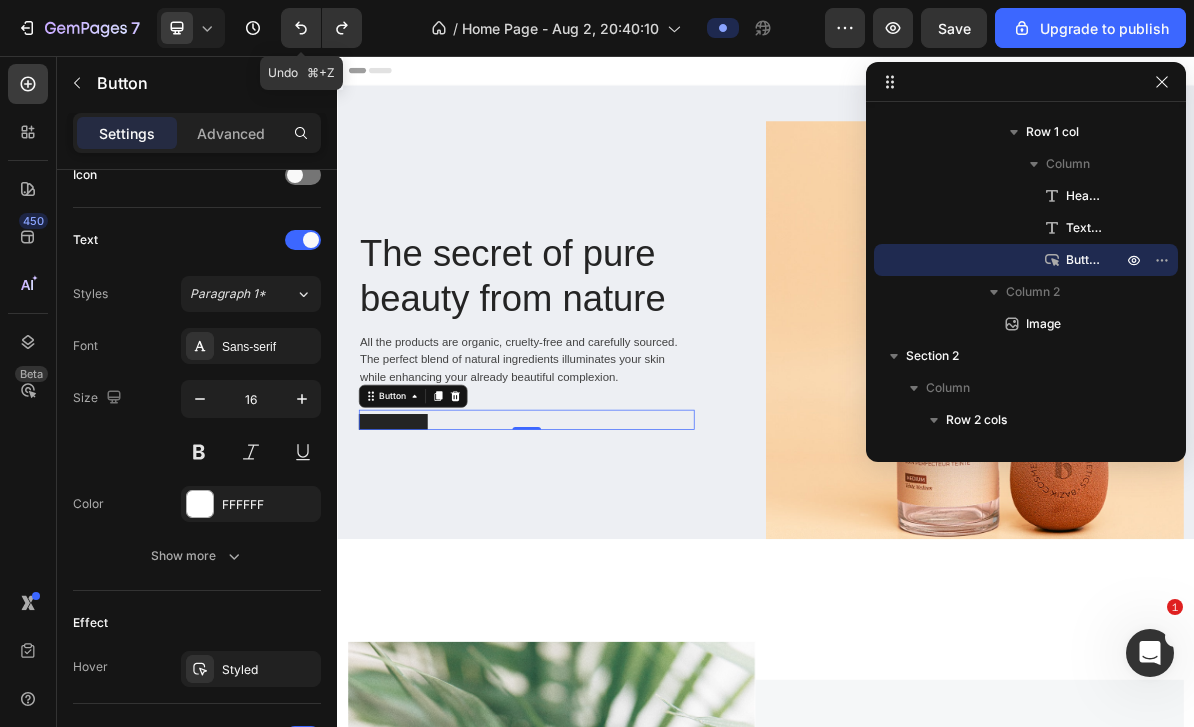 click 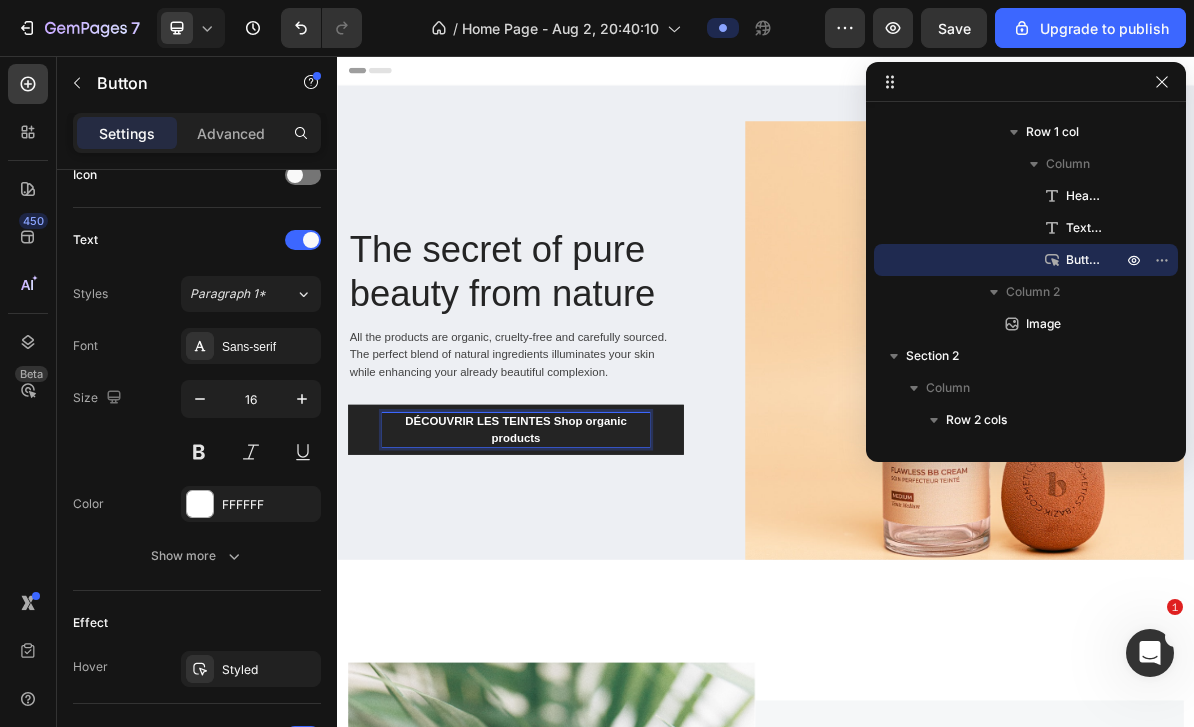 click on "DÉCOUVRIR LES TEINTES Shop organic products" at bounding box center (587, 579) 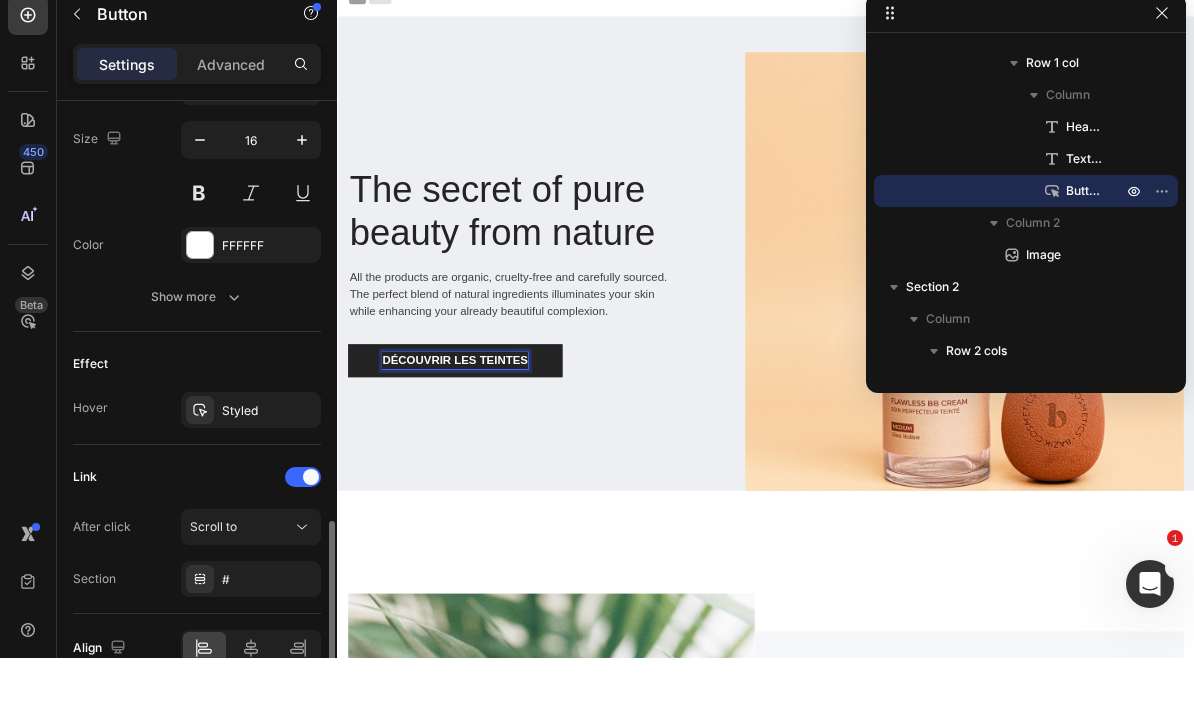 scroll, scrollTop: 860, scrollLeft: 0, axis: vertical 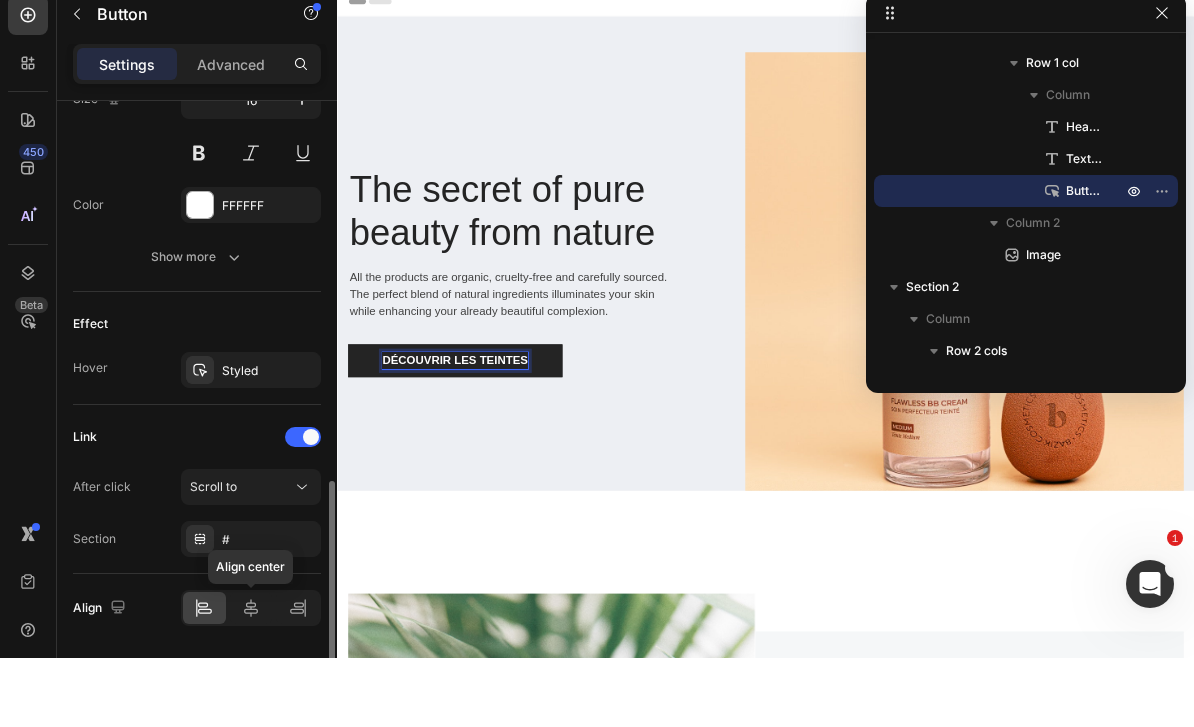 click 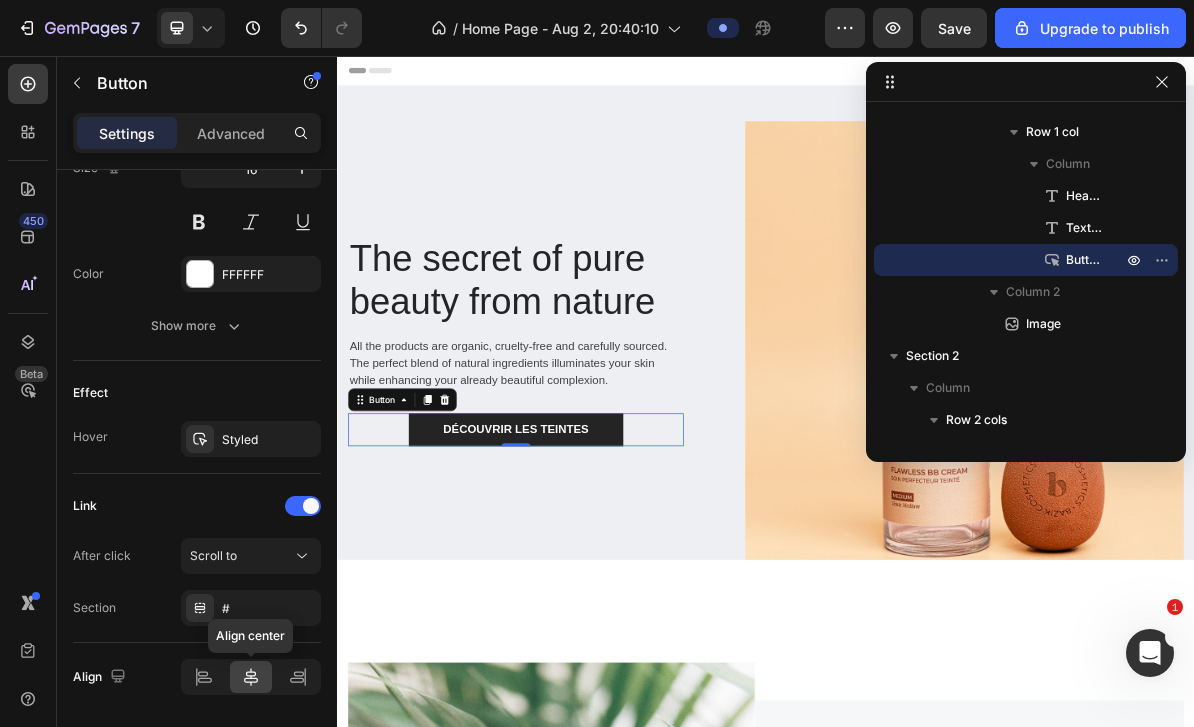 click 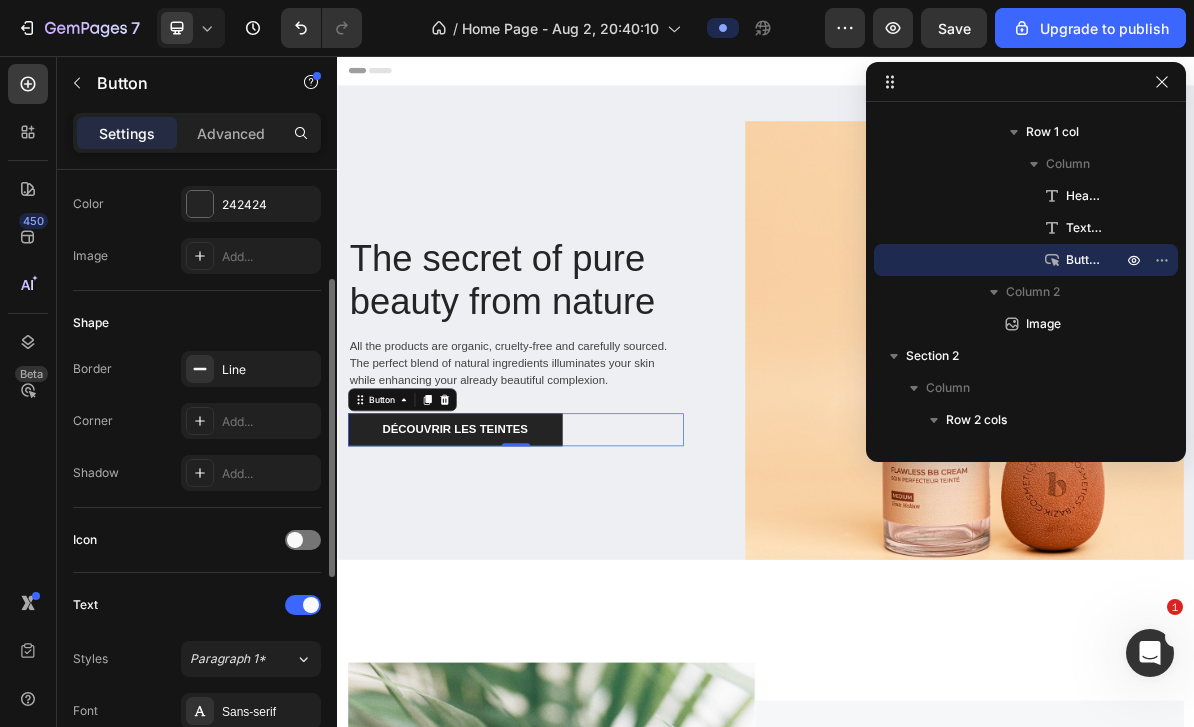 scroll, scrollTop: 256, scrollLeft: 0, axis: vertical 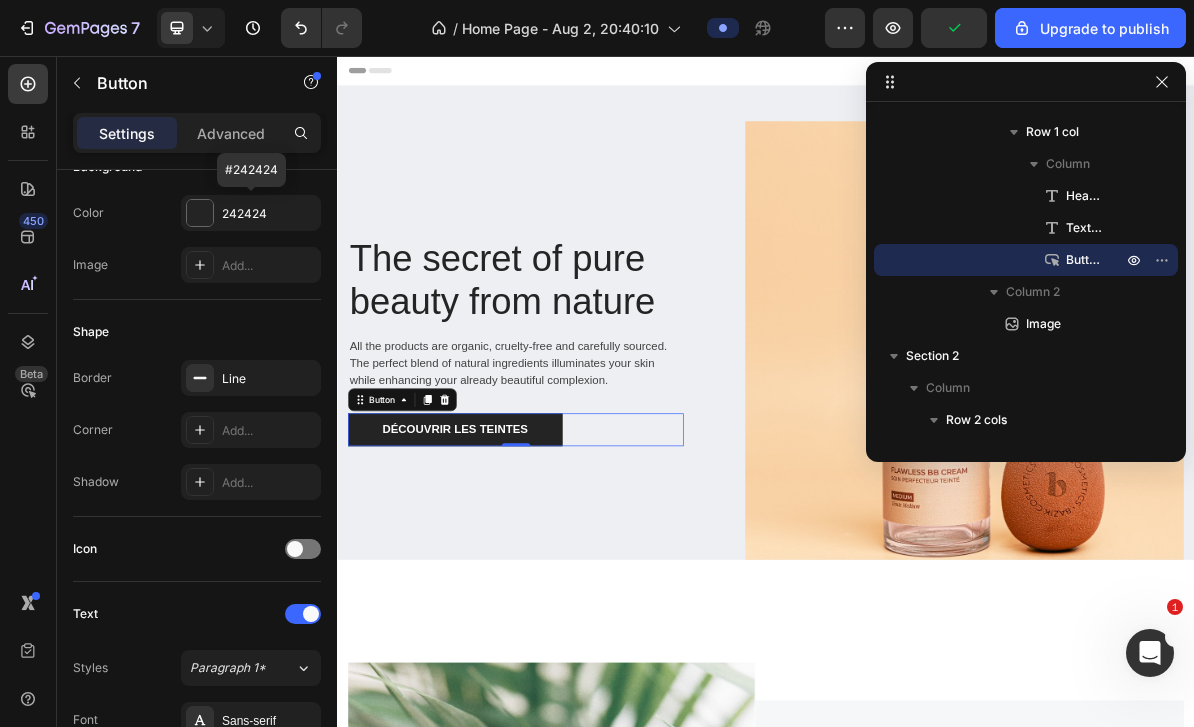 click on "242424" at bounding box center (251, 213) 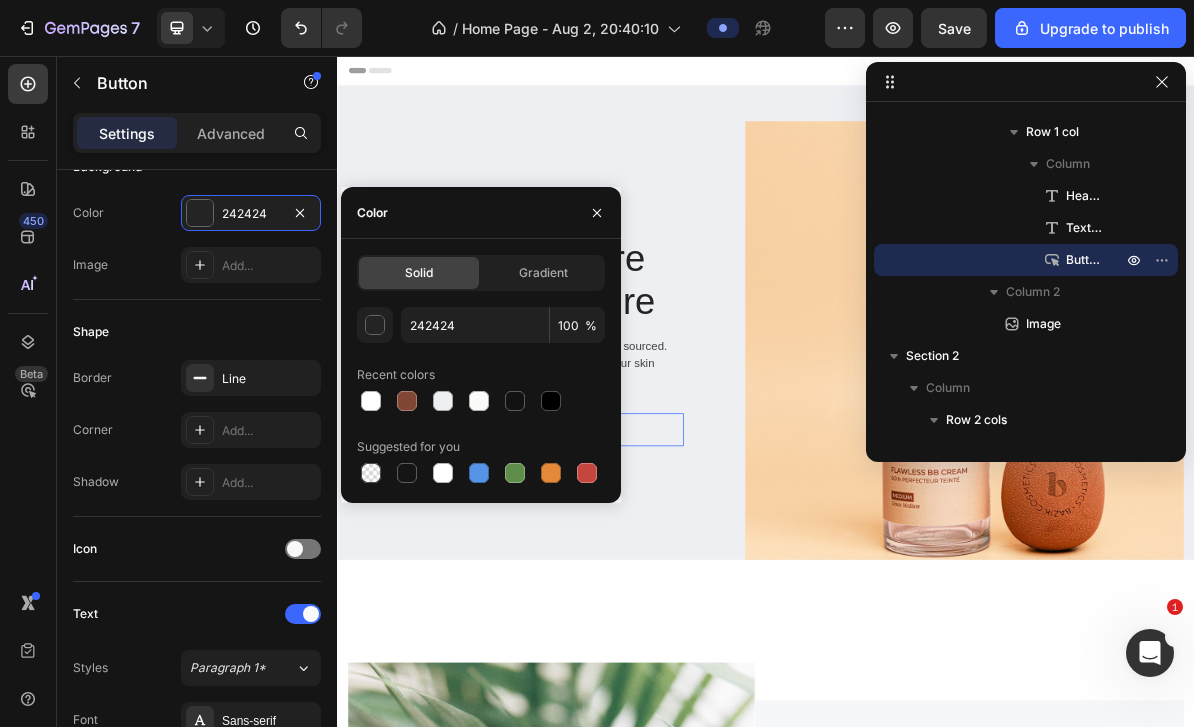 click at bounding box center (407, 401) 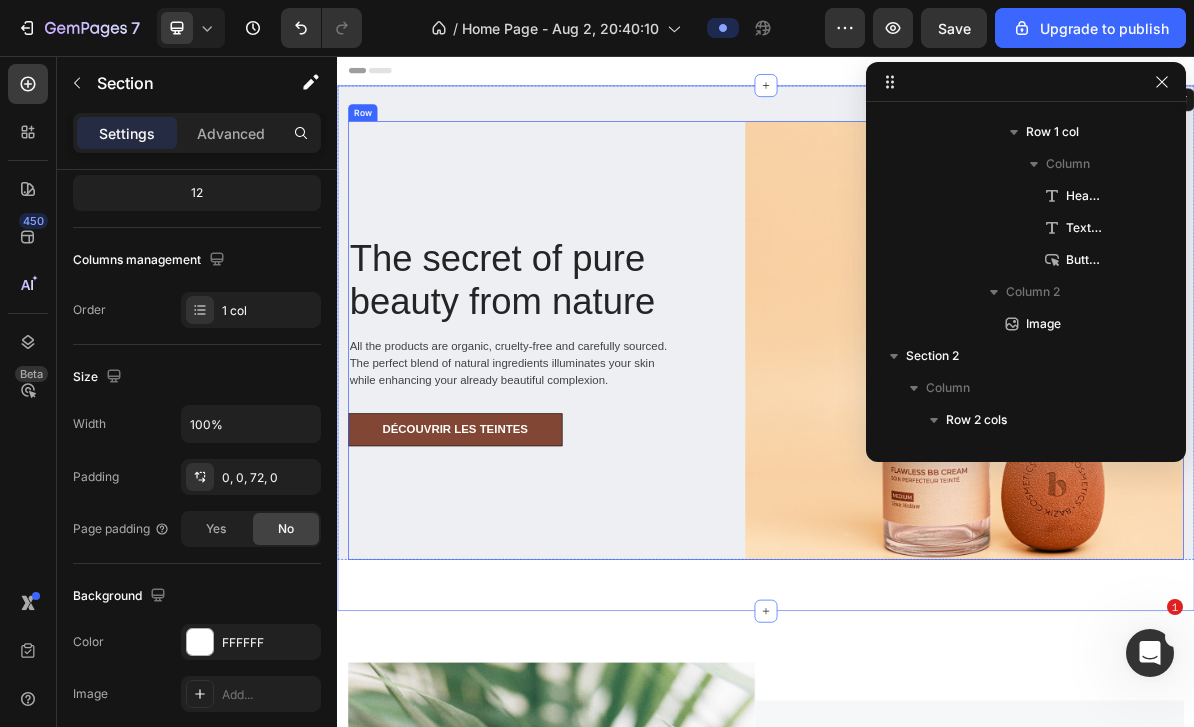 scroll, scrollTop: 0, scrollLeft: 0, axis: both 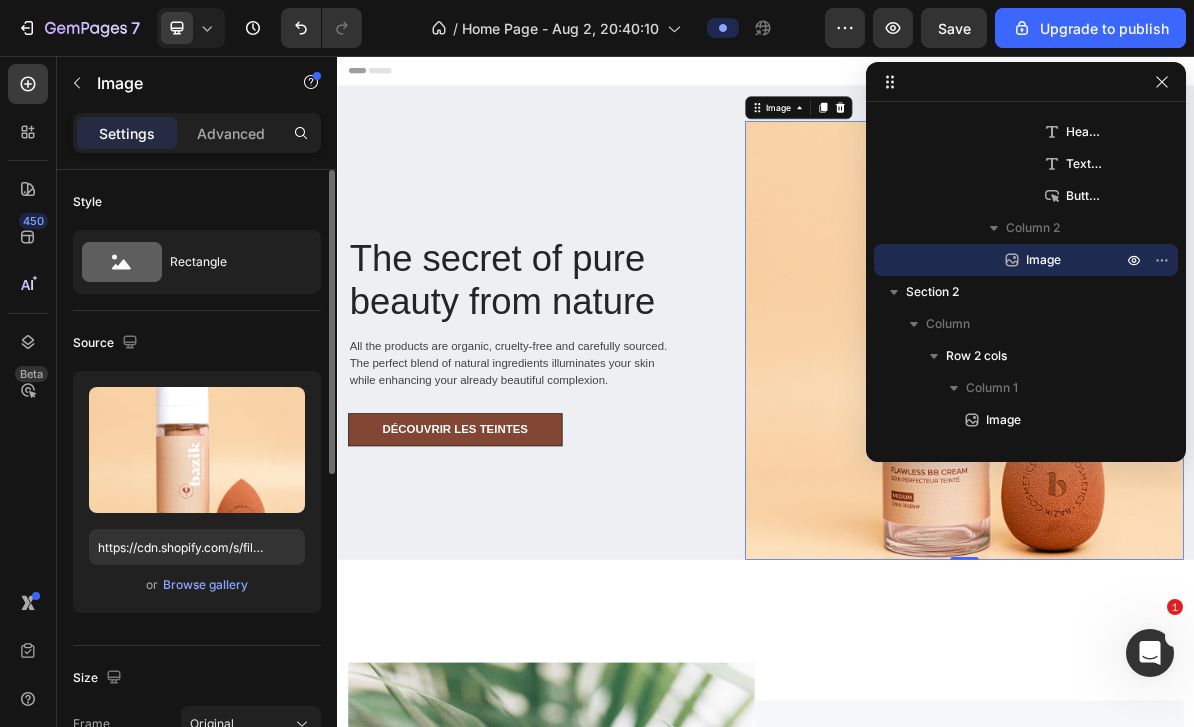 click on "Browse gallery" at bounding box center [205, 585] 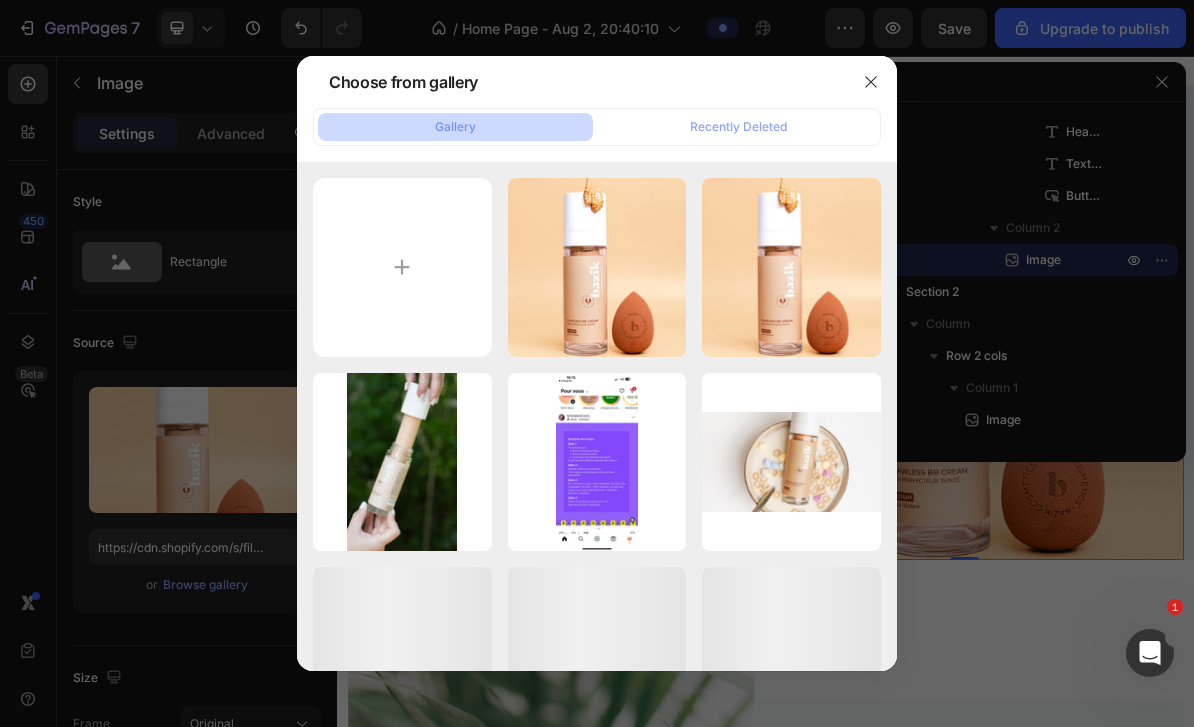 click at bounding box center [402, 267] 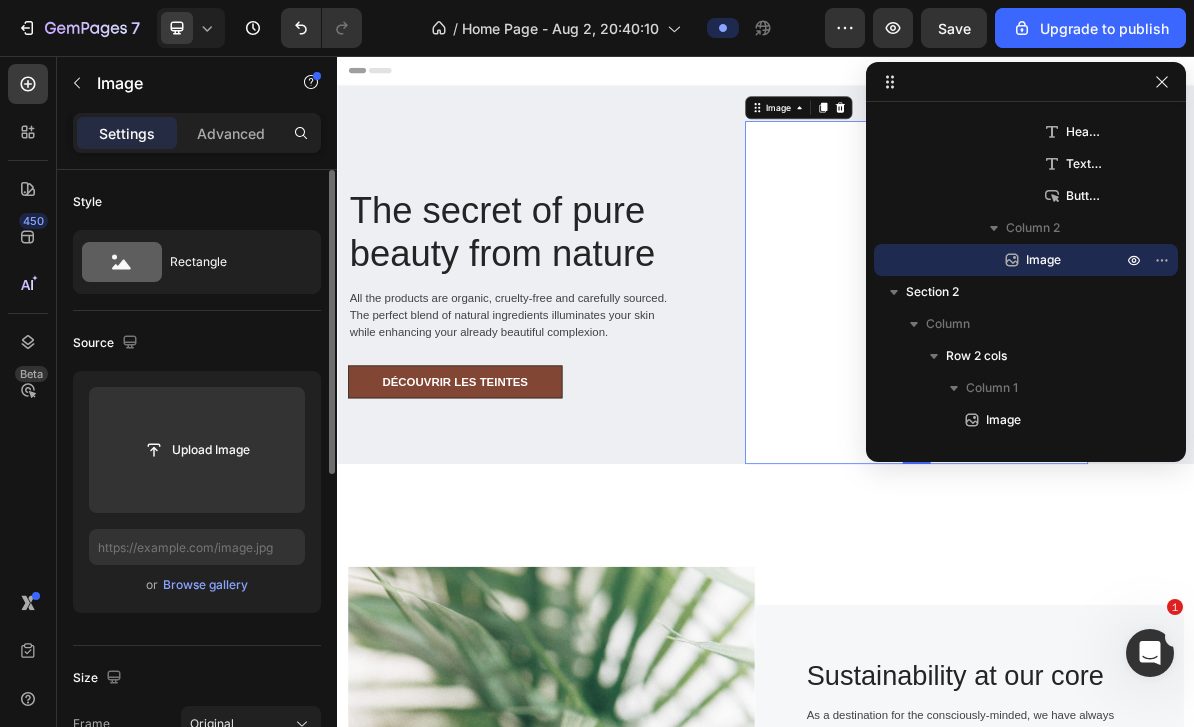 click 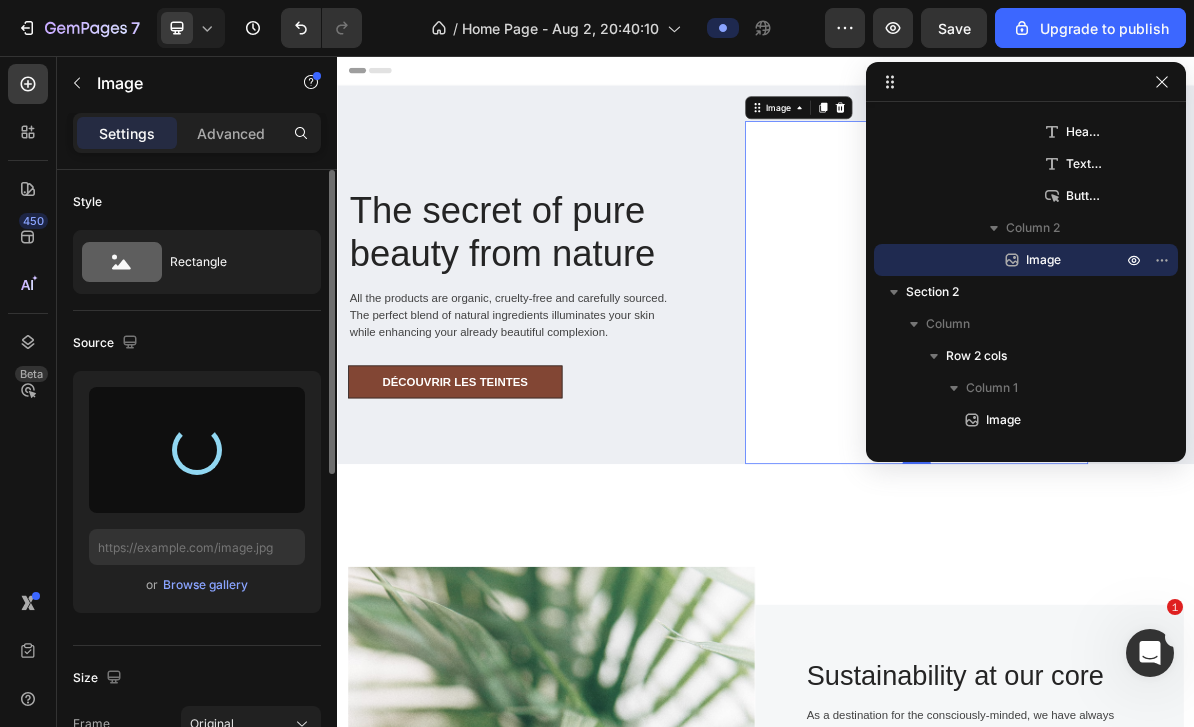 click on "Browse gallery" at bounding box center [205, 585] 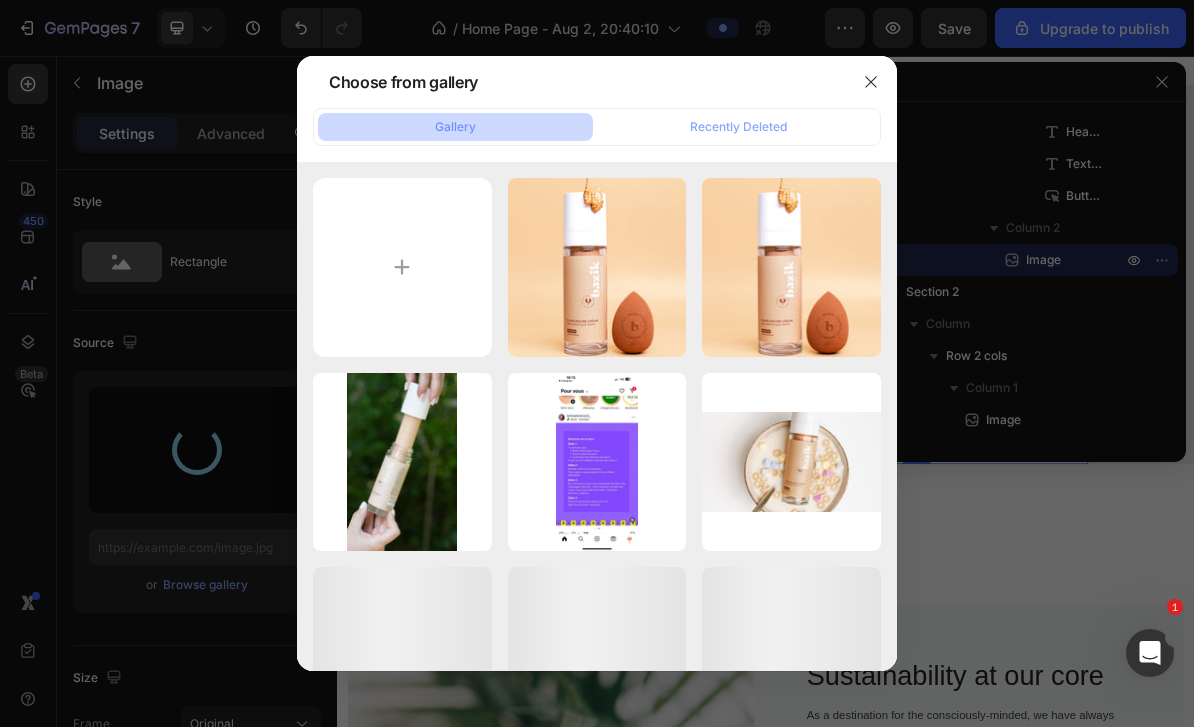 type on "https://cdn.shopify.com/s/files/1/0930/1688/3546/files/gempages_554003354175406997-c055d82b-de83-45ae-a4a7-f57e7c776886.jpg" 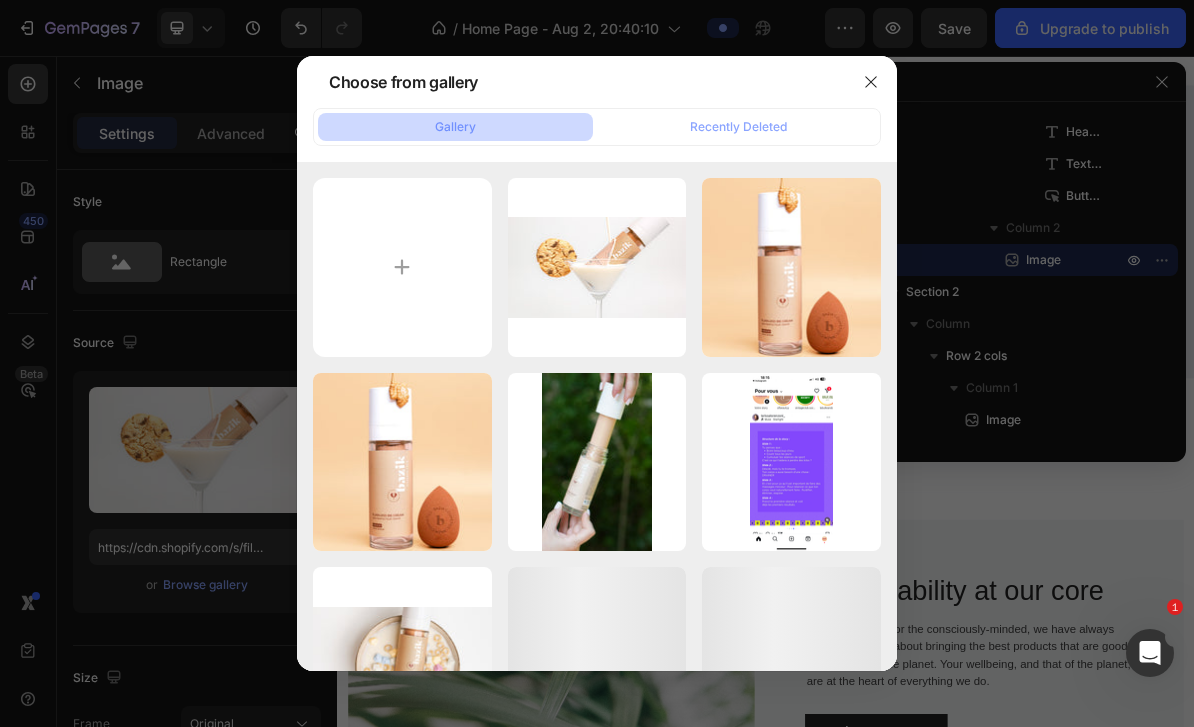 click on "Recently Deleted" at bounding box center (738, 127) 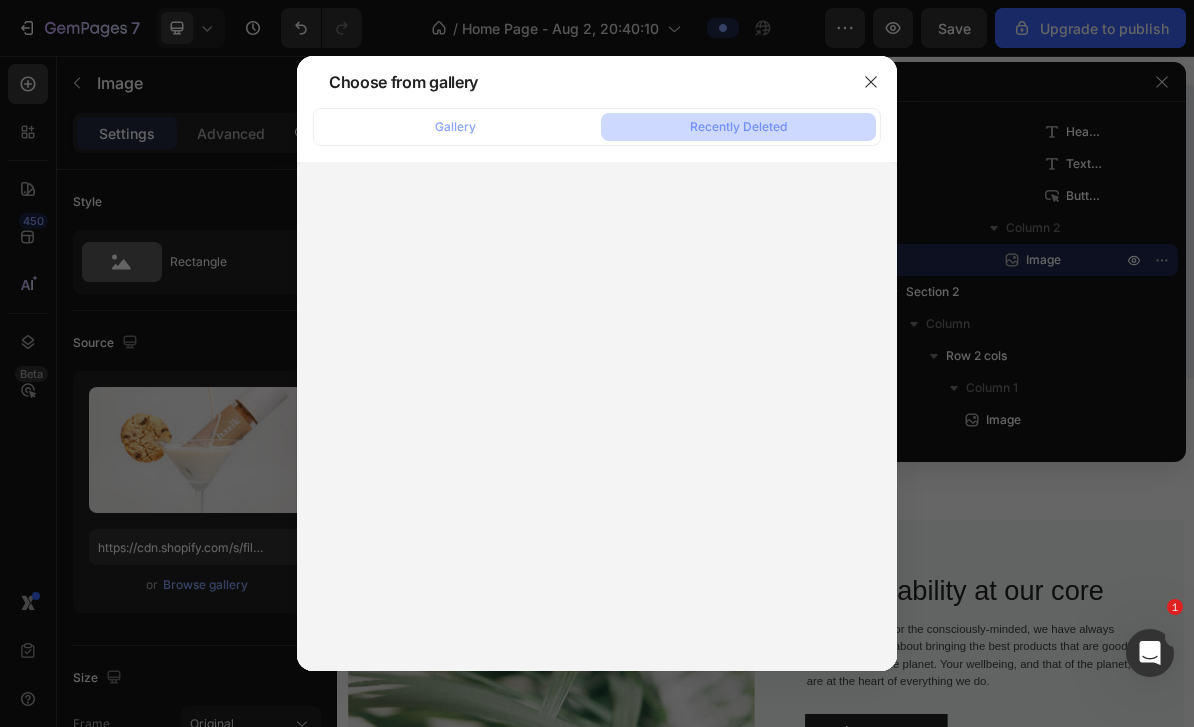 click on "Gallery" 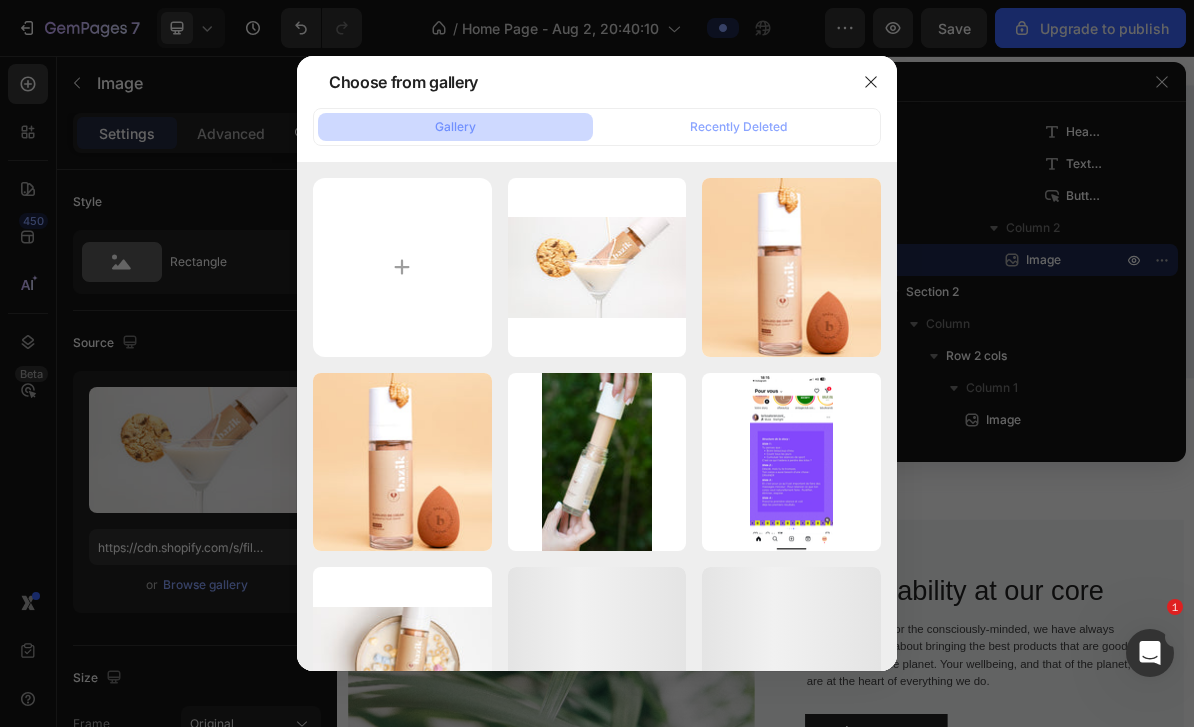 click at bounding box center [402, 267] 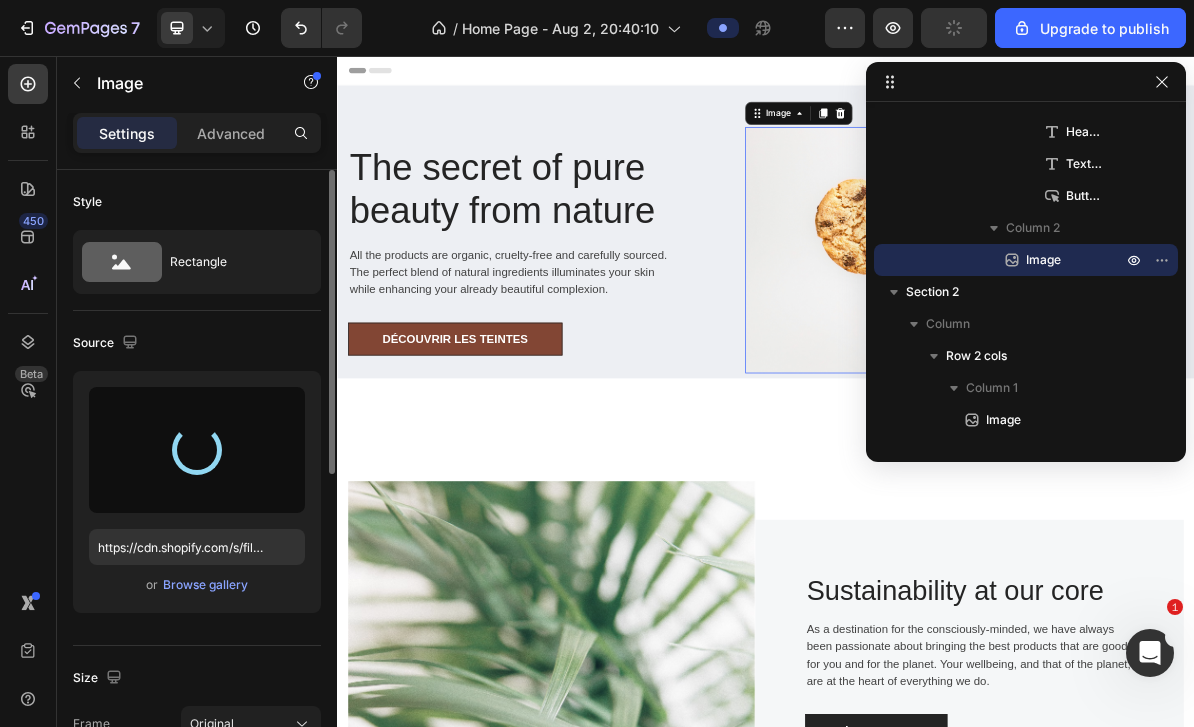 click 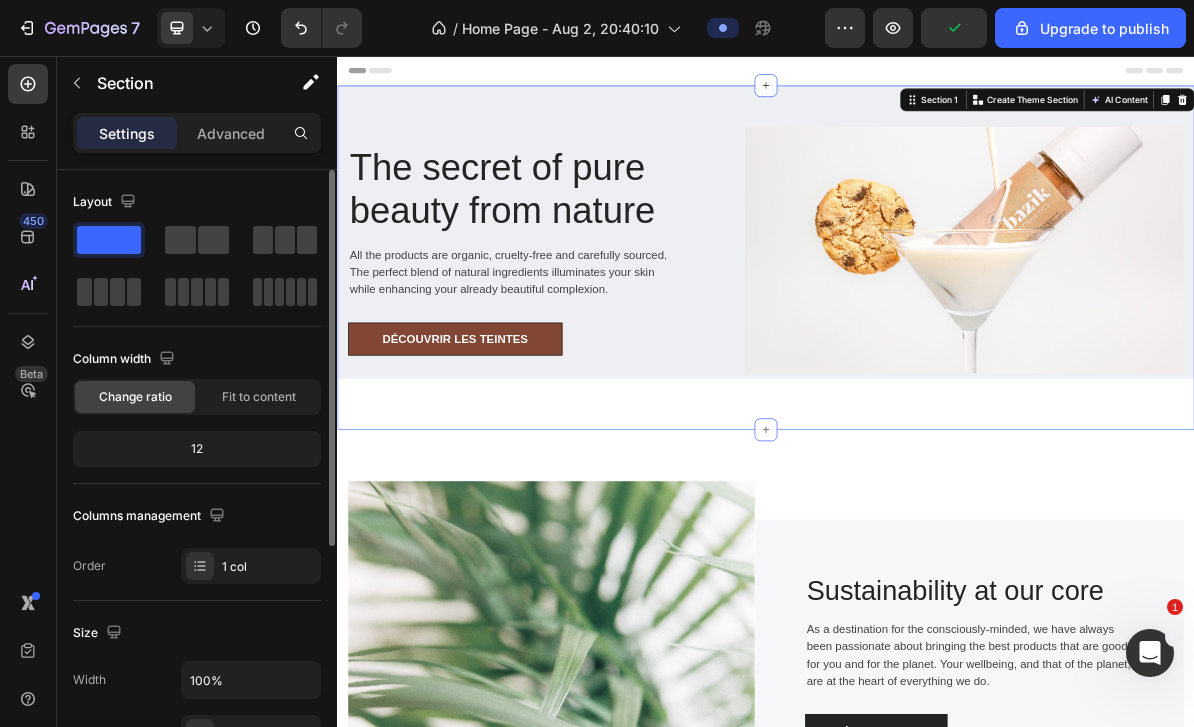scroll, scrollTop: 0, scrollLeft: 0, axis: both 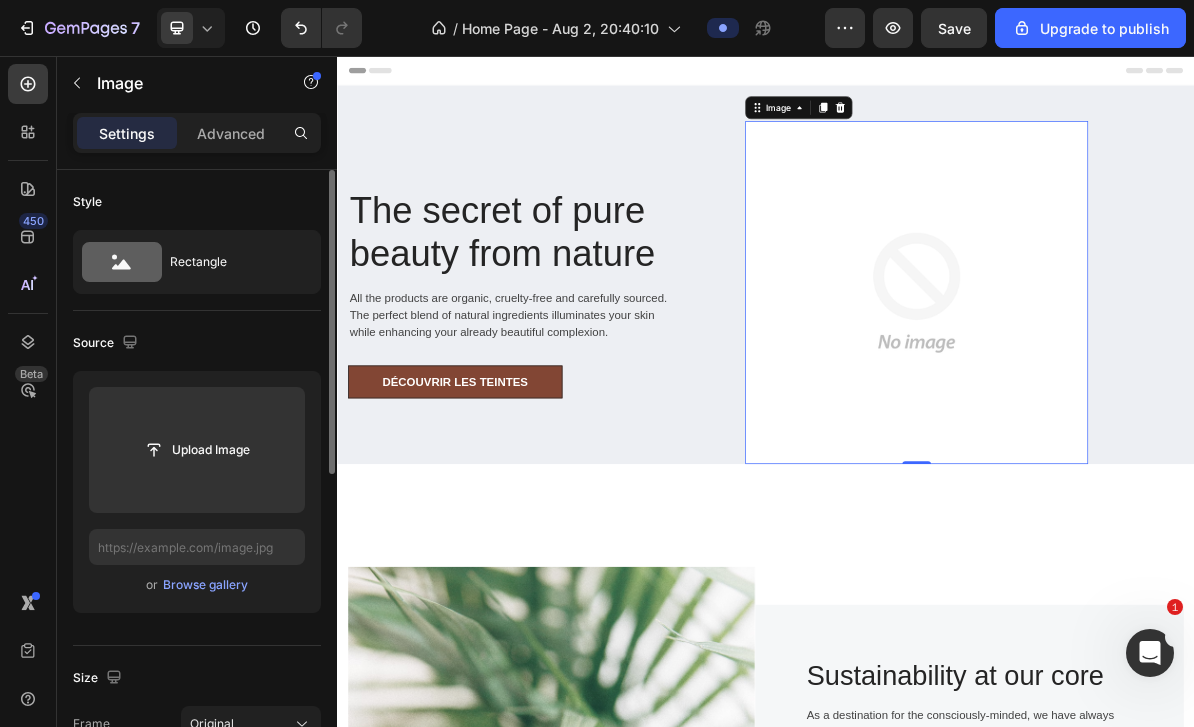 click 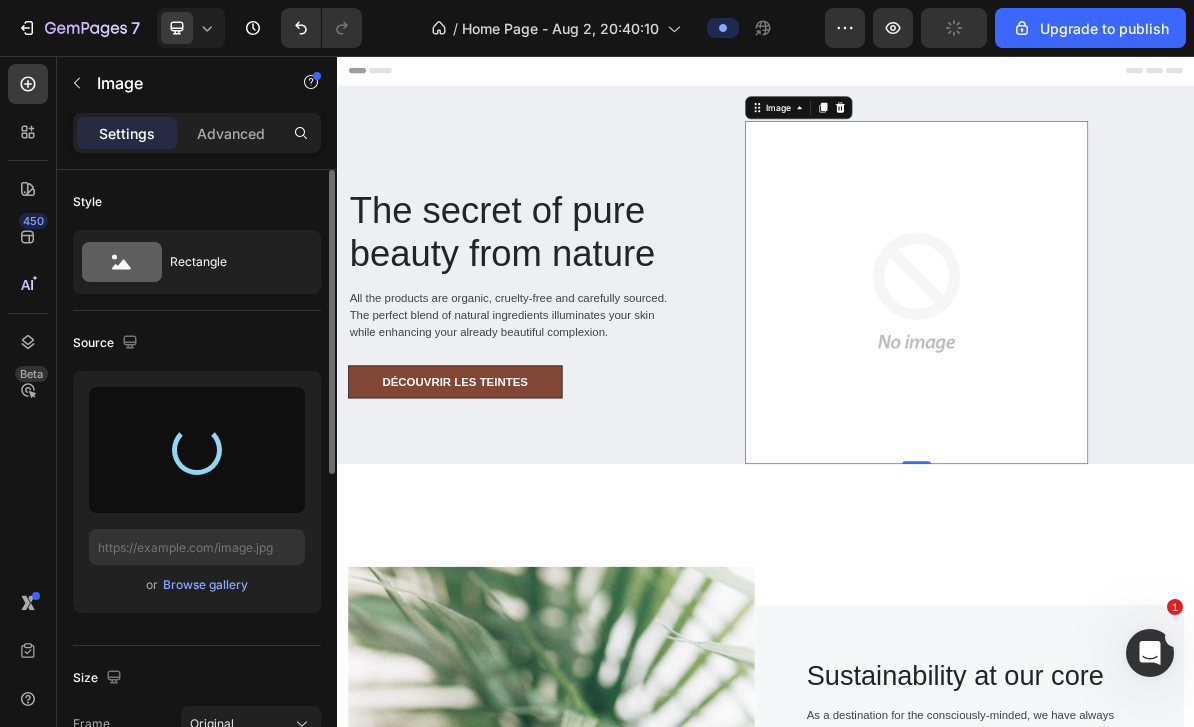 type on "https://cdn.shopify.com/s/files/1/0930/1688/3546/files/gempages_554003354175406997-55386bc9-42ce-423c-a328-1639ce2d2e20.jpg" 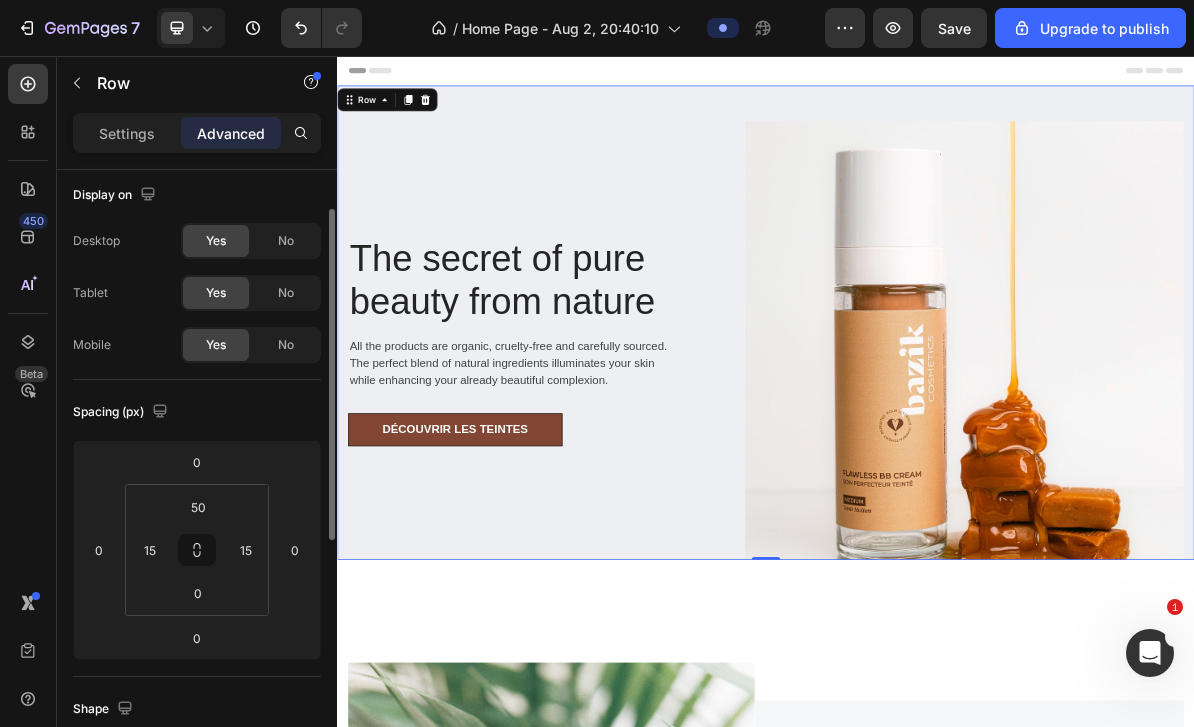 scroll, scrollTop: 0, scrollLeft: 0, axis: both 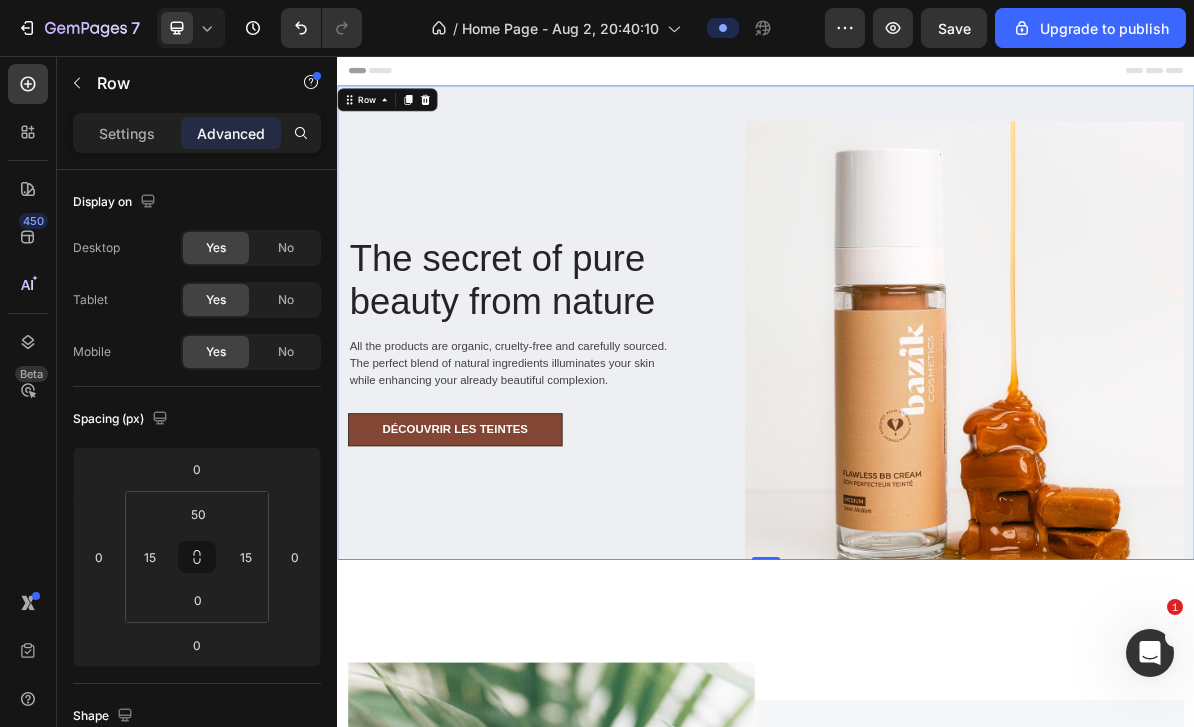 click on "Settings" at bounding box center [127, 133] 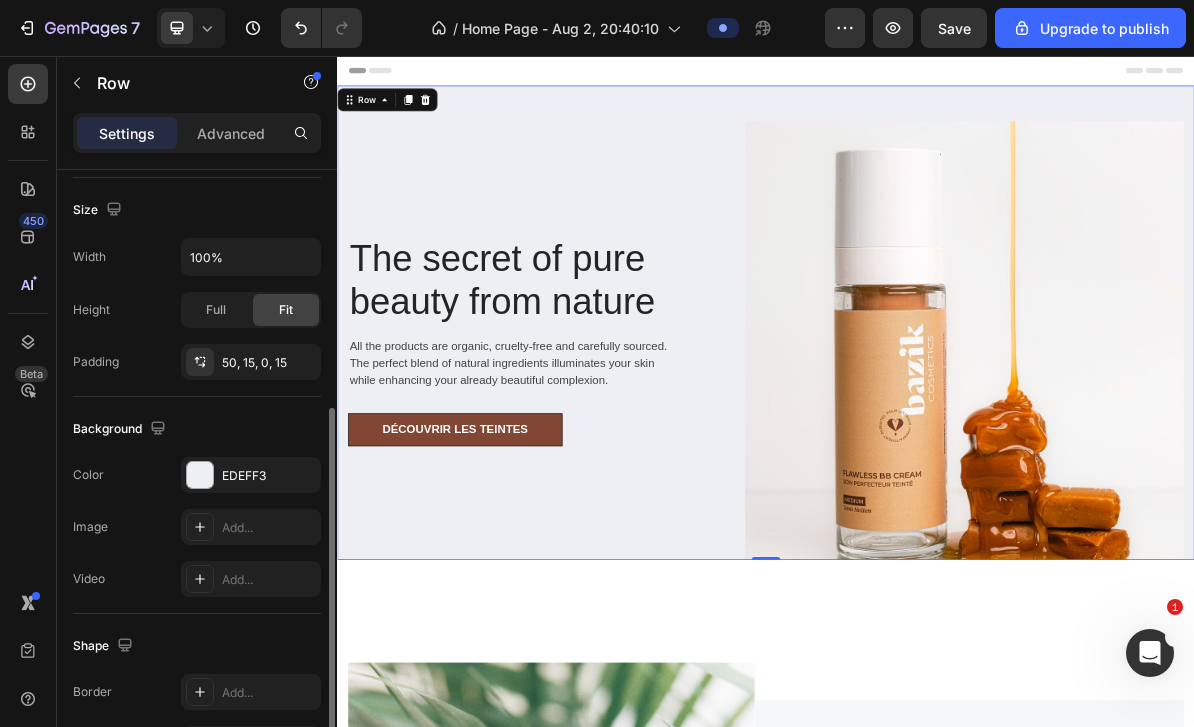 scroll, scrollTop: 426, scrollLeft: 0, axis: vertical 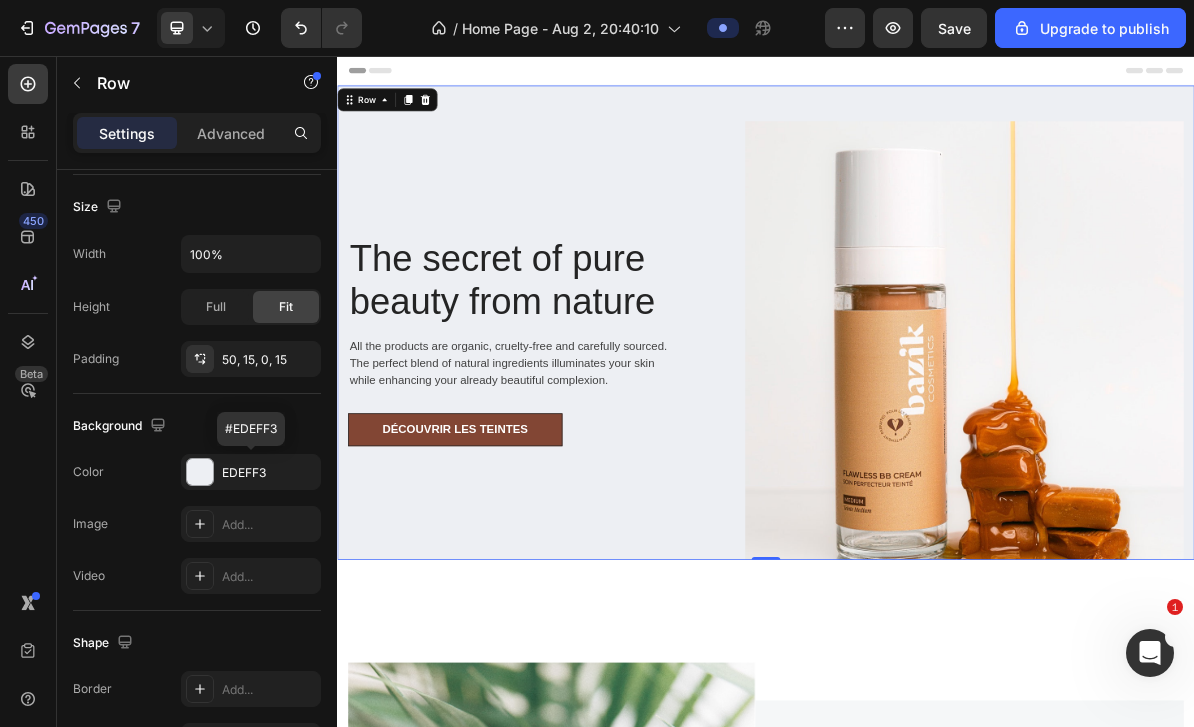 click at bounding box center [200, 472] 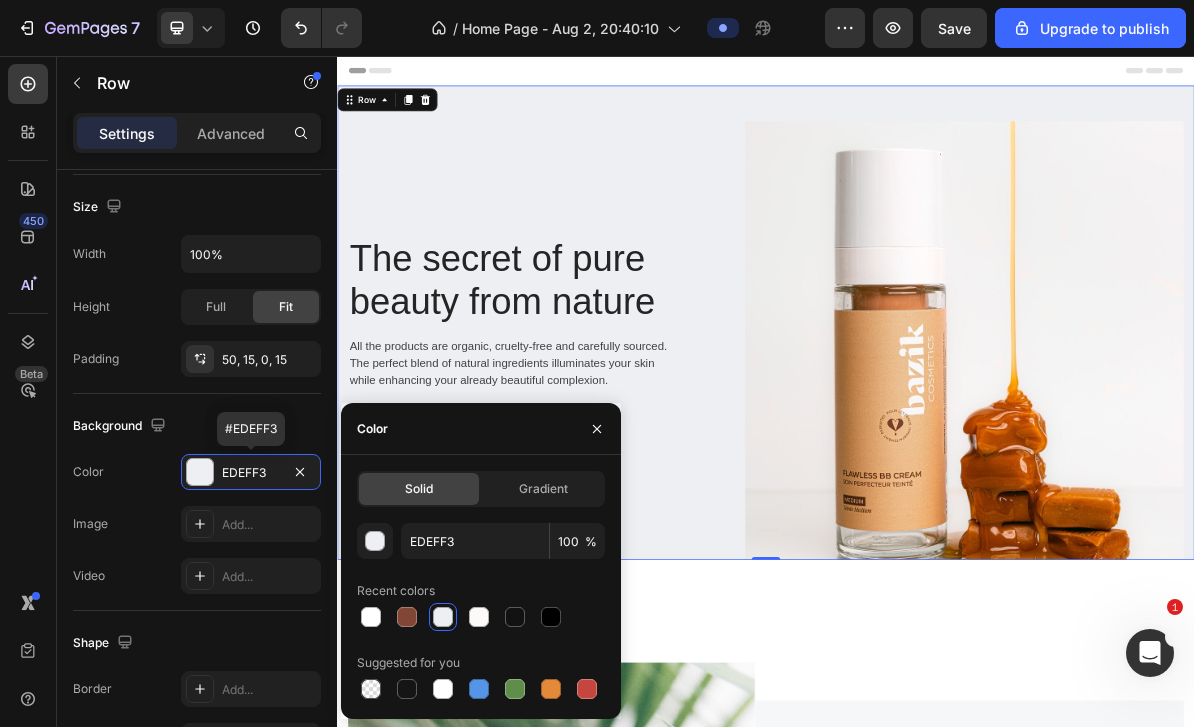 click at bounding box center [371, 617] 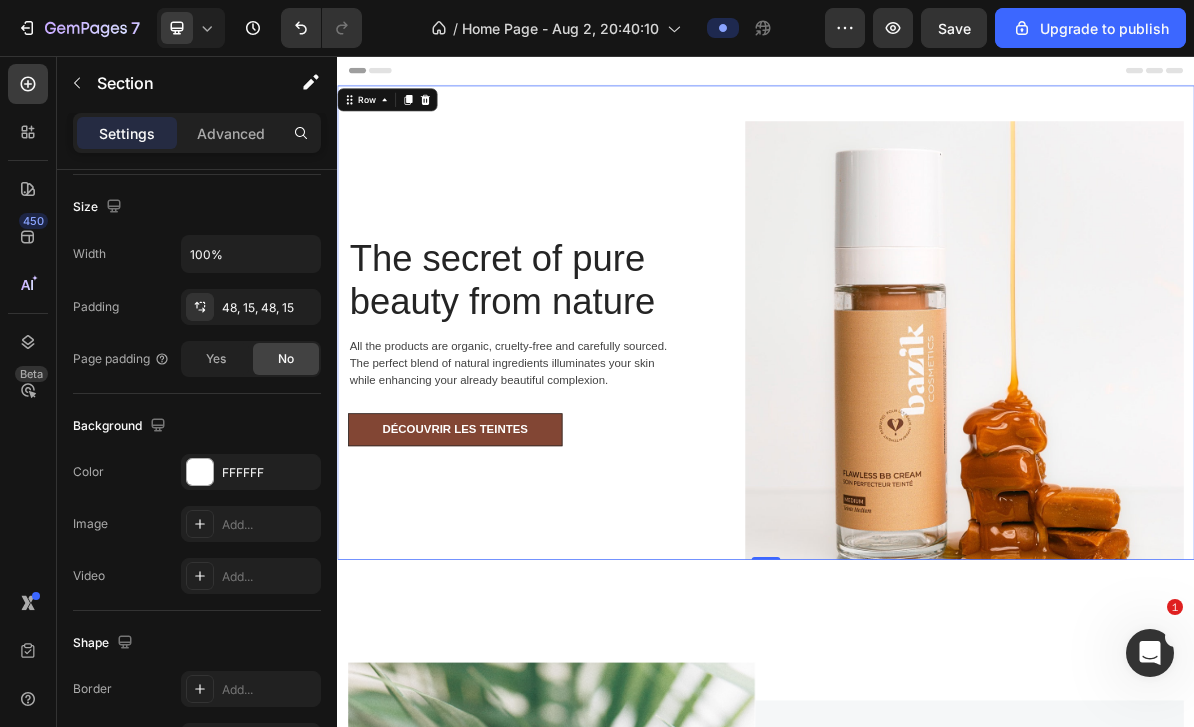scroll, scrollTop: 0, scrollLeft: 0, axis: both 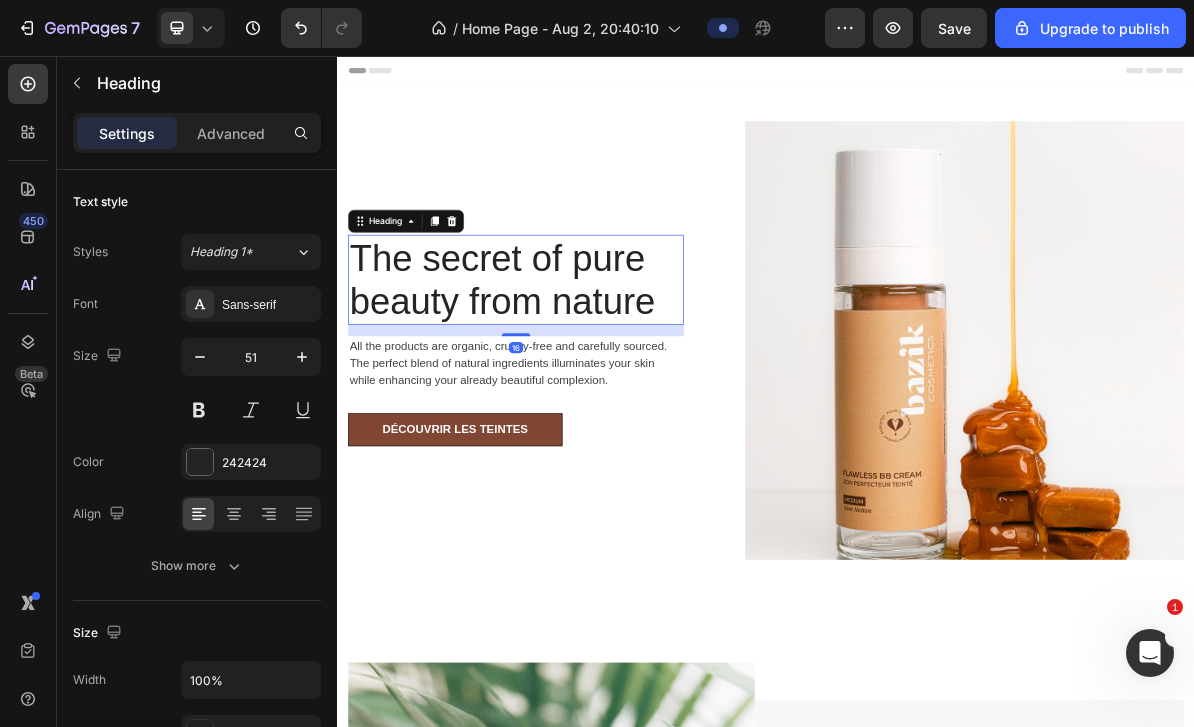 click on "The secret of pure beauty from nature" at bounding box center (587, 369) 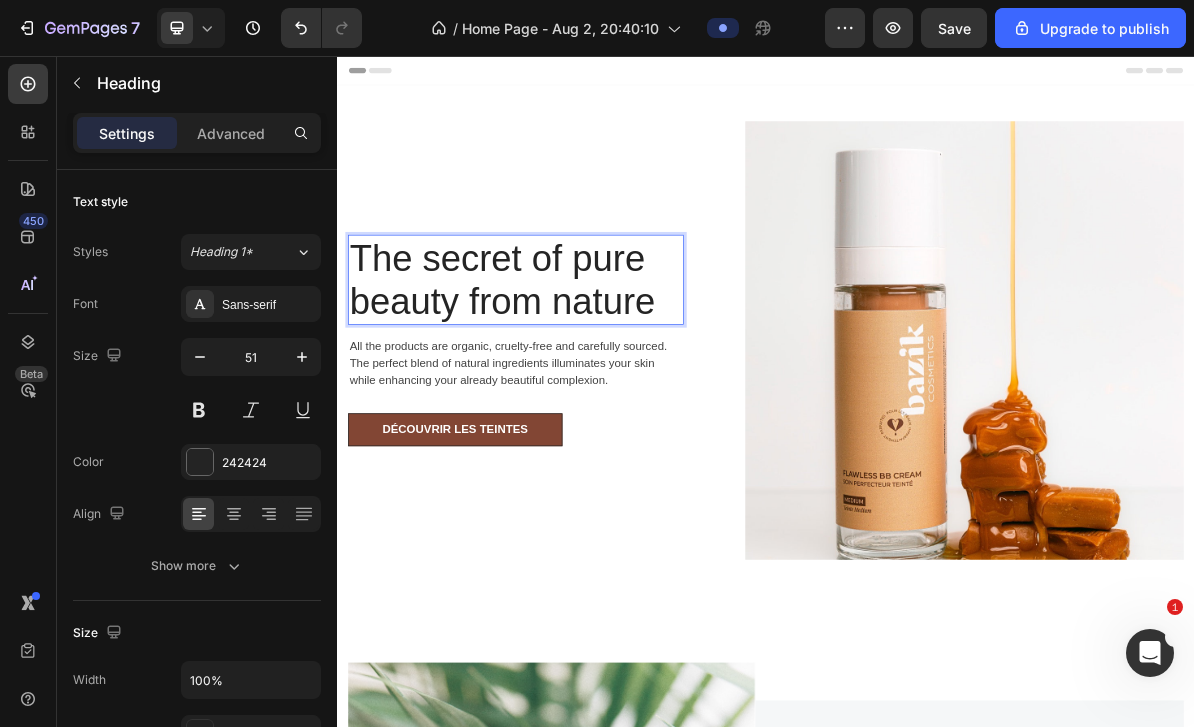 click on "The secret of pure beauty from nature" at bounding box center (587, 369) 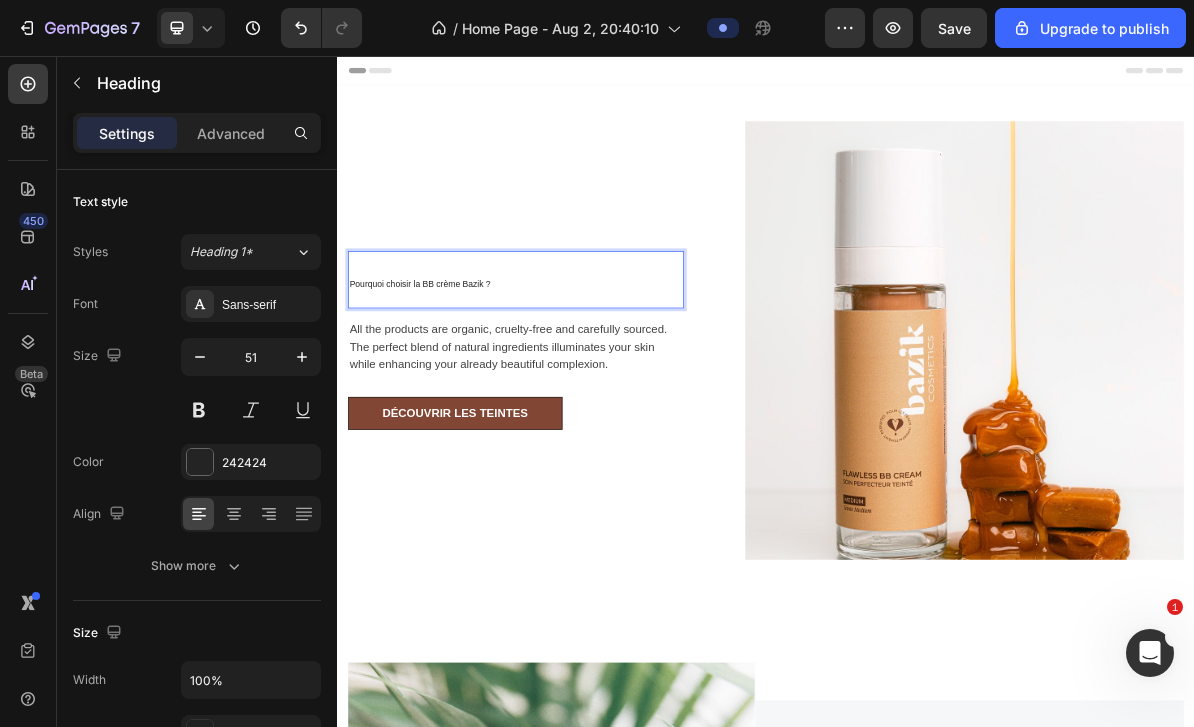 click on "Pourquoi choisir la BB crème Bazik ?" at bounding box center (452, 375) 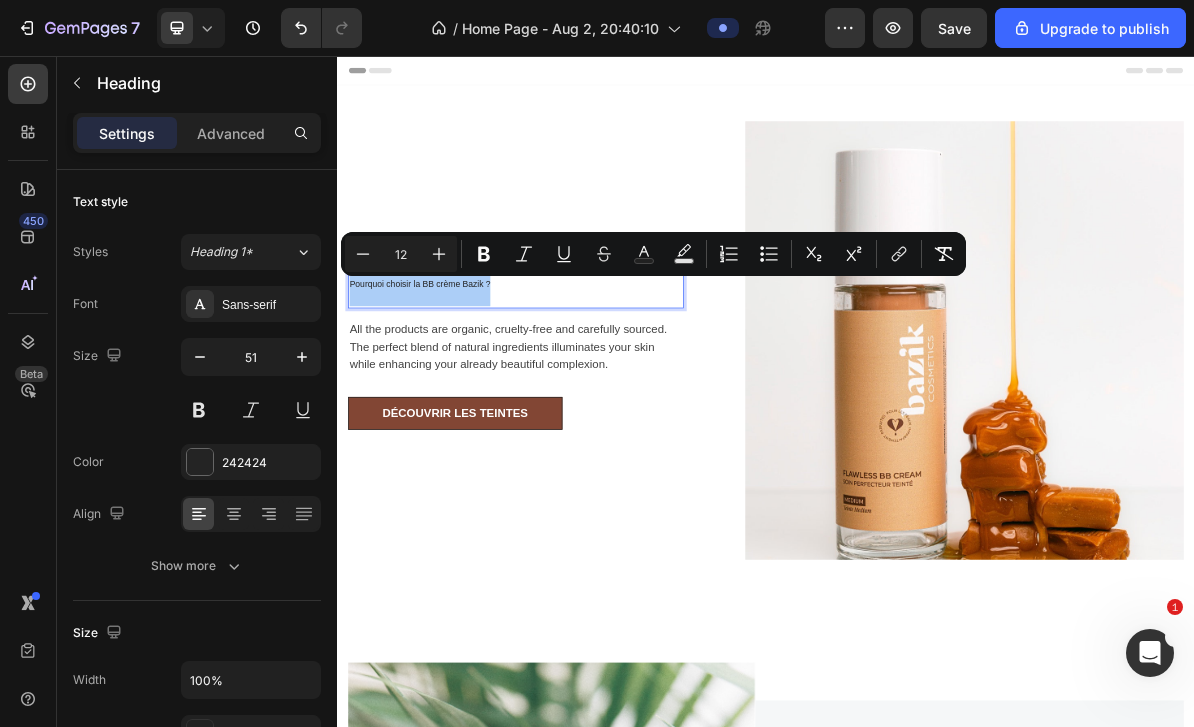 click 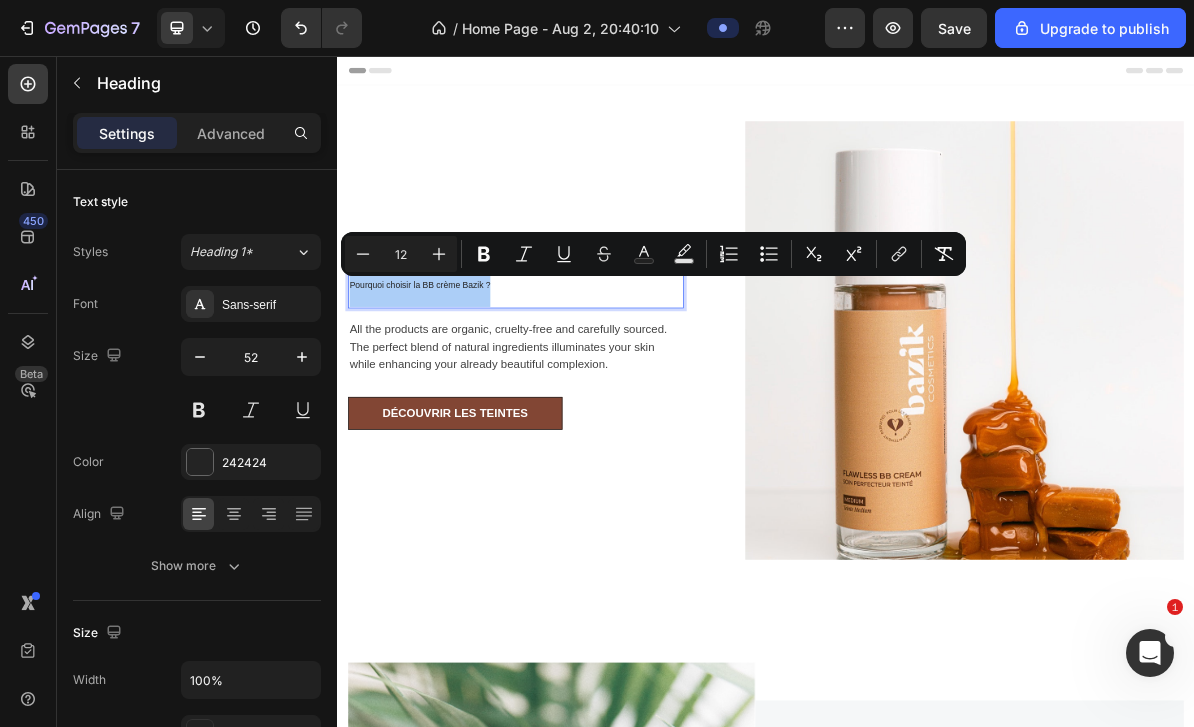 click 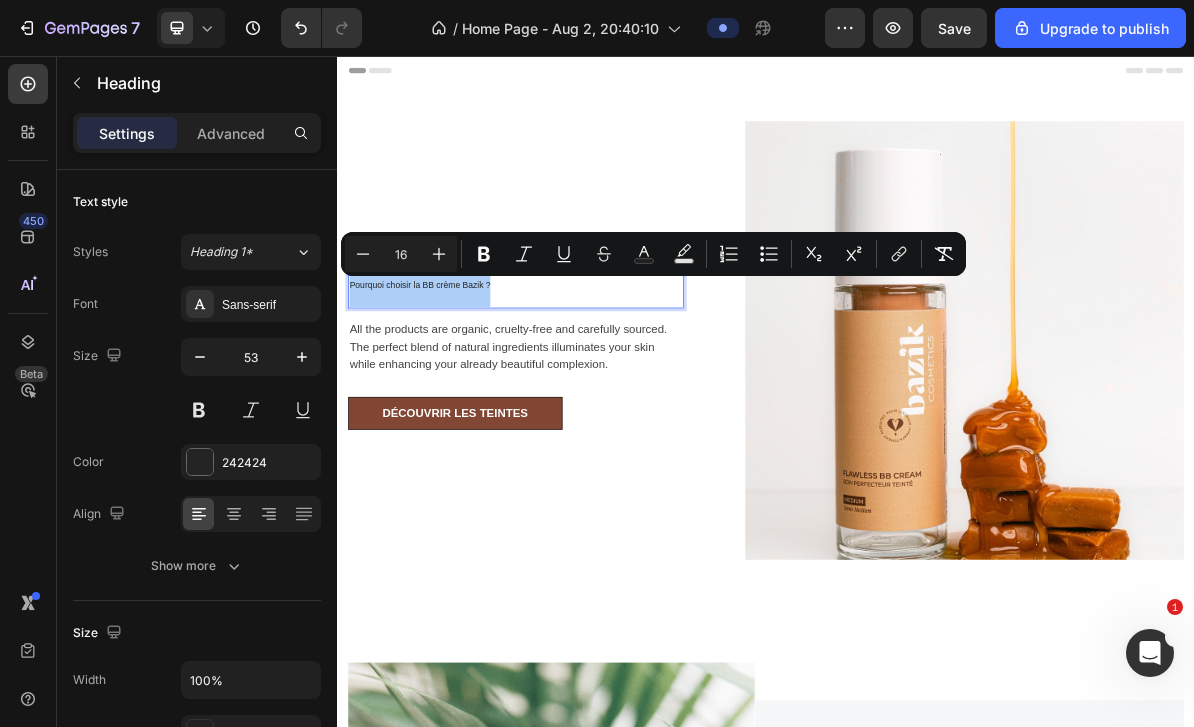 click 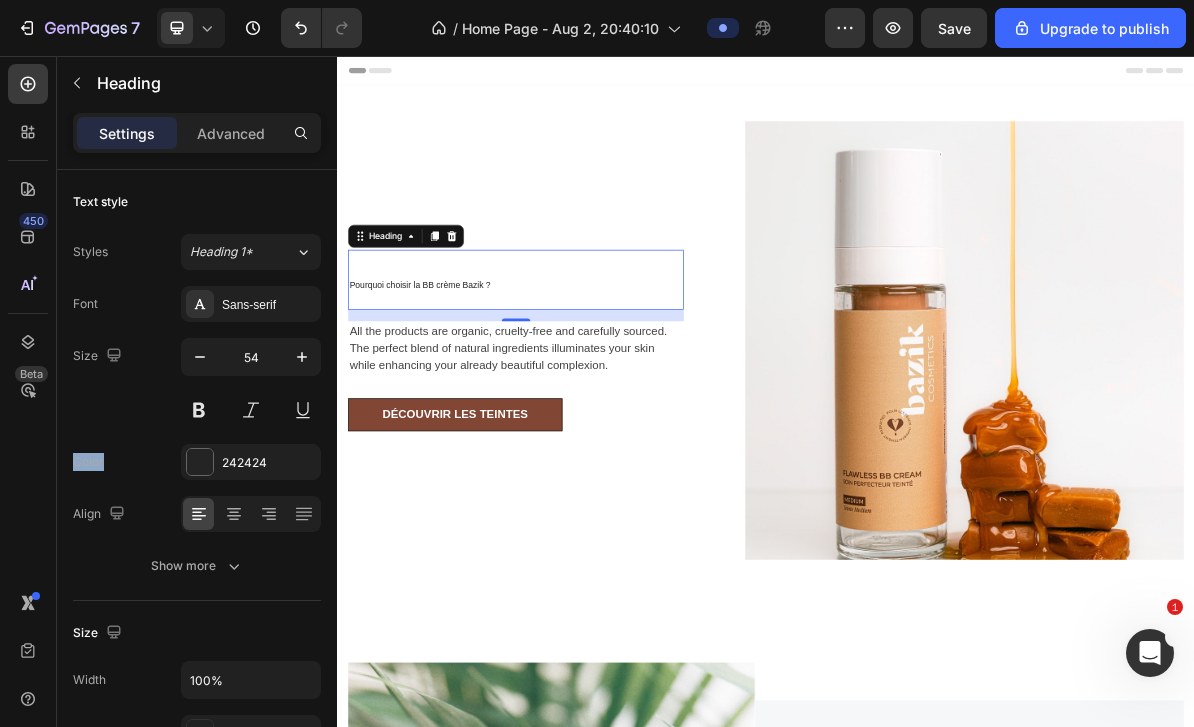 click 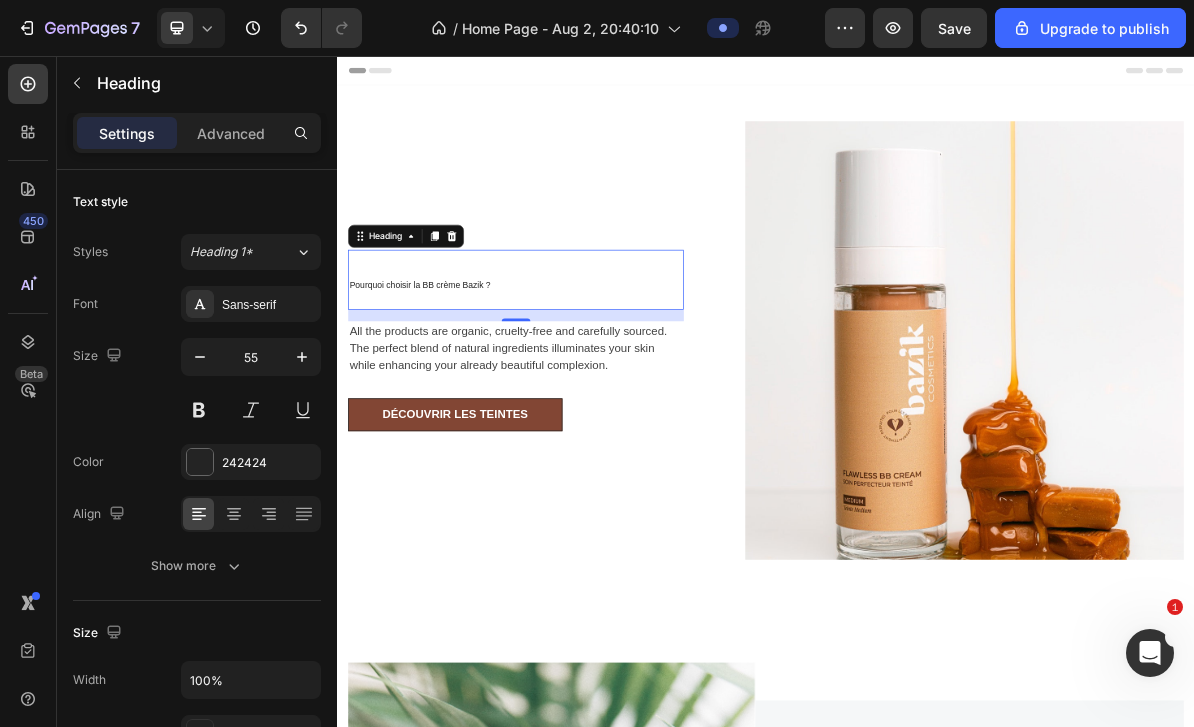 click 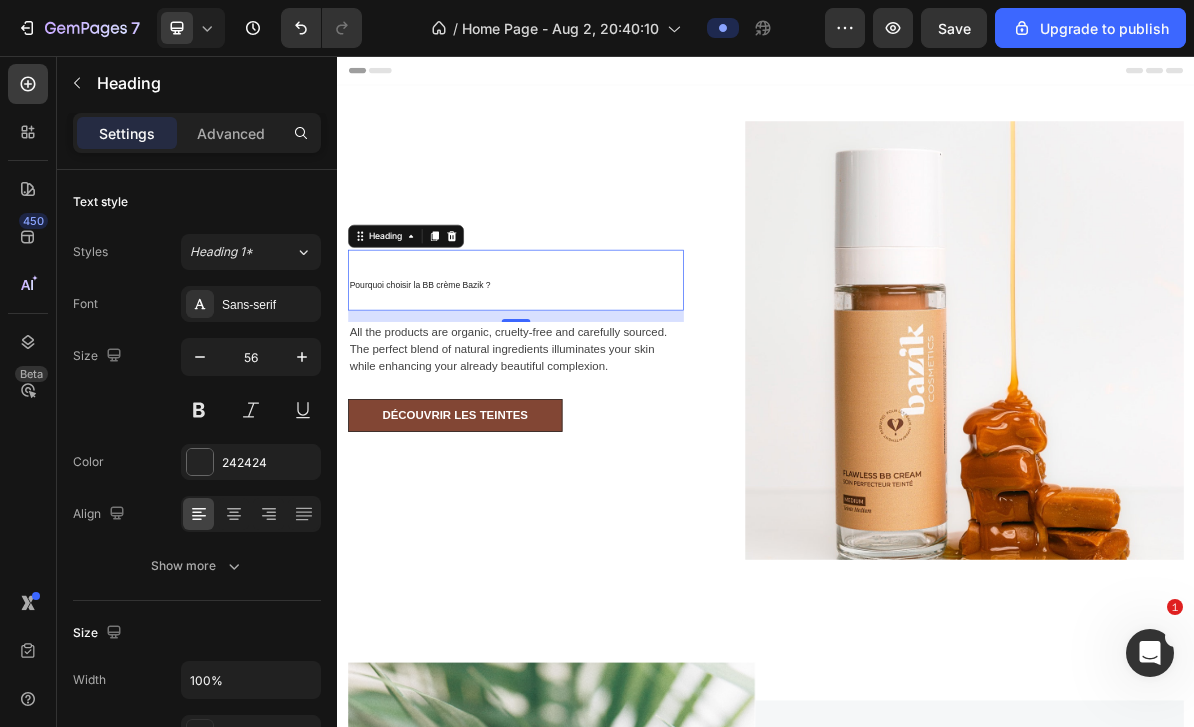 click 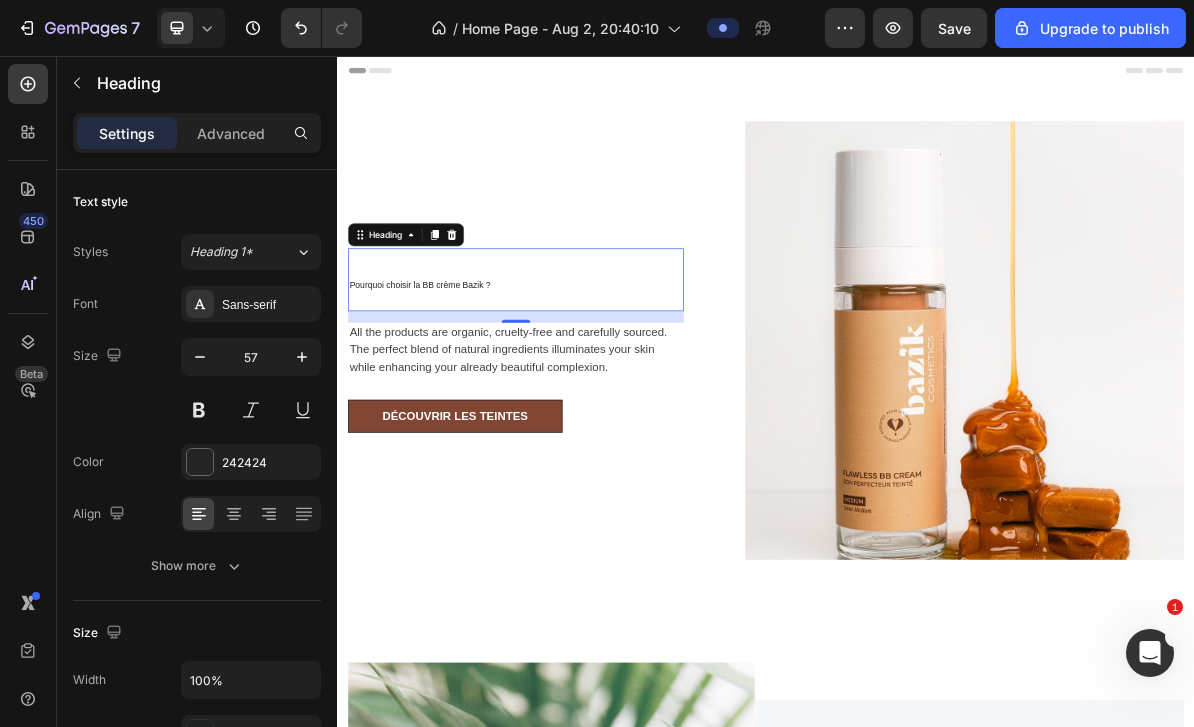 click 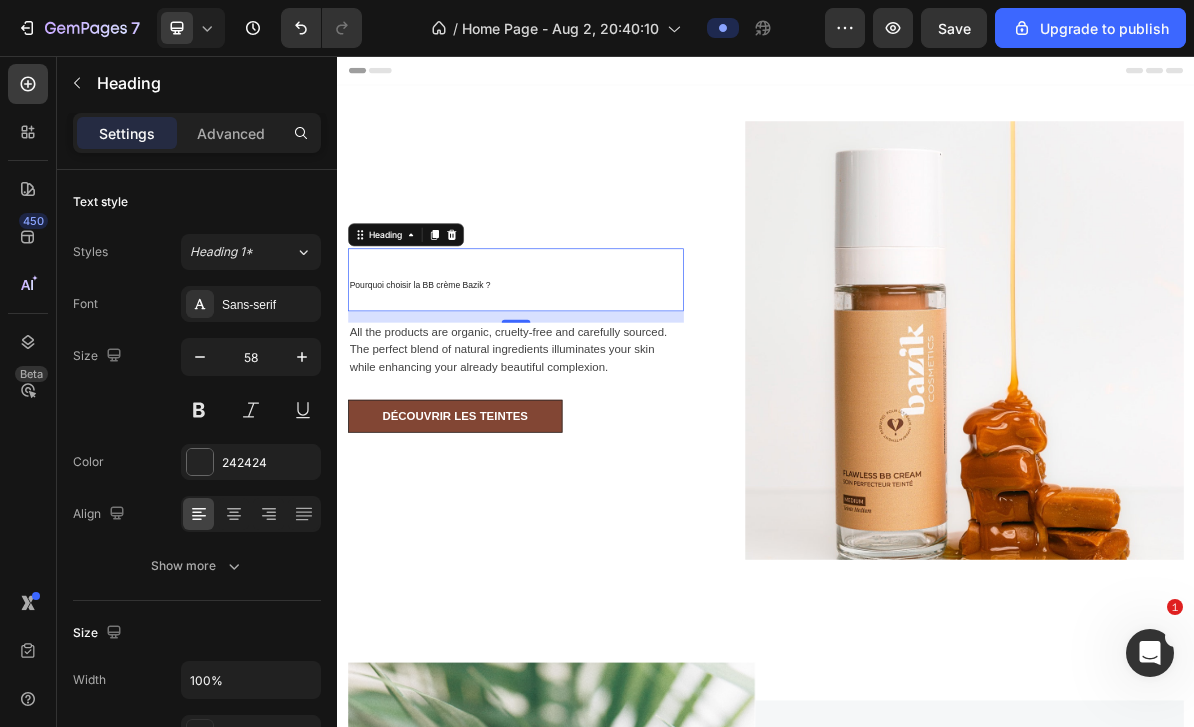 click 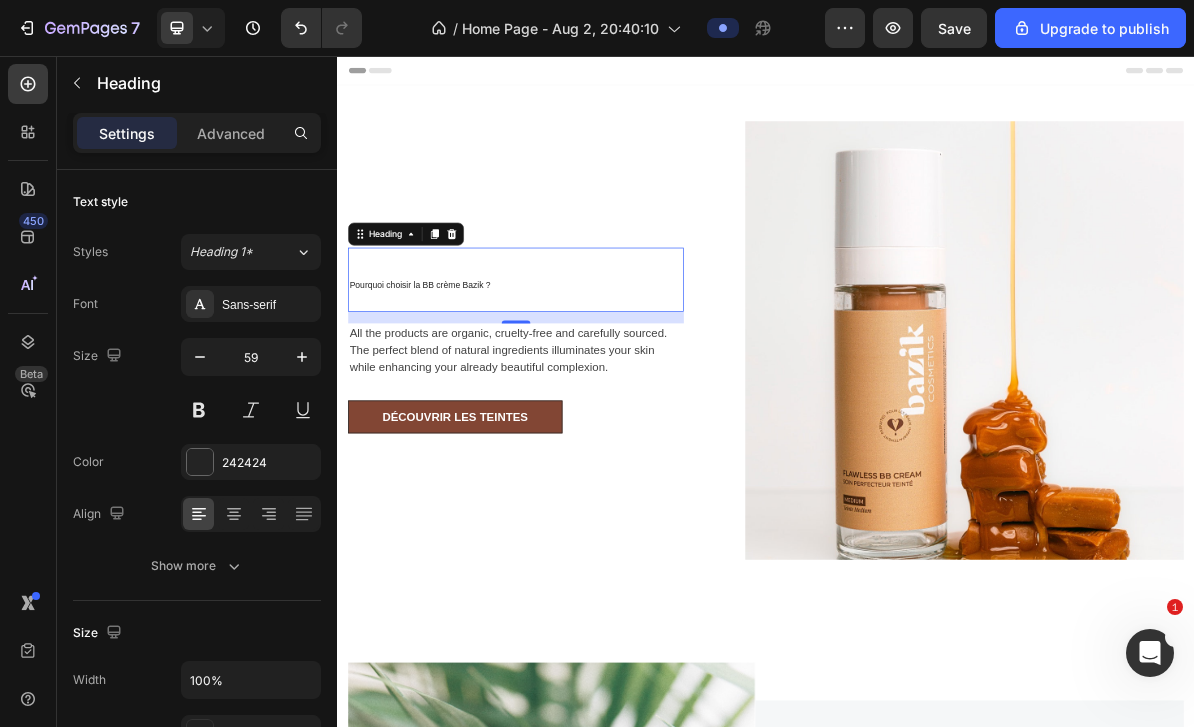 click at bounding box center (200, 357) 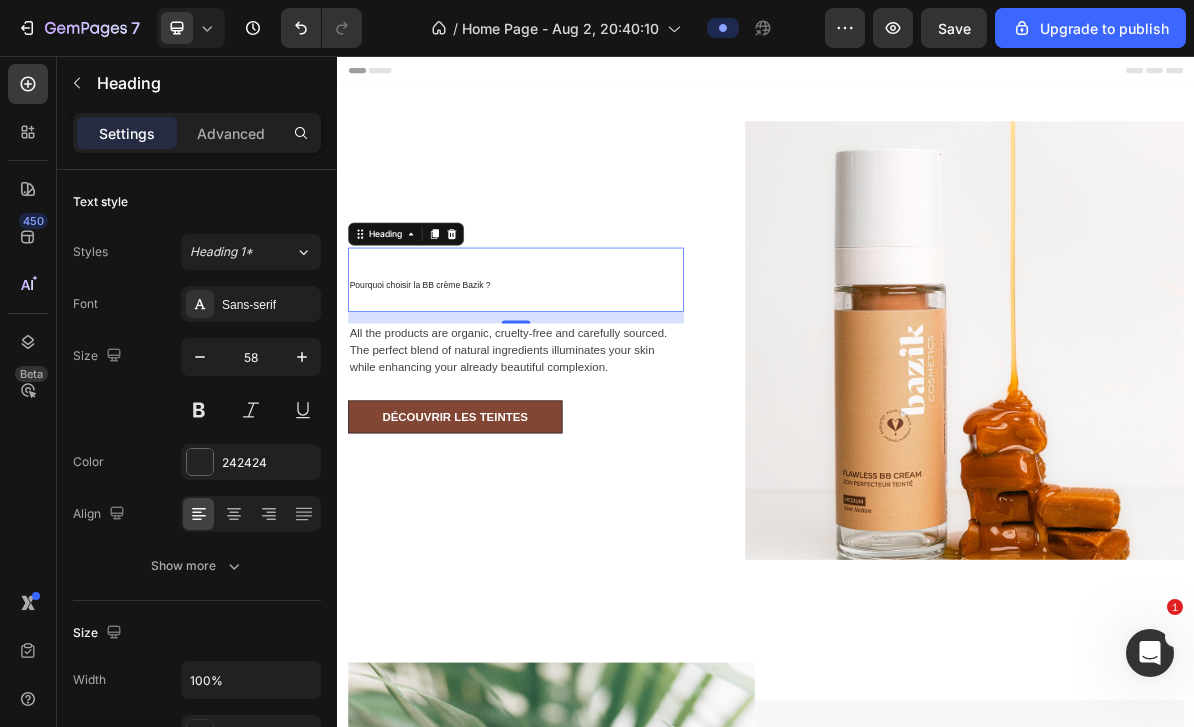 click on "58" at bounding box center [251, 357] 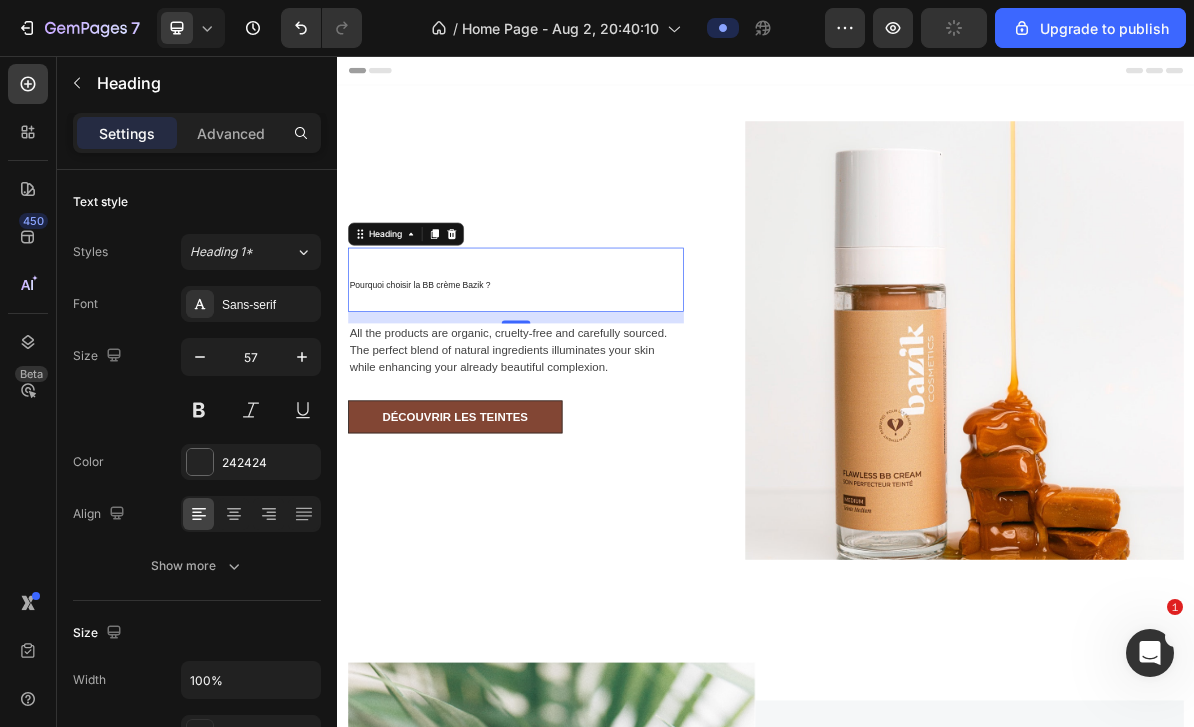click on "57" at bounding box center [251, 357] 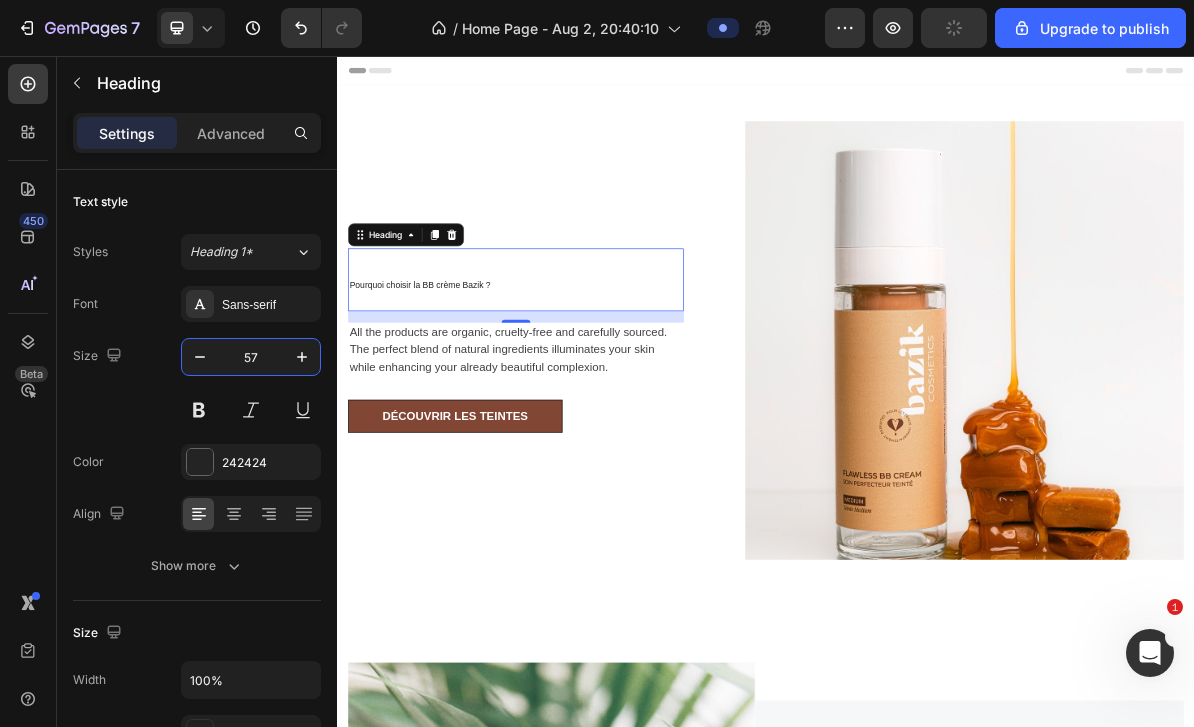 click on "57" at bounding box center [251, 357] 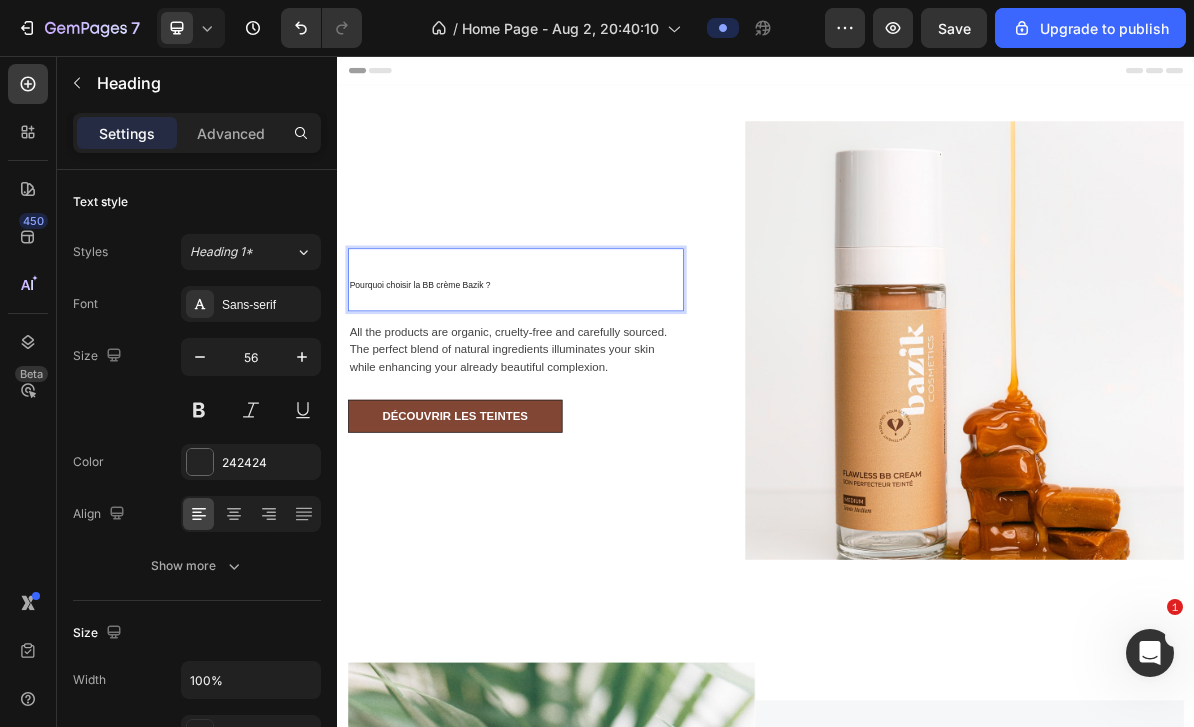 click on "Pourquoi choisir la BB crème Bazik ?" at bounding box center (452, 376) 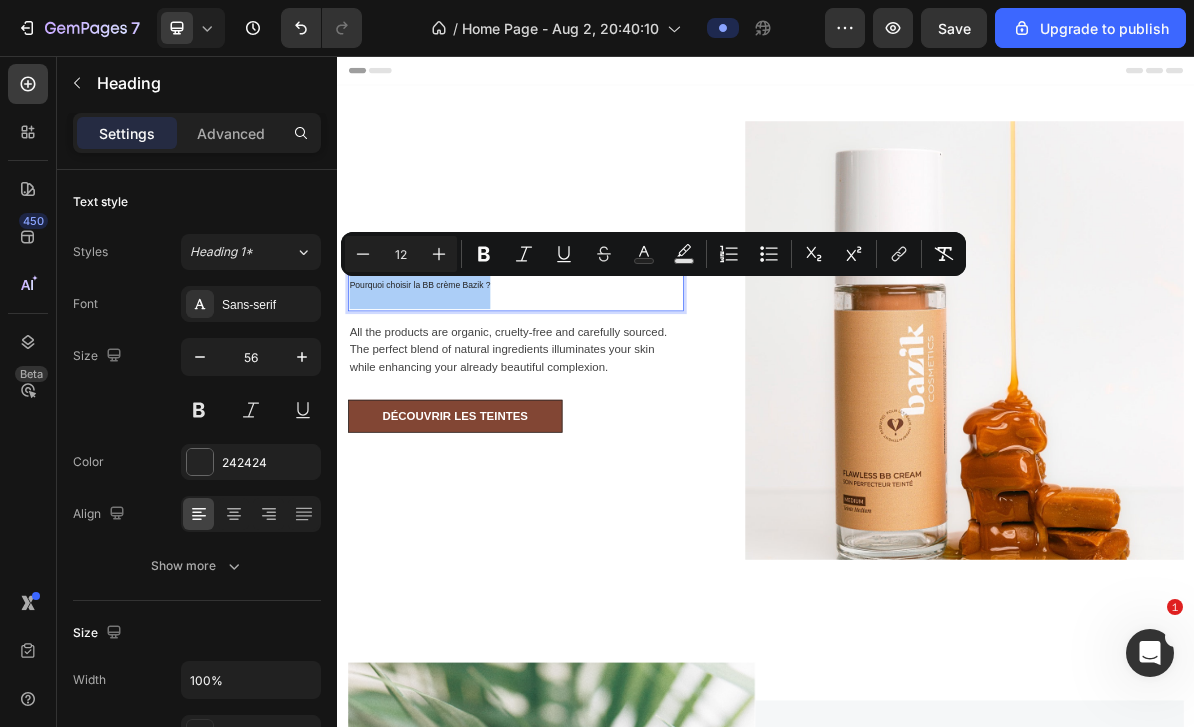 click 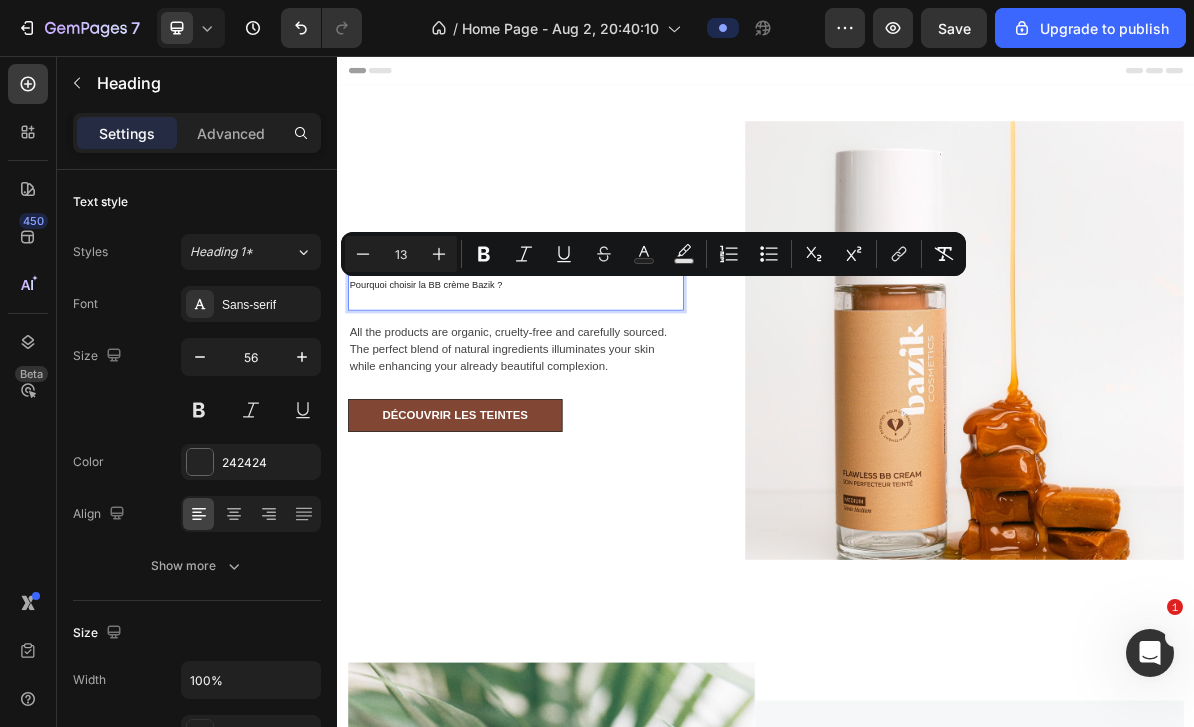 click 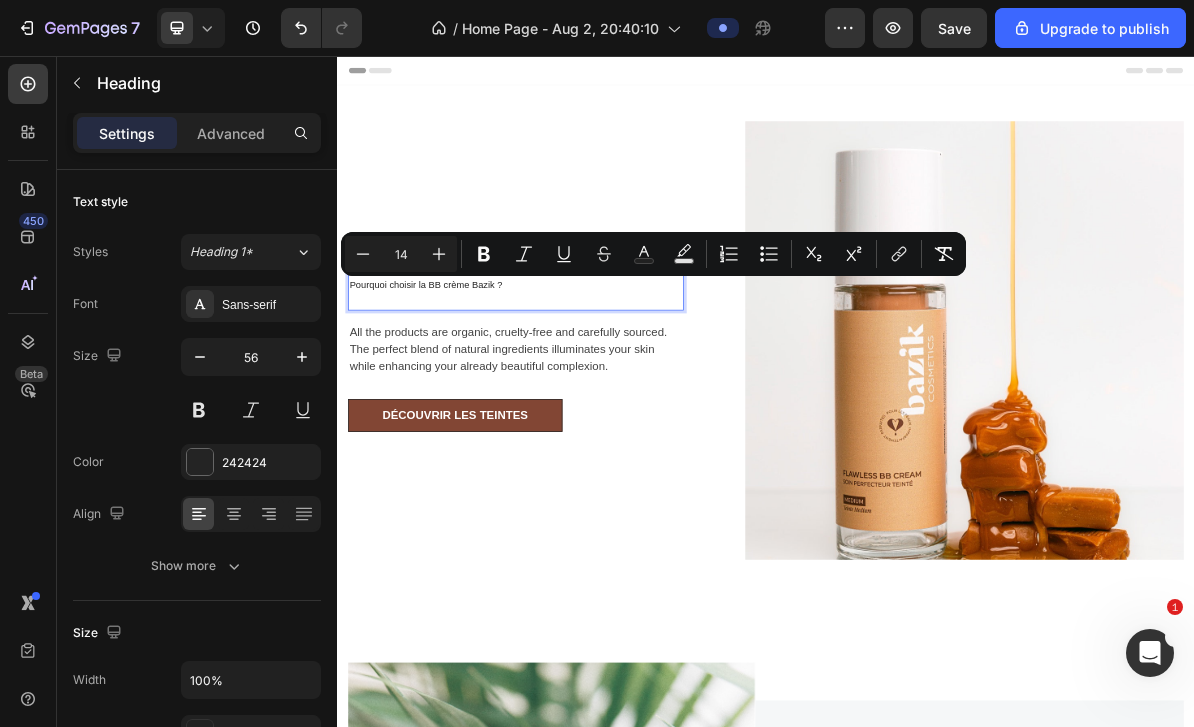 click 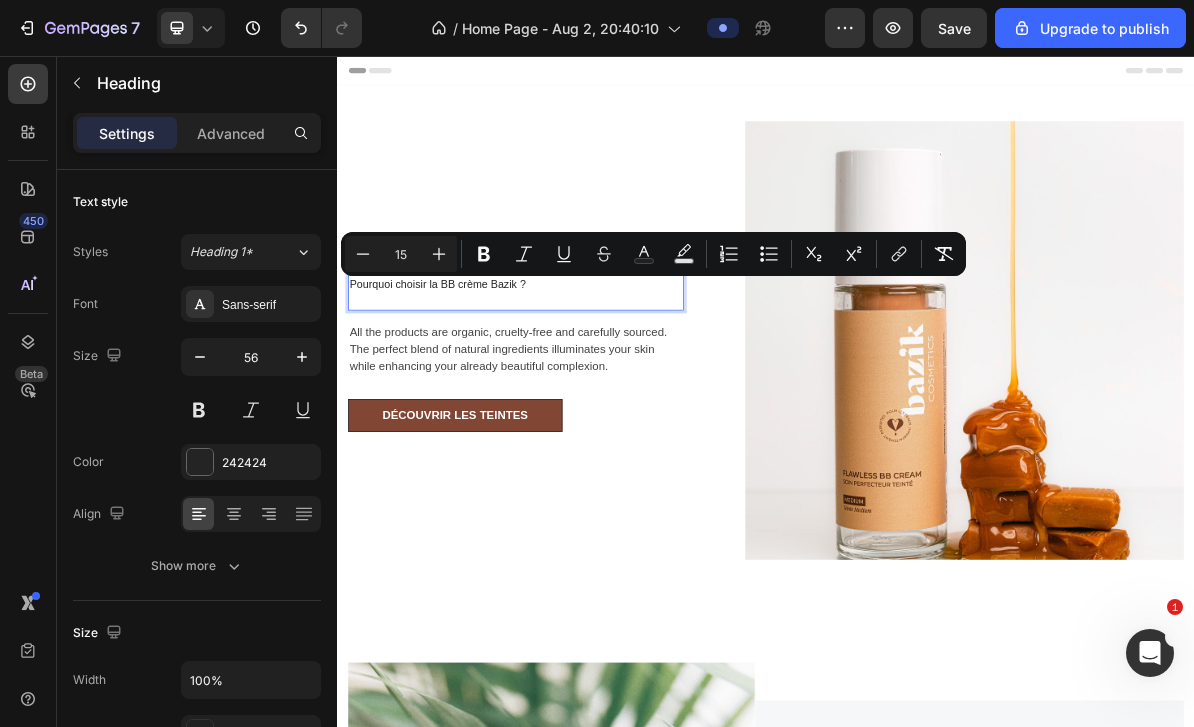 click 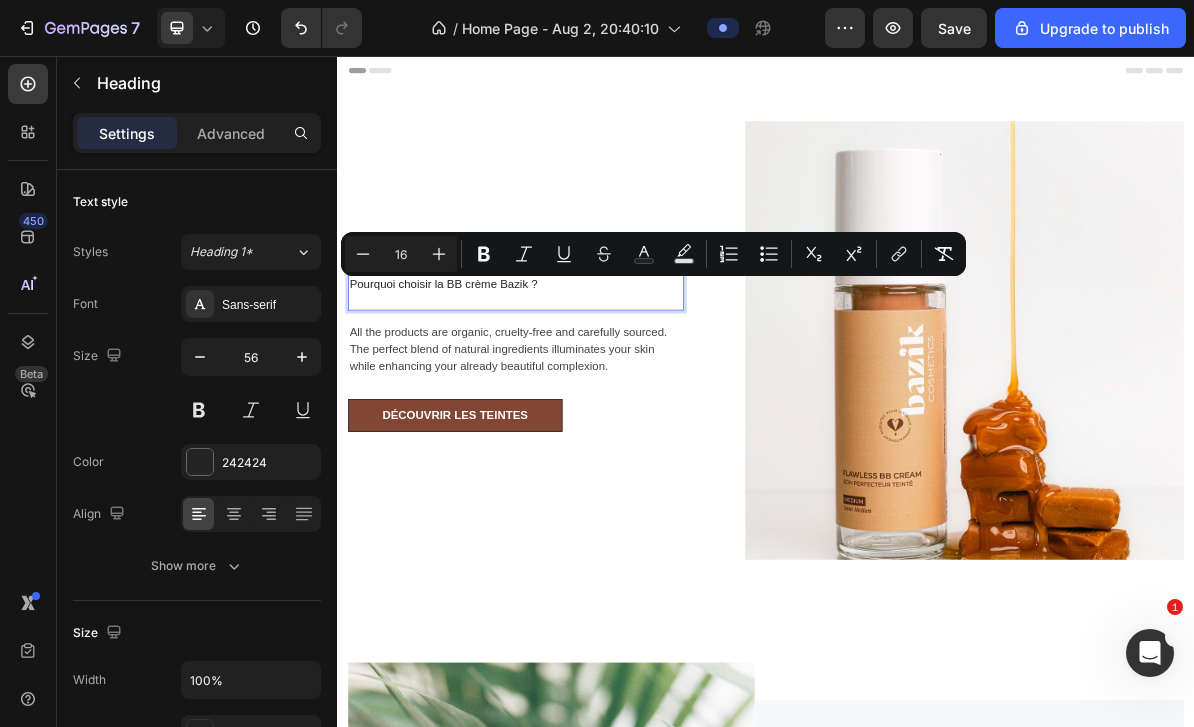 click on "Plus" at bounding box center [439, 254] 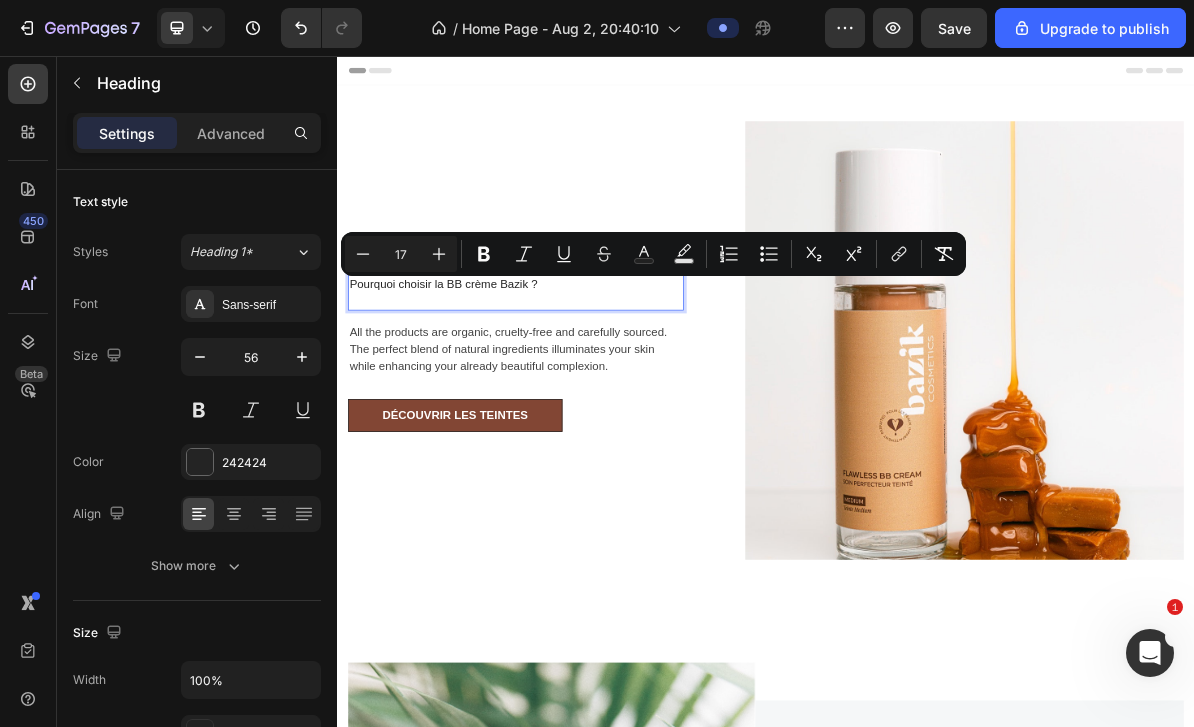 click 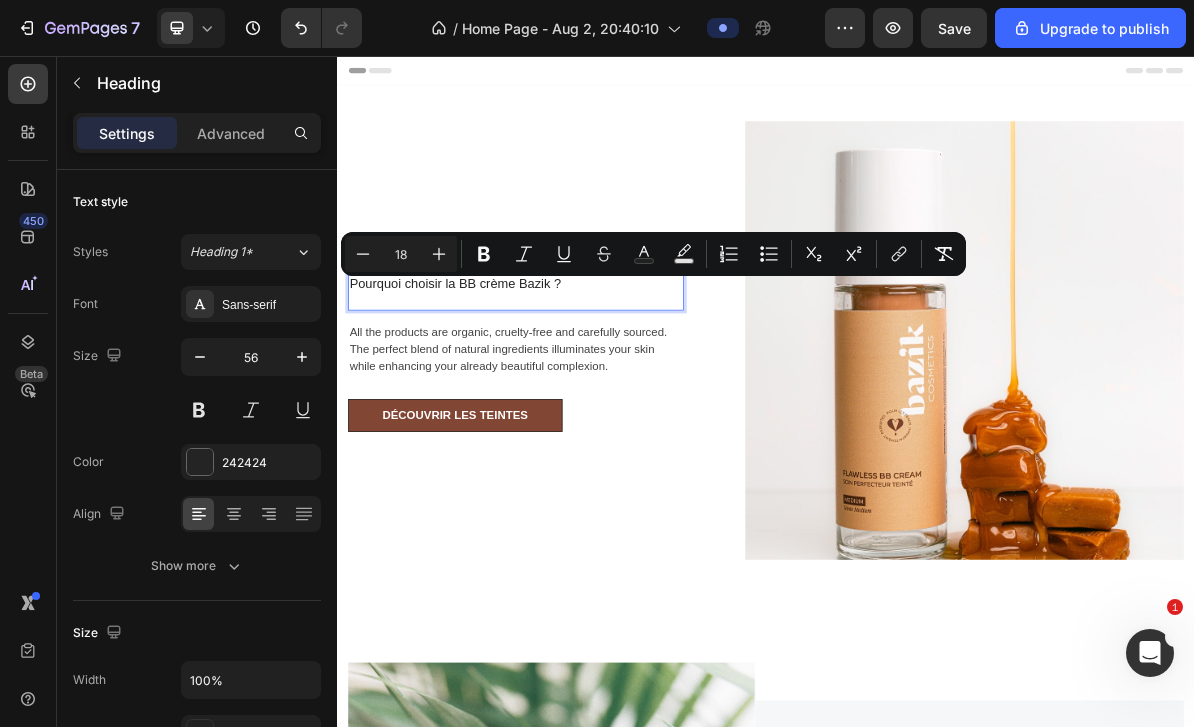 click on "Plus" at bounding box center (439, 254) 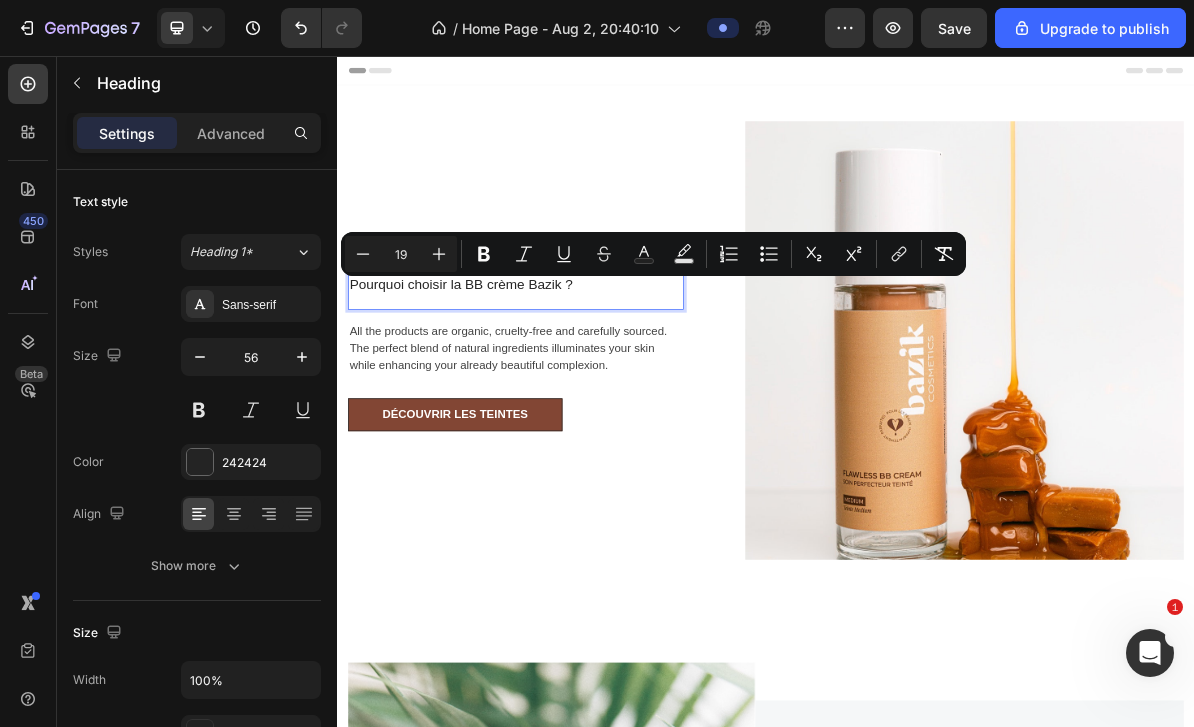 click on "Plus" at bounding box center [439, 254] 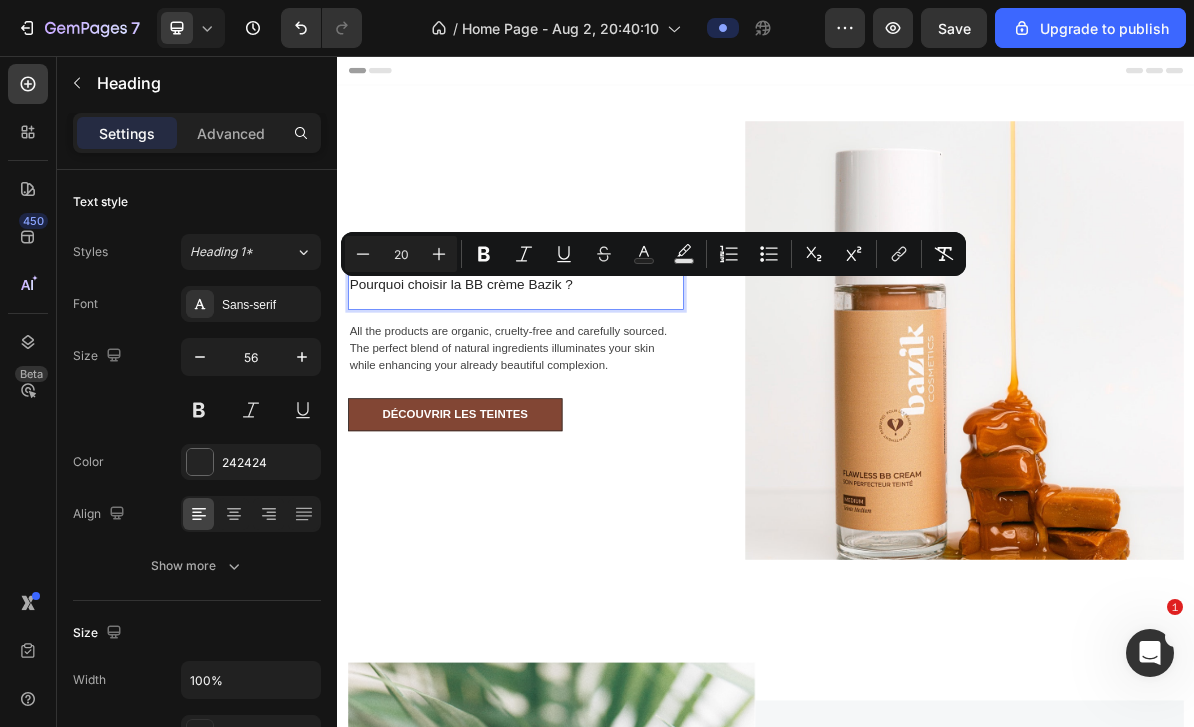 click on "Plus" at bounding box center [439, 254] 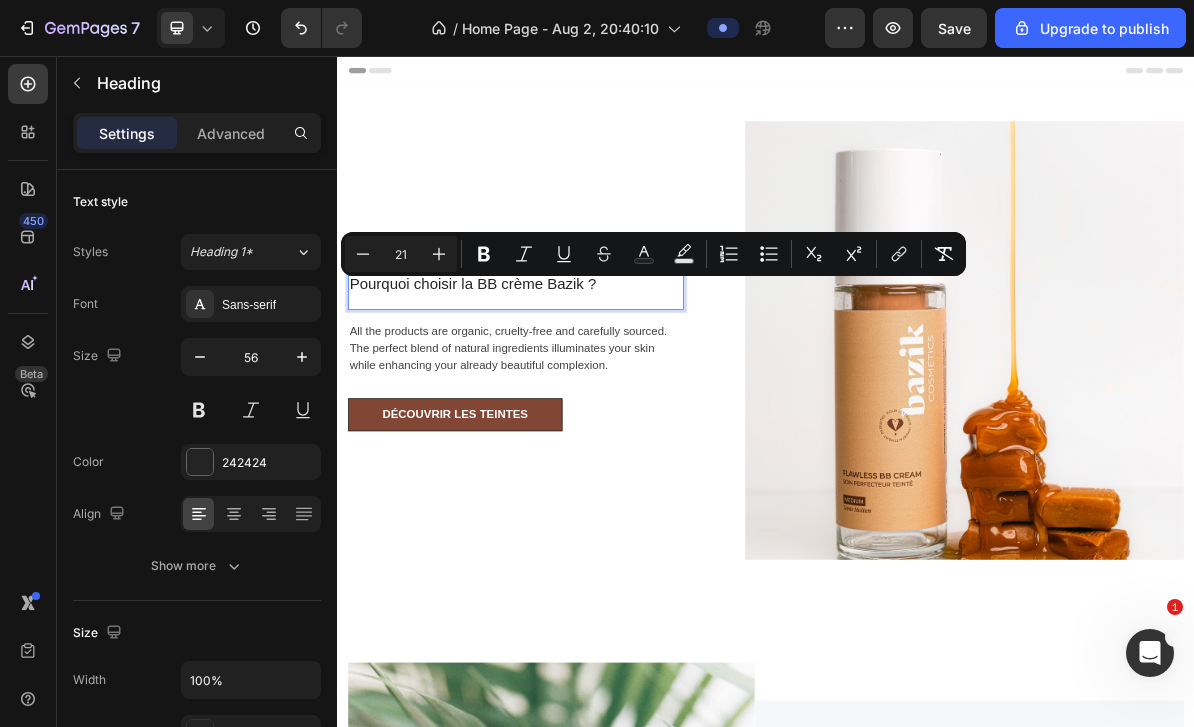 click on "Plus" at bounding box center [439, 254] 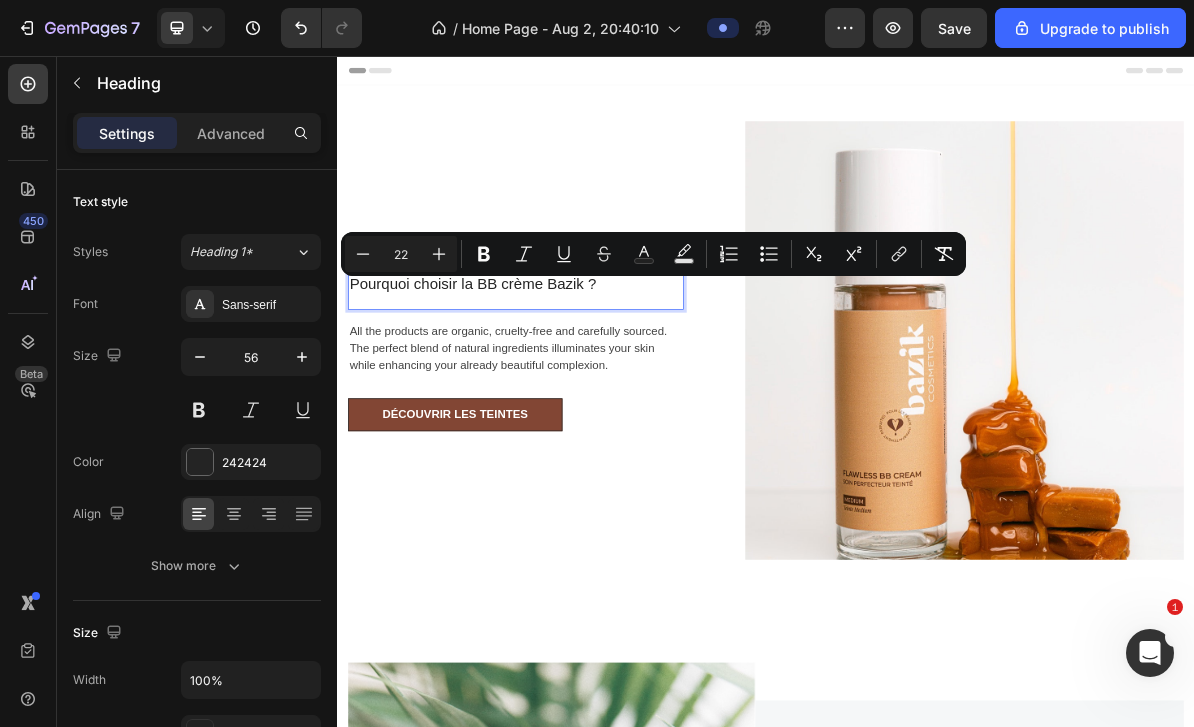 click on "Plus" at bounding box center [439, 254] 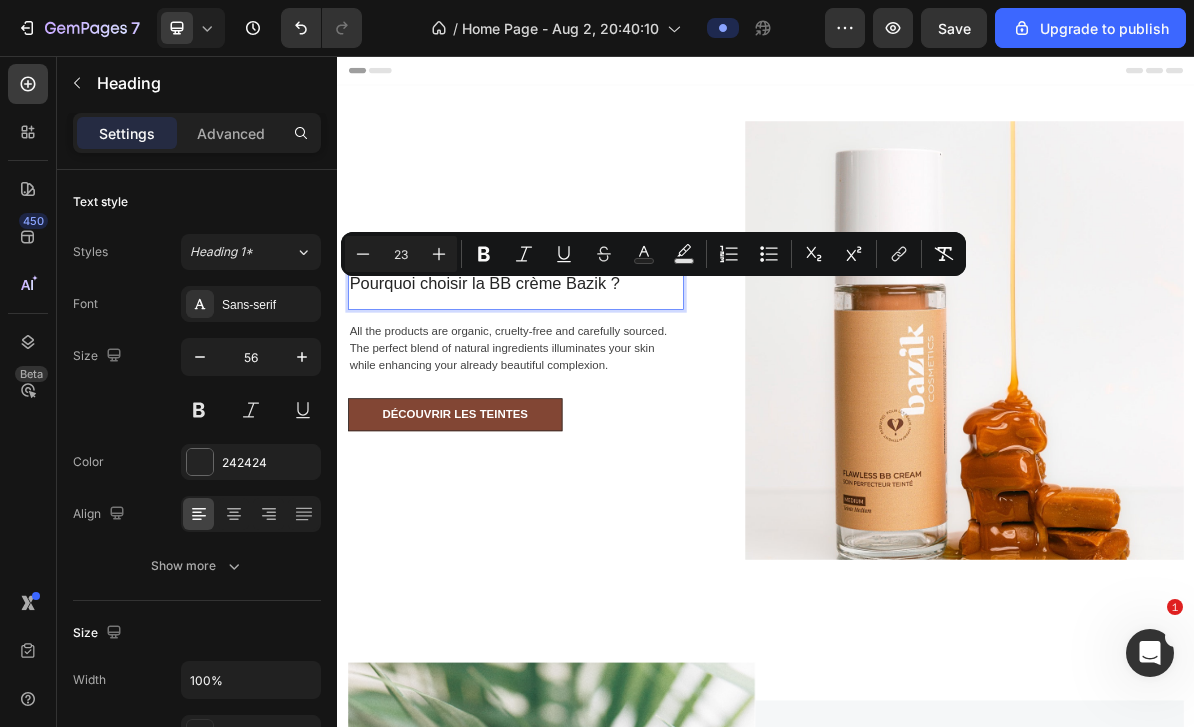 click on "Plus" at bounding box center [439, 254] 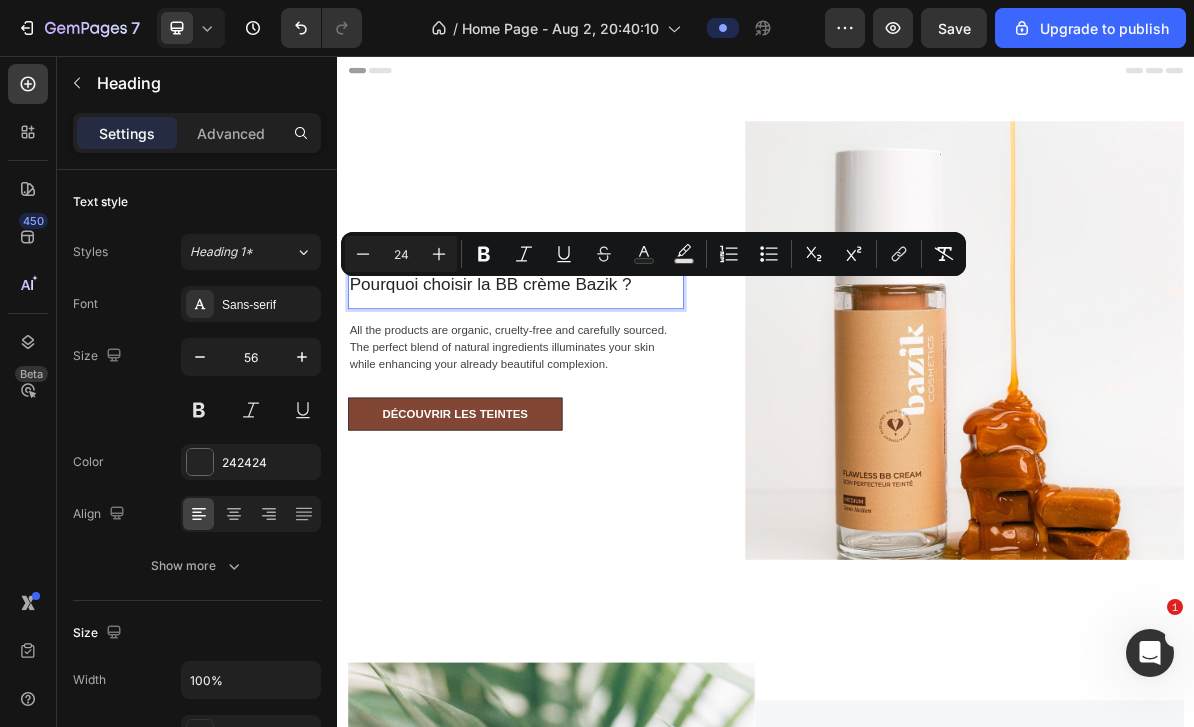 click on "Plus" at bounding box center [439, 254] 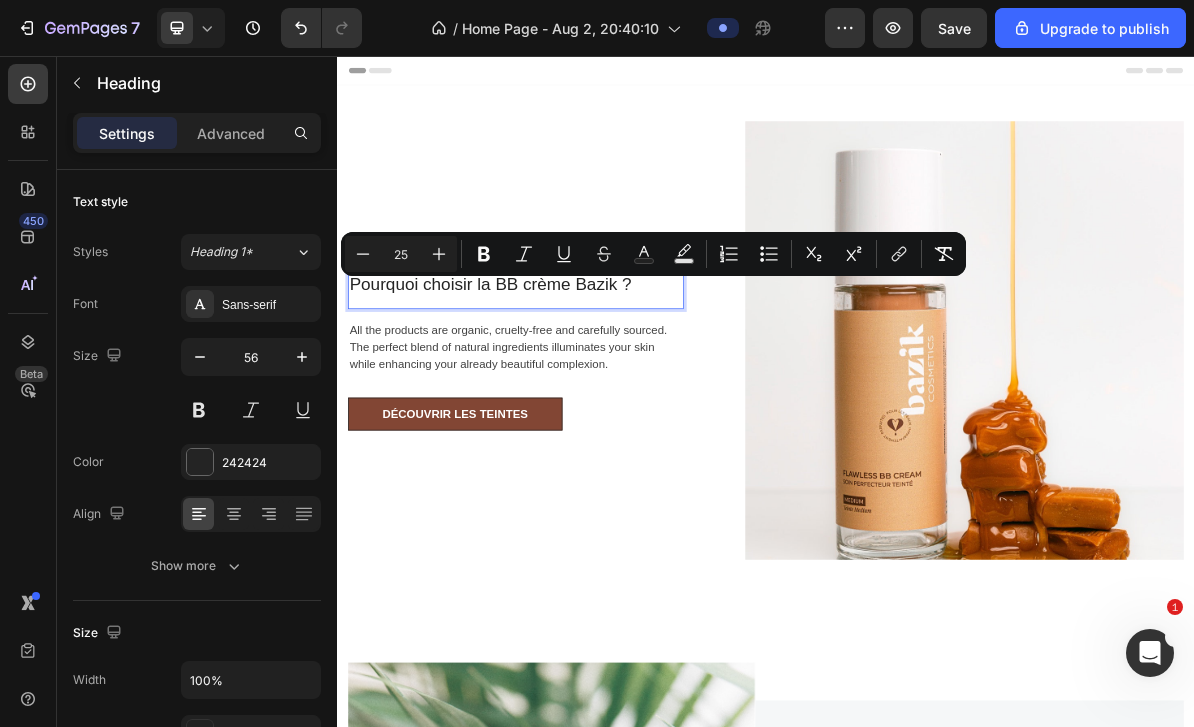 click on "Plus" at bounding box center (439, 254) 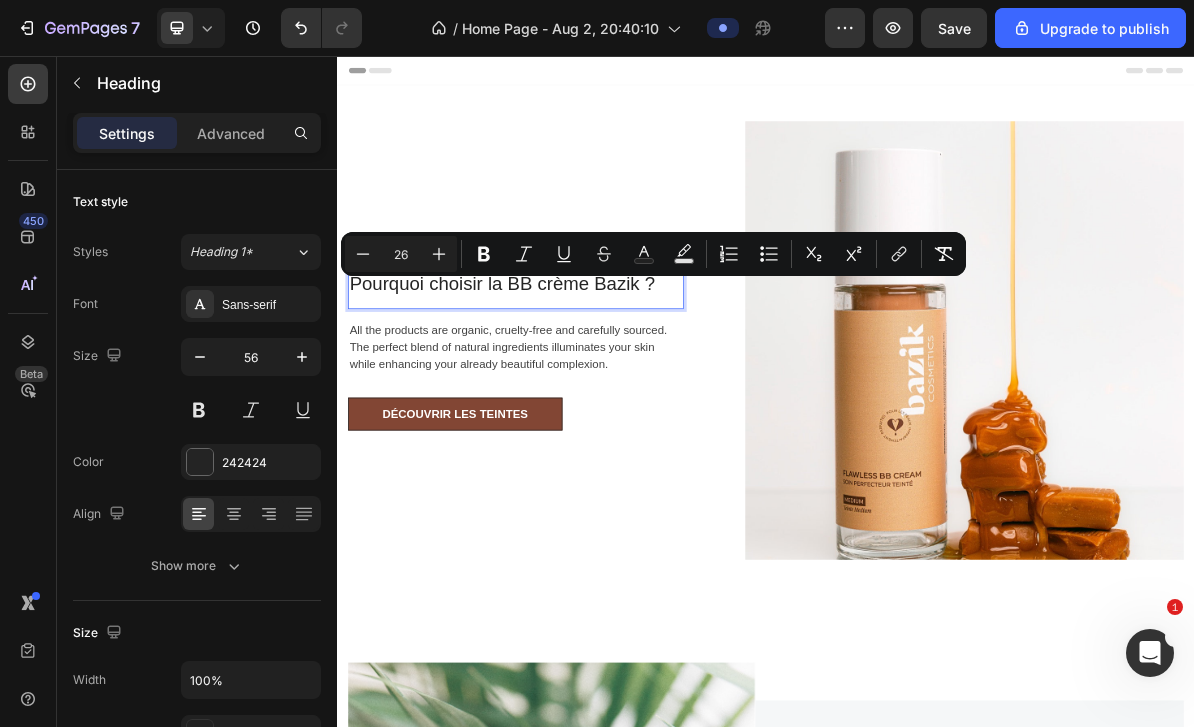 click on "Plus" at bounding box center [439, 254] 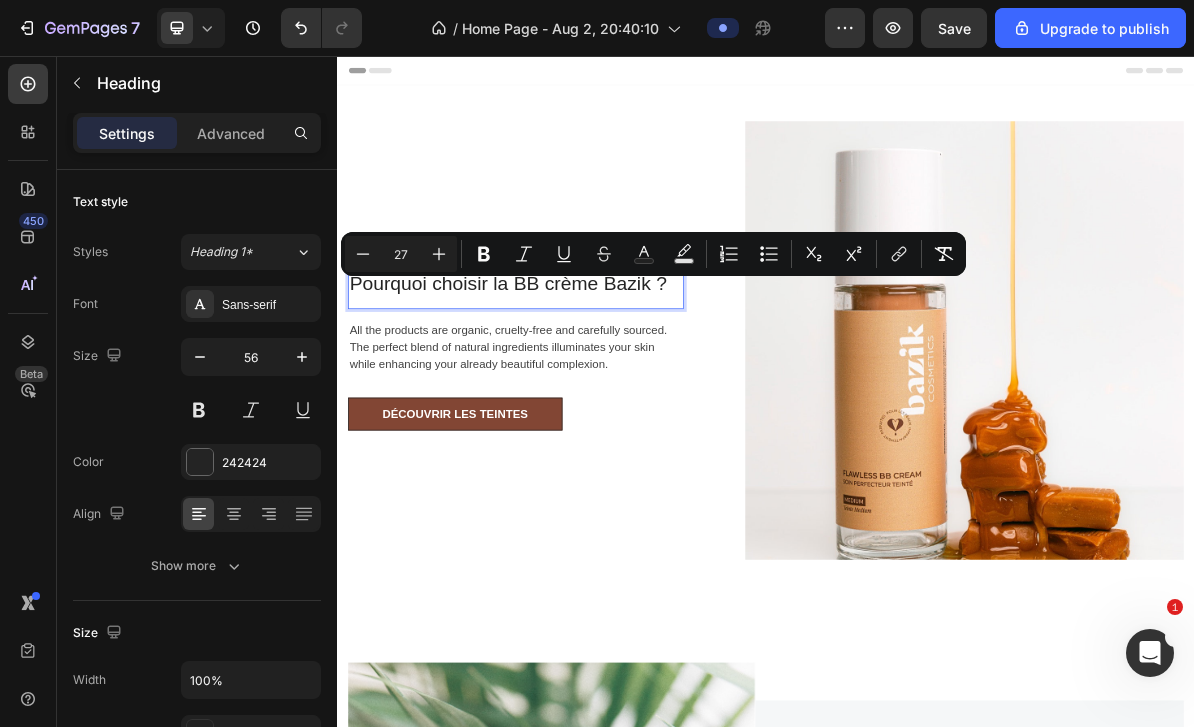 click on "Plus" at bounding box center [439, 254] 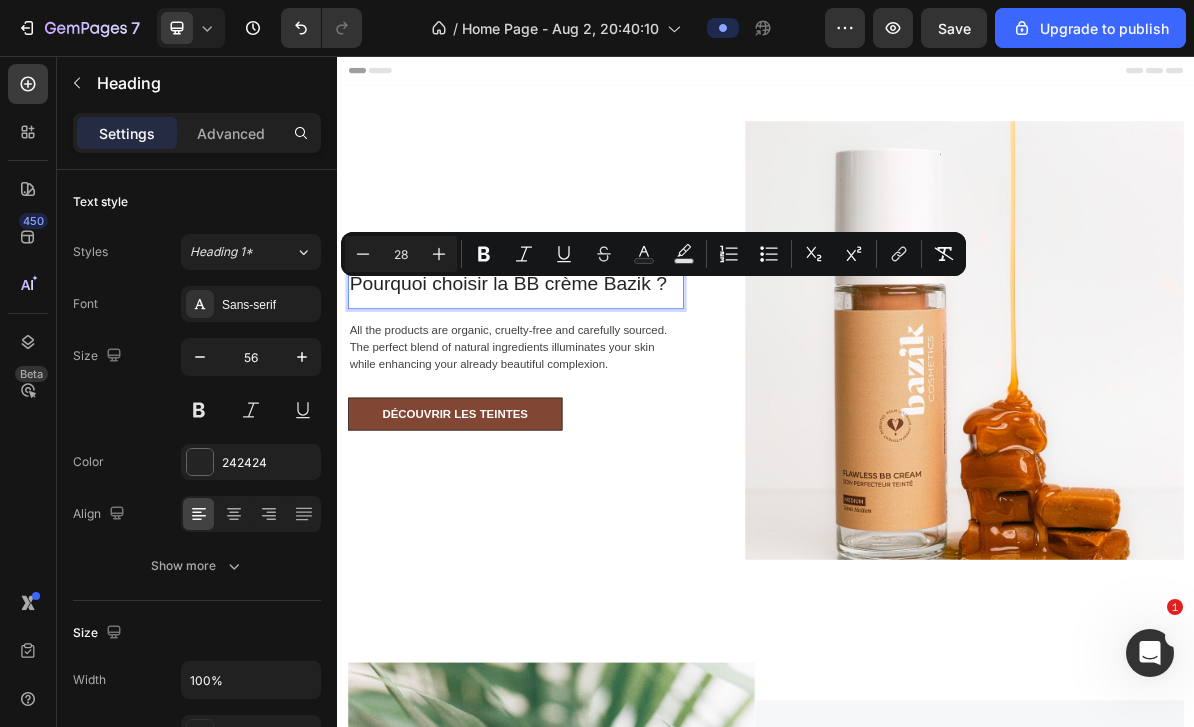 click on "Plus" at bounding box center (439, 254) 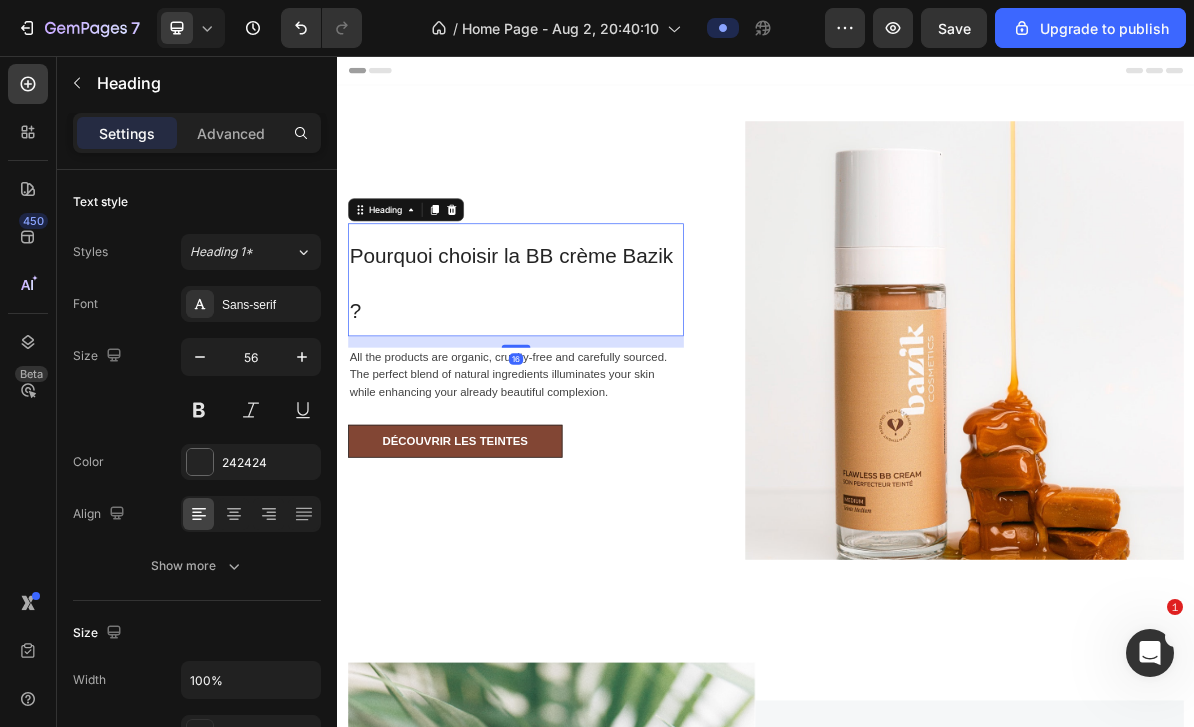 click on "Pourquoi choisir la BB crème Bazik ?" at bounding box center (580, 373) 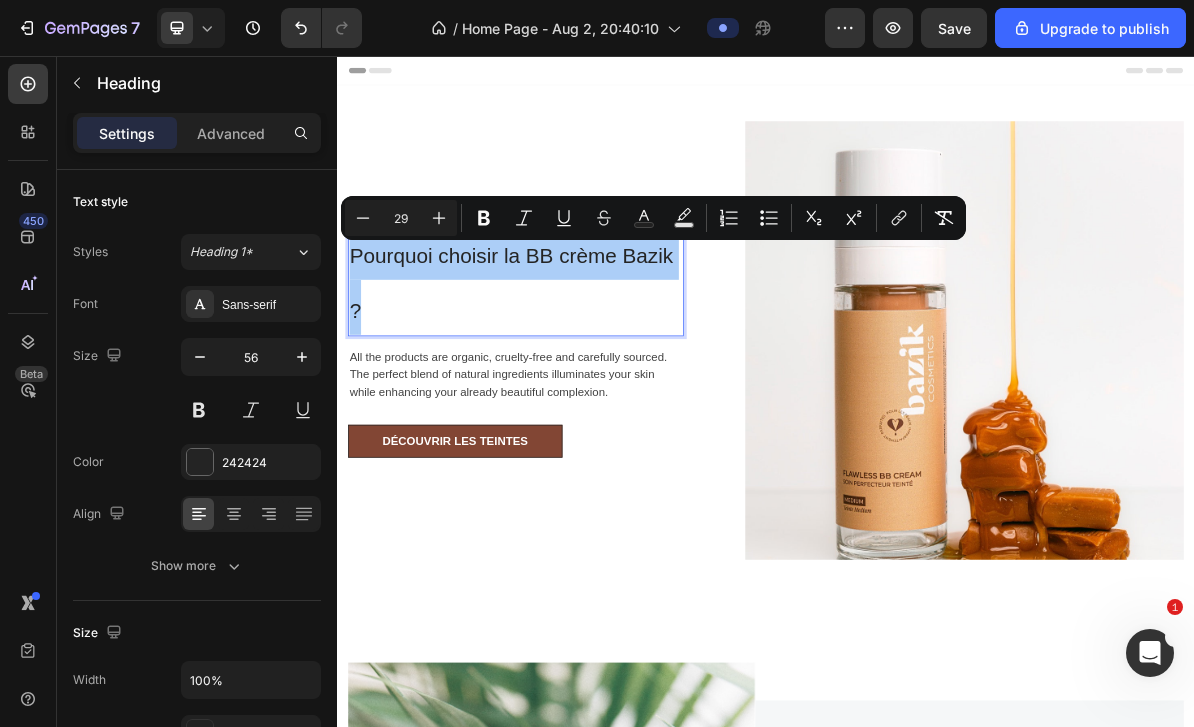 click on "Minus" at bounding box center (363, 218) 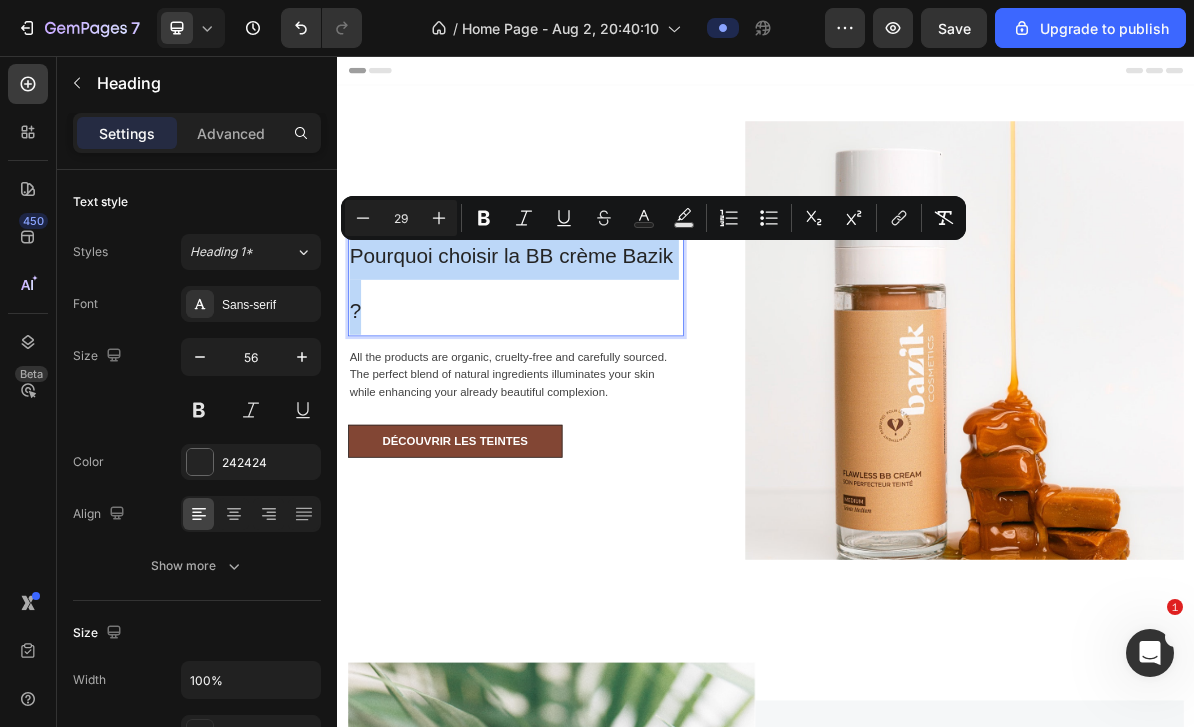 type on "28" 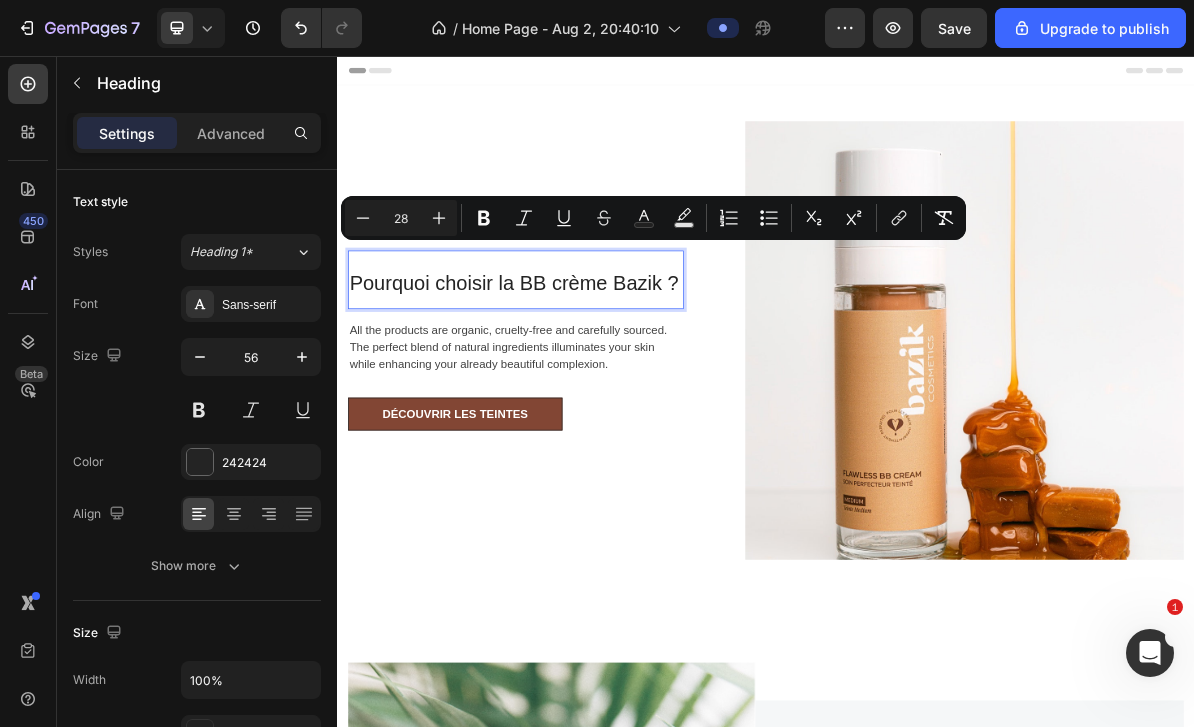 click 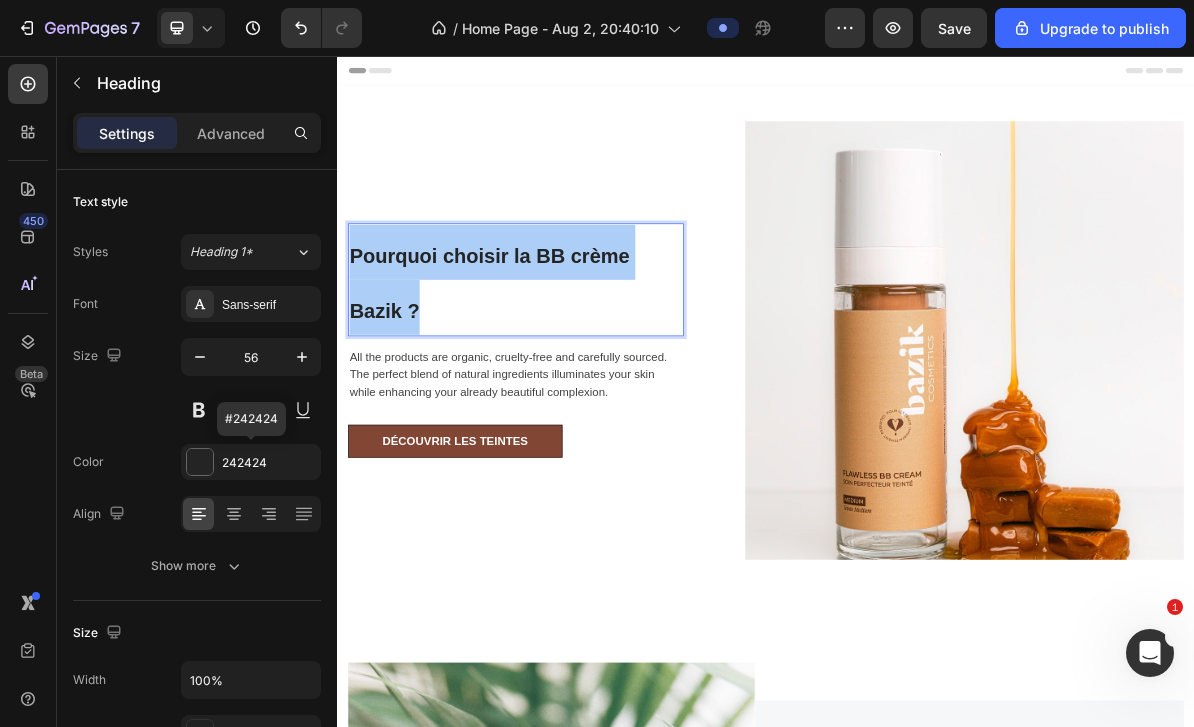 click at bounding box center (200, 462) 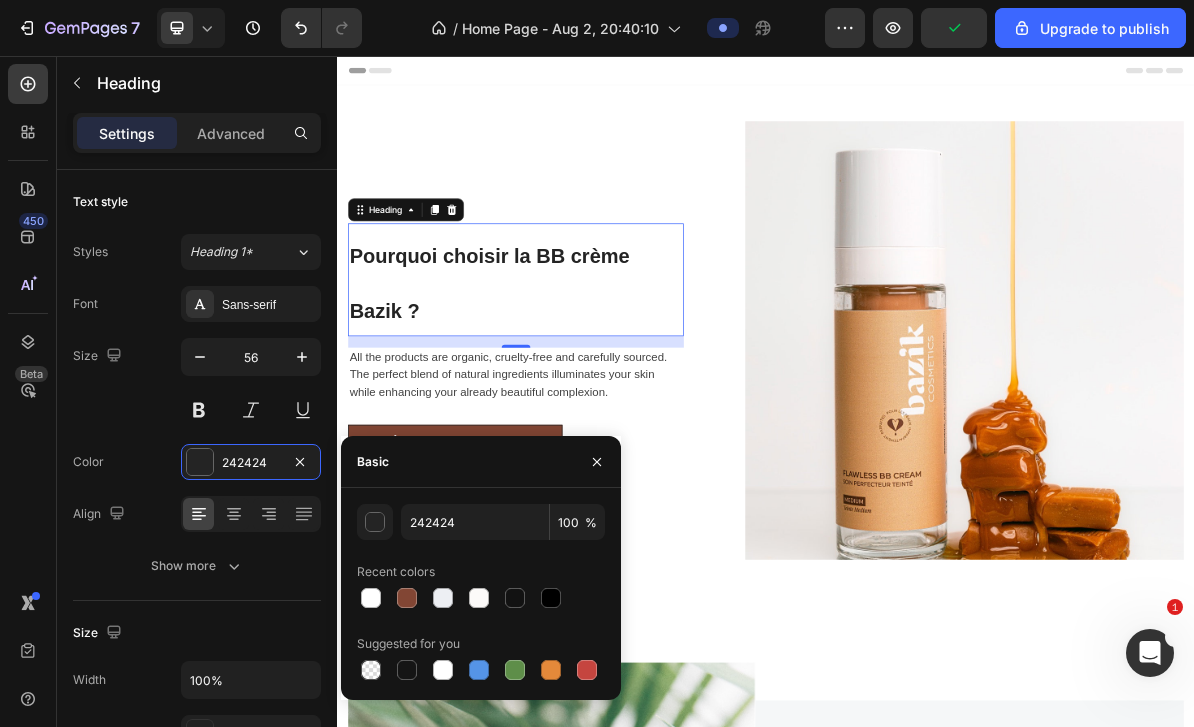click at bounding box center (407, 670) 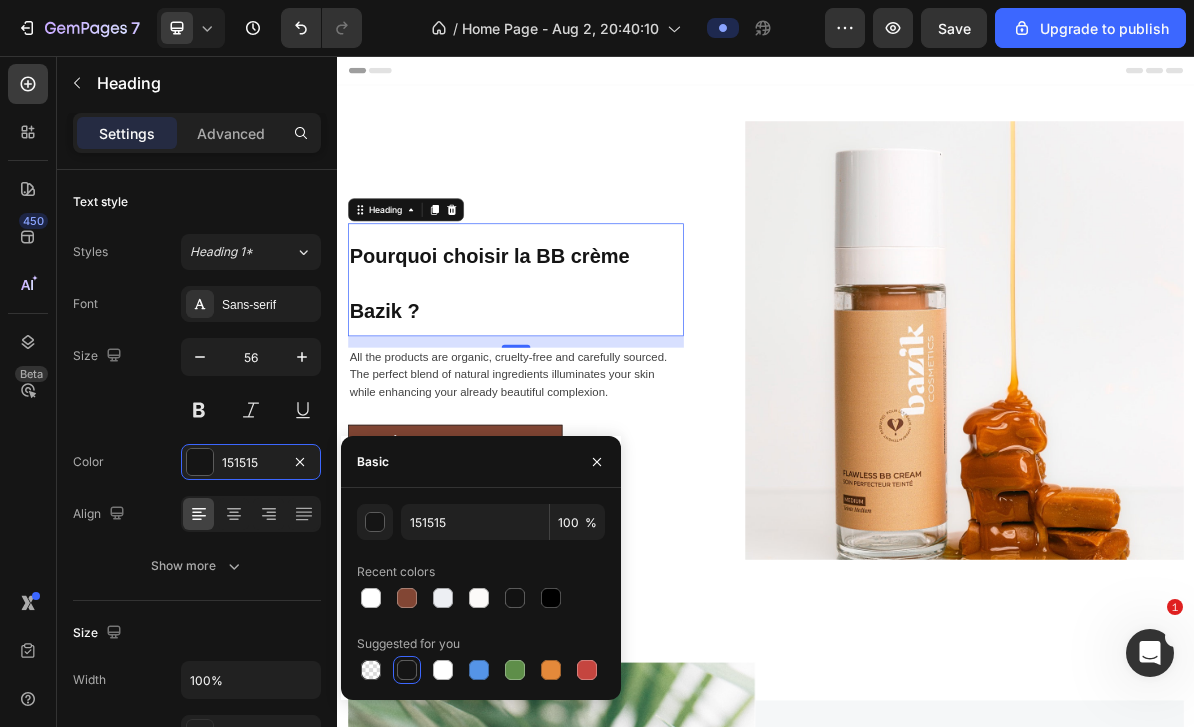 click at bounding box center [200, 304] 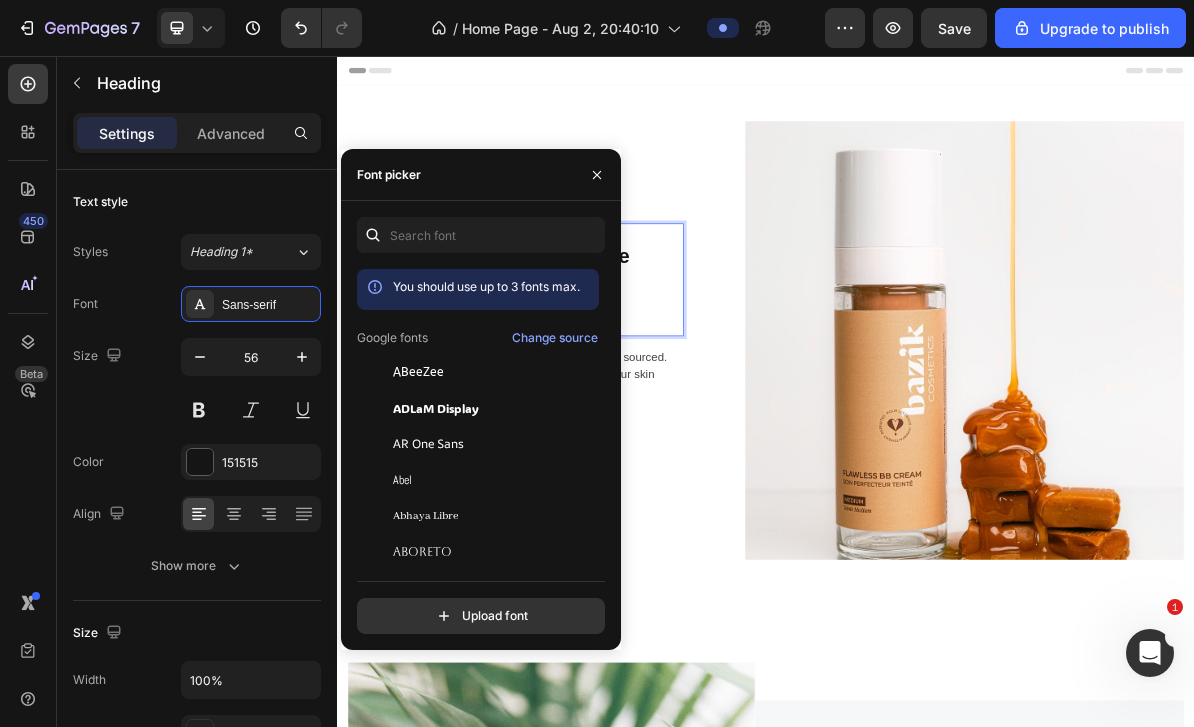 click at bounding box center [597, 175] 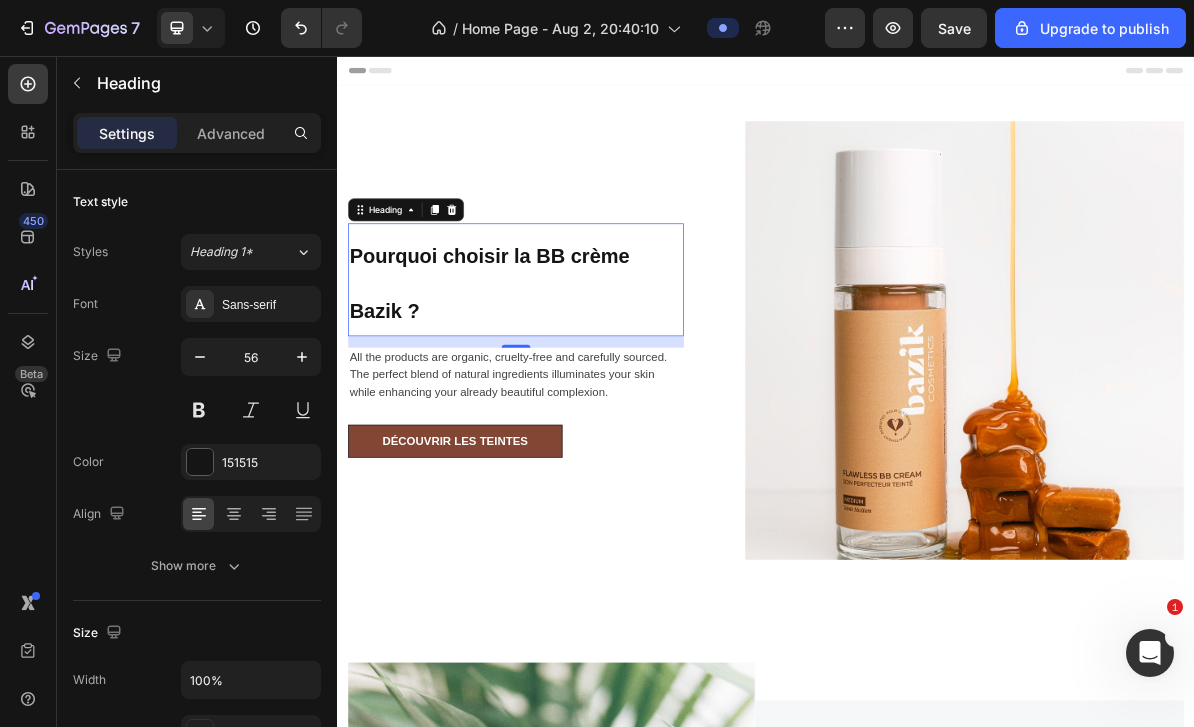 click on "Pourquoi choisir la BB crème Bazik ?" at bounding box center [550, 374] 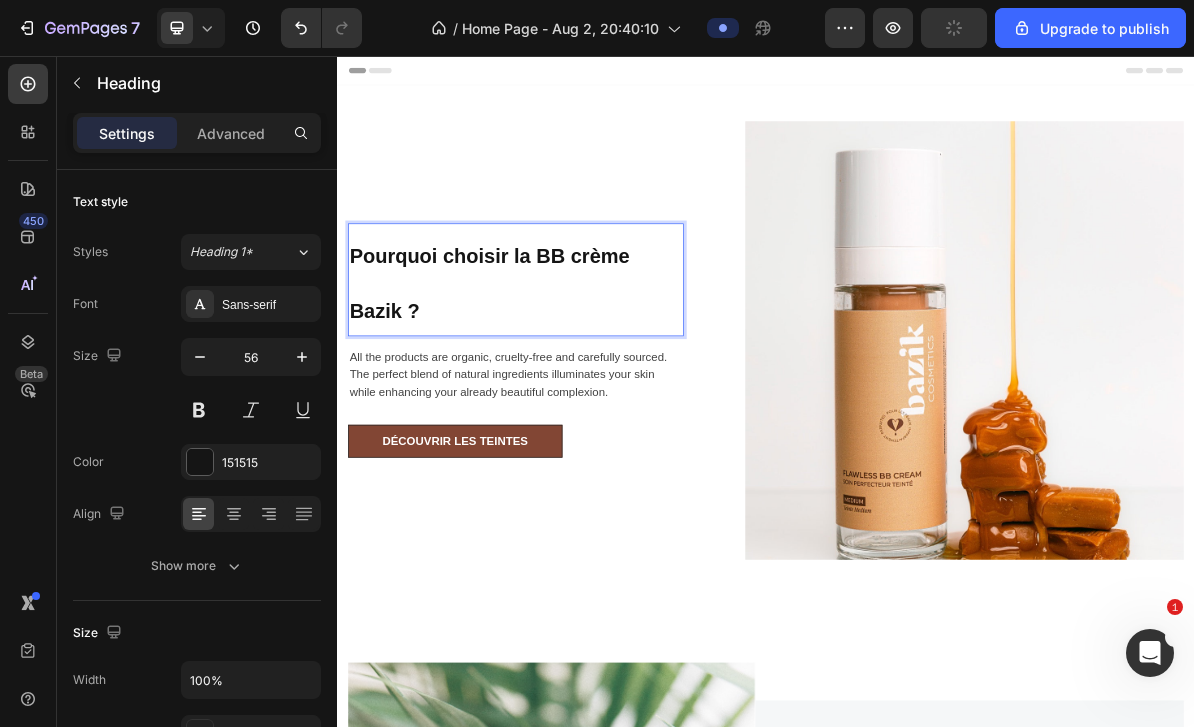 click on "Pourquoi choisir la BB crème Bazik ?" at bounding box center [550, 374] 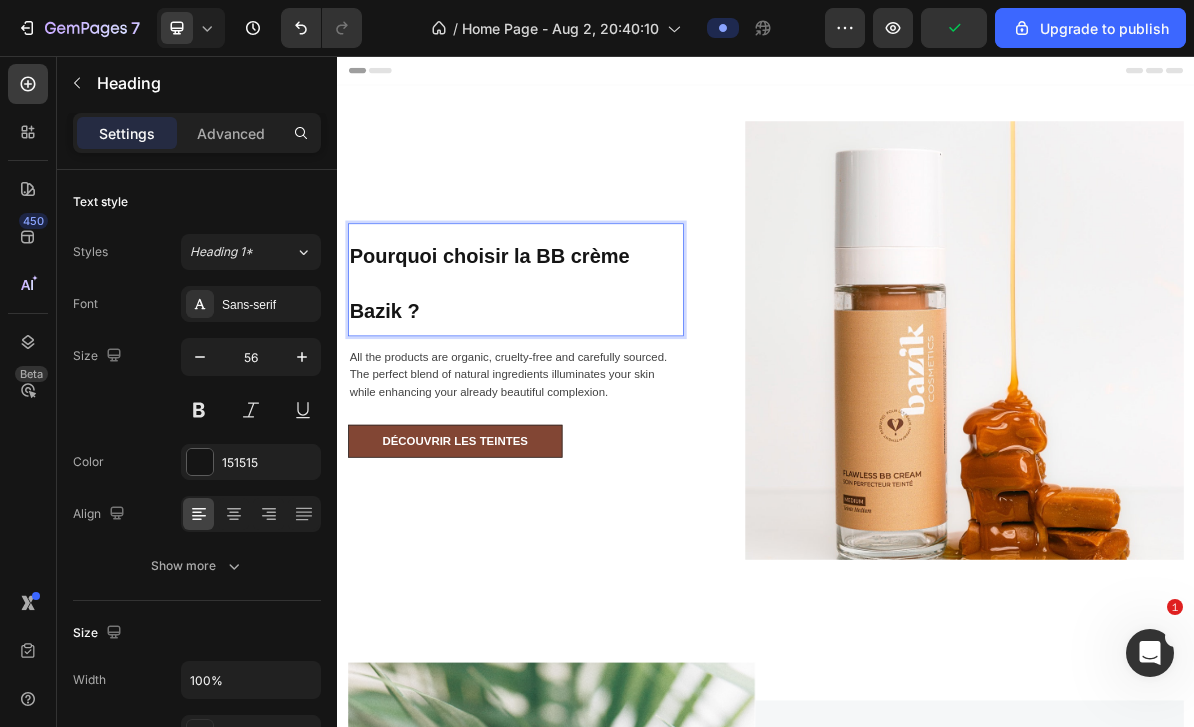 click on "Pourquoi choisir la BB crème Bazik ?" at bounding box center (550, 374) 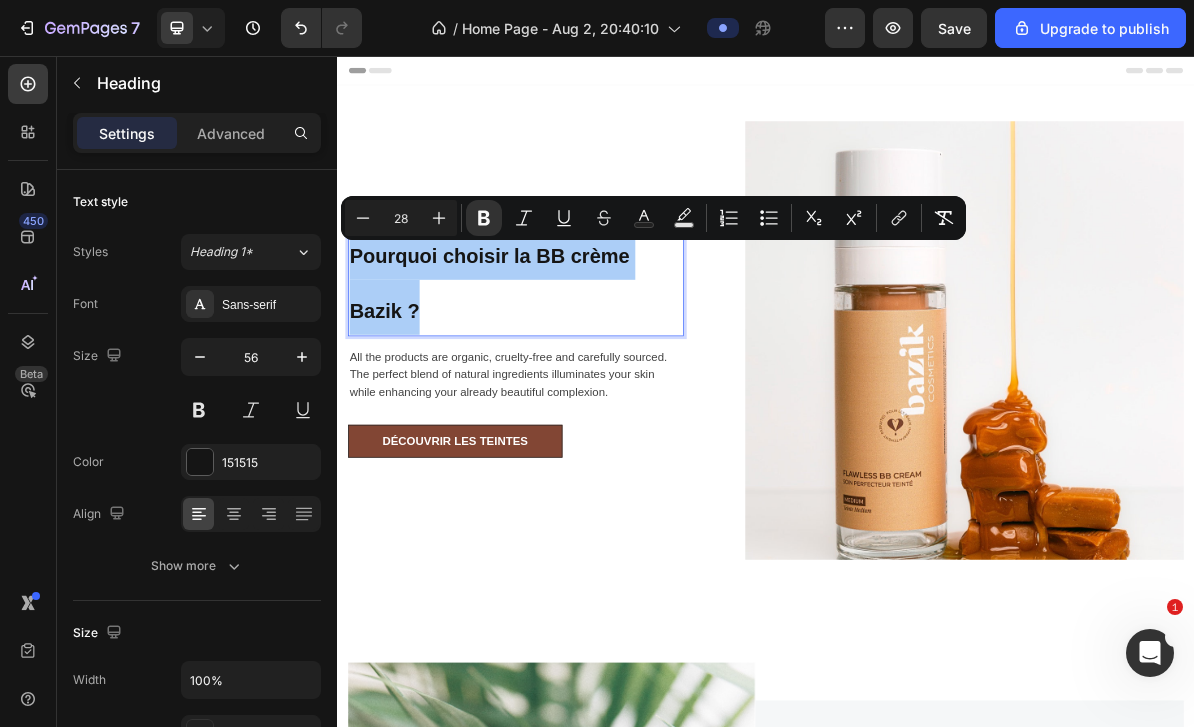 click on "Show more" at bounding box center [197, 566] 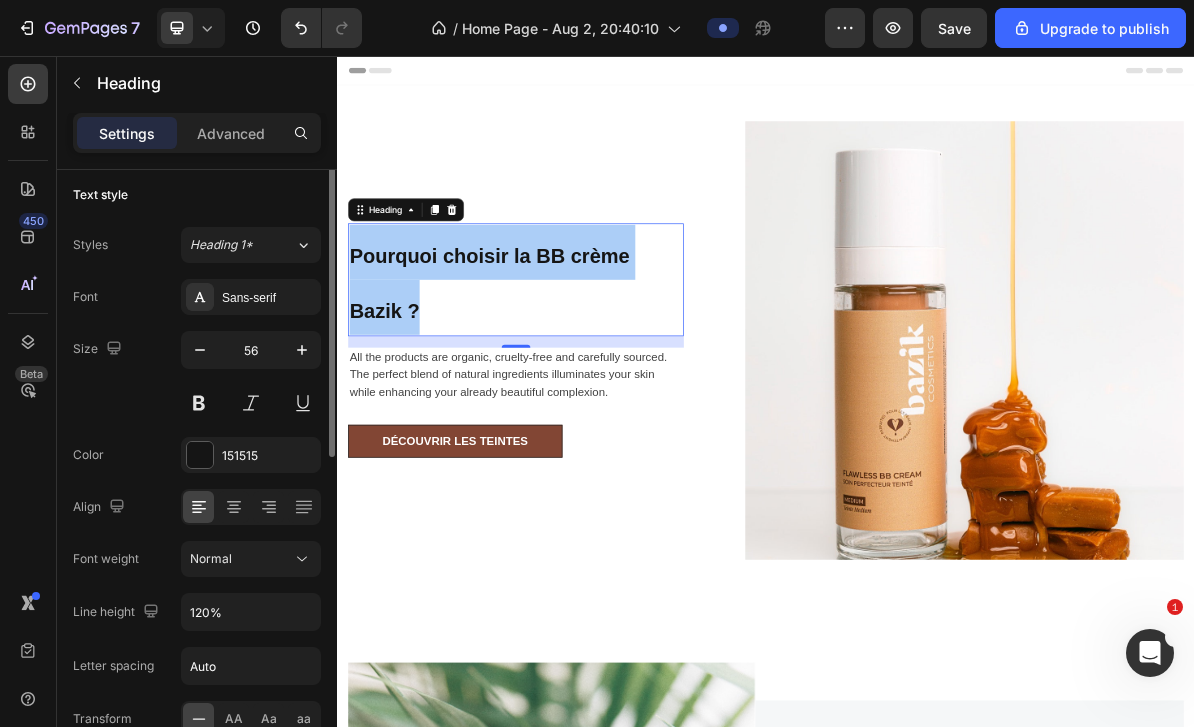 scroll, scrollTop: 0, scrollLeft: 0, axis: both 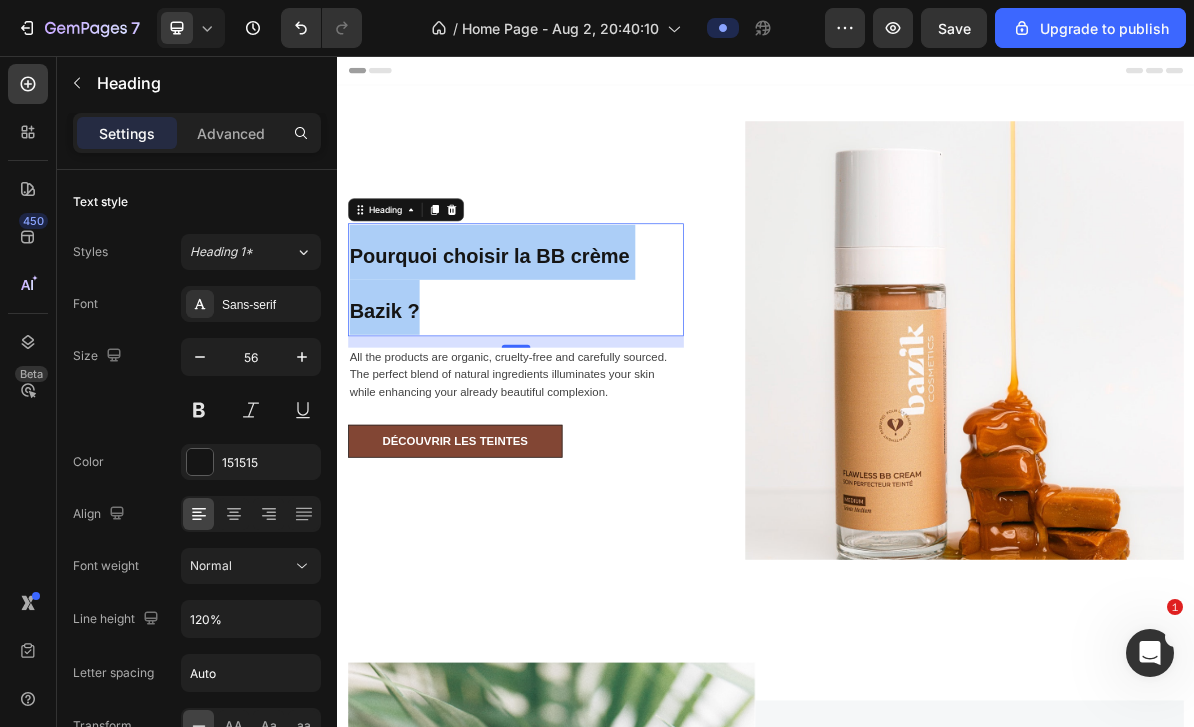 click 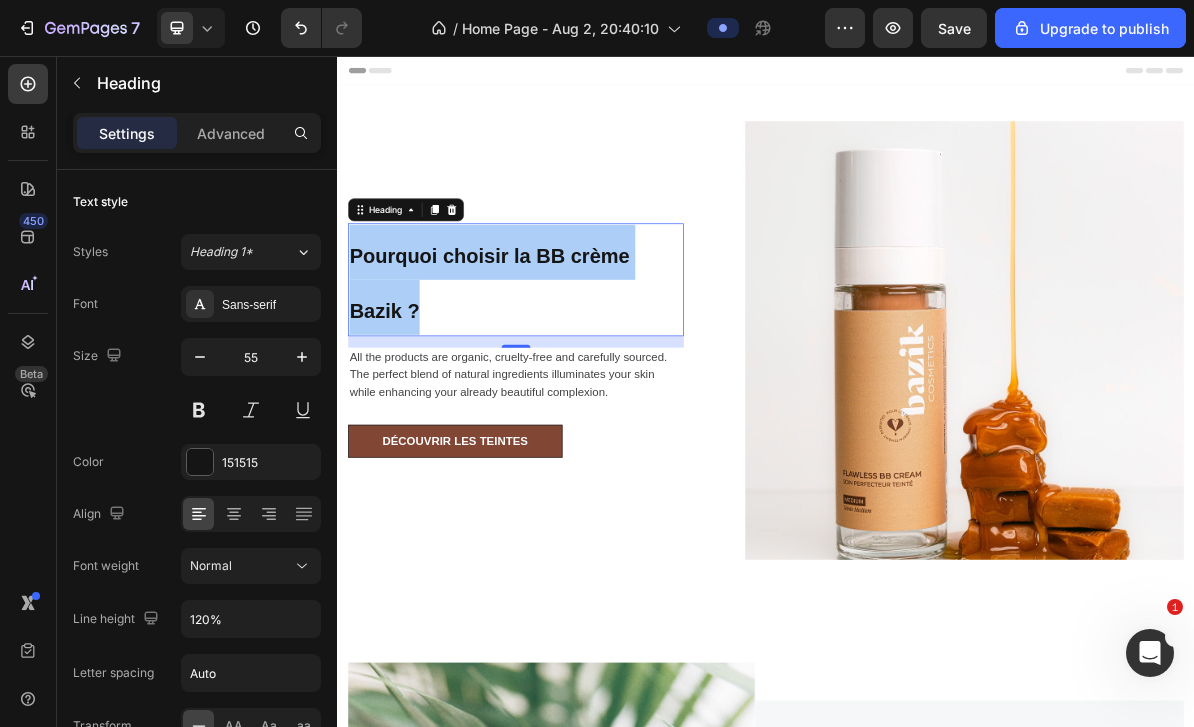click 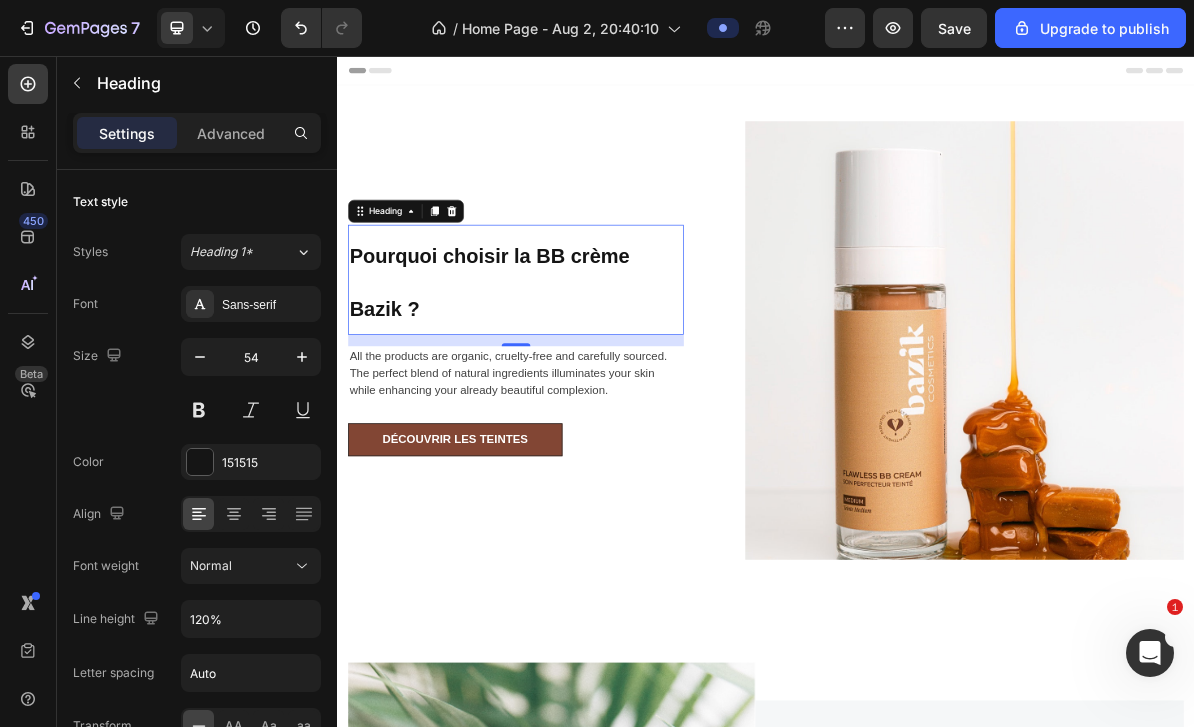 click 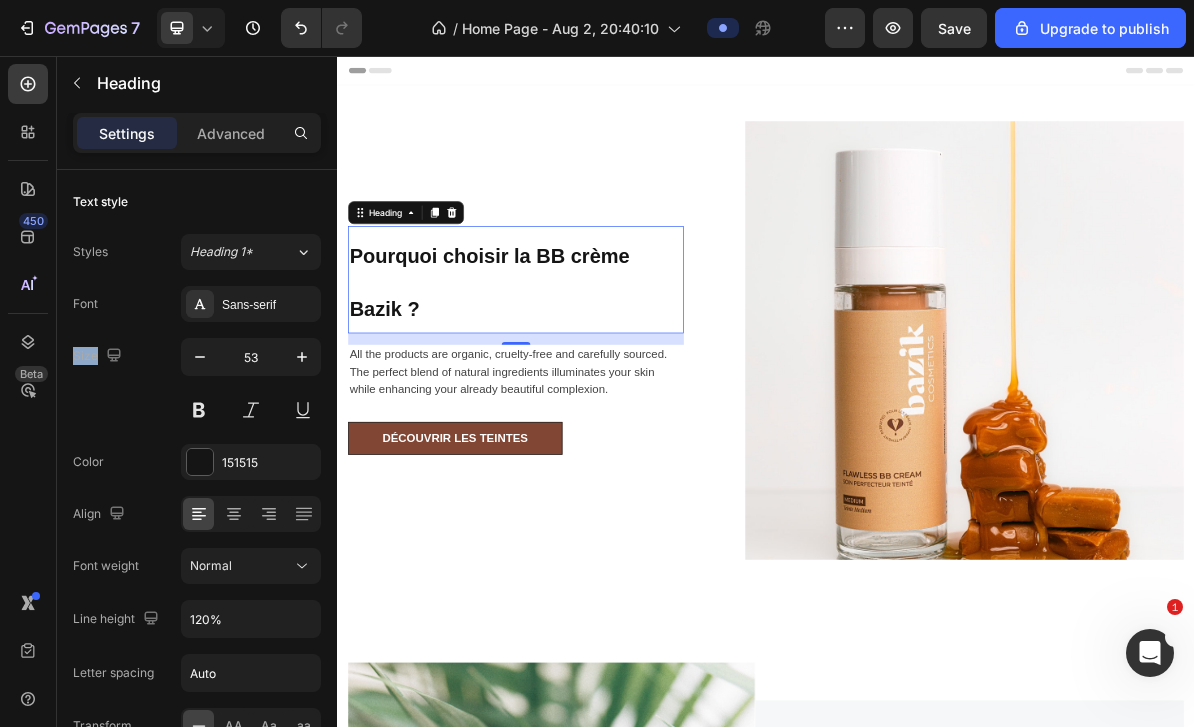 click at bounding box center [200, 357] 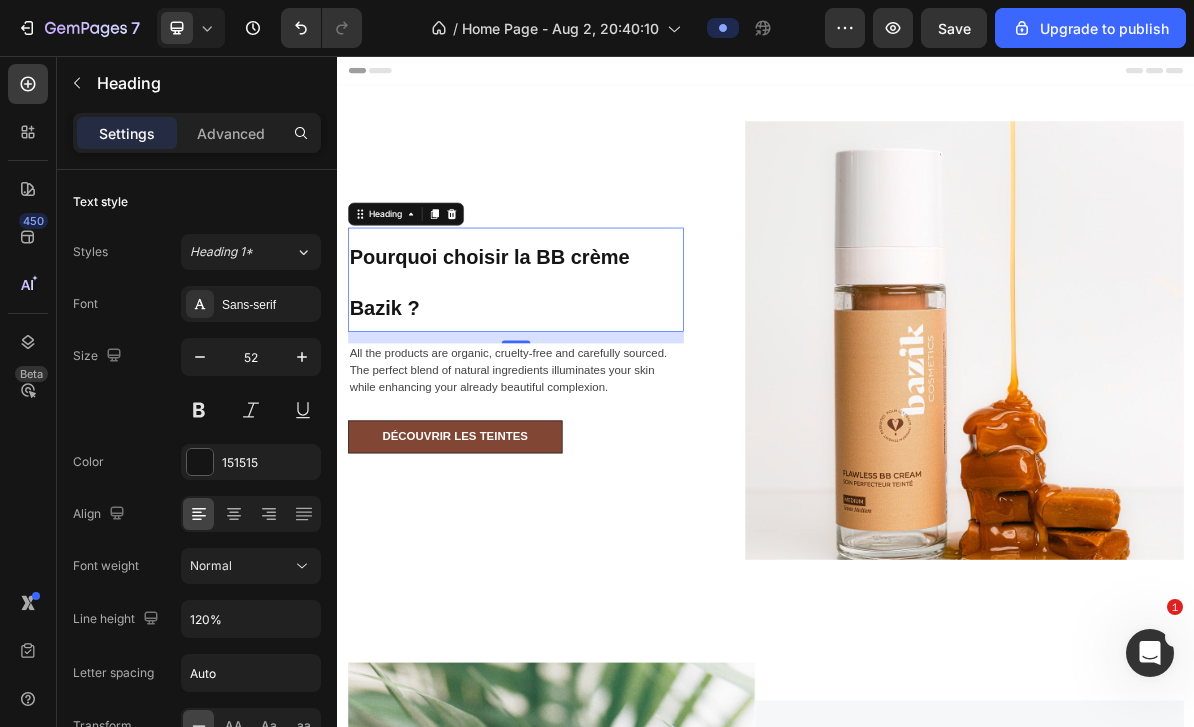 click 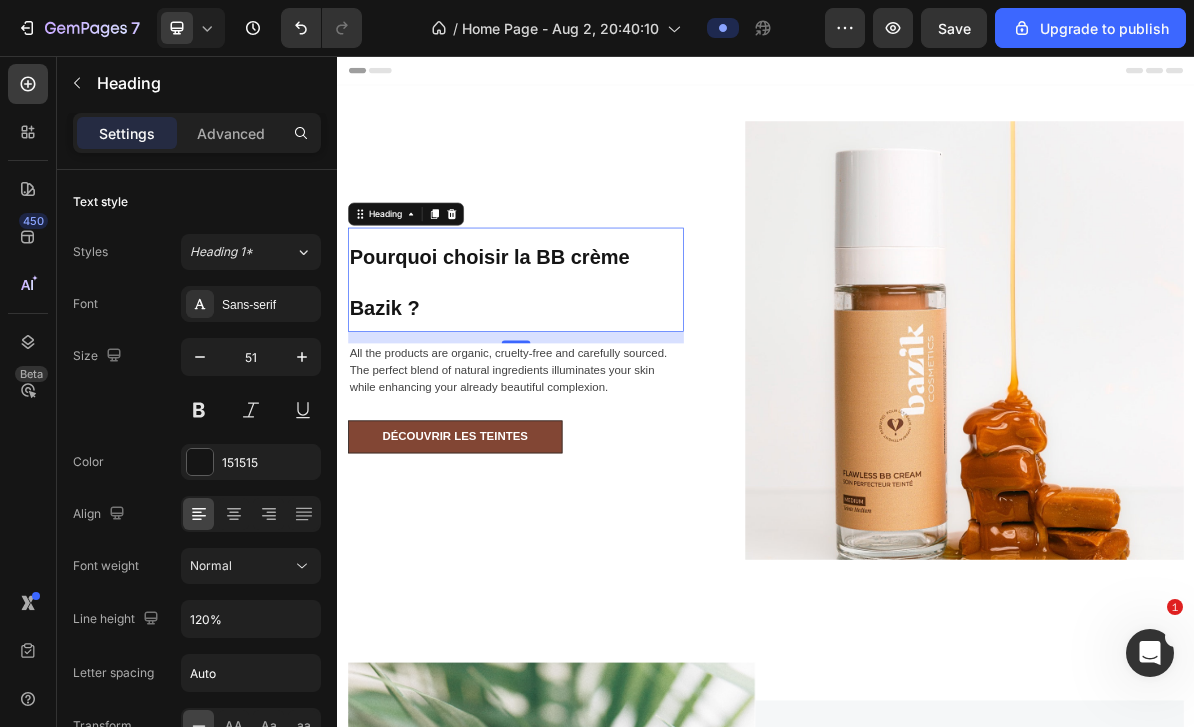 click 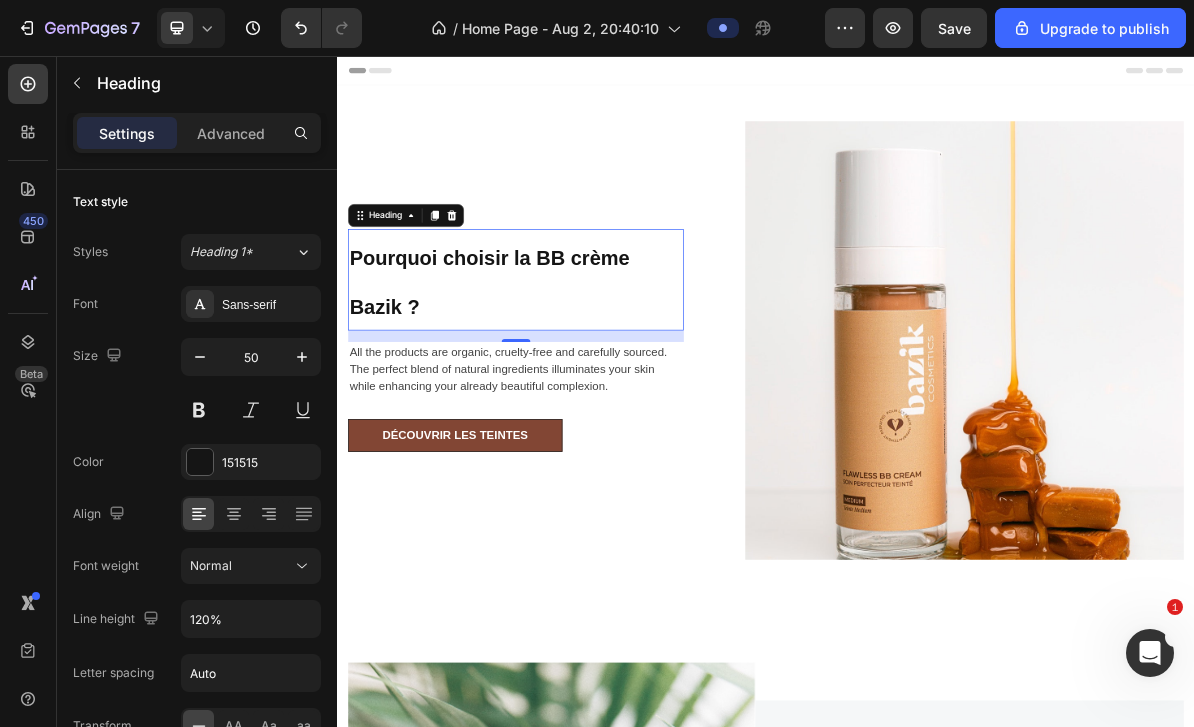 click 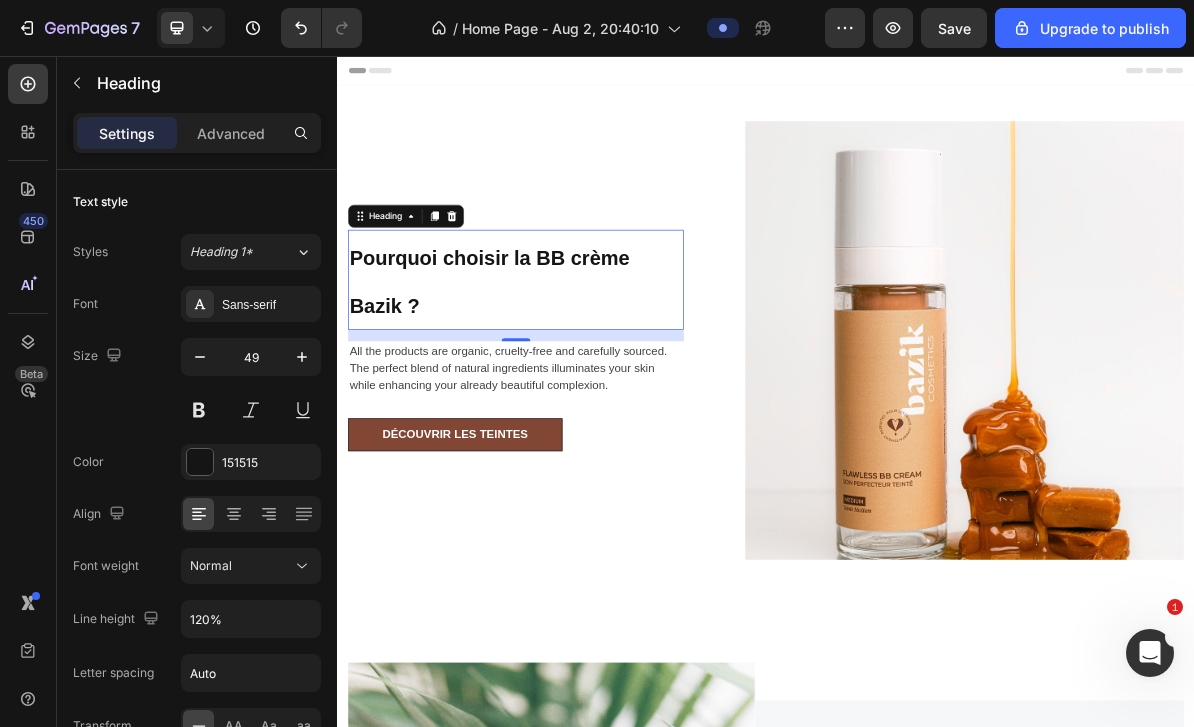 click 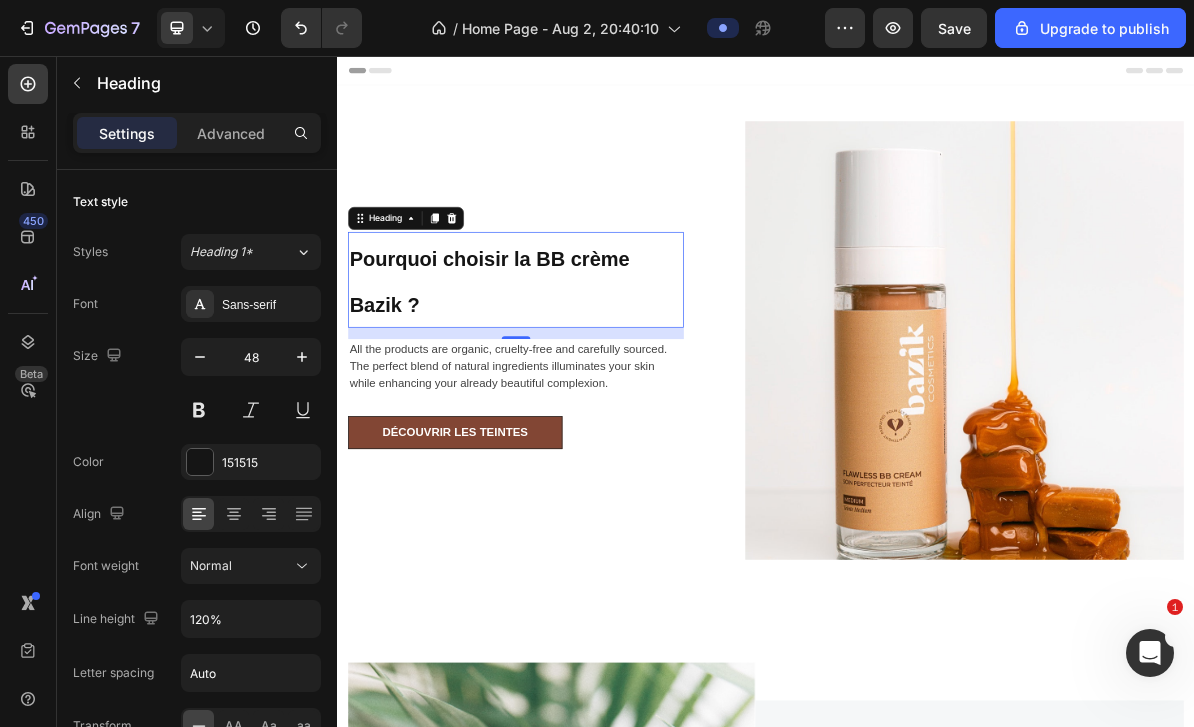 click 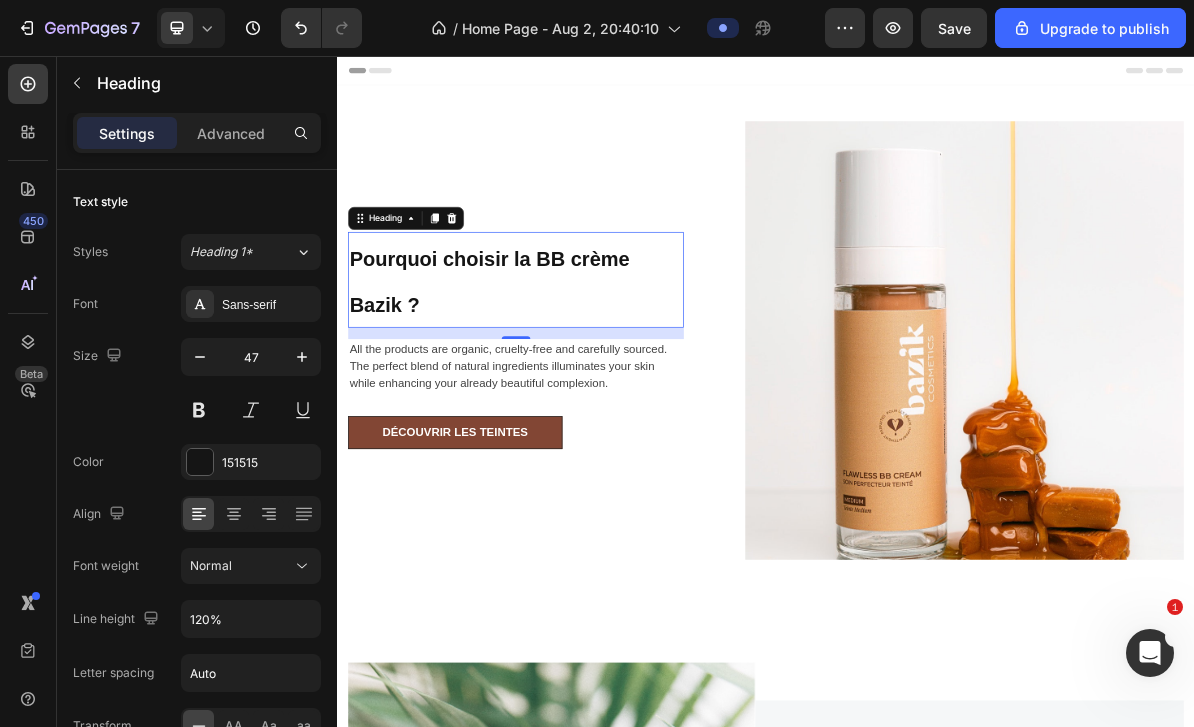 click 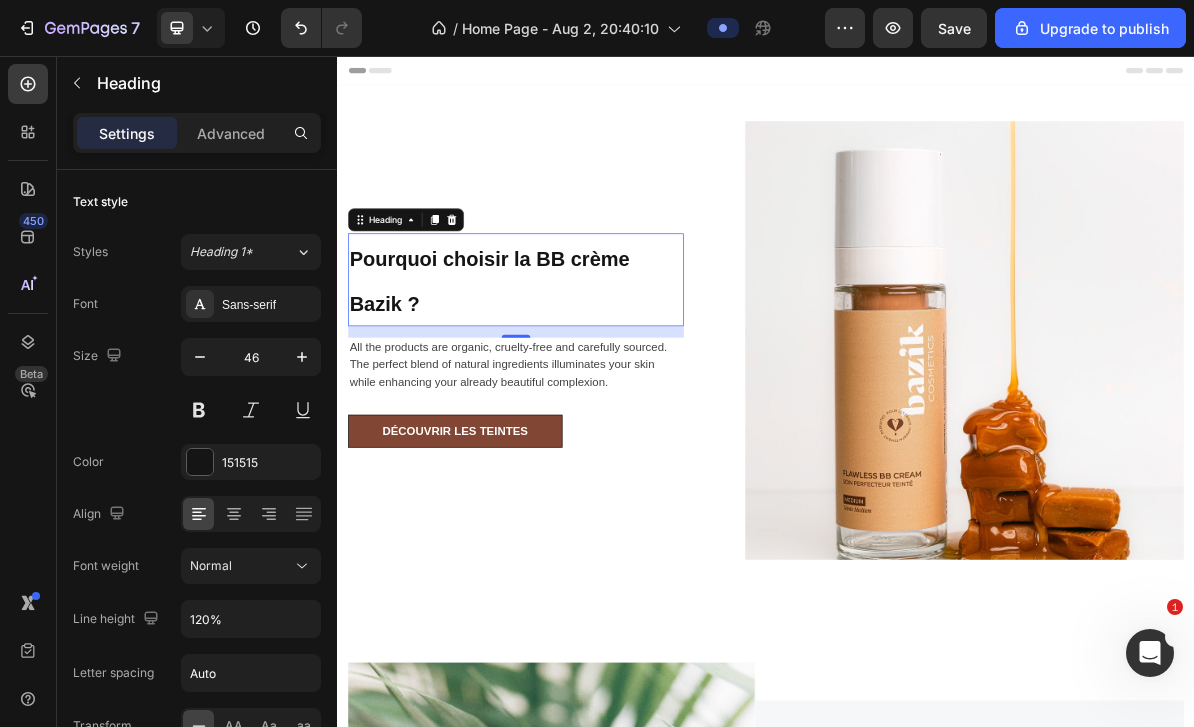 click 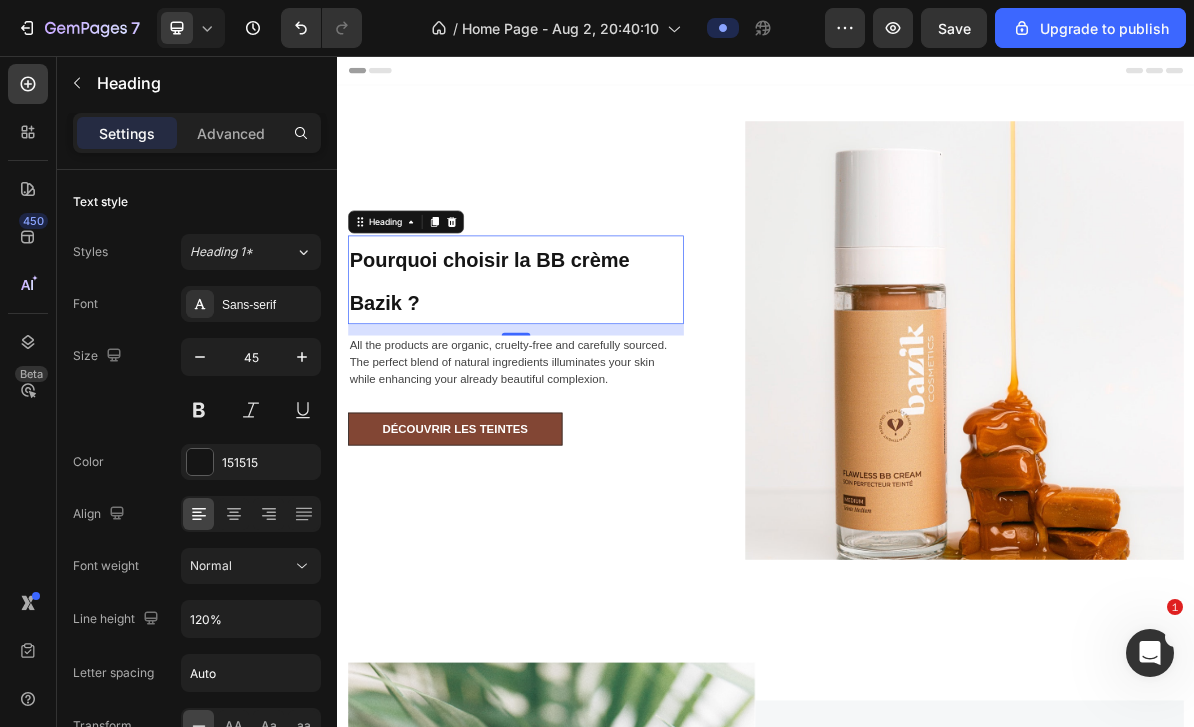 click 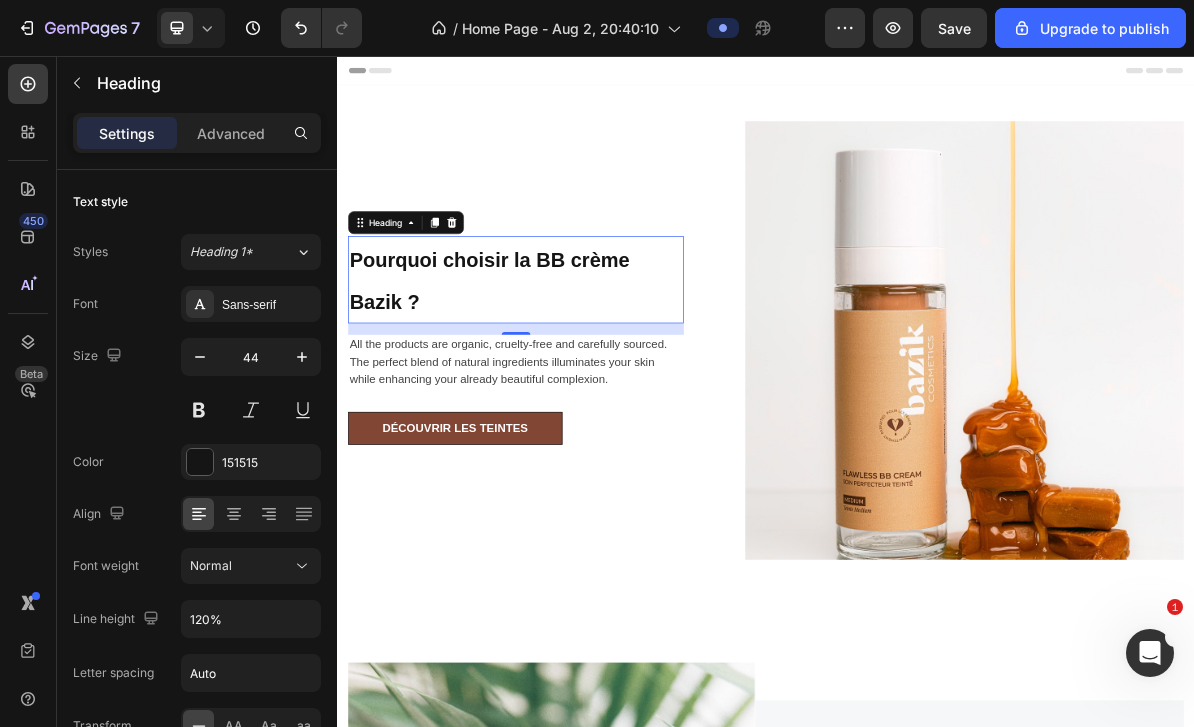 click 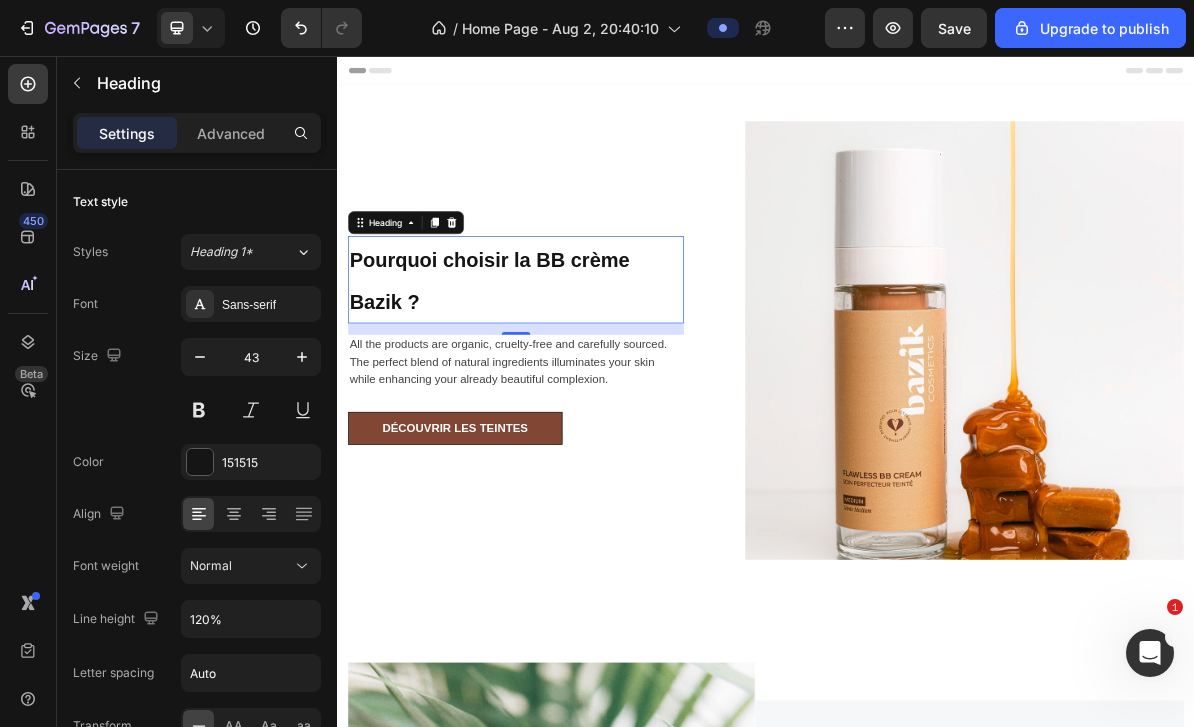 click 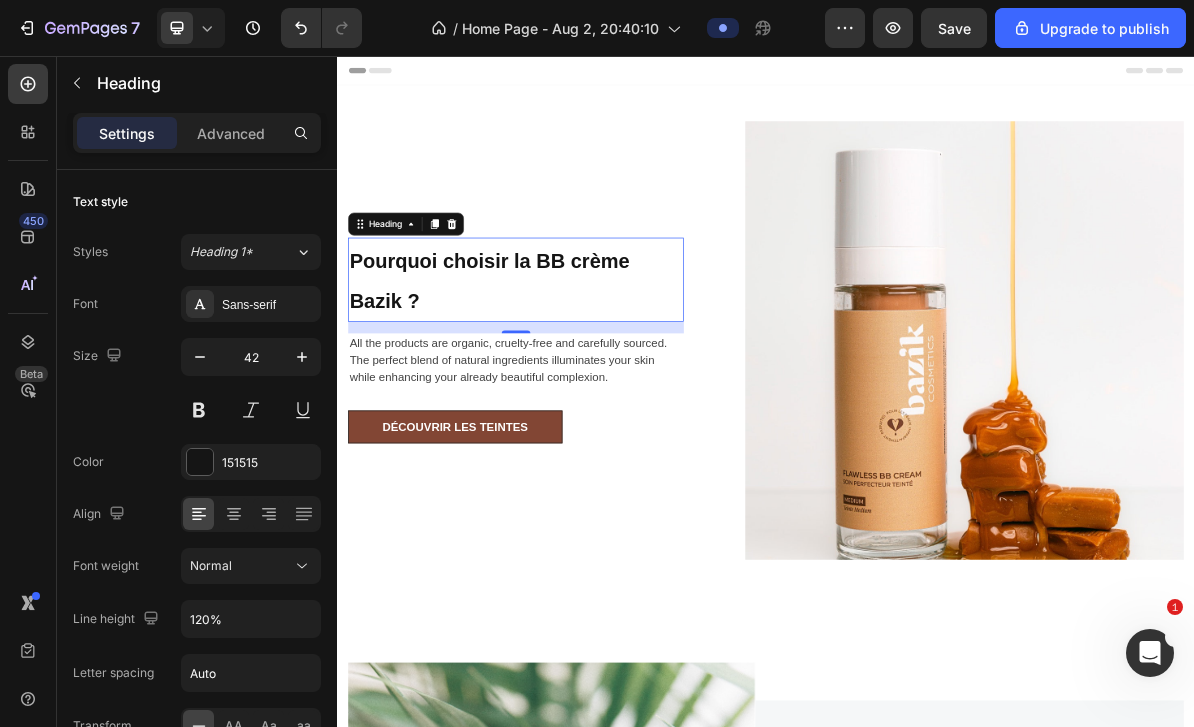 click 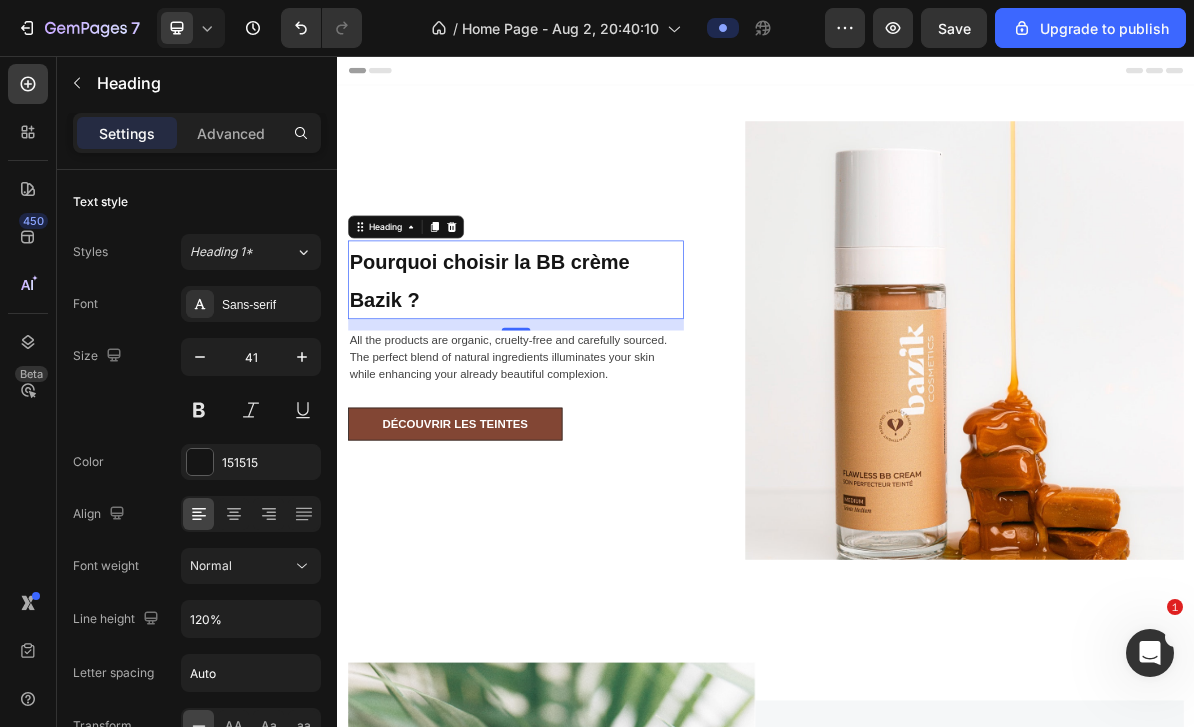 click 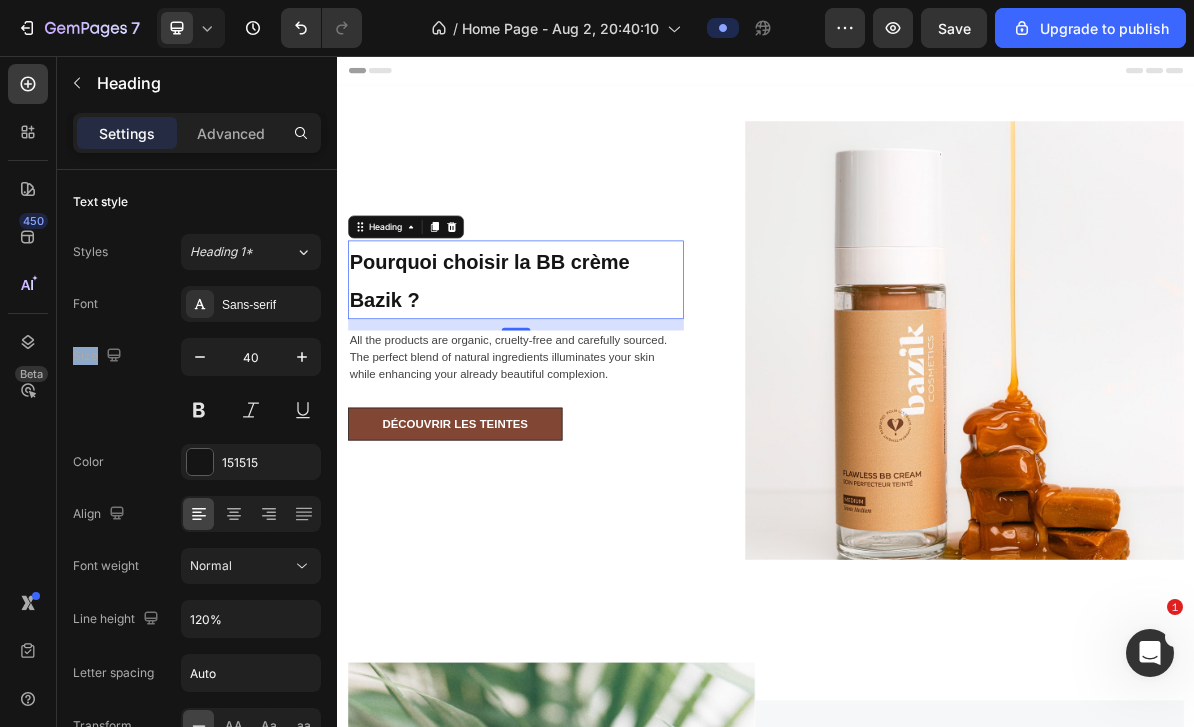 click at bounding box center (200, 357) 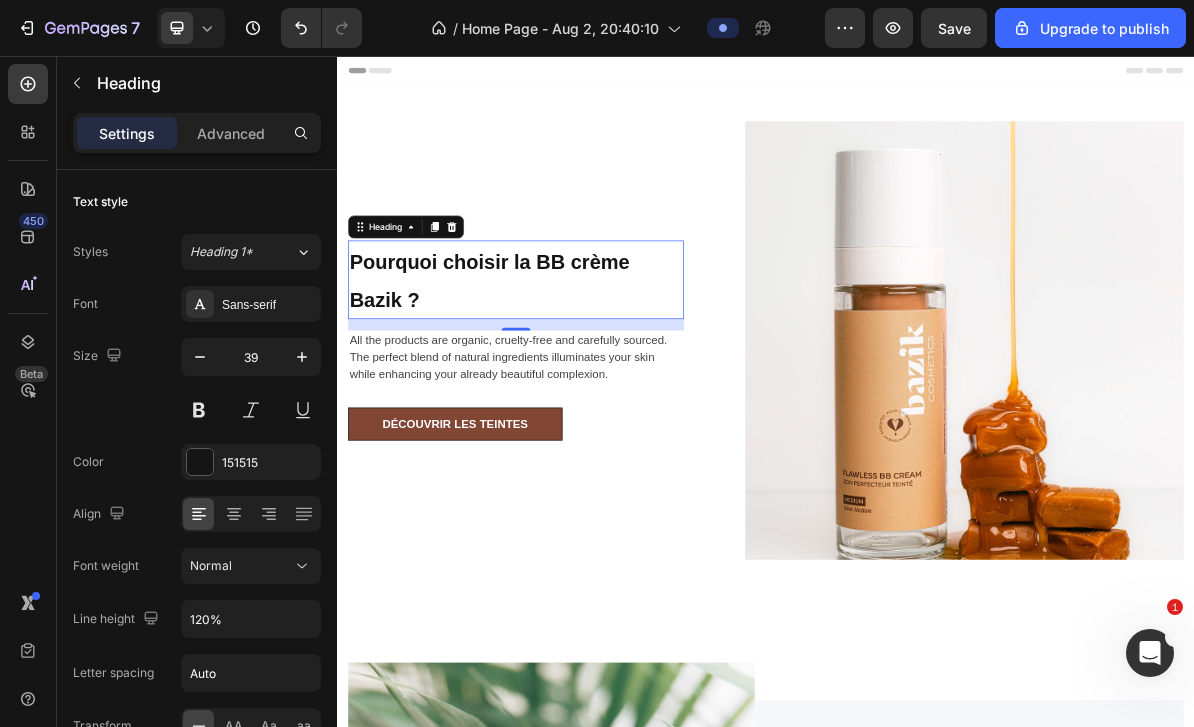click 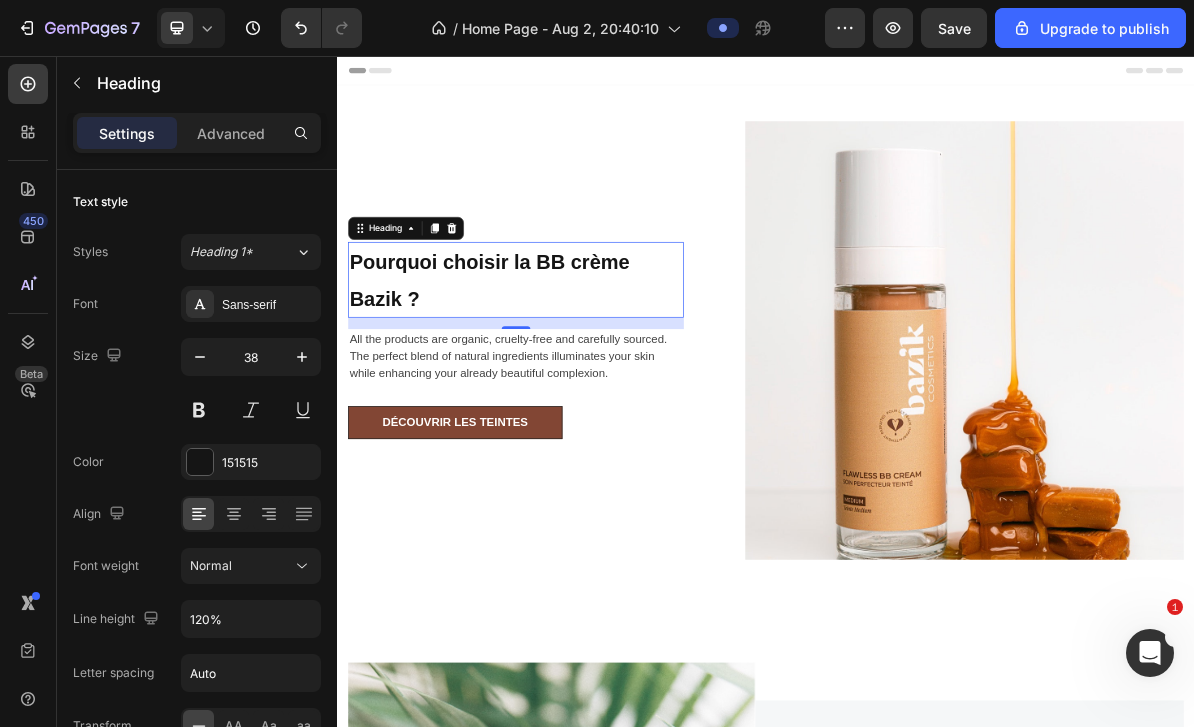 click 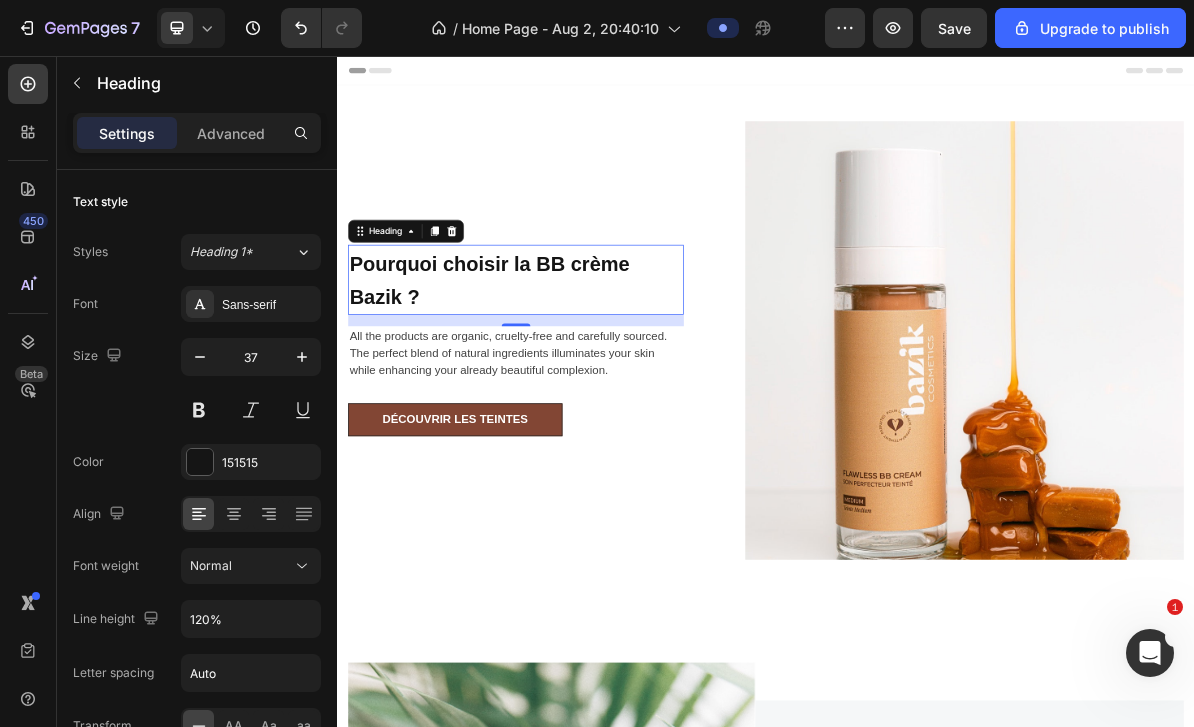 click 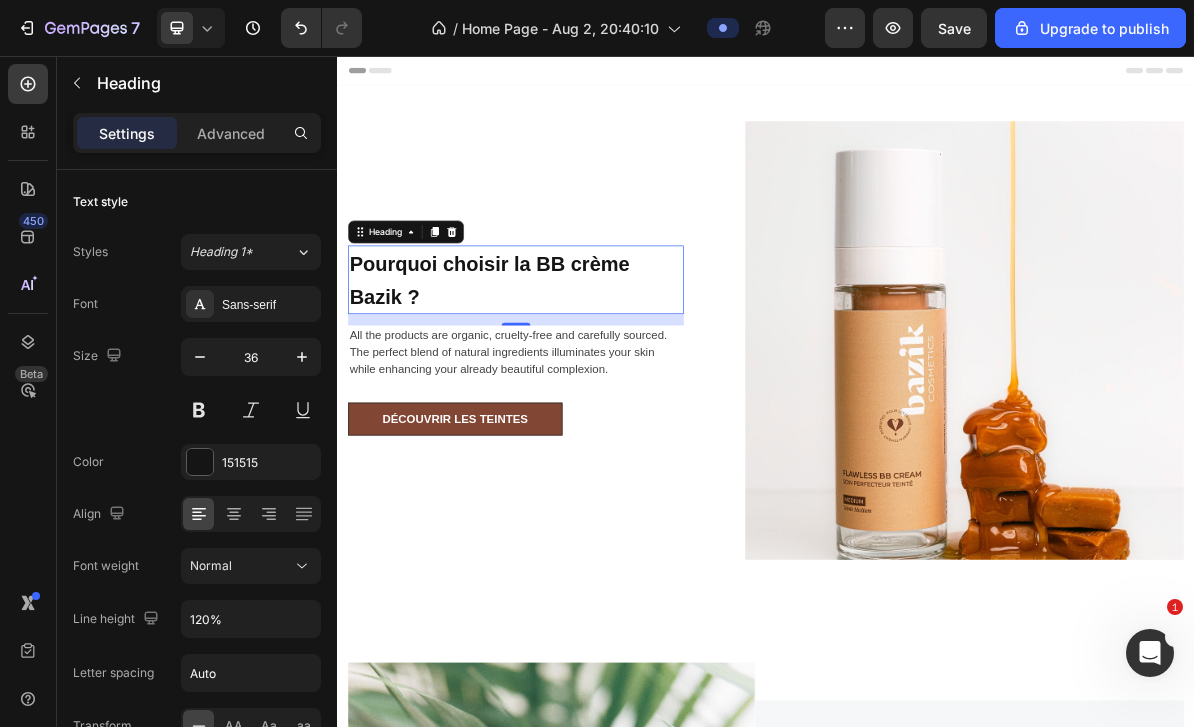 click at bounding box center [200, 304] 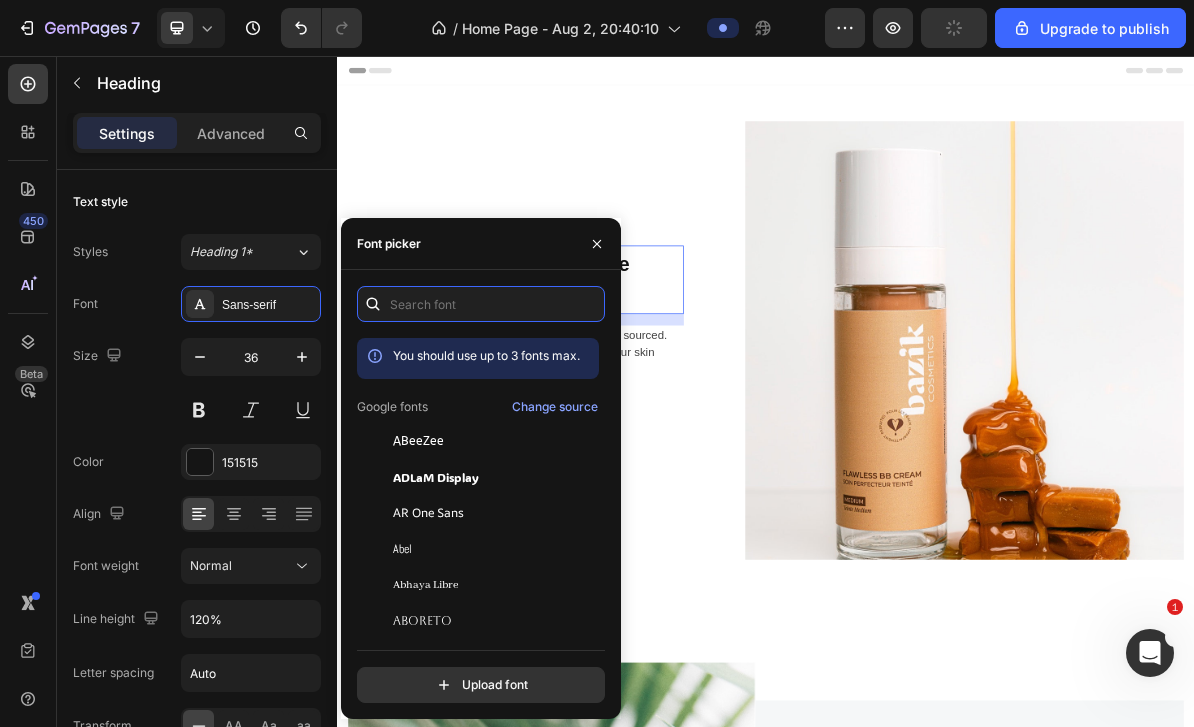 click at bounding box center (481, 304) 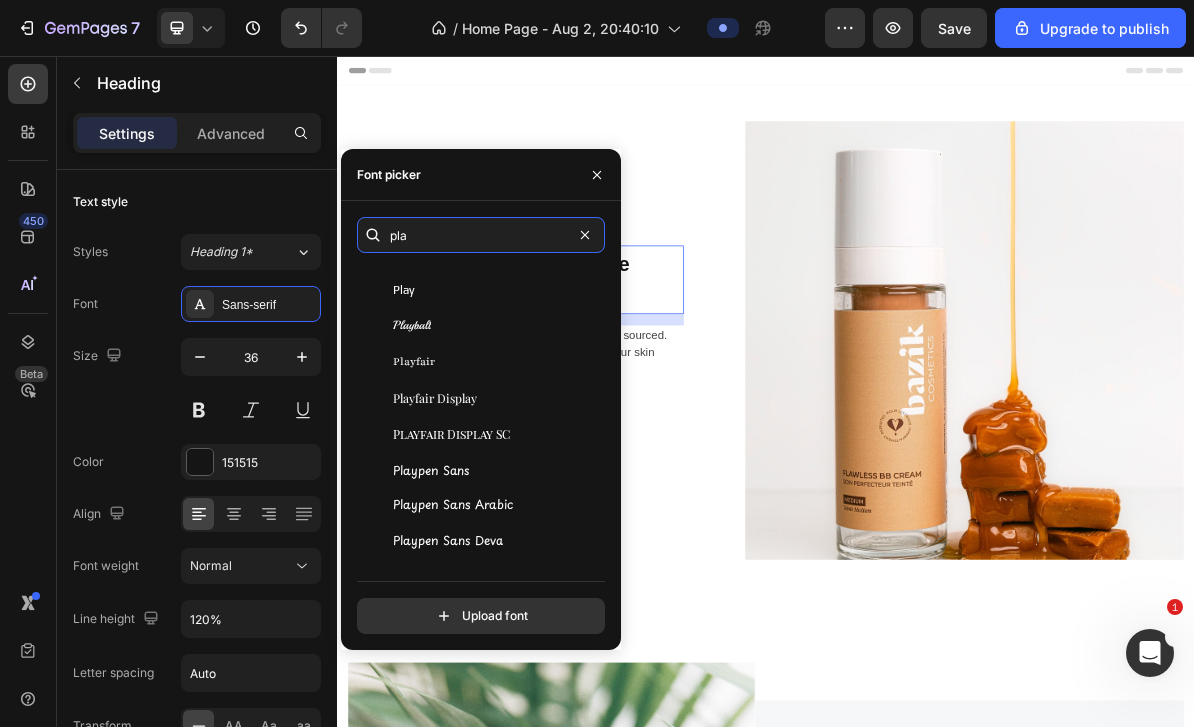 scroll, scrollTop: 609, scrollLeft: 0, axis: vertical 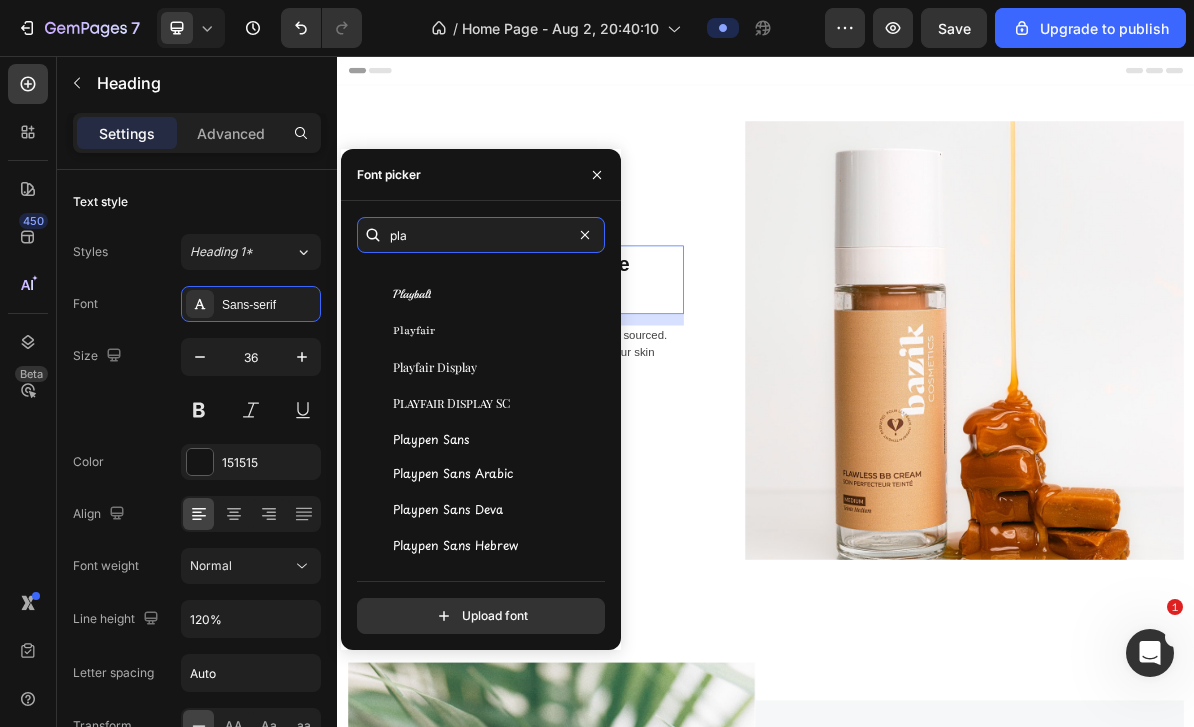 type on "pla" 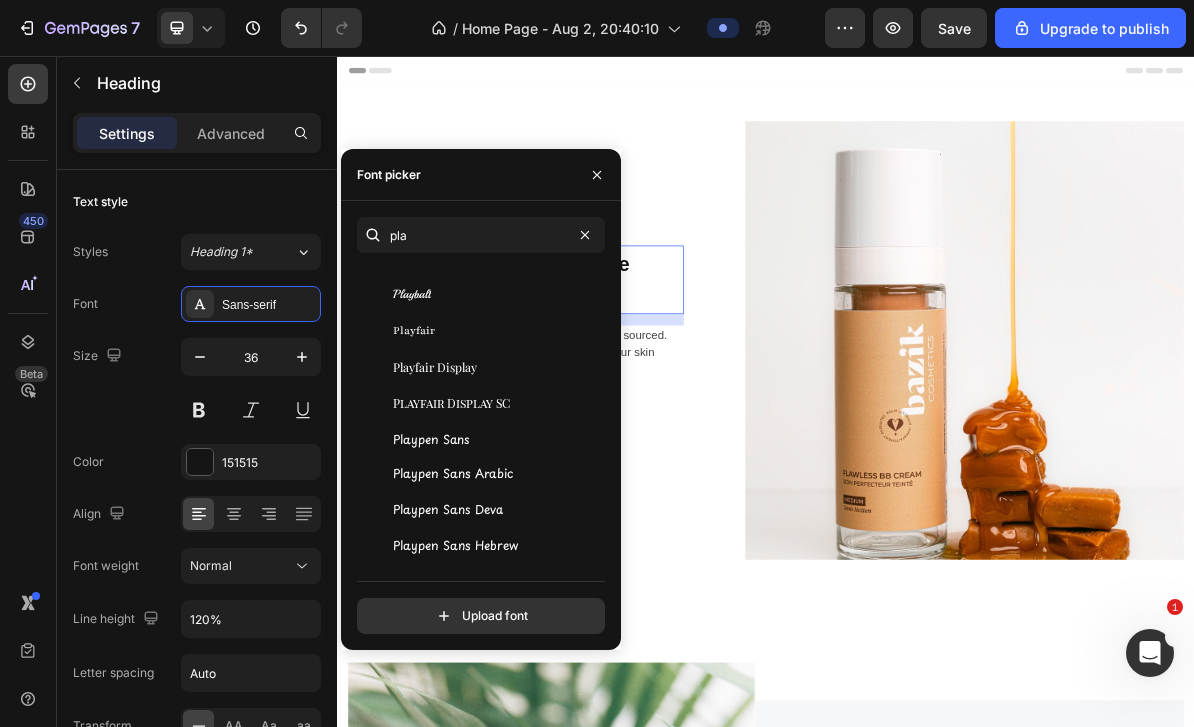 click on "Playfair Display" at bounding box center (494, 367) 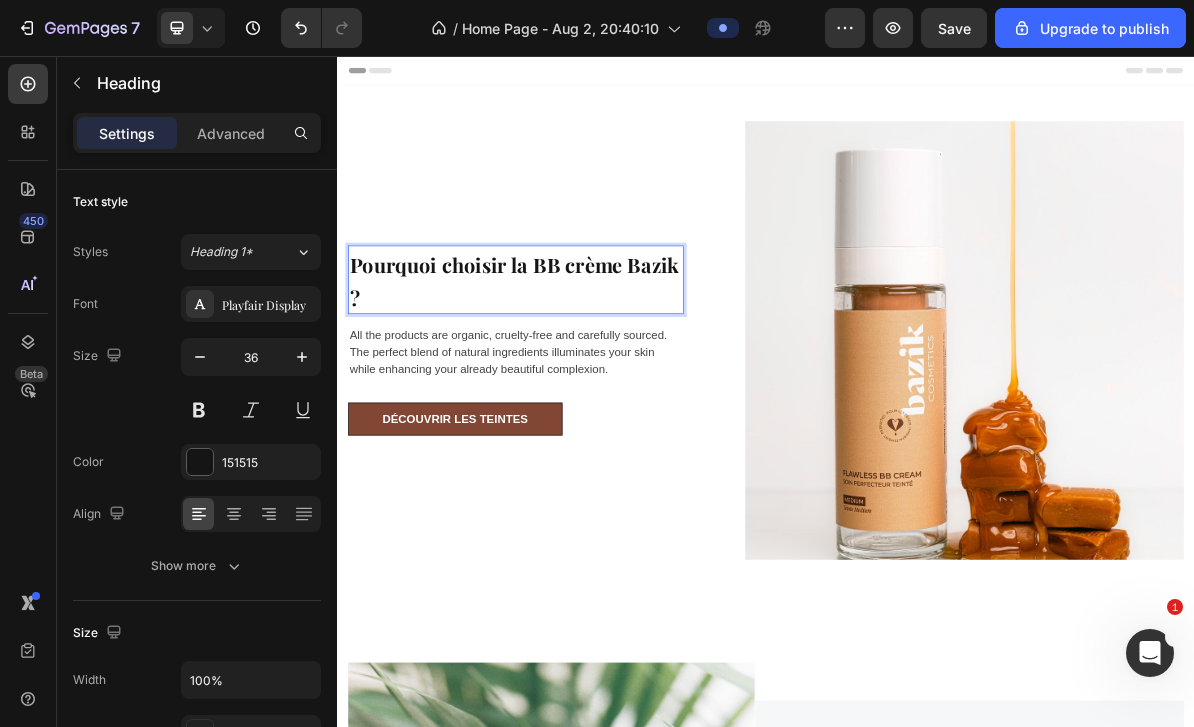 click on "Pourquoi choisir la BB crème Bazik ?" at bounding box center (584, 370) 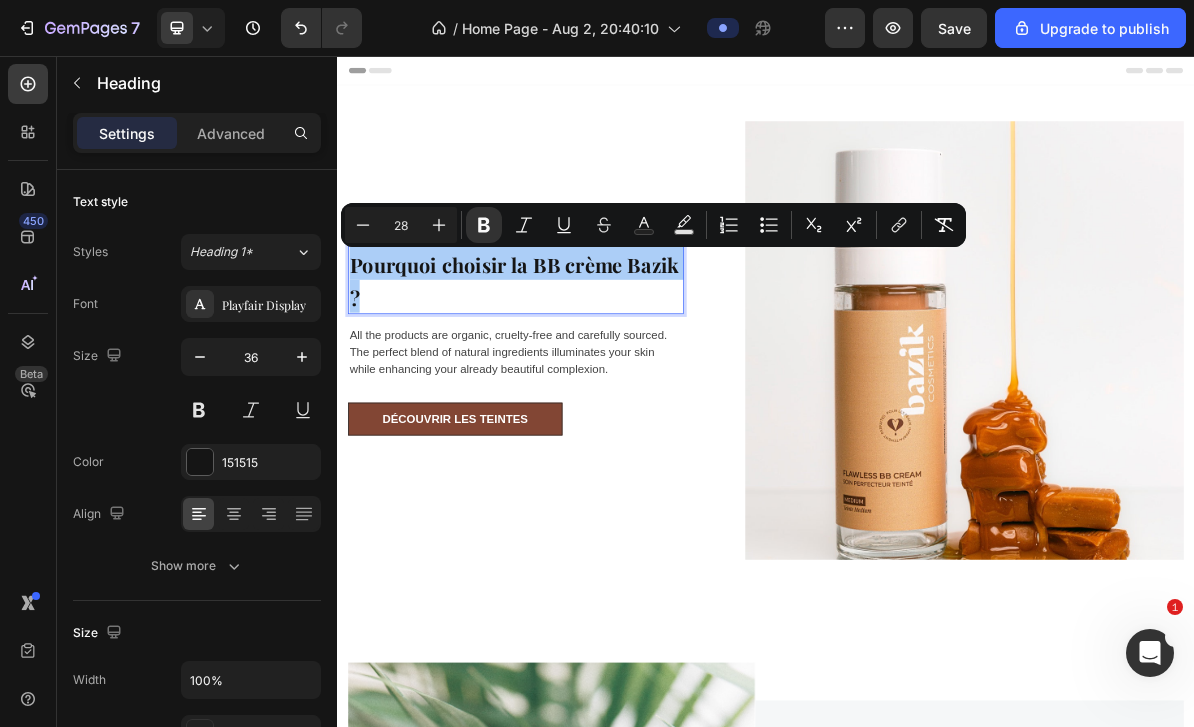 click 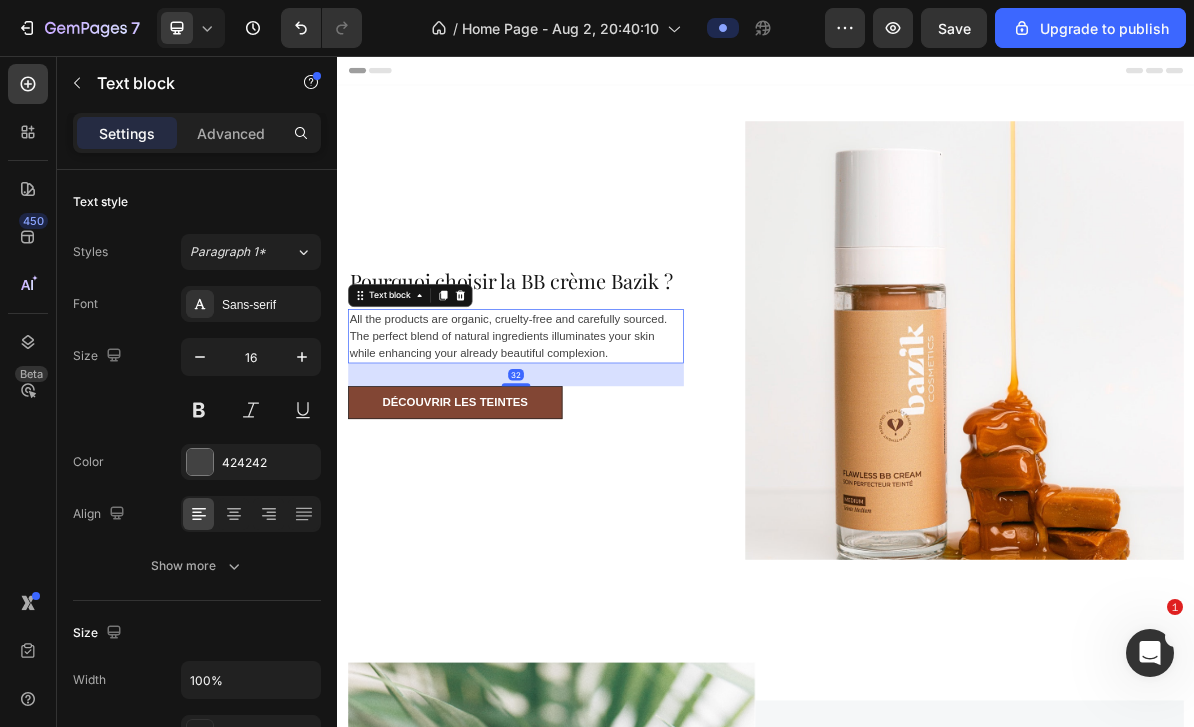 click on "All the products are organic, cruelty-free and carefully sourced. The perfect blend of natural ingredients illuminates your skin while enhancing your already beautiful complexion." at bounding box center (587, 448) 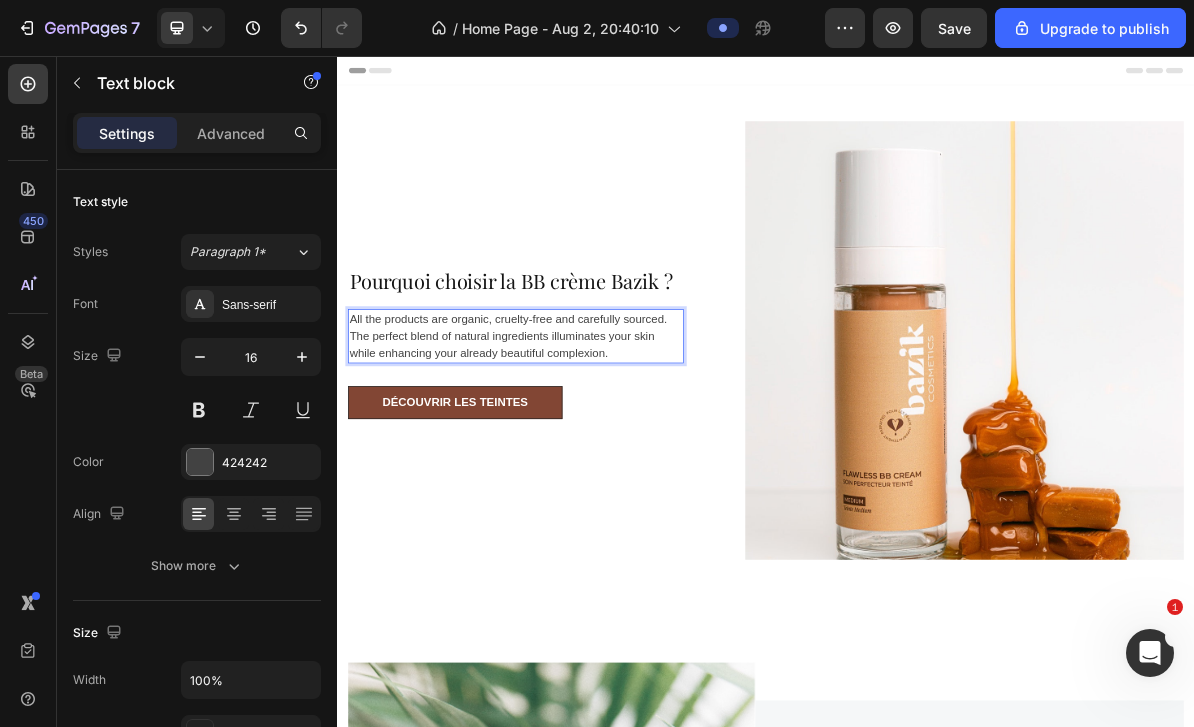 click on "All the products are organic, cruelty-free and carefully sourced. The perfect blend of natural ingredients illuminates your skin while enhancing your already beautiful complexion." at bounding box center (587, 448) 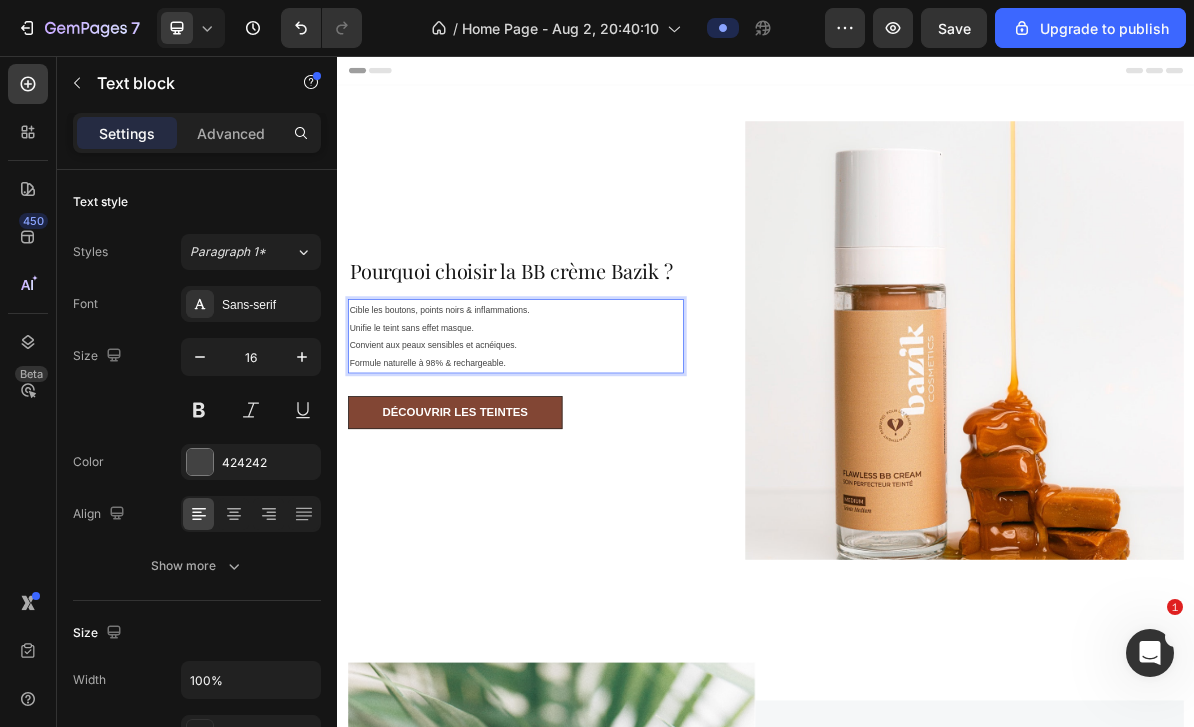 click on "Unifie le teint sans effet masque." at bounding box center (587, 435) 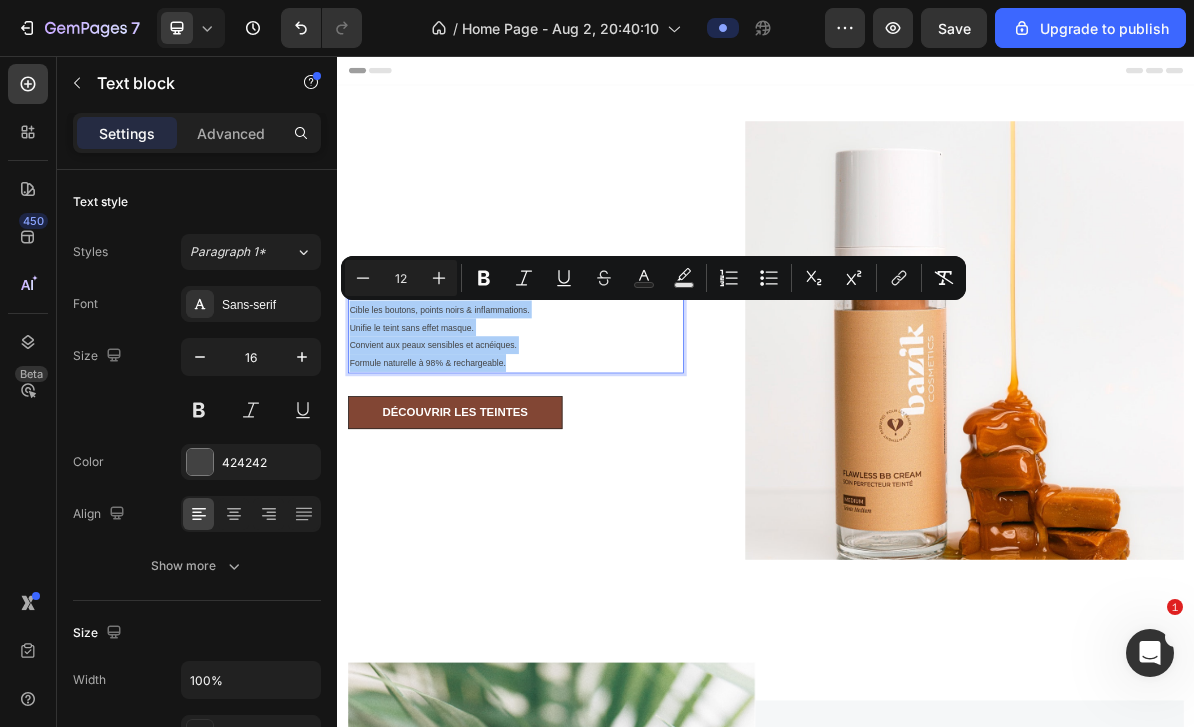 click on "16" at bounding box center (251, 357) 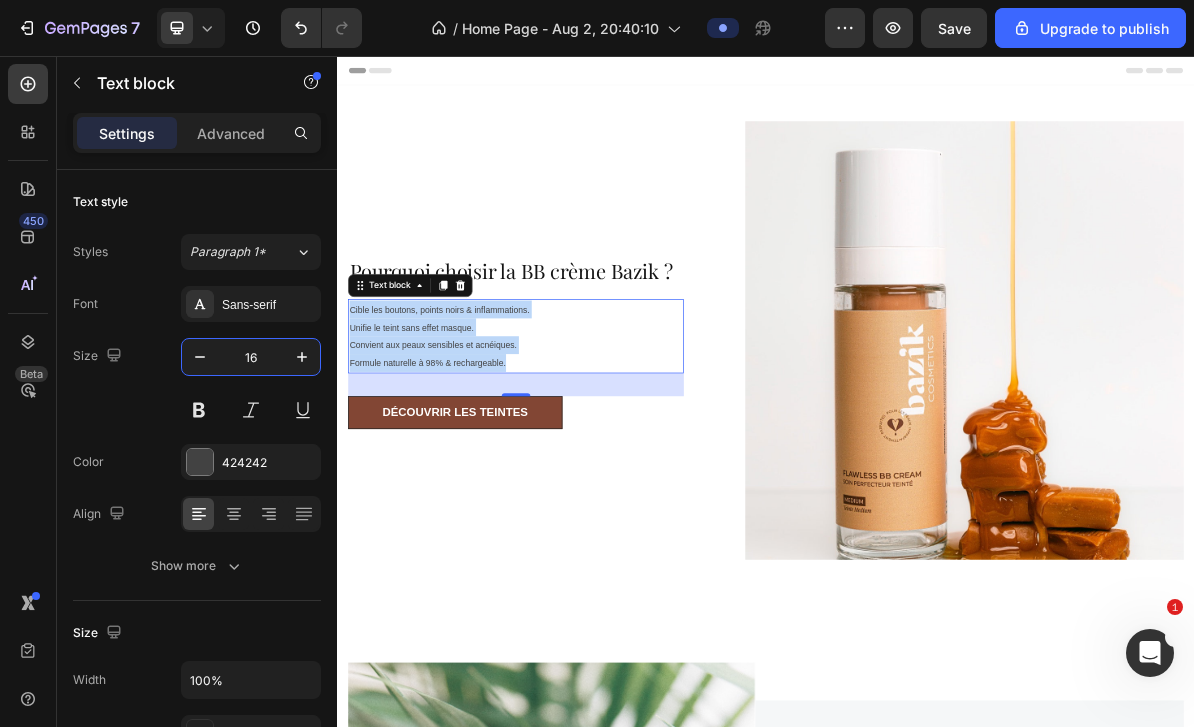 click on "Cible les boutons, points noirs & inflammations." at bounding box center (480, 411) 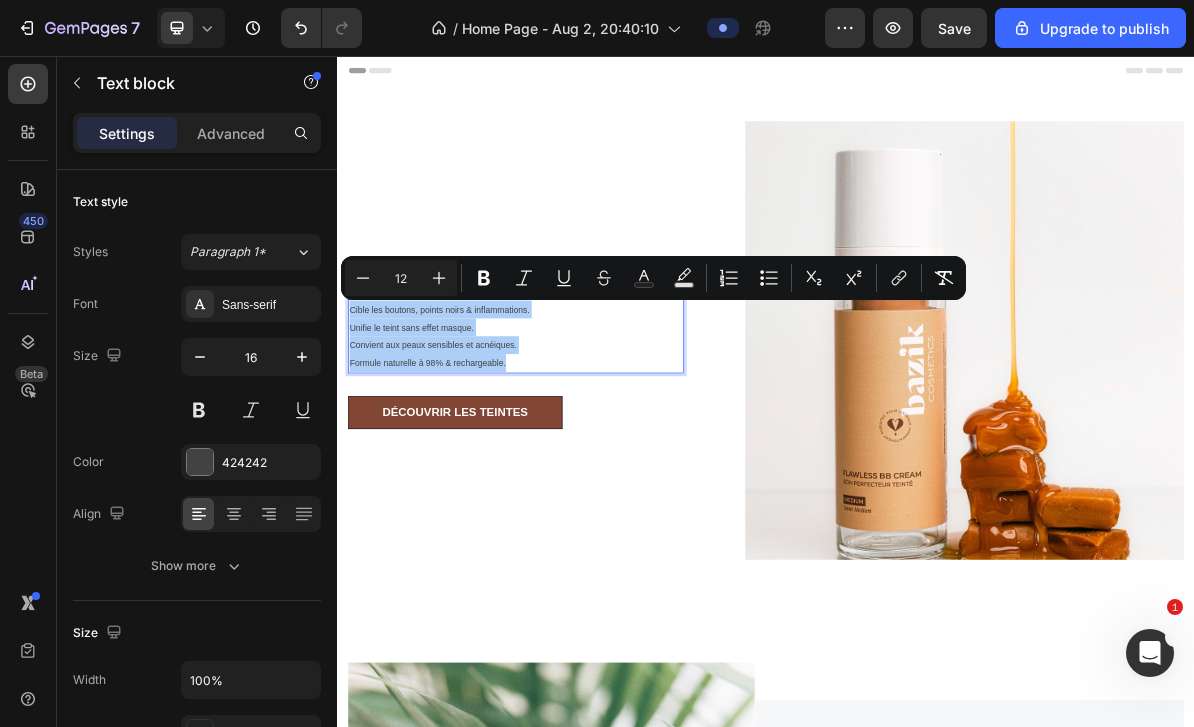 click 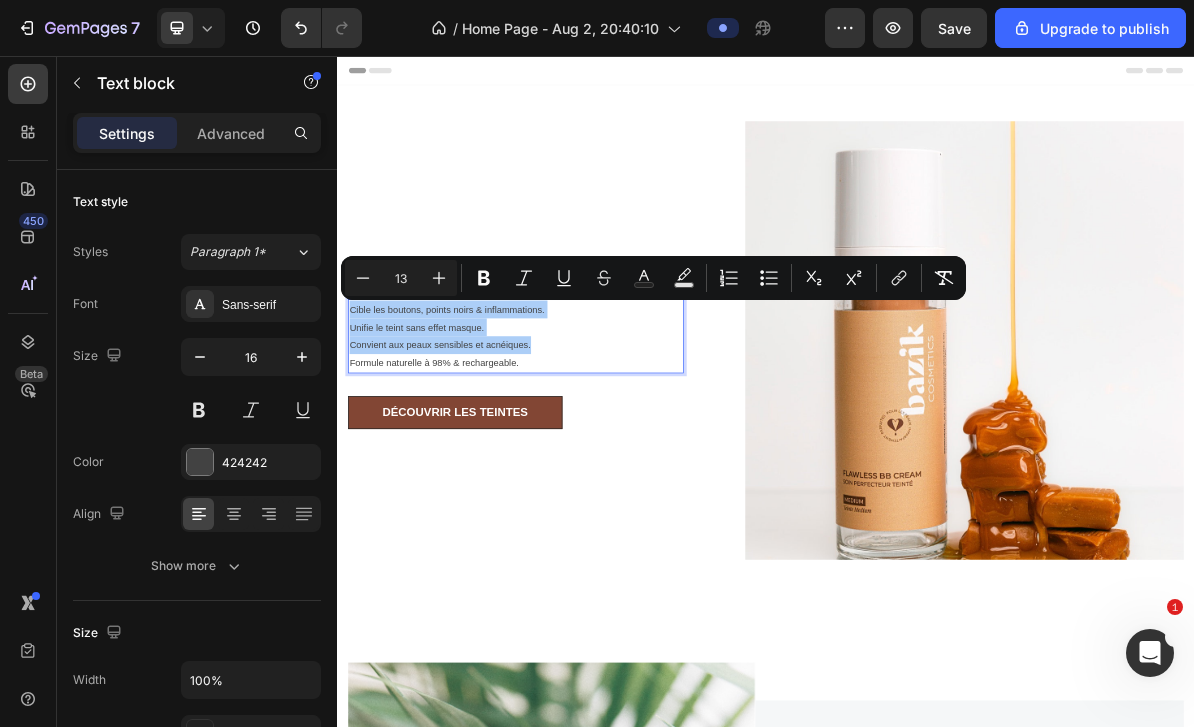 click 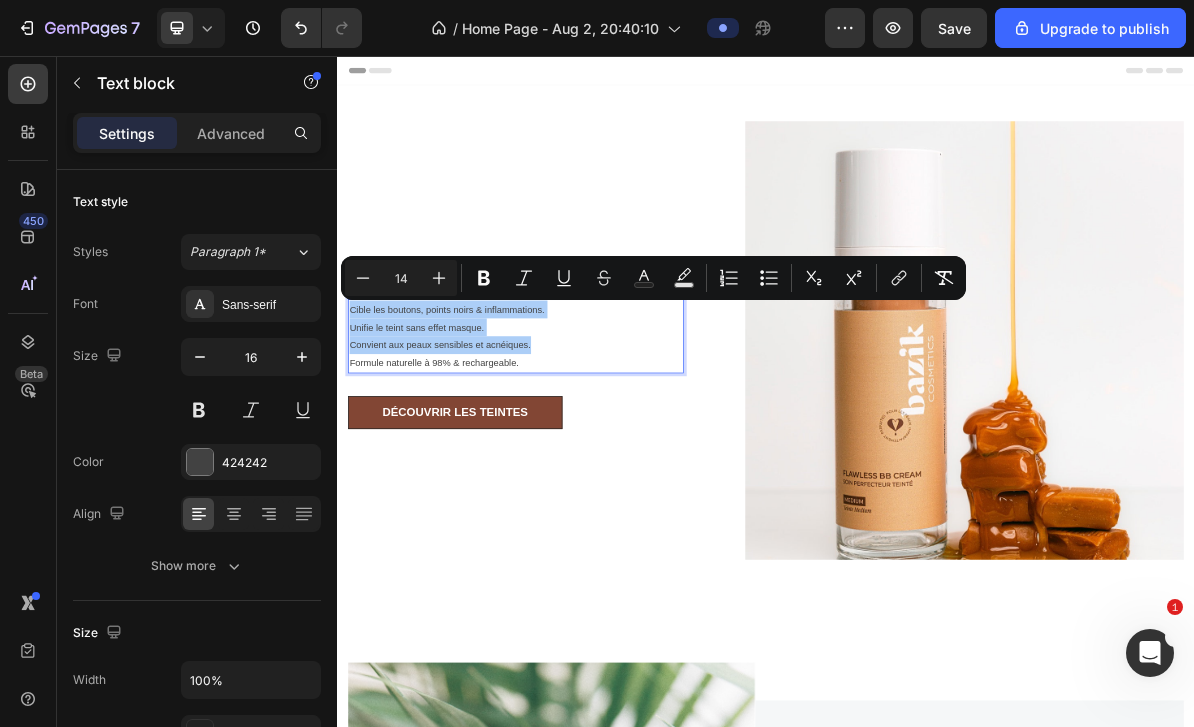 click 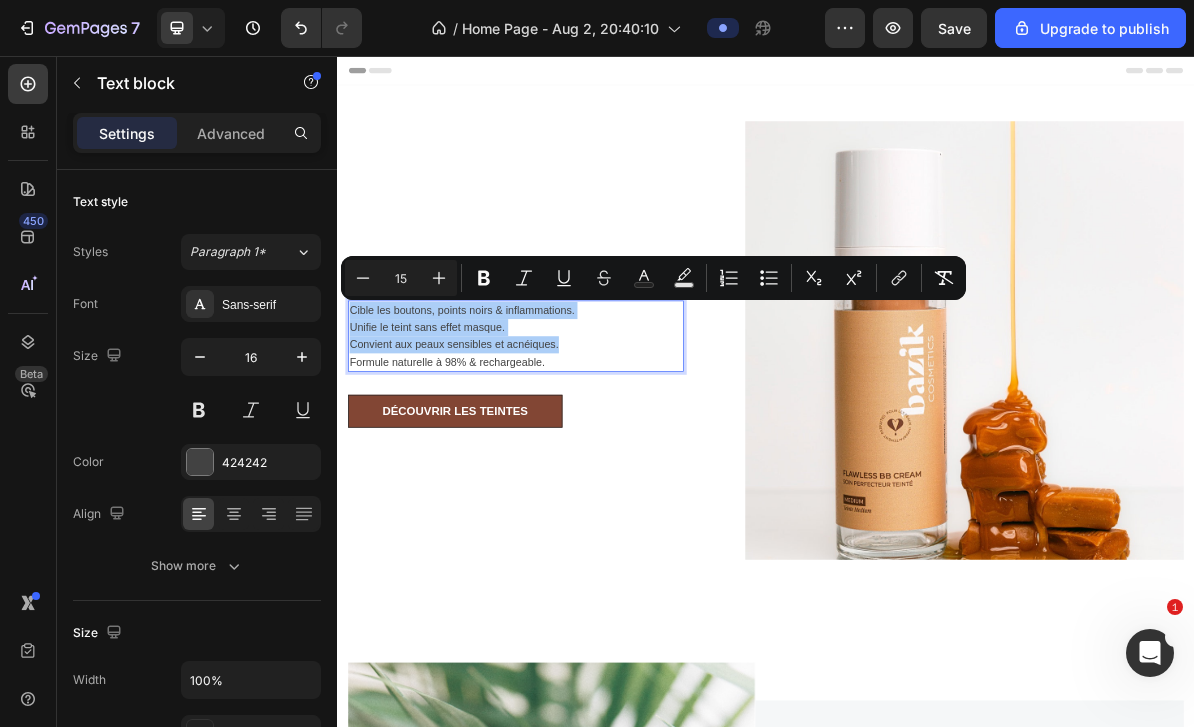 click 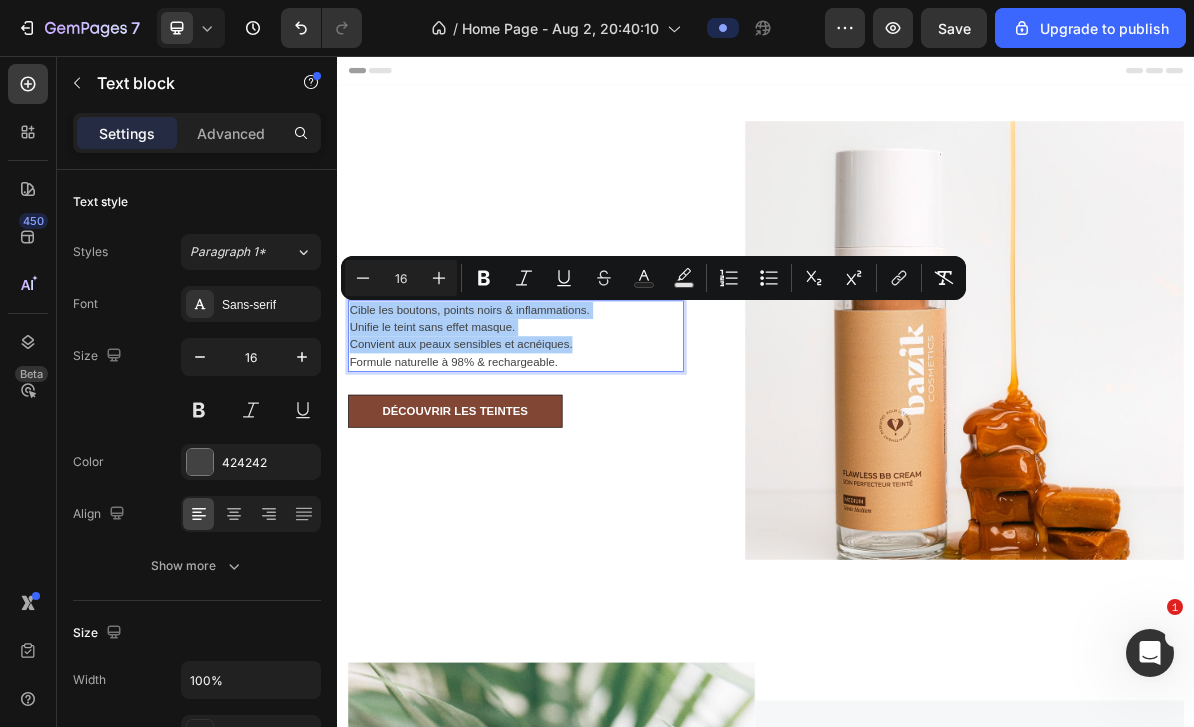 click 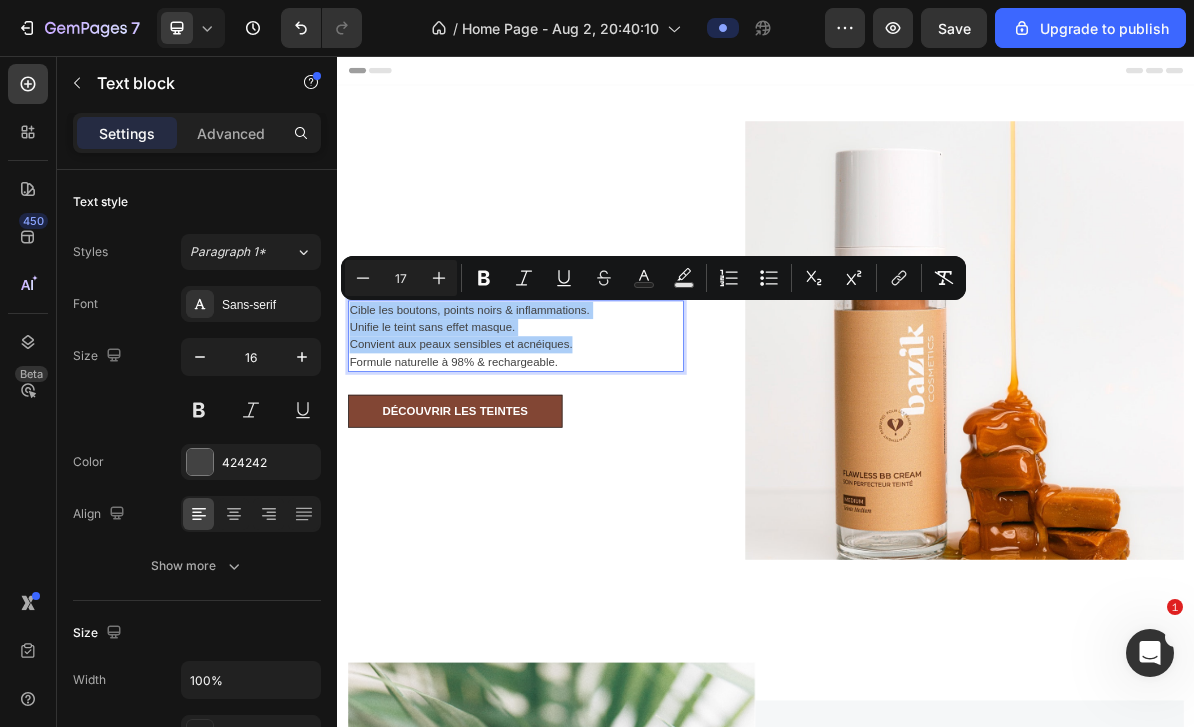 click 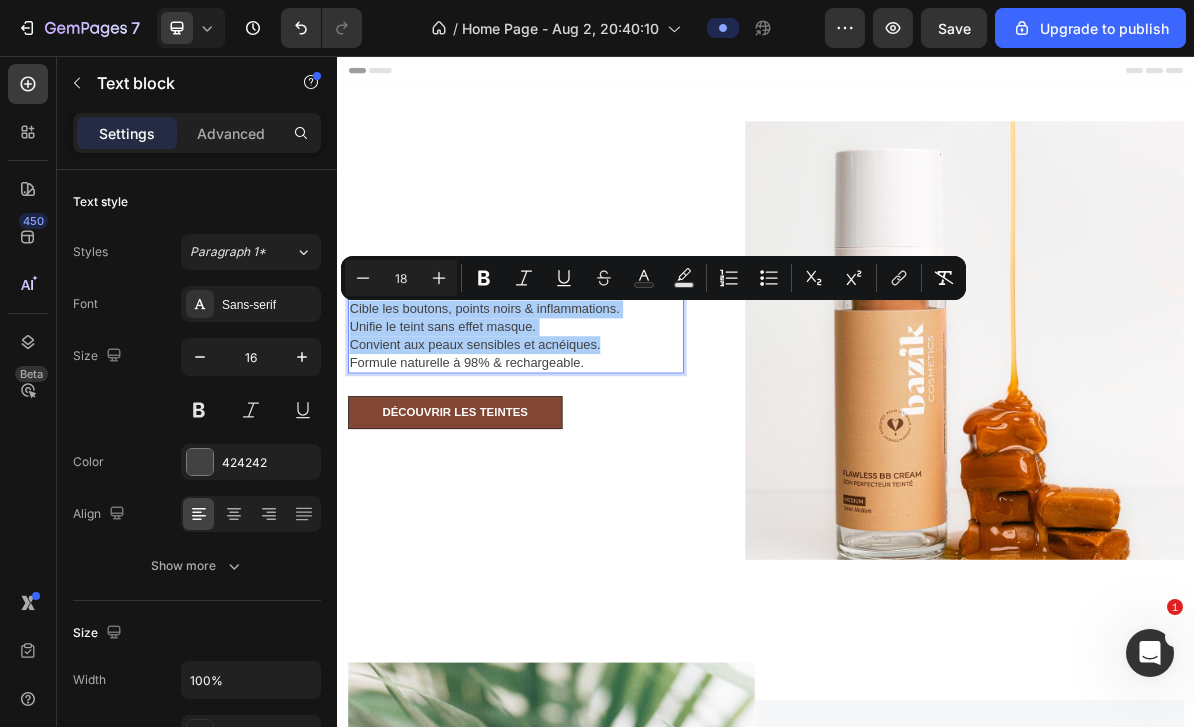 click 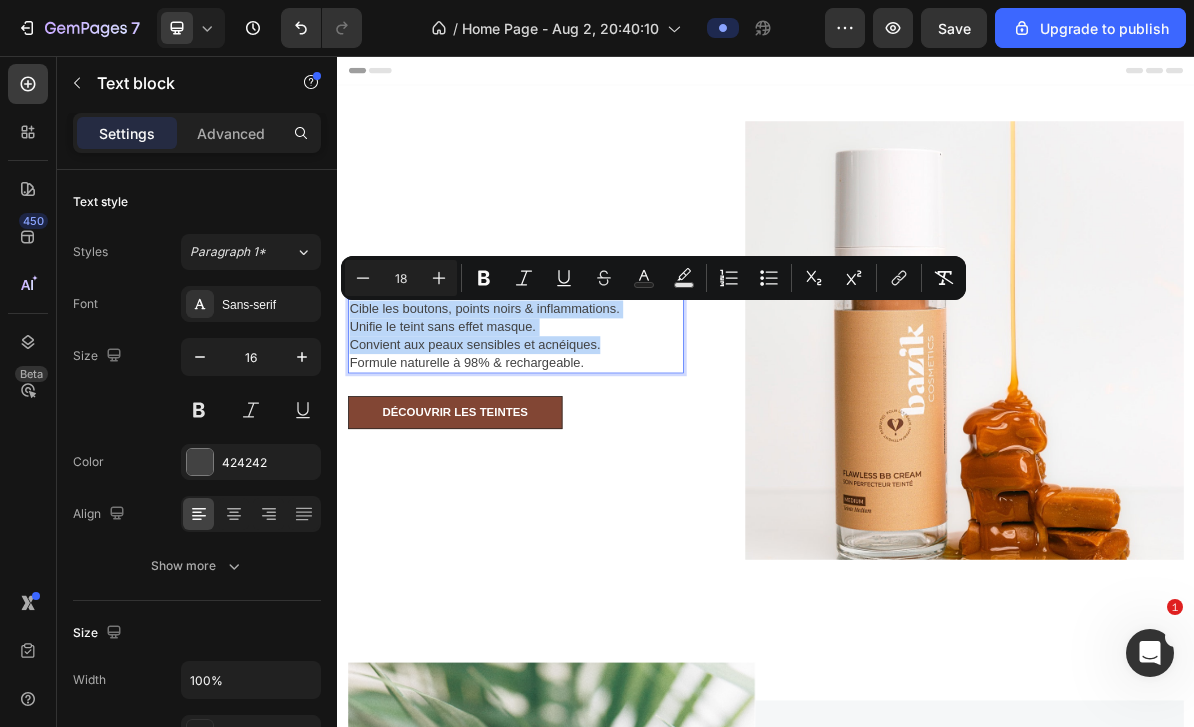 type on "19" 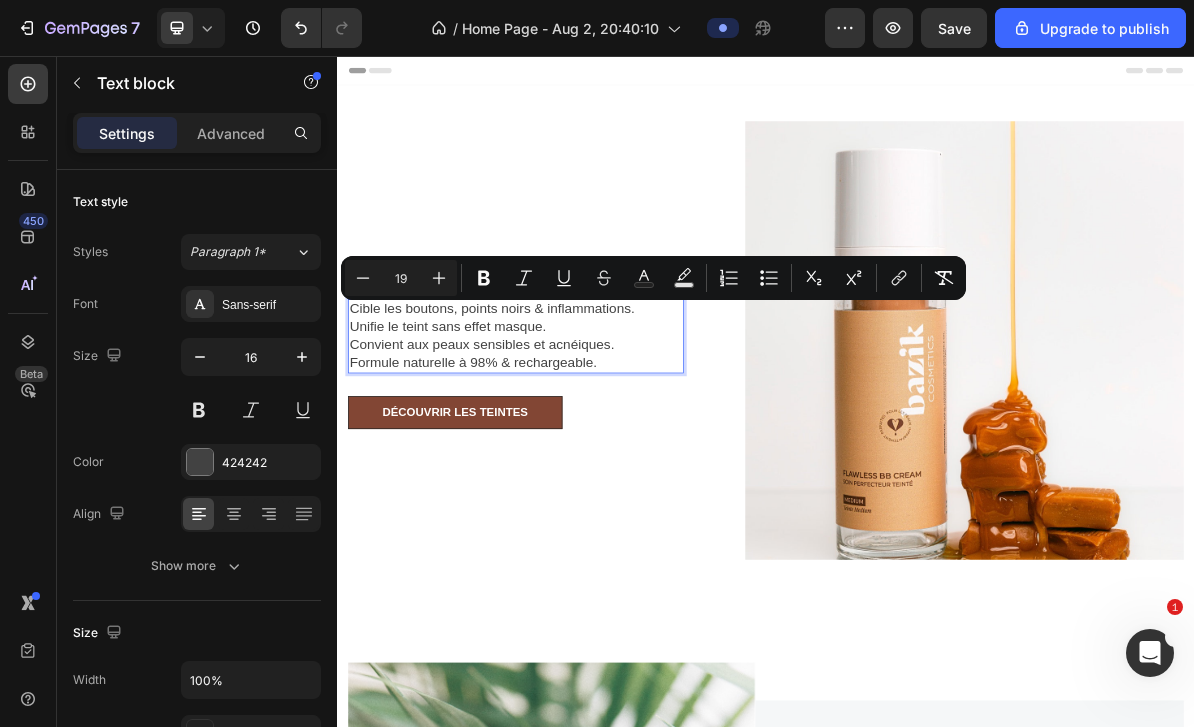 click 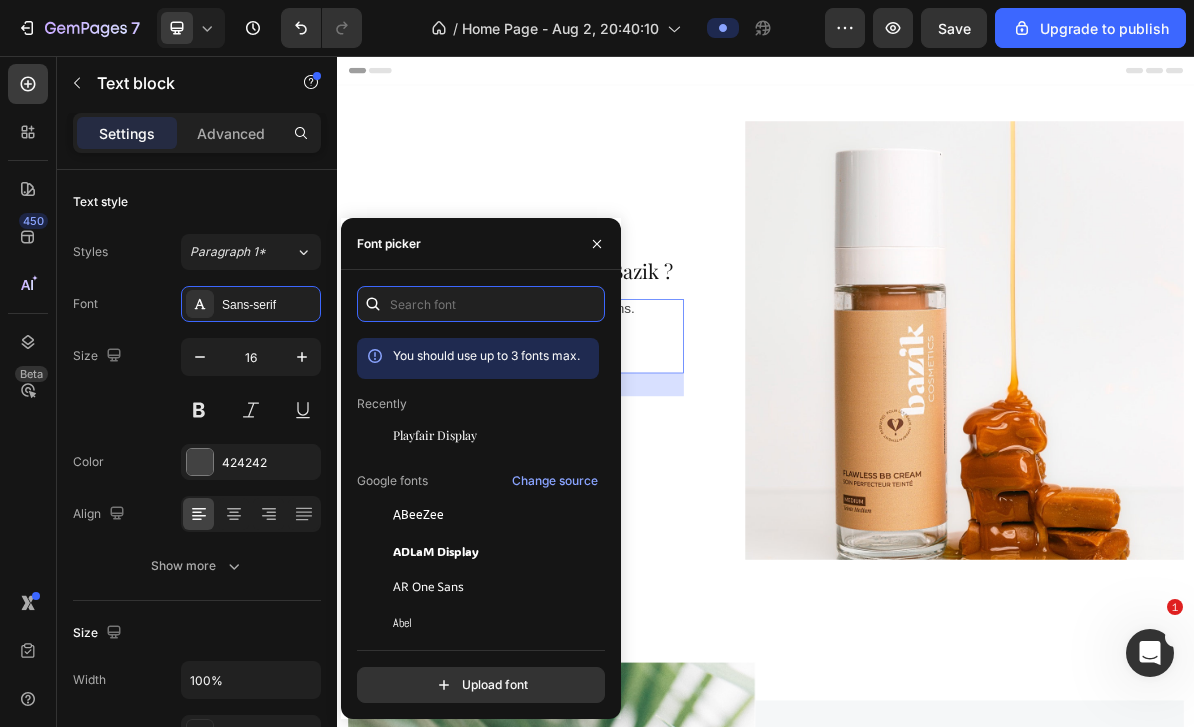 click at bounding box center (481, 304) 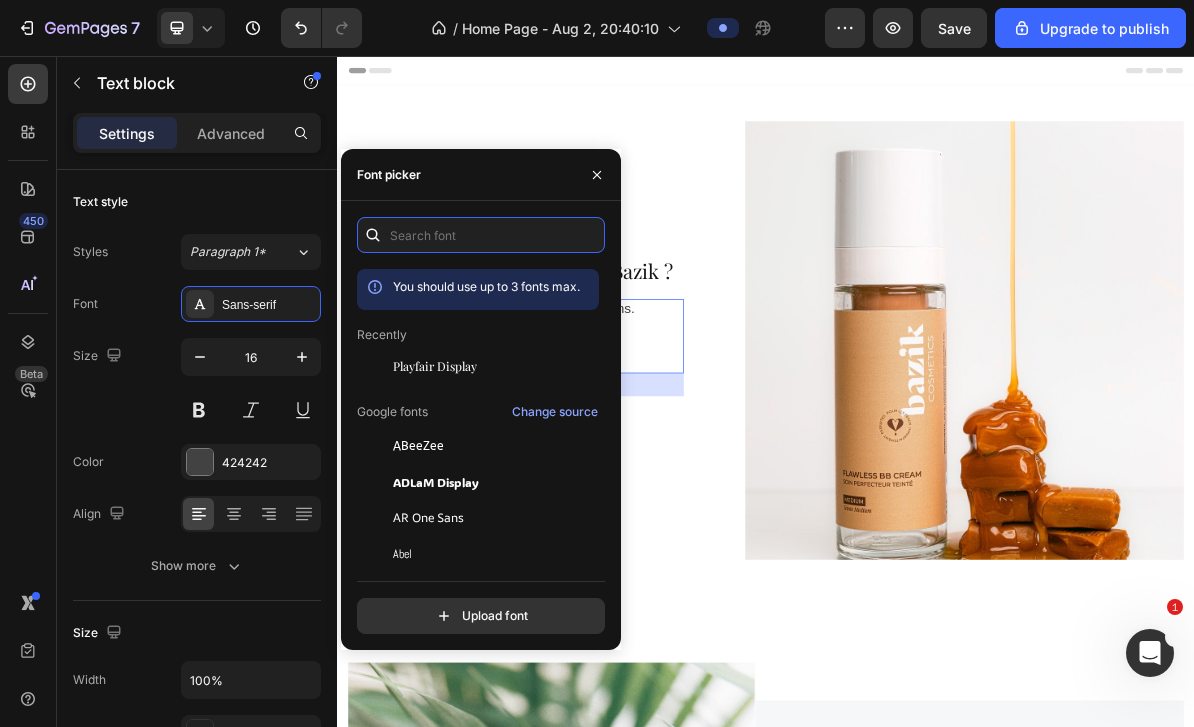 click at bounding box center (481, 235) 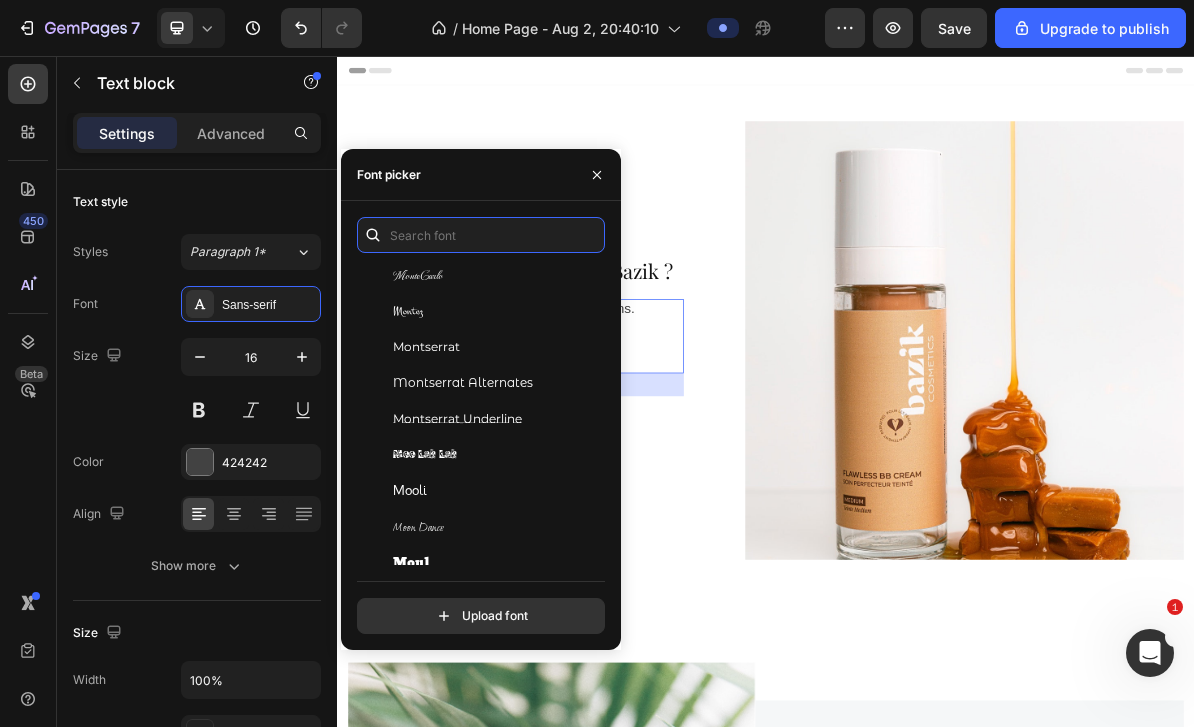 scroll, scrollTop: 34138, scrollLeft: 0, axis: vertical 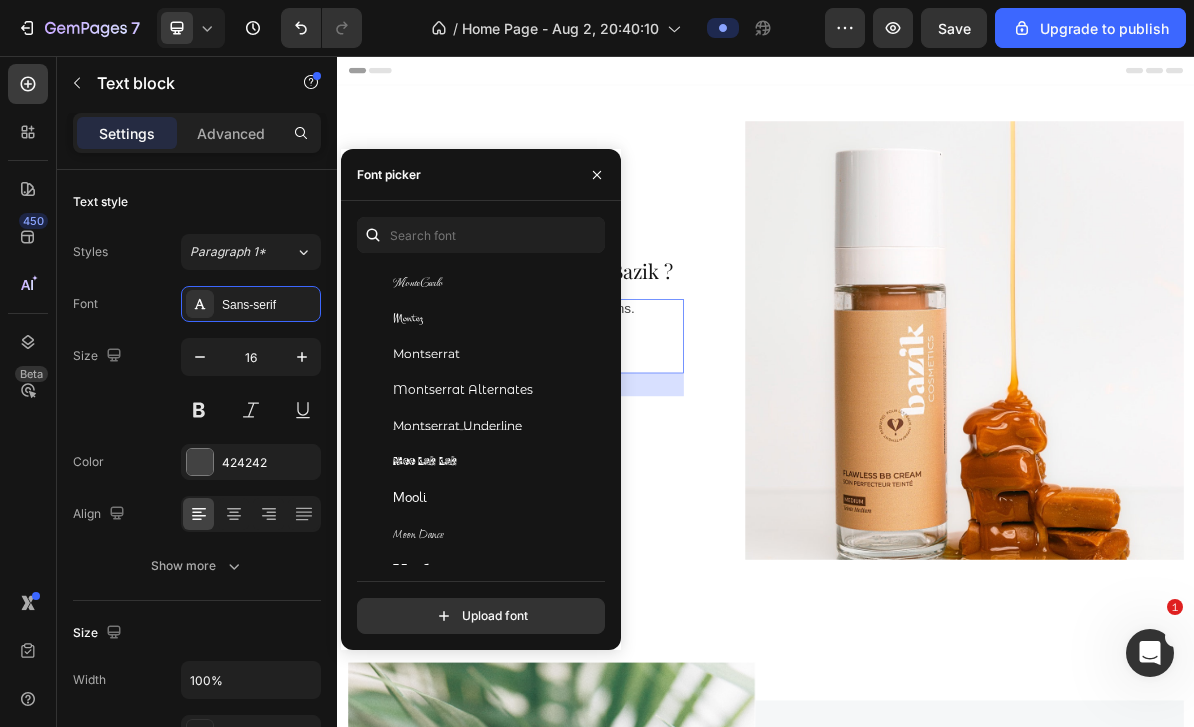 click on "Montserrat" at bounding box center [494, 354] 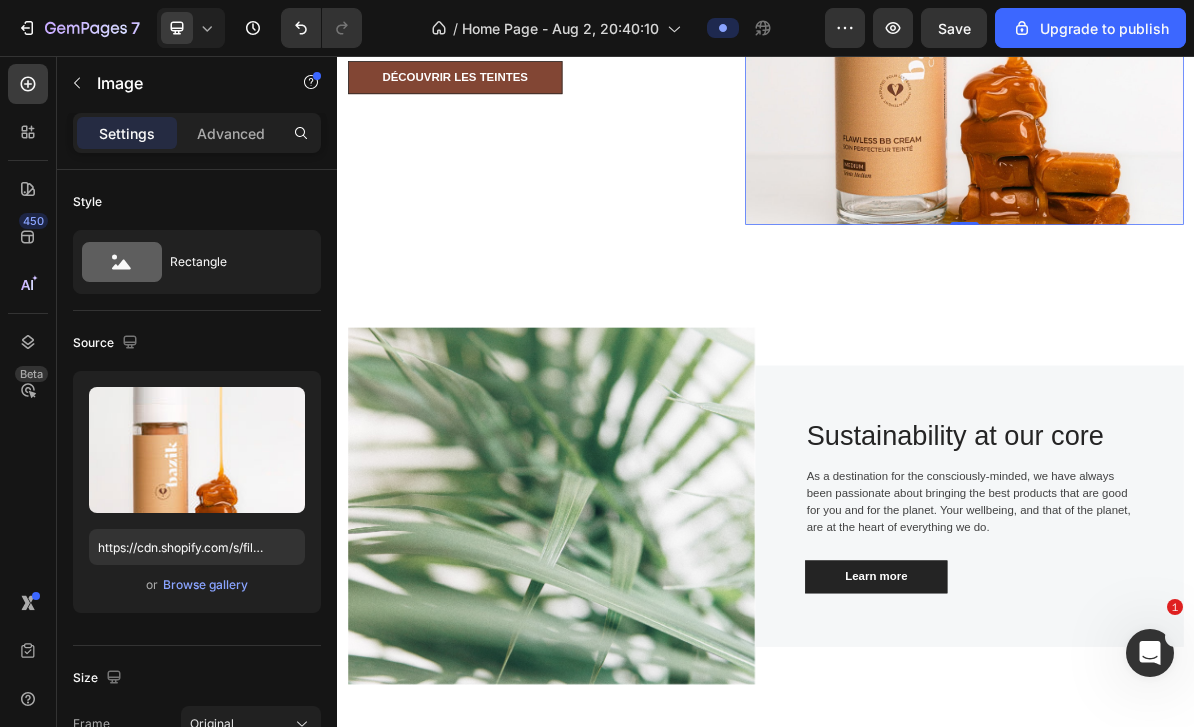 scroll, scrollTop: 466, scrollLeft: 0, axis: vertical 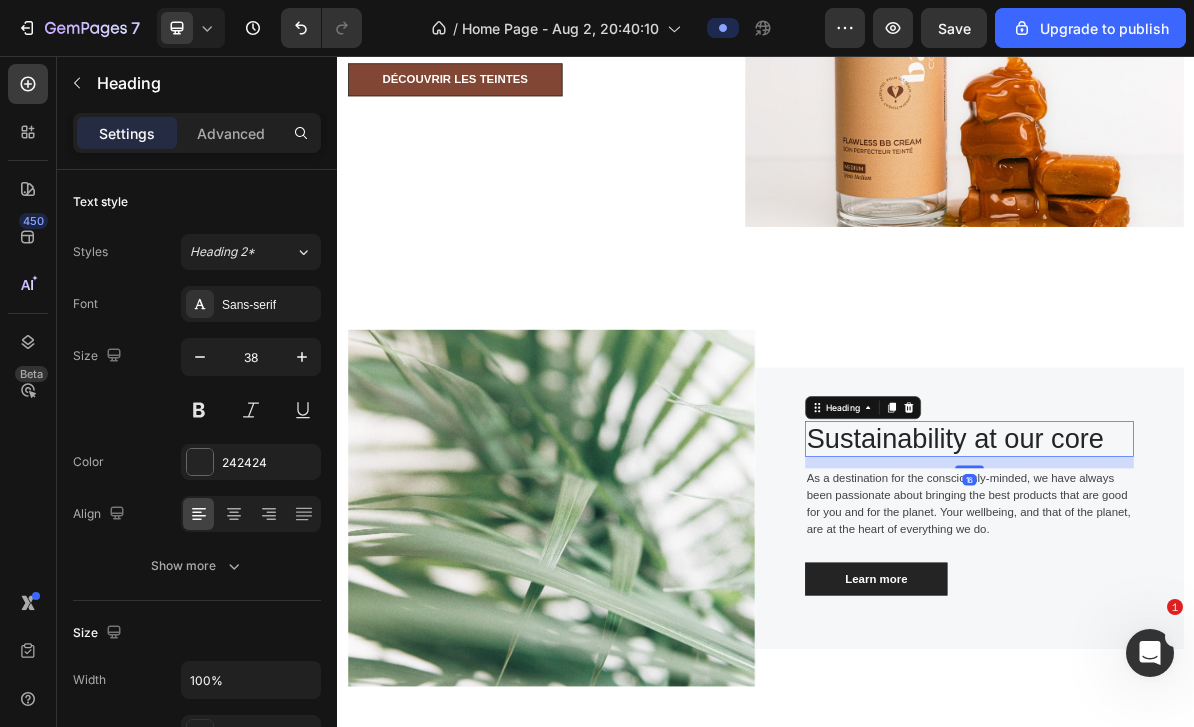 click on "Sustainability at our core" at bounding box center [1222, 592] 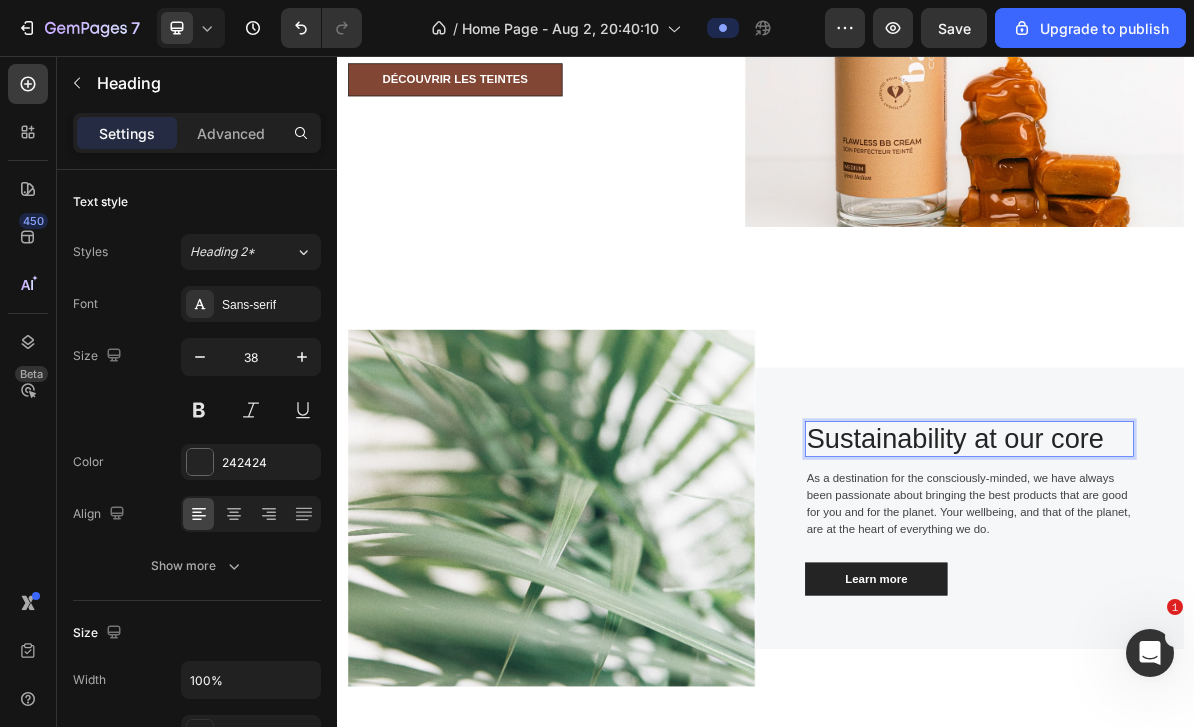 click on "Sustainability at our core" at bounding box center (1222, 592) 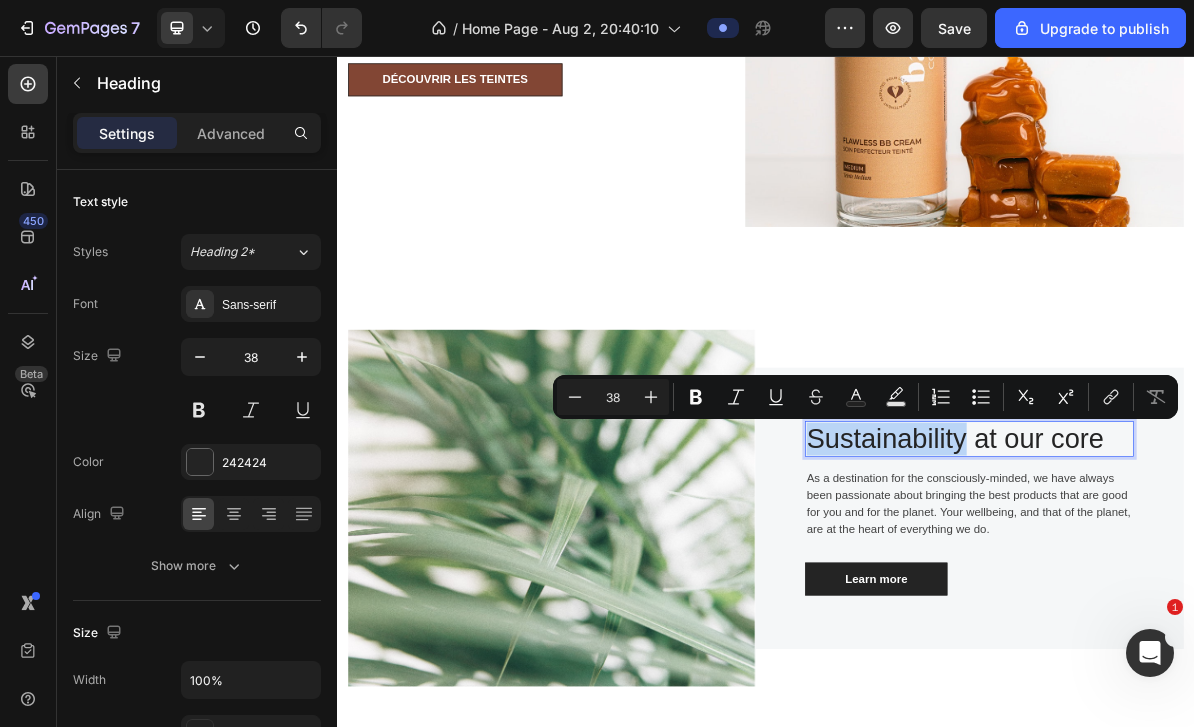 type on "12" 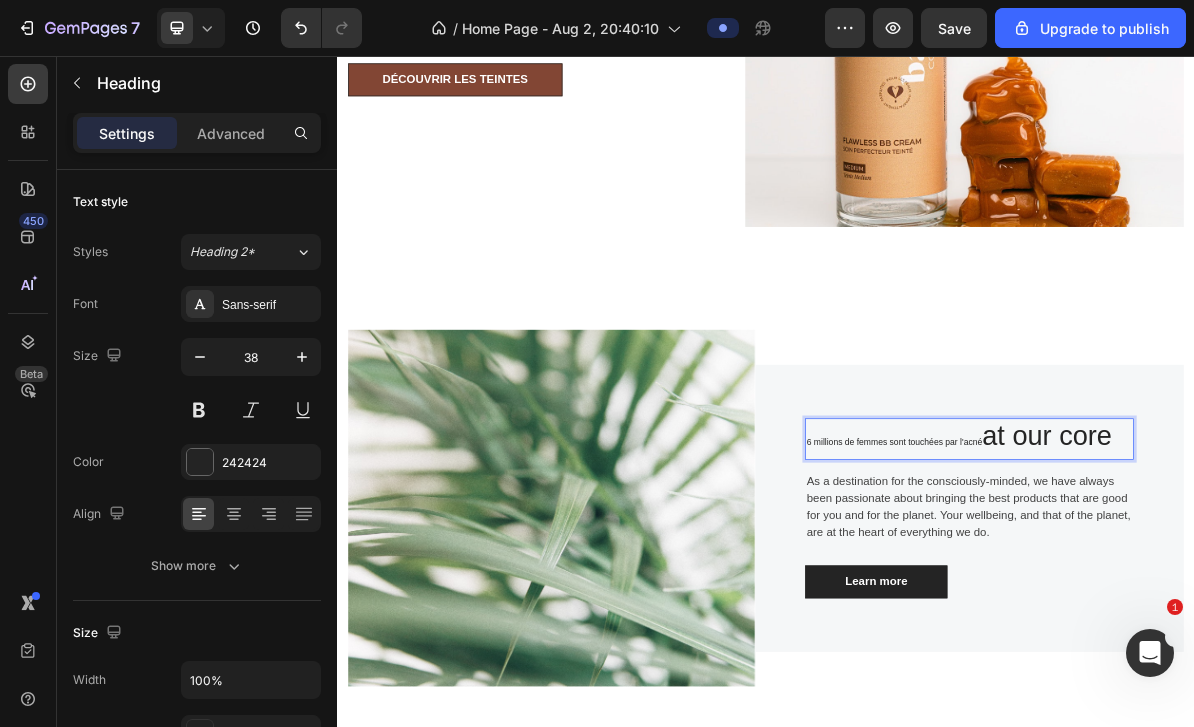 click on "6 millions de femmes sont touchées par l'acné  at our core" at bounding box center [1222, 592] 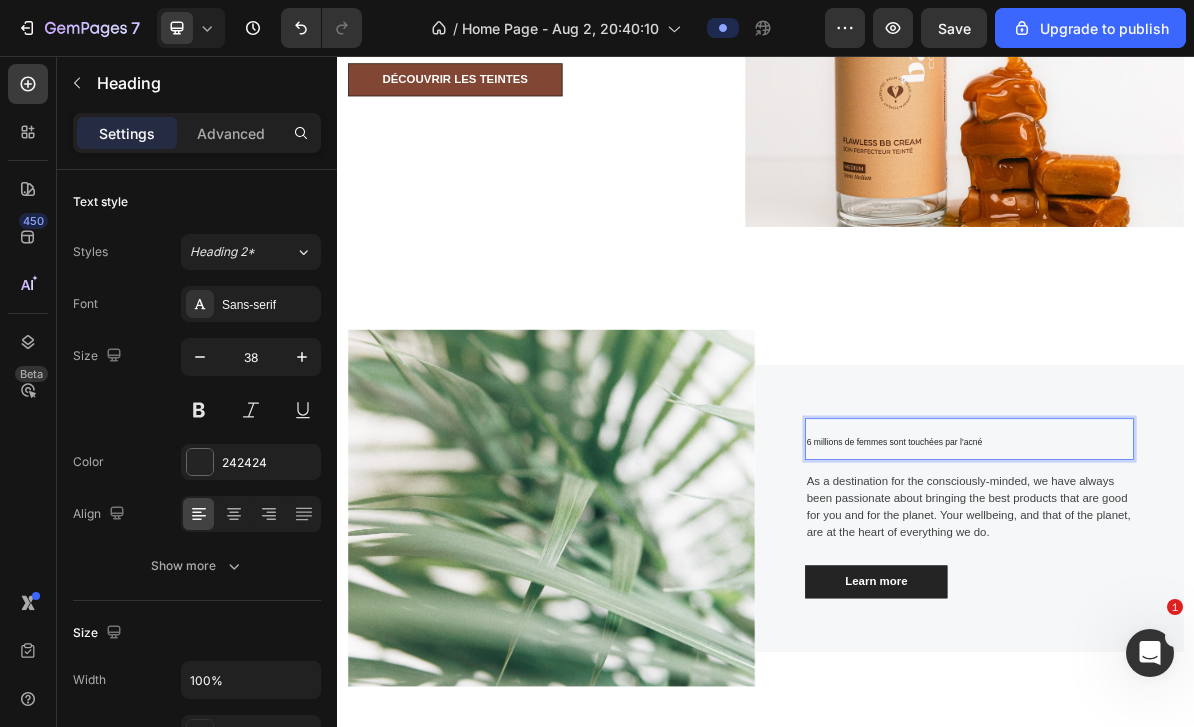 click on "6 millions de femmes sont touchées par l'acné" at bounding box center [1117, 596] 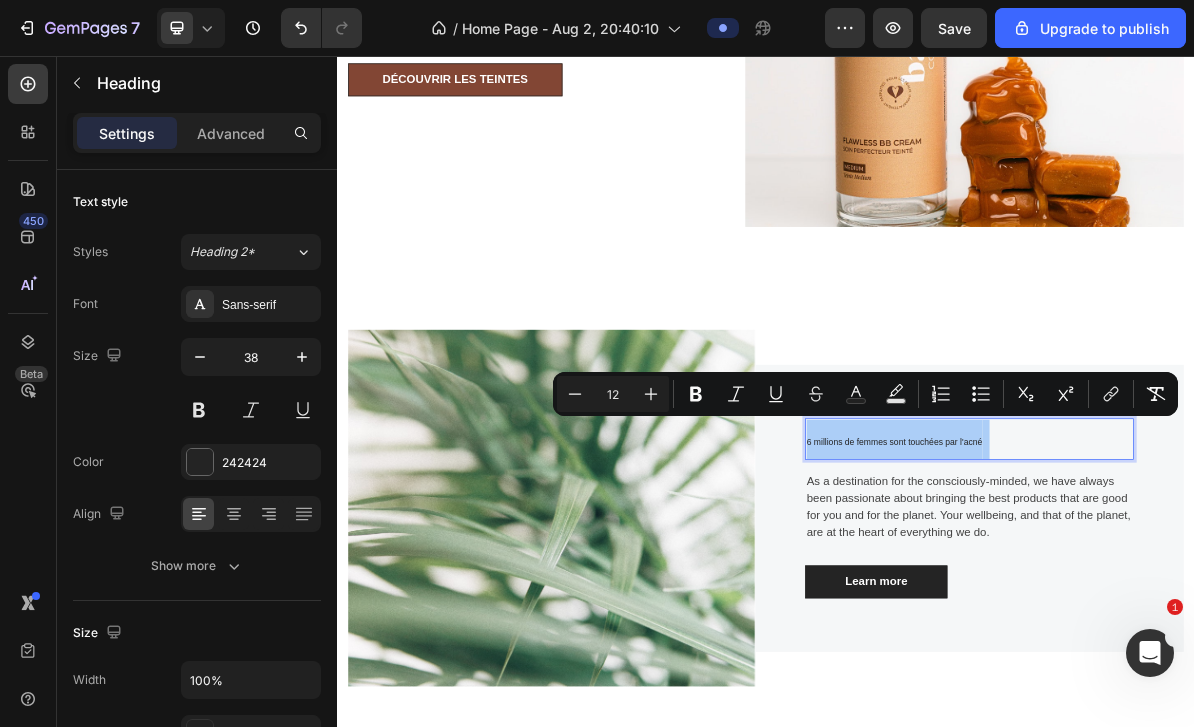 click 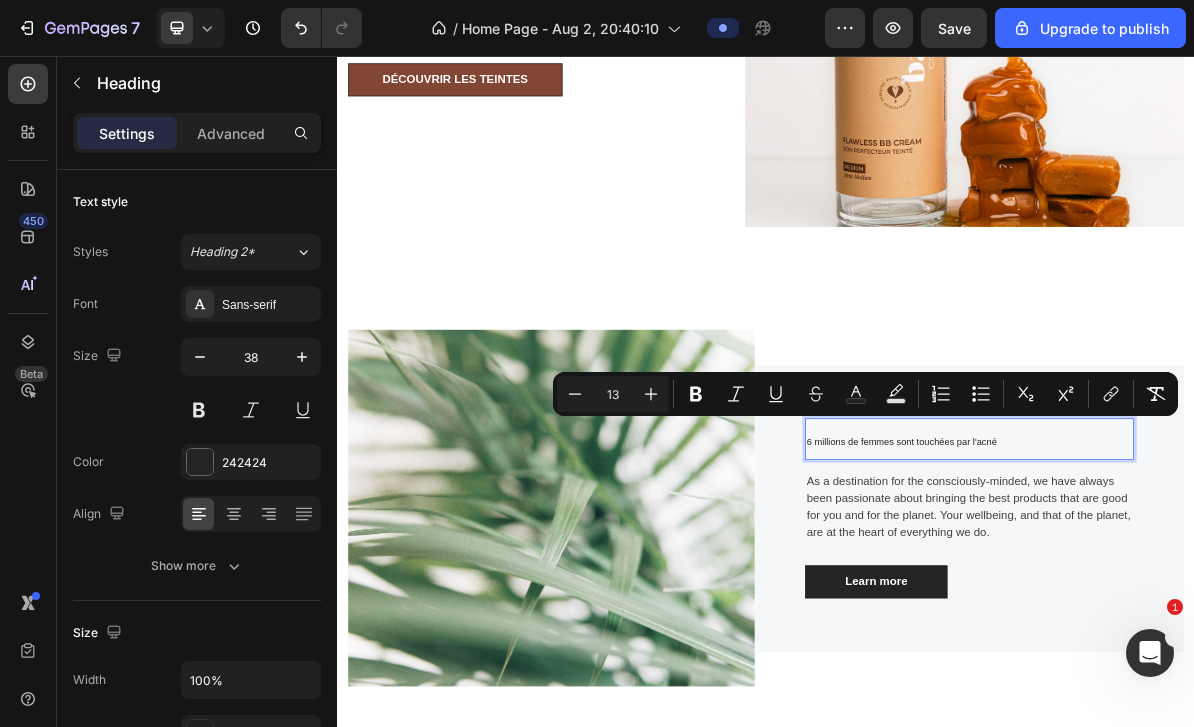 click 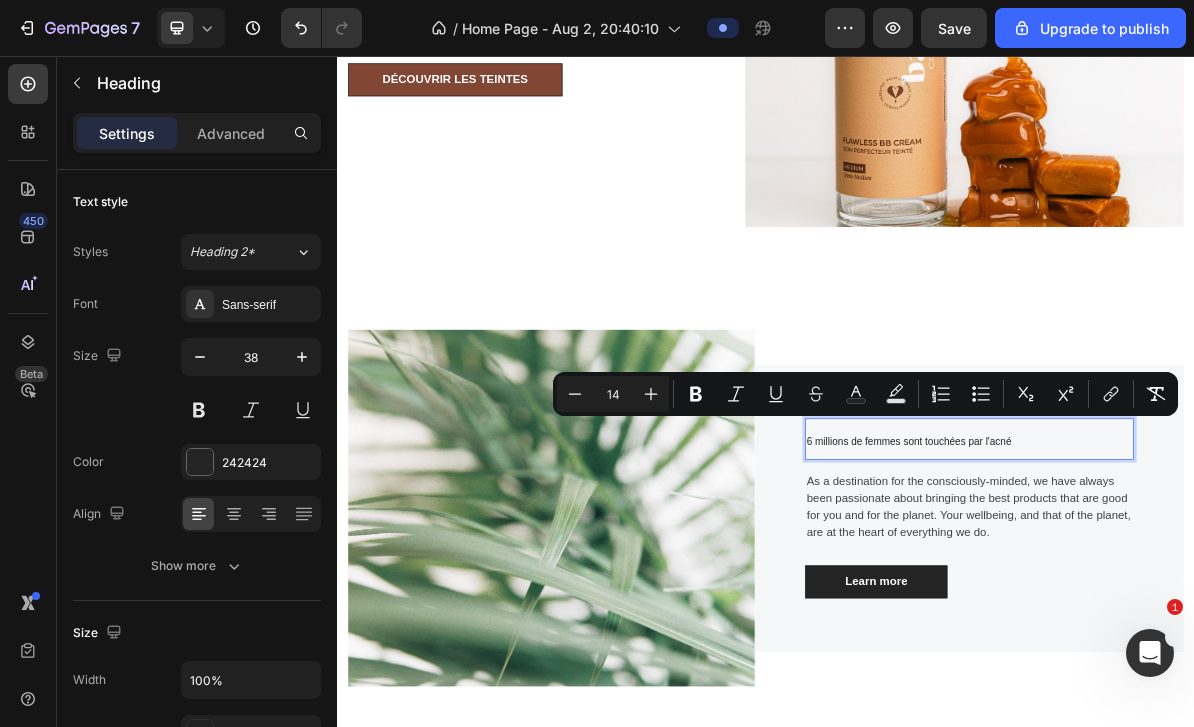click 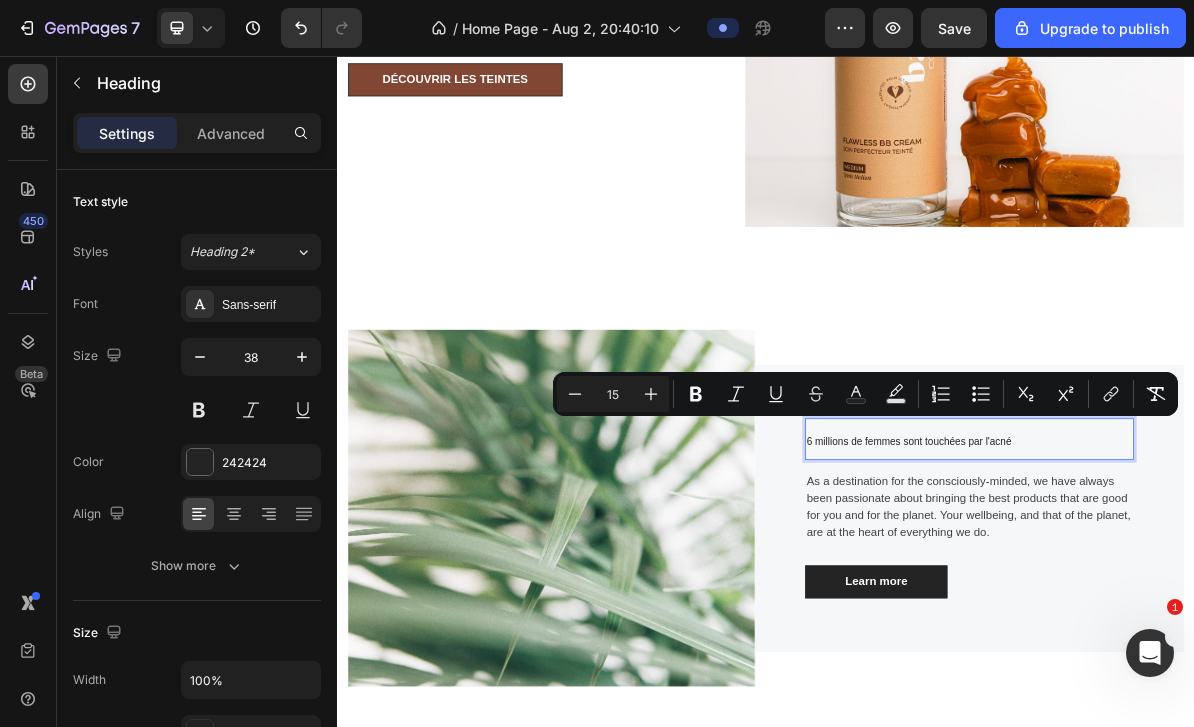 click 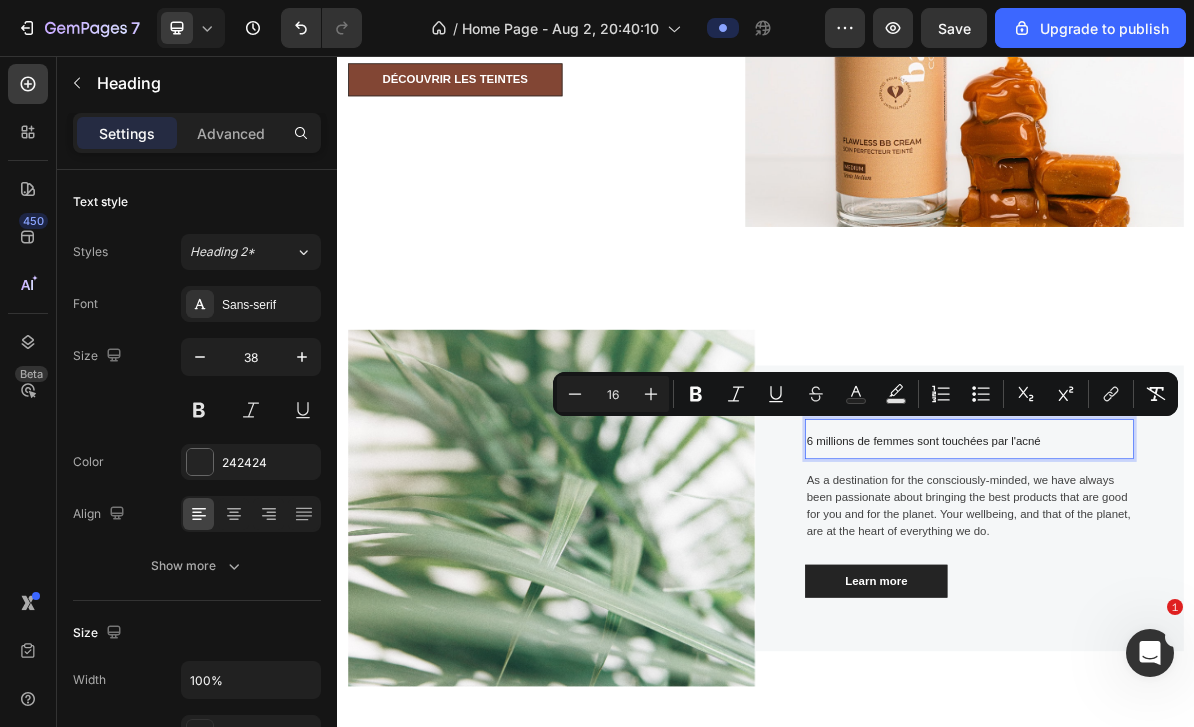 click 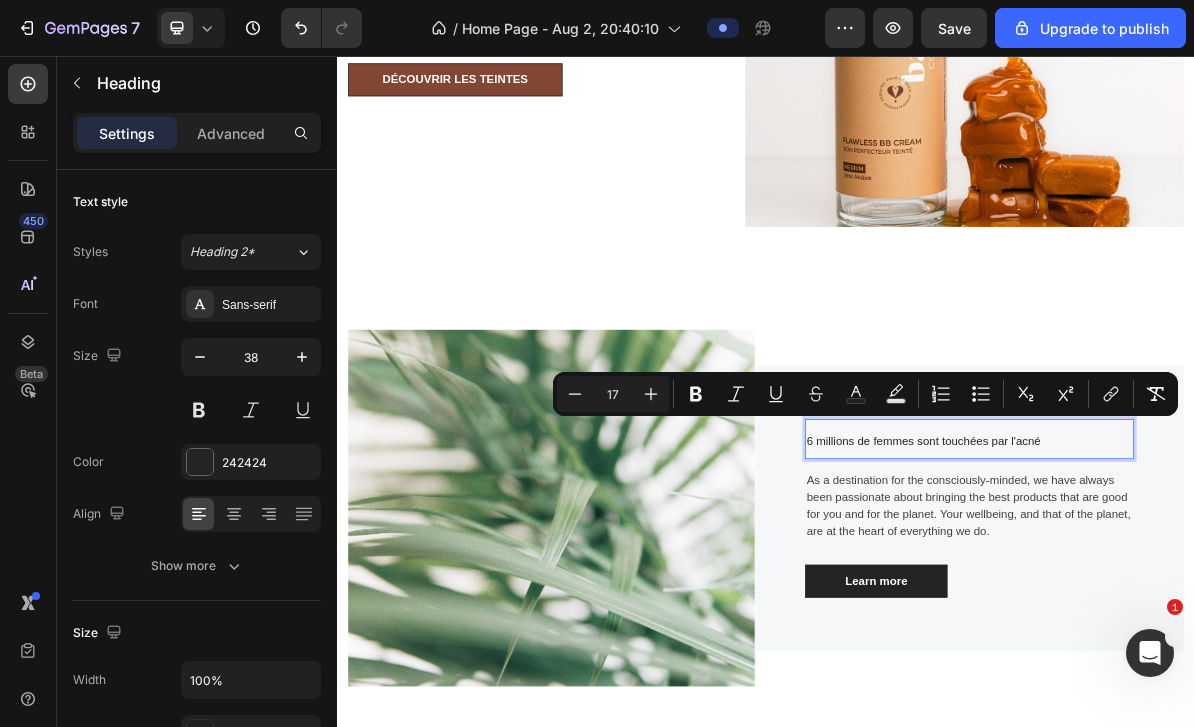 click 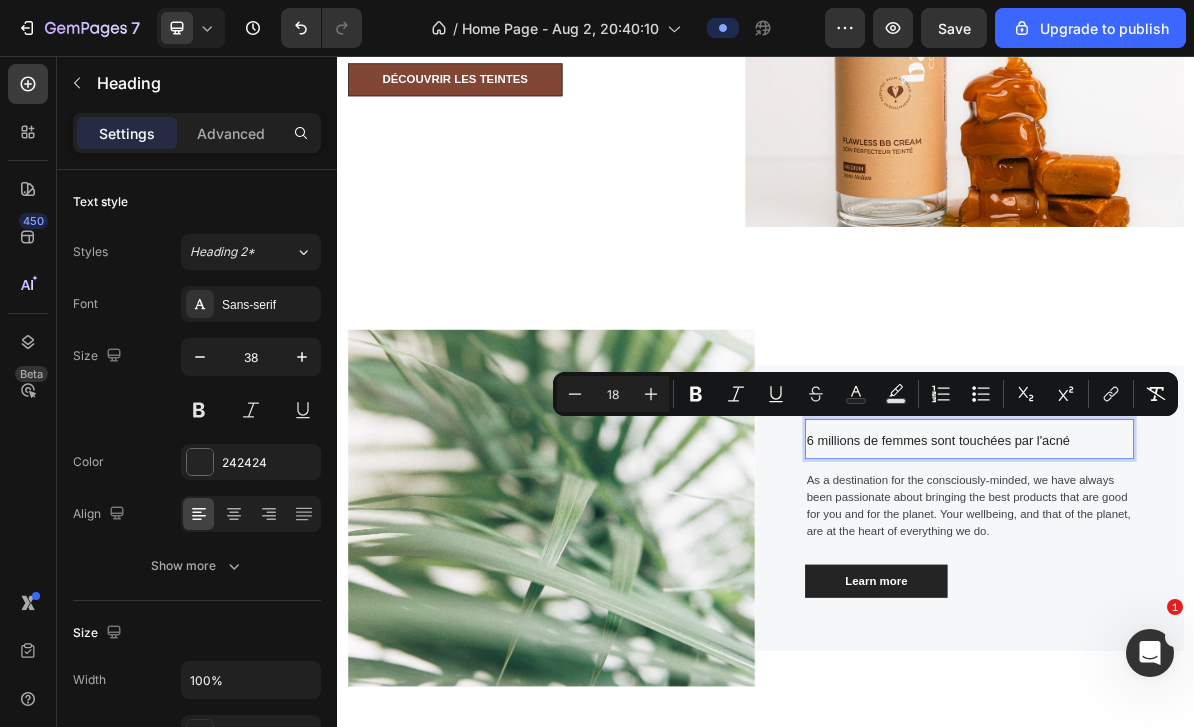 click 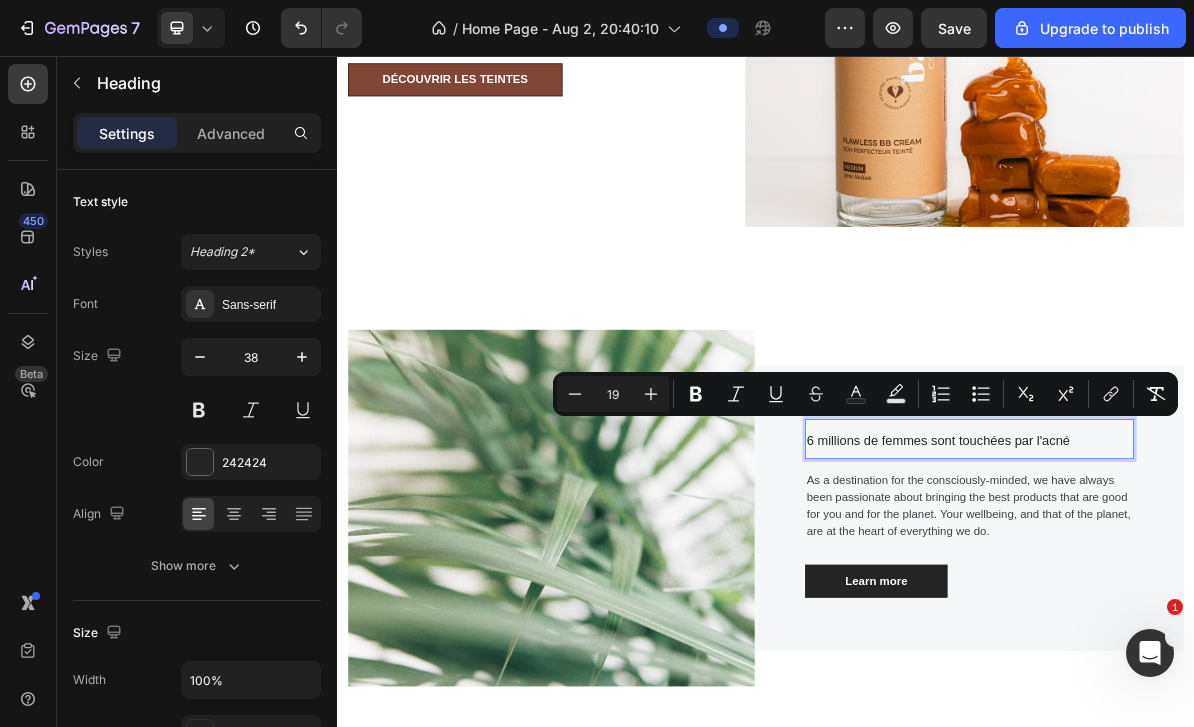 click 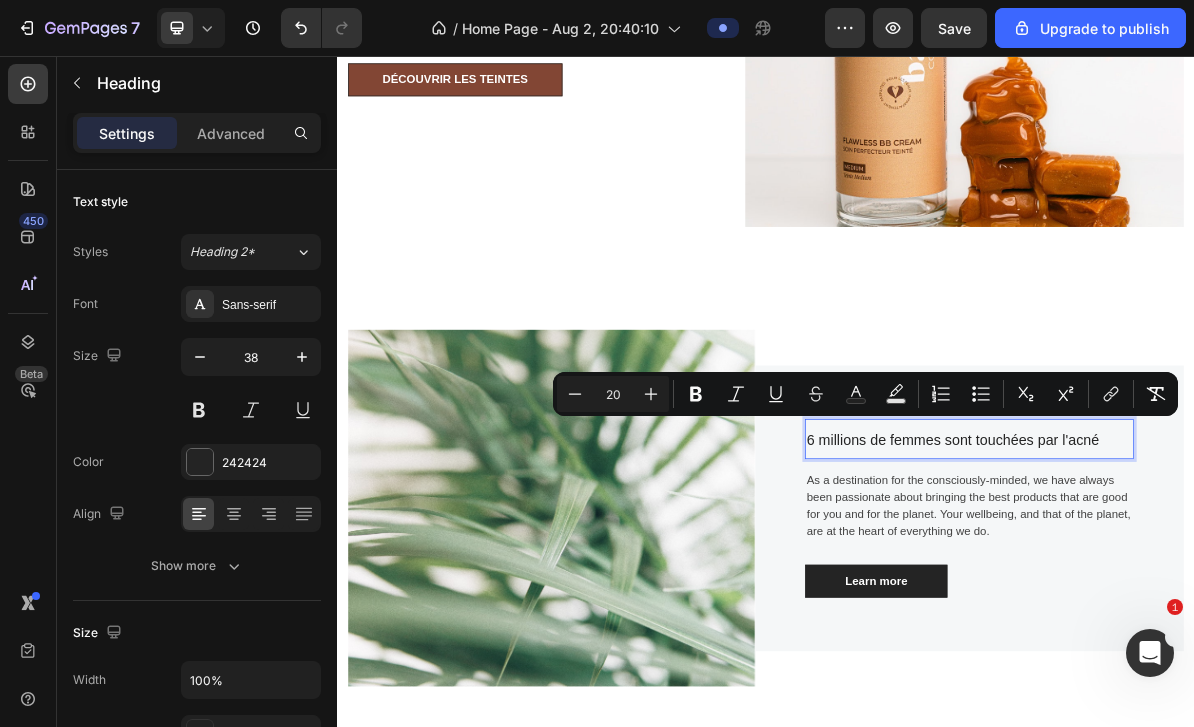 click 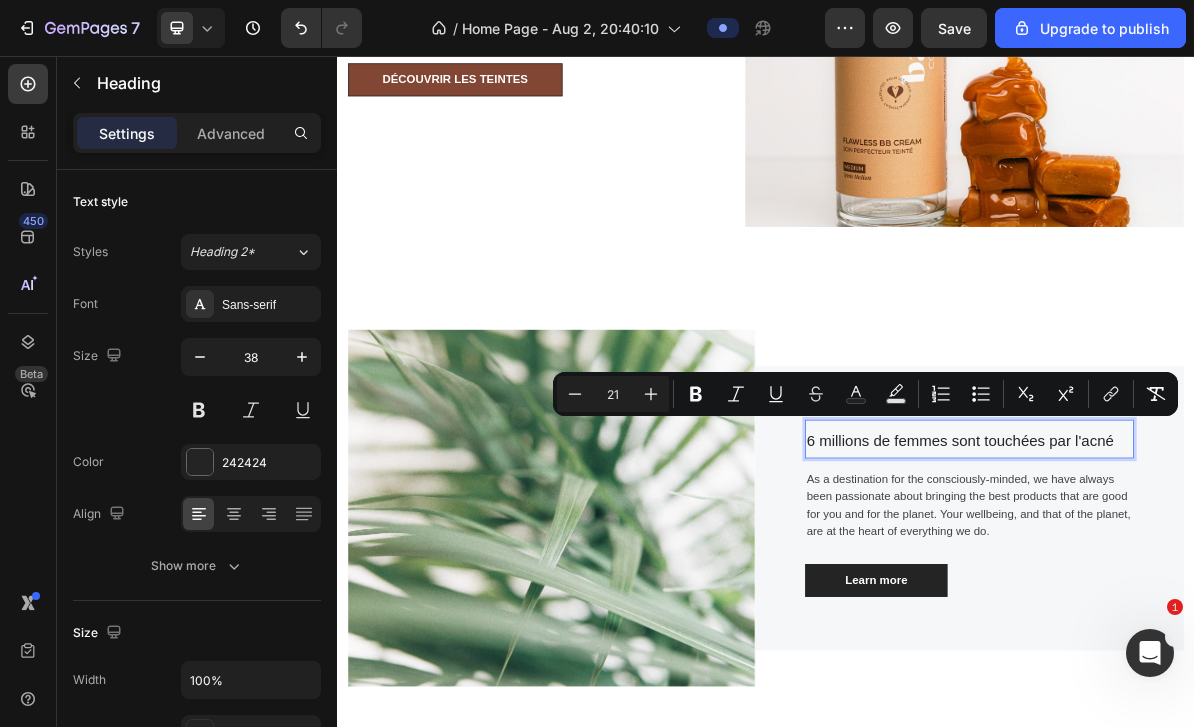 click 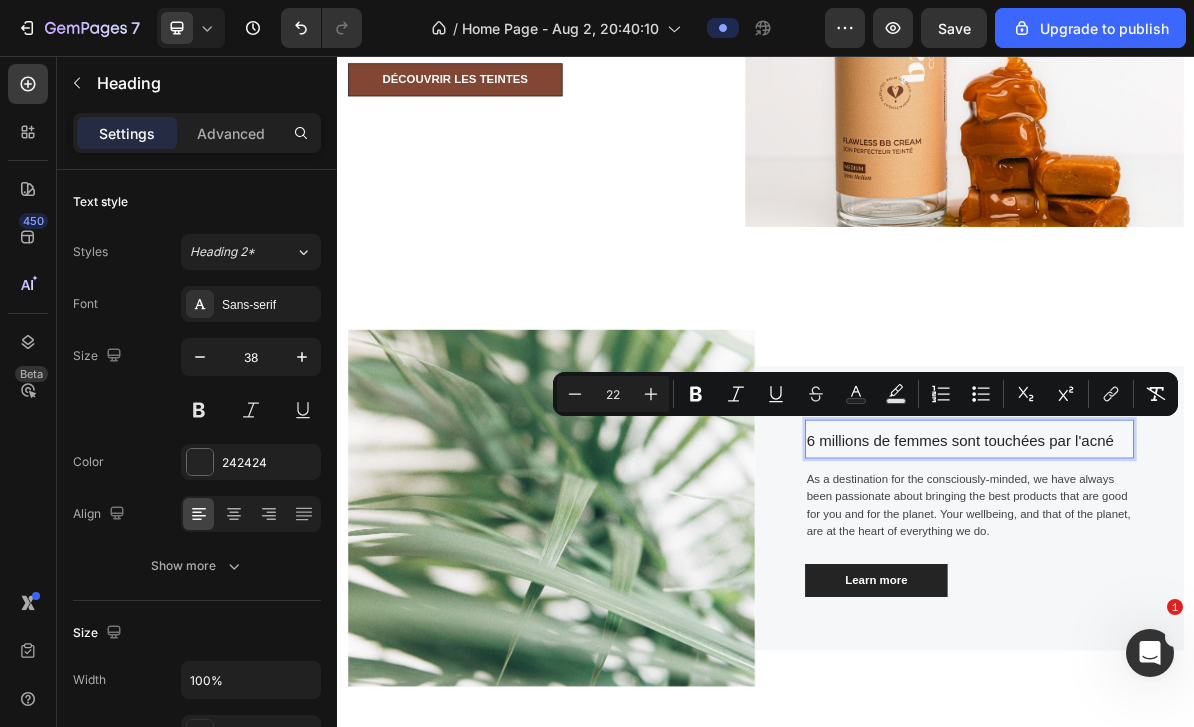 click 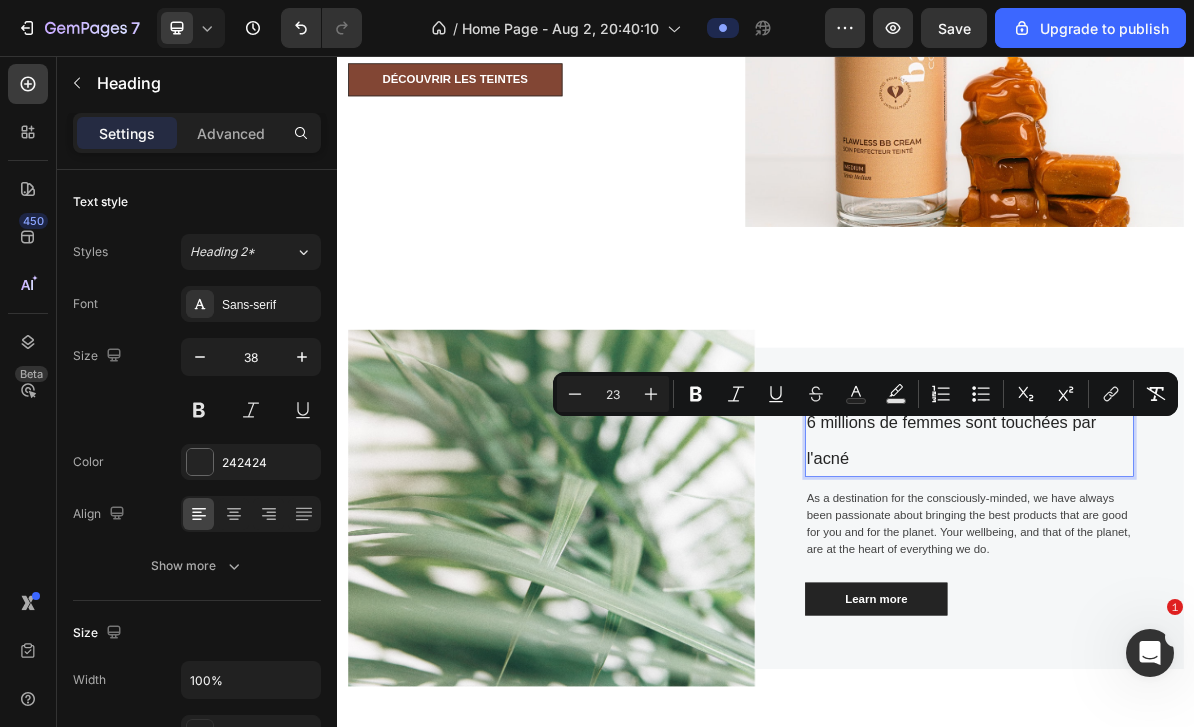 click 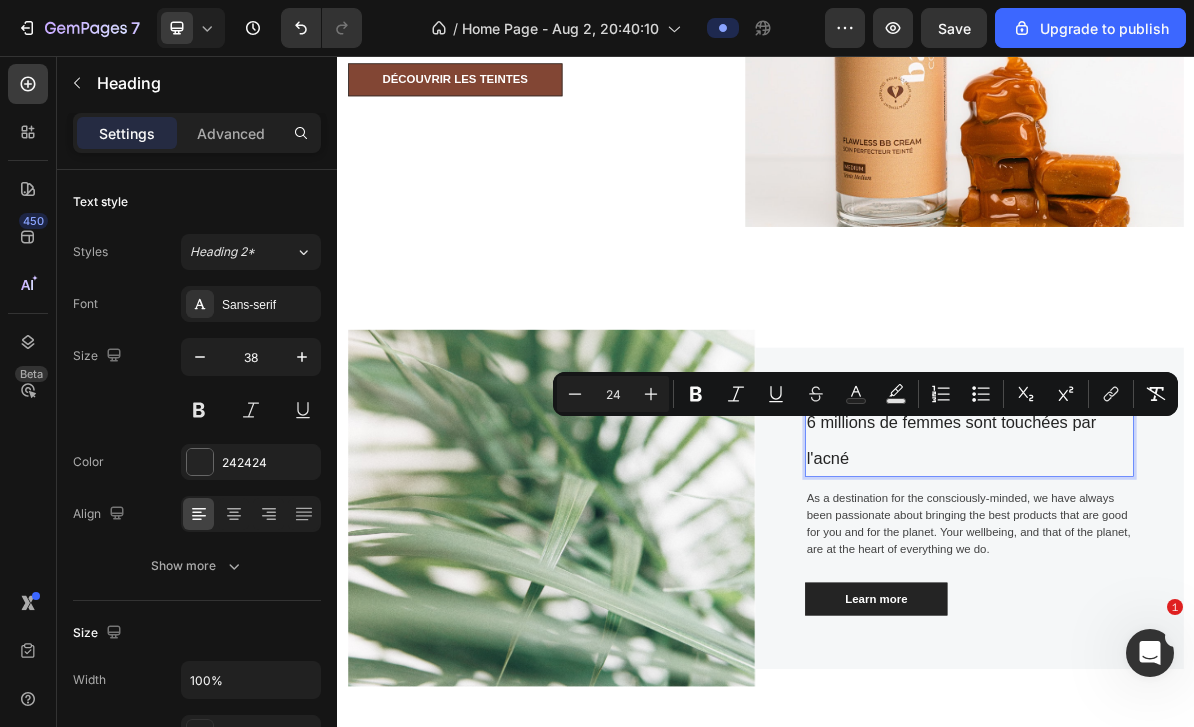 click 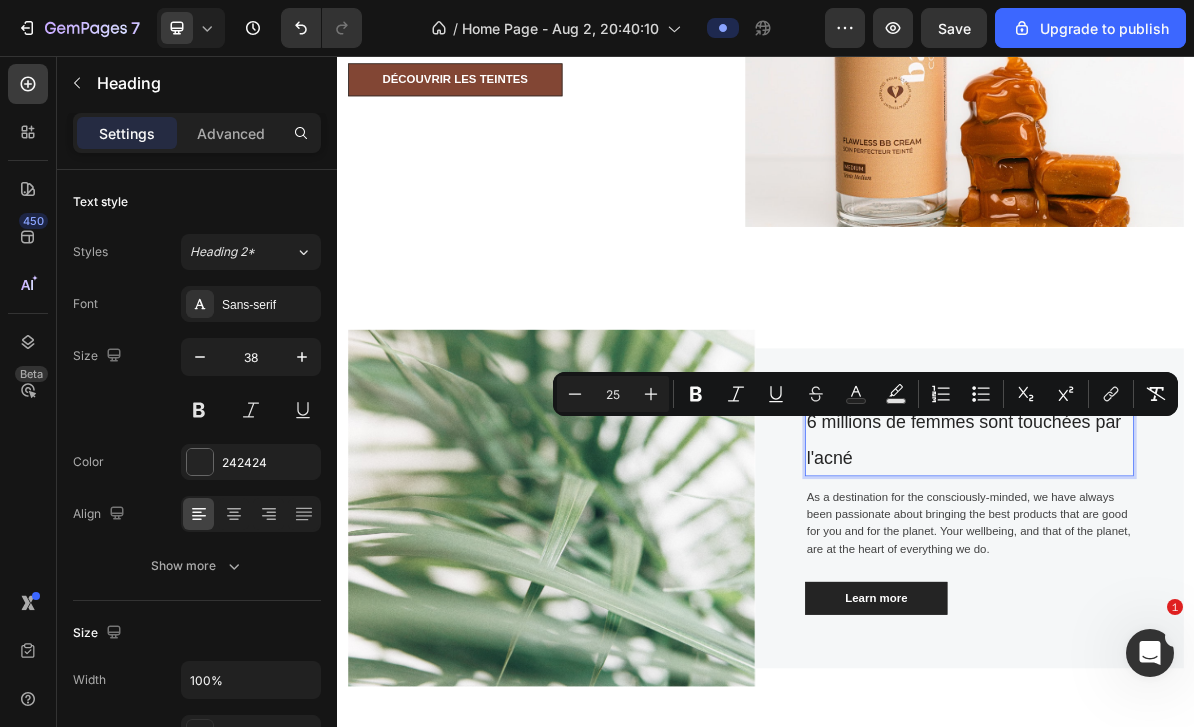 click 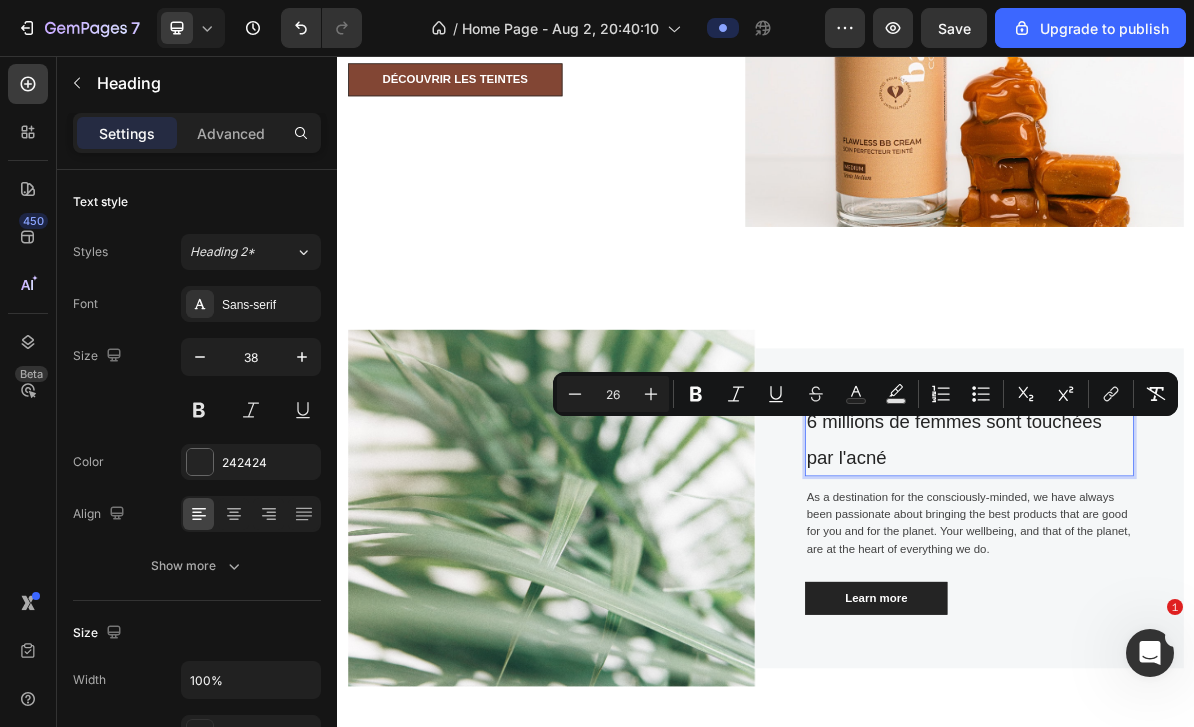 click 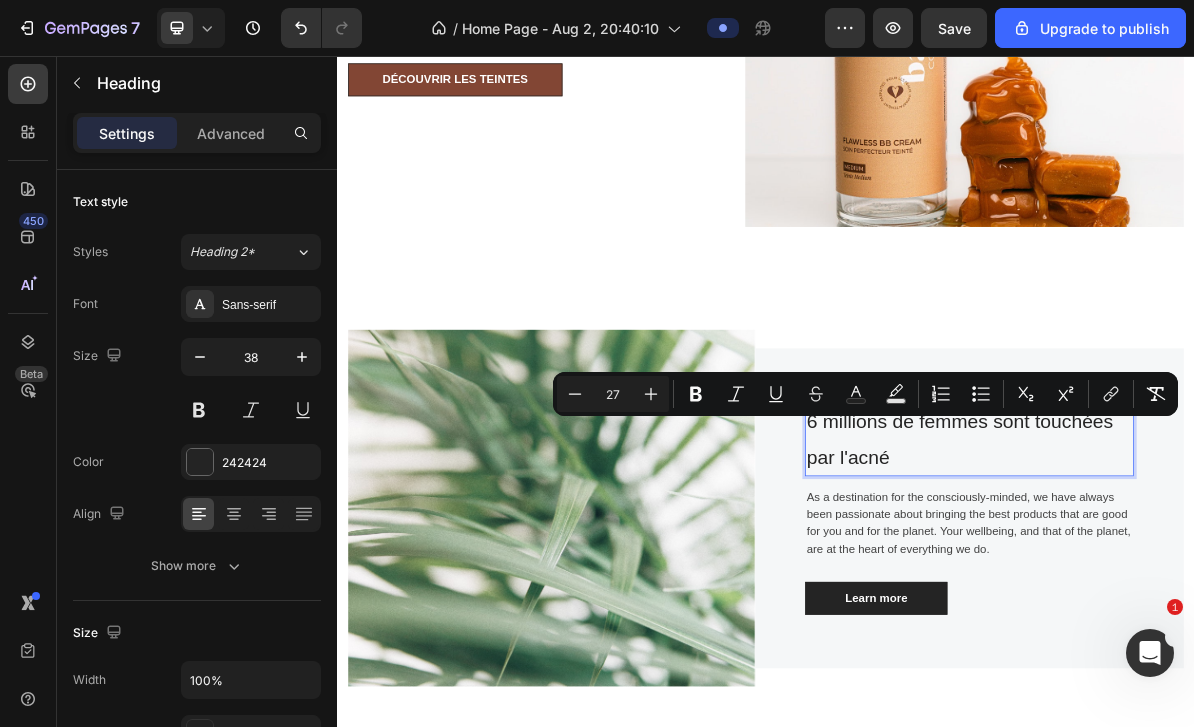 click 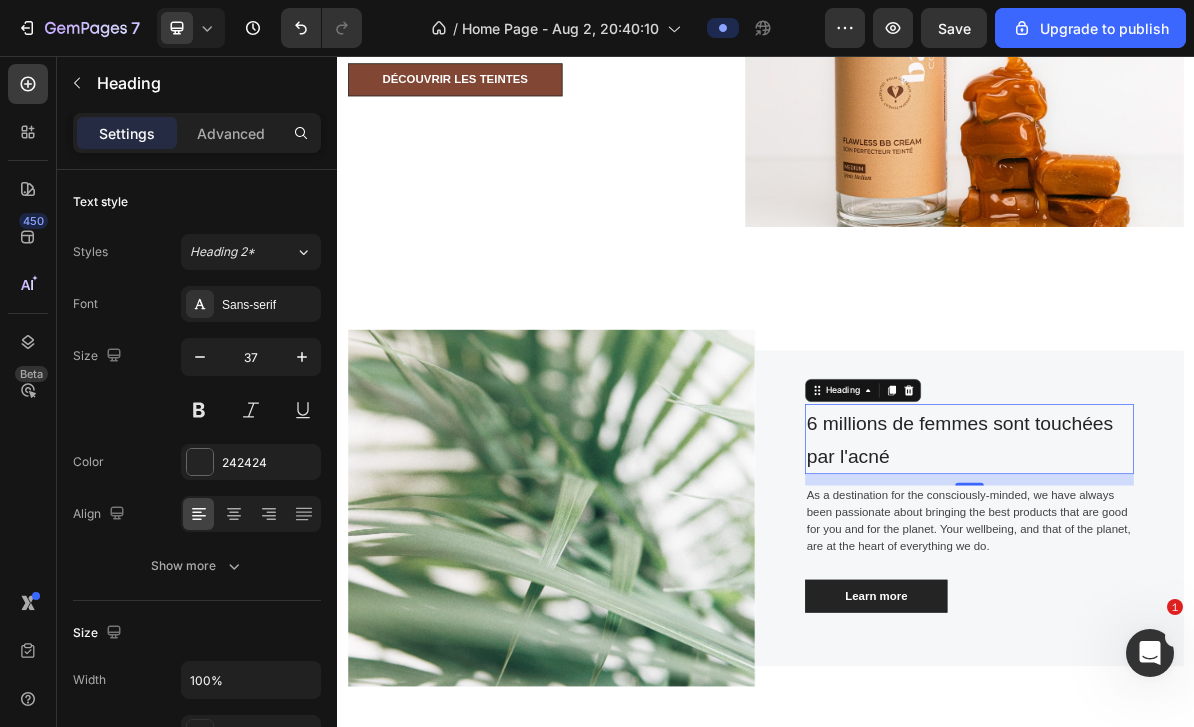 click 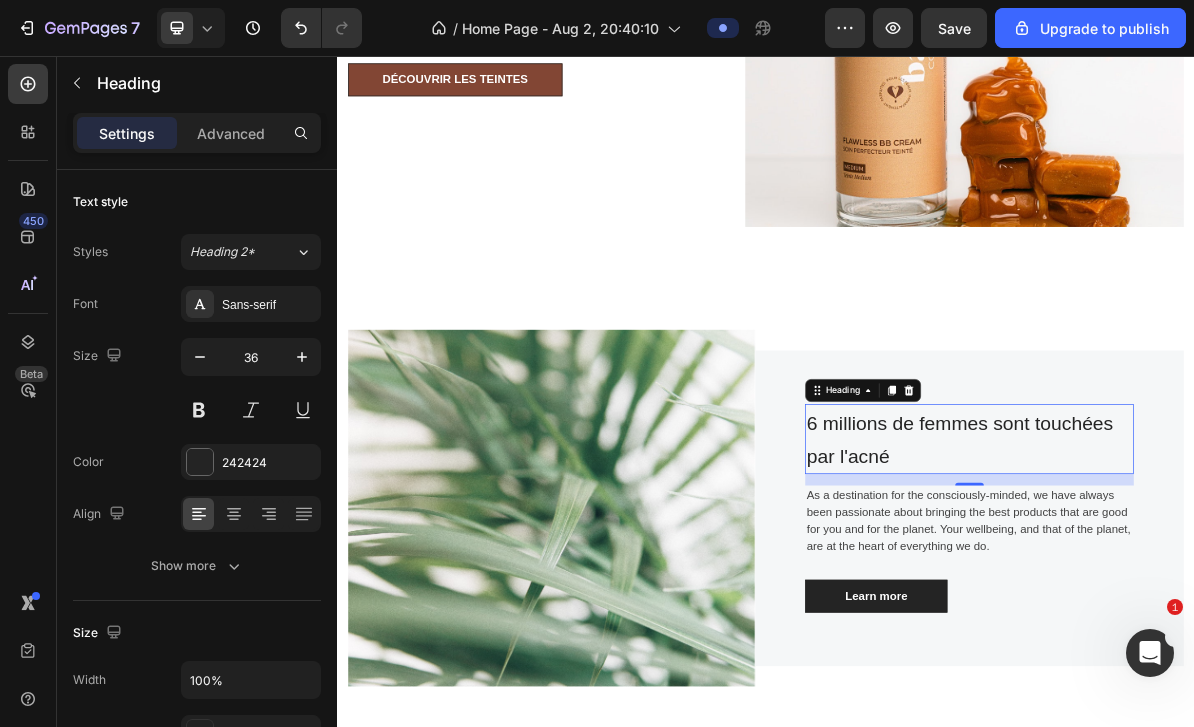 click 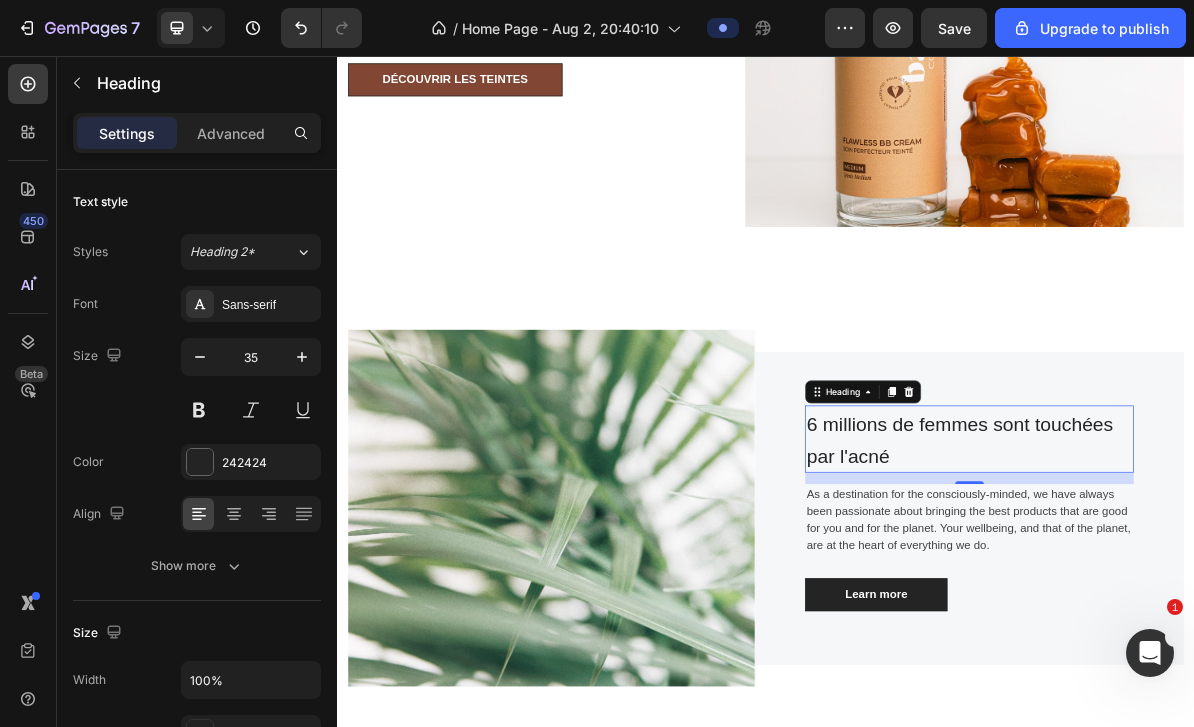 click 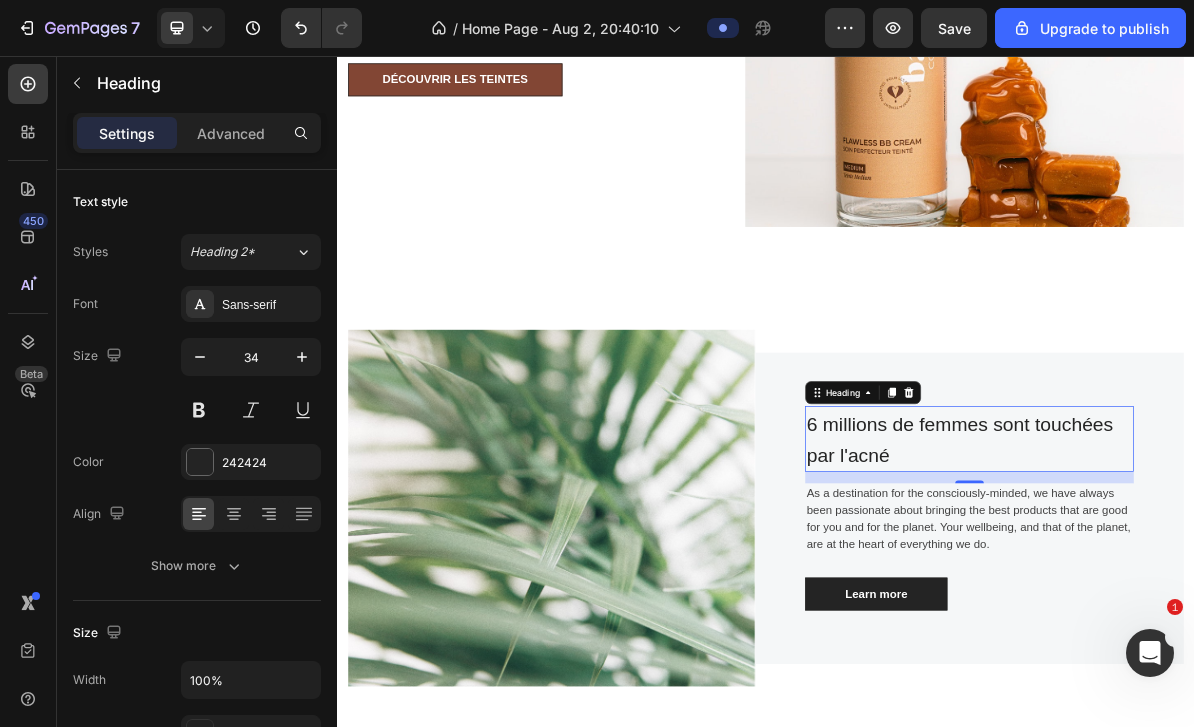 click 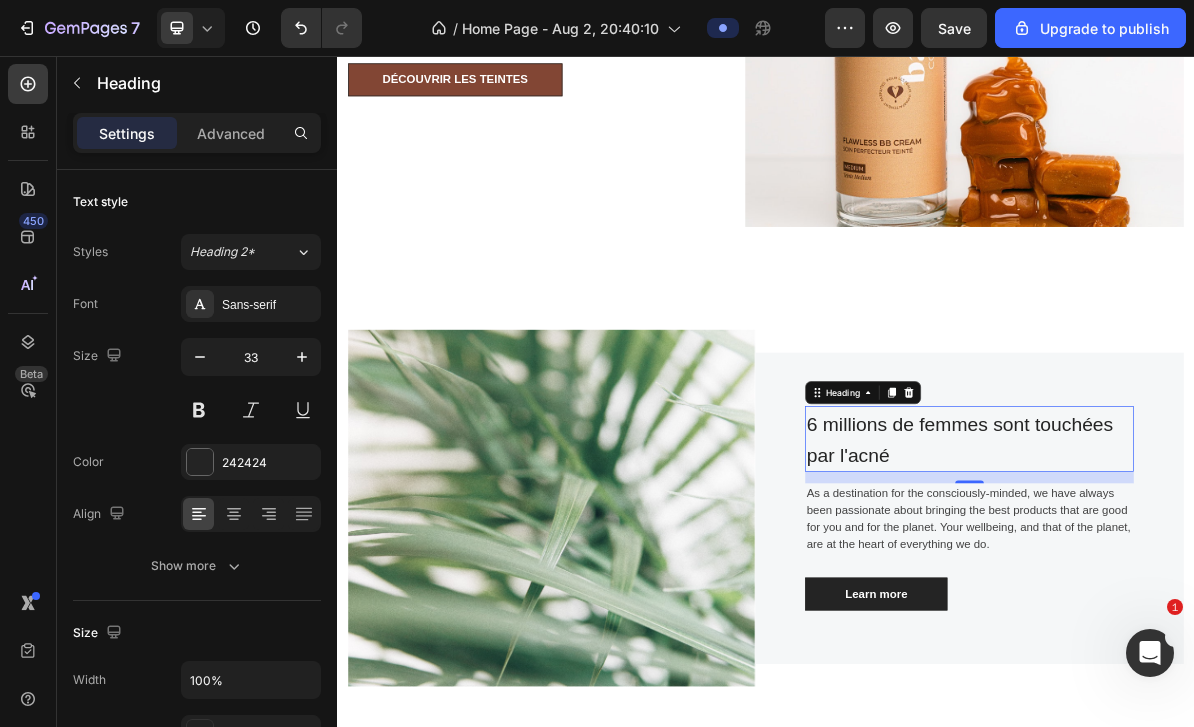 click 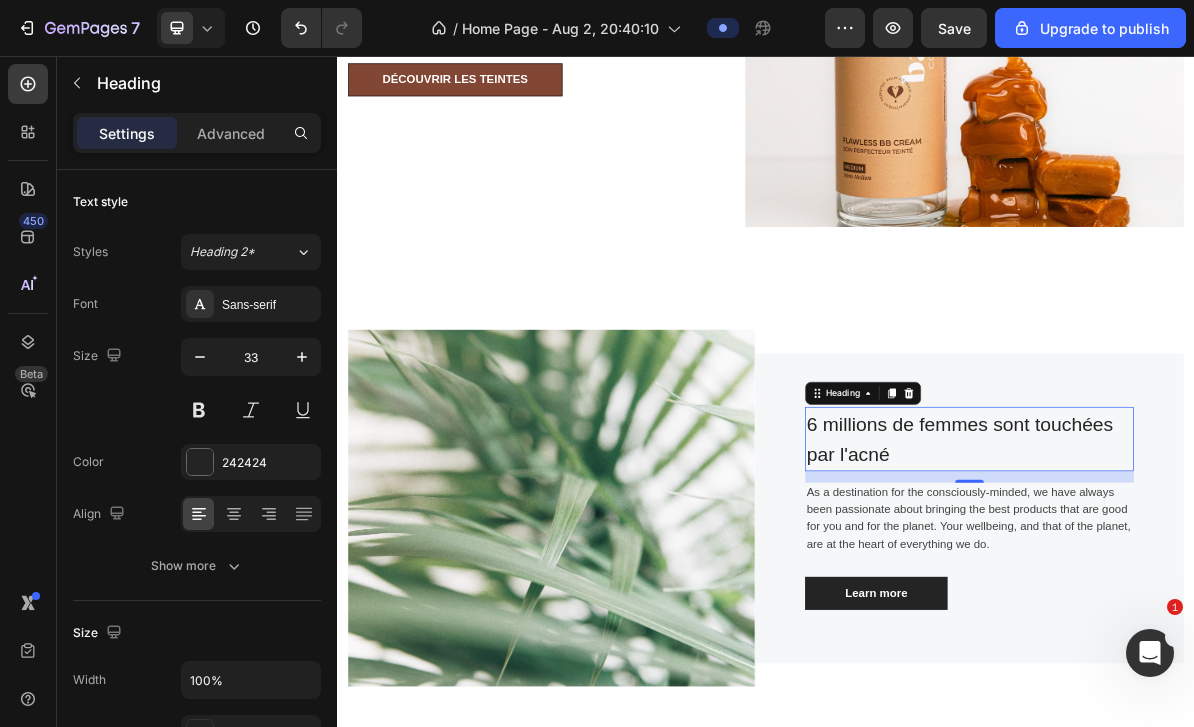 type on "32" 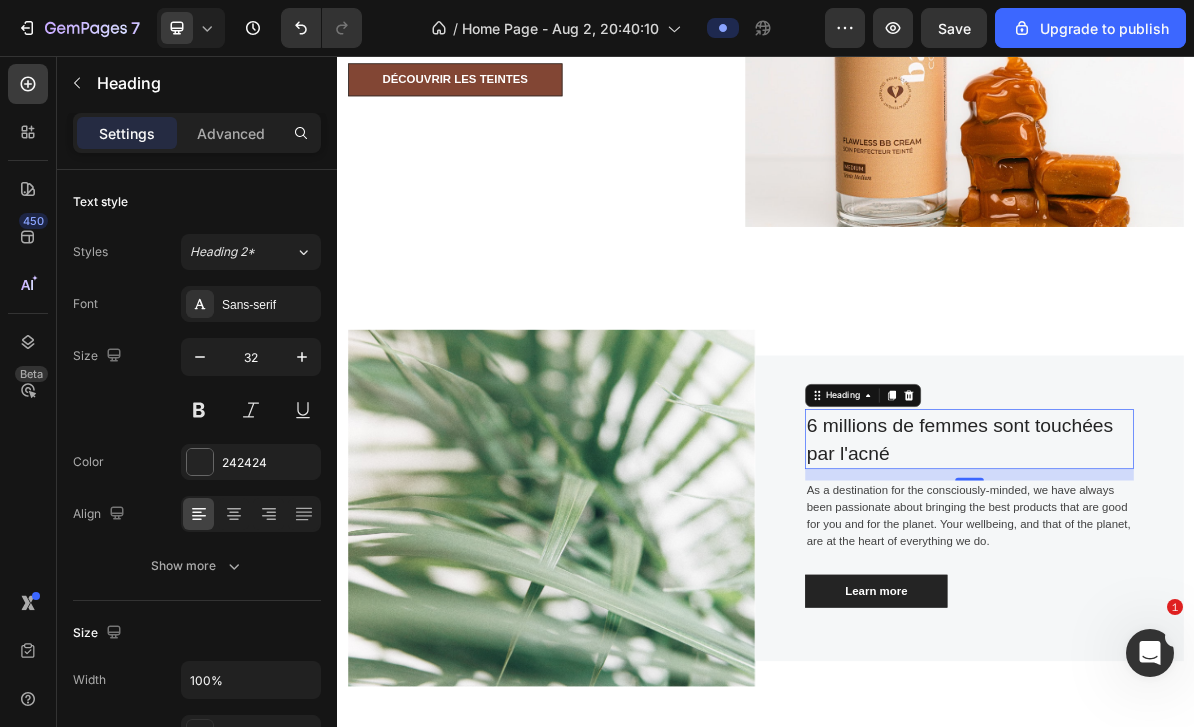 click at bounding box center [200, 304] 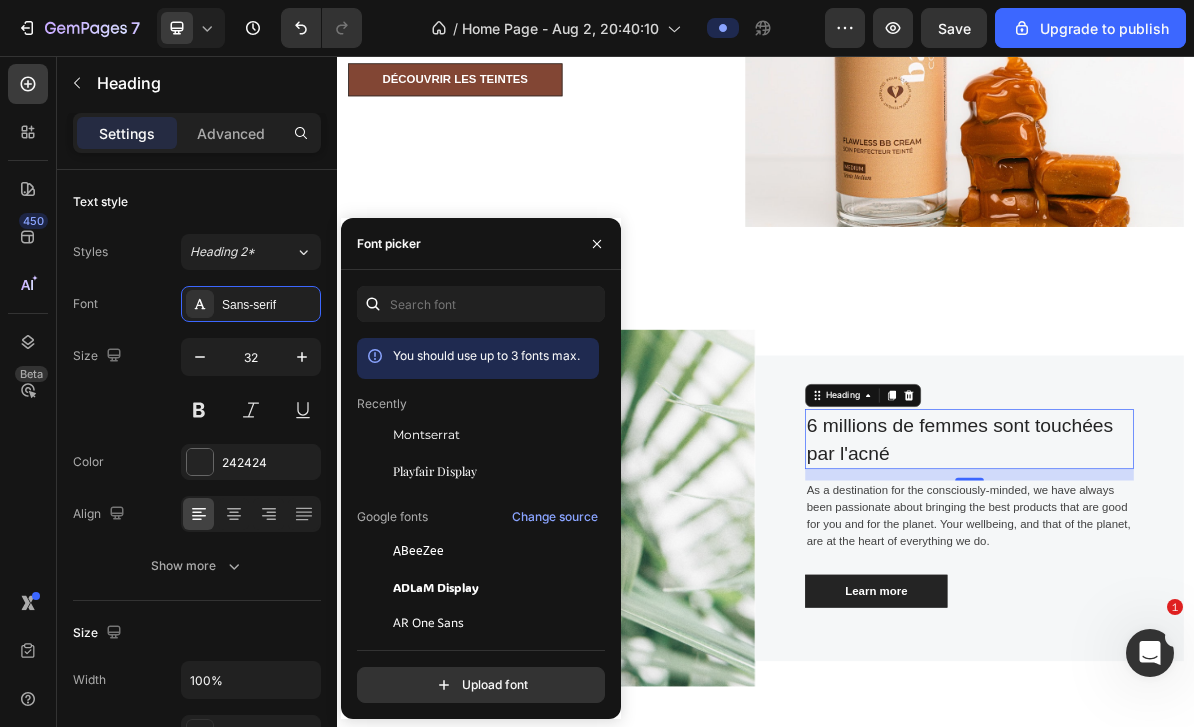 click on "Playfair Display" 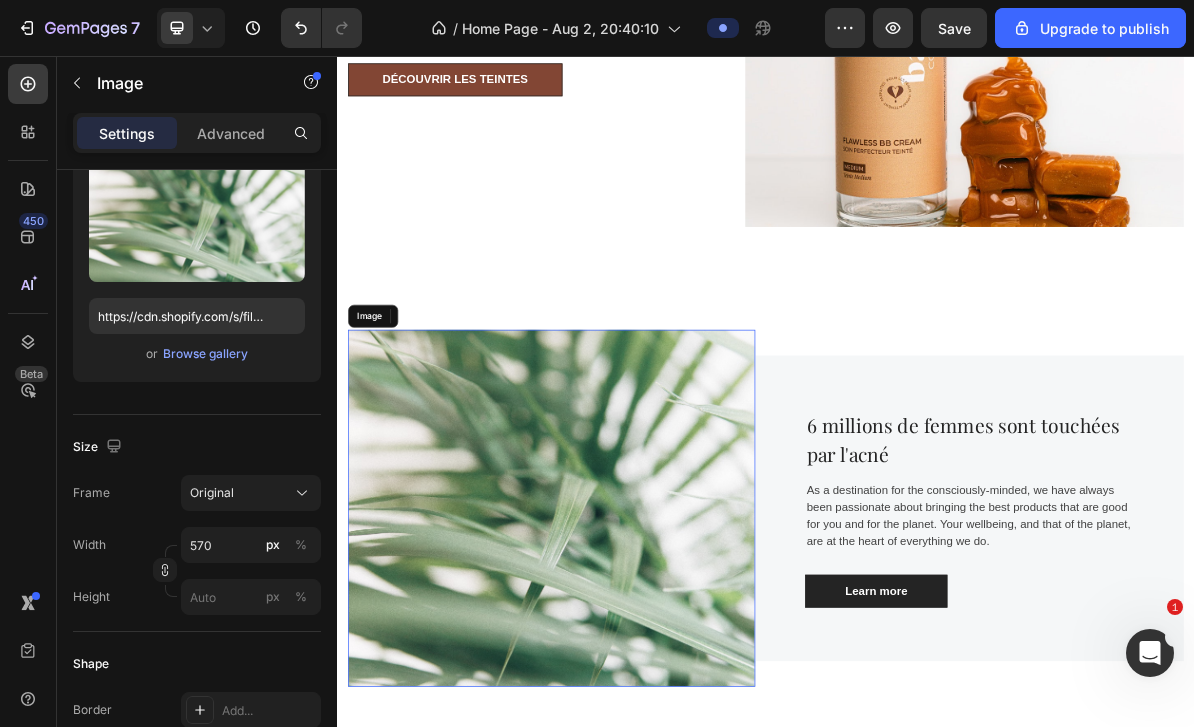 scroll, scrollTop: 0, scrollLeft: 0, axis: both 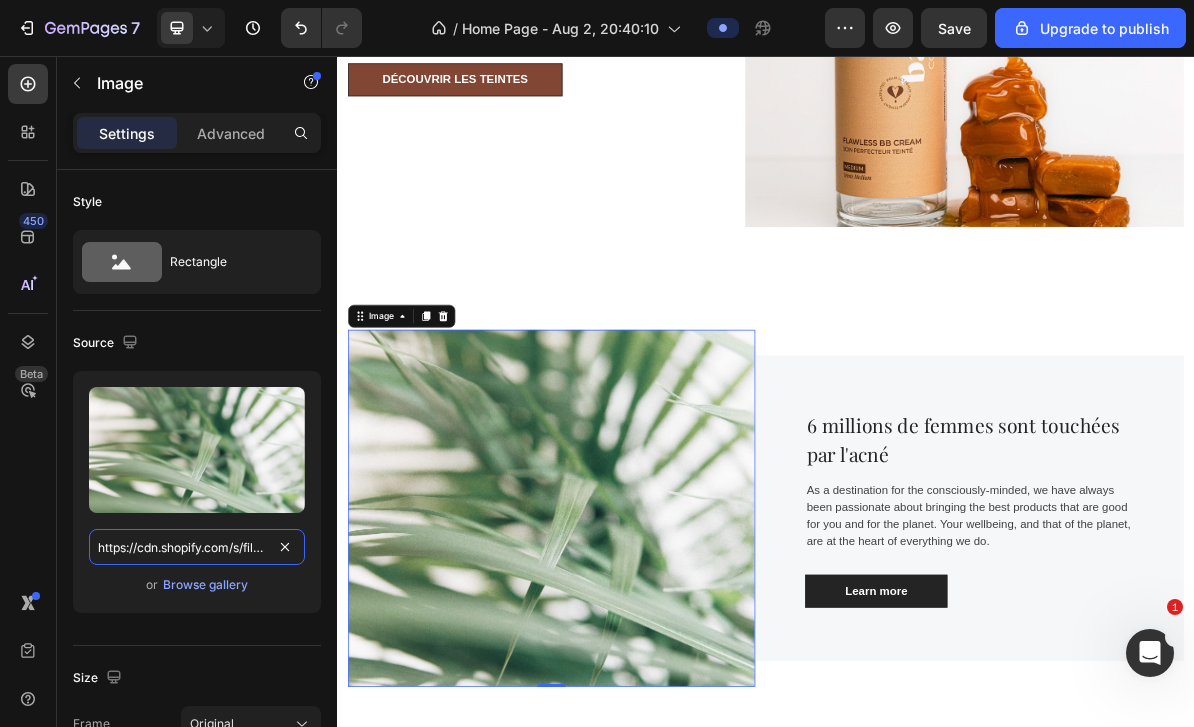 type 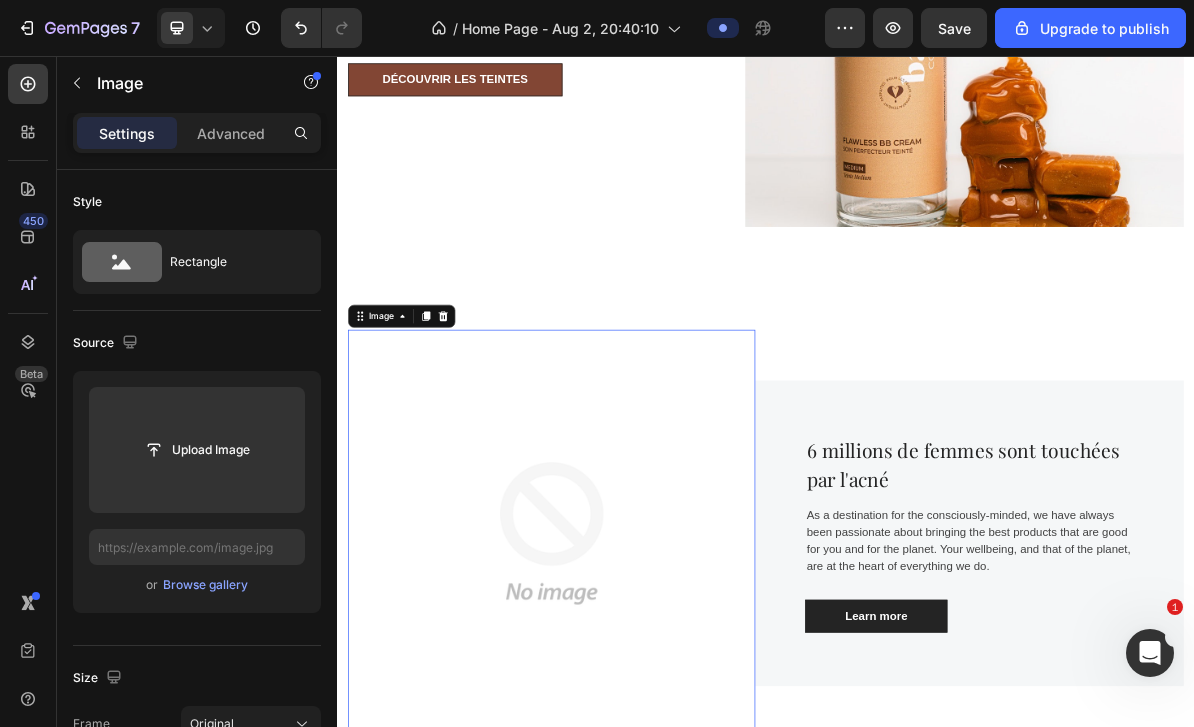 click 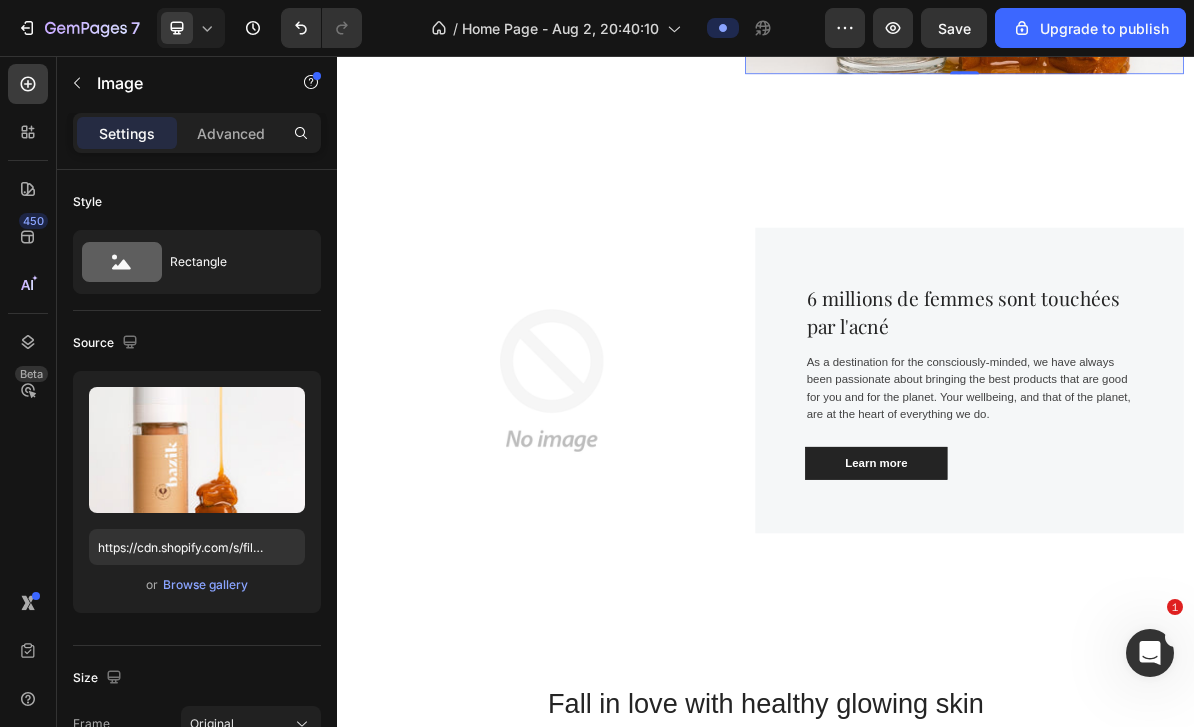 scroll, scrollTop: 682, scrollLeft: 0, axis: vertical 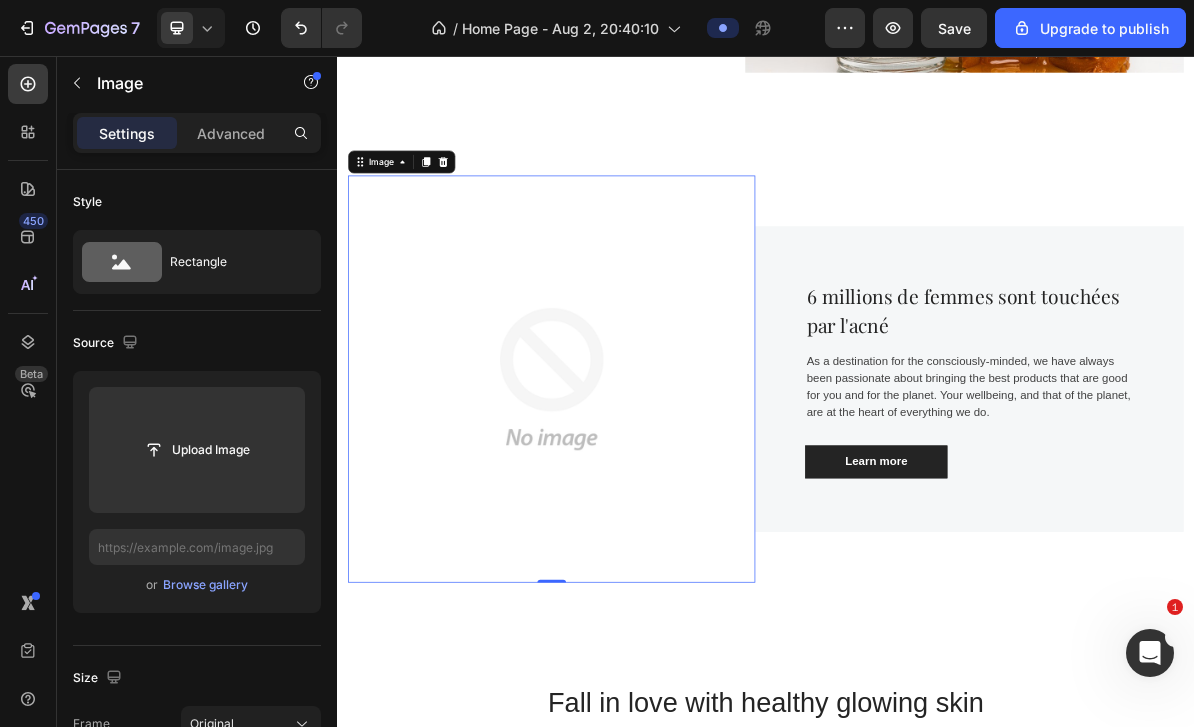 click 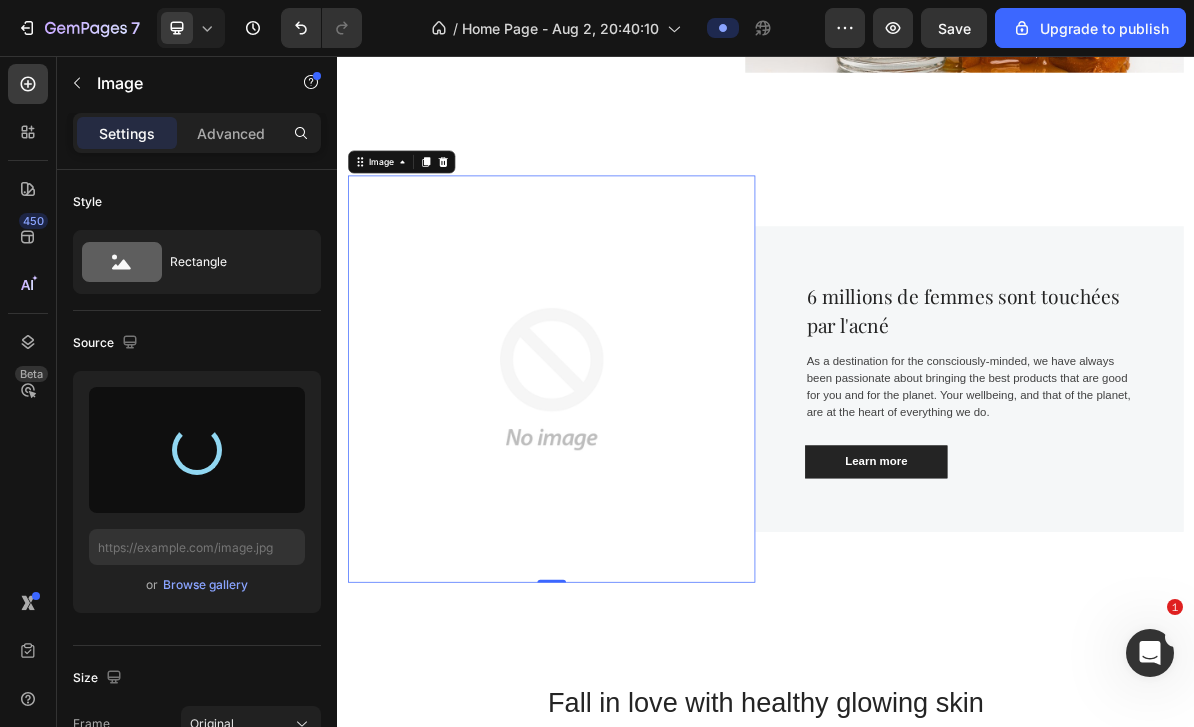 type on "https://cdn.shopify.com/s/files/1/0930/1688/3546/files/gempages_554003354175406997-9e90b7d6-8c01-4441-9b2d-083988818a72.jpg" 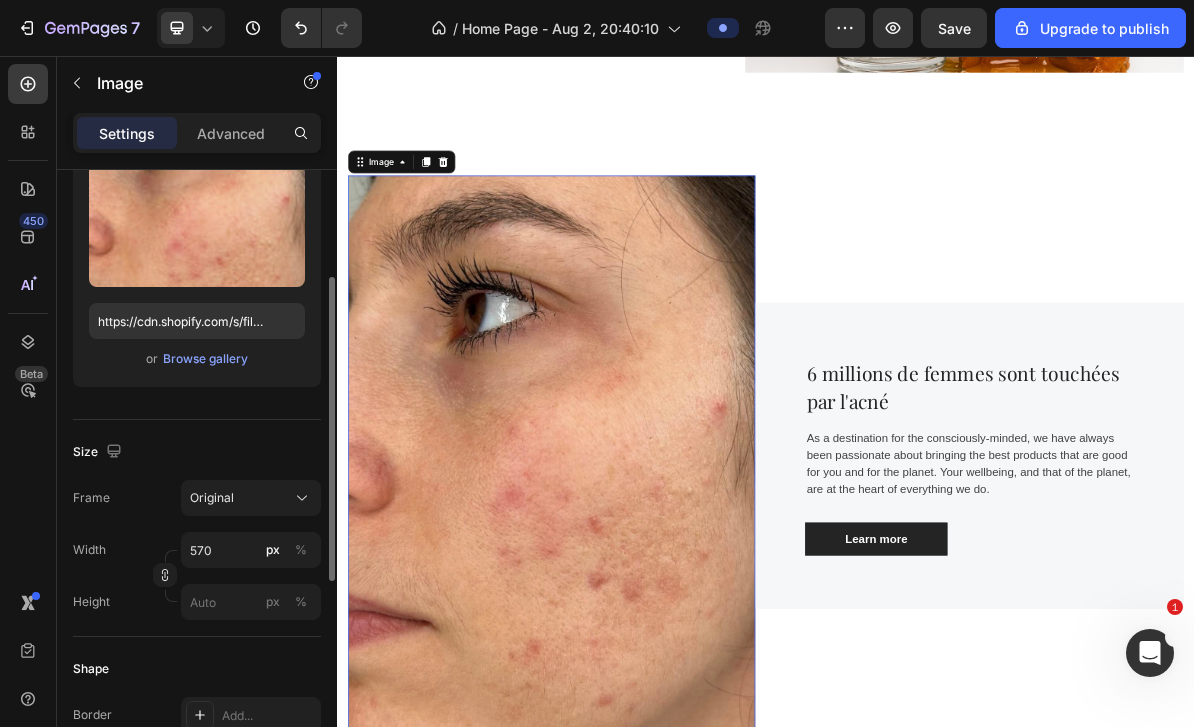 scroll, scrollTop: 237, scrollLeft: 0, axis: vertical 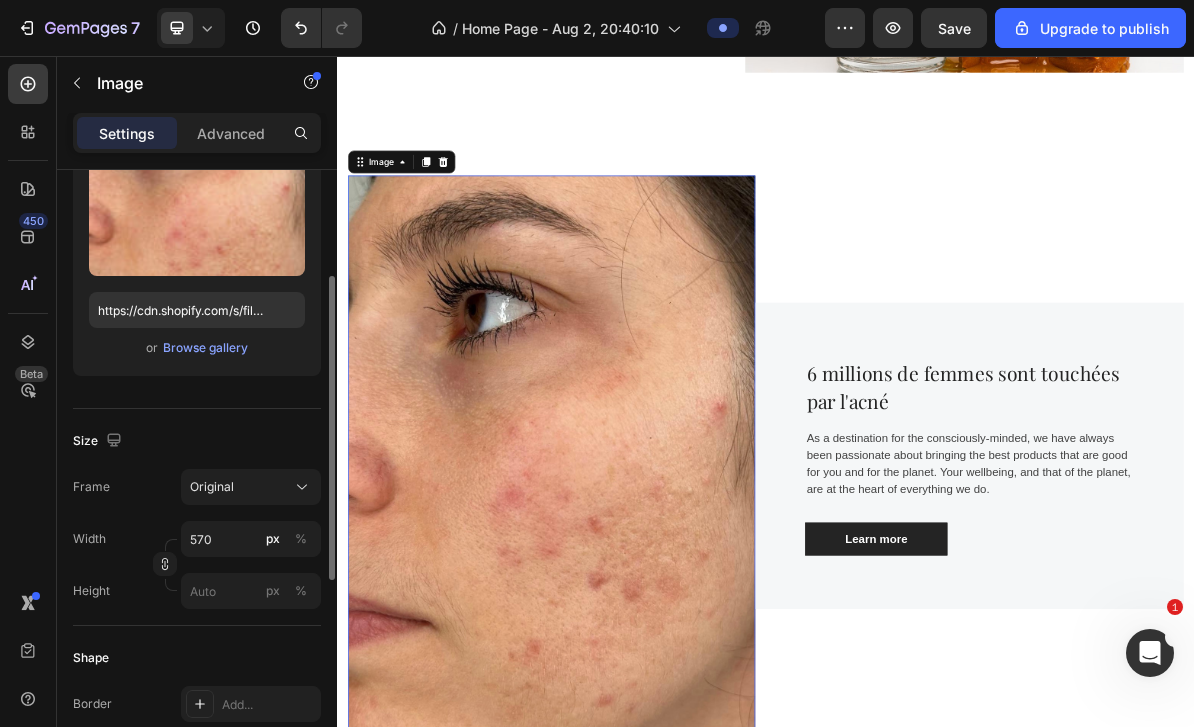 click on "Original" at bounding box center [251, 487] 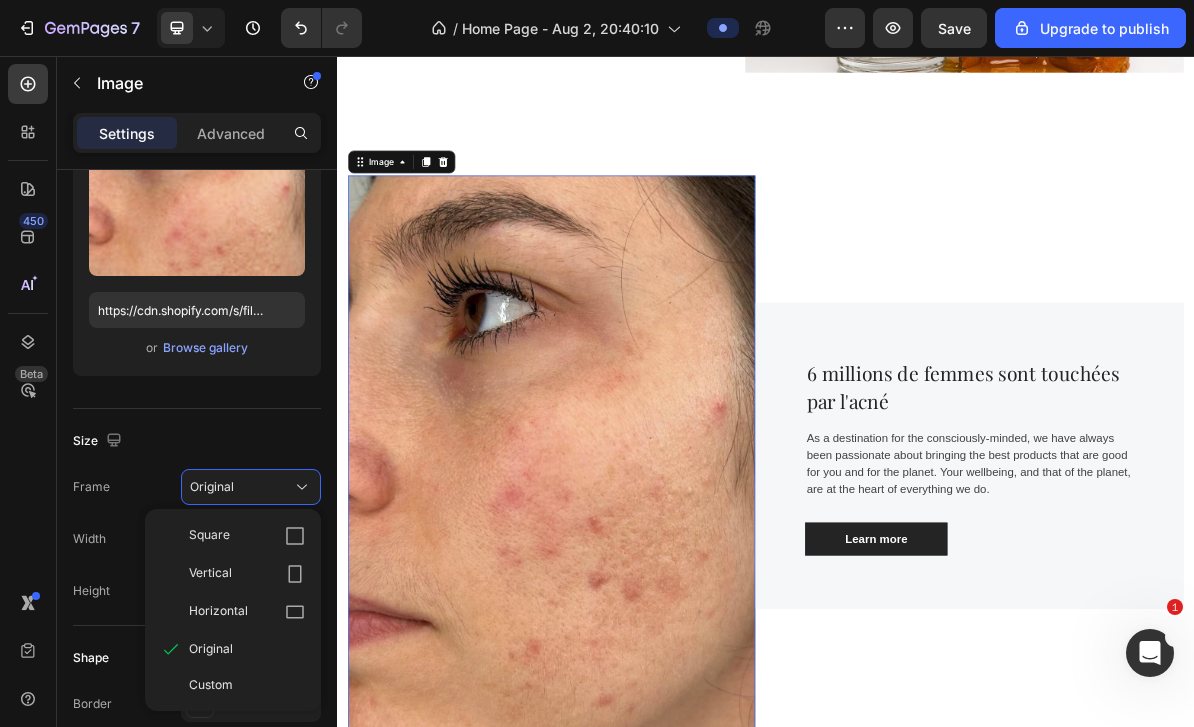 click on "Square" at bounding box center [209, 536] 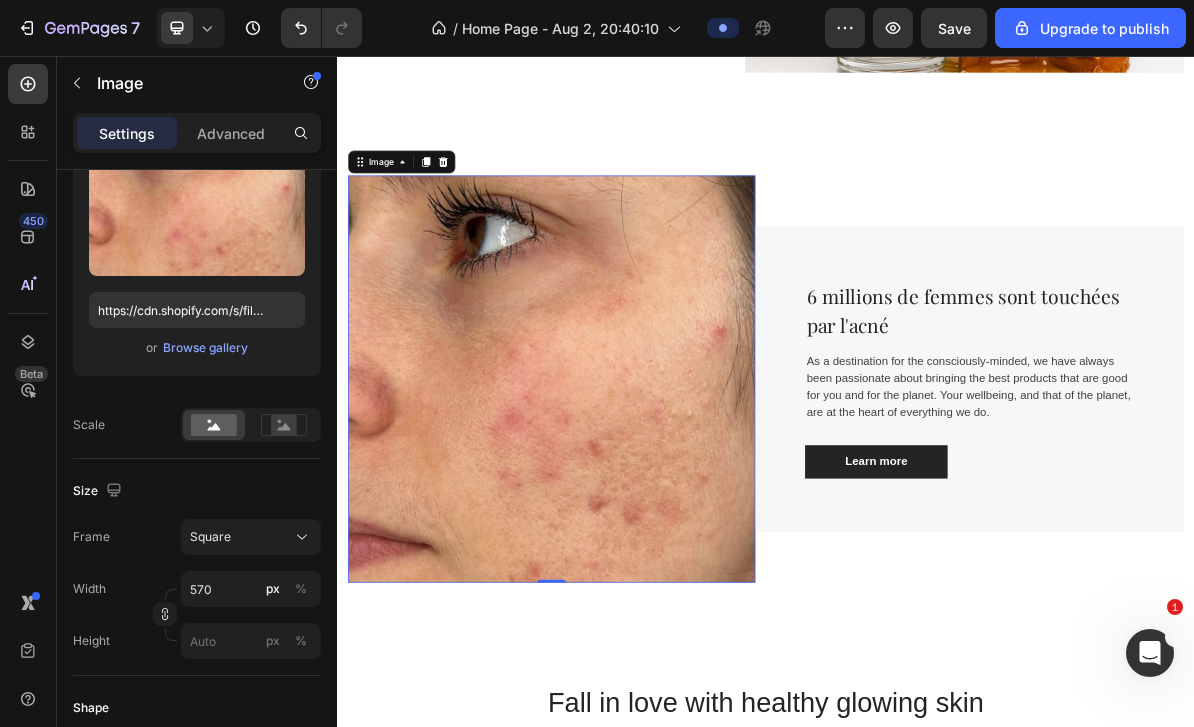 click on "Square" at bounding box center (210, 537) 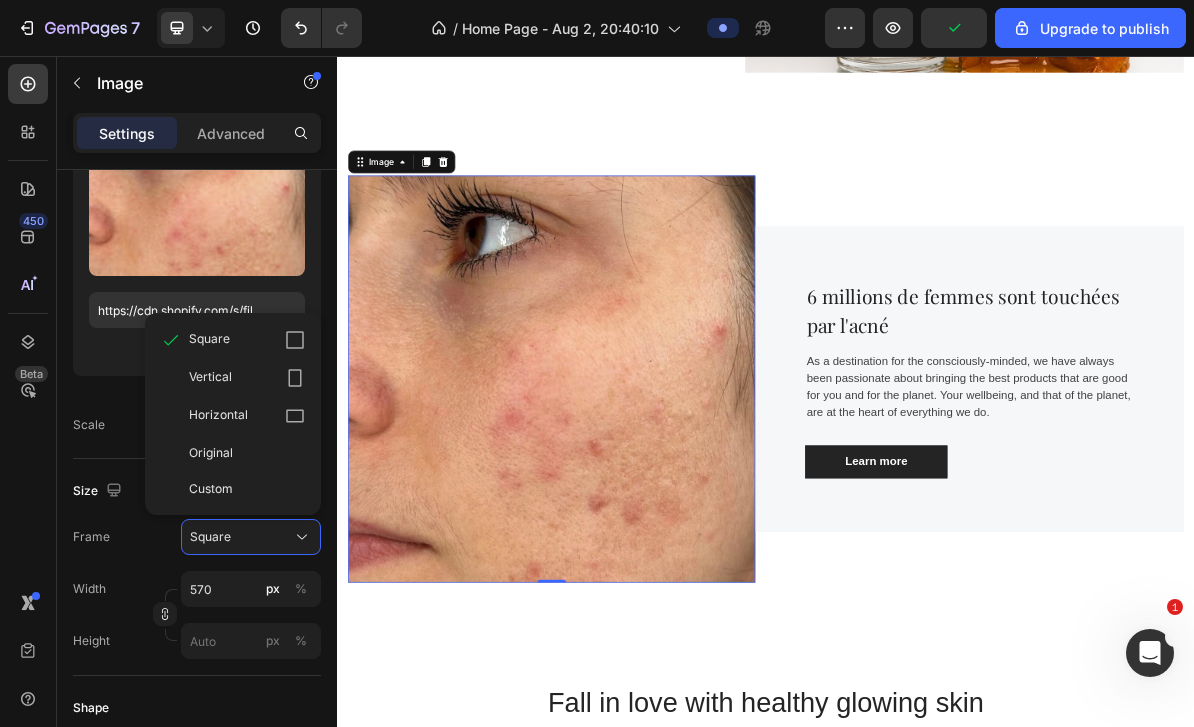 click on "Horizontal" at bounding box center (218, 416) 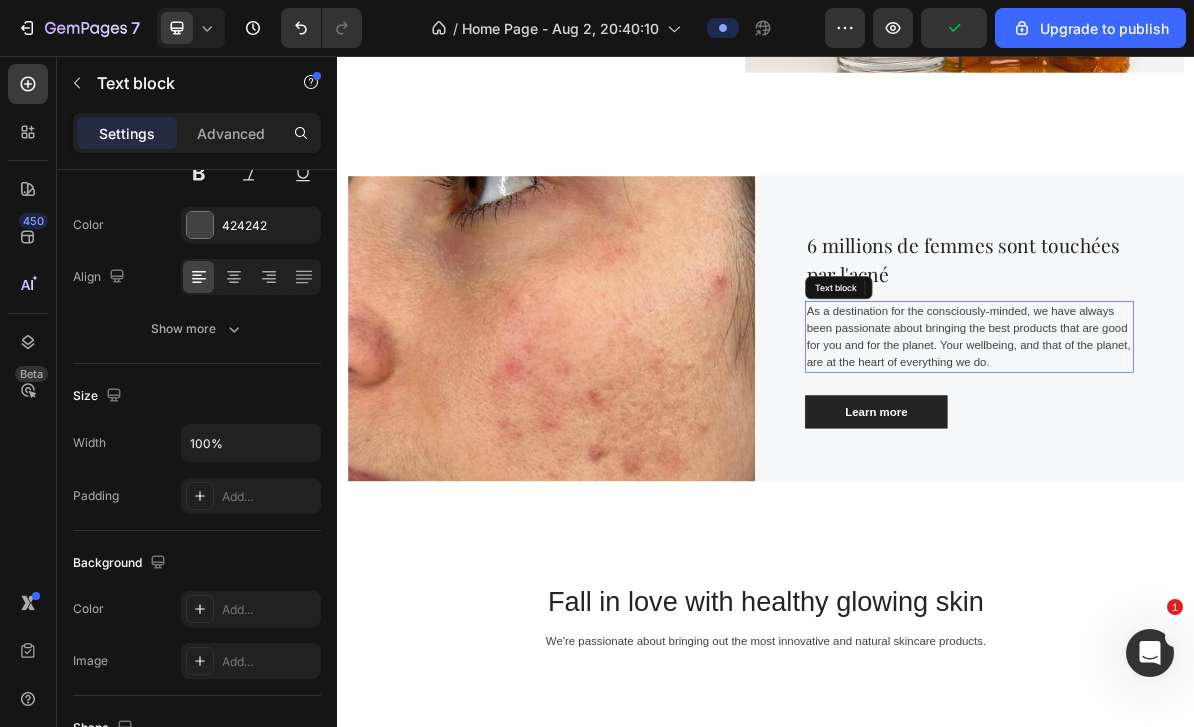 scroll, scrollTop: 651, scrollLeft: 0, axis: vertical 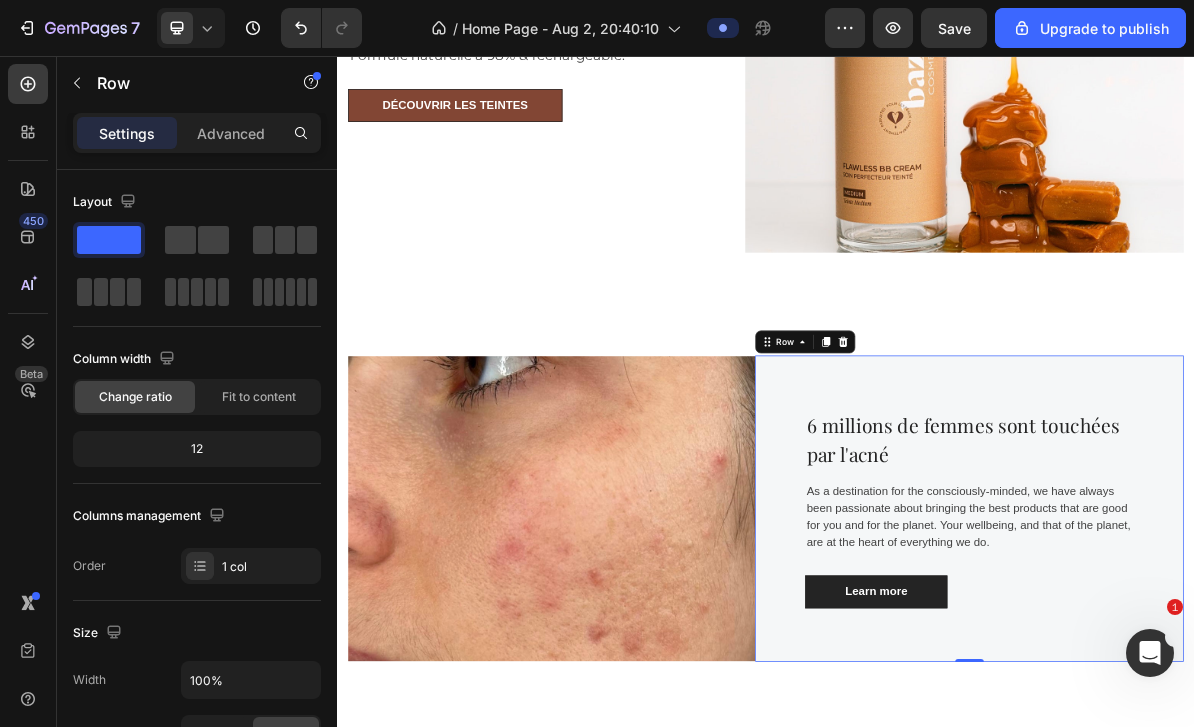 click on "Settings" at bounding box center (127, 133) 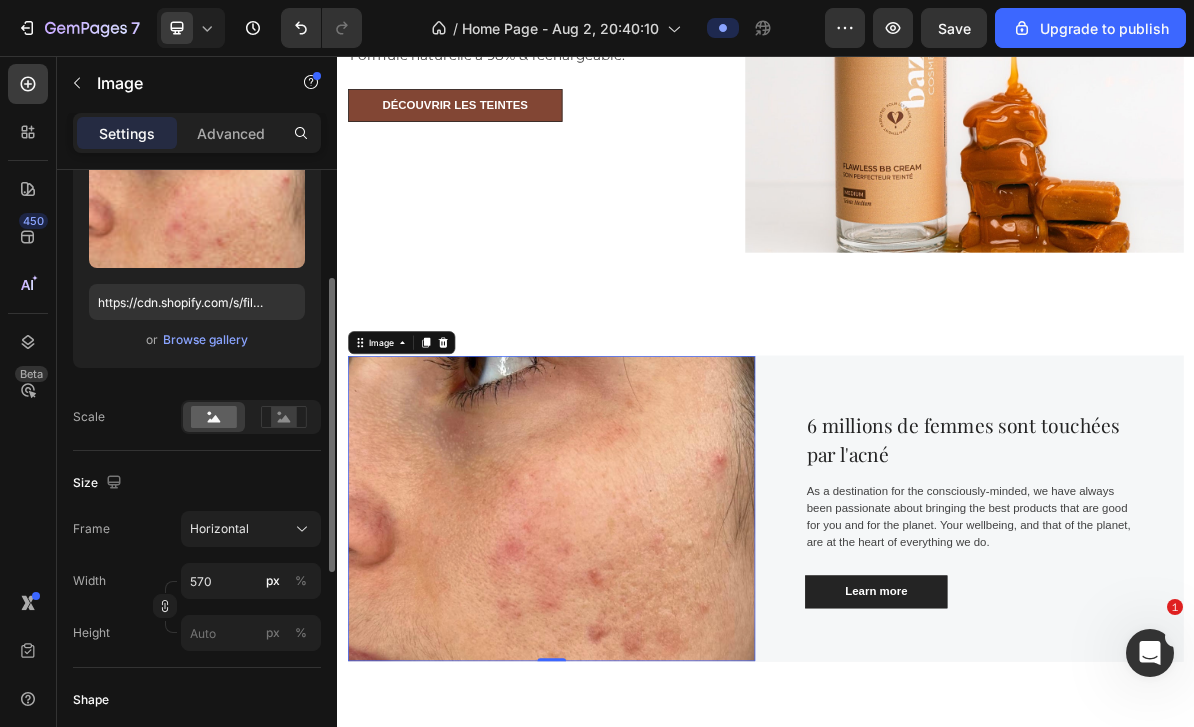 scroll, scrollTop: 248, scrollLeft: 0, axis: vertical 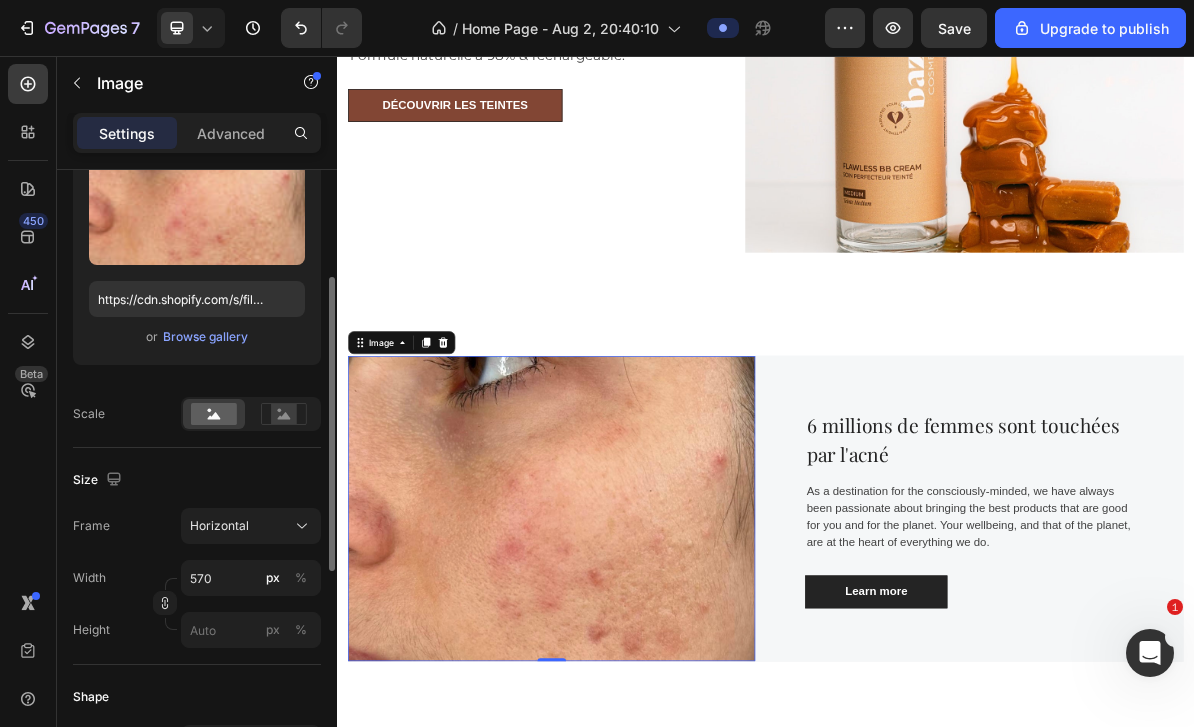 click on "Horizontal" at bounding box center (251, 526) 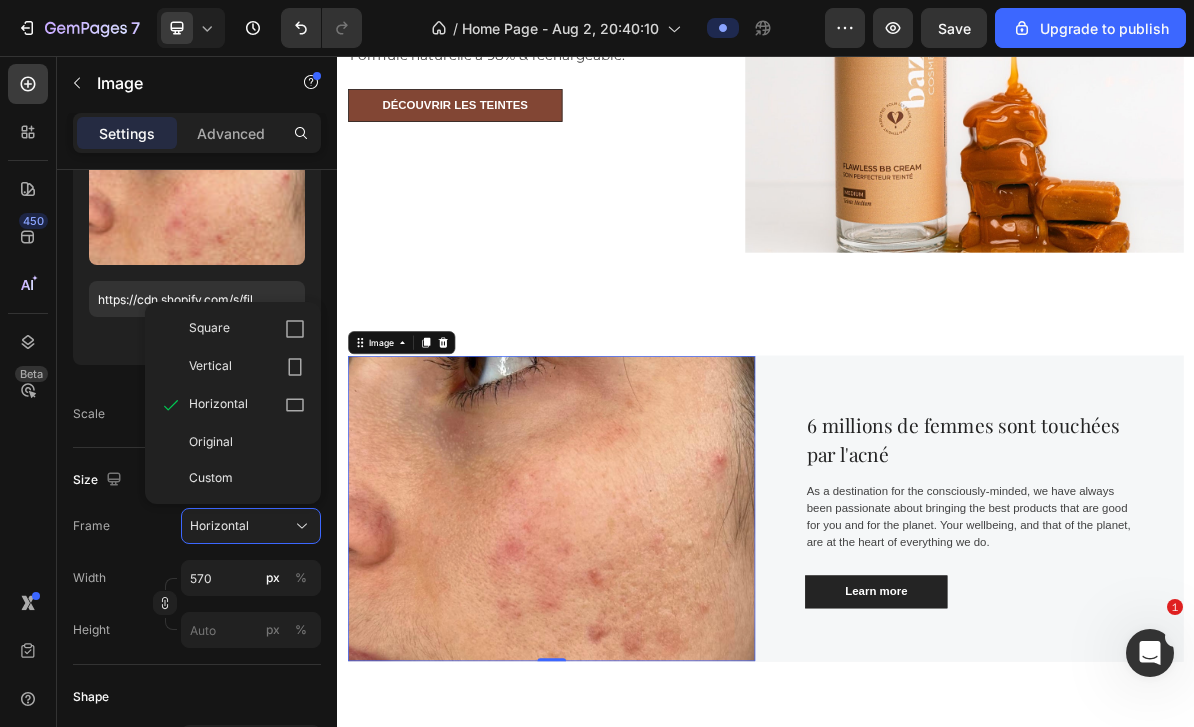 click on "Square" 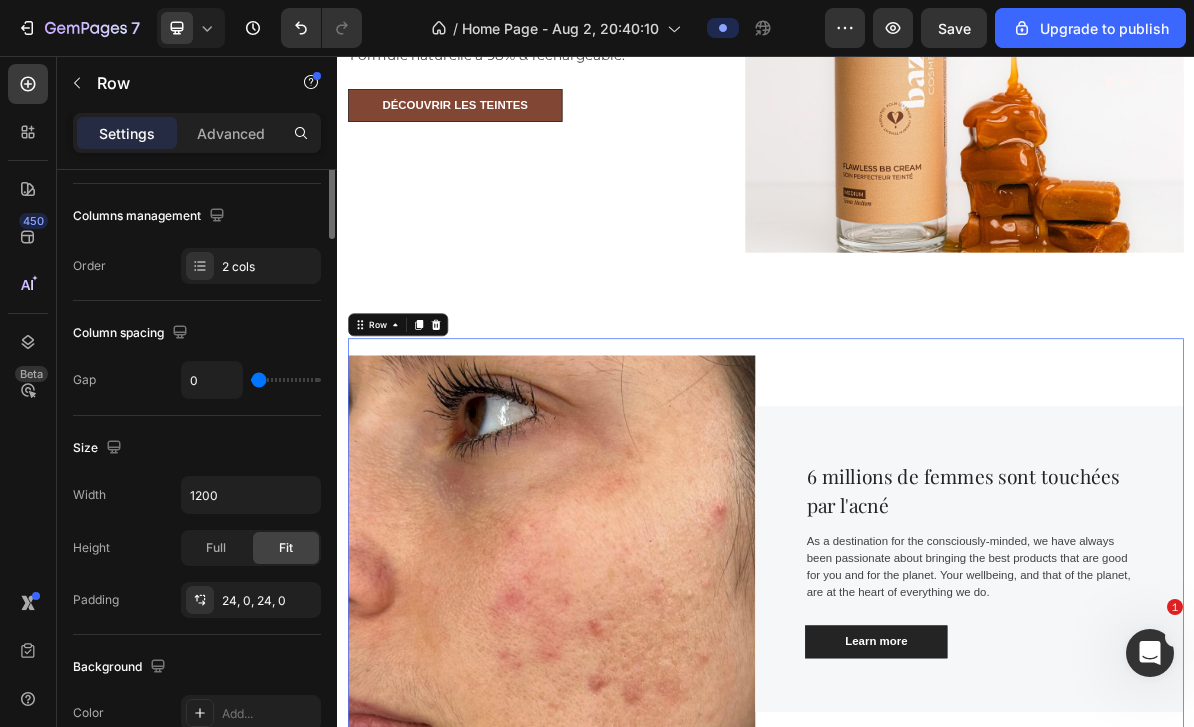 scroll, scrollTop: 334, scrollLeft: 0, axis: vertical 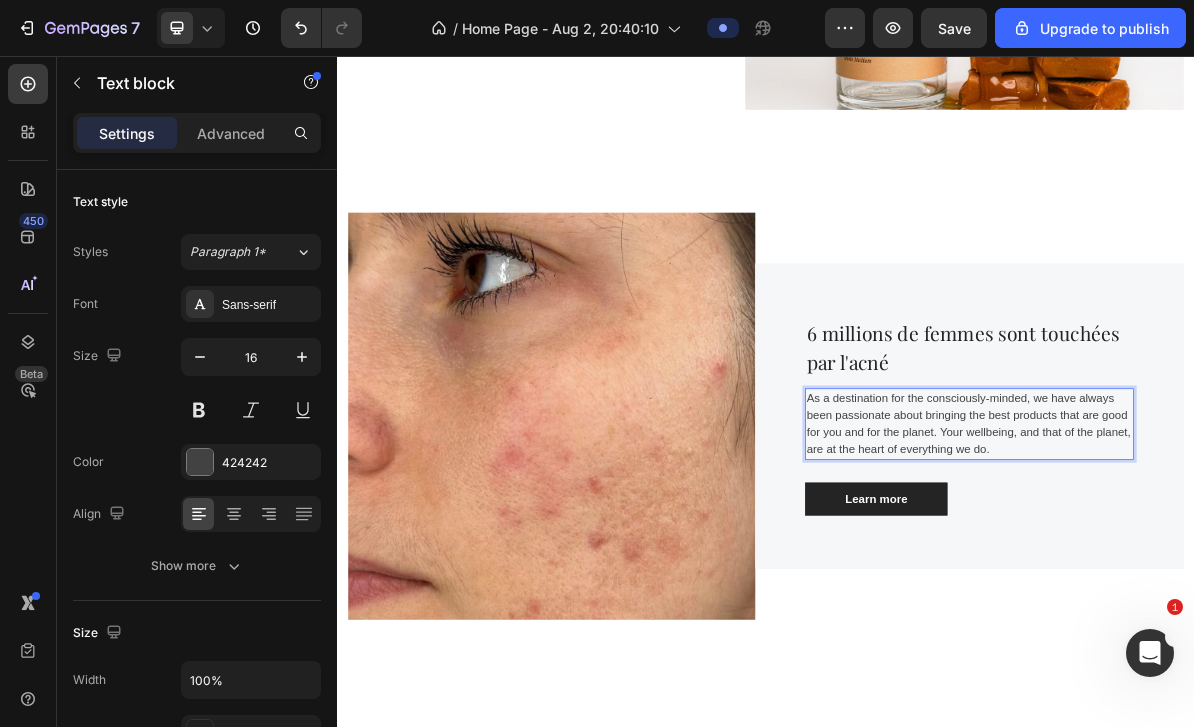 click on "As a destination for the consciously-minded, we have always been passionate about bringing the best products that are good for you and for the planet. Your wellbeing, and that of the planet, are at the heart of everything we do." at bounding box center (1222, 571) 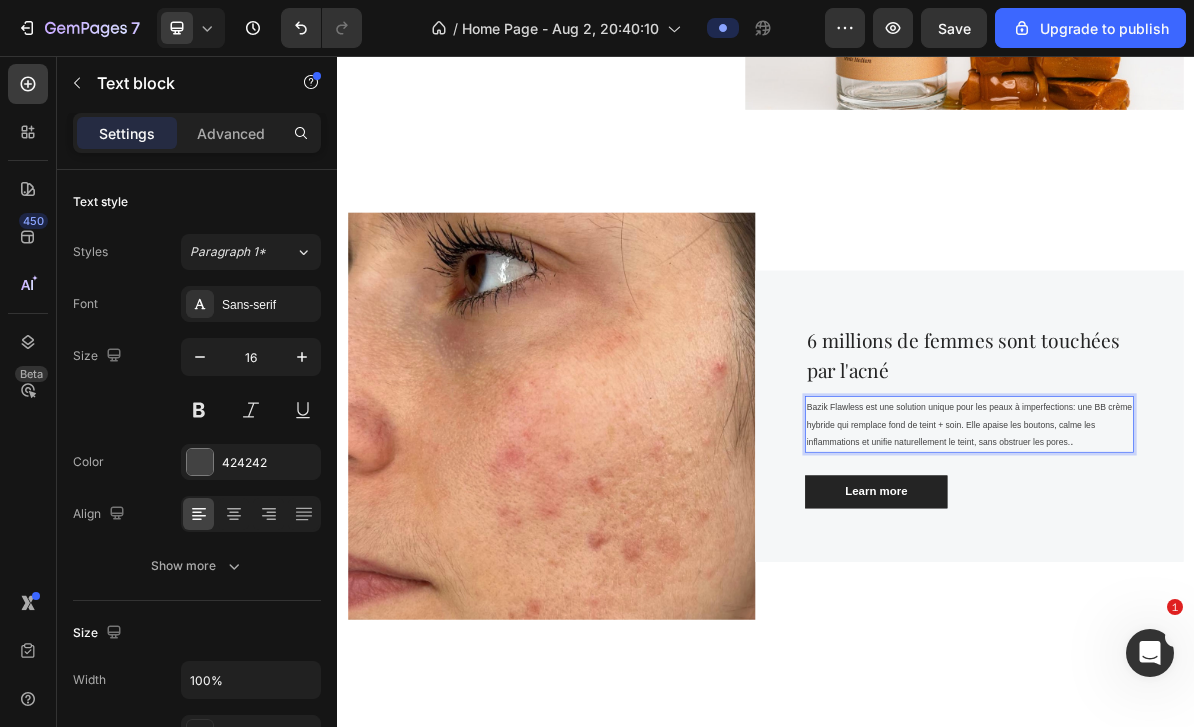 click on "Bazik Flawless est une solution unique pour les peaux à imperfections: une BB crème hybride qui remplace fond de teint + soin. Elle apaise les boutons, calme les inflammations et unifie naturellement le teint, sans obstruer les pores." at bounding box center [1222, 572] 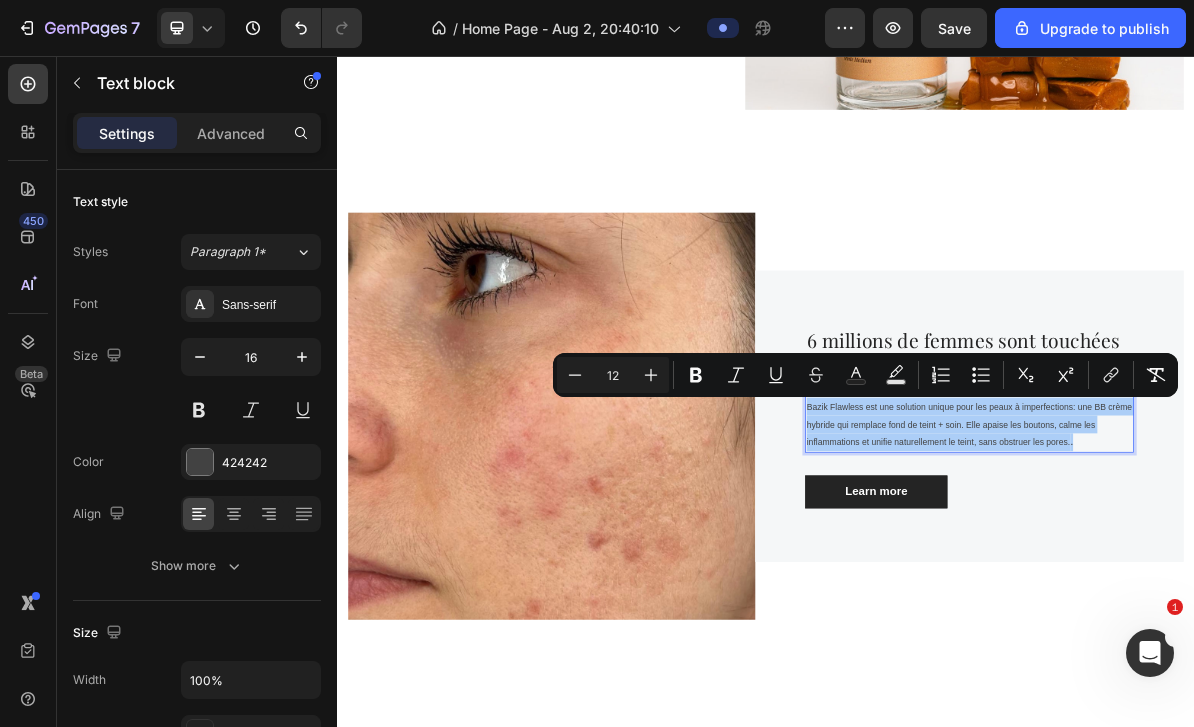 click 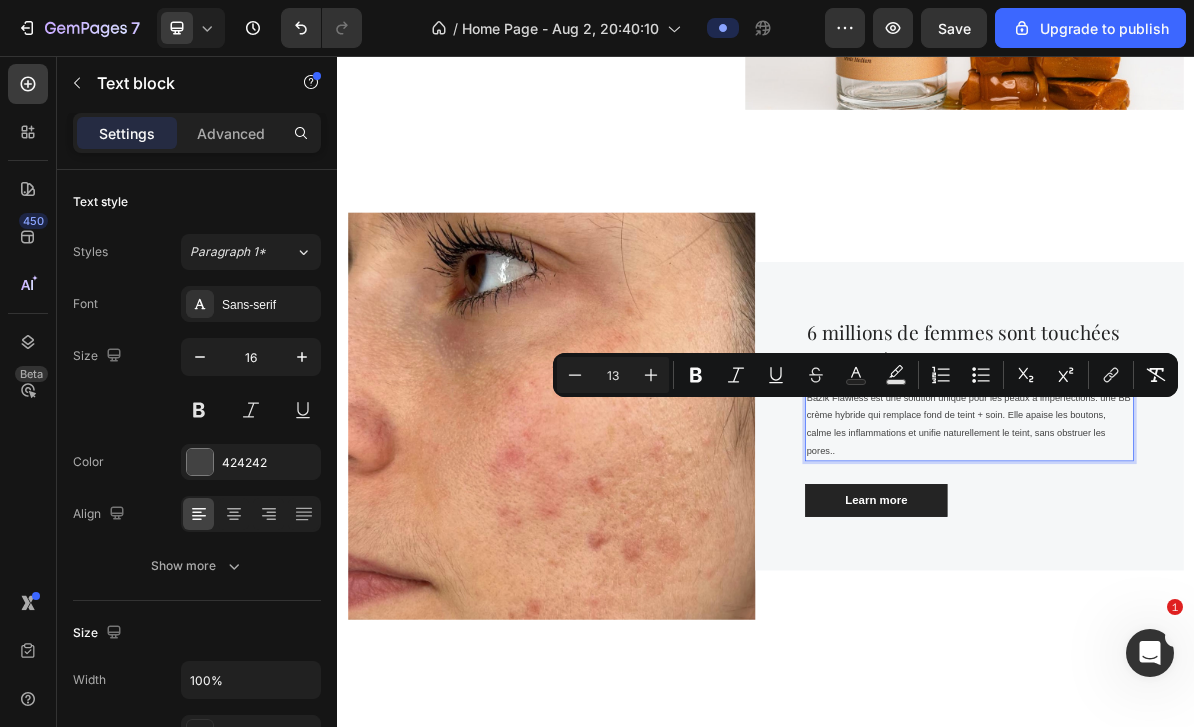 click 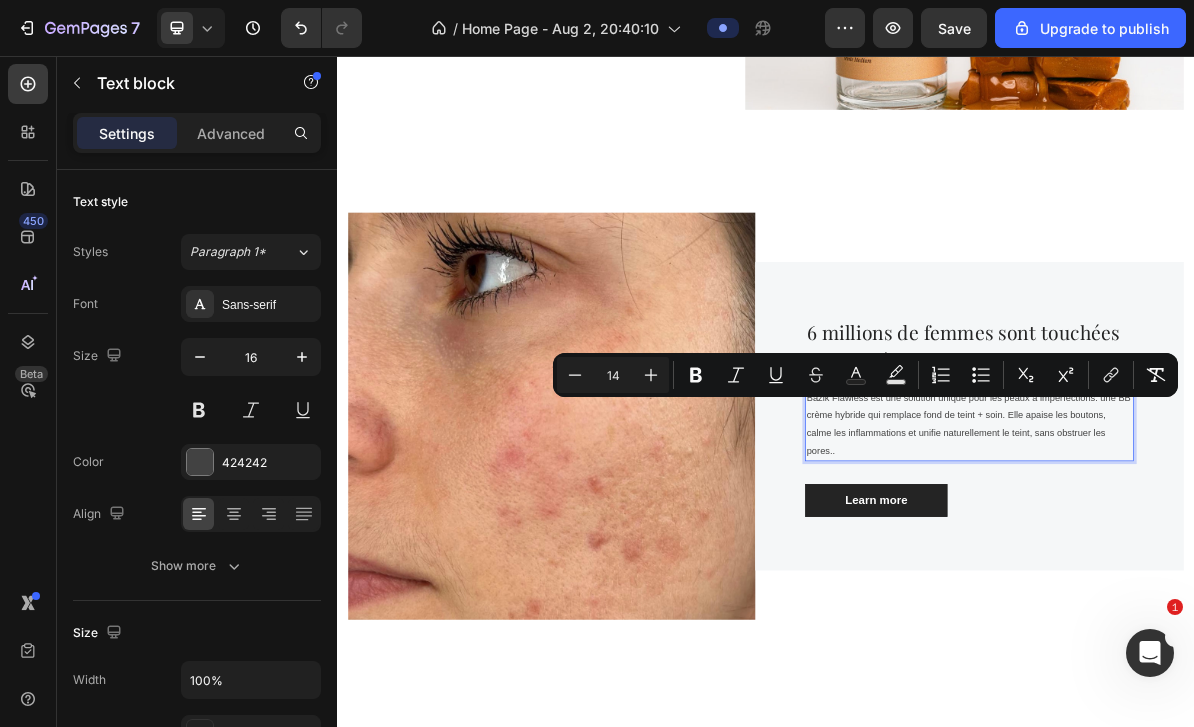 click 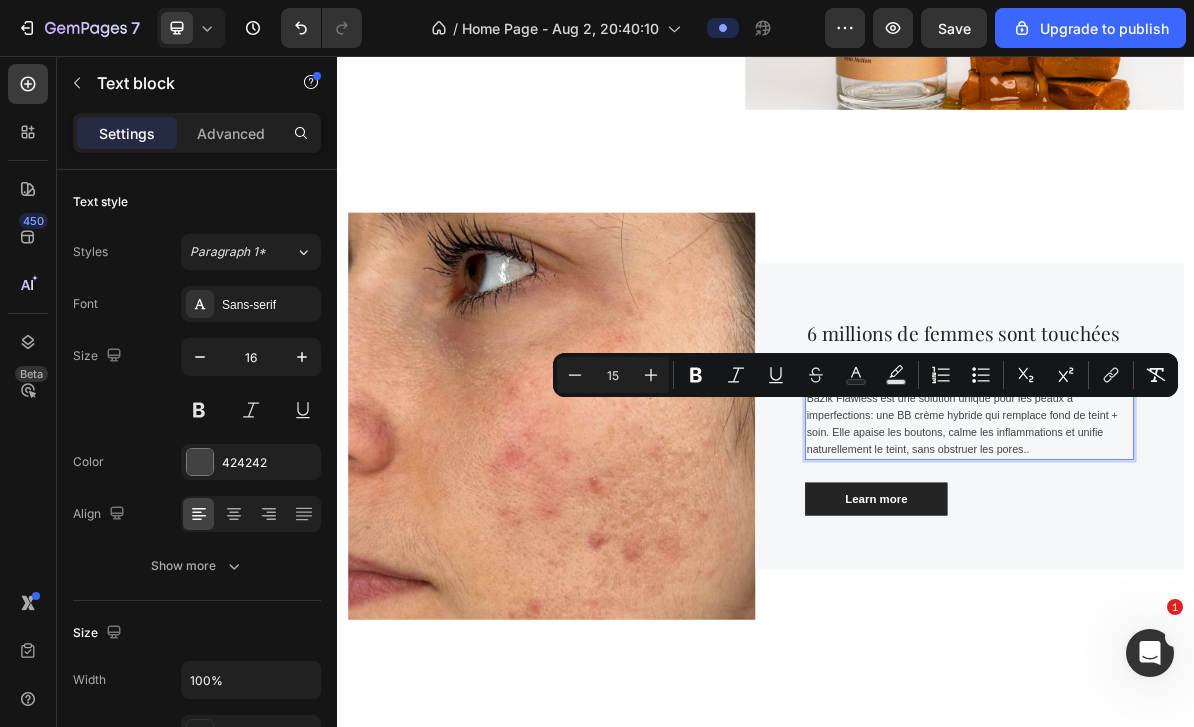 click 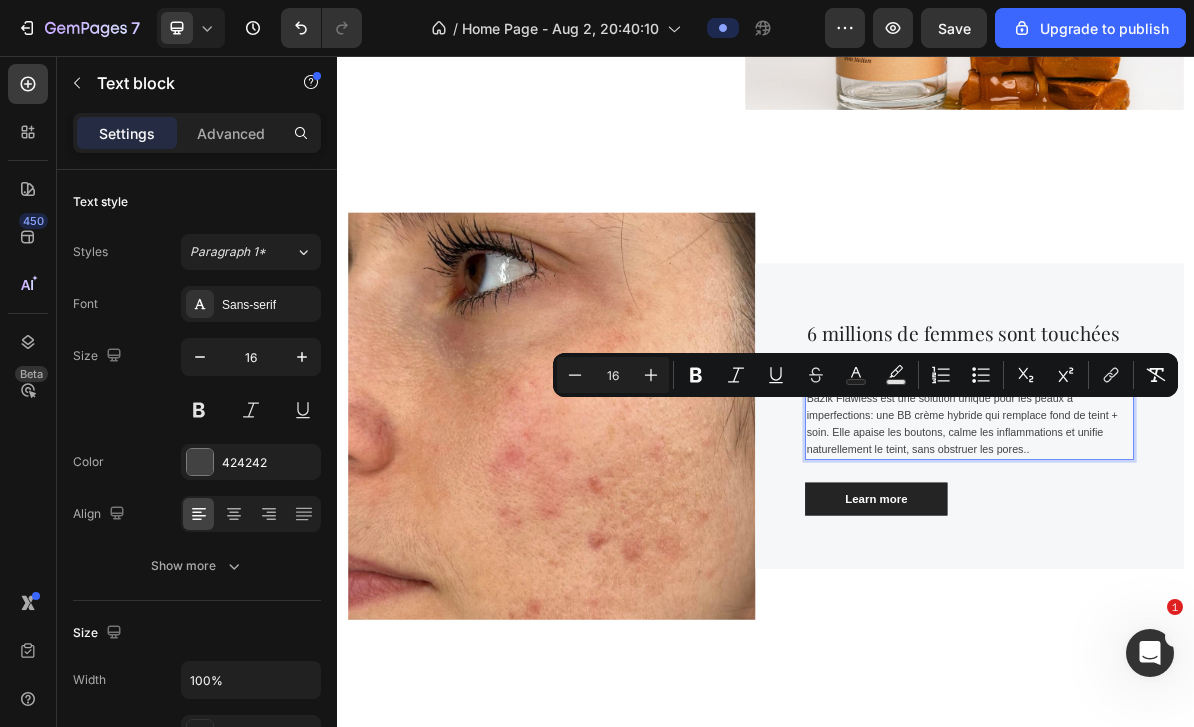 click 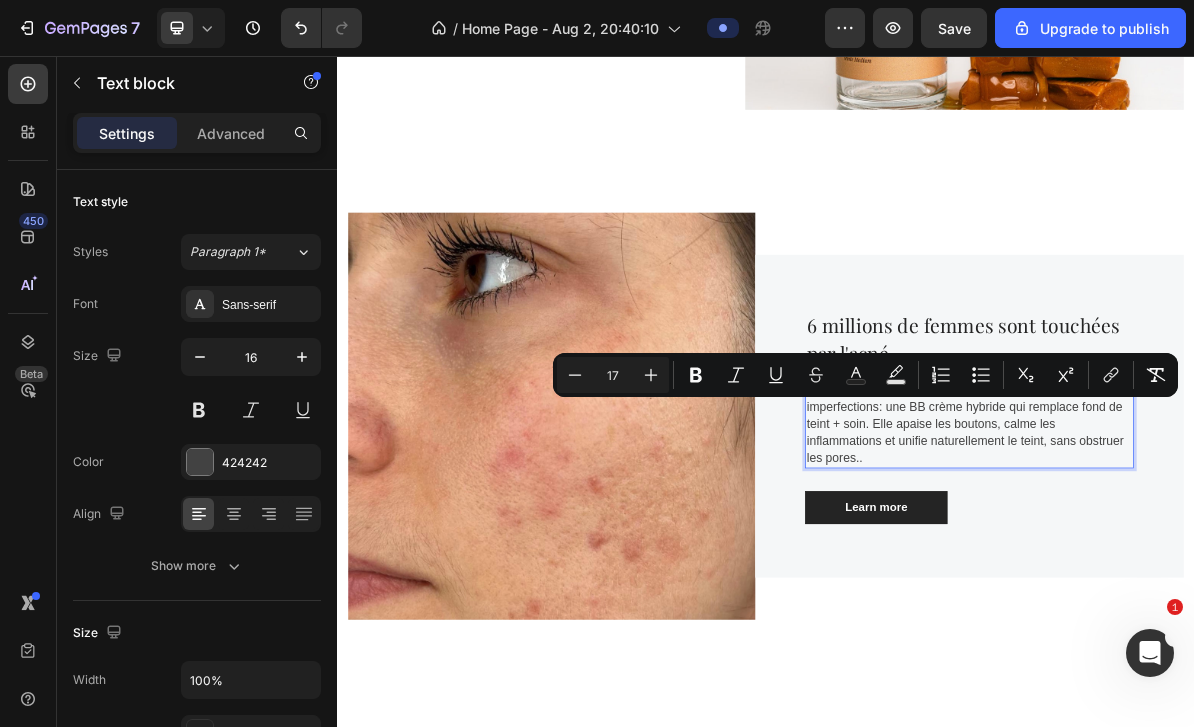 click 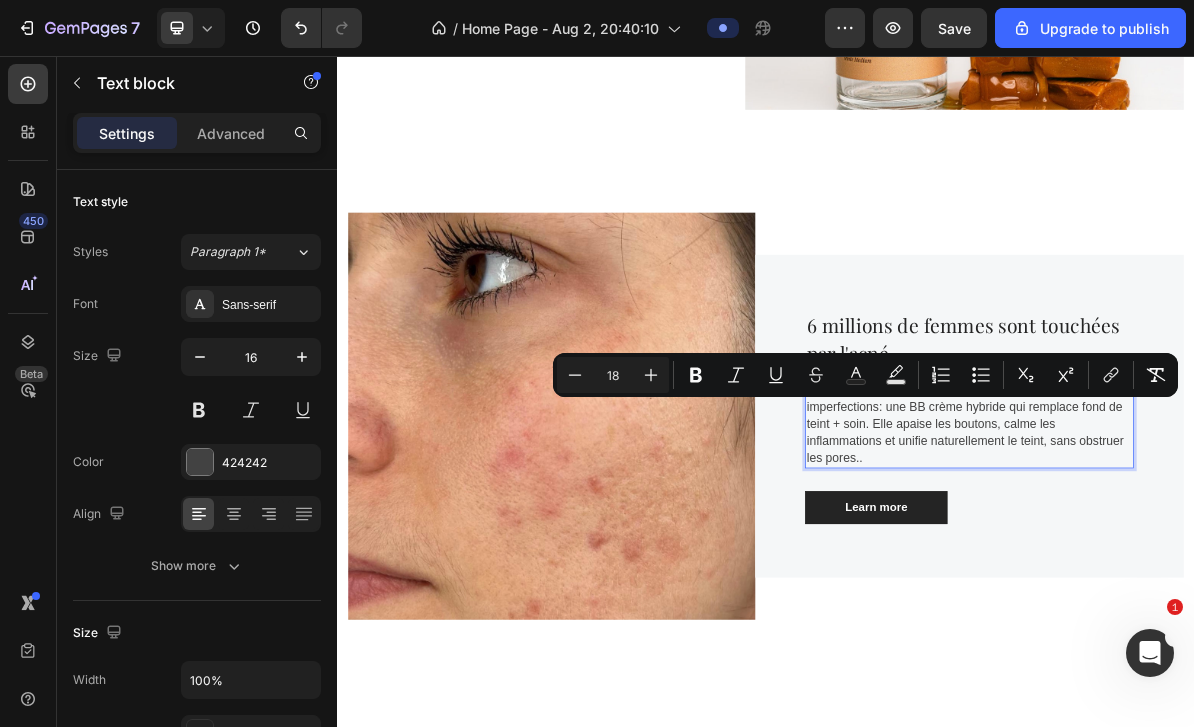 click 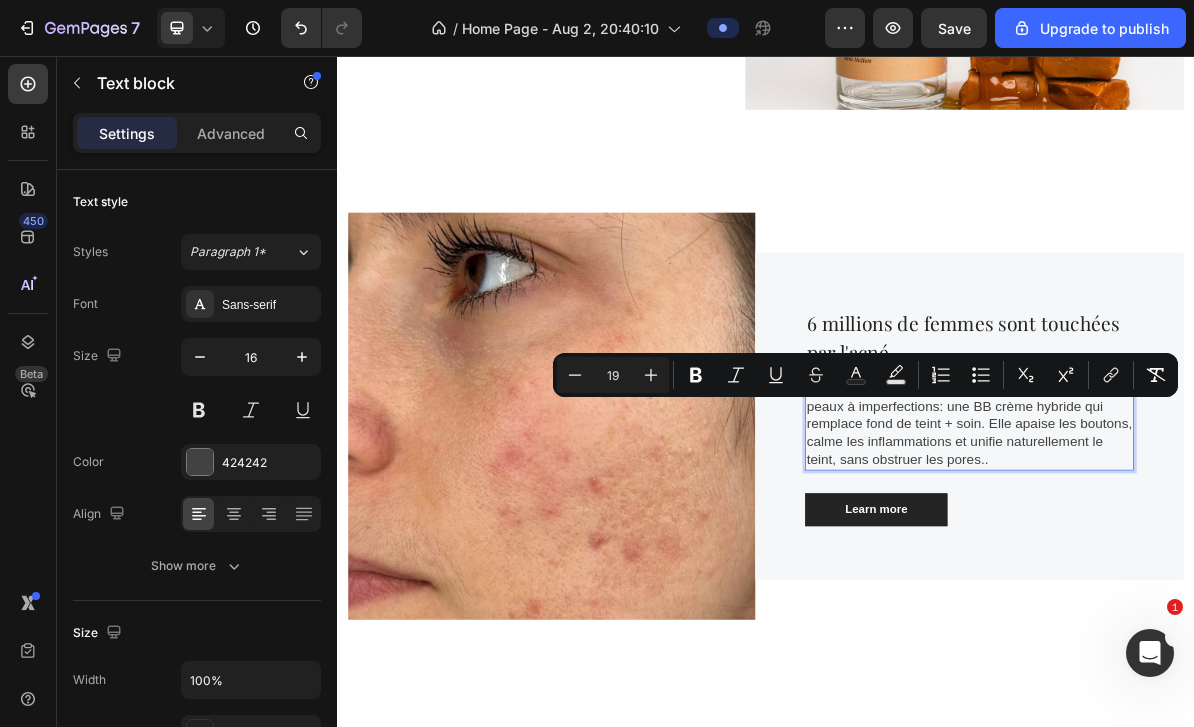 click 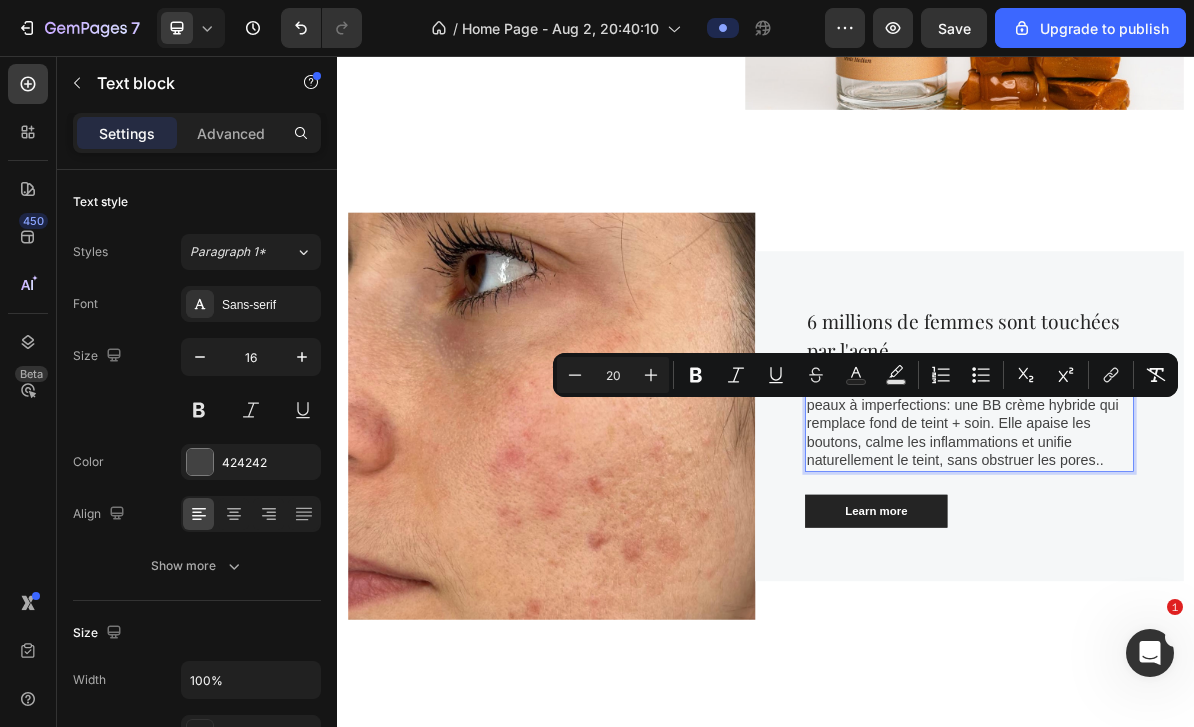 click 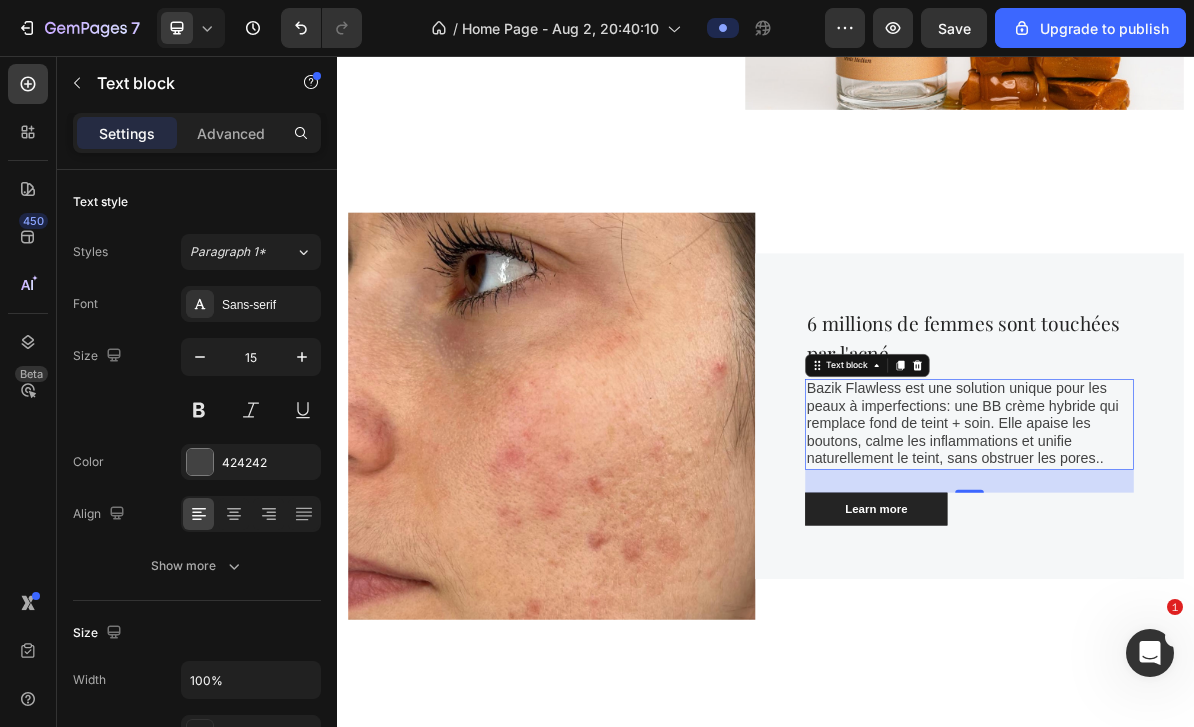 click on "Sans-serif" at bounding box center [269, 305] 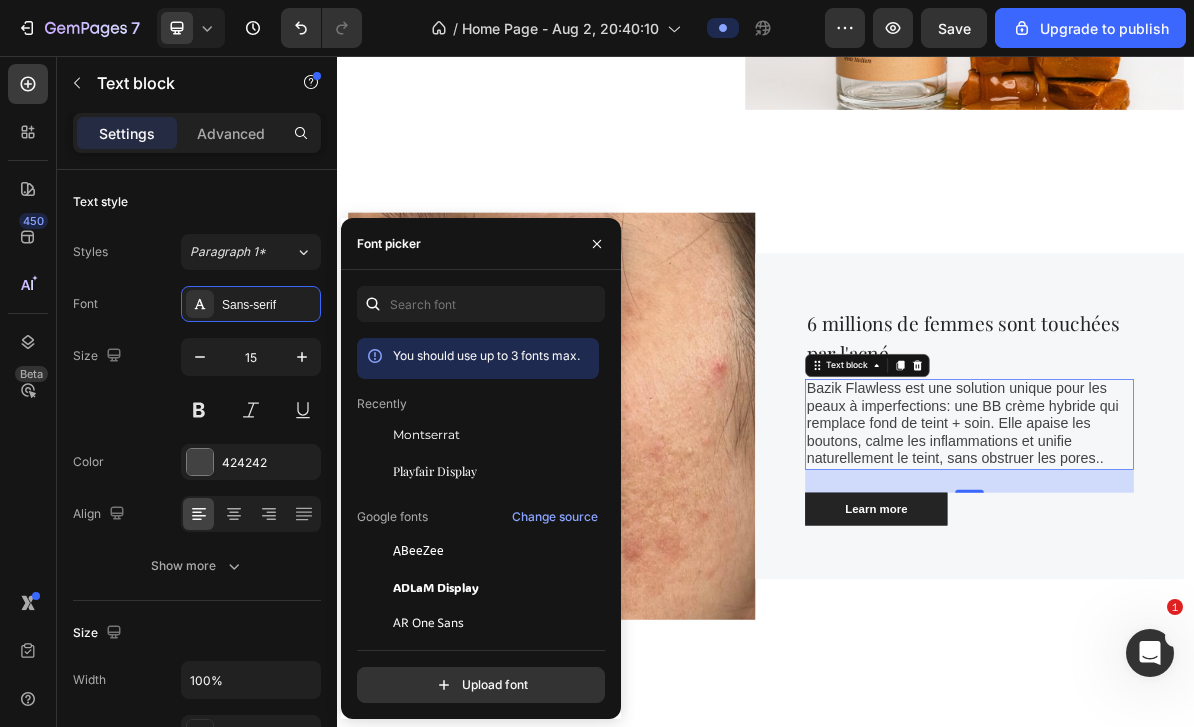 click on "Montserrat" at bounding box center (494, 435) 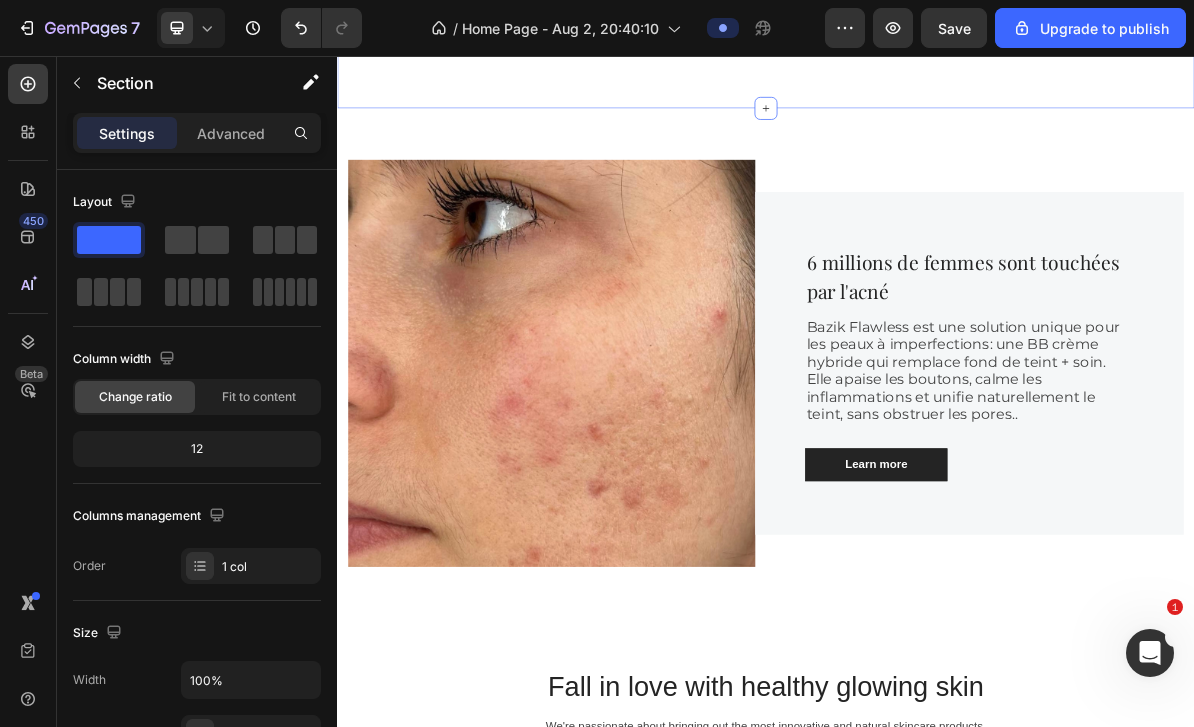 scroll, scrollTop: 720, scrollLeft: 0, axis: vertical 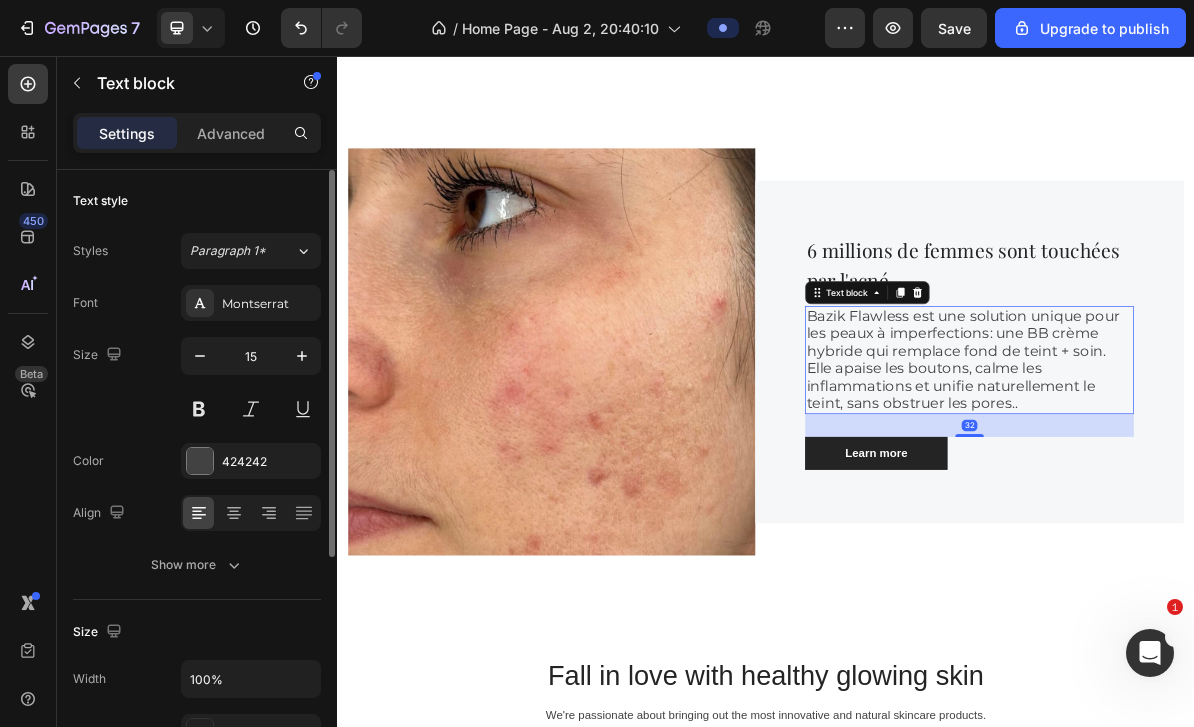 click 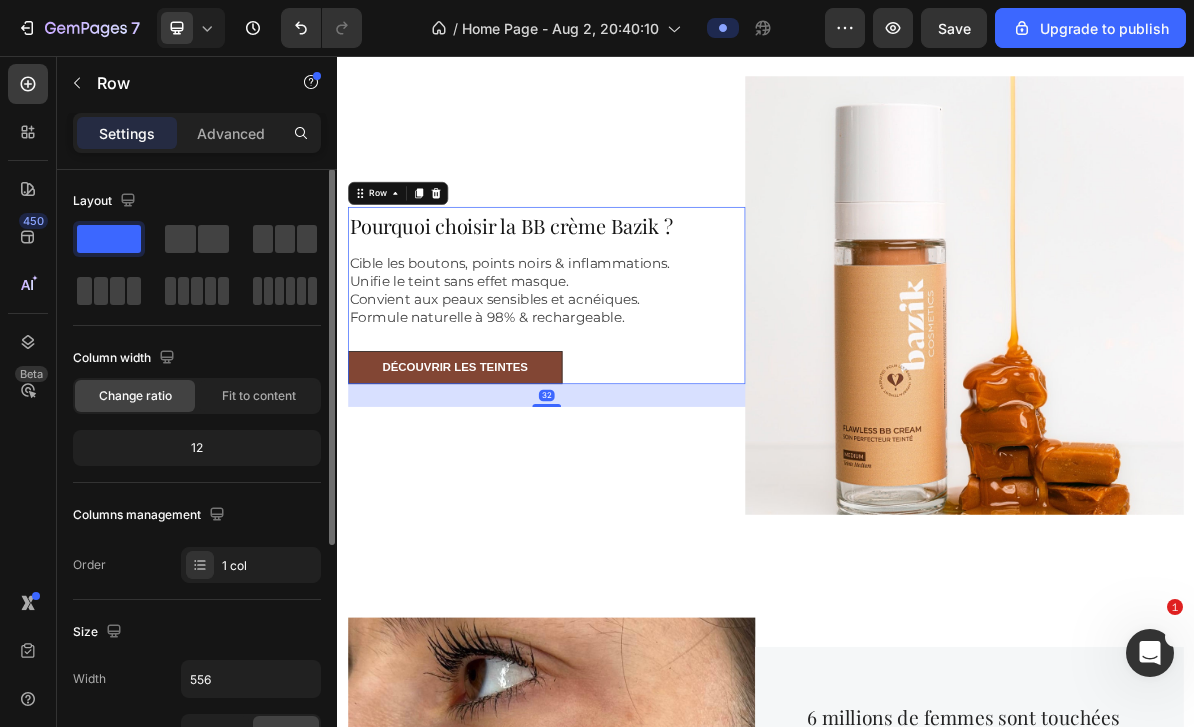 scroll, scrollTop: 0, scrollLeft: 0, axis: both 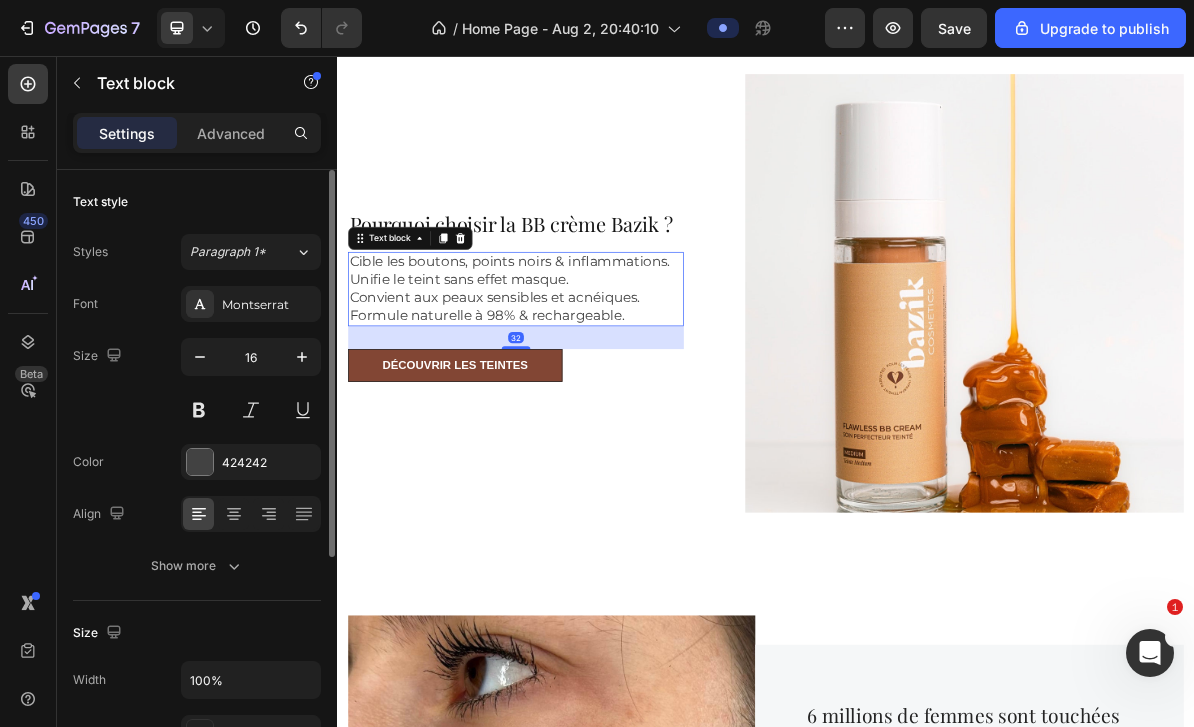click on "Unifie le teint sans effet masque." at bounding box center (507, 368) 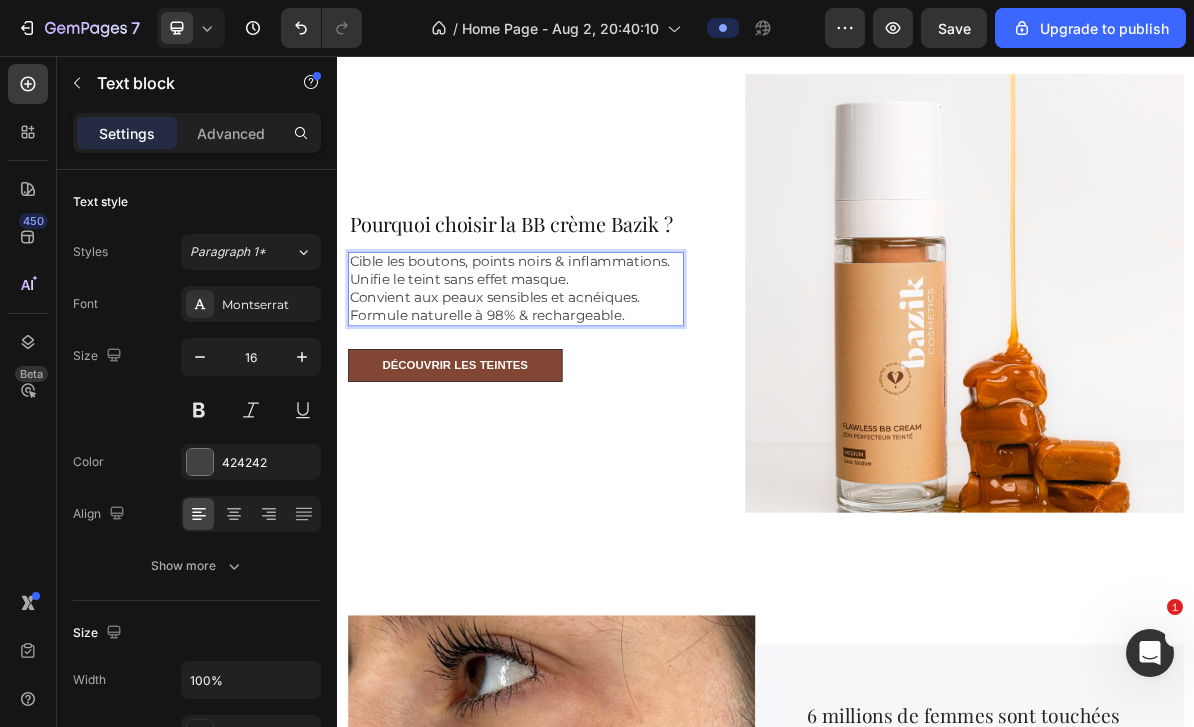 click on "Convient aux peaux sensibles et acnéiques." at bounding box center [557, 393] 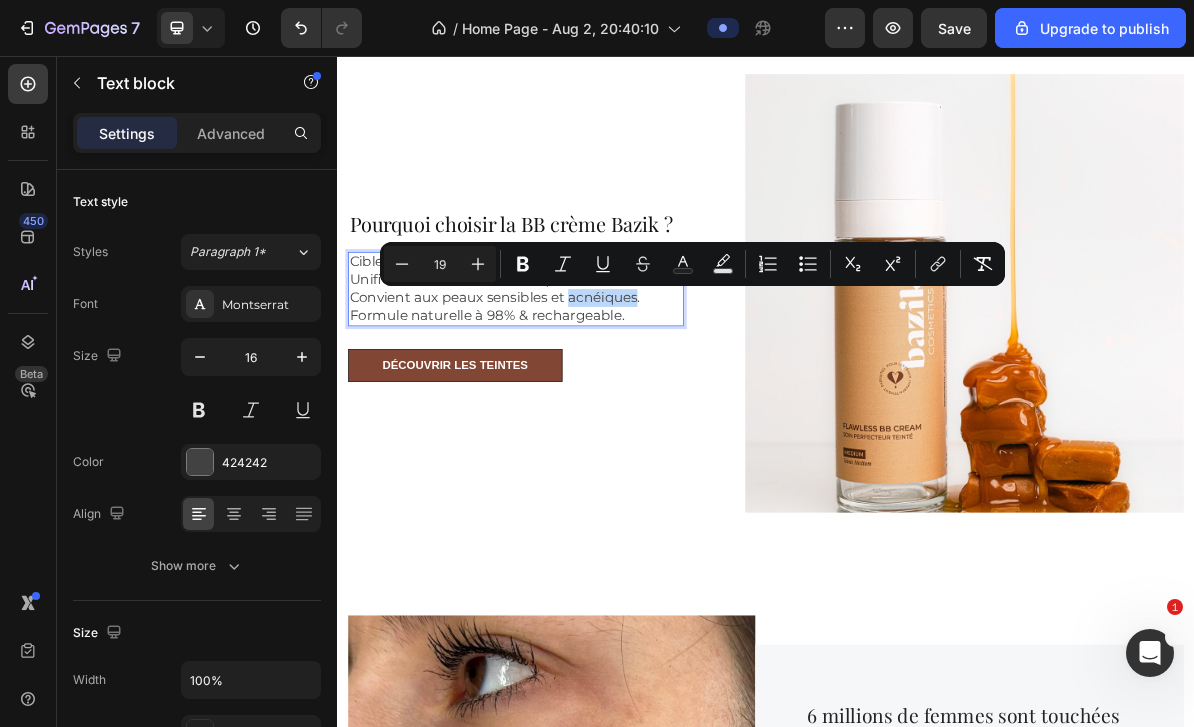 click on "Convient aux peaux sensibles et acnéiques." at bounding box center [557, 393] 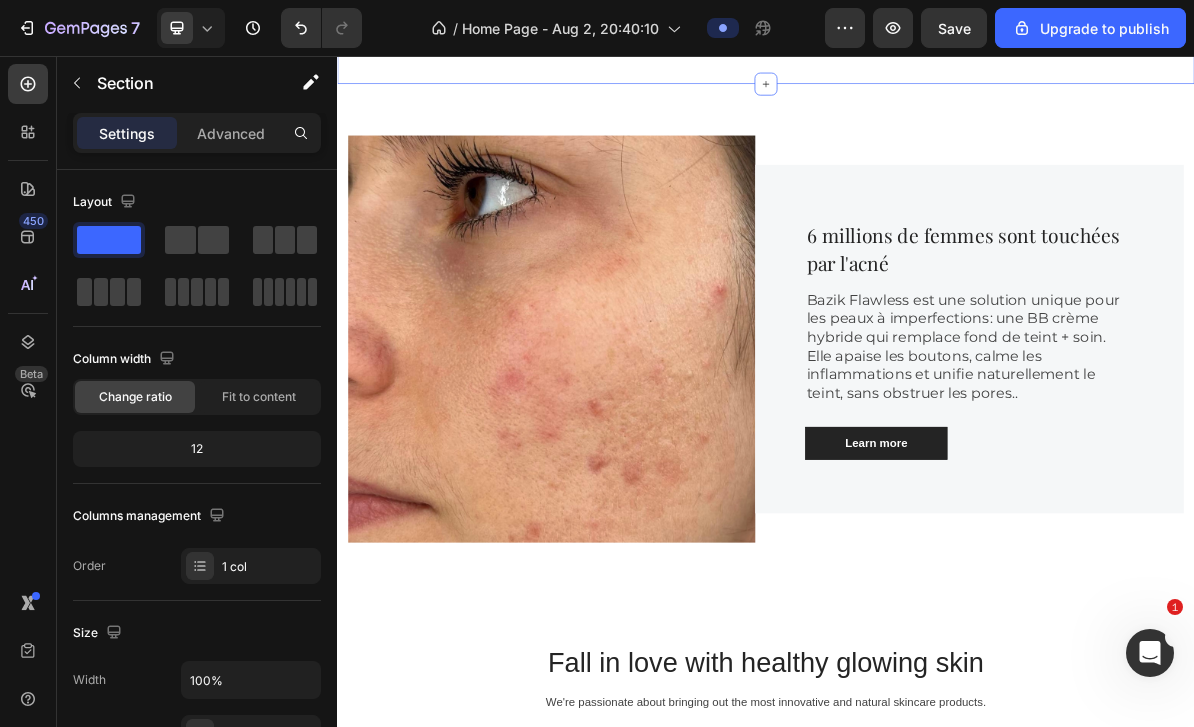 scroll, scrollTop: 823, scrollLeft: 0, axis: vertical 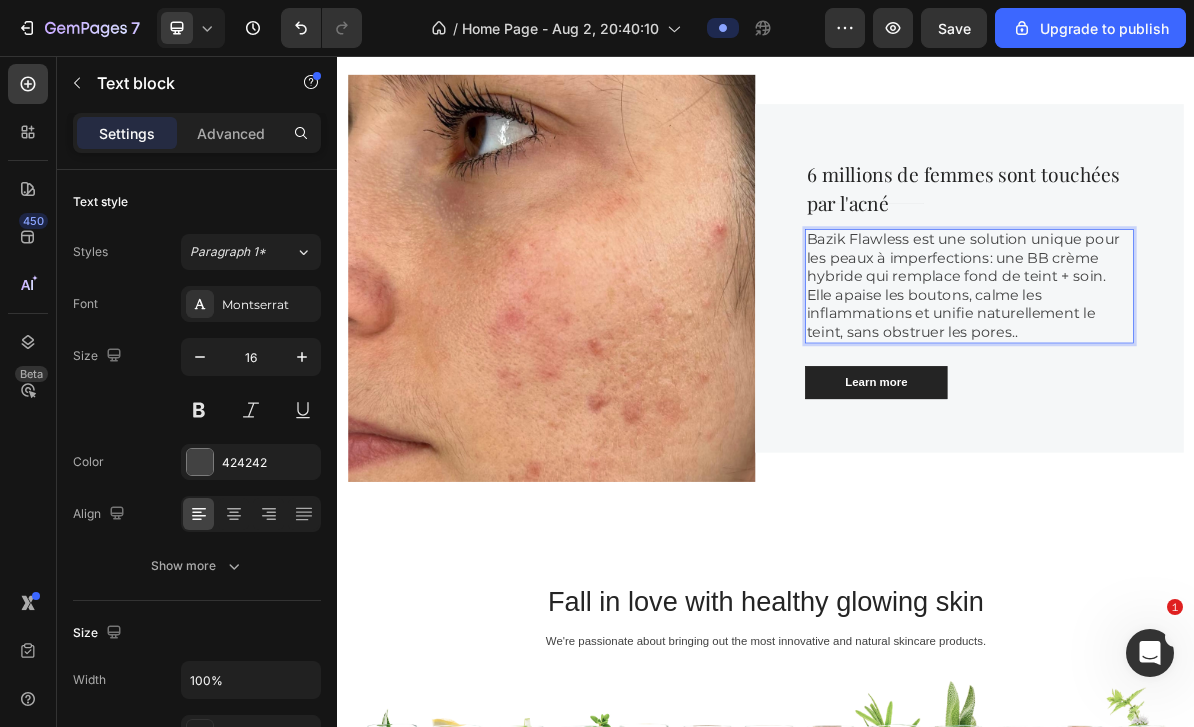 click on "Bazik Flawless est une solution unique pour les peaux à imperfections: une BB crème hybride qui remplace fond de teint + soin. Elle apaise les boutons, calme les inflammations et unifie naturellement le teint, sans obstruer les pores.." at bounding box center (1213, 377) 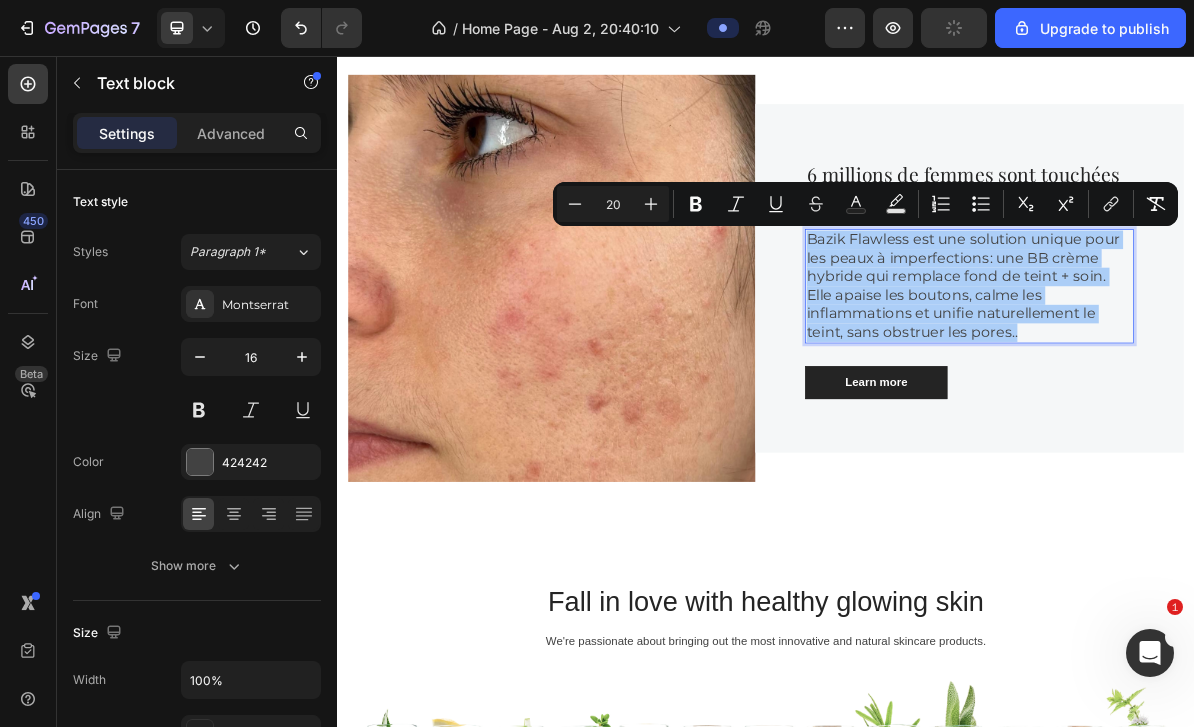 click on "Minus" at bounding box center (575, 204) 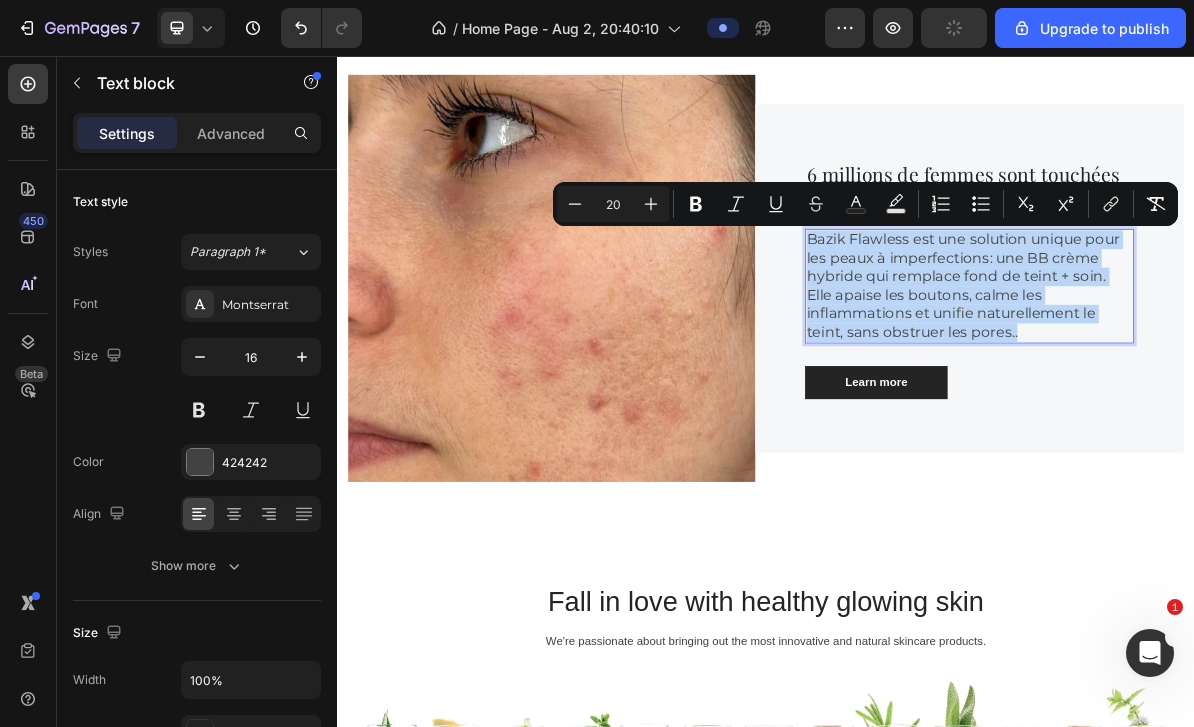 type on "19" 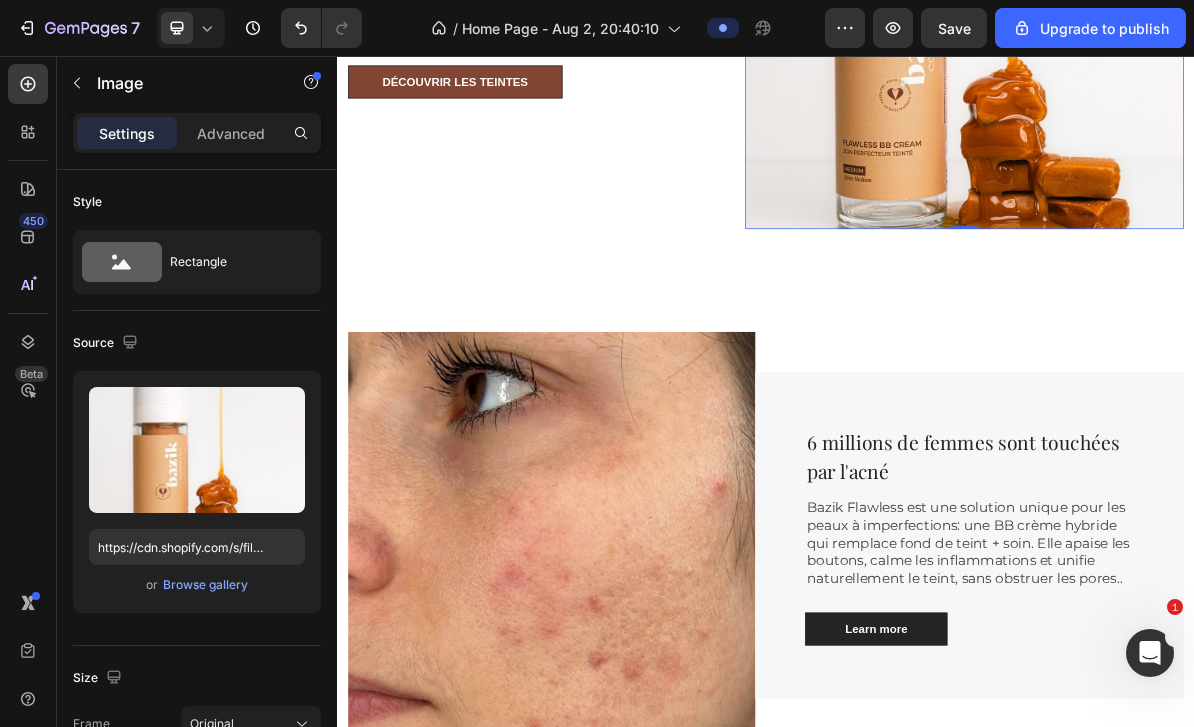 scroll, scrollTop: 630, scrollLeft: 0, axis: vertical 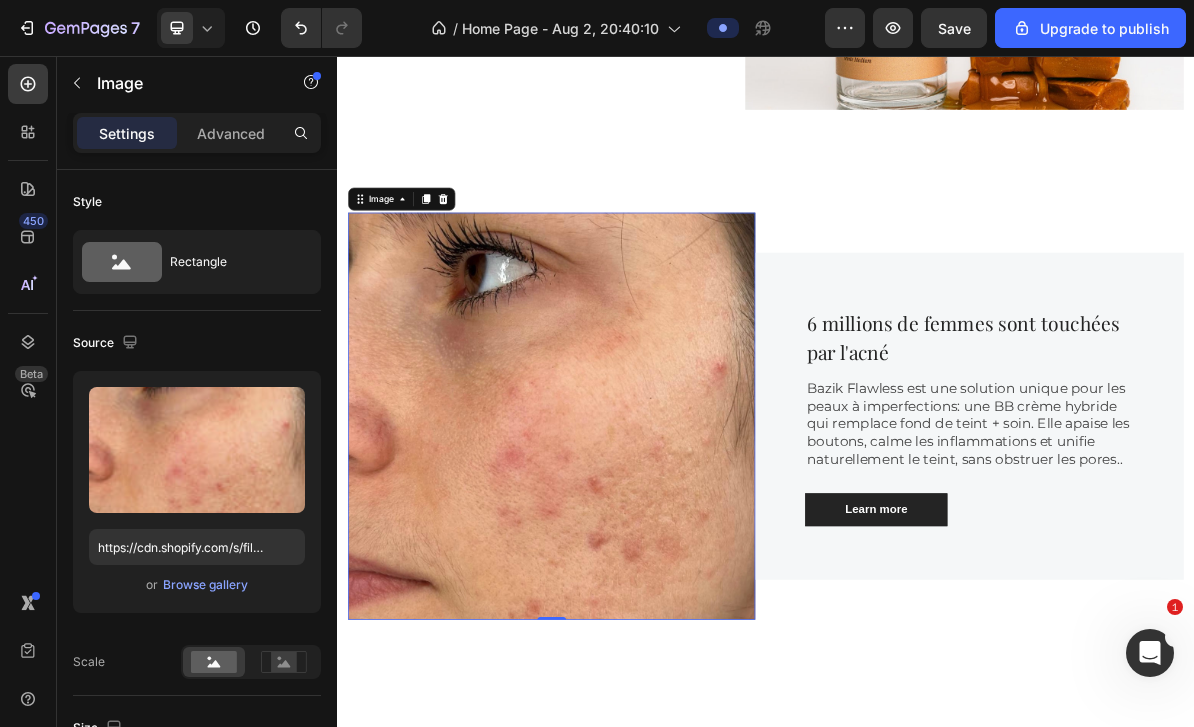 click on "Browse gallery" at bounding box center (205, 585) 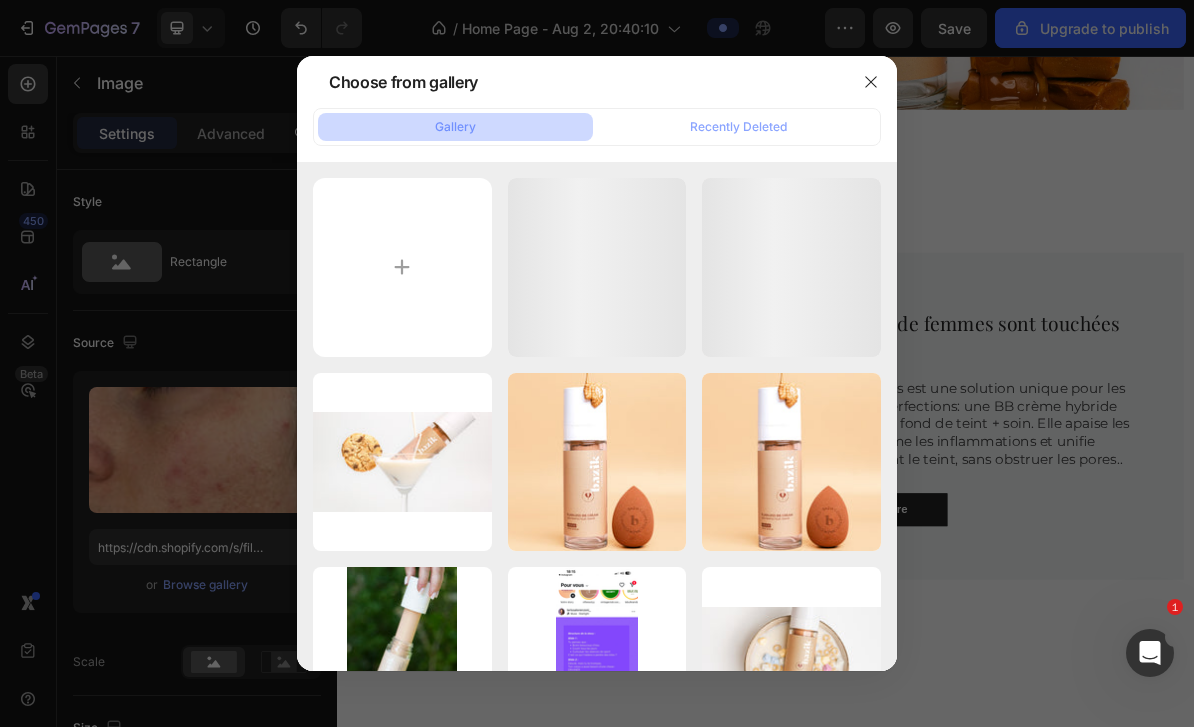 click at bounding box center [597, 363] 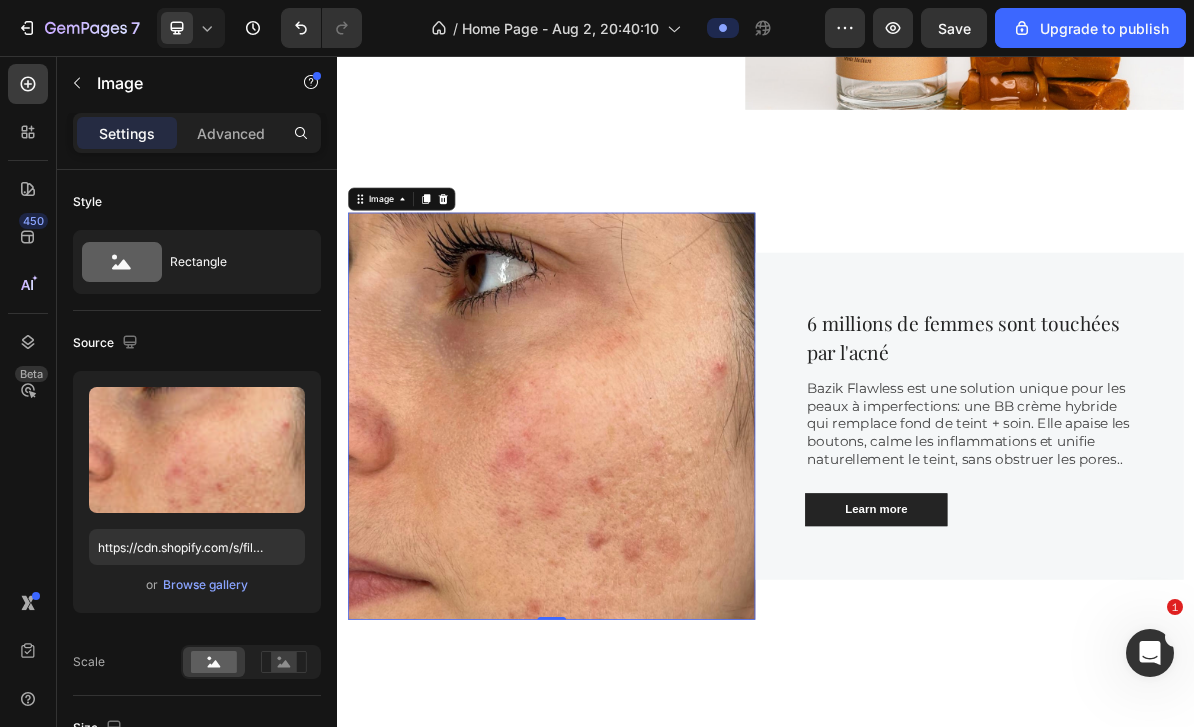 click on "Browse gallery" at bounding box center [205, 585] 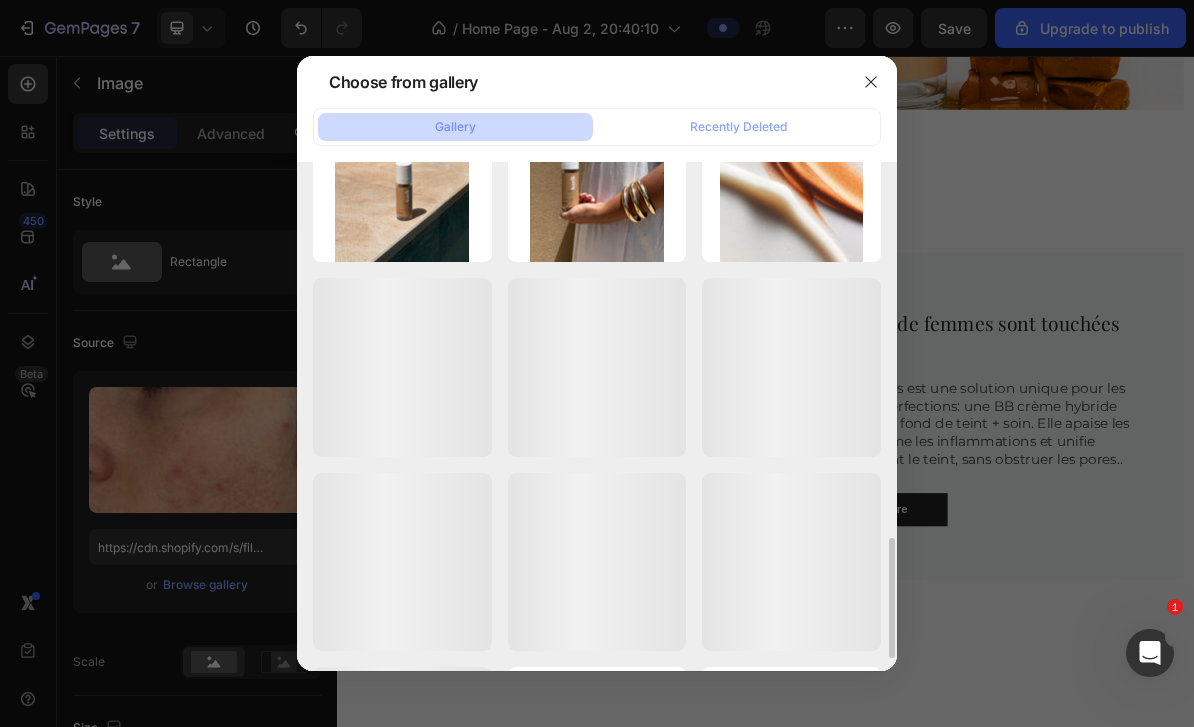 scroll, scrollTop: 1671, scrollLeft: 0, axis: vertical 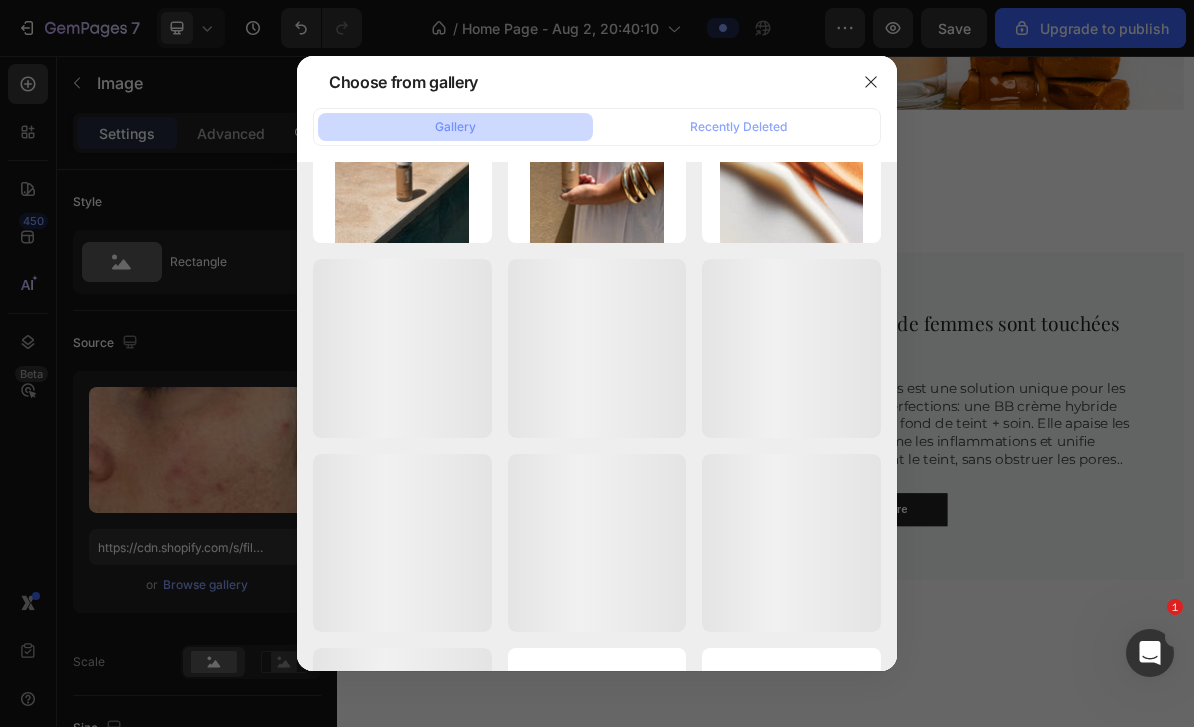 click on "Recently Deleted" 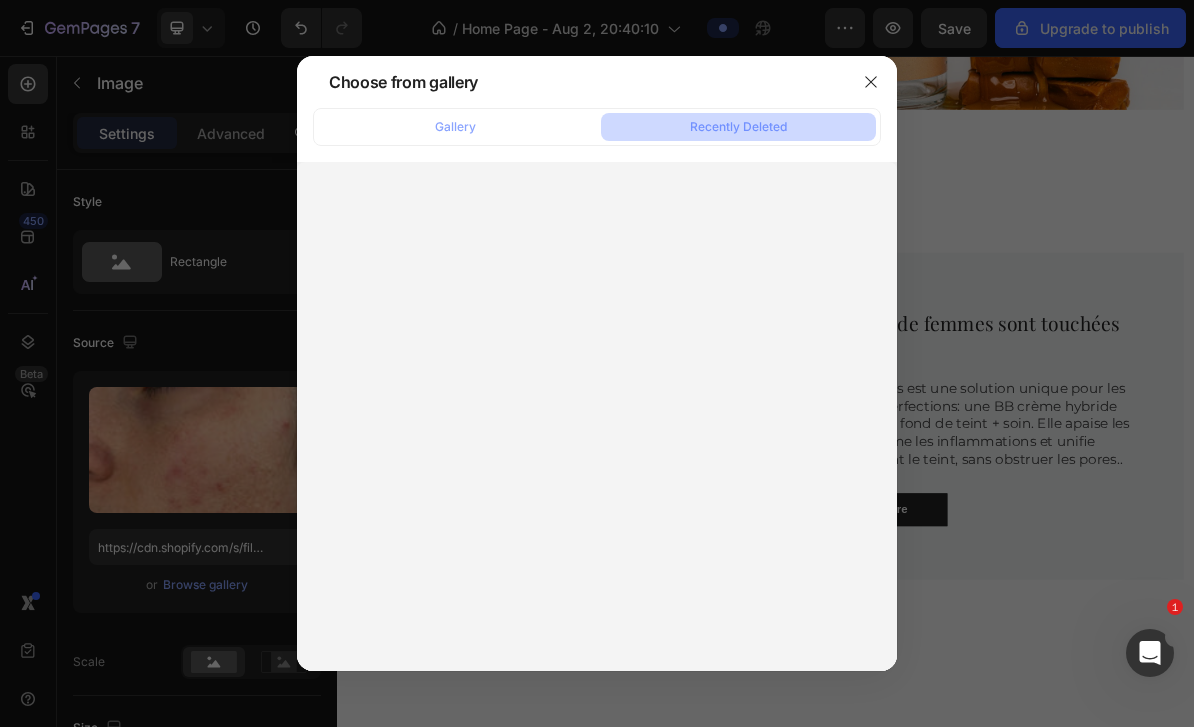 click on "Gallery" 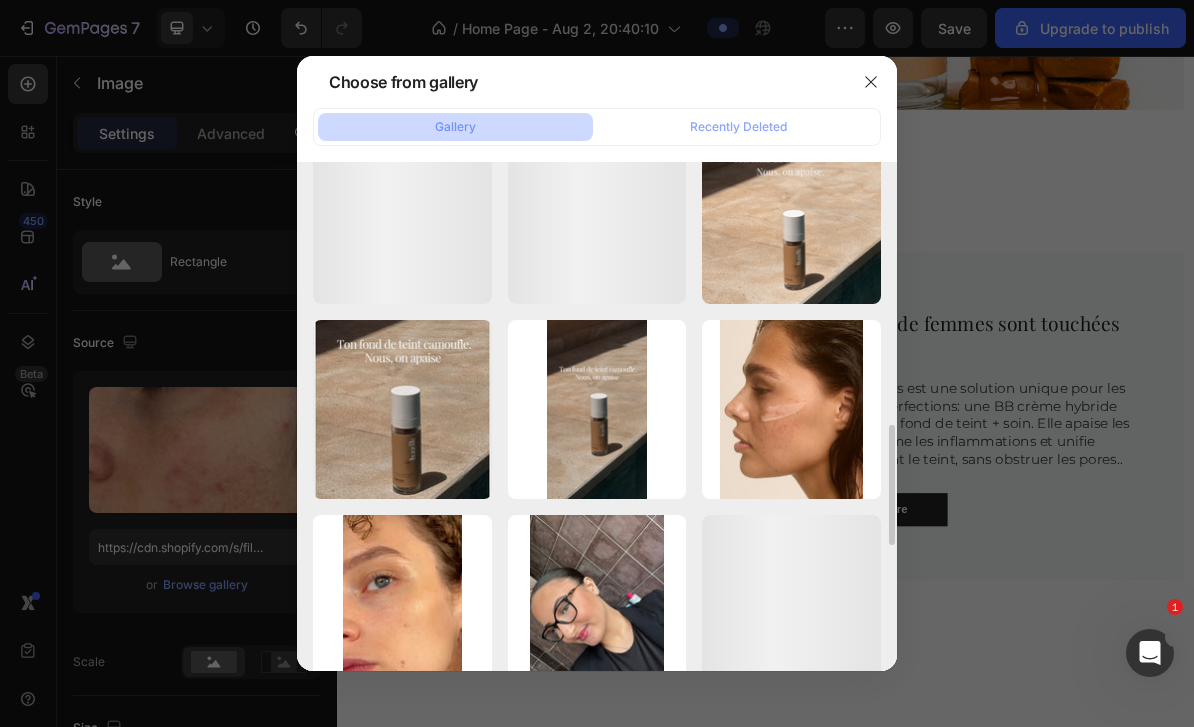 scroll, scrollTop: 918, scrollLeft: 0, axis: vertical 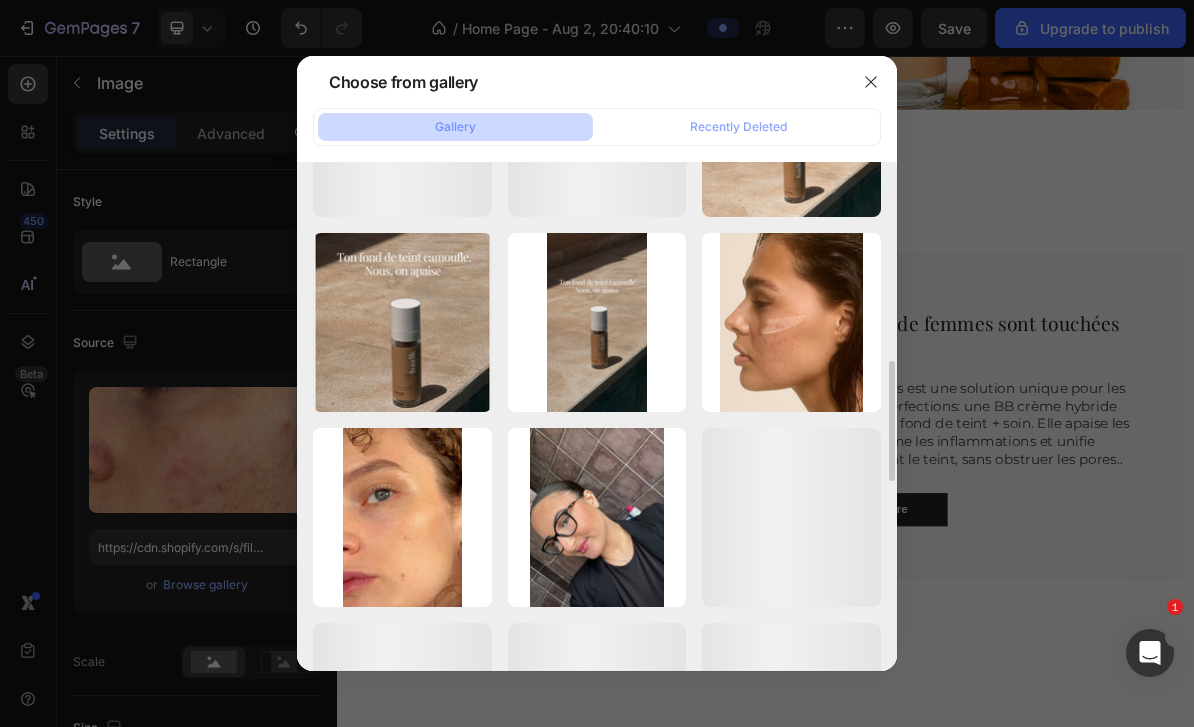 click on "IMG_2030.jpeg 246.58 kb" at bounding box center [0, 0] 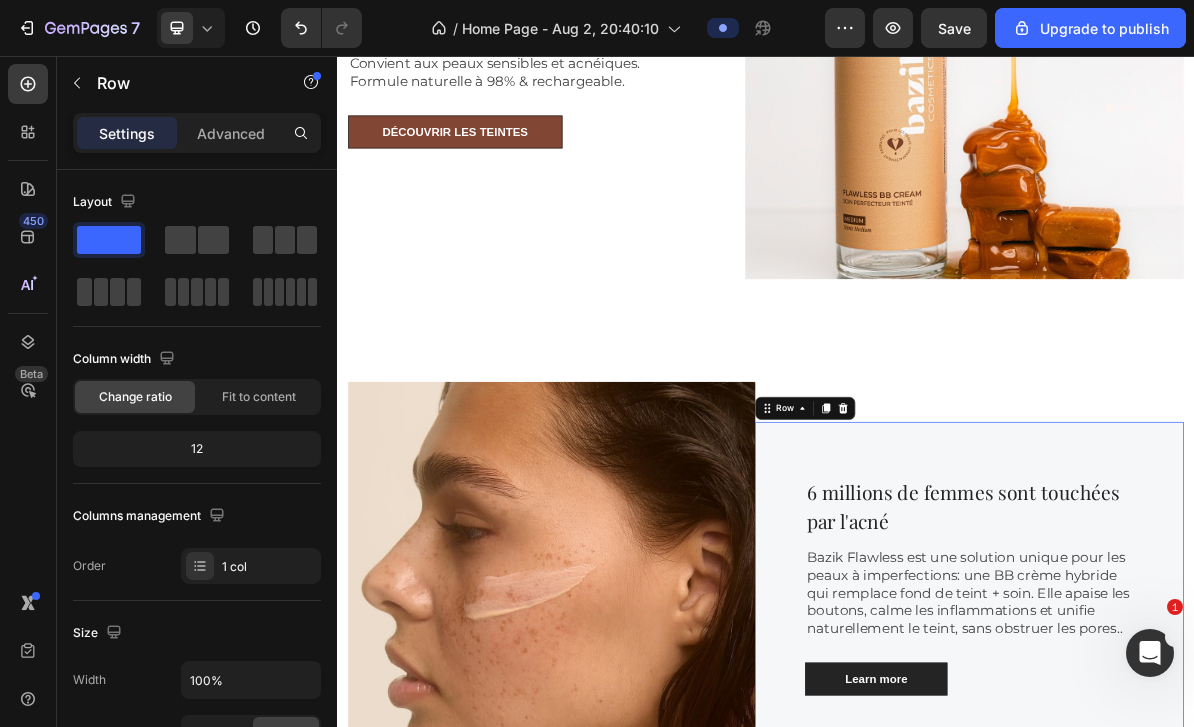 scroll, scrollTop: 512, scrollLeft: 0, axis: vertical 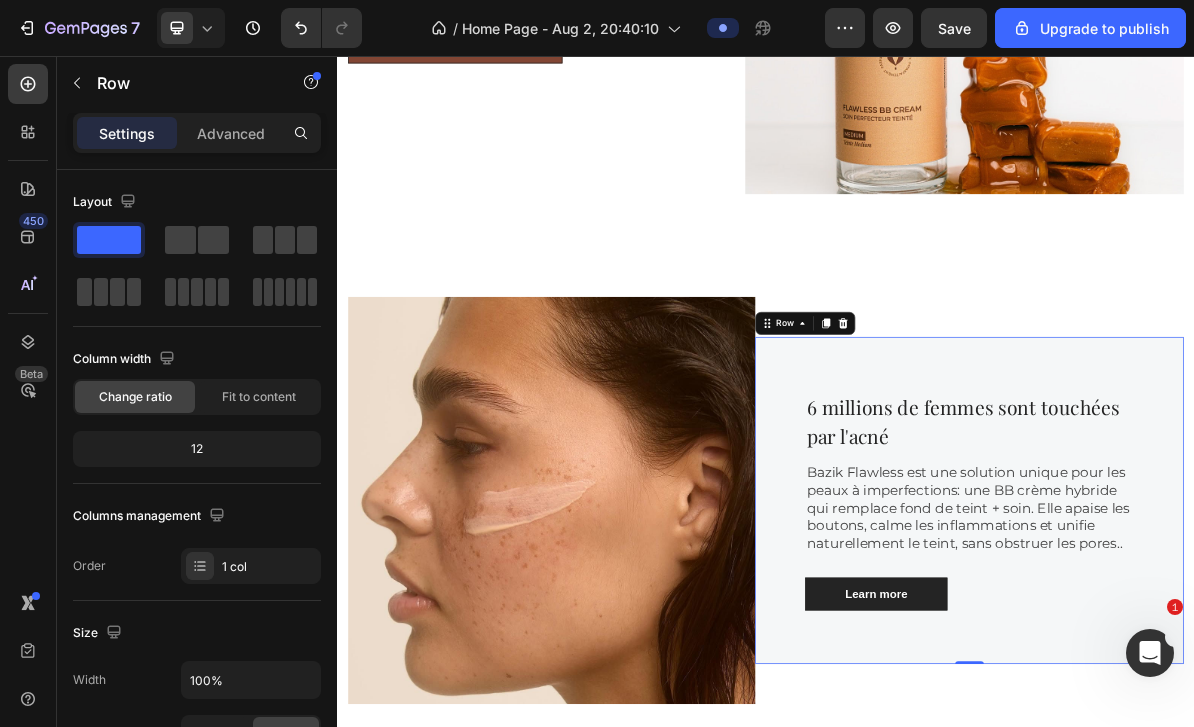 click on "6 millions de femmes sont touchées par l'acné  Heading Bazik Flawless est une solution unique pour les peaux à imperfections: une BB crème hybride qui remplace fond de teint + soin. Elle apaise les boutons, calme les inflammations et unifie naturellement le teint, sans obstruer les pores.. Text block Learn more Button Row   0" at bounding box center [1222, 678] 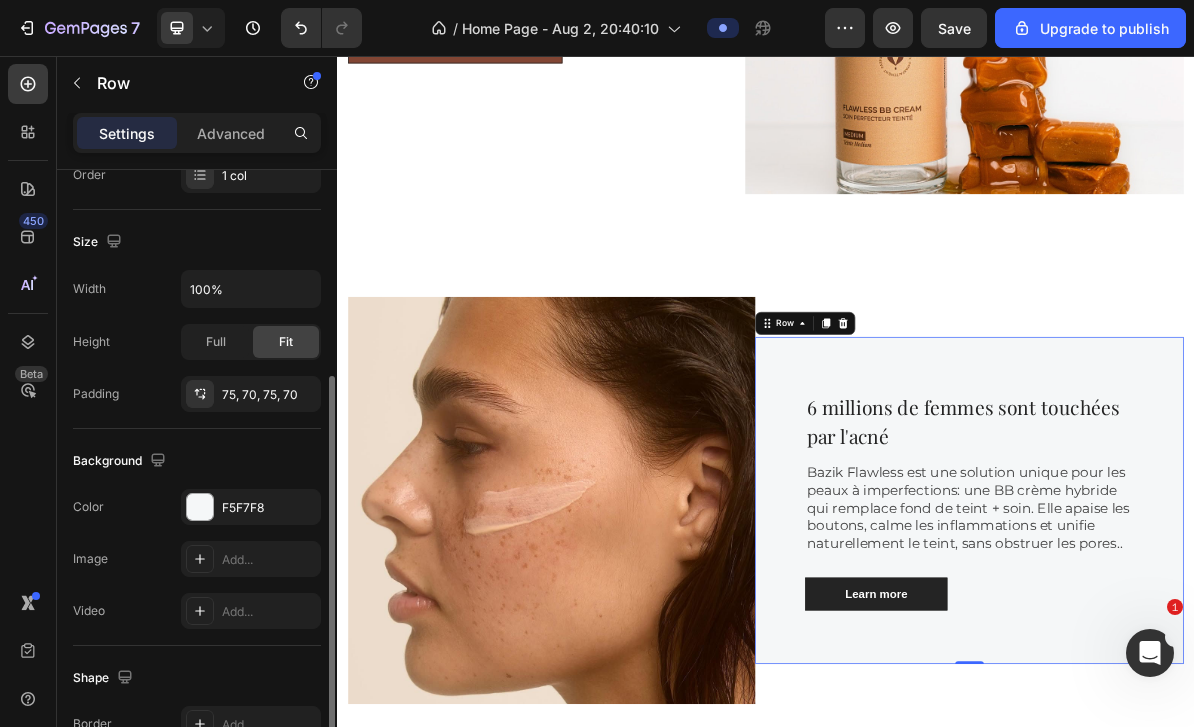 scroll, scrollTop: 391, scrollLeft: 0, axis: vertical 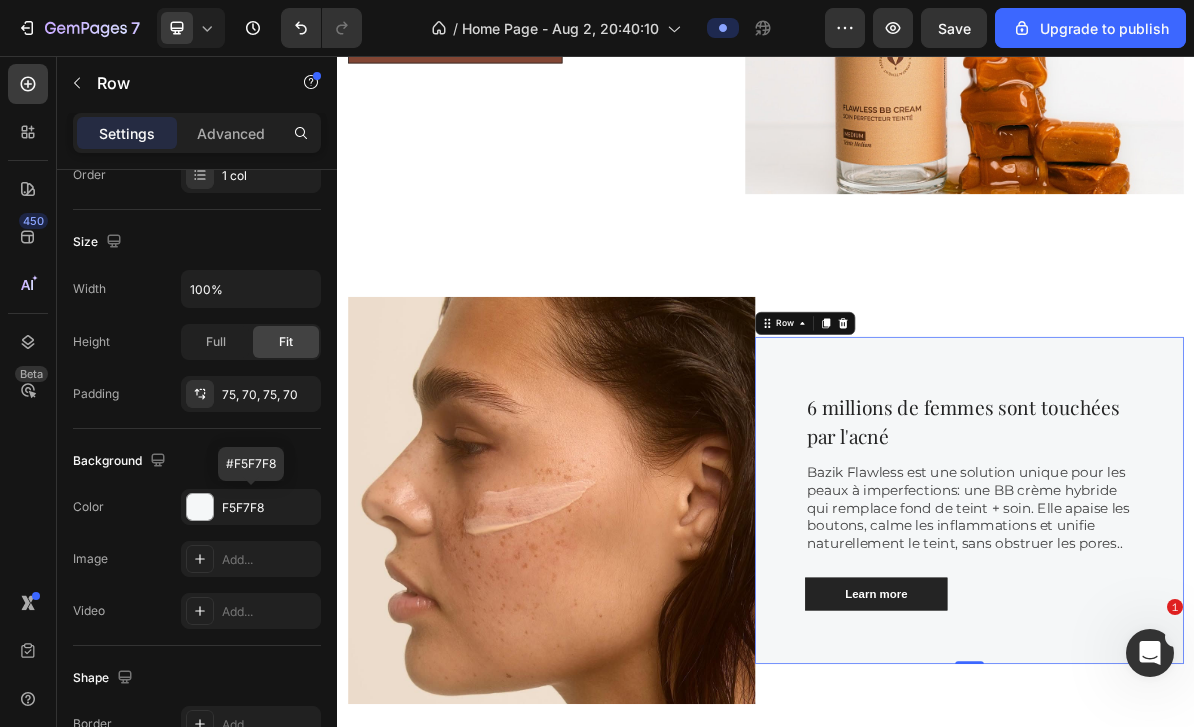 click at bounding box center [200, 507] 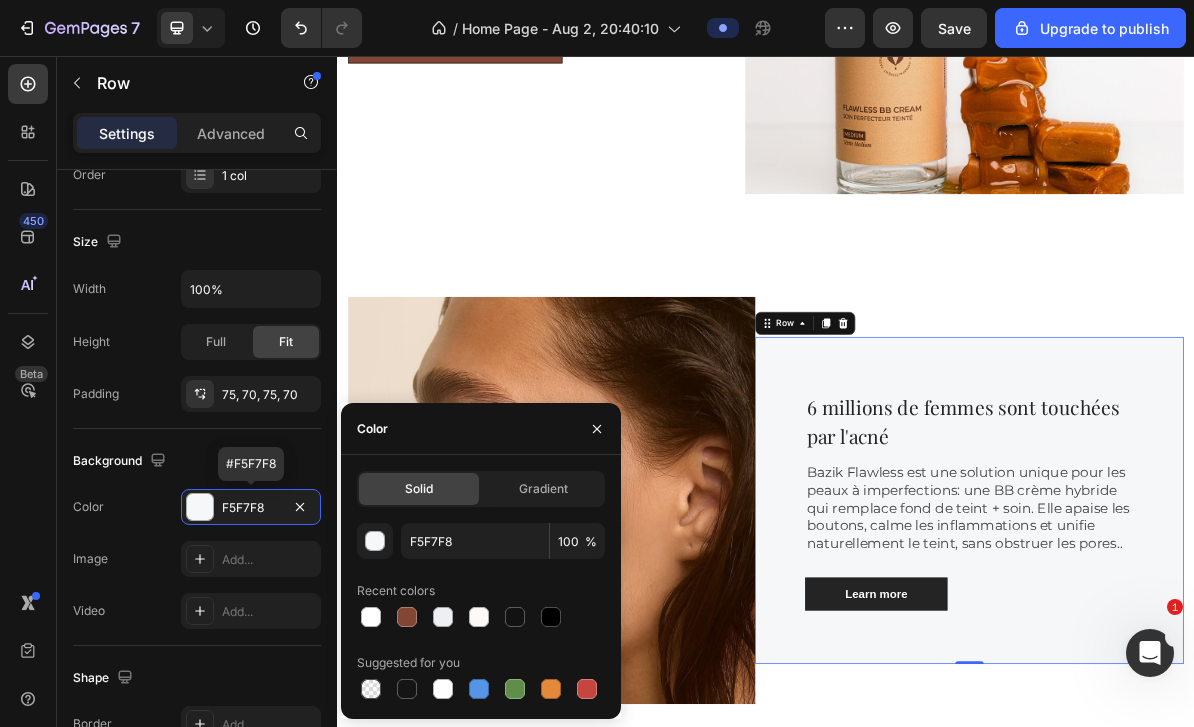 click at bounding box center [443, 617] 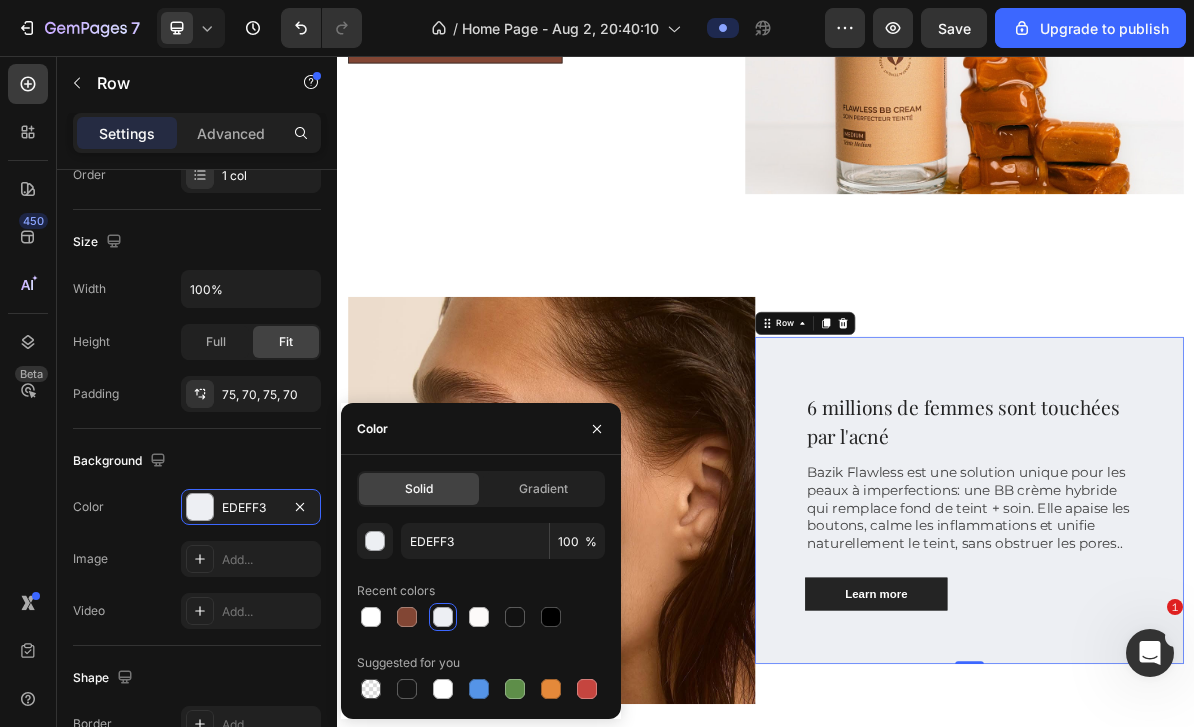 click at bounding box center [443, 617] 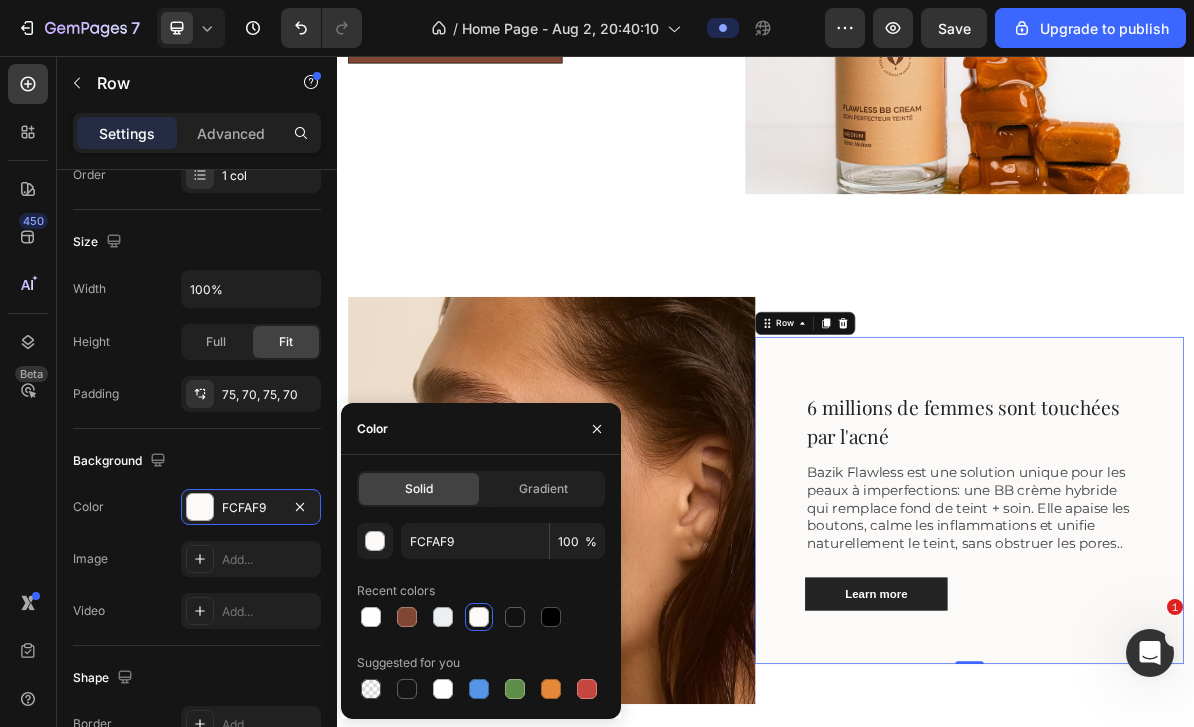 click on "6 millions de femmes sont touchées par l'acné  Heading Bazik Flawless est une solution unique pour les peaux à imperfections: une BB crème hybride qui remplace fond de teint + soin. Elle apaise les boutons, calme les inflammations et unifie naturellement le teint, sans obstruer les pores.. Text block Learn more Button Row   0" at bounding box center [1222, 678] 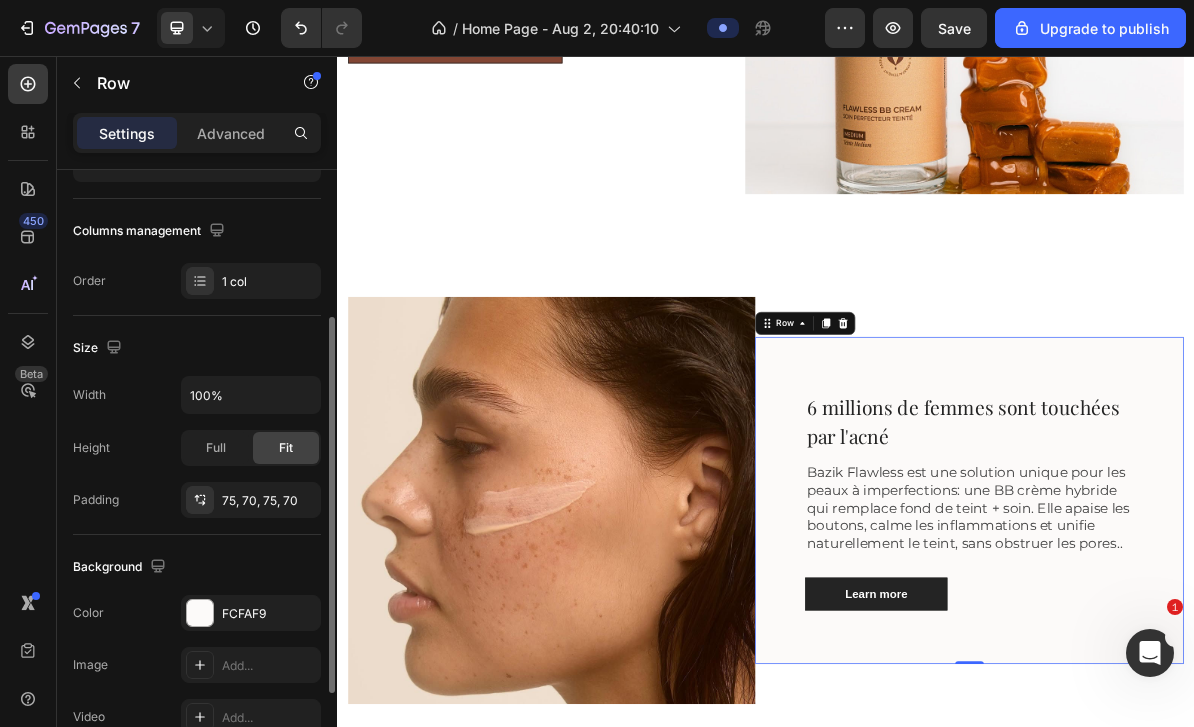 scroll, scrollTop: 285, scrollLeft: 0, axis: vertical 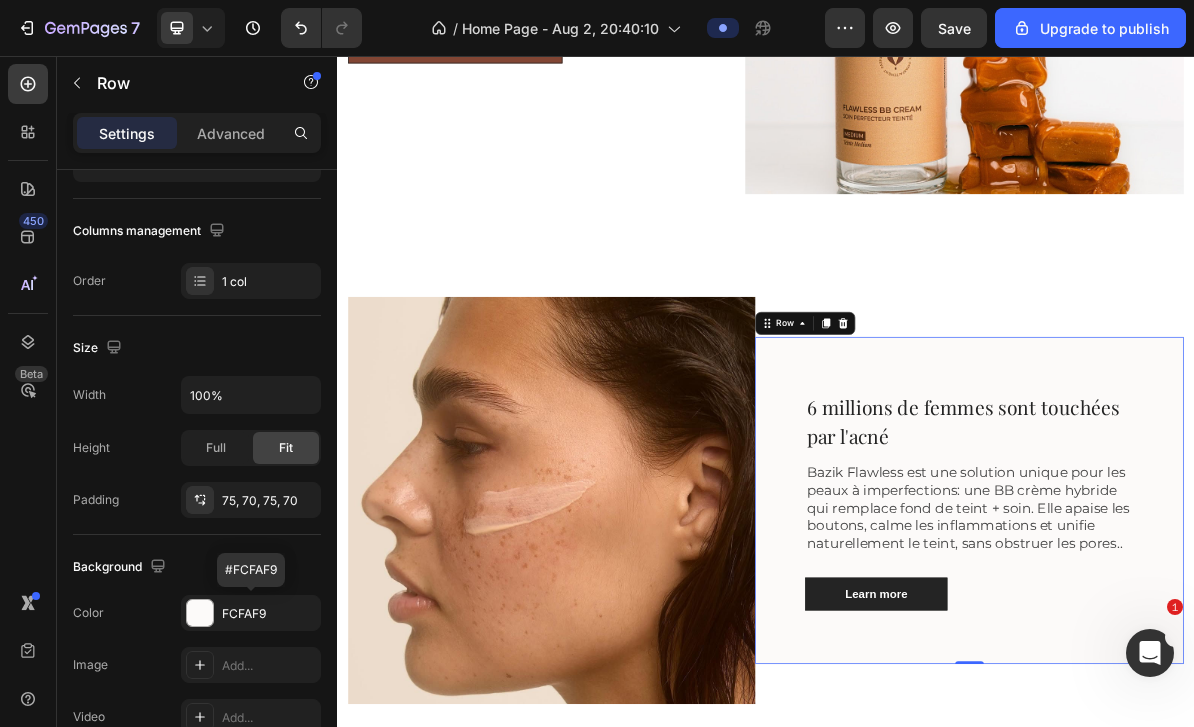click on "FCFAF9" at bounding box center (251, 613) 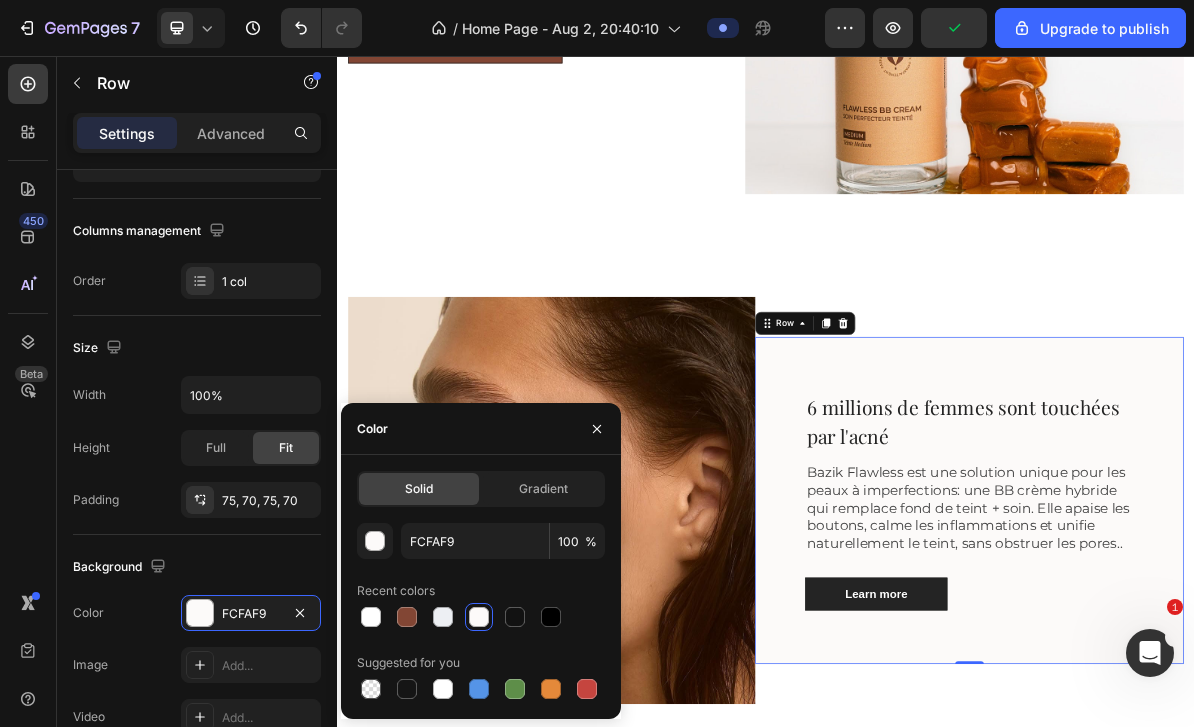 click at bounding box center [371, 617] 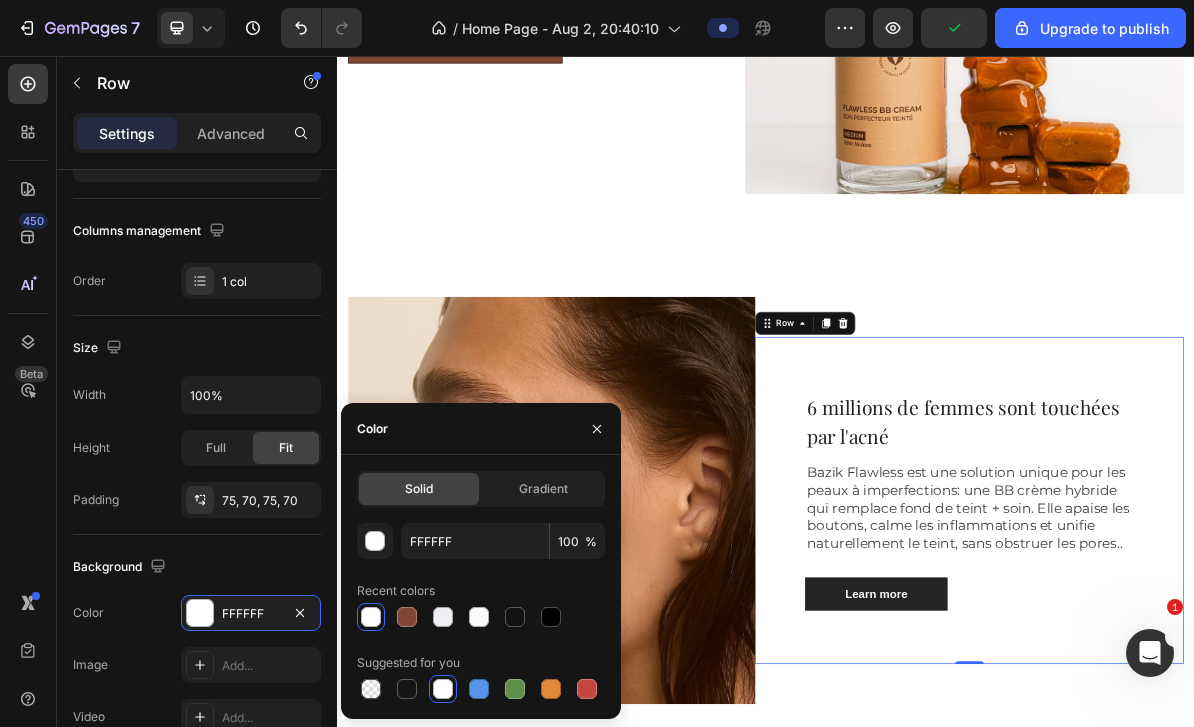 click at bounding box center [371, 617] 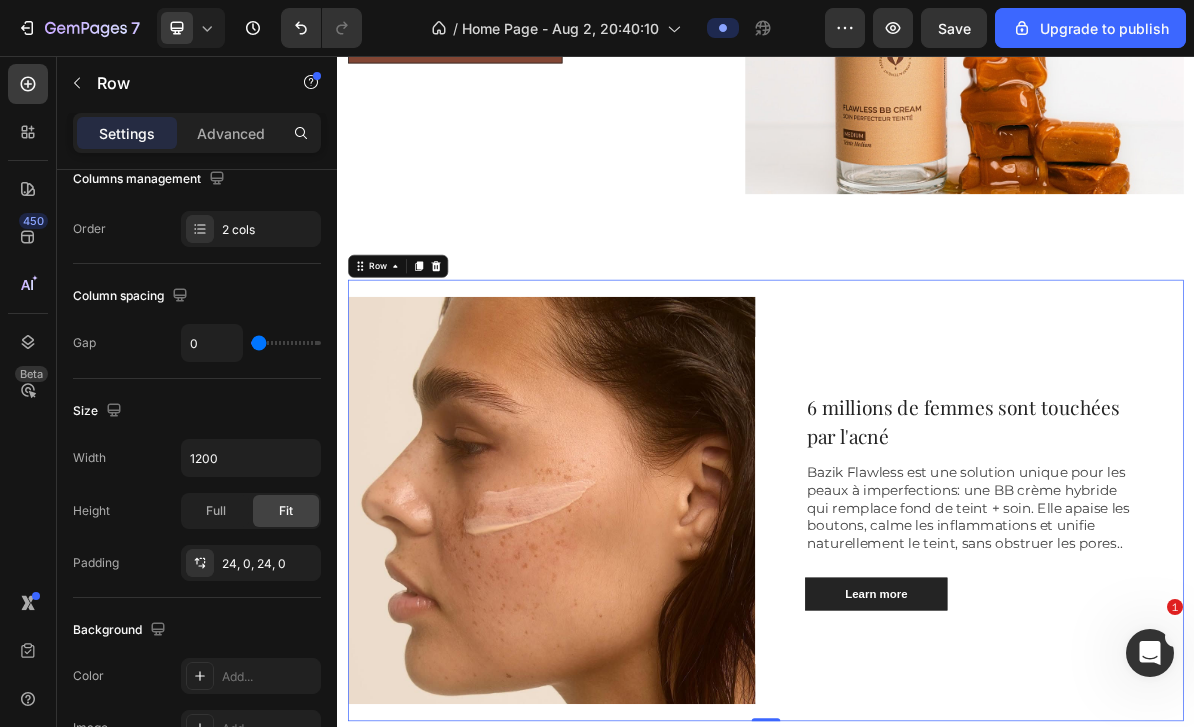 scroll, scrollTop: 0, scrollLeft: 0, axis: both 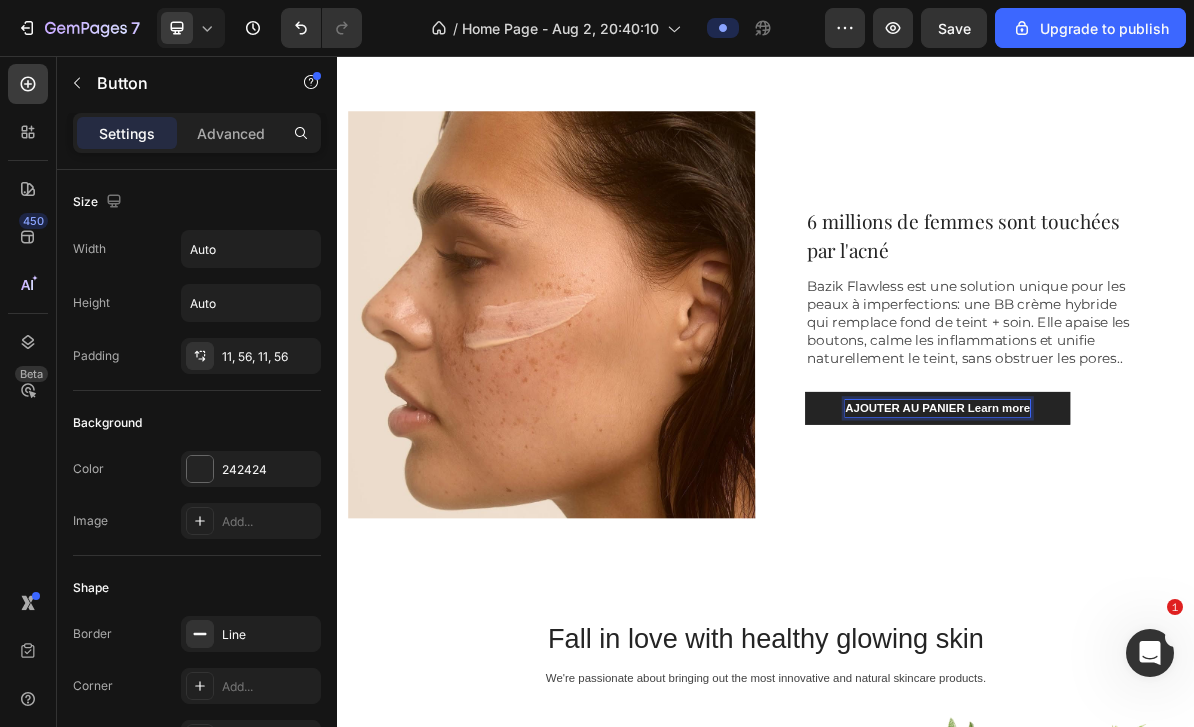 click on "AJOUTER AU PANIER Learn more" at bounding box center (1177, 549) 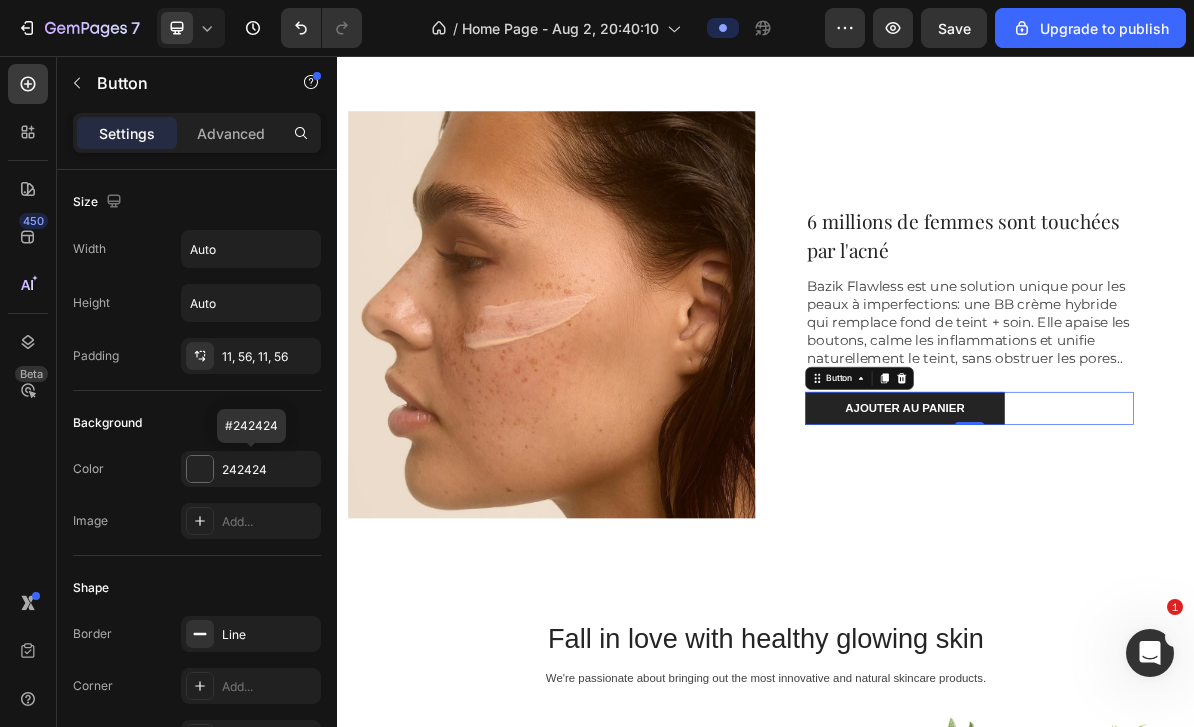 click on "242424" at bounding box center (251, 469) 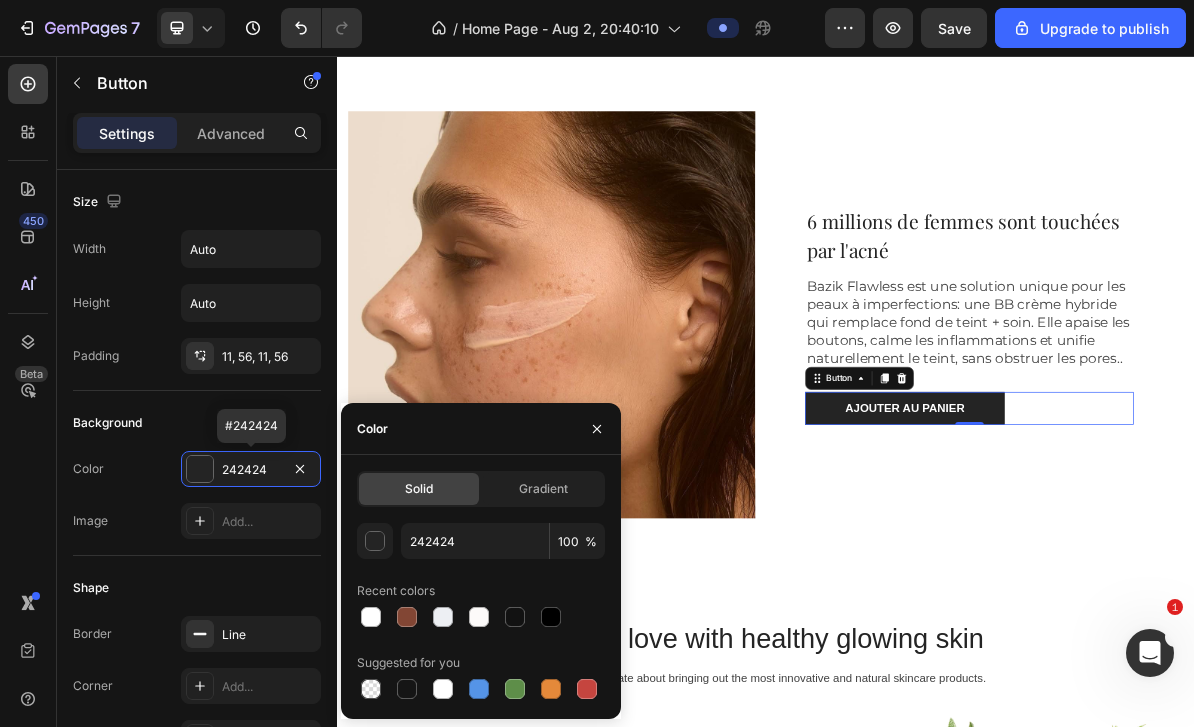 click at bounding box center [407, 617] 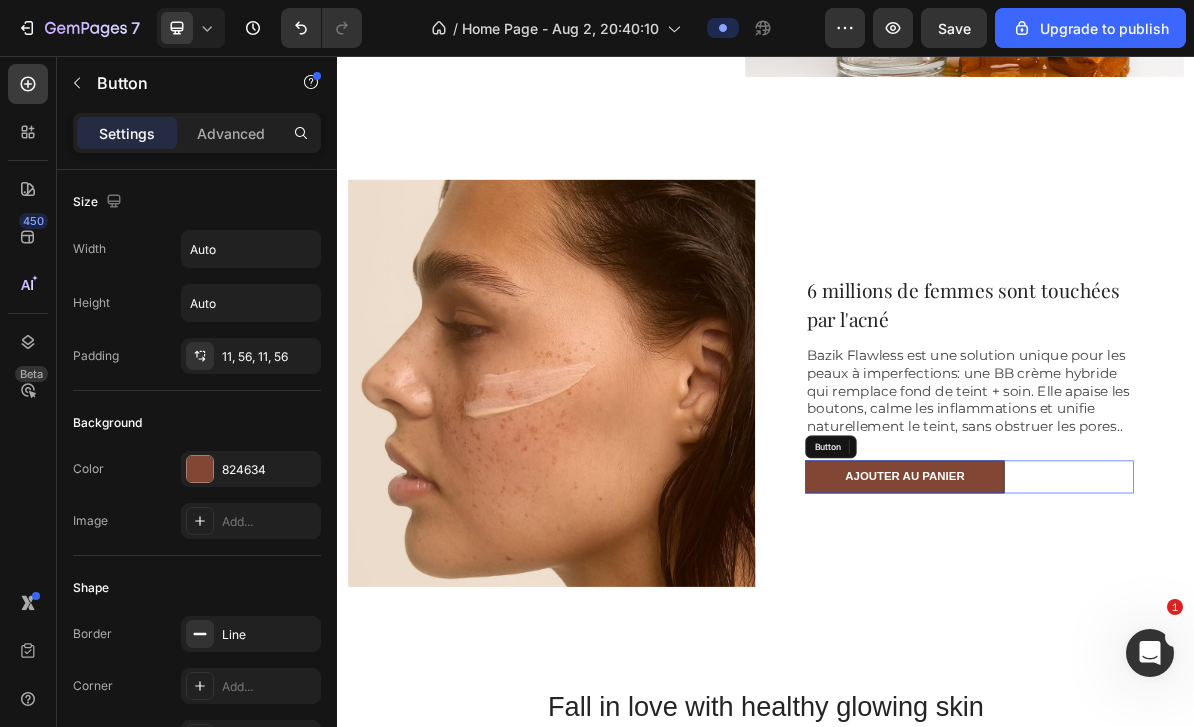 scroll, scrollTop: 677, scrollLeft: 0, axis: vertical 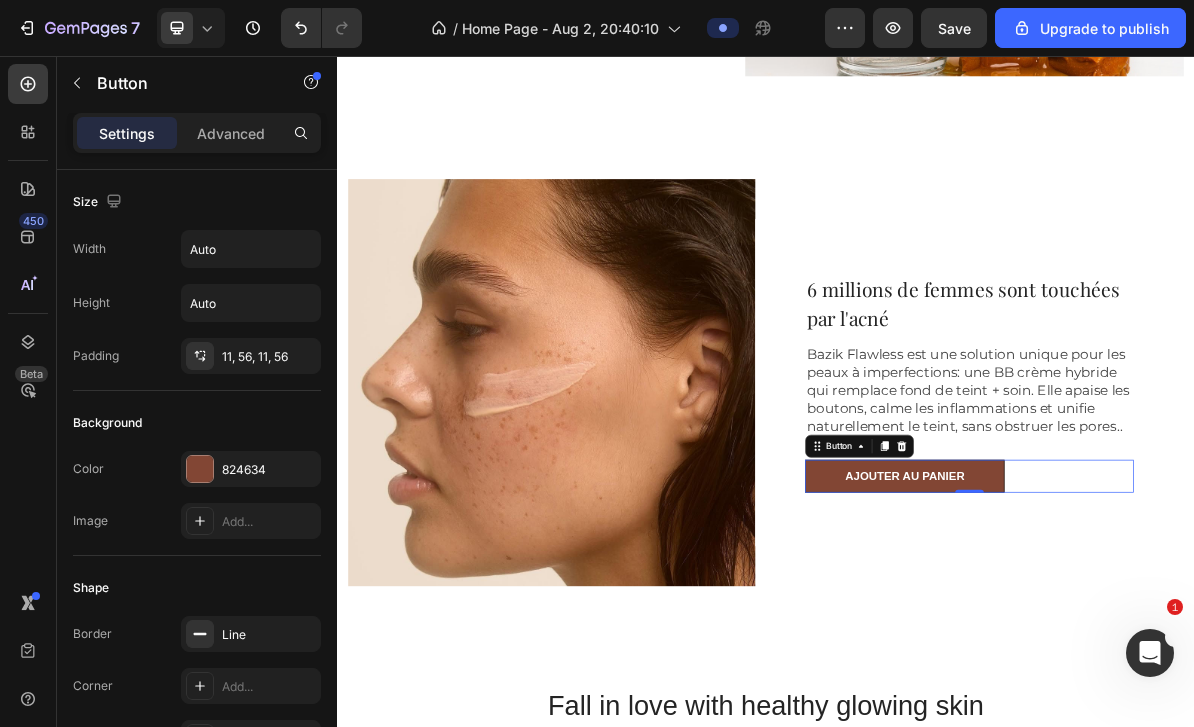click on "Save" 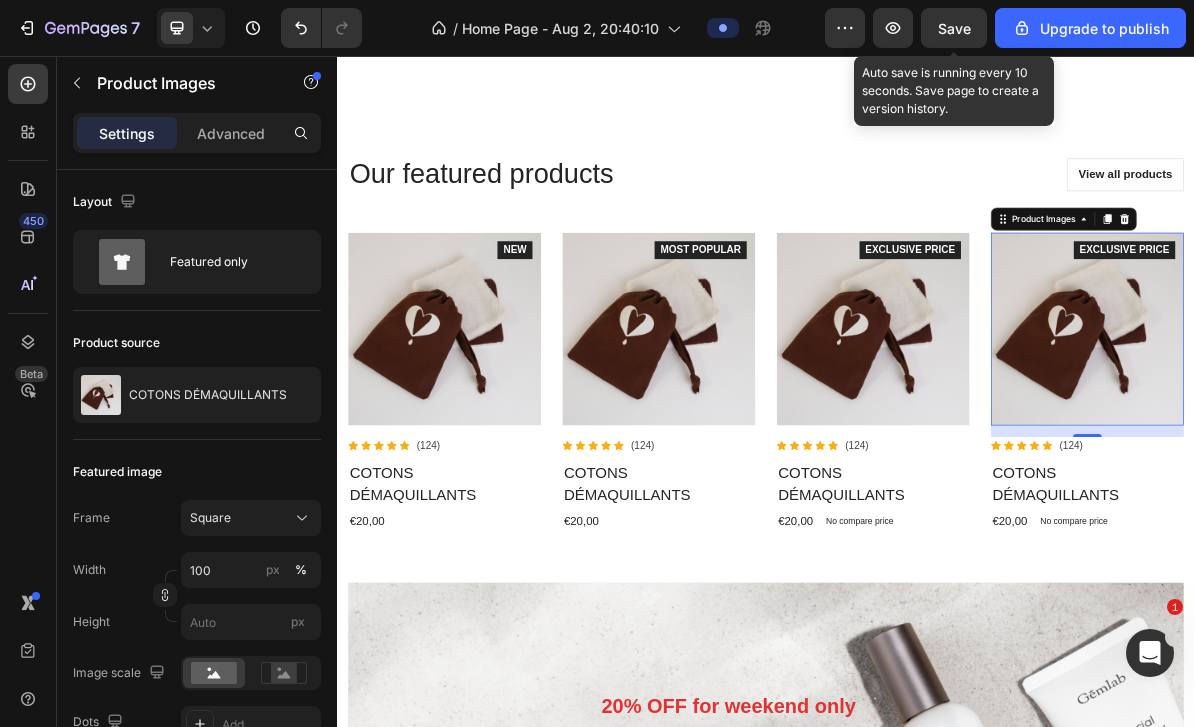 scroll, scrollTop: 2987, scrollLeft: 0, axis: vertical 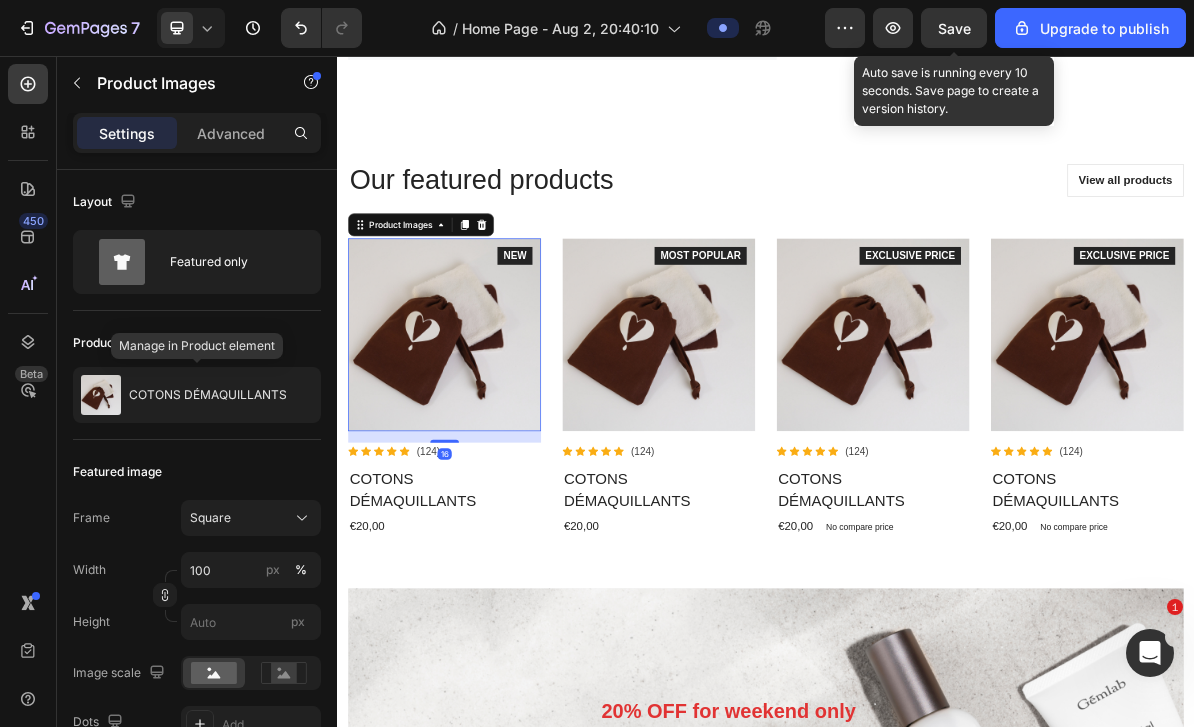 click at bounding box center (101, 395) 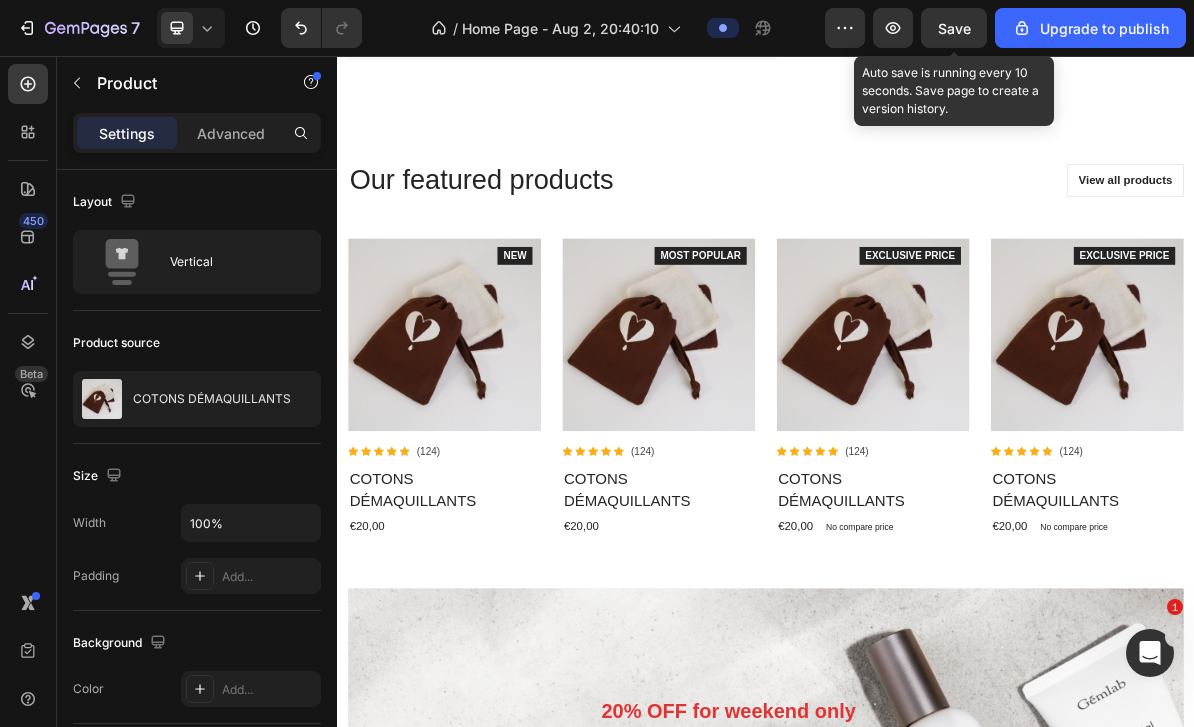 click 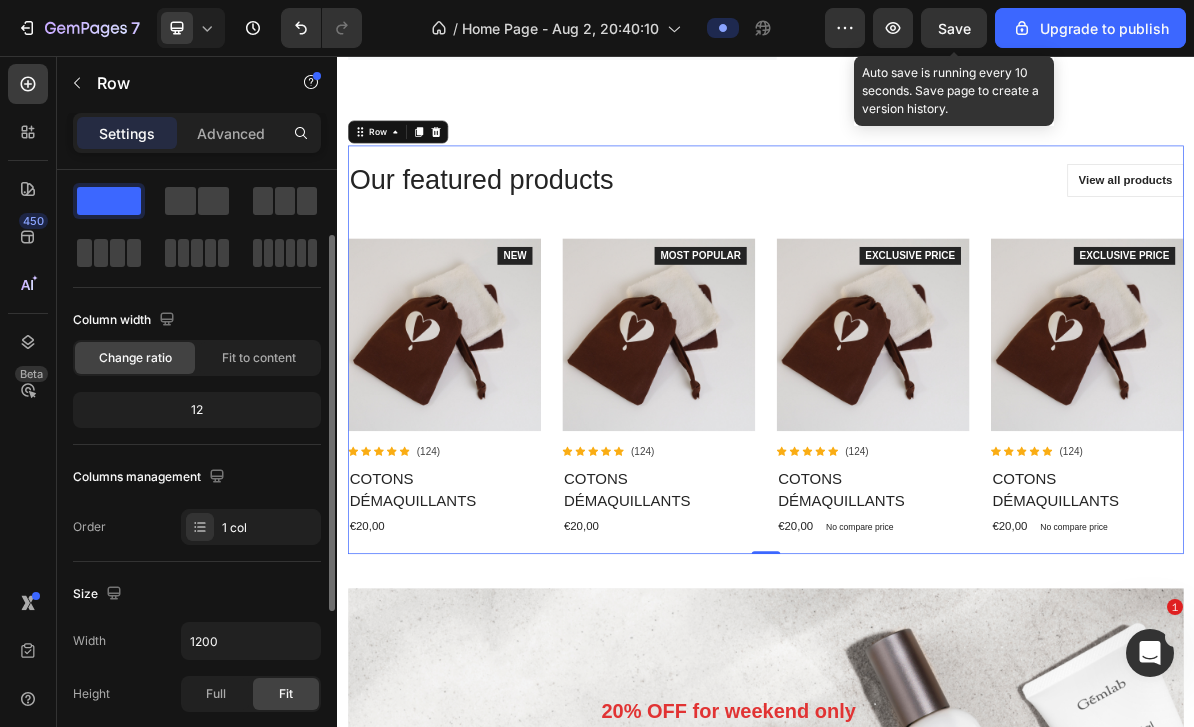 scroll, scrollTop: 0, scrollLeft: 0, axis: both 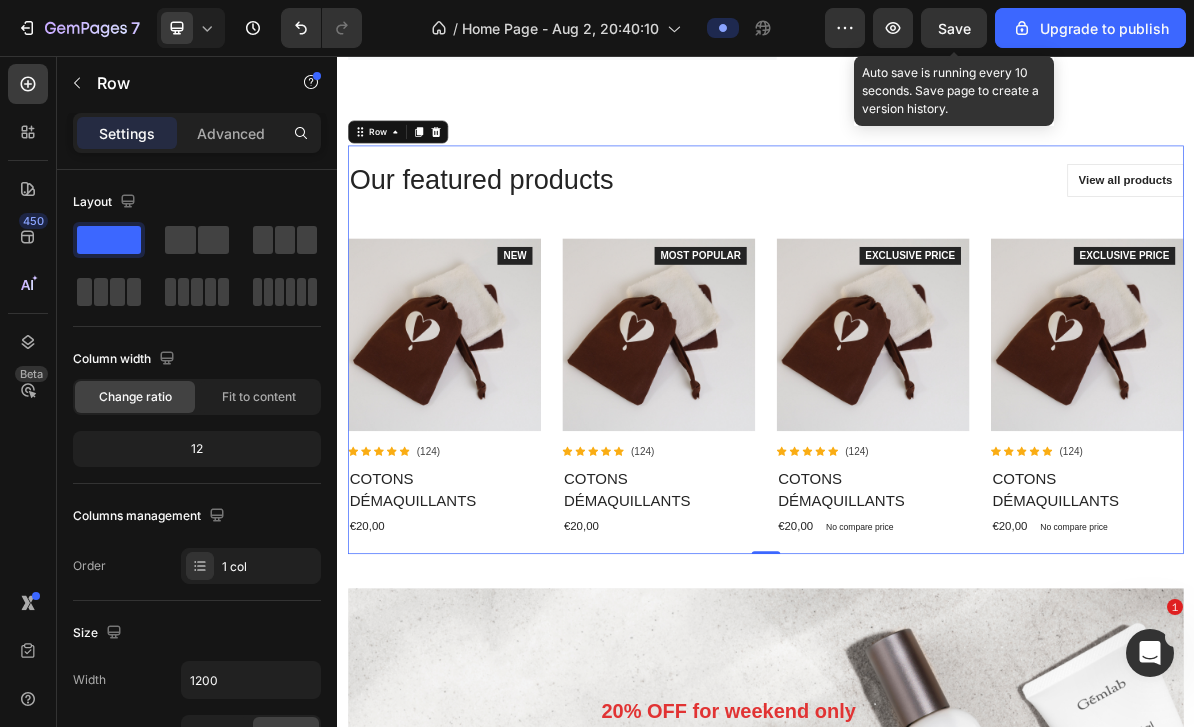 click on "Advanced" 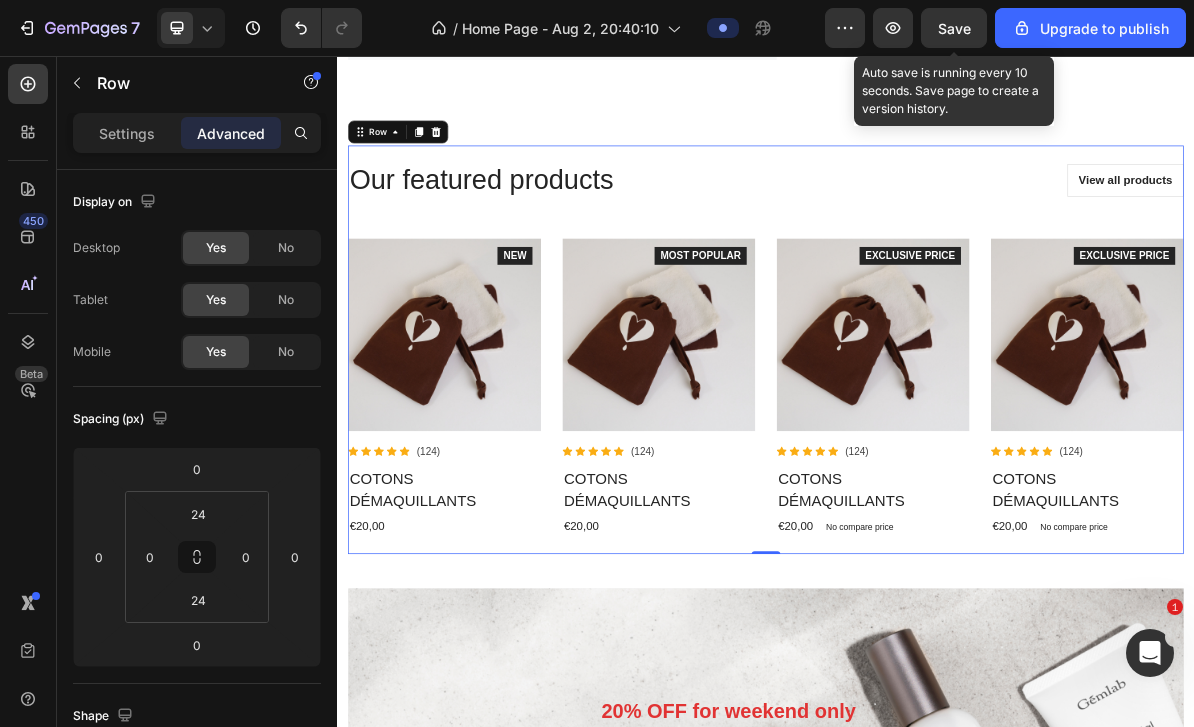 click on "Settings" at bounding box center [127, 133] 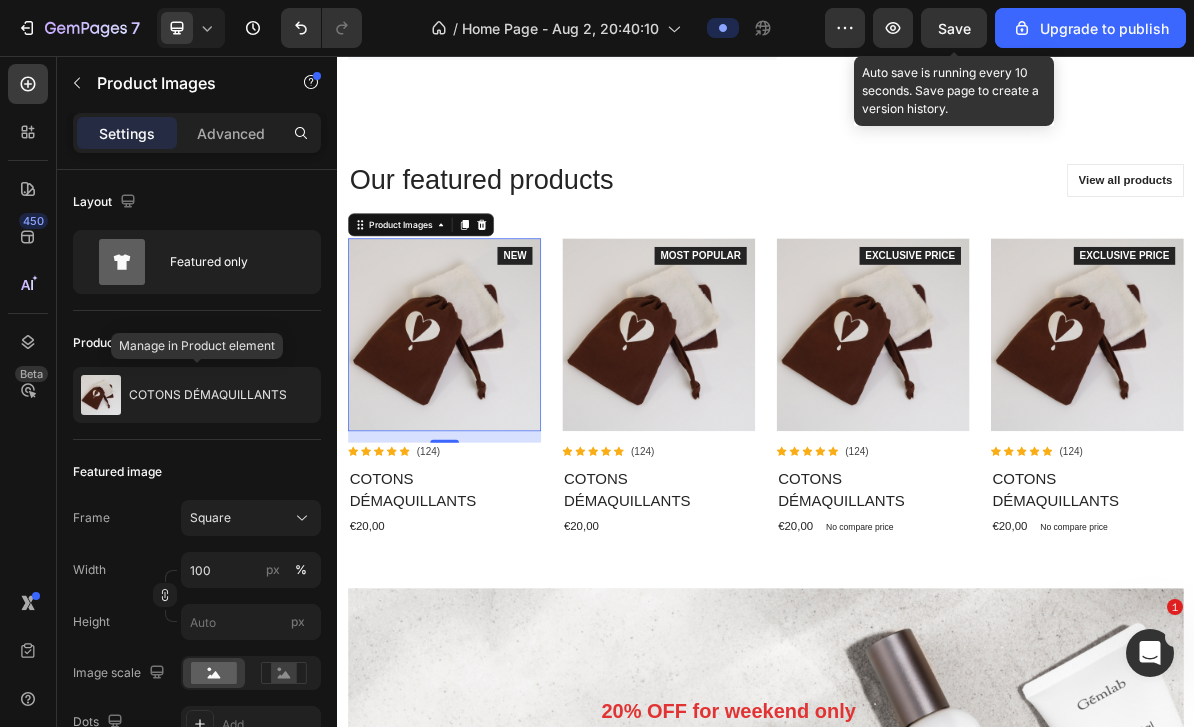 click at bounding box center [101, 395] 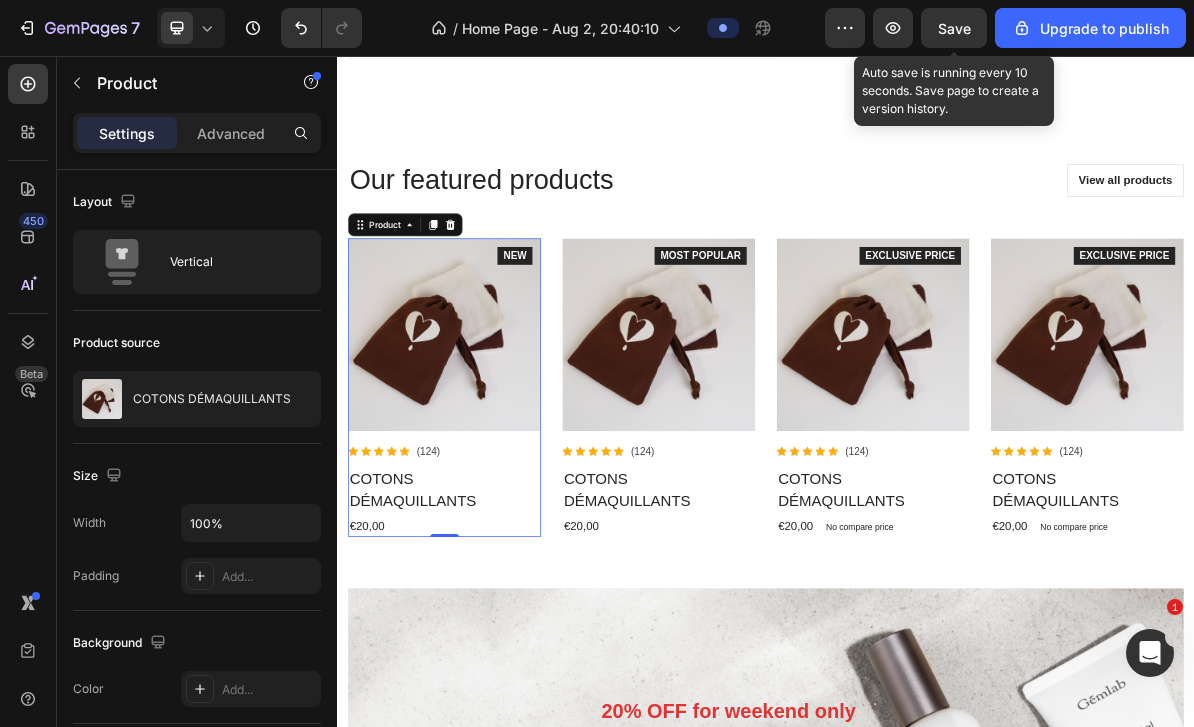 click 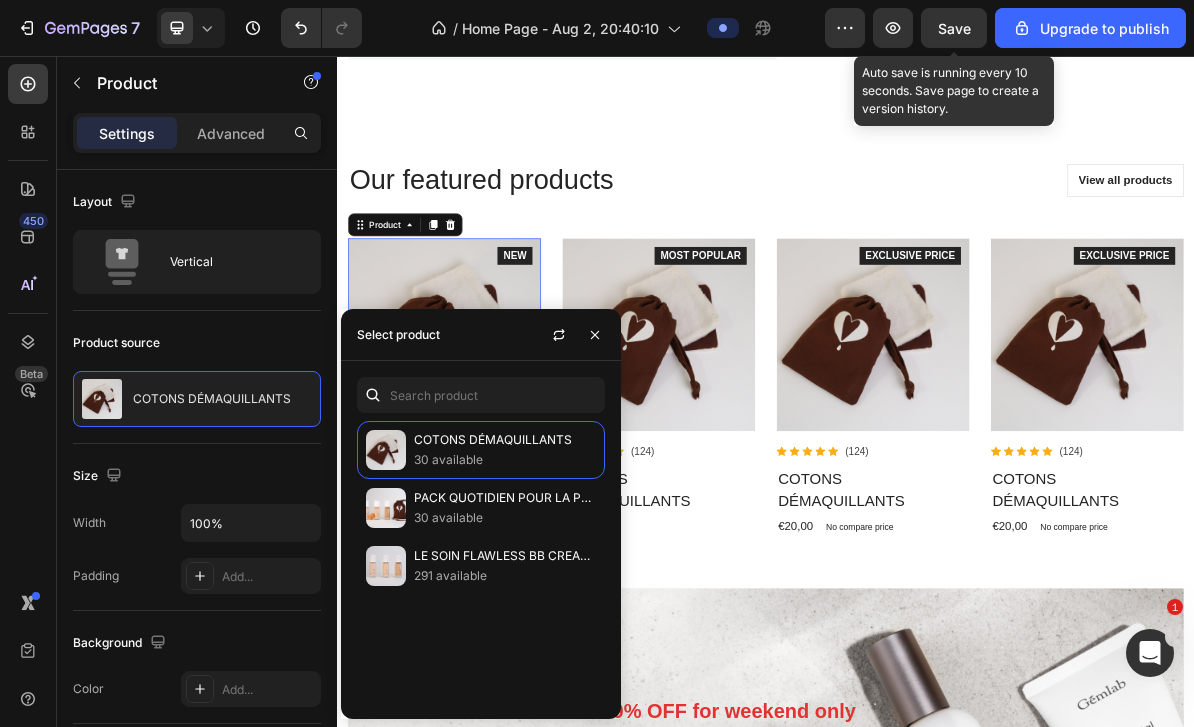 click on "PACK QUOTIDIEN POUR LA PEAU" at bounding box center (505, 498) 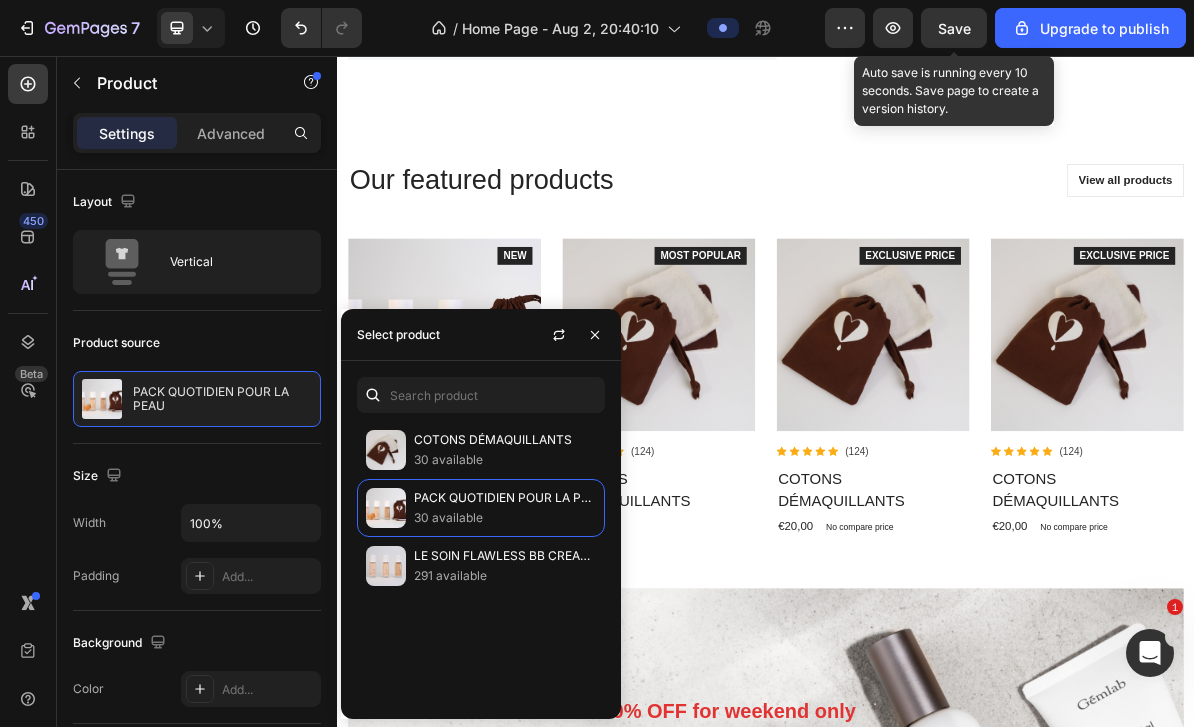 click on "LE SOIN FLAWLESS BB CREAM, BB CRÈME ANTI ACNÉ" at bounding box center [505, 556] 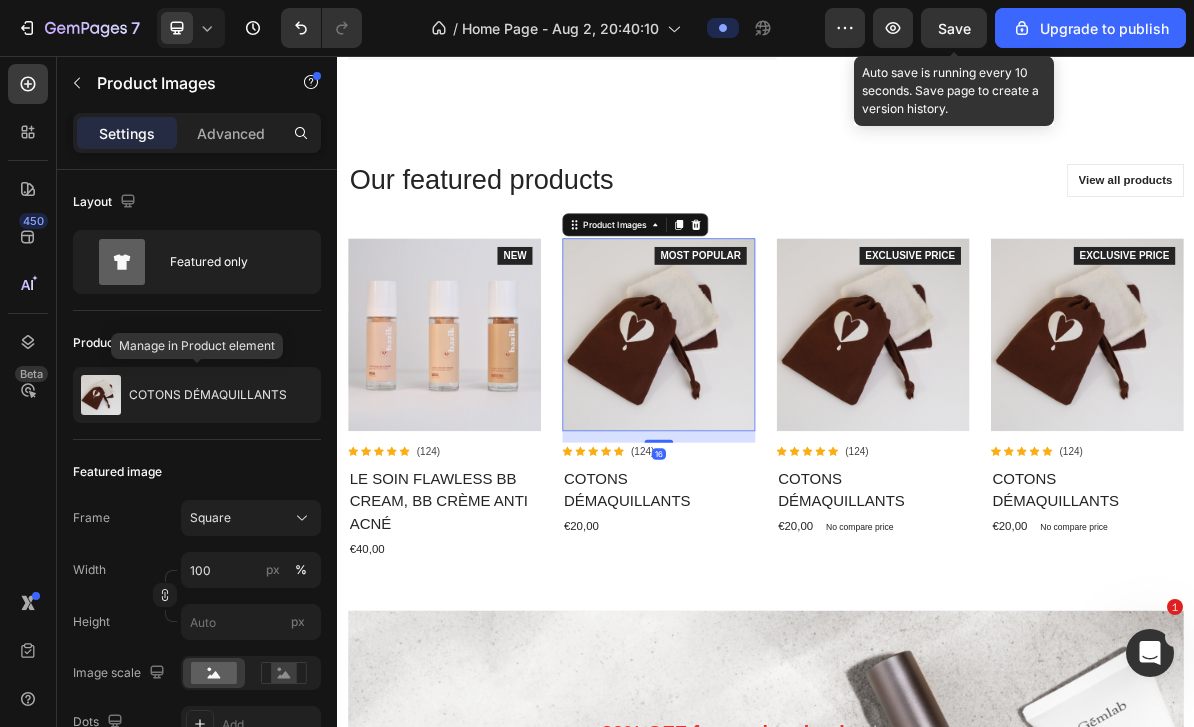 click 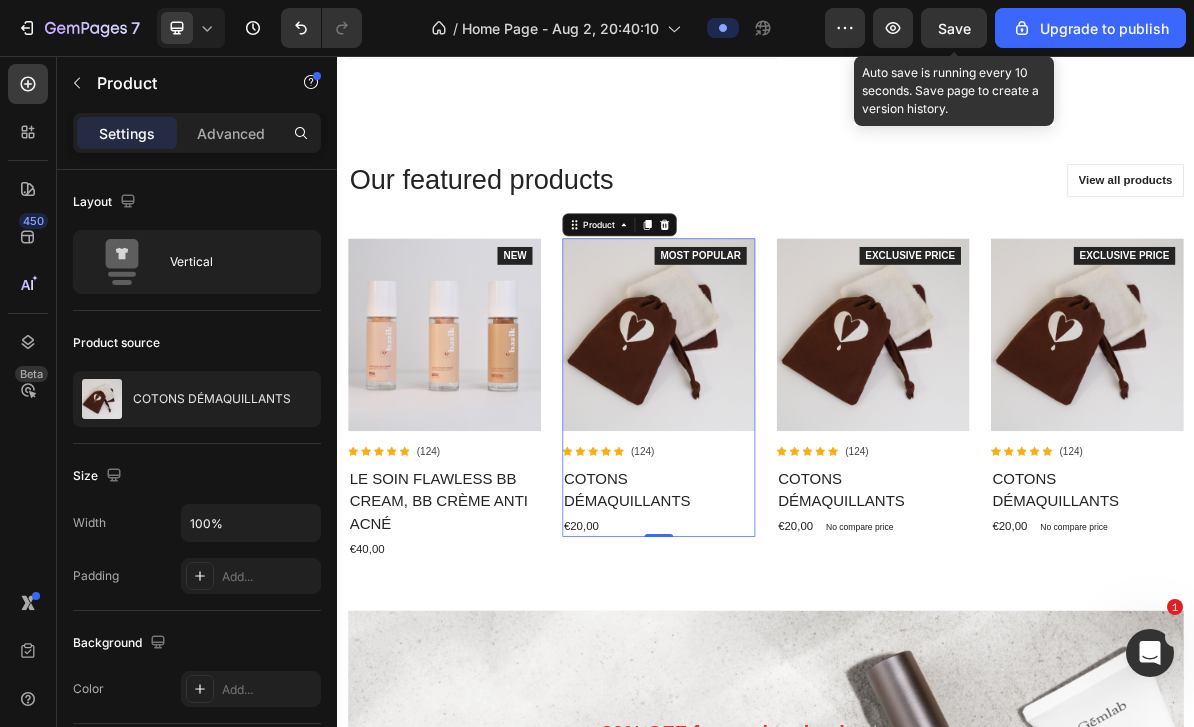 click at bounding box center (0, 0) 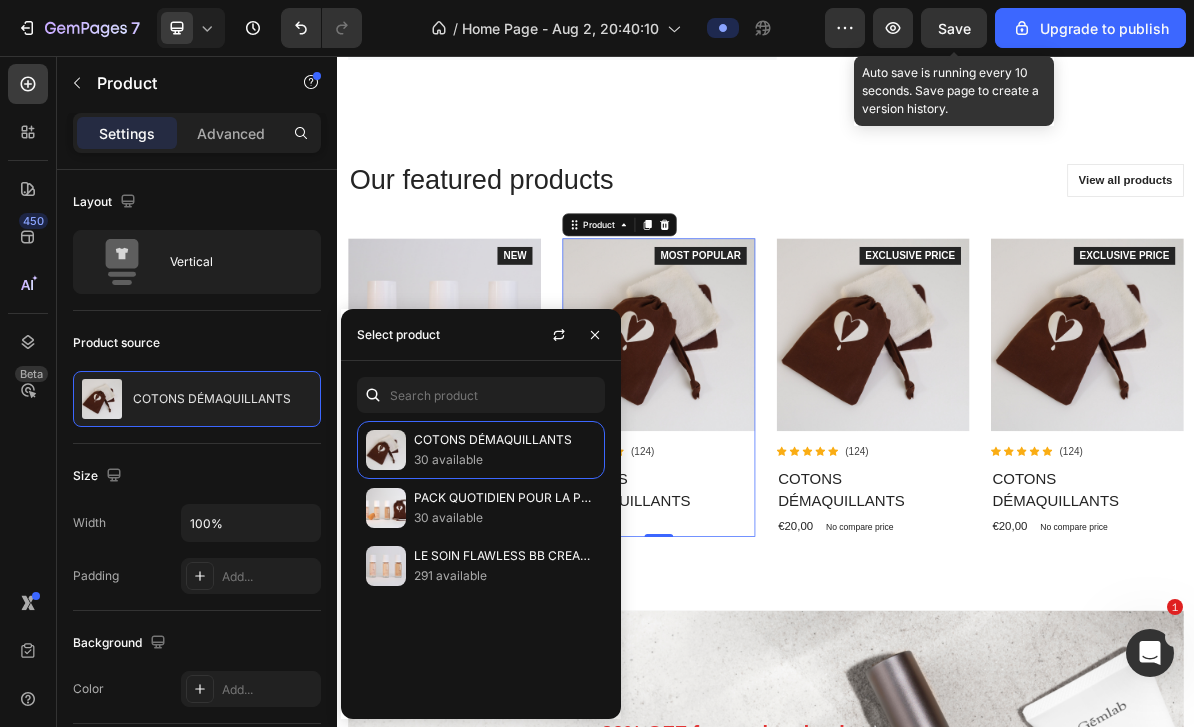 click on "PACK QUOTIDIEN POUR LA PEAU" at bounding box center (505, 498) 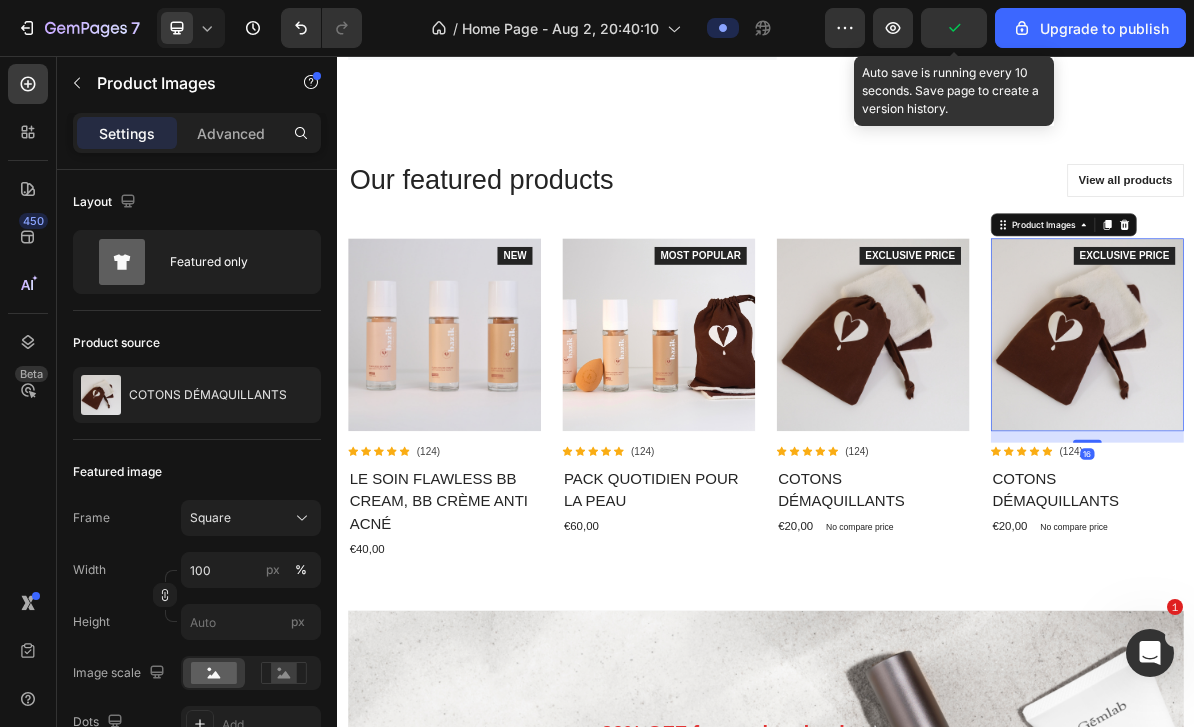 click 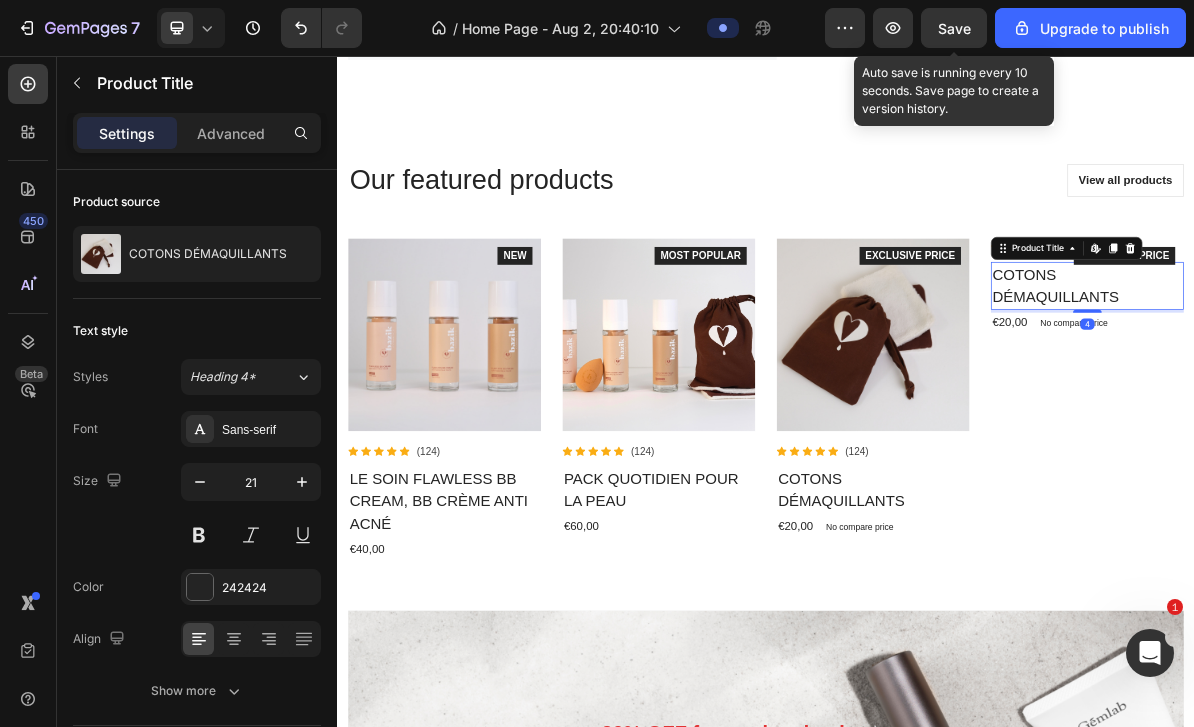 click at bounding box center [1447, 325] 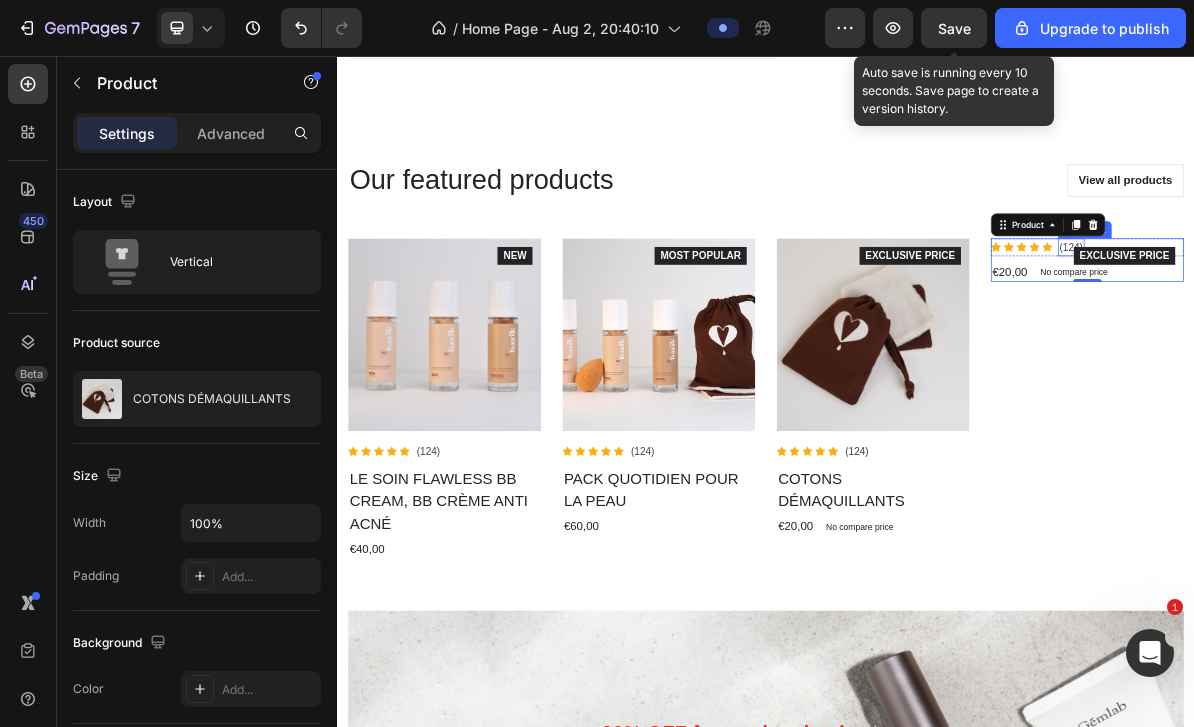 click at bounding box center [1395, 292] 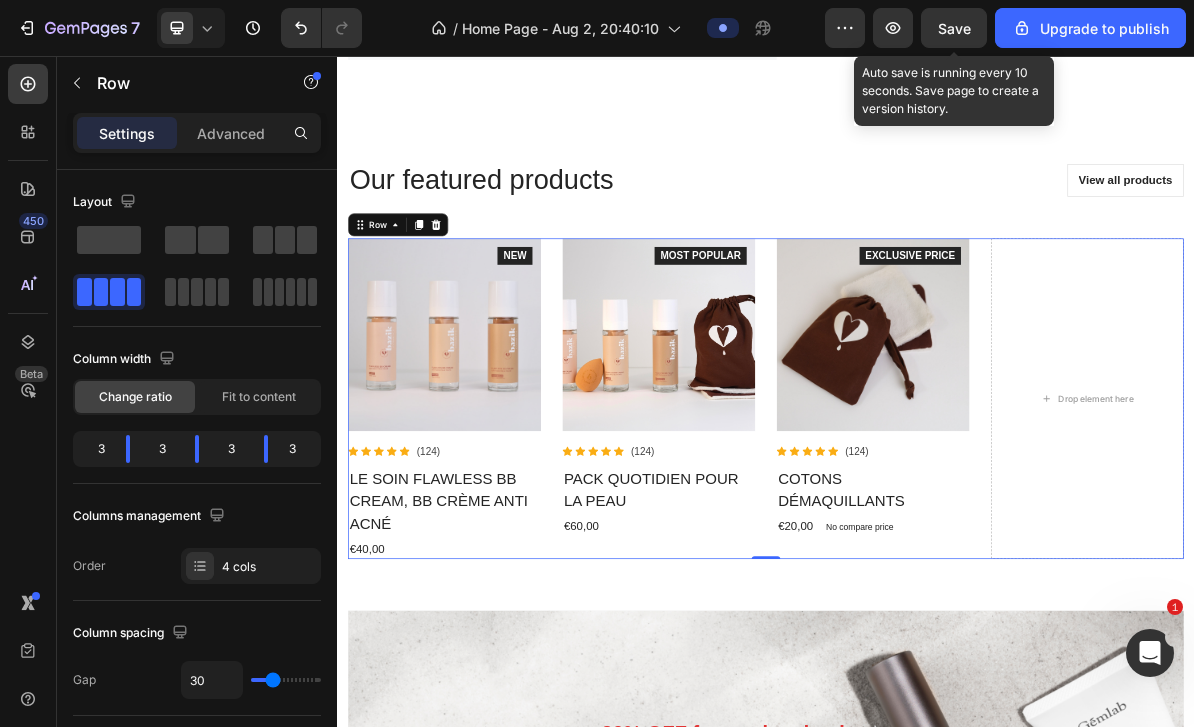 click 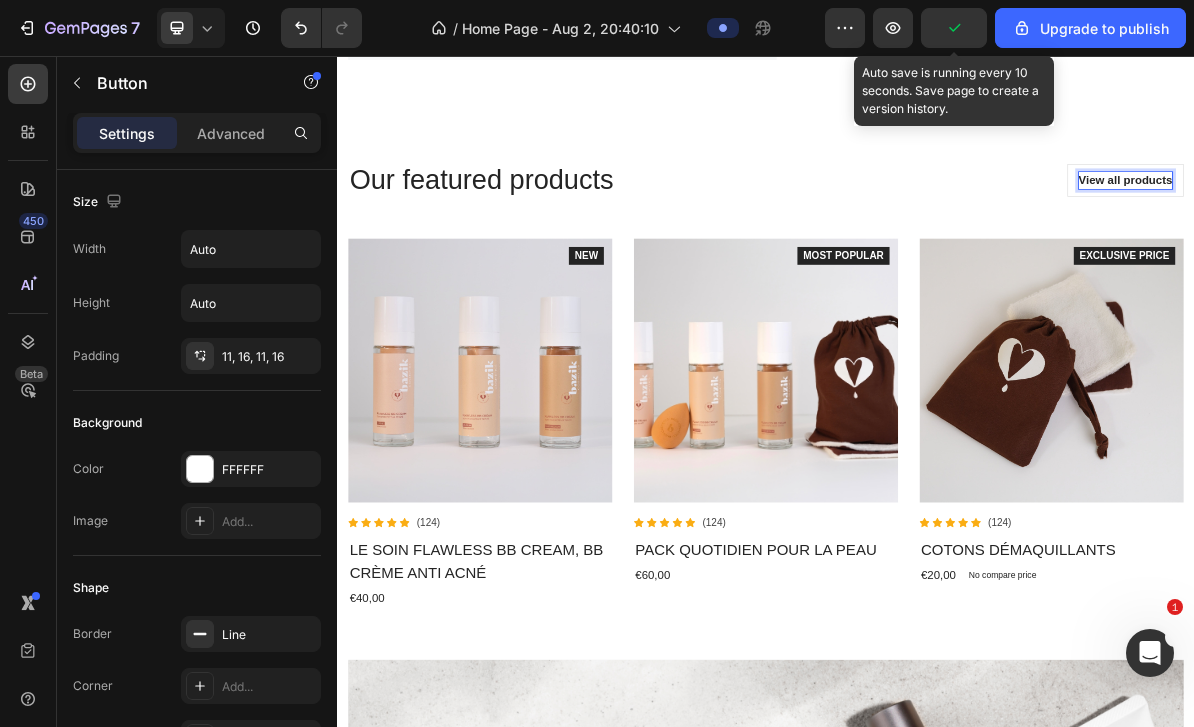 click on "View all products" at bounding box center (1440, 230) 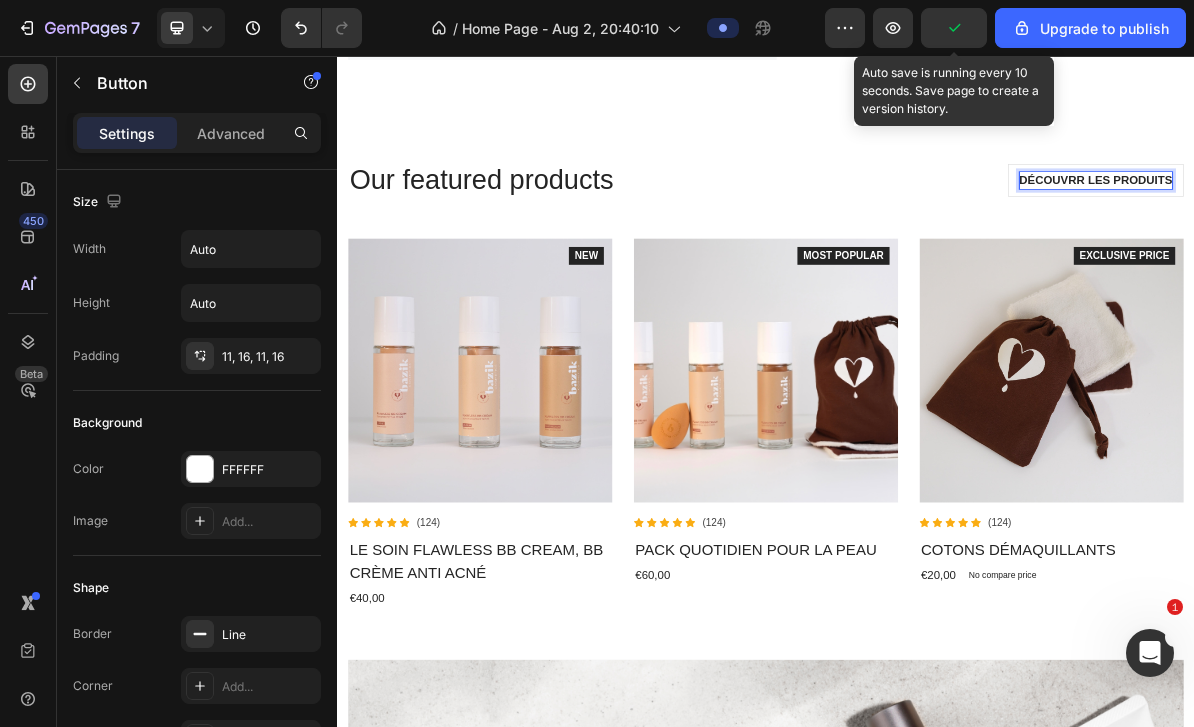 click on "DÉCOUVRR LES PRODUITS" at bounding box center [1399, 230] 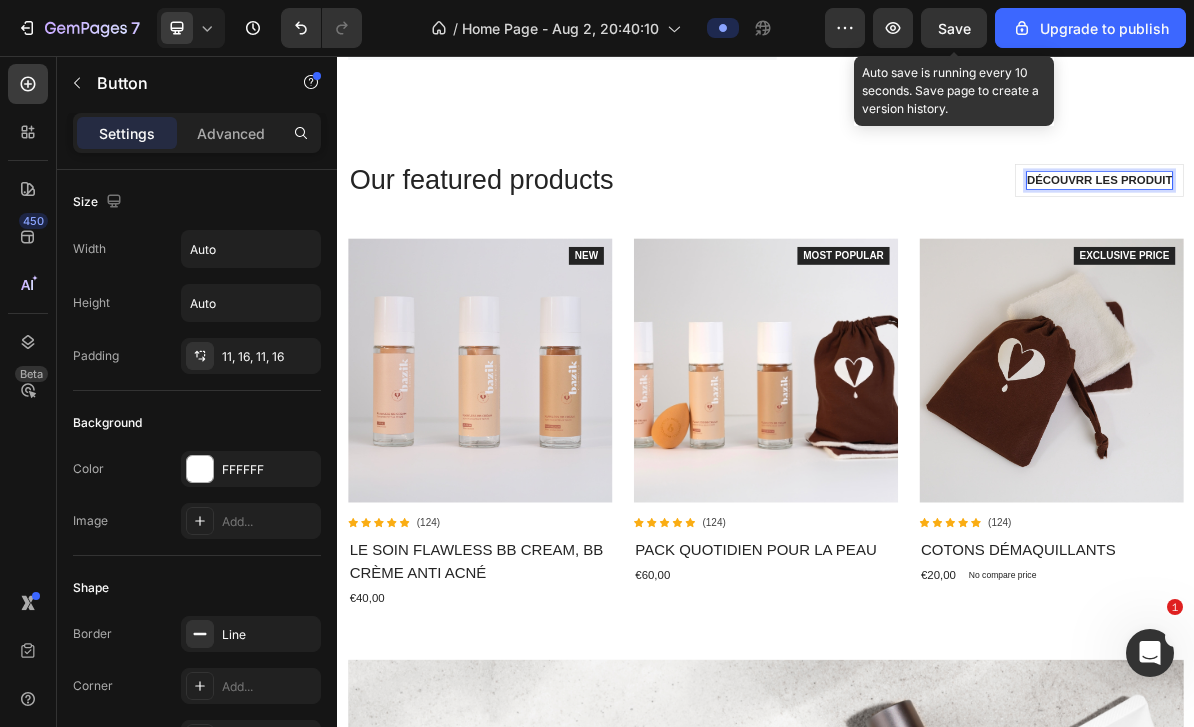 click on "DÉCOUVRR LES PRODUIT" at bounding box center [1404, 230] 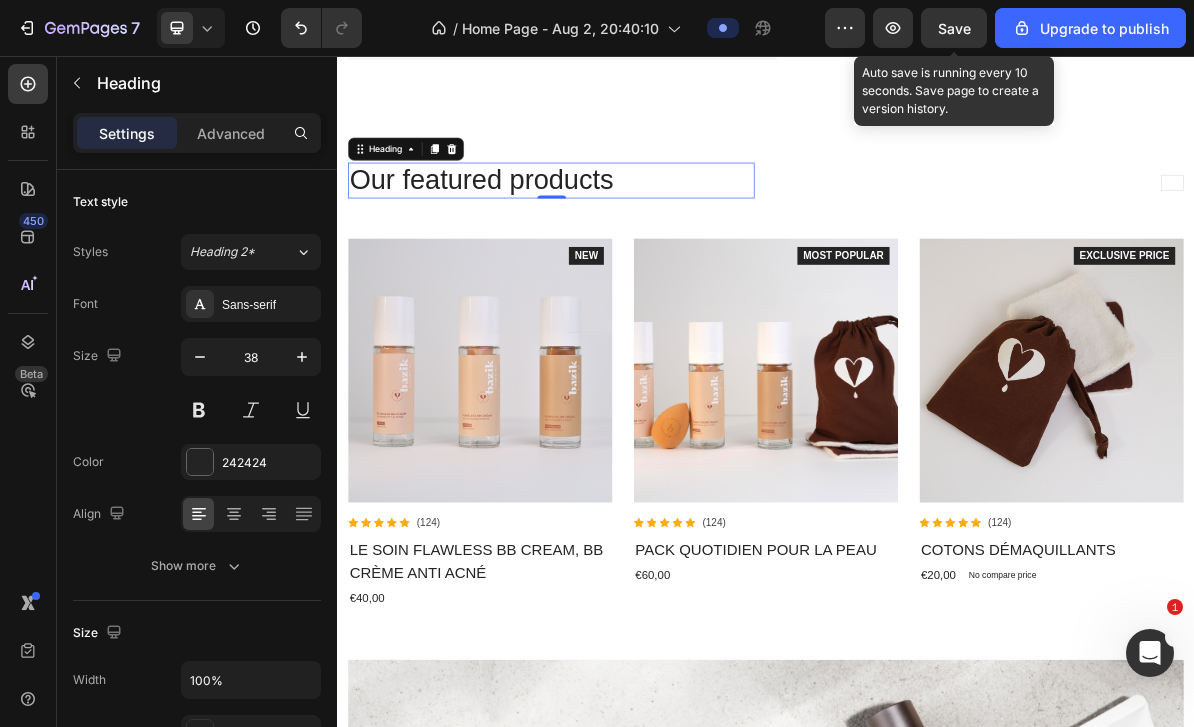 click on "Our featured products" at bounding box center [636, 230] 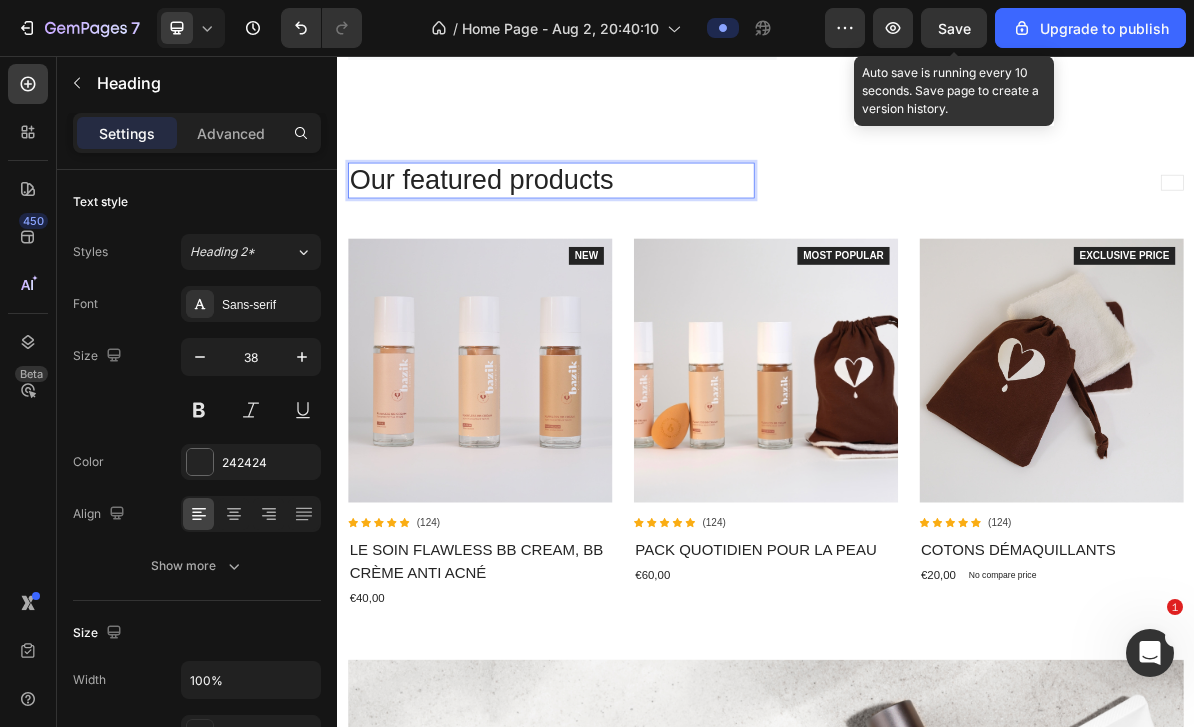 click on "Our featured products" at bounding box center (636, 230) 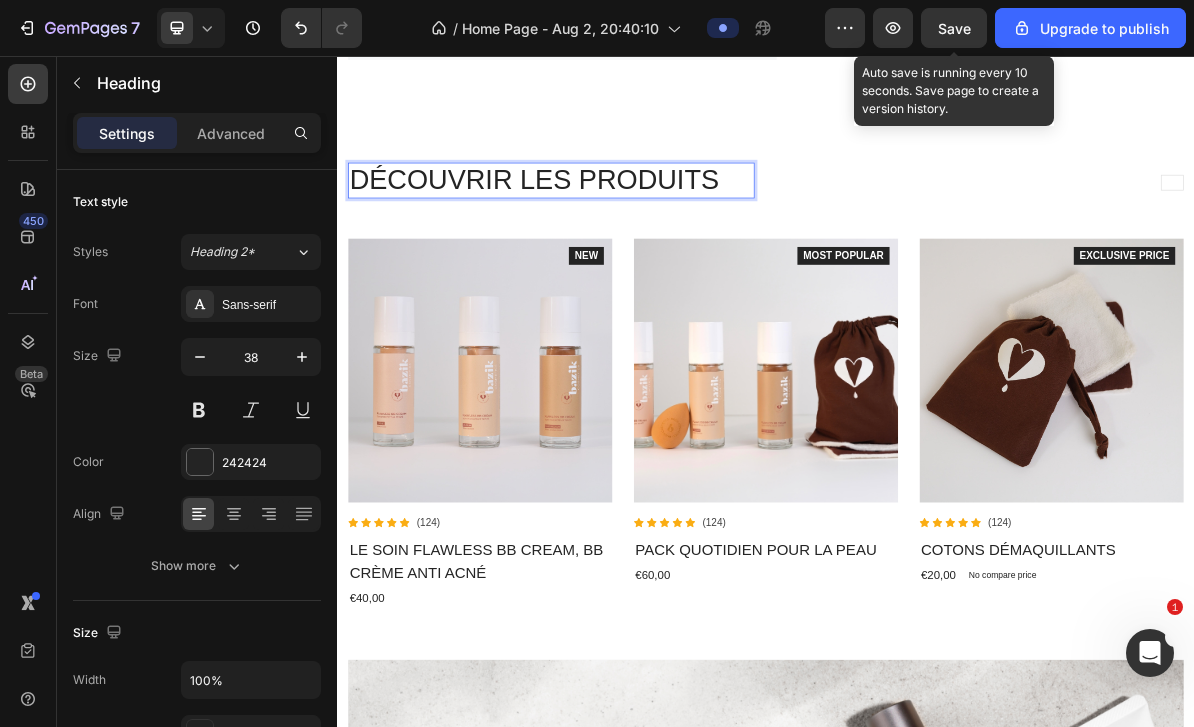 click on "DÉCOUVRIR LES PRODUITS" at bounding box center [636, 230] 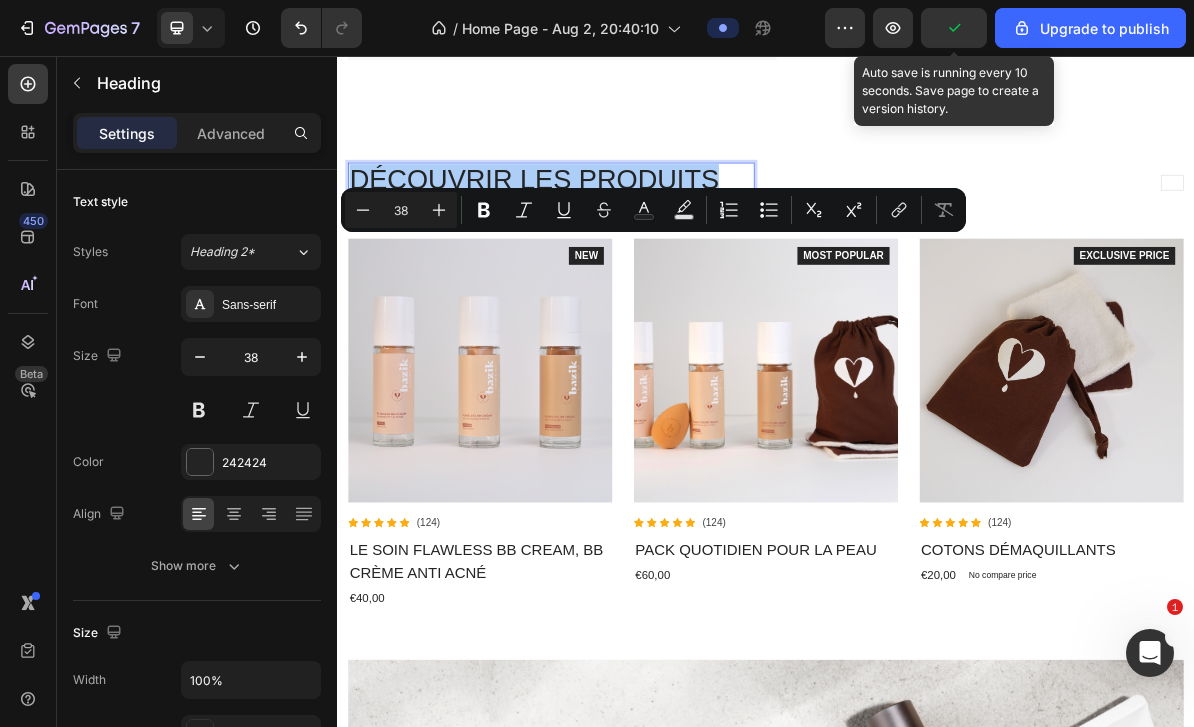 click 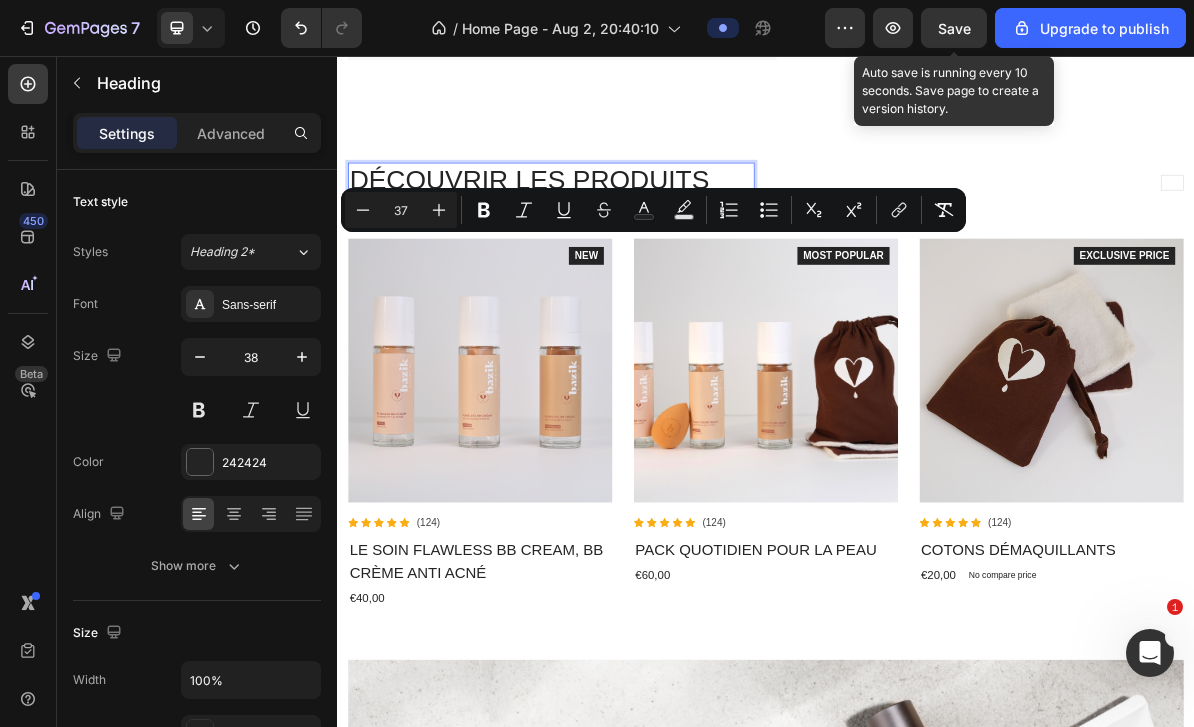 click 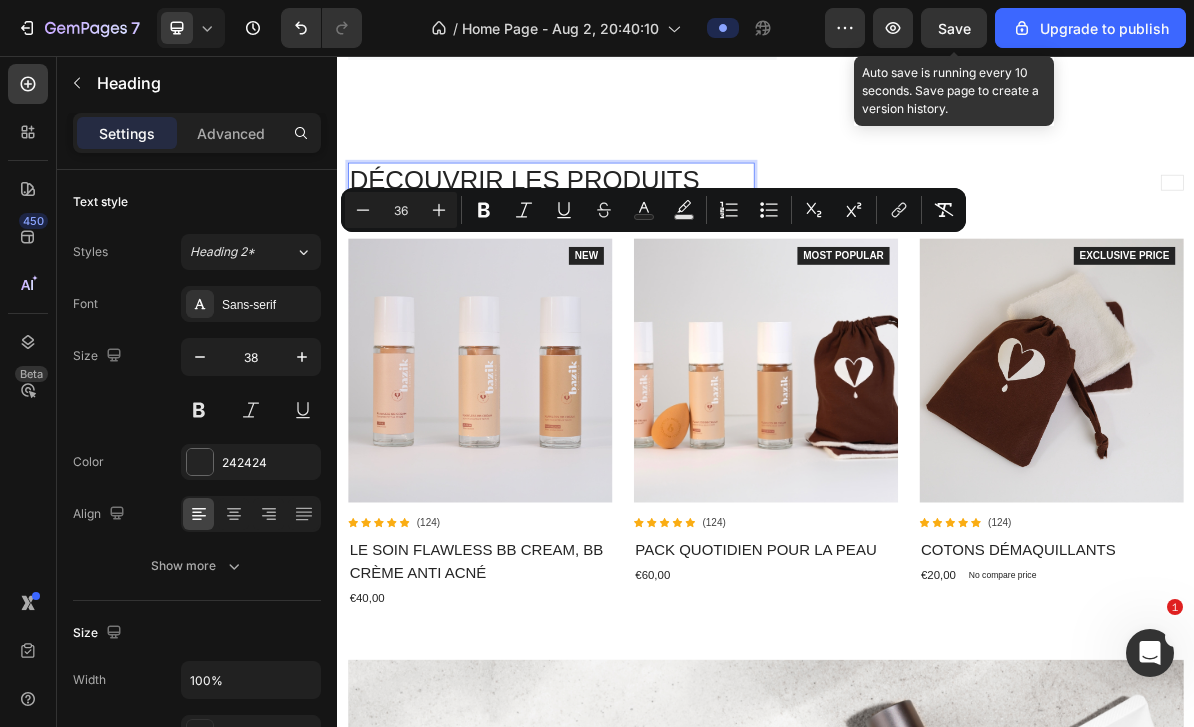 click 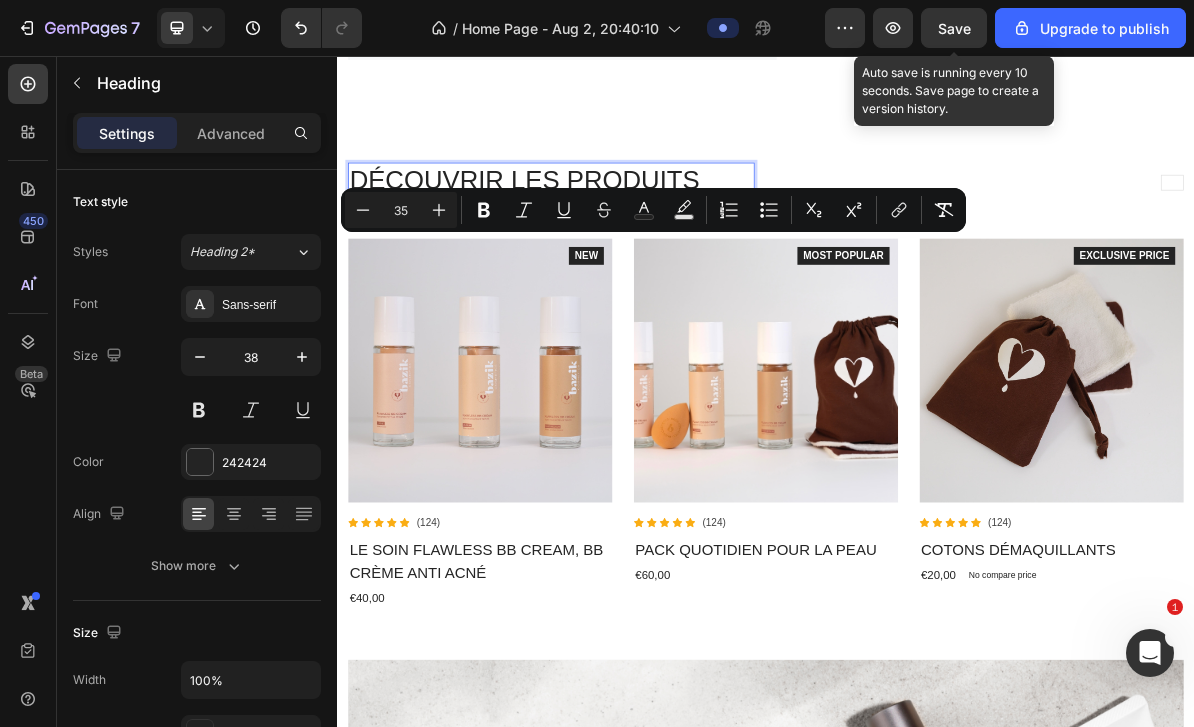 click 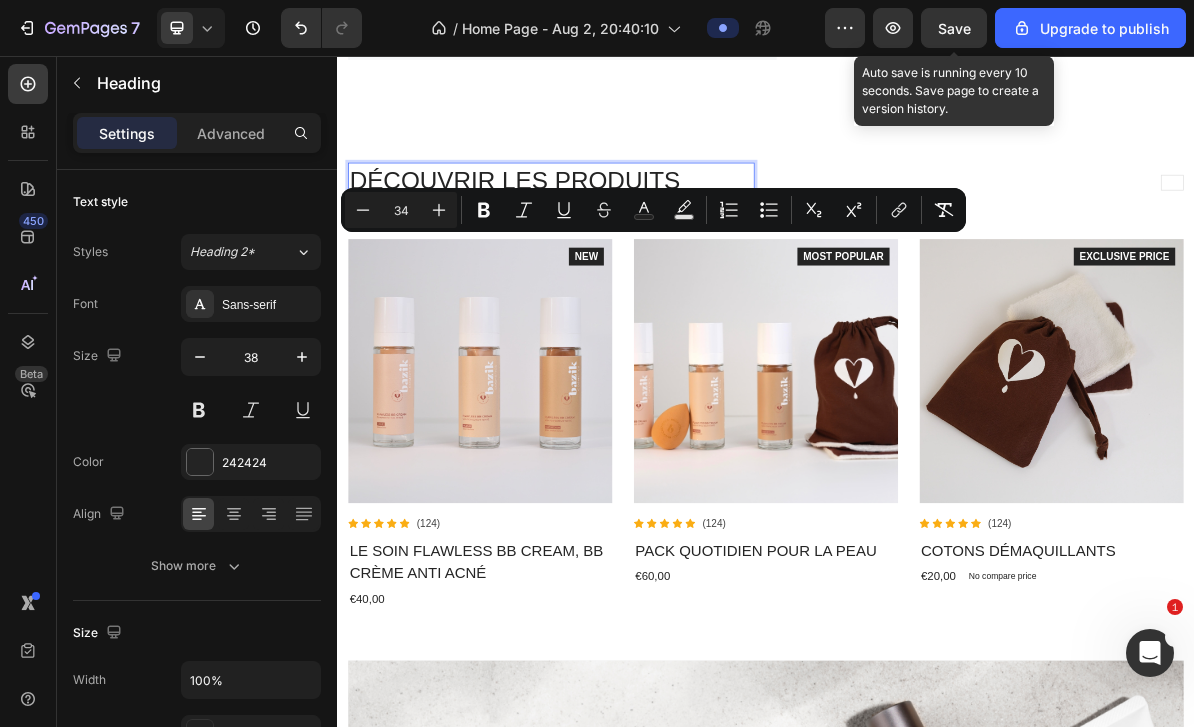 click 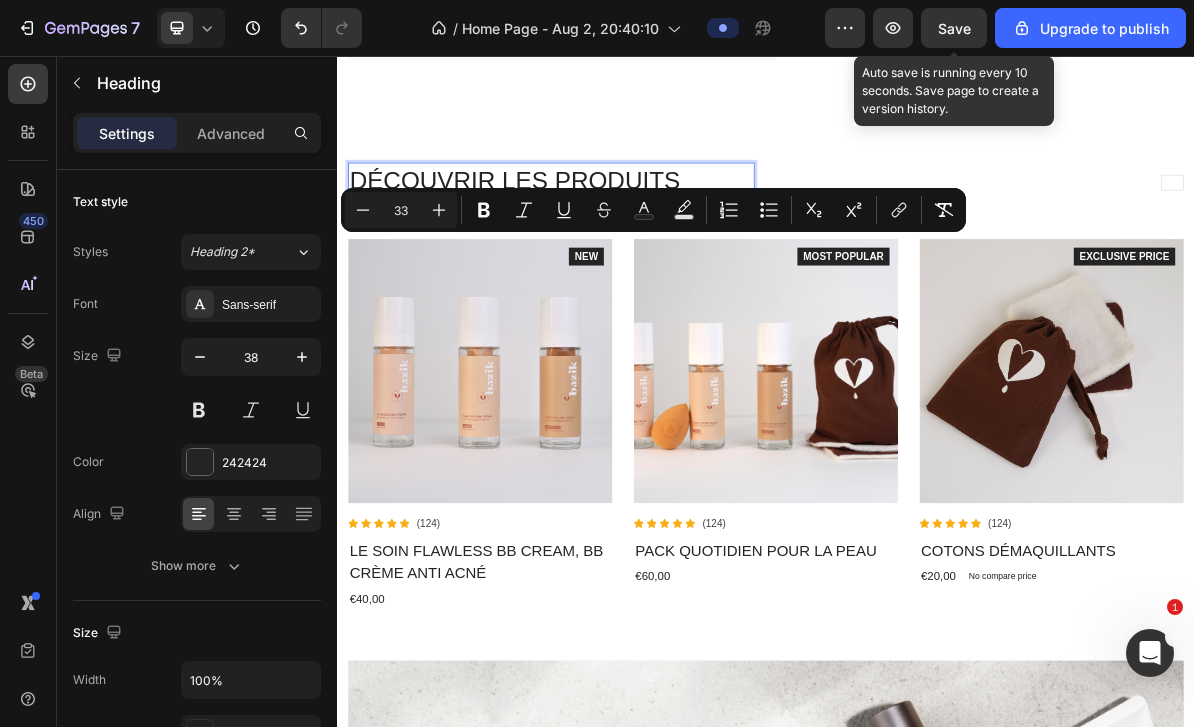 click 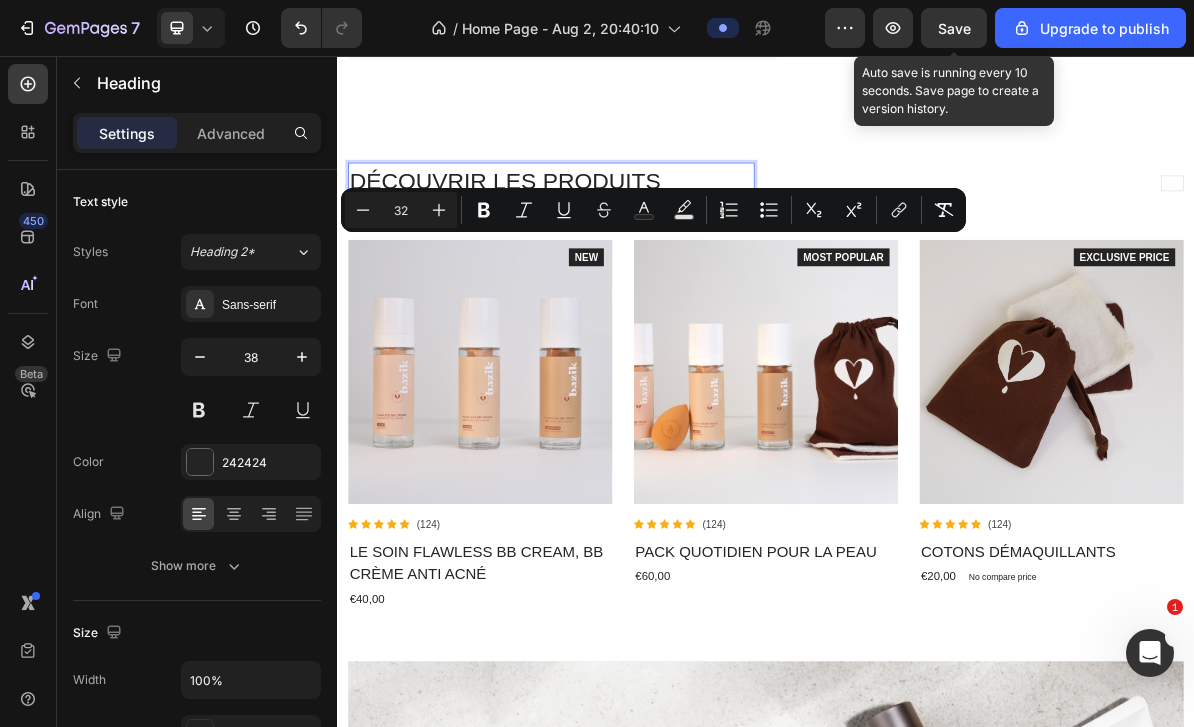 click on "Minus" at bounding box center (363, 210) 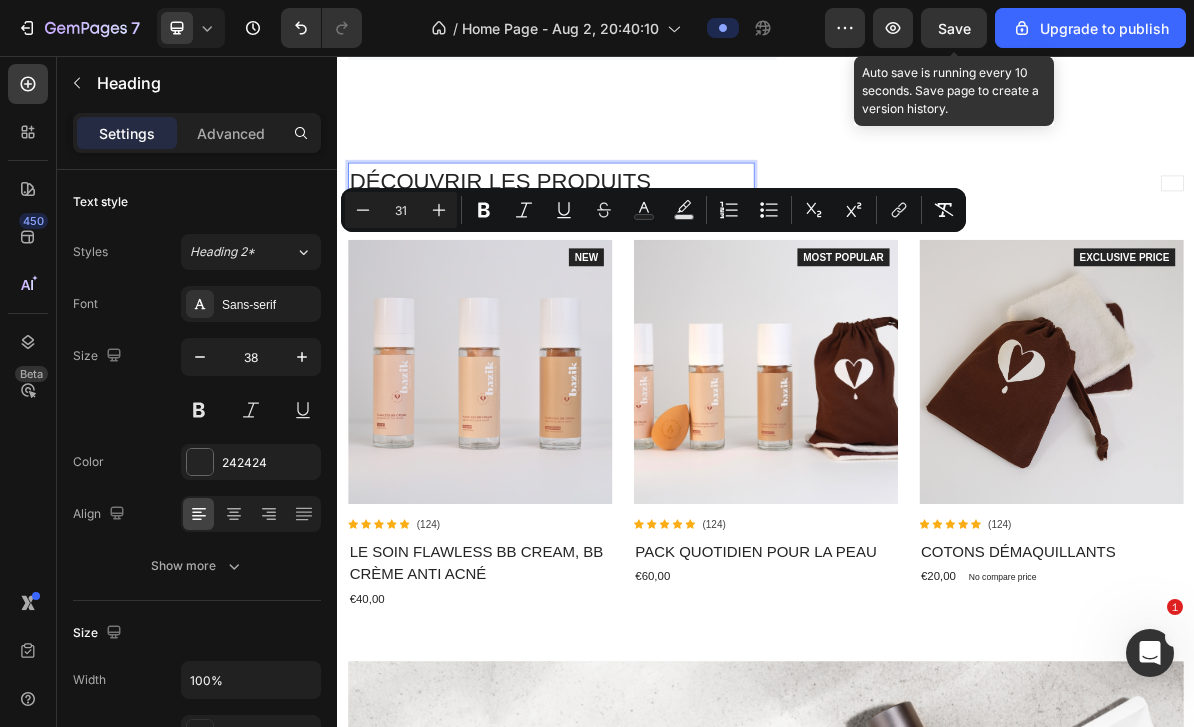 click on "Sans-serif" at bounding box center [269, 305] 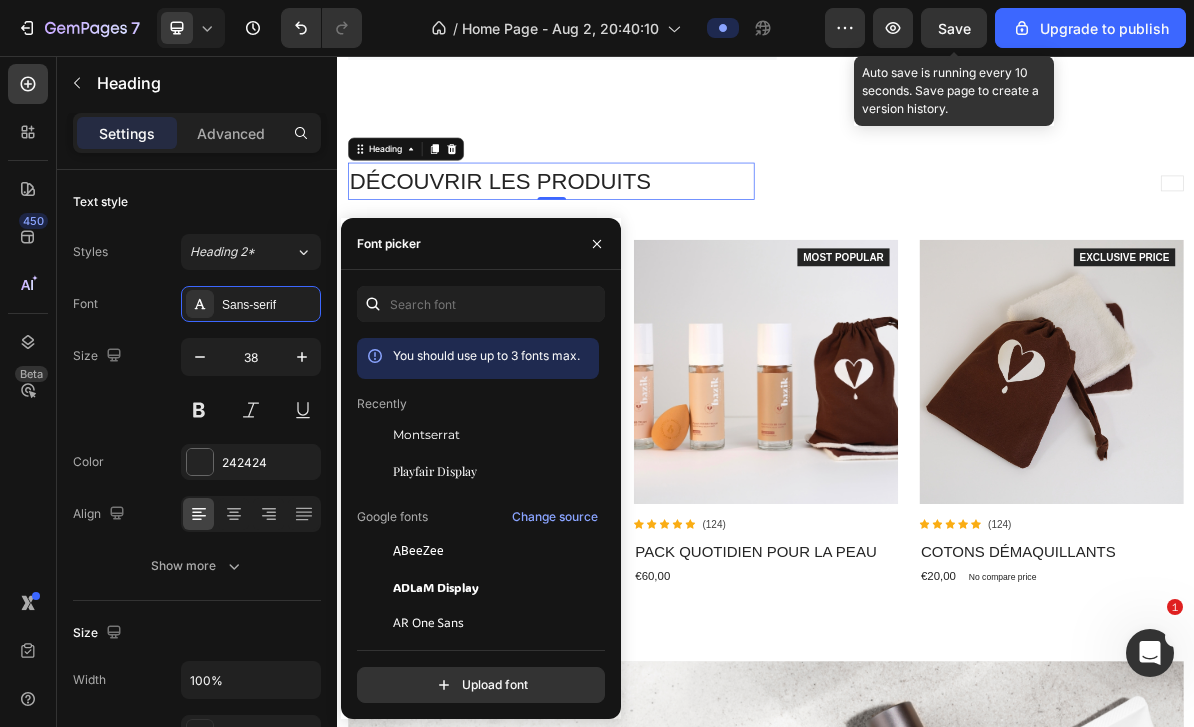 click on "You should use up to 3 fonts max. Recently Montserrat Playfair Display Google fonts Change source ABeeZee ADLaM Display AR One Sans Abel Abhaya Libre Aboreto Abril Fatface Abyssinica SIL Aclonica Acme Actor Adamina Advent Pro Afacad Afacad Flux Agbalumo Agdasima Agu Display Aguafina Script Akatab" at bounding box center (478, 34088) 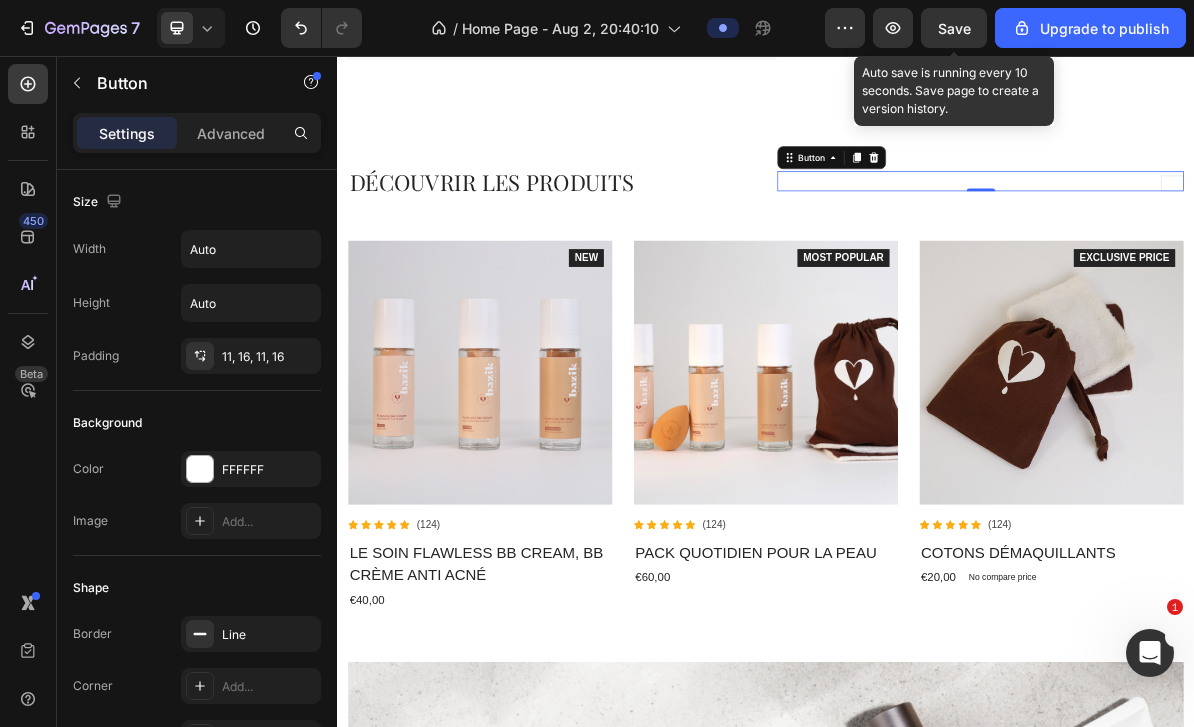 click 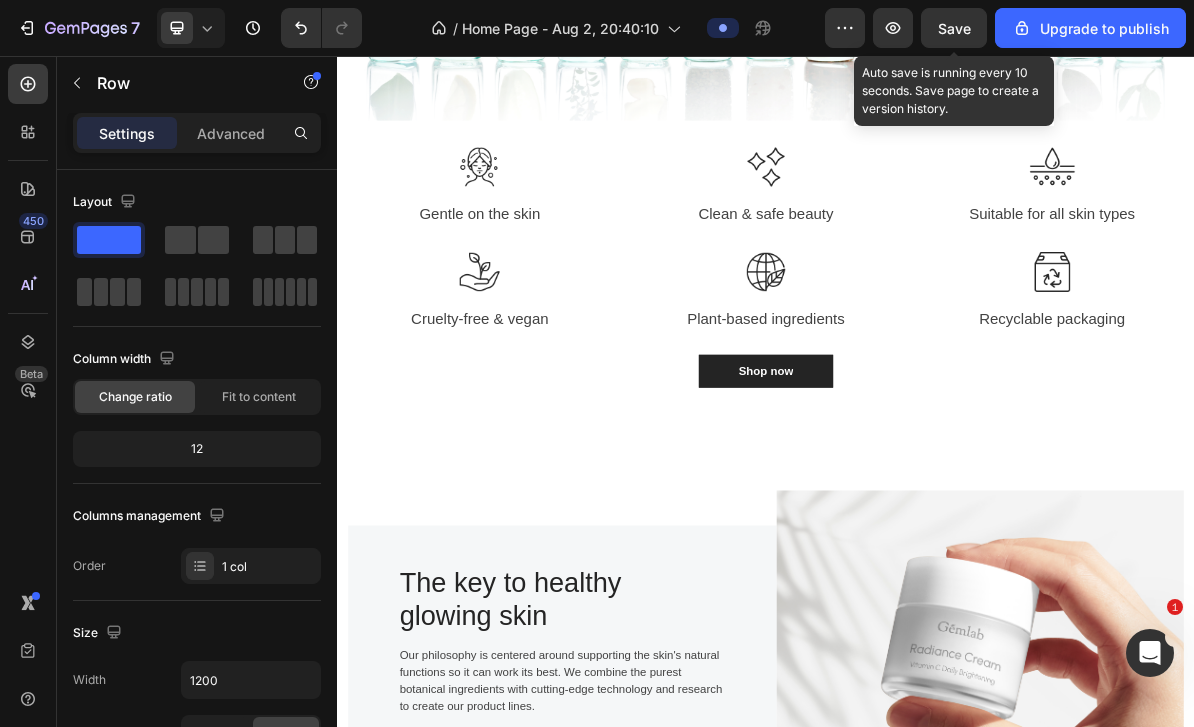scroll, scrollTop: 2080, scrollLeft: 0, axis: vertical 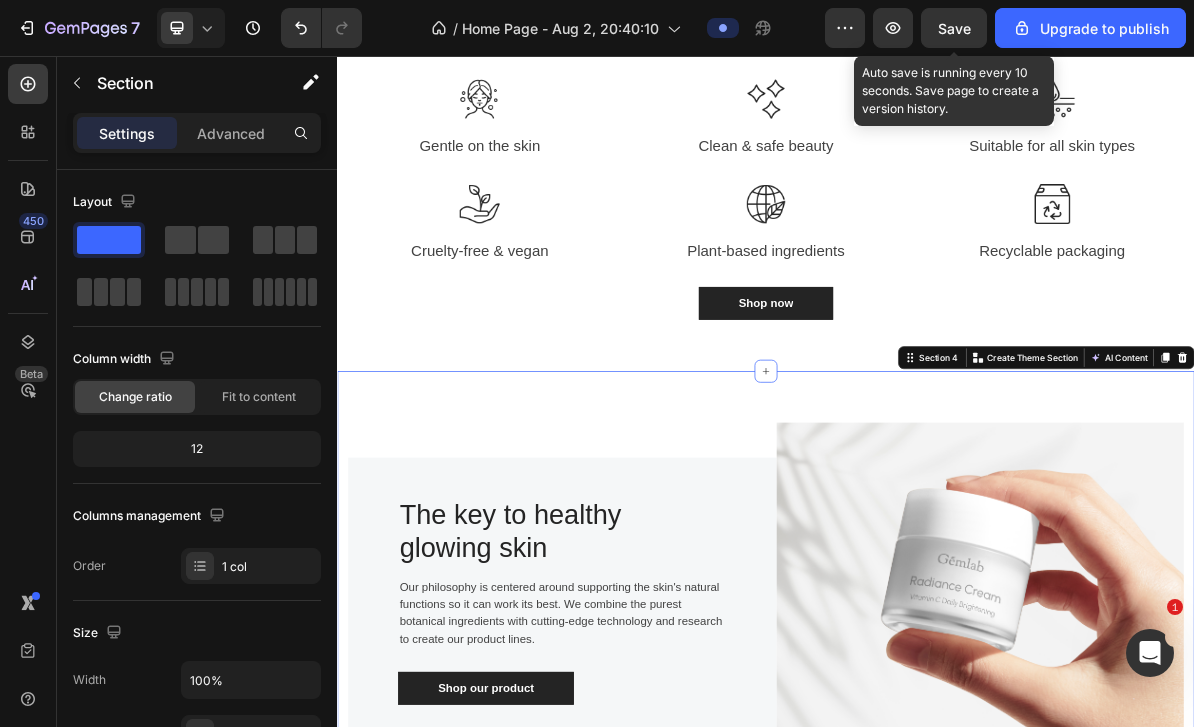 click 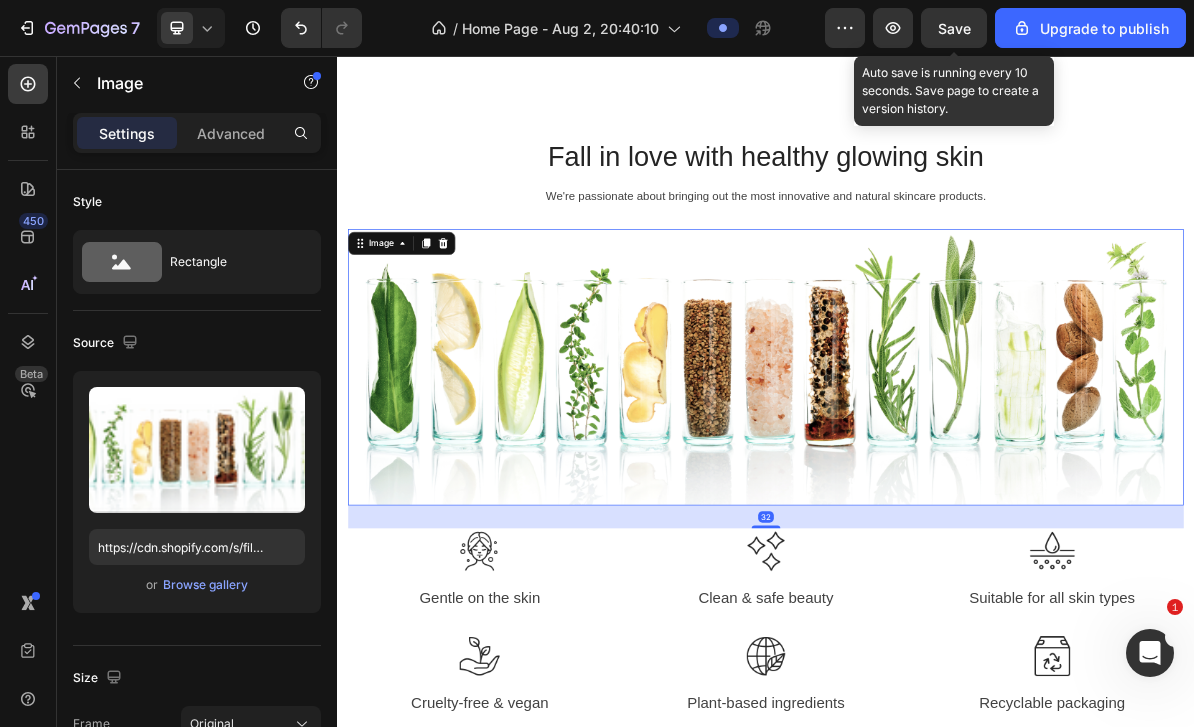 scroll, scrollTop: 1413, scrollLeft: 0, axis: vertical 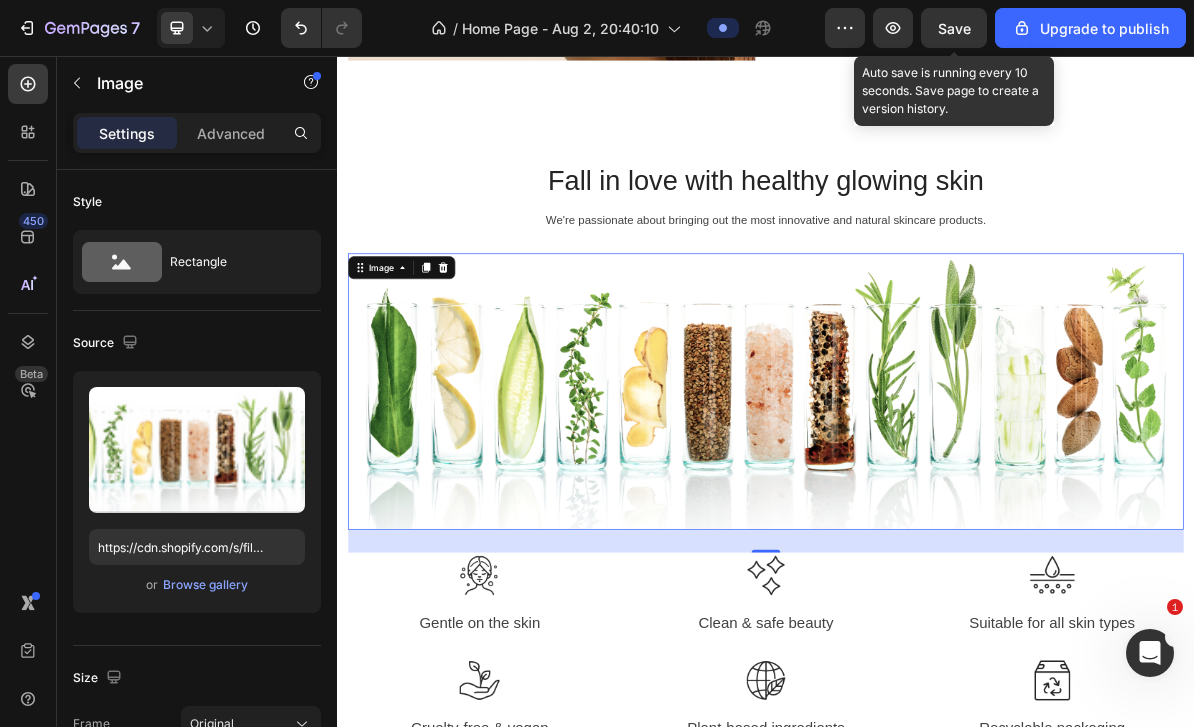 click 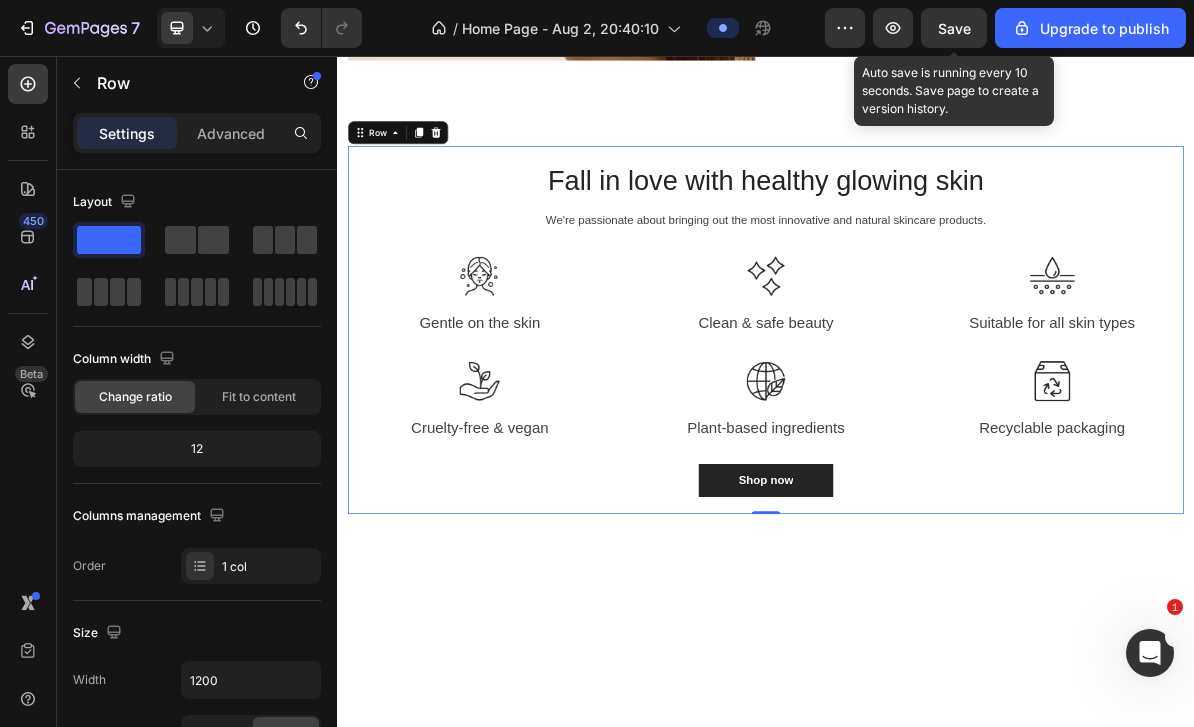 click on "Row" at bounding box center [422, 163] 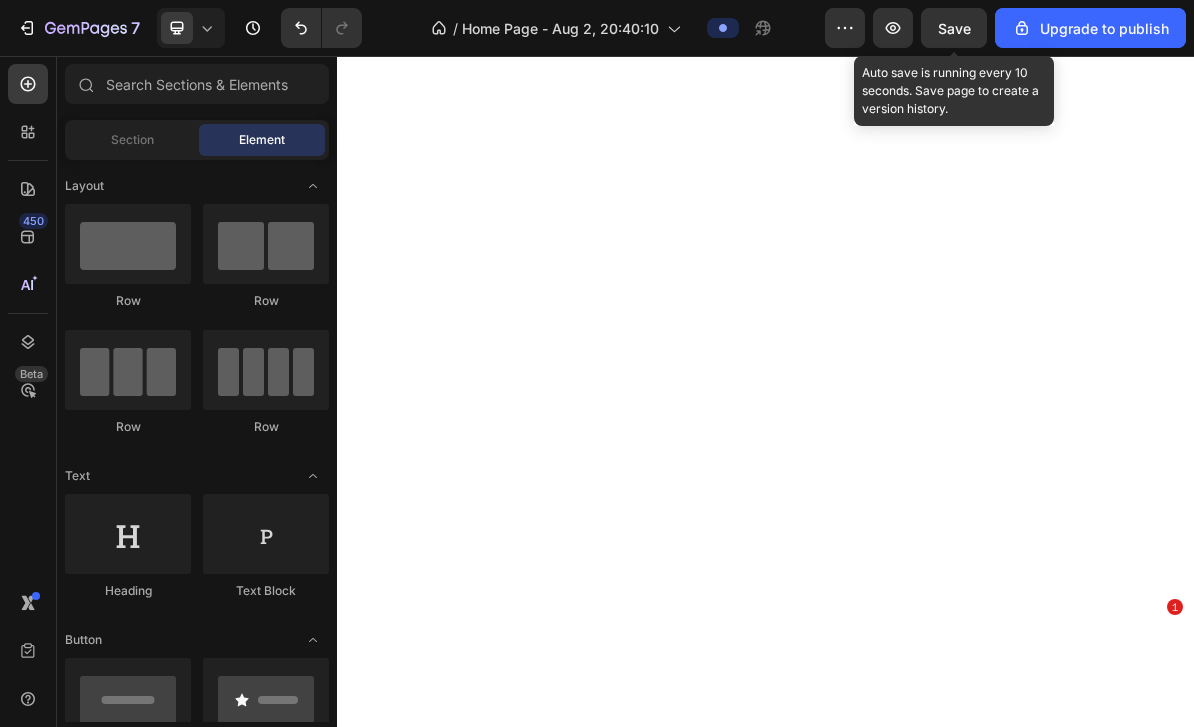 scroll, scrollTop: 0, scrollLeft: 0, axis: both 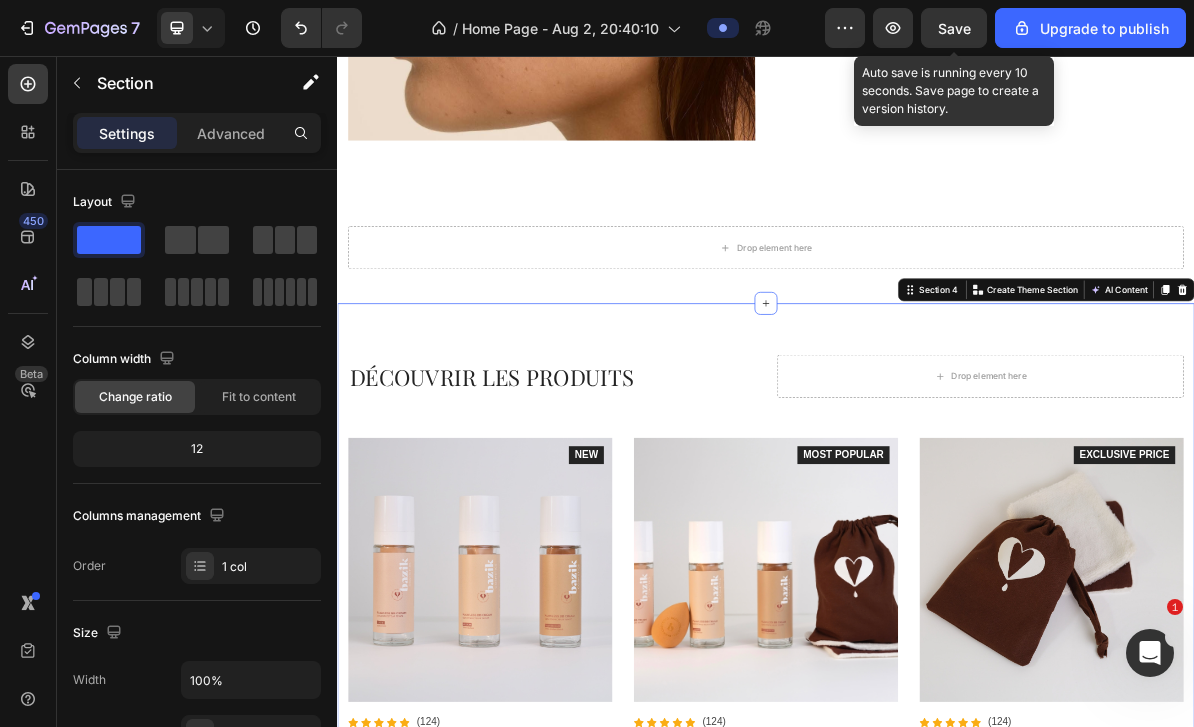 click on "Section 4" at bounding box center (1170, 383) 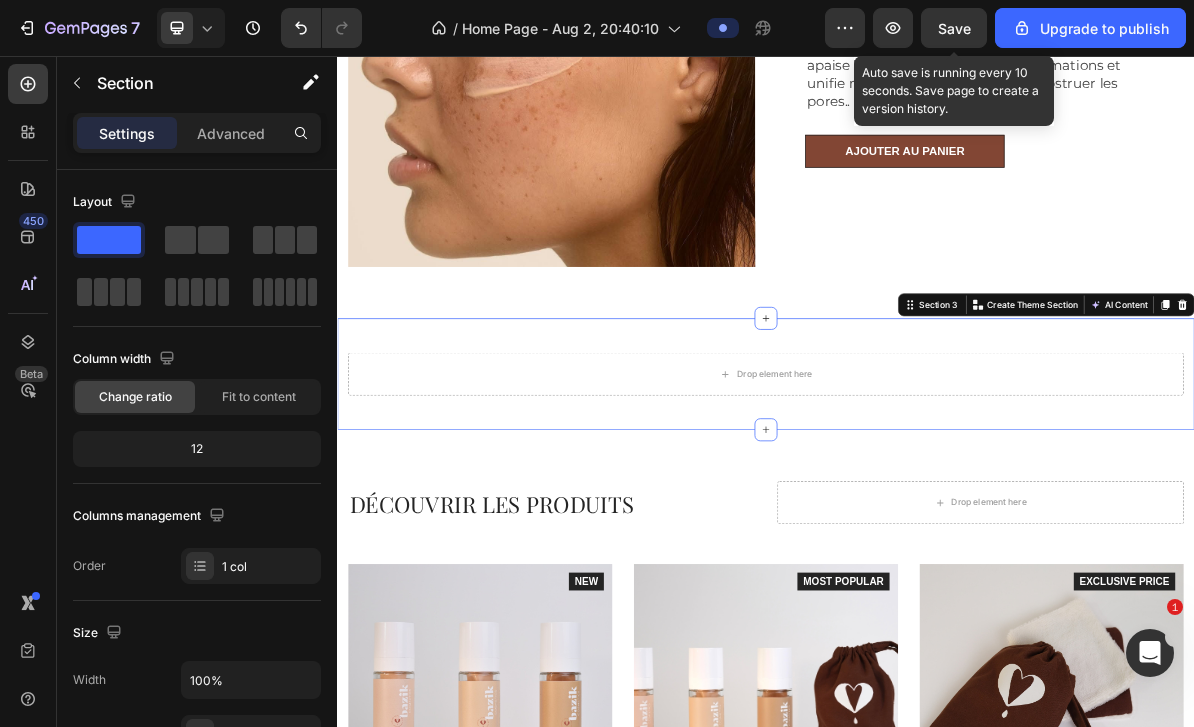 scroll, scrollTop: 1123, scrollLeft: 0, axis: vertical 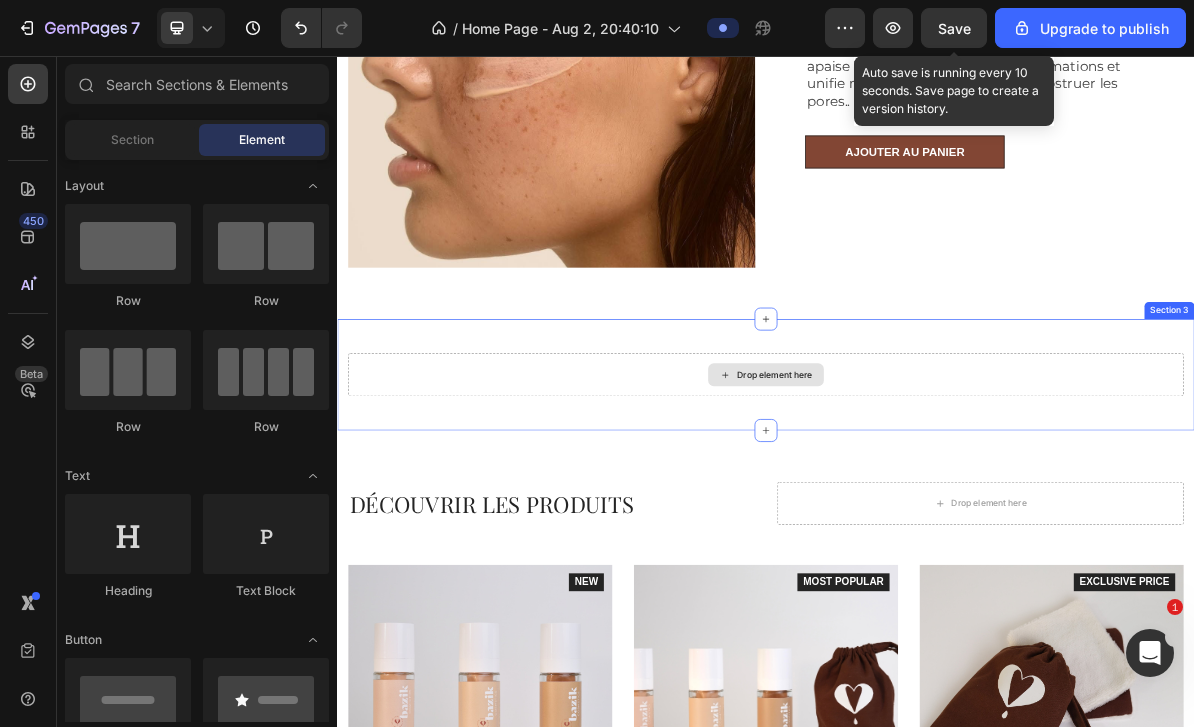 click on "Drop element here" at bounding box center [949, 502] 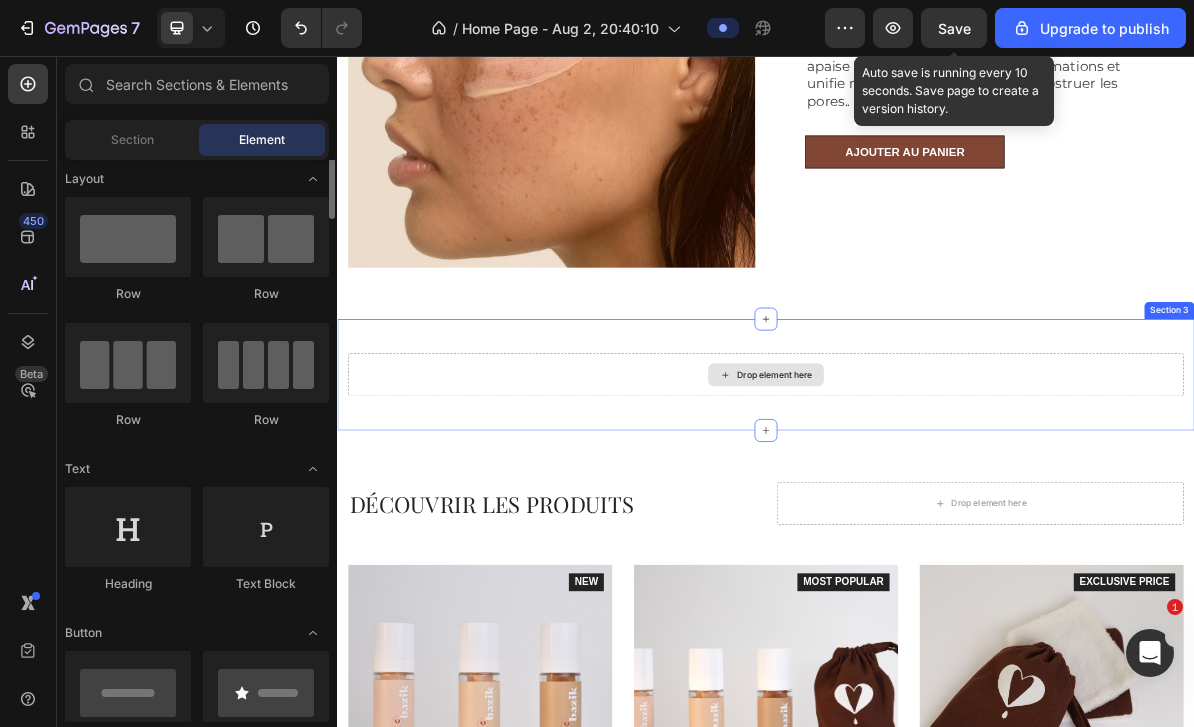 scroll, scrollTop: 0, scrollLeft: 0, axis: both 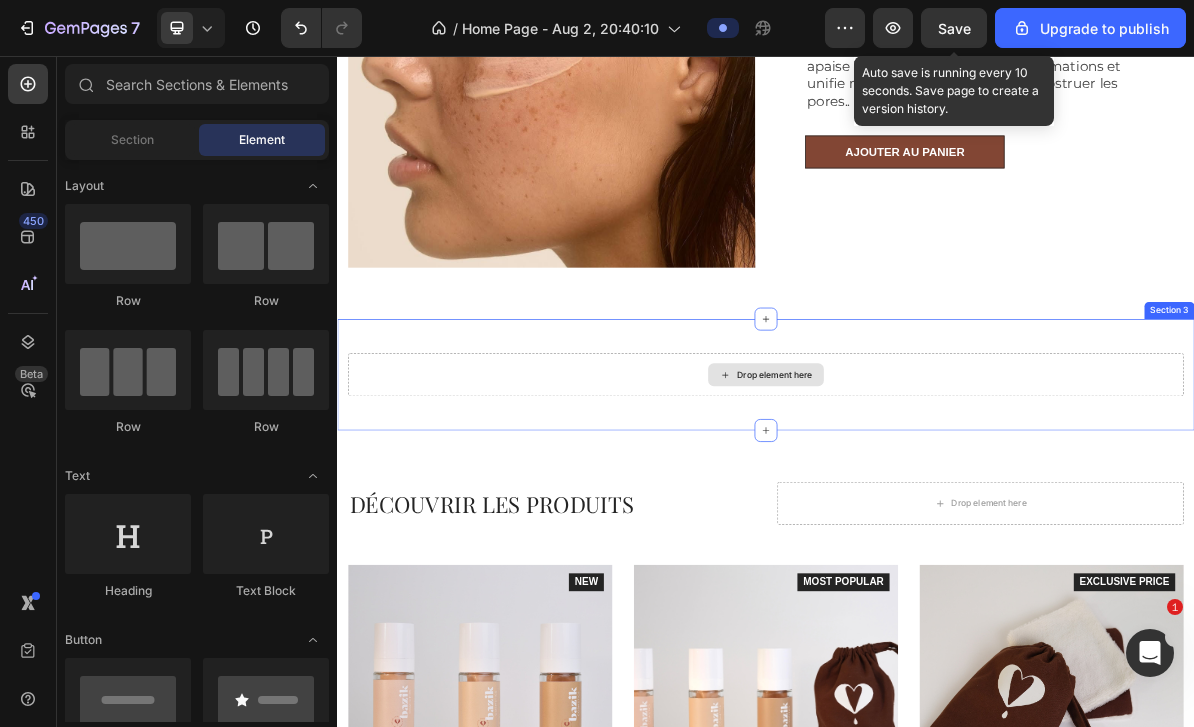 click on "Section" at bounding box center (132, 140) 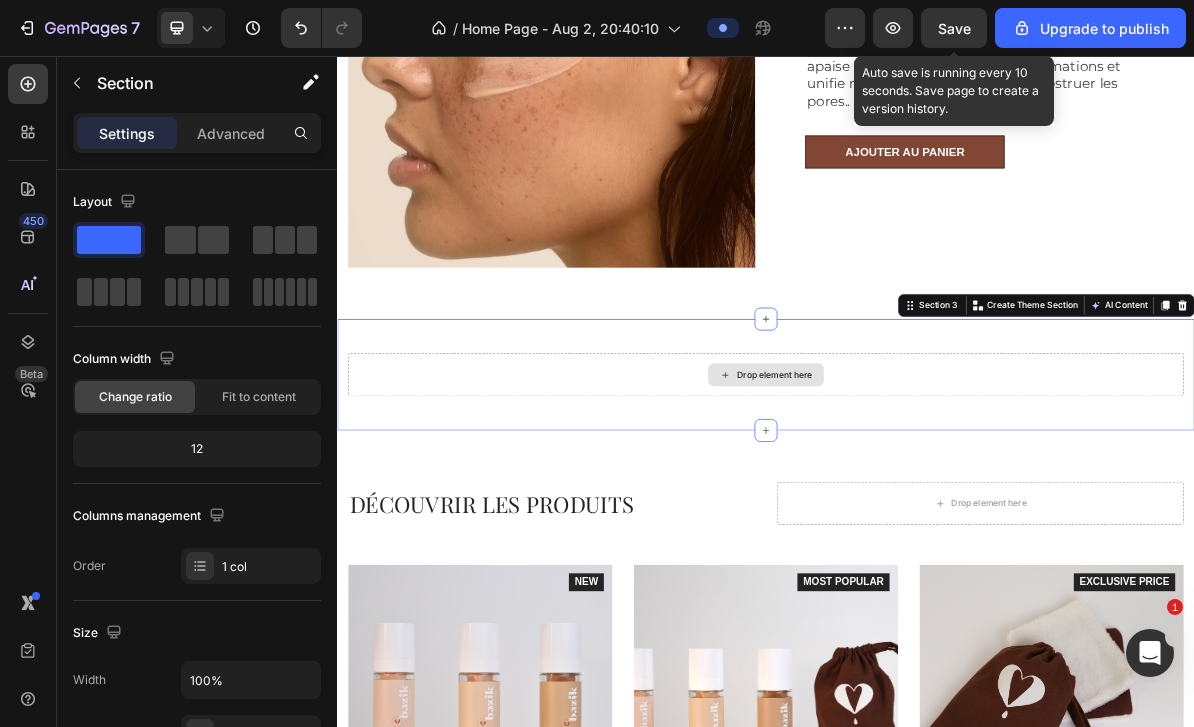 click 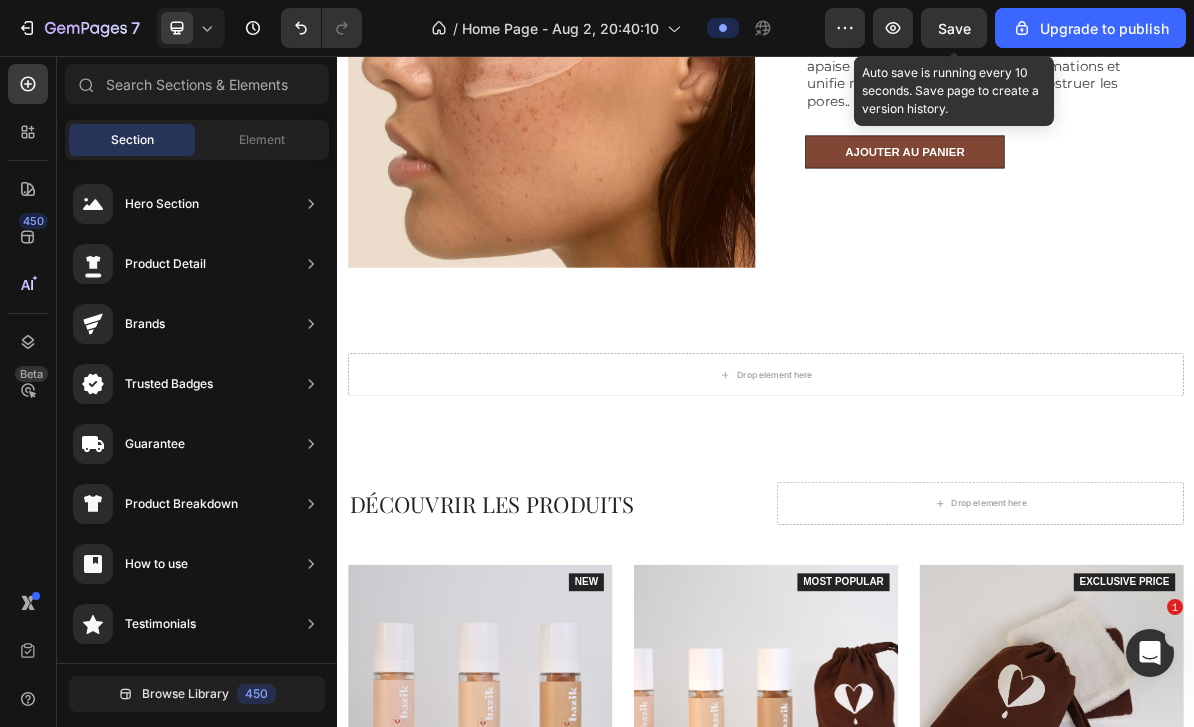 click on "Element" 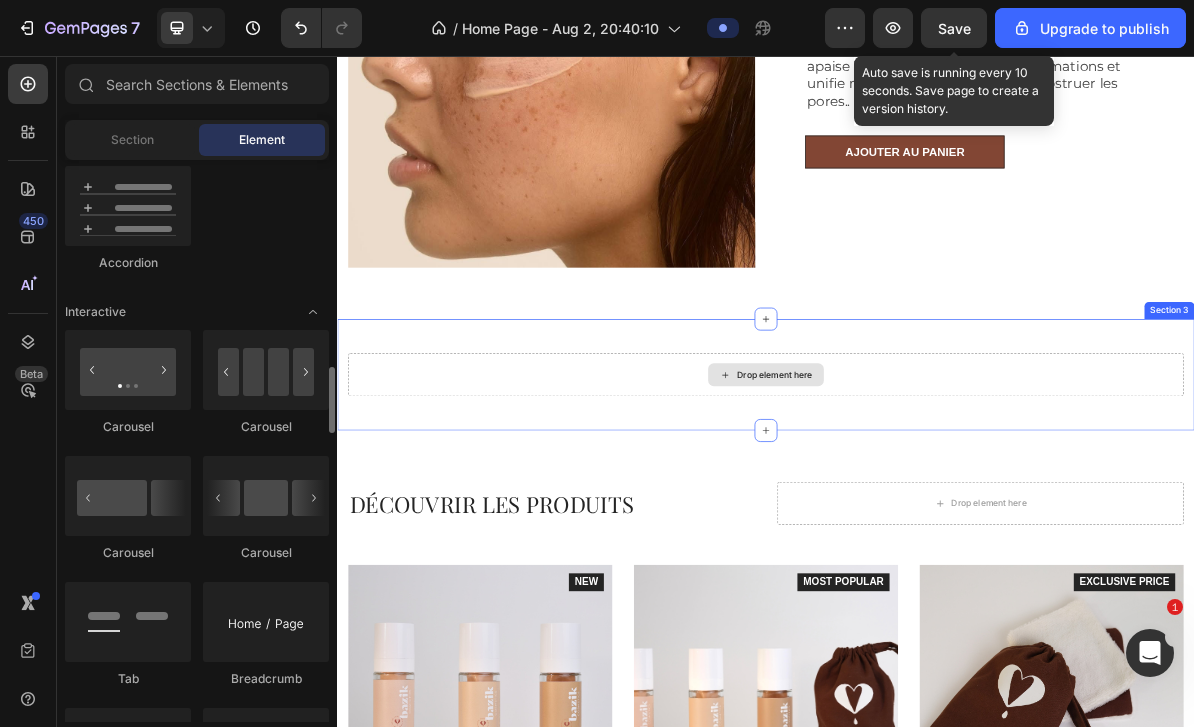 scroll, scrollTop: 1891, scrollLeft: 0, axis: vertical 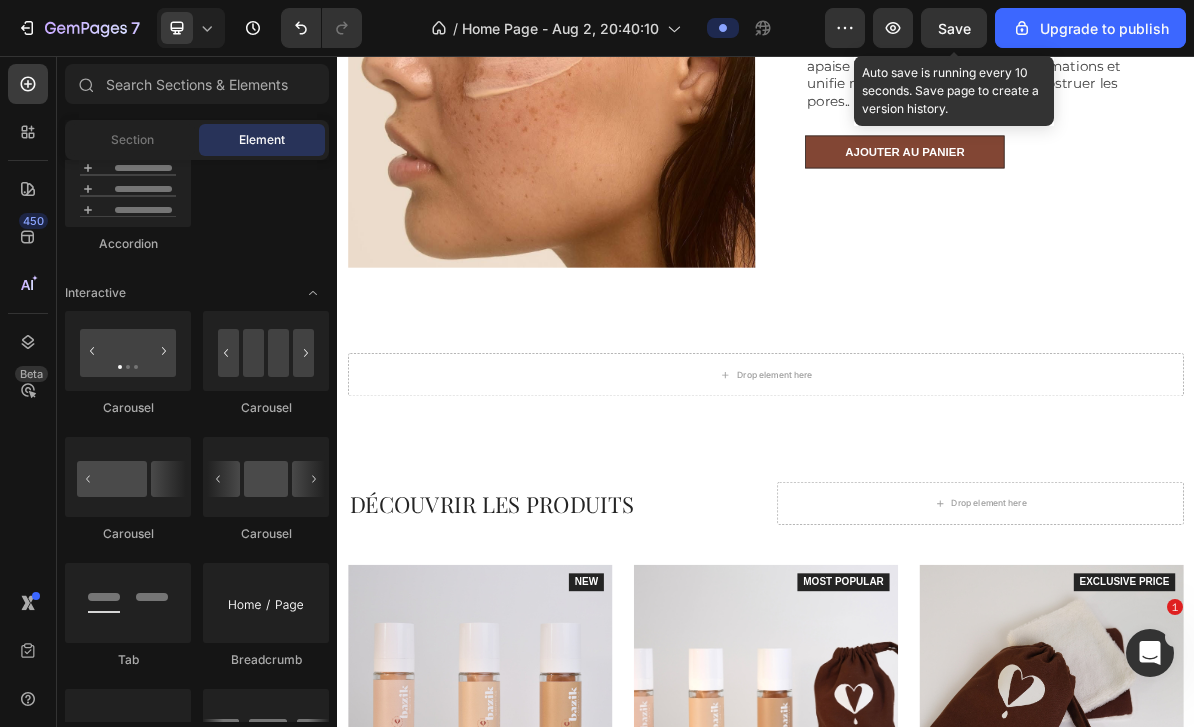 click at bounding box center (266, 477) 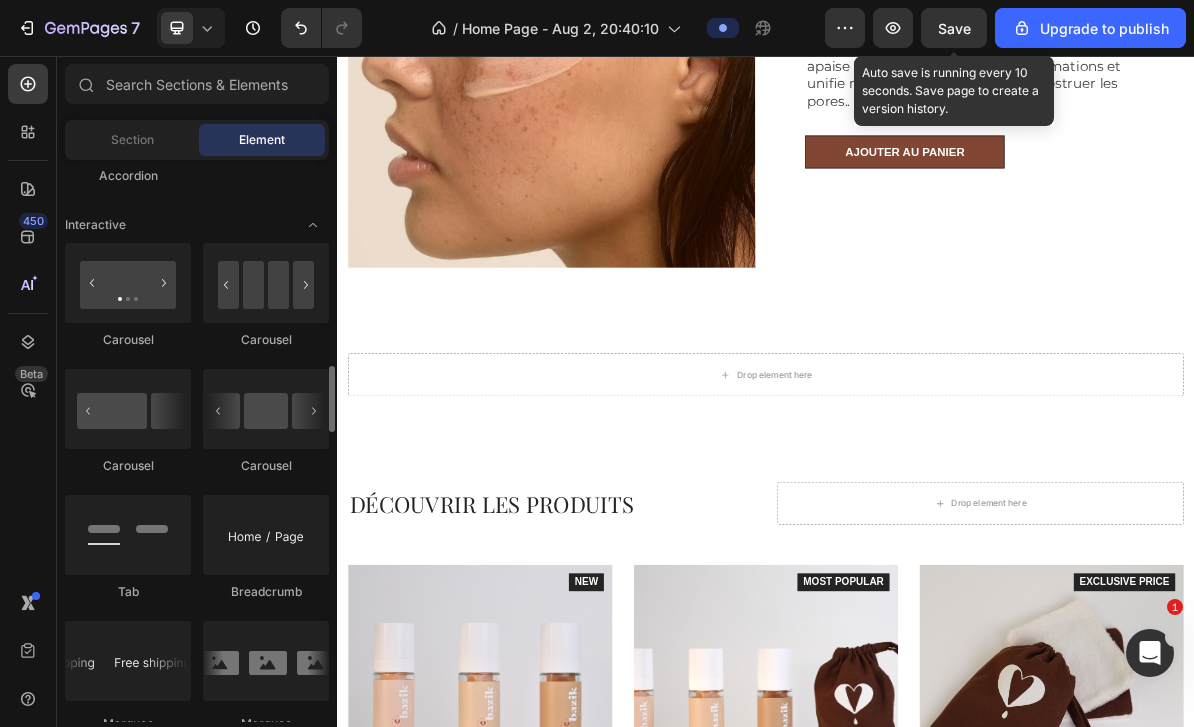 scroll, scrollTop: 1960, scrollLeft: 0, axis: vertical 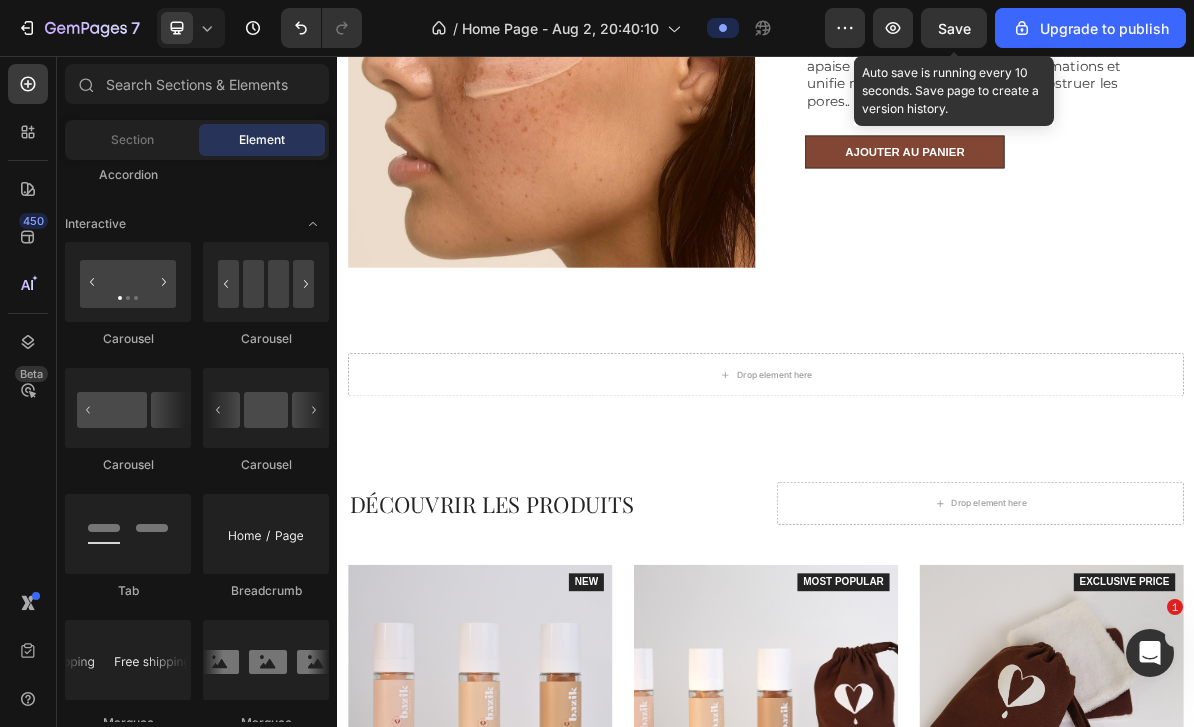 click at bounding box center [266, 408] 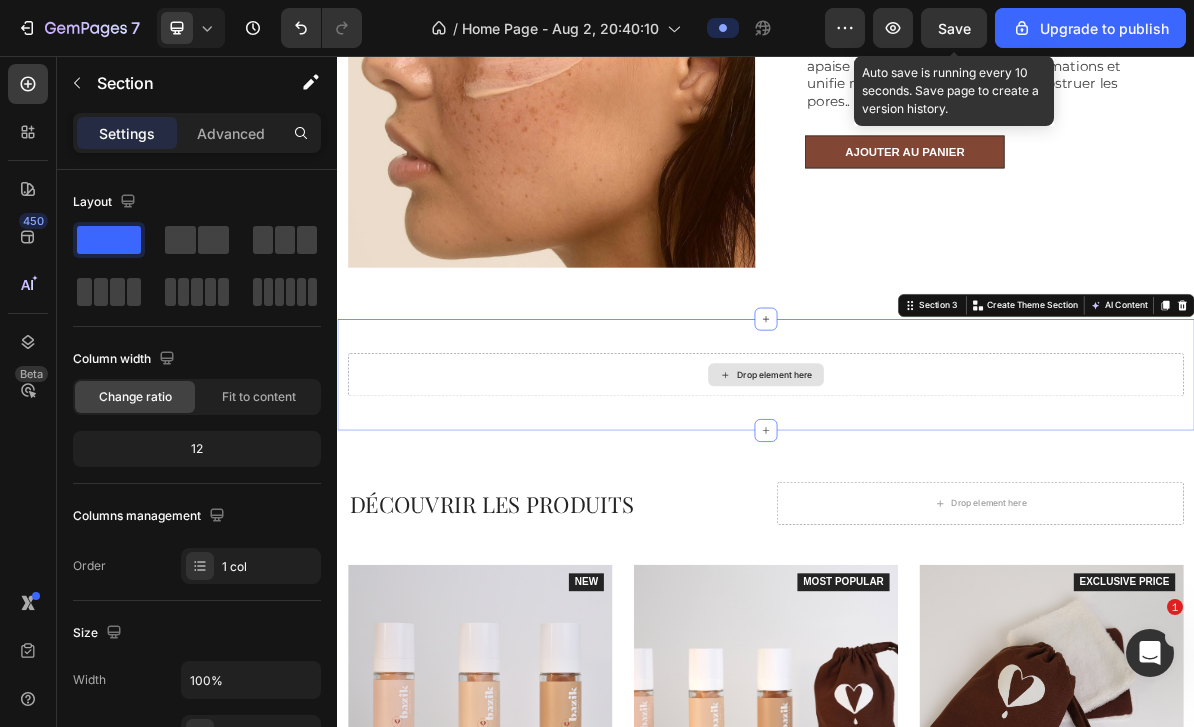 click 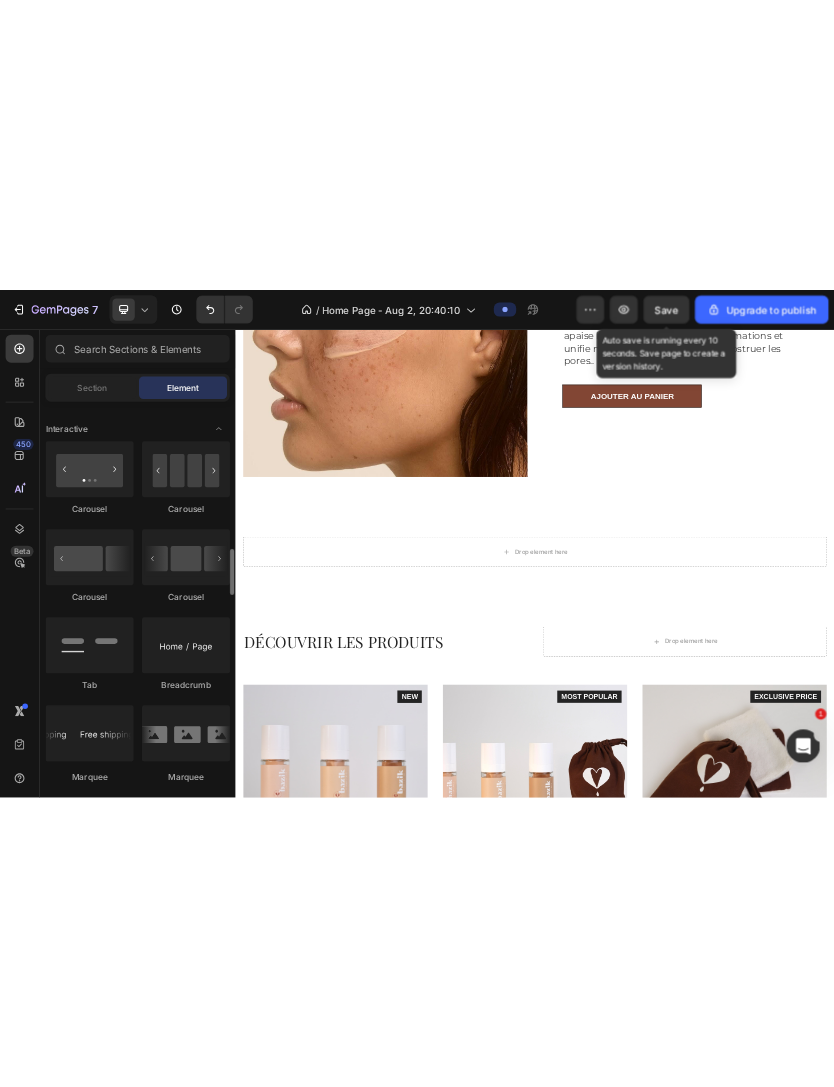 scroll, scrollTop: 1985, scrollLeft: 0, axis: vertical 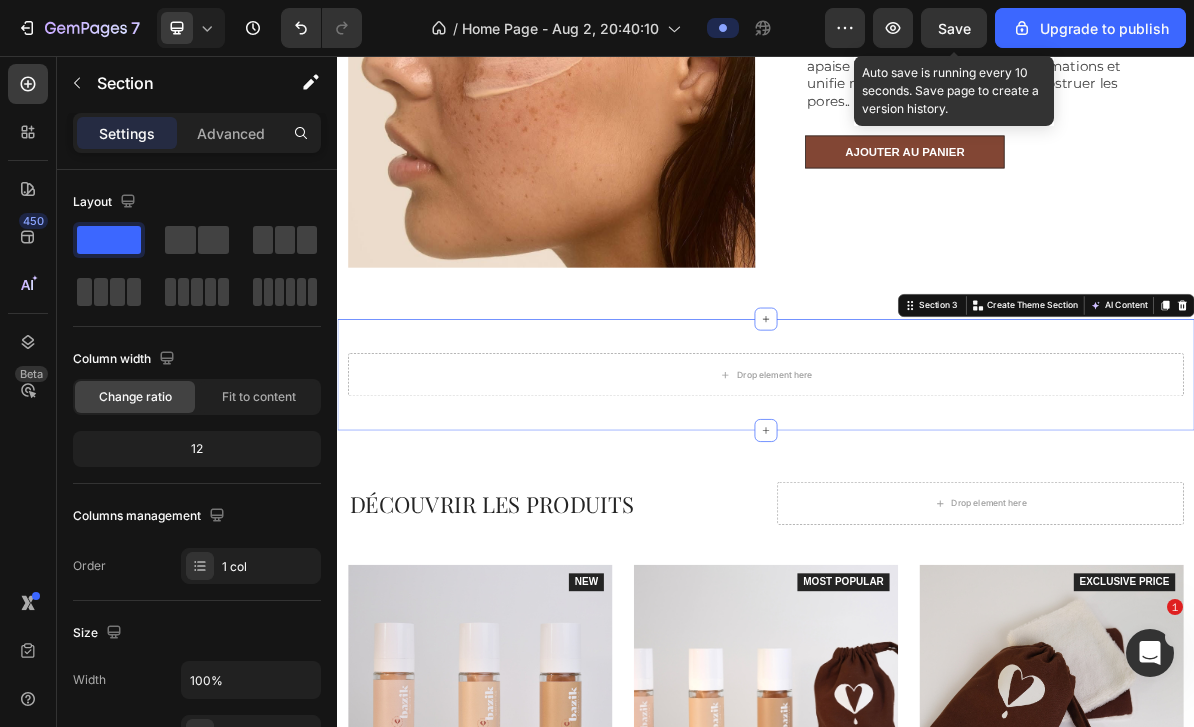 click on "Settings" at bounding box center [127, 133] 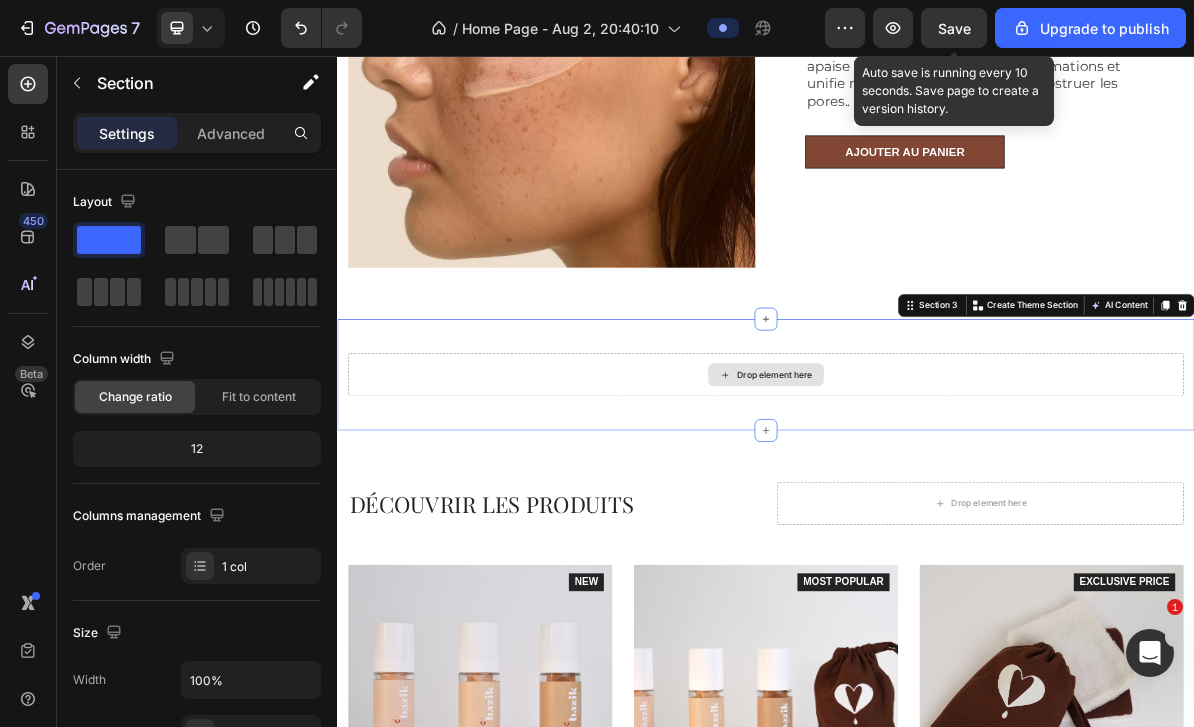 click on "Drop element here" at bounding box center [937, 502] 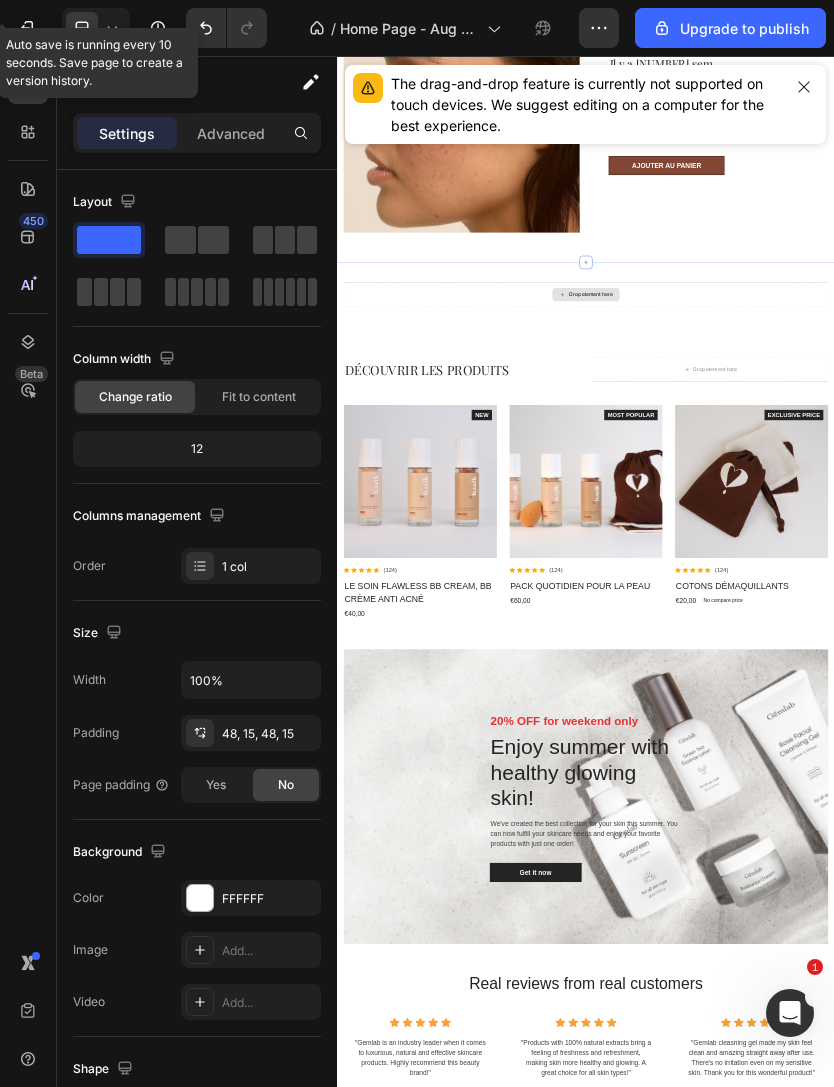 scroll, scrollTop: 692, scrollLeft: 0, axis: vertical 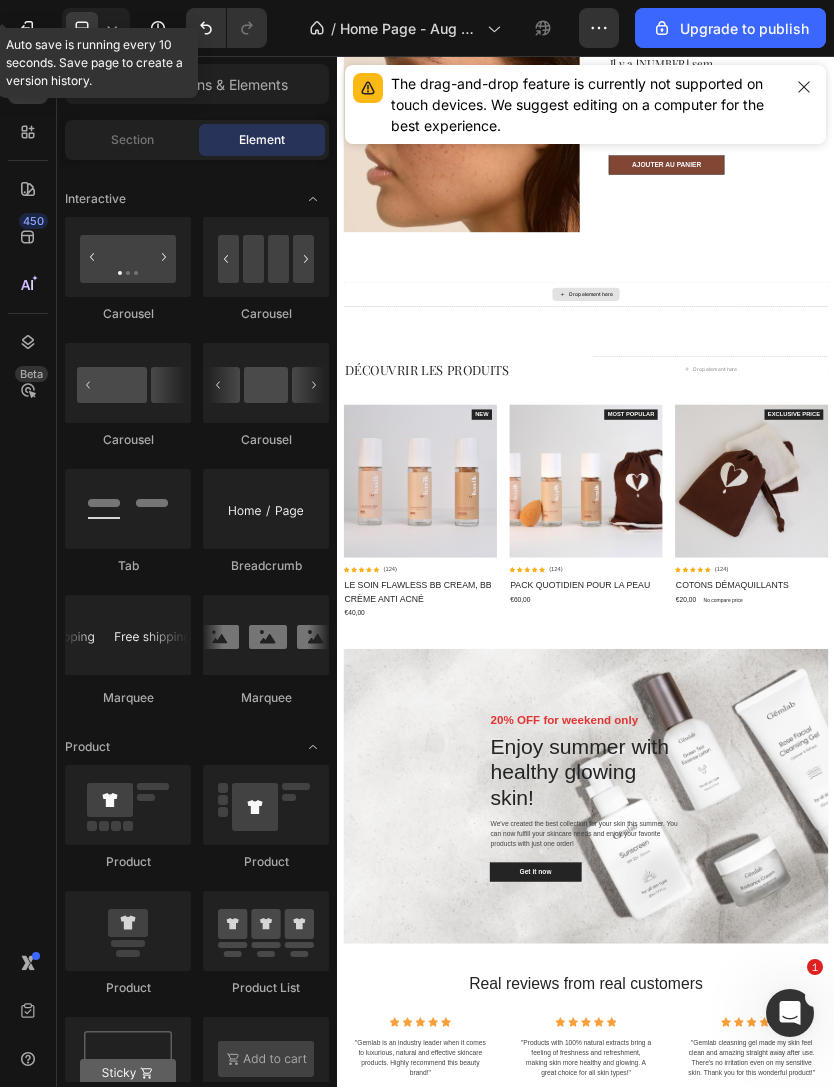 click on "Drop element here" at bounding box center [949, 631] 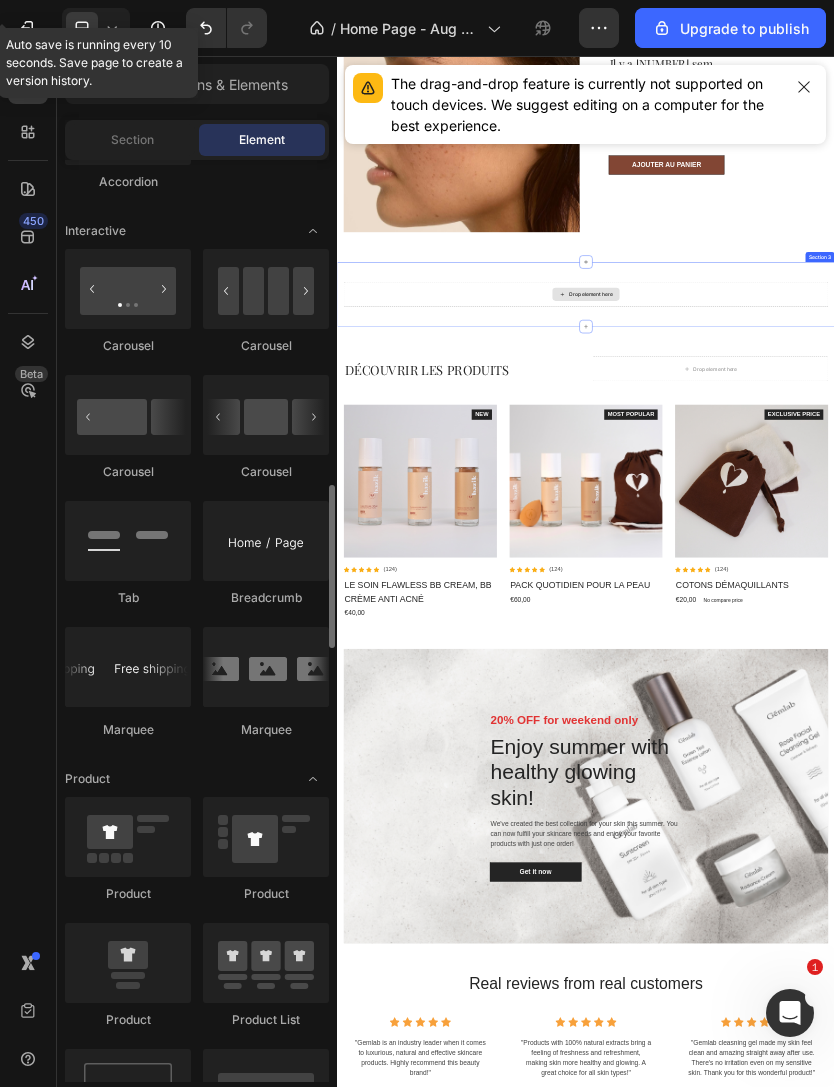 scroll, scrollTop: 1942, scrollLeft: 0, axis: vertical 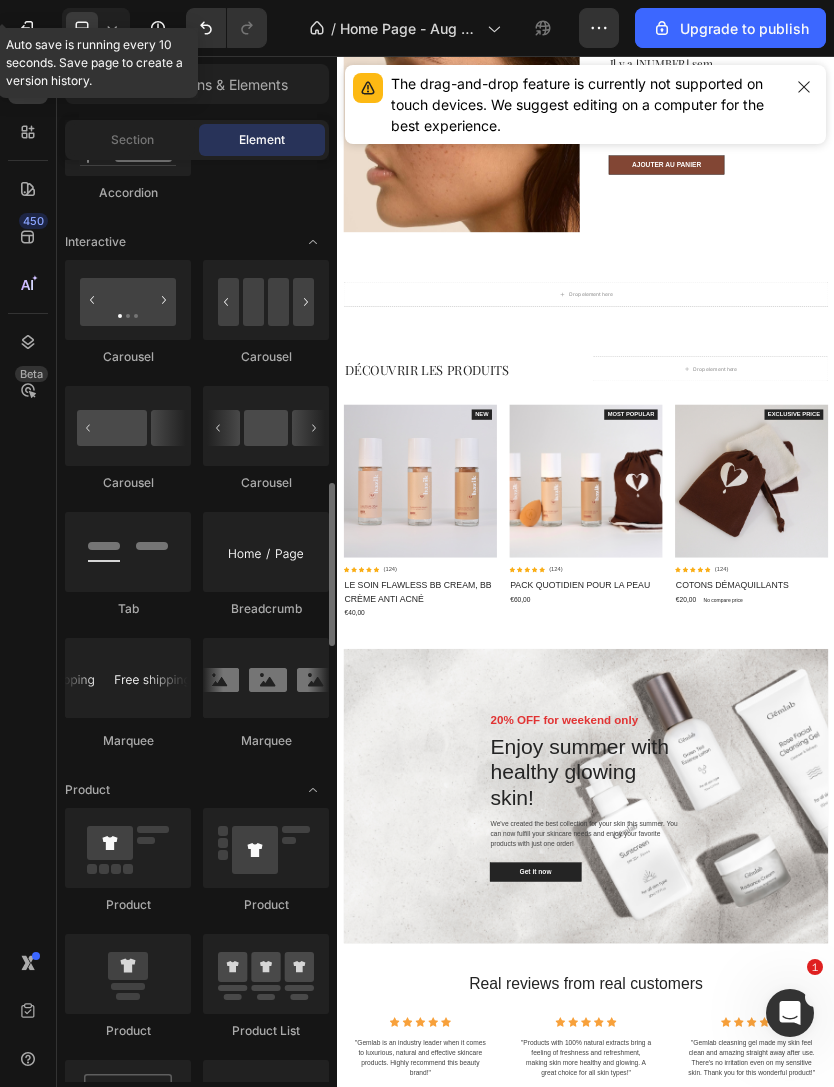 click at bounding box center (266, 426) 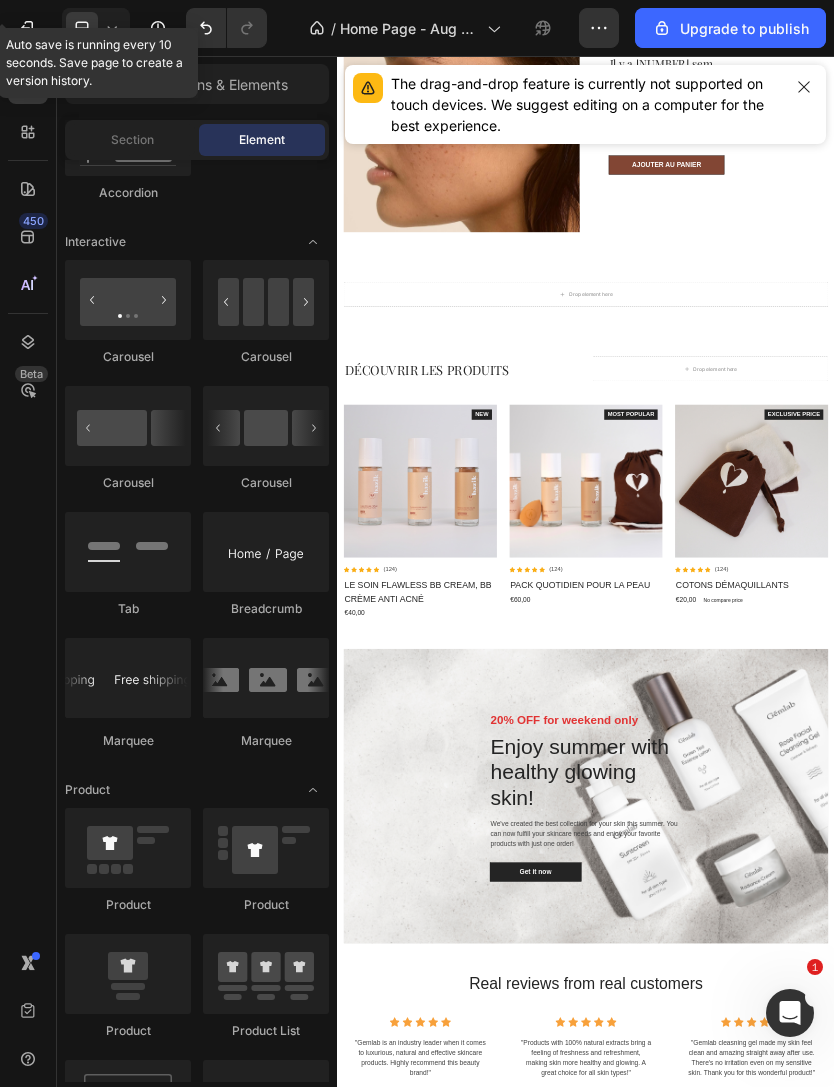 click at bounding box center [266, 426] 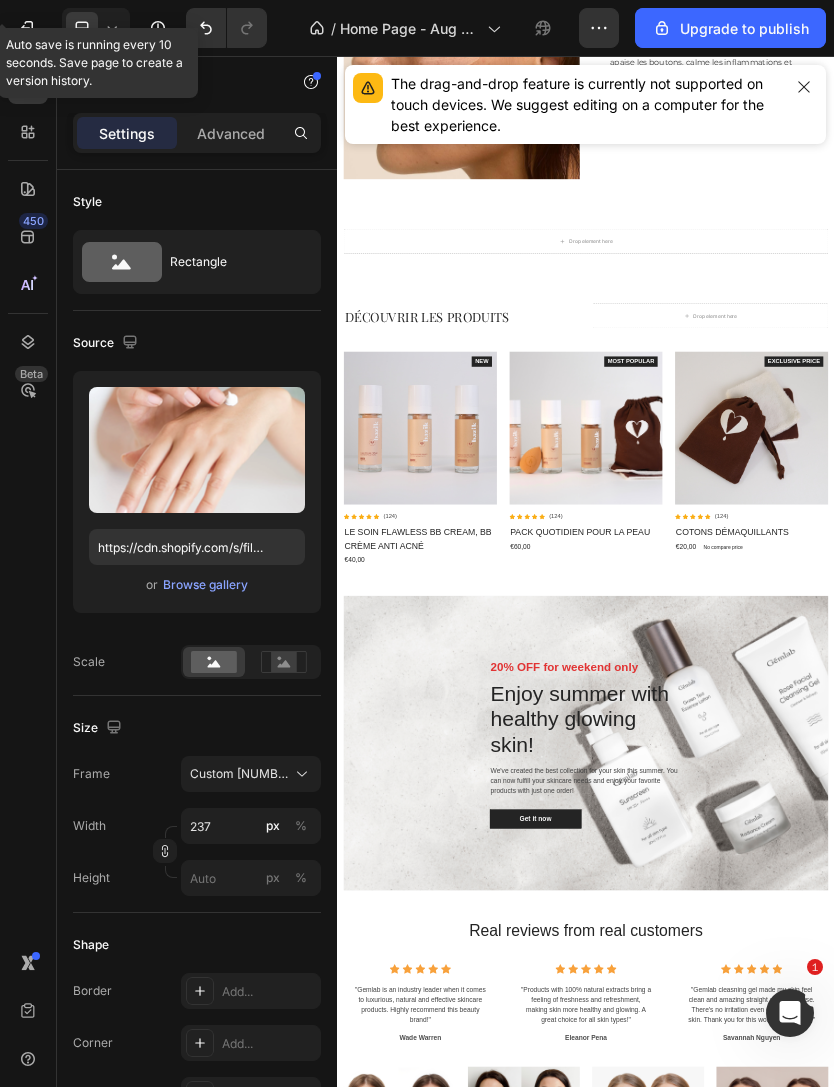 scroll, scrollTop: 1116, scrollLeft: 0, axis: vertical 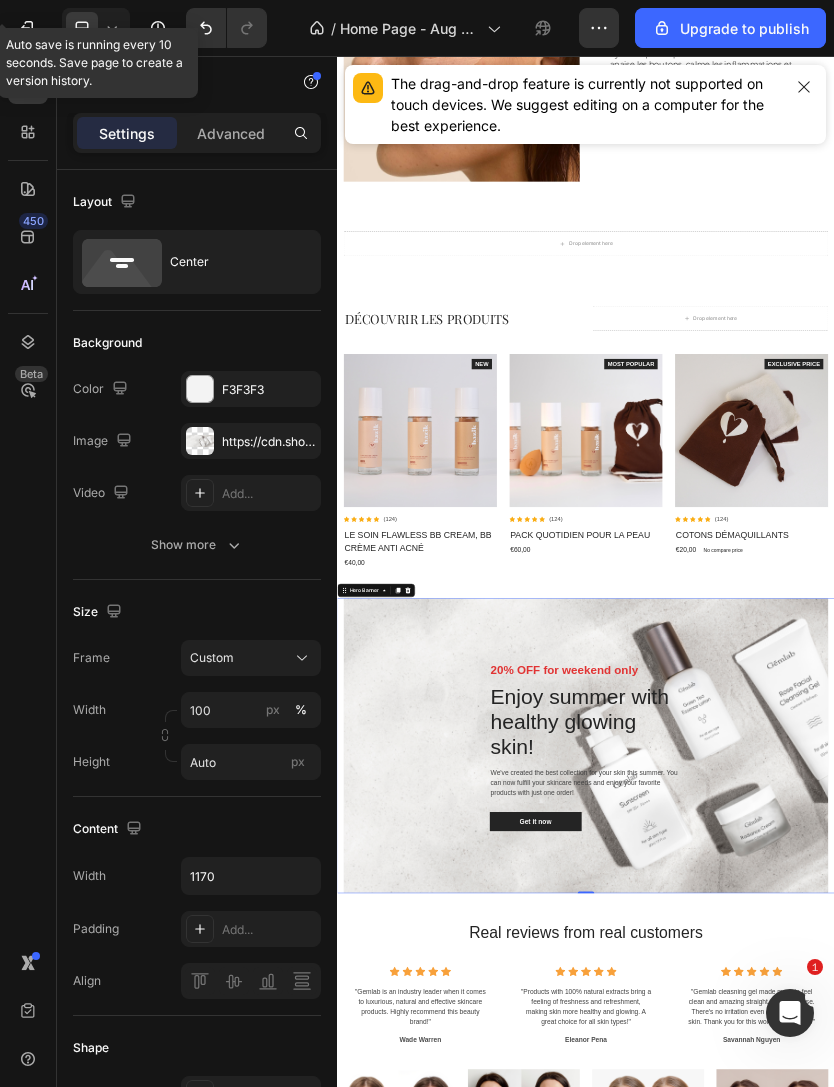 click 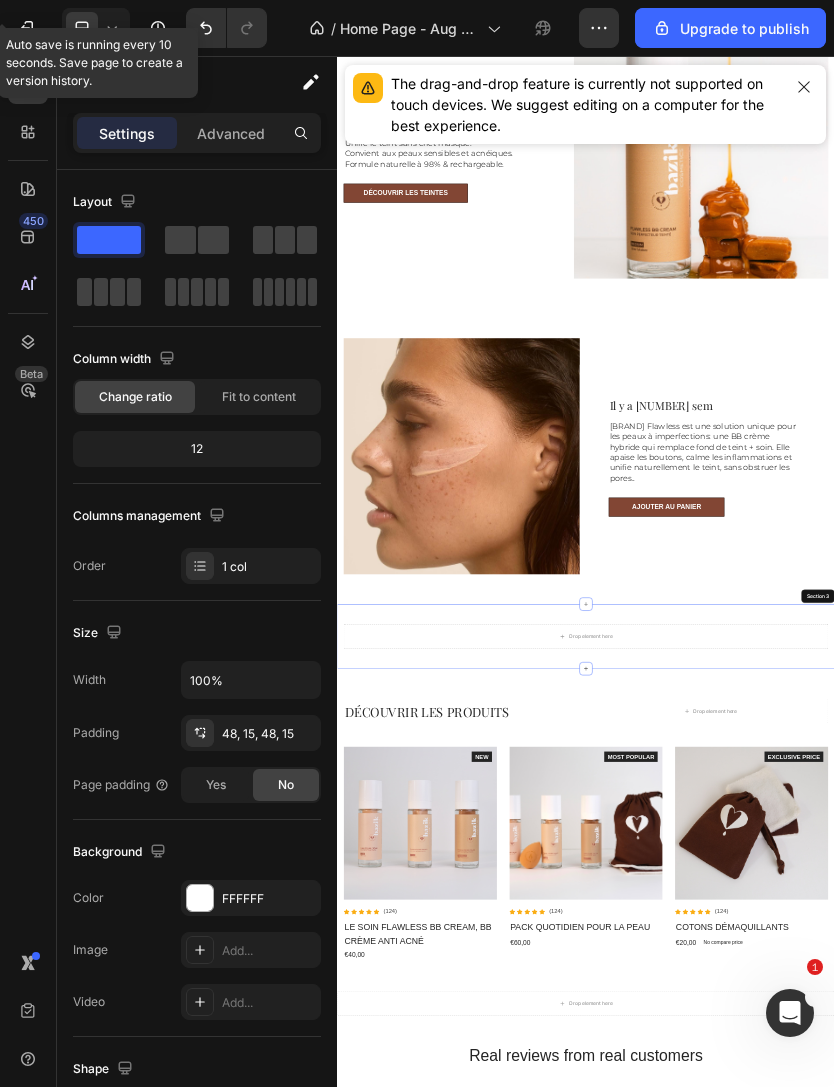 scroll, scrollTop: 183, scrollLeft: 0, axis: vertical 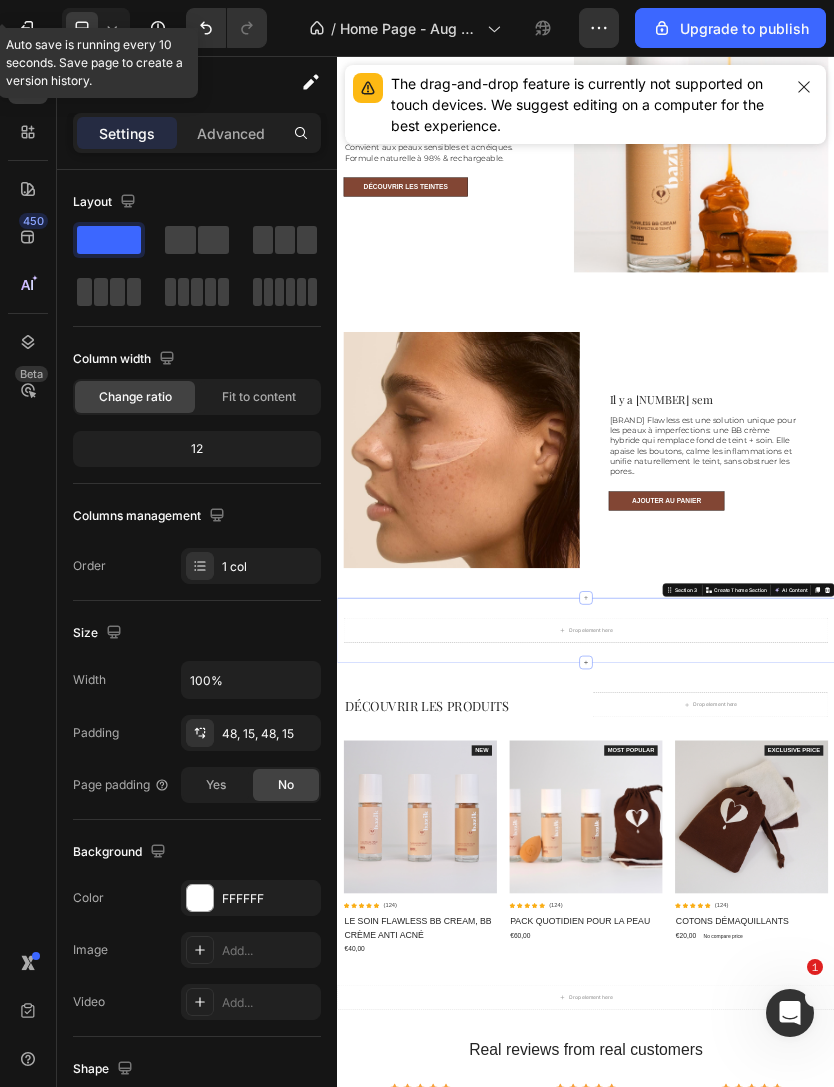 click on "Drop element here" at bounding box center (937, 1442) 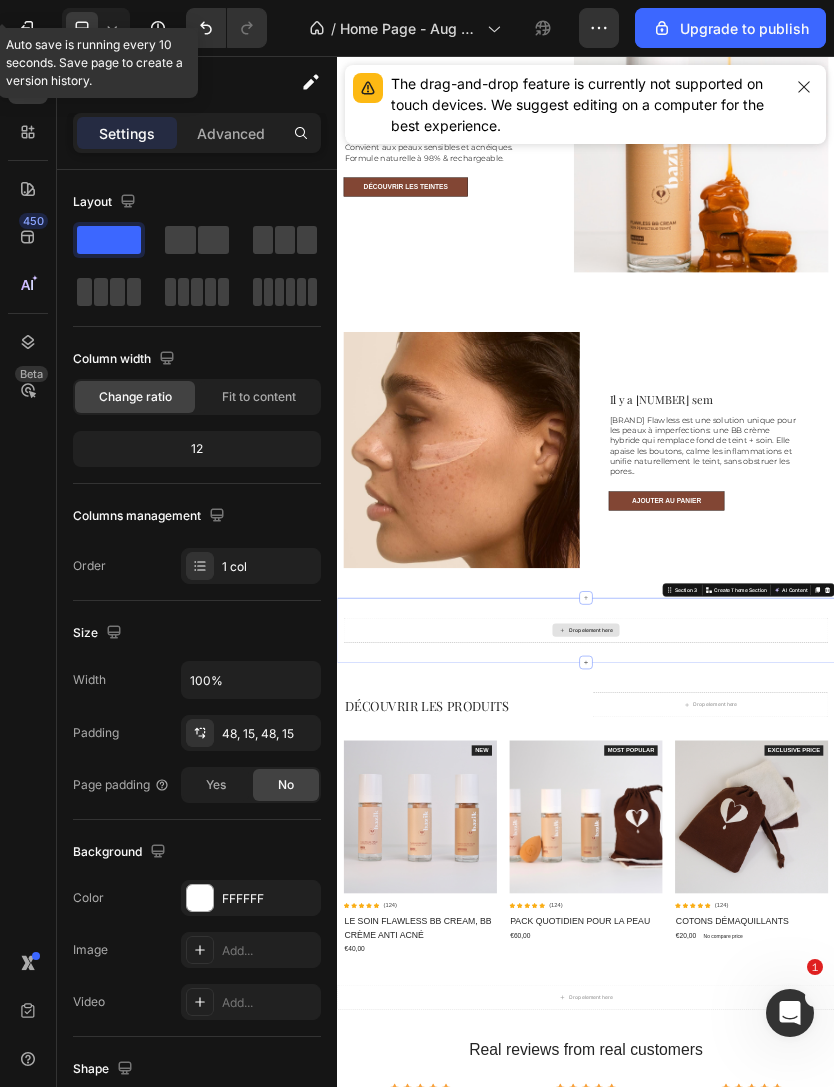 click on "Drop element here" at bounding box center (937, 1442) 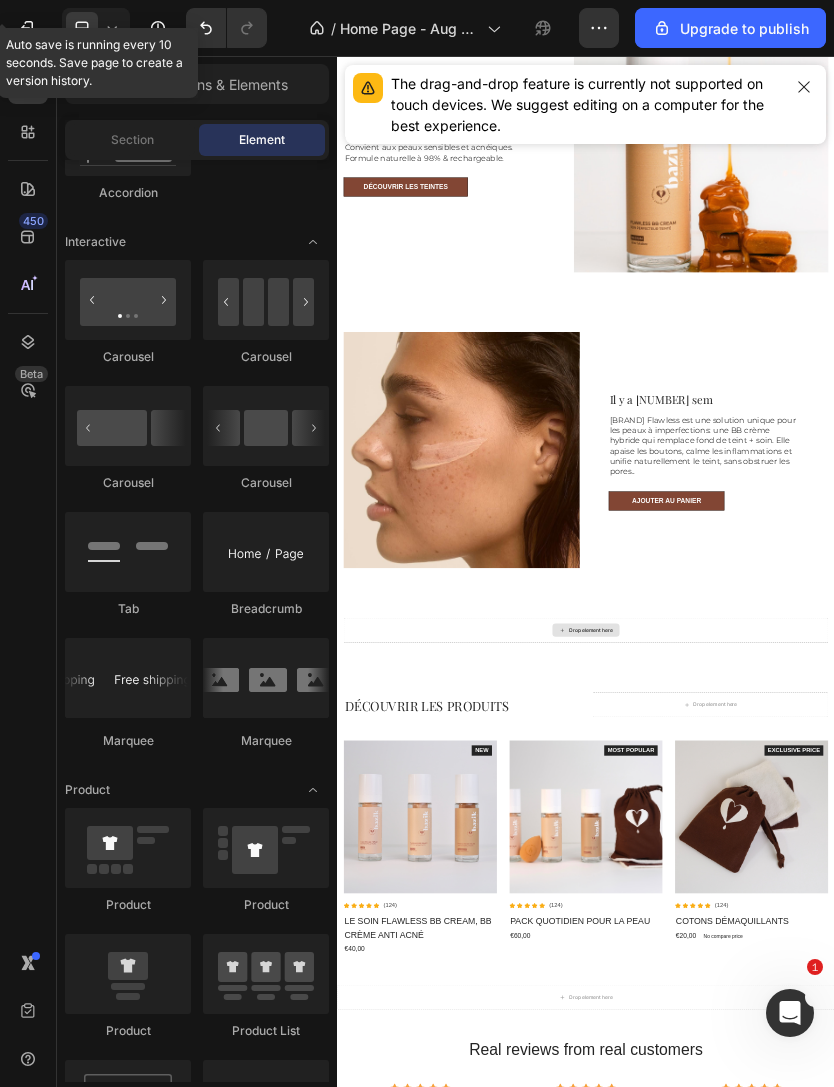 scroll, scrollTop: 1944, scrollLeft: 0, axis: vertical 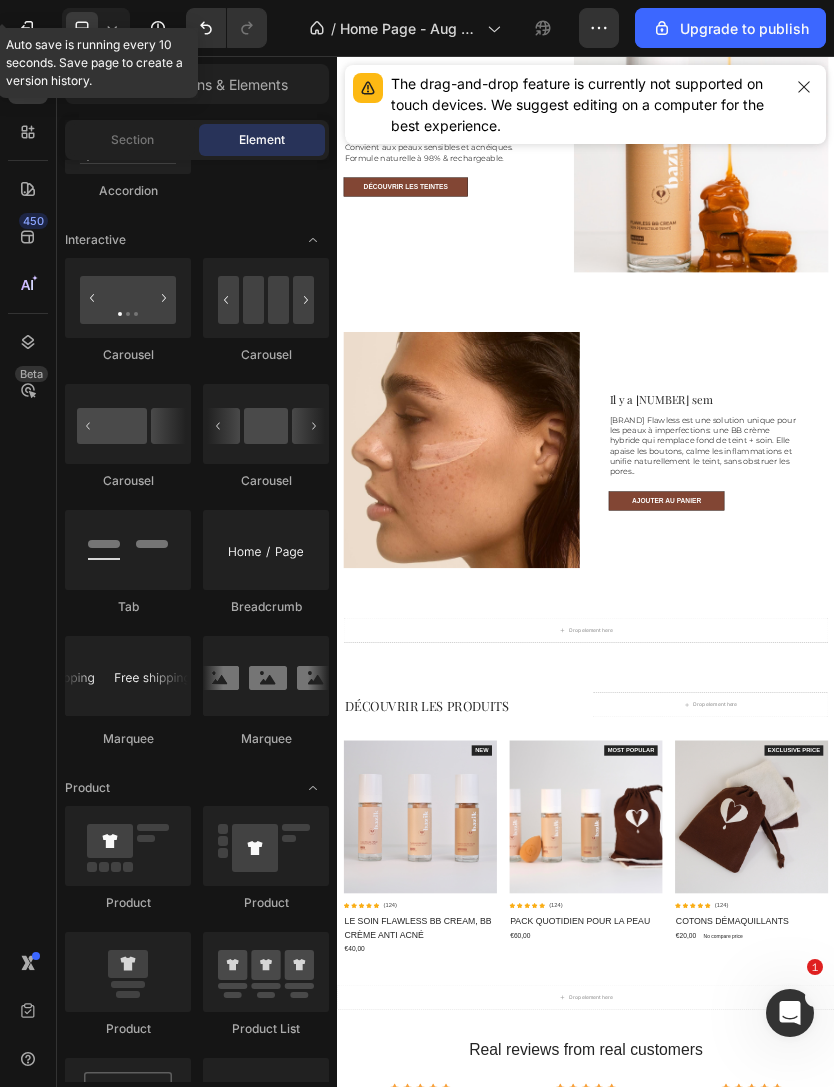 click at bounding box center [266, 424] 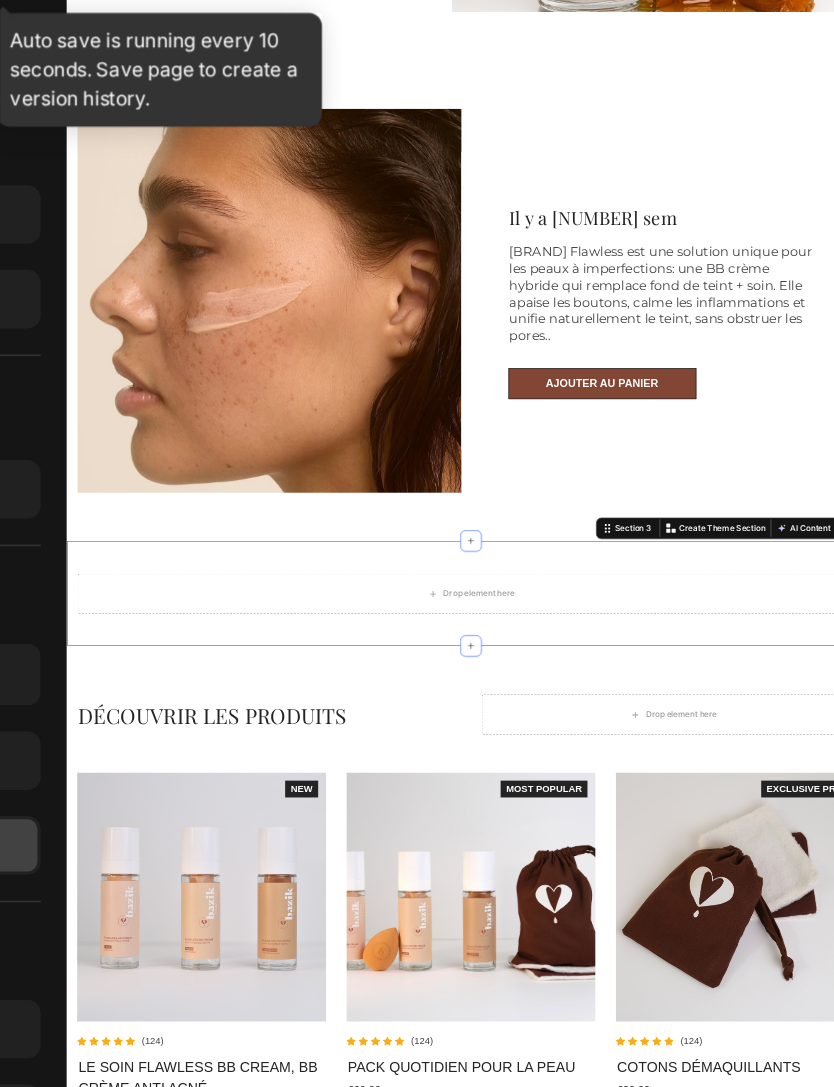 click on "Create Theme Section" at bounding box center (1039, 950) 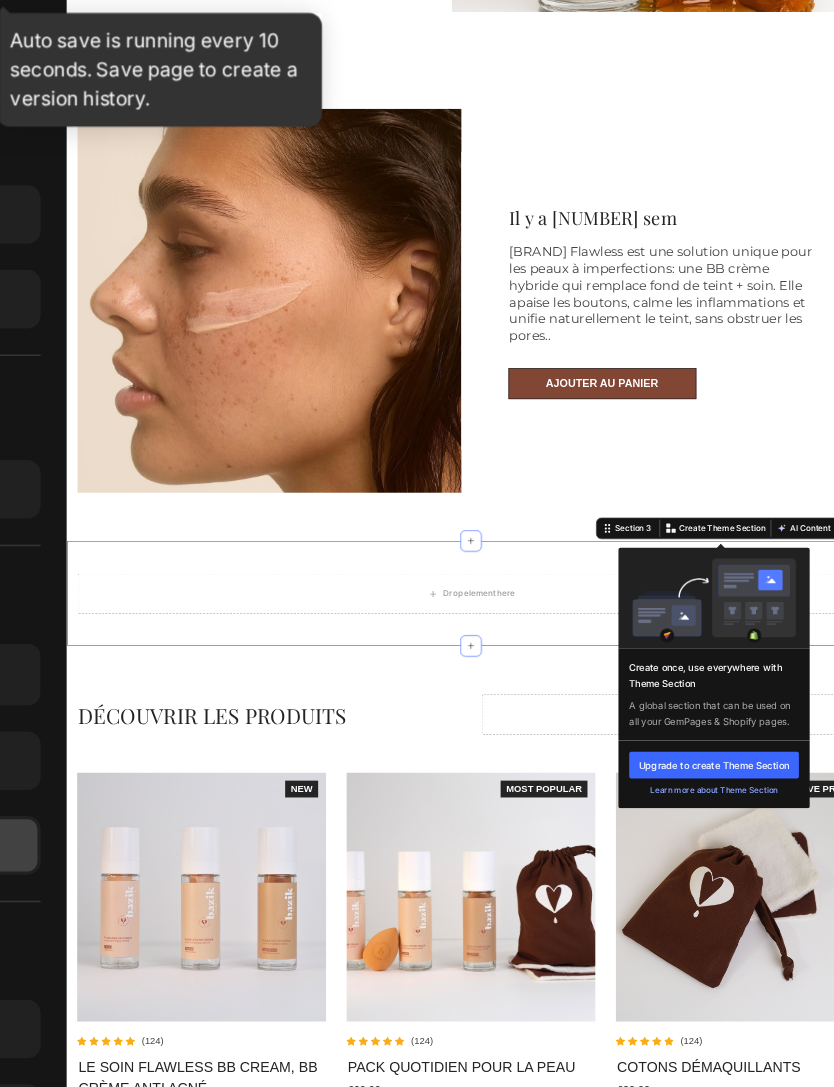 click on "AI Content" at bounding box center [1160, 950] 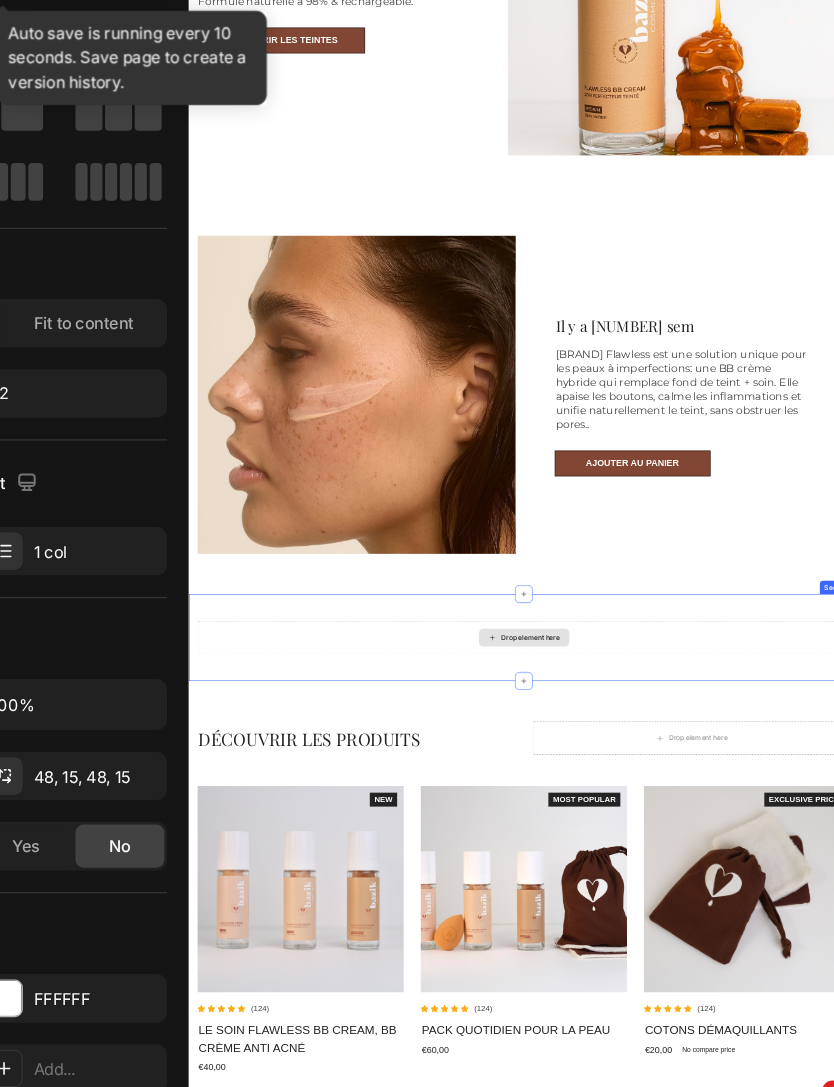 click on "Drop element here" at bounding box center (800, 1250) 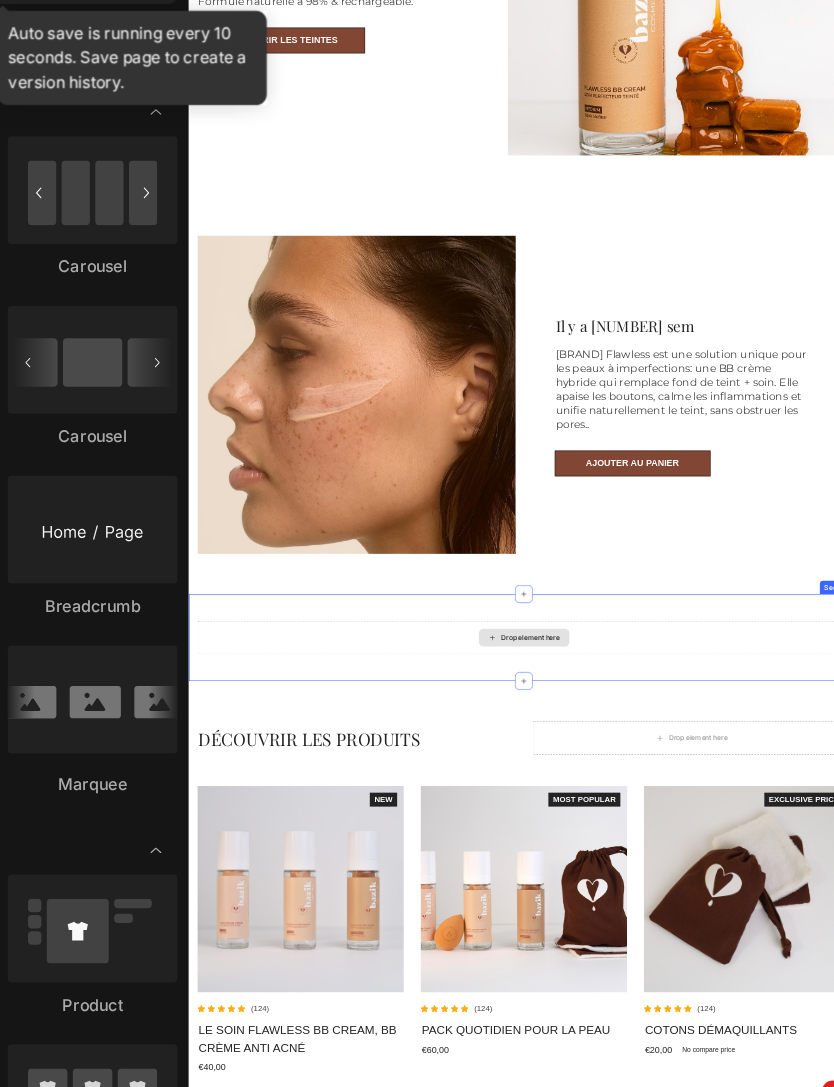 click on "Drop element here" at bounding box center (800, 1250) 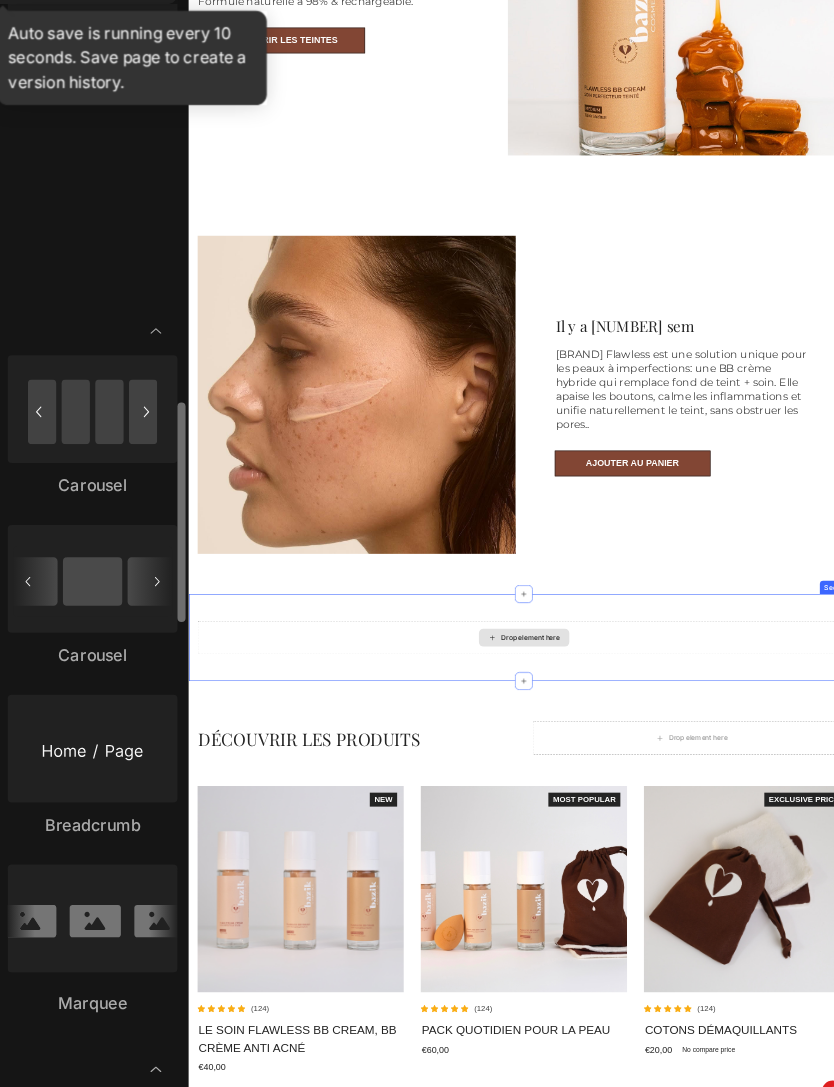 scroll, scrollTop: 1791, scrollLeft: 0, axis: vertical 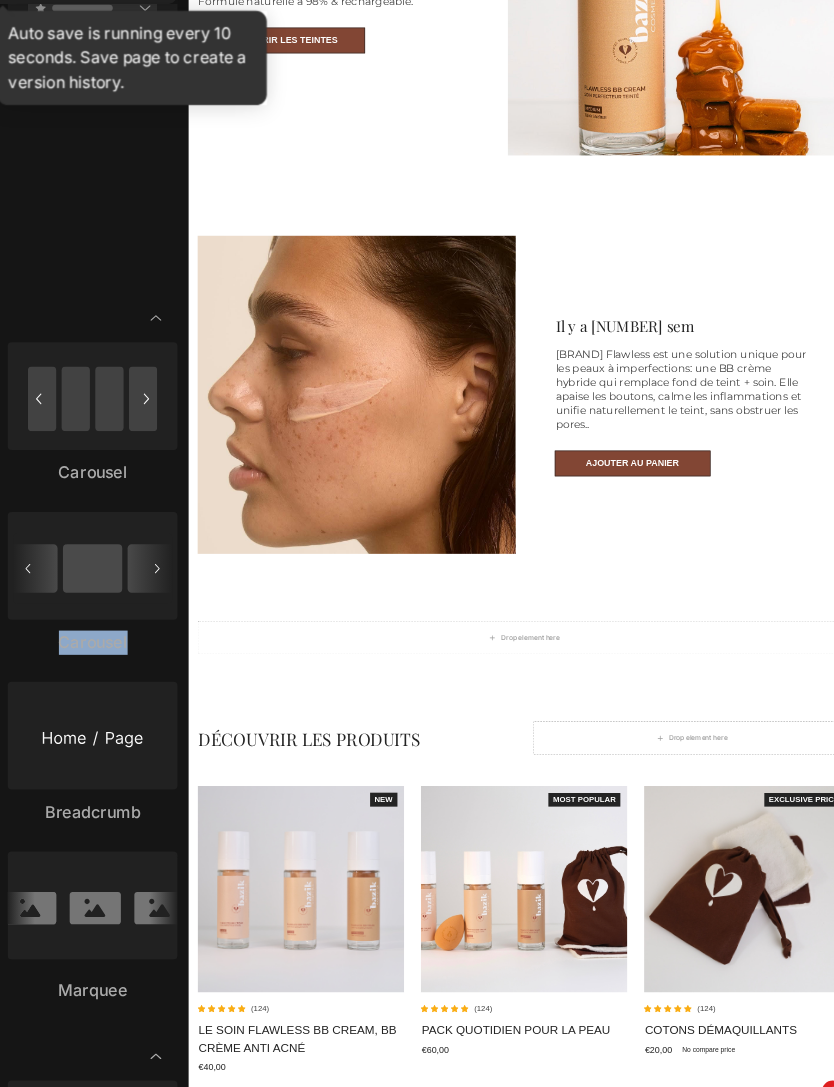 click at bounding box center [266, 577] 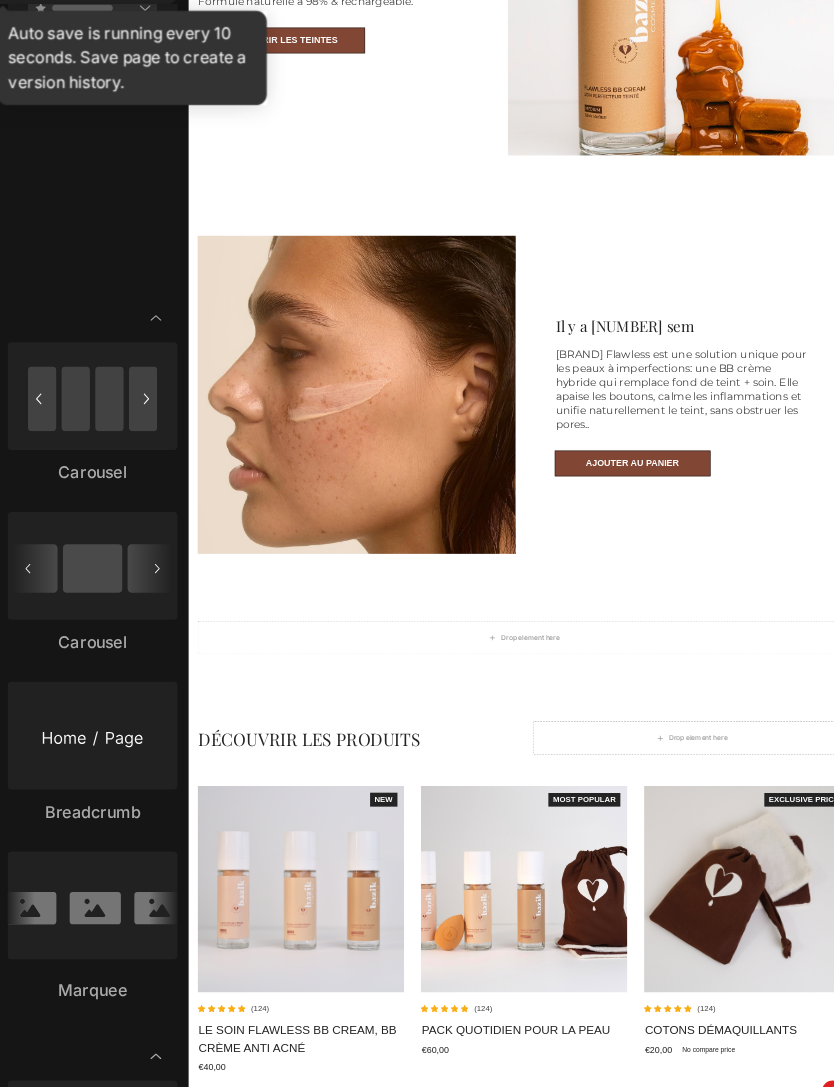 click at bounding box center [266, 577] 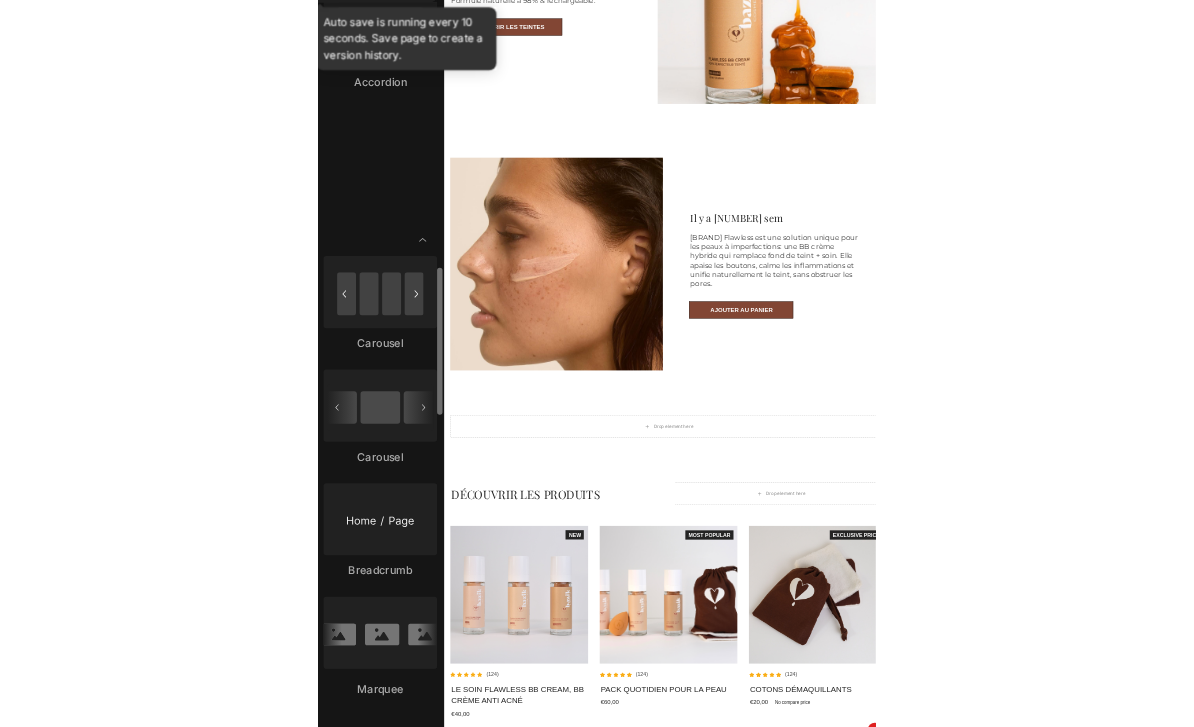 scroll, scrollTop: 1762, scrollLeft: 0, axis: vertical 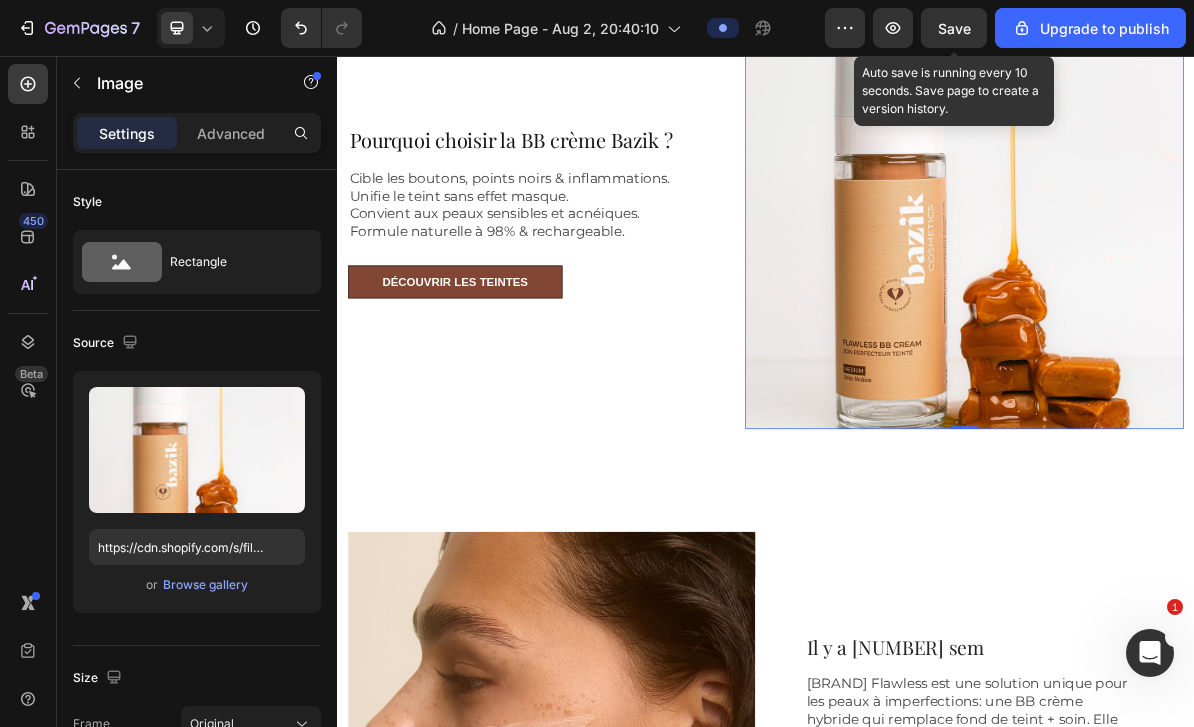 click on "Save" at bounding box center [954, 28] 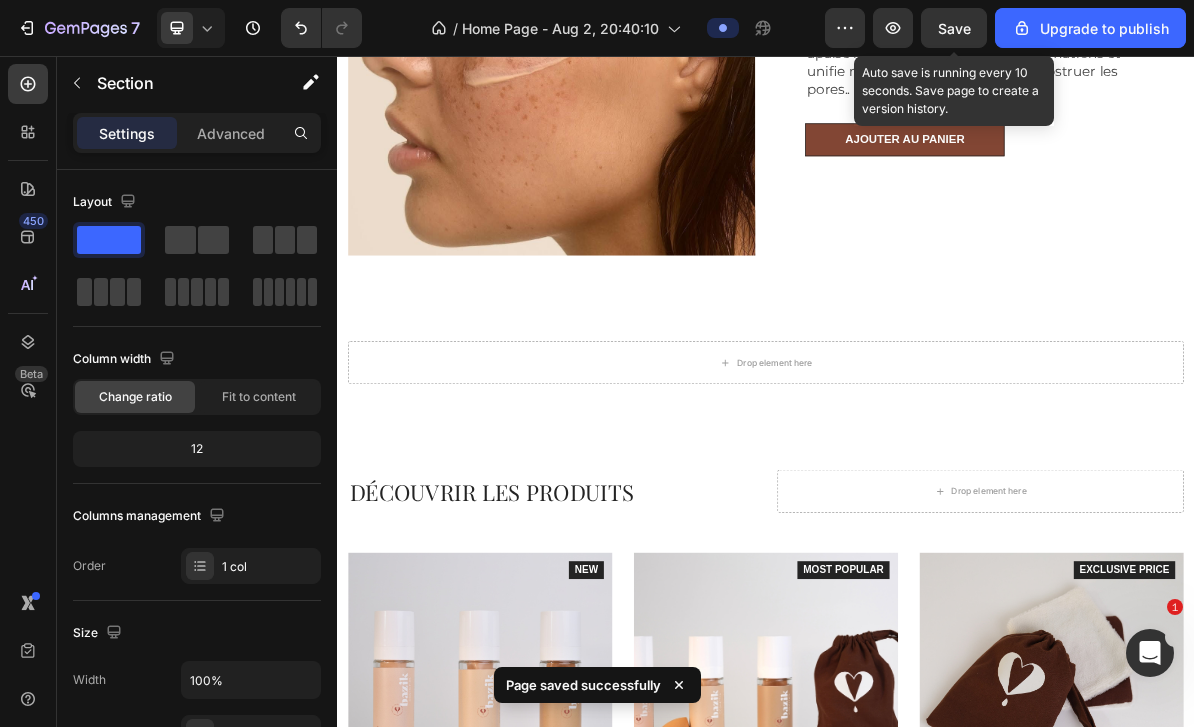 scroll, scrollTop: 1141, scrollLeft: 0, axis: vertical 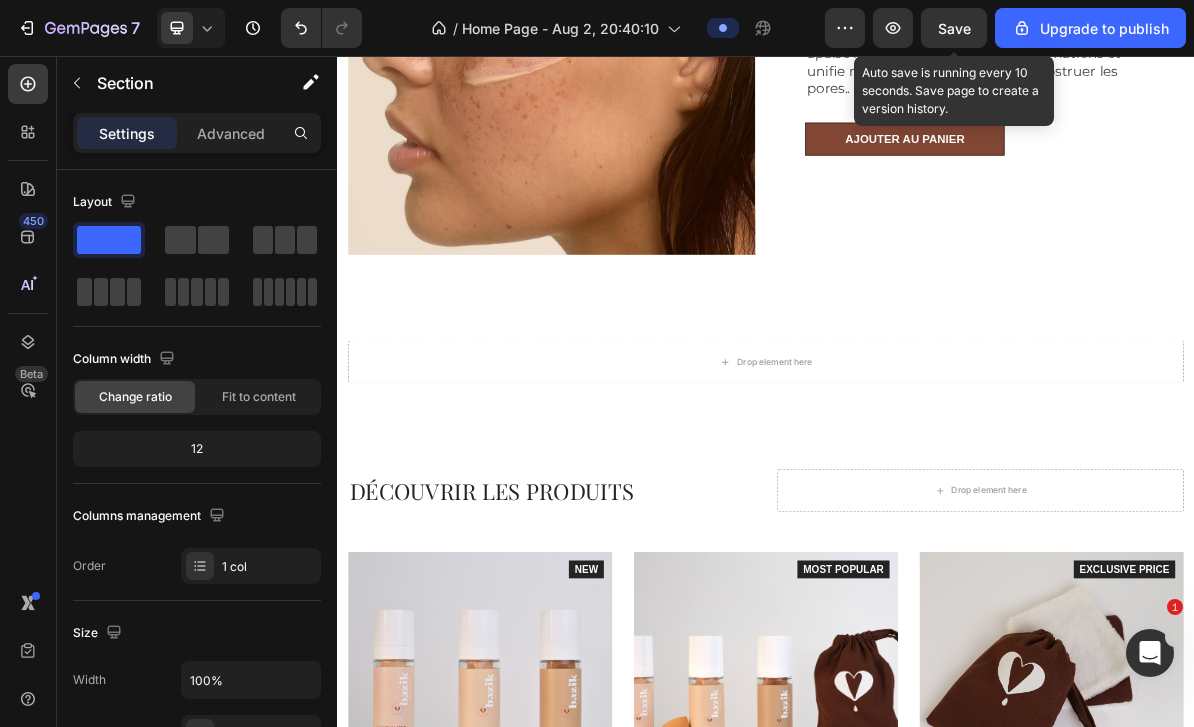click 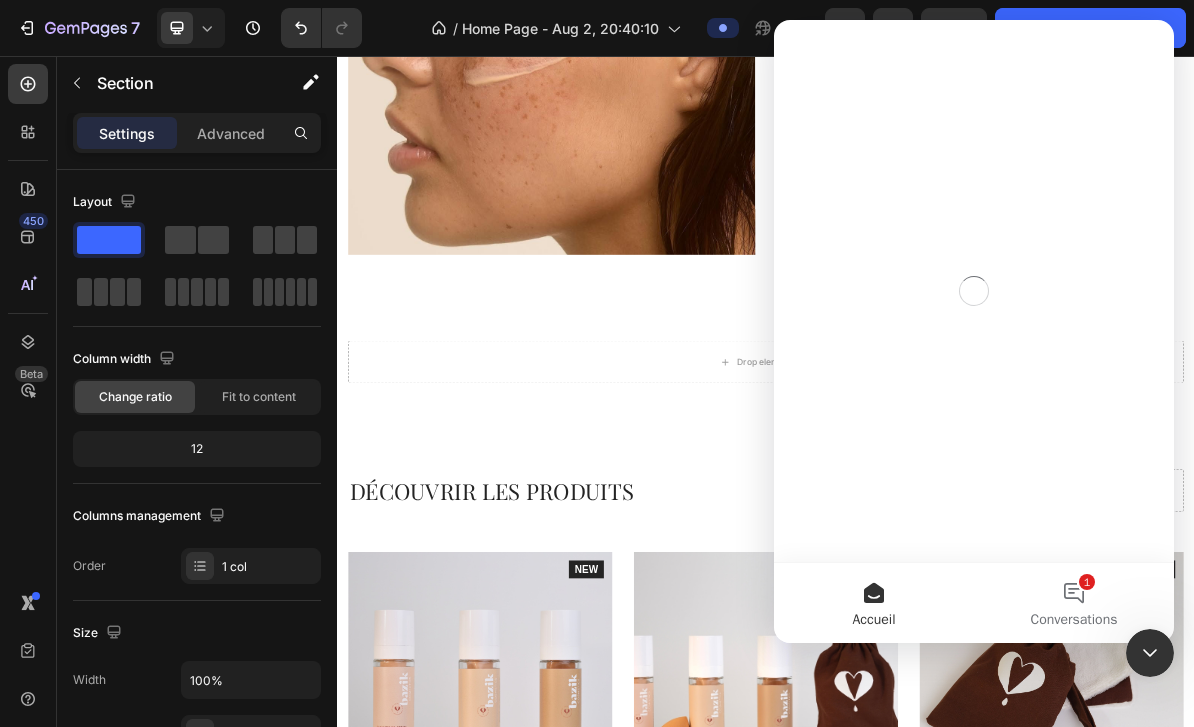 scroll, scrollTop: 0, scrollLeft: 0, axis: both 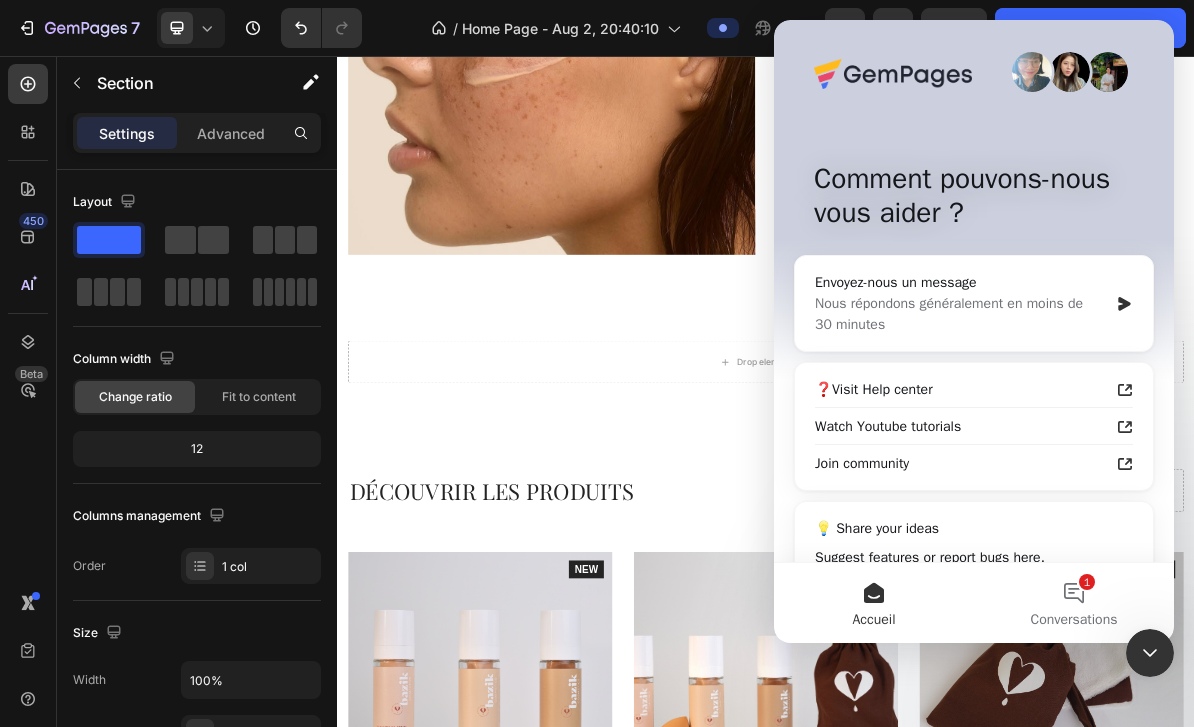 click on "1 Conversations" at bounding box center (1074, 603) 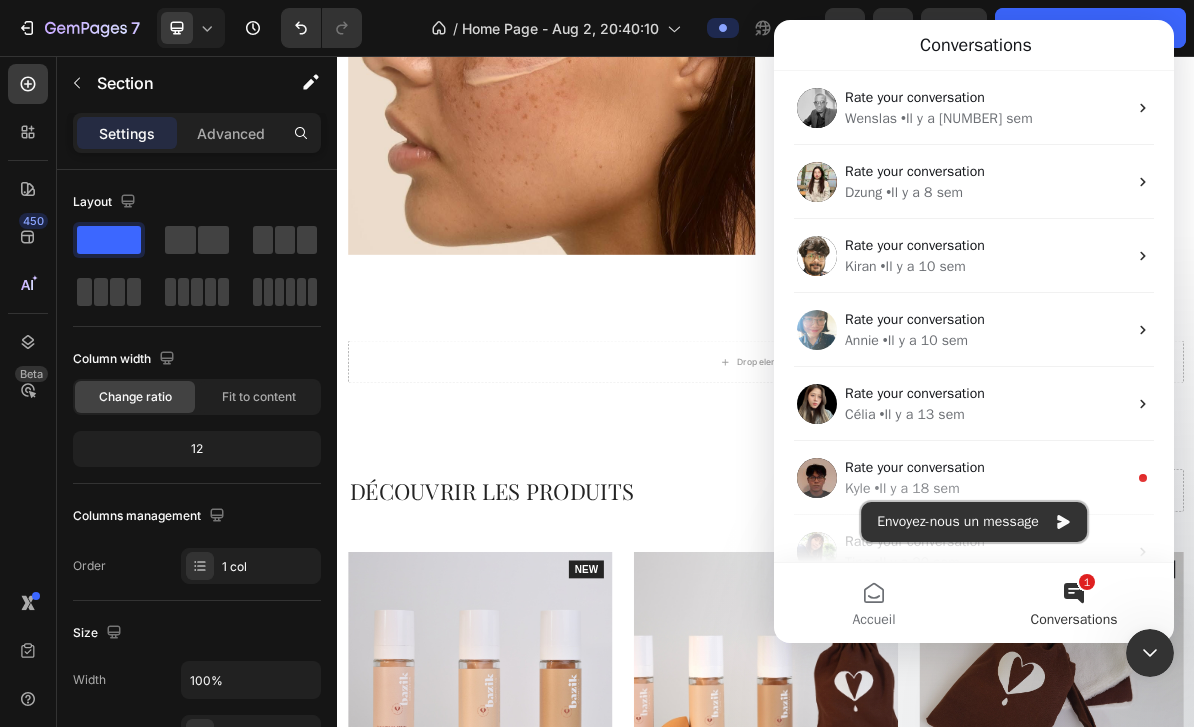 click on "Envoyez-nous un message" at bounding box center [974, 522] 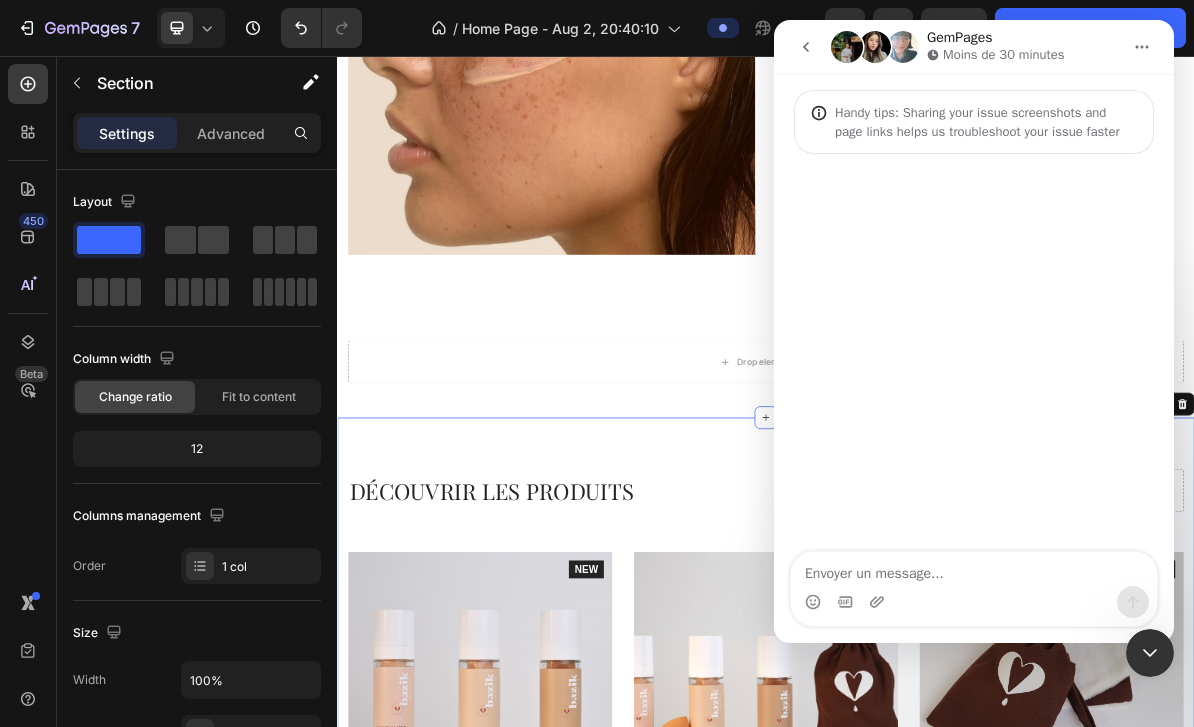 click at bounding box center (806, 47) 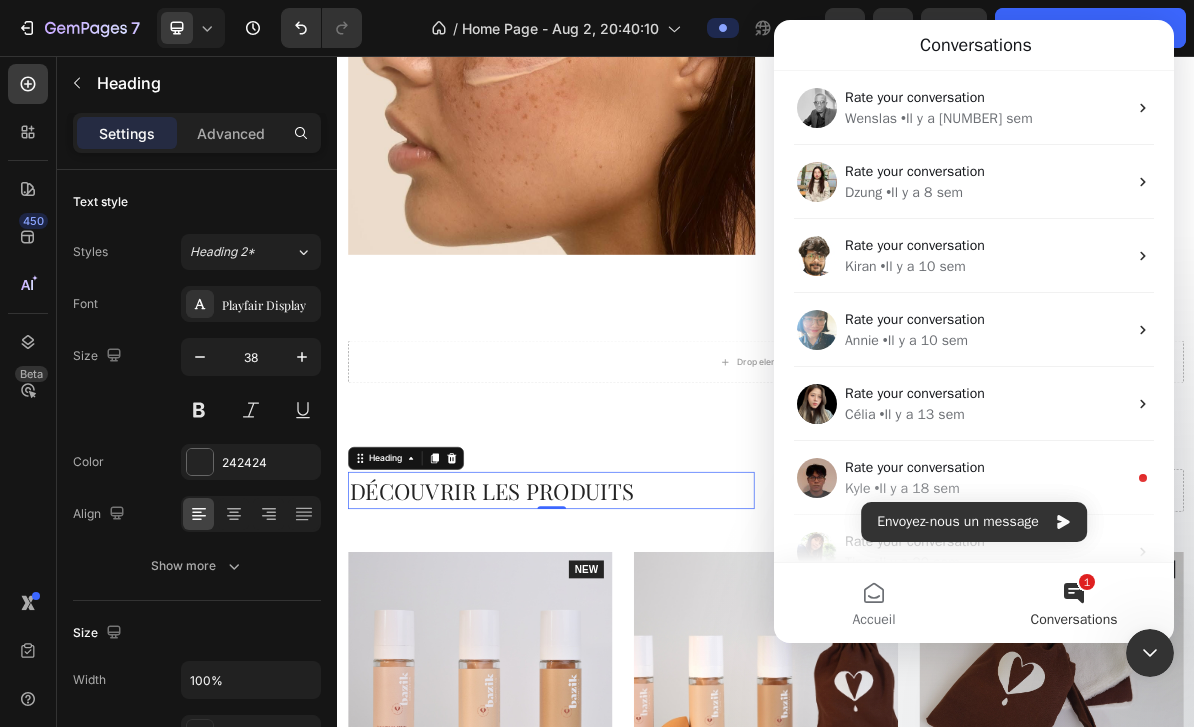 click at bounding box center (1150, 653) 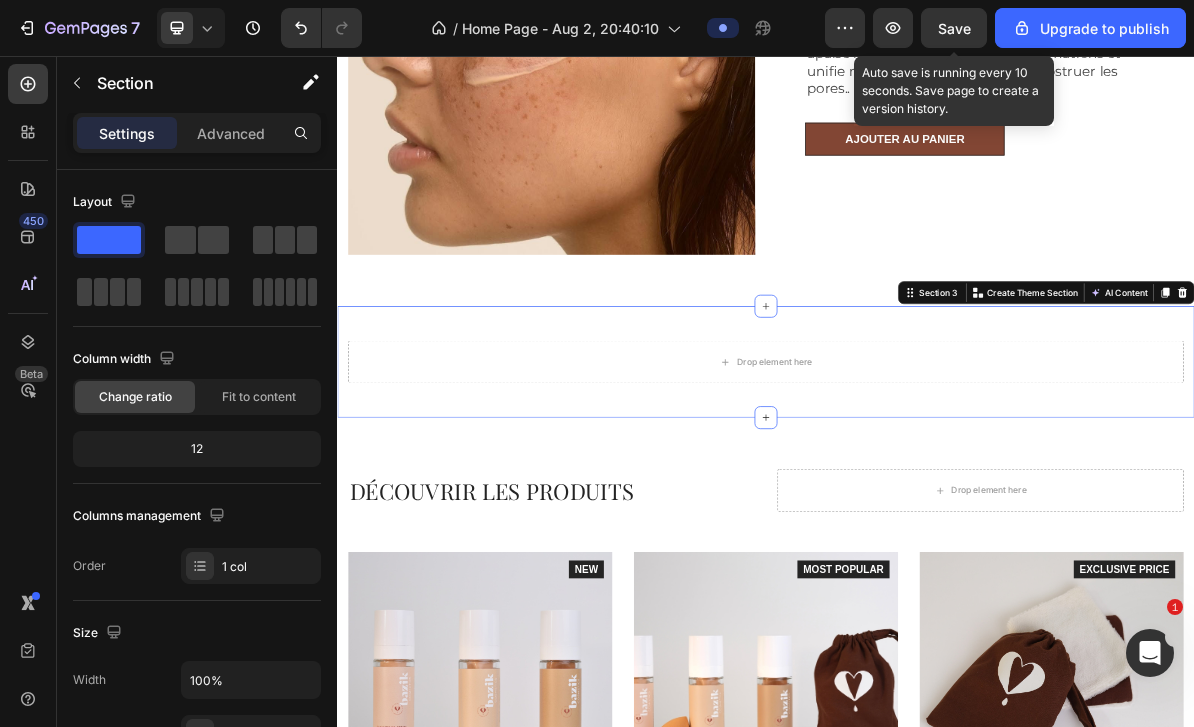 scroll, scrollTop: 0, scrollLeft: 0, axis: both 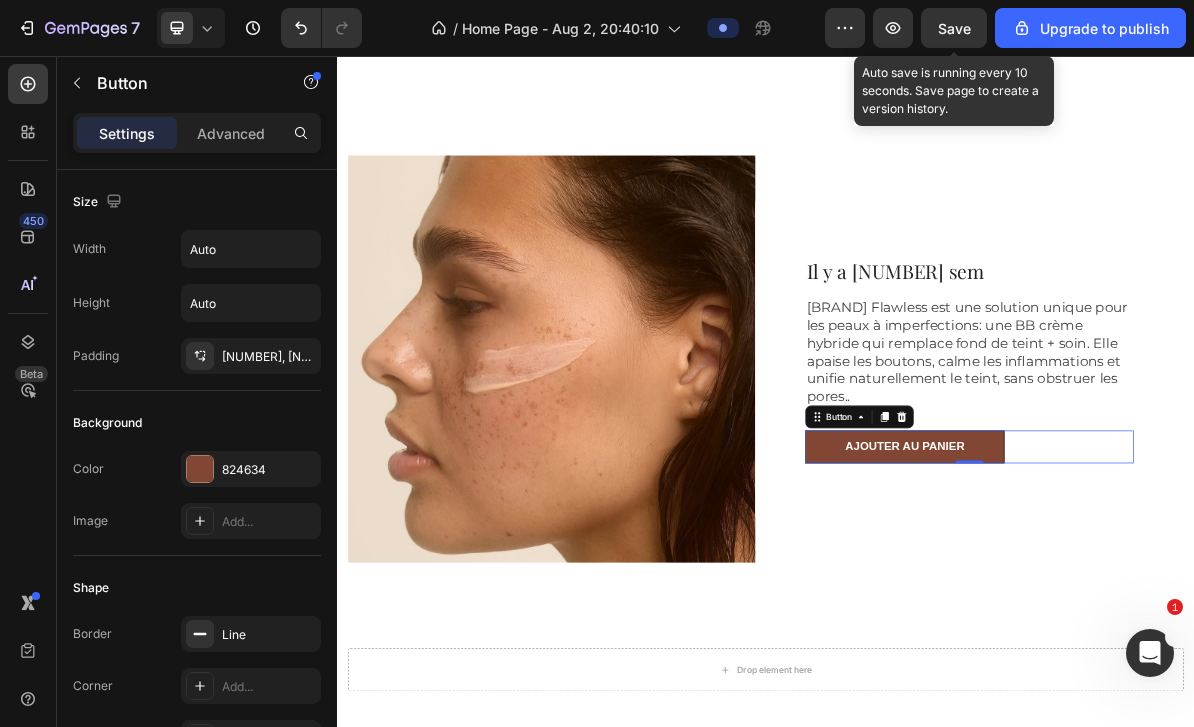 click on "AJOUTER AU PANIER" at bounding box center (1131, 603) 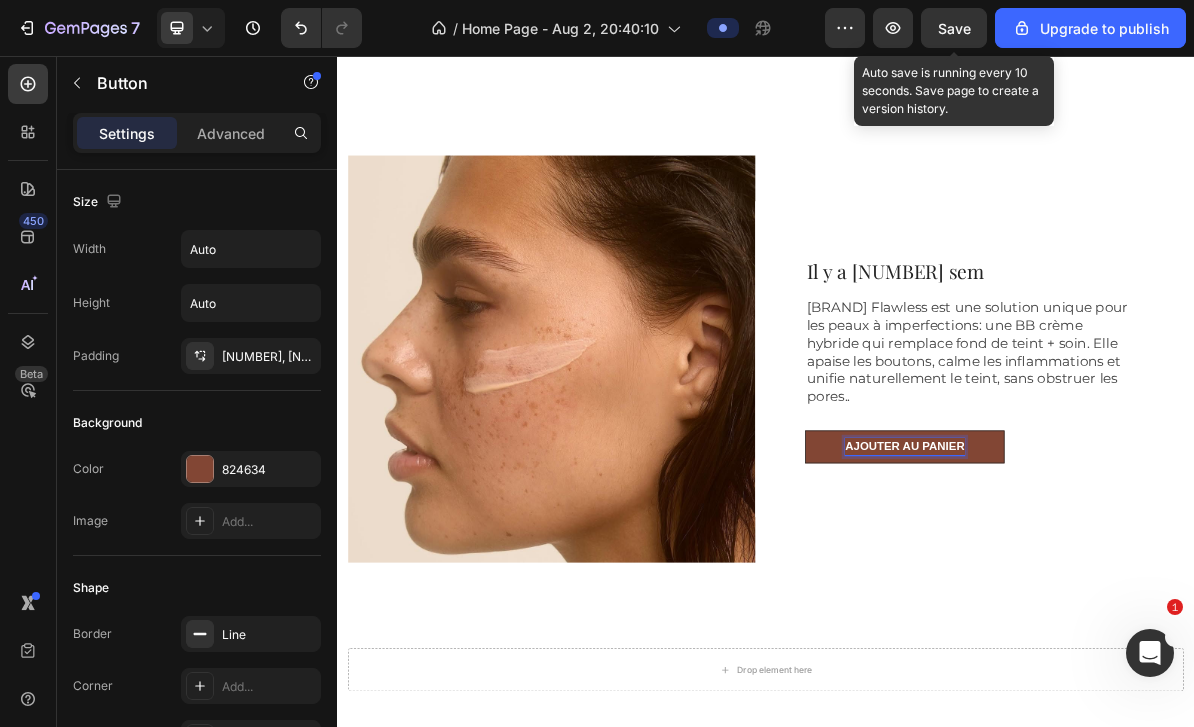 click on "AJOUTER AU PANIER" at bounding box center (1131, 603) 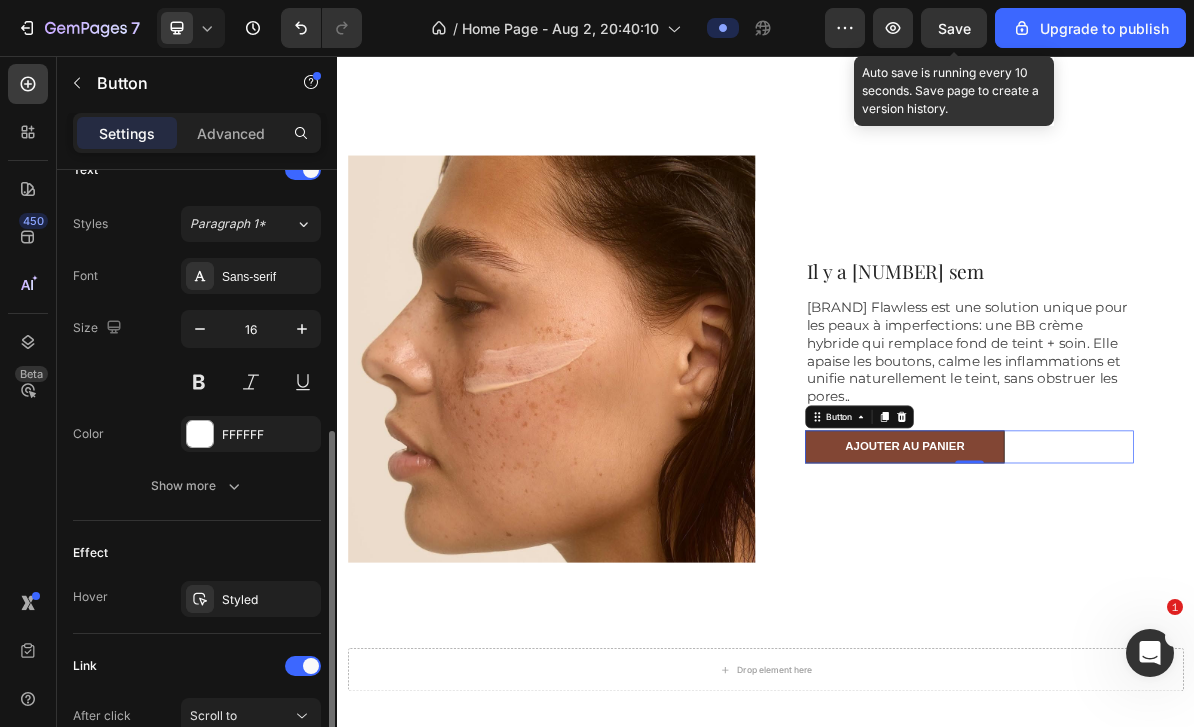 scroll, scrollTop: 860, scrollLeft: 0, axis: vertical 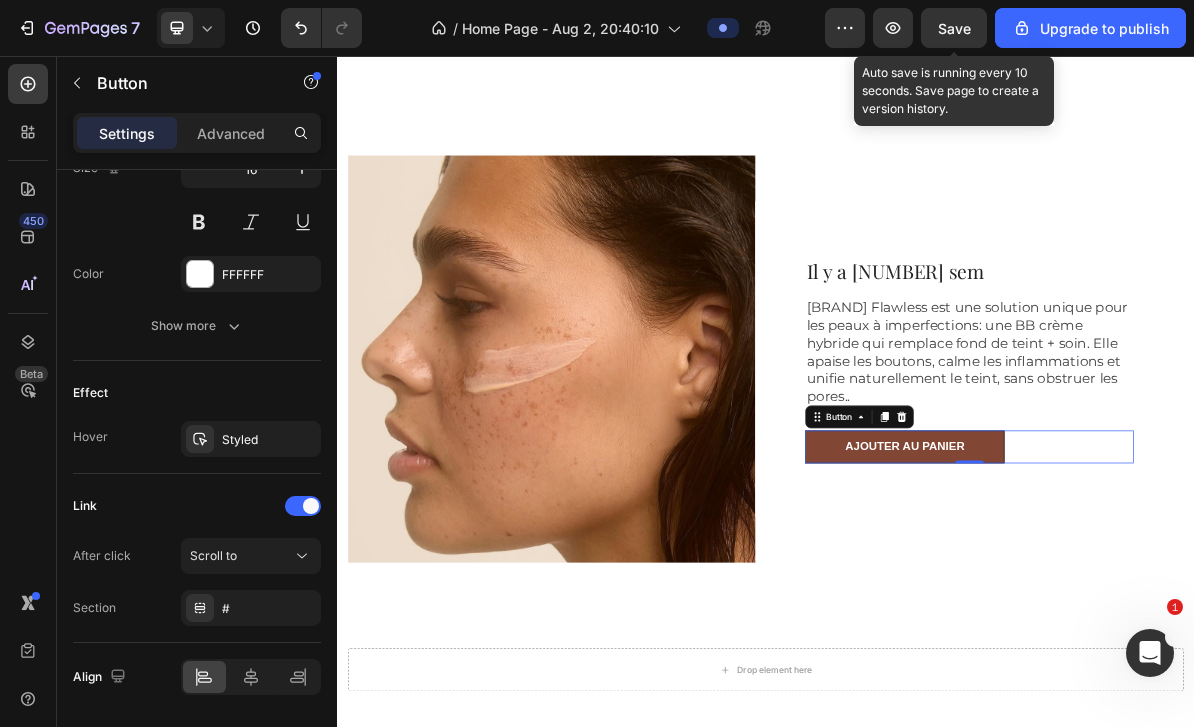 click on "AJOUTER AU PANIER" at bounding box center [1131, 603] 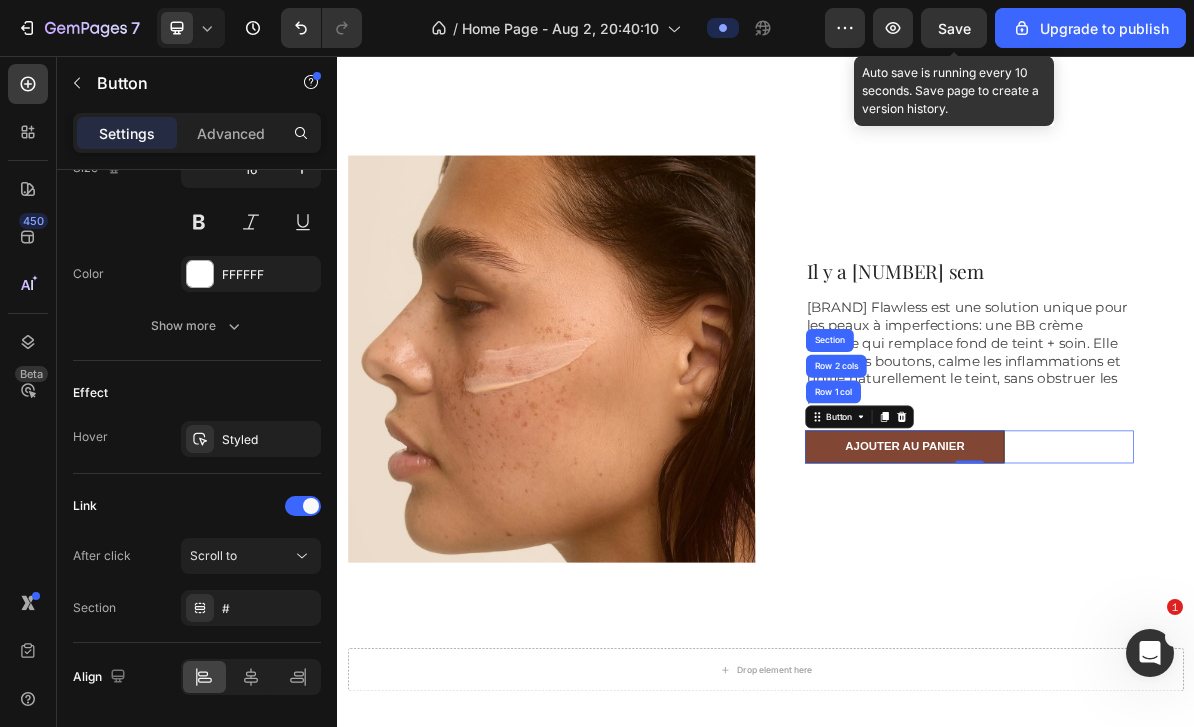 click on "Button" at bounding box center [1039, 561] 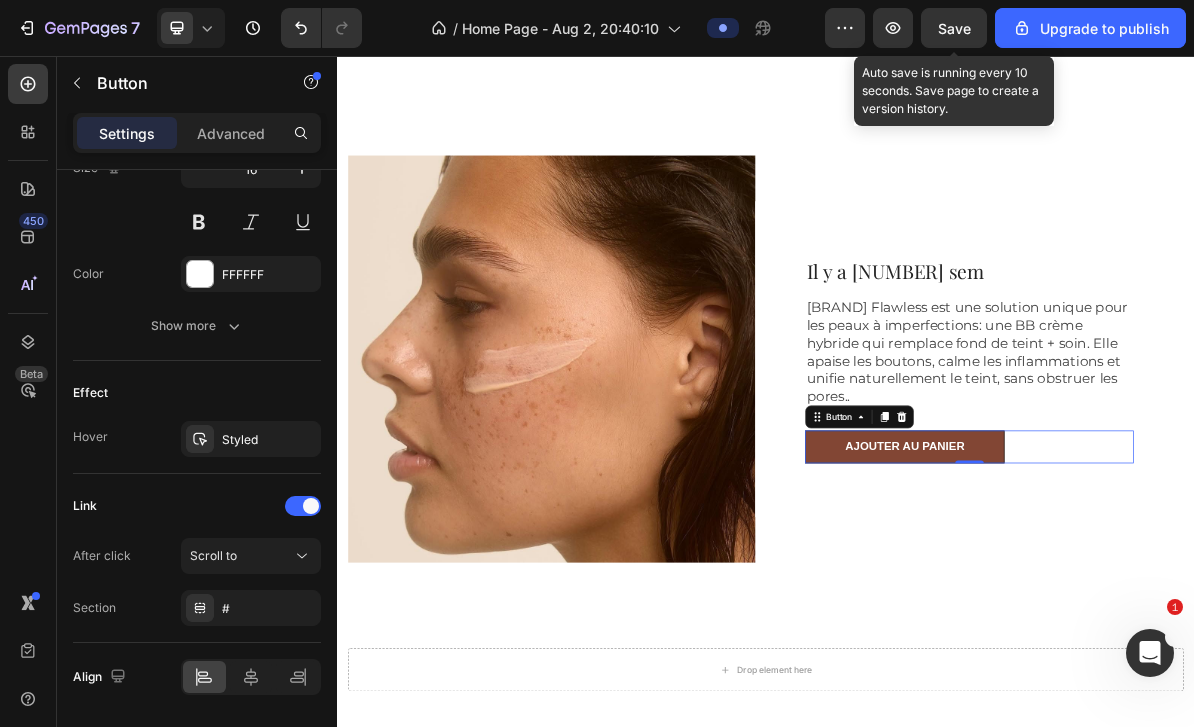 click on "Button" at bounding box center [1039, 561] 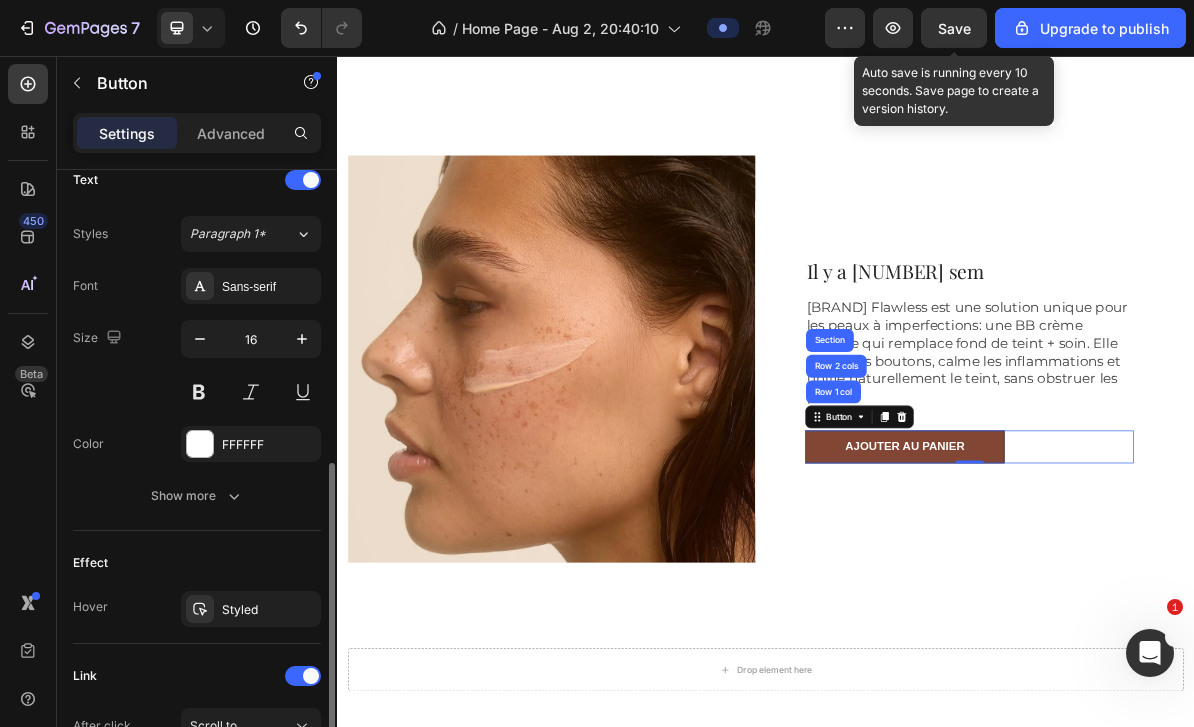 scroll, scrollTop: 692, scrollLeft: 0, axis: vertical 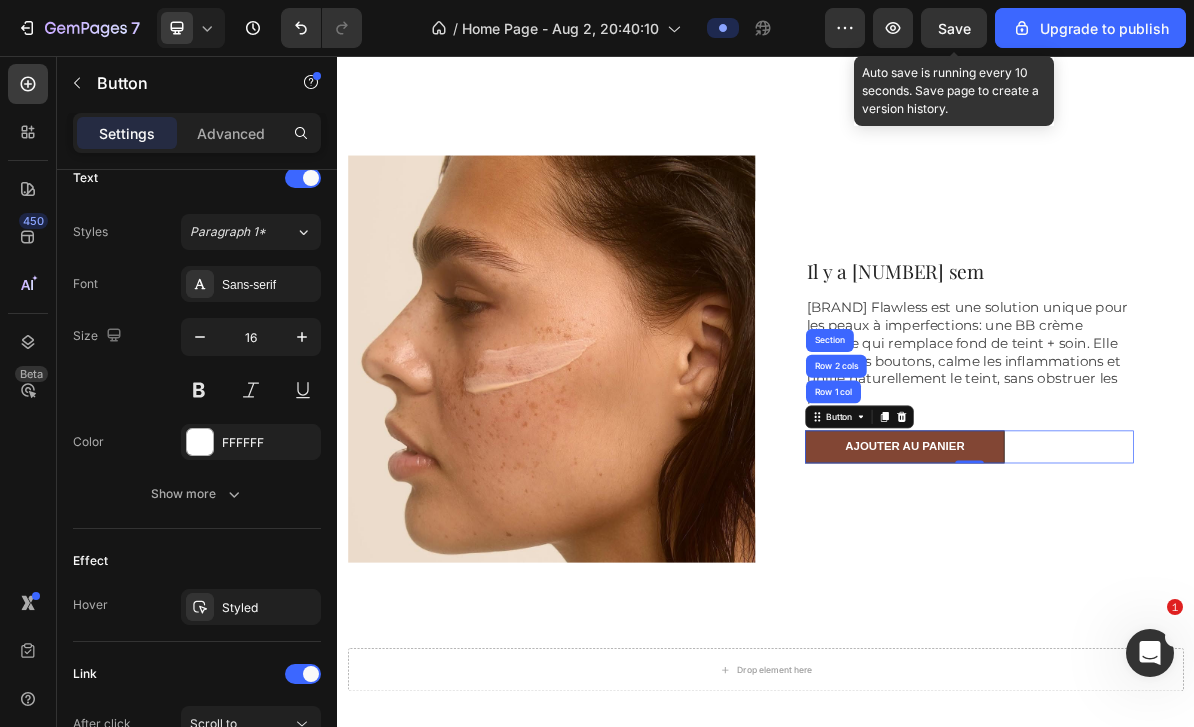 click on "AJOUTER AU PANIER" at bounding box center (1131, 603) 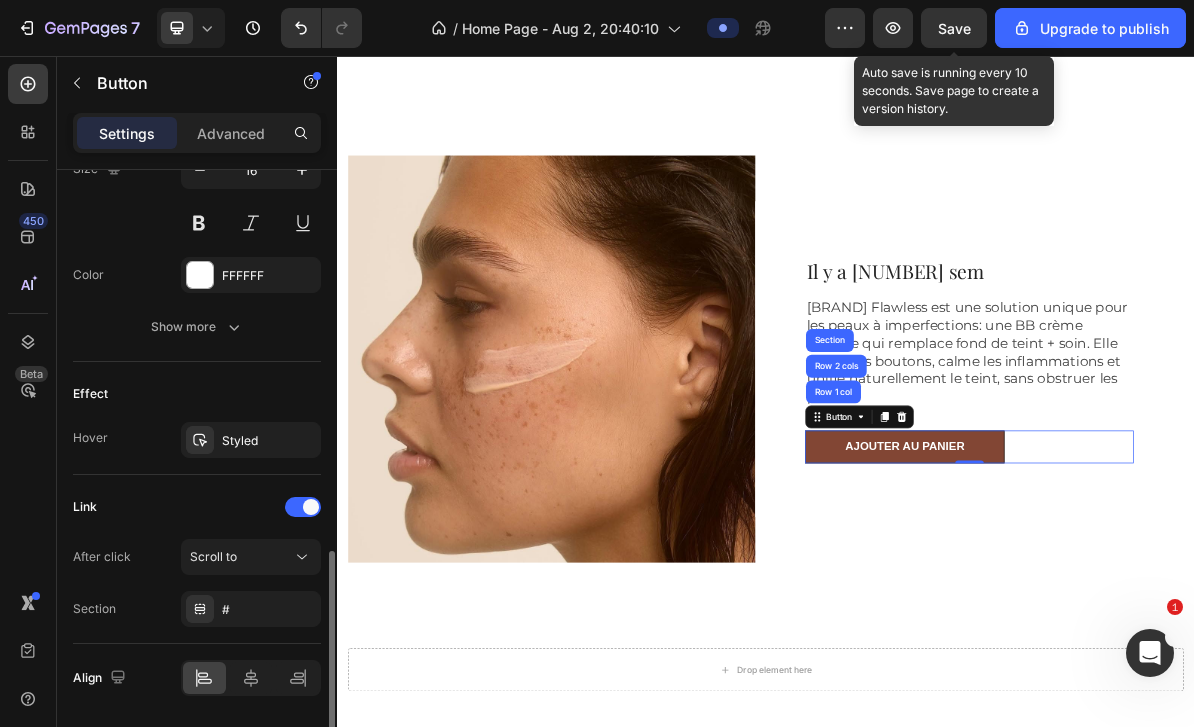 scroll, scrollTop: 860, scrollLeft: 0, axis: vertical 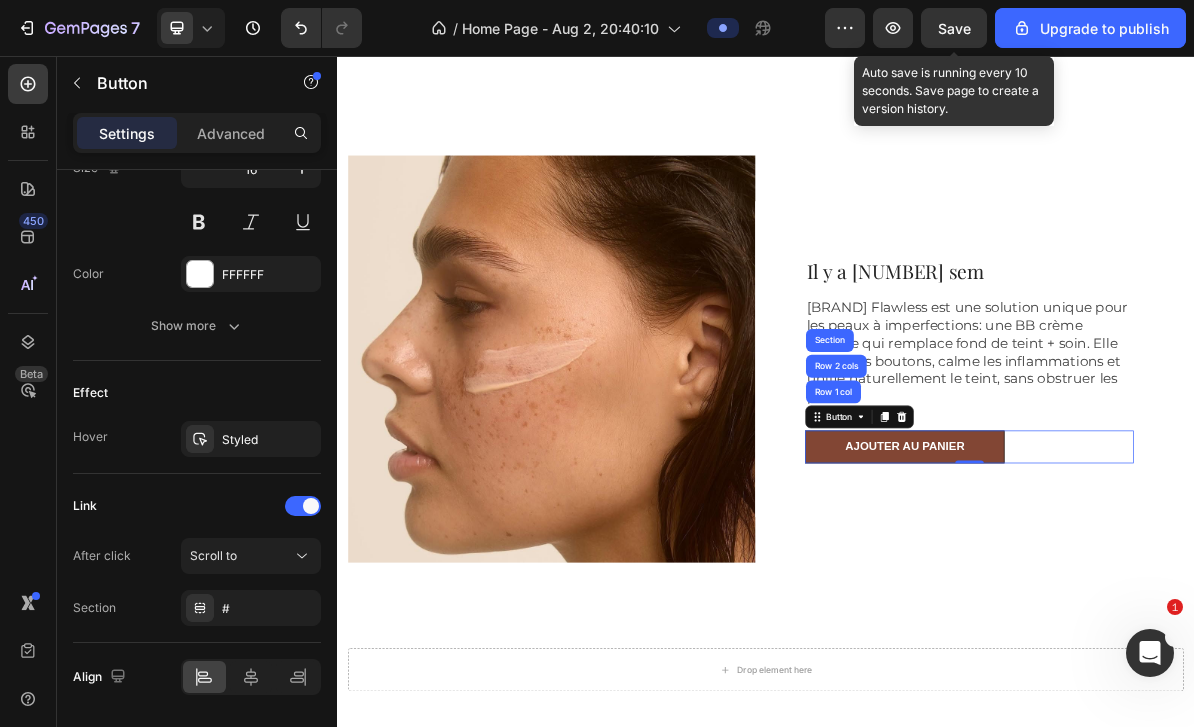 click on "AJOUTER AU PANIER" at bounding box center [1131, 603] 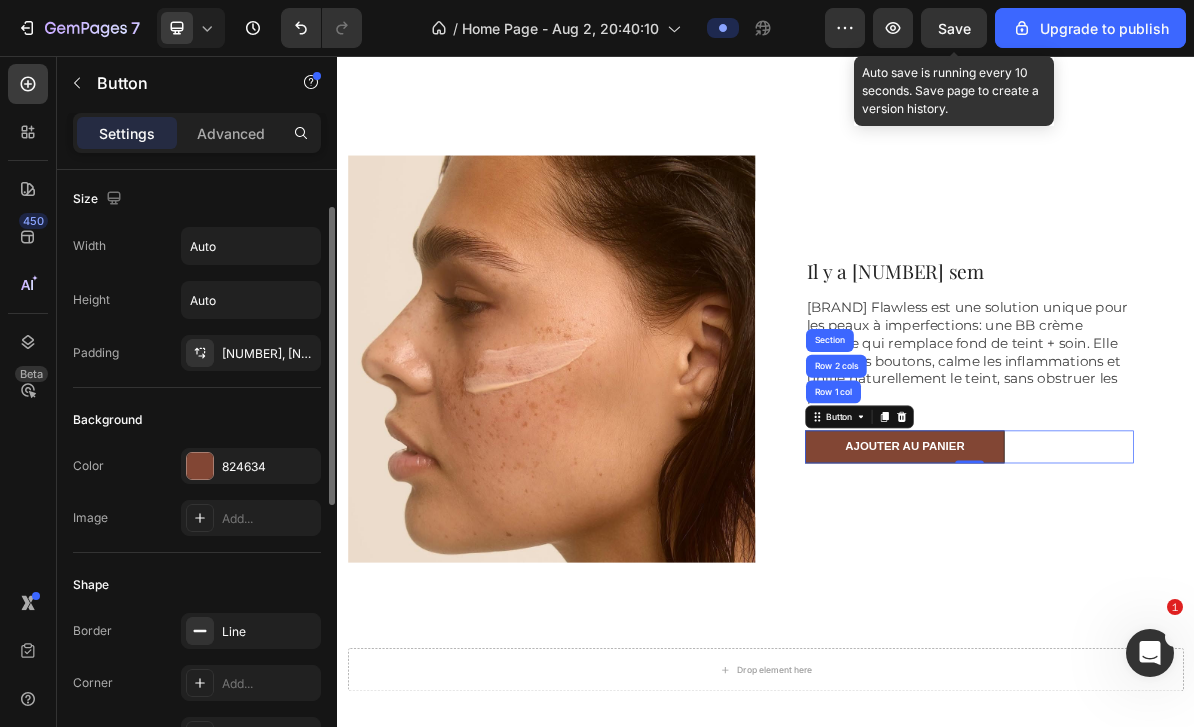 scroll, scrollTop: 0, scrollLeft: 0, axis: both 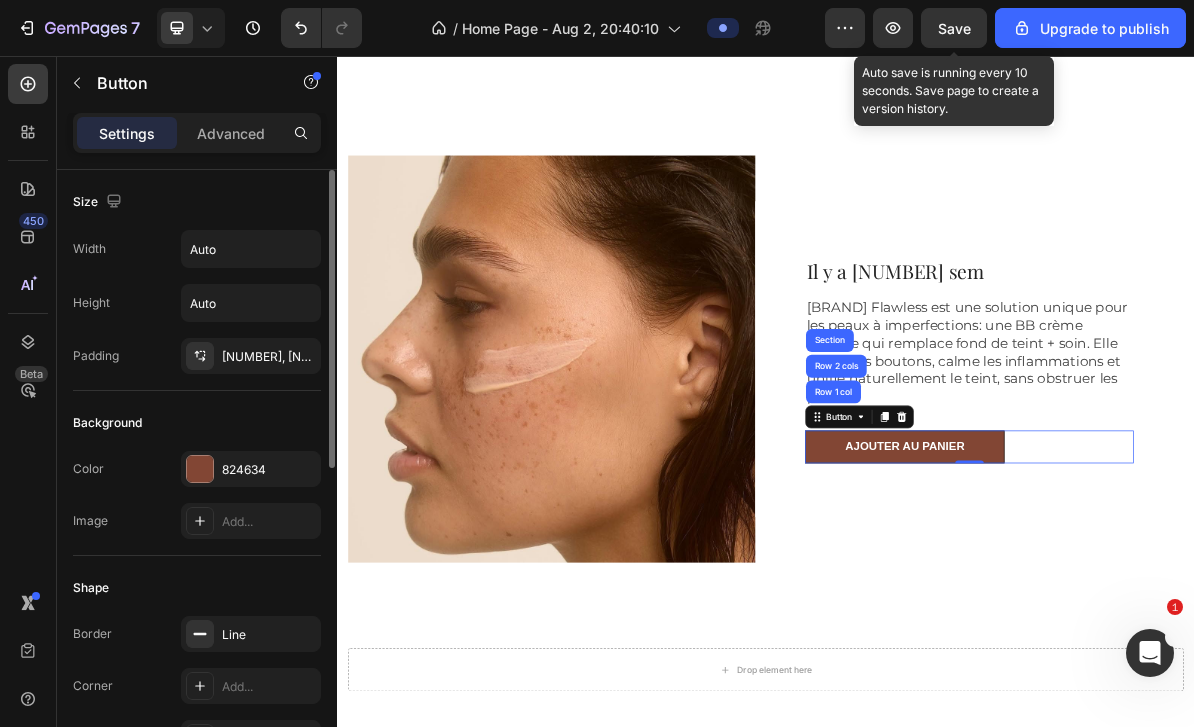 click on "Advanced" at bounding box center [231, 133] 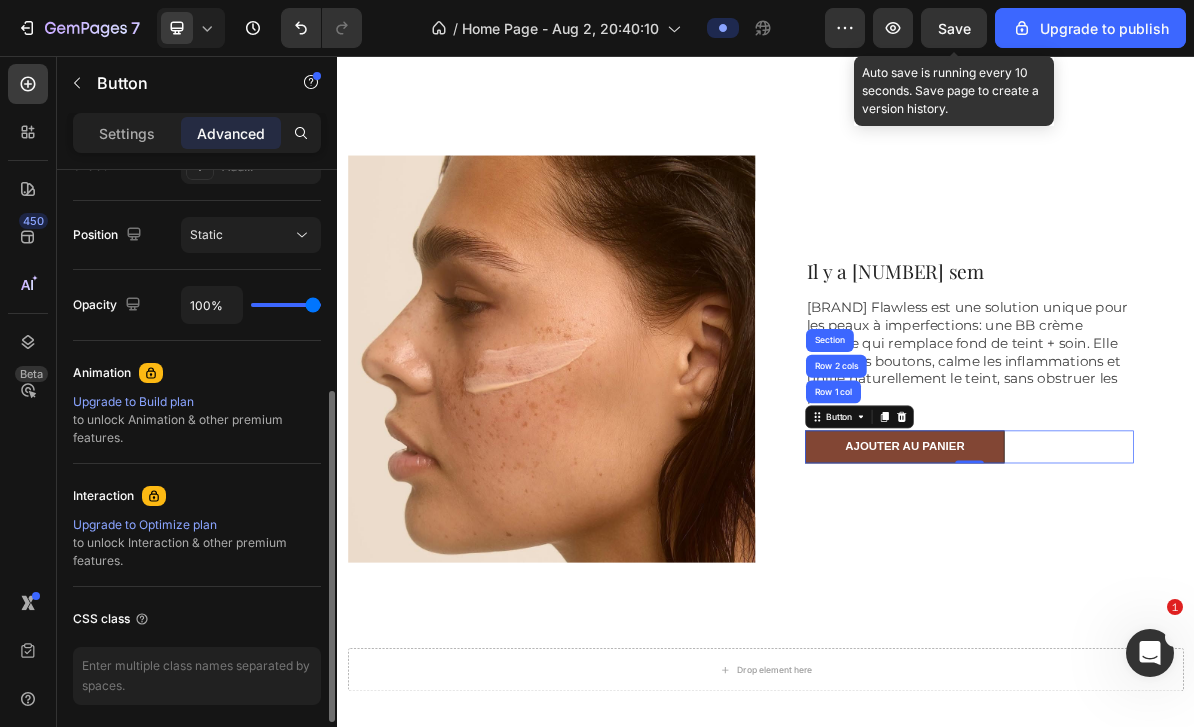 scroll, scrollTop: 710, scrollLeft: 0, axis: vertical 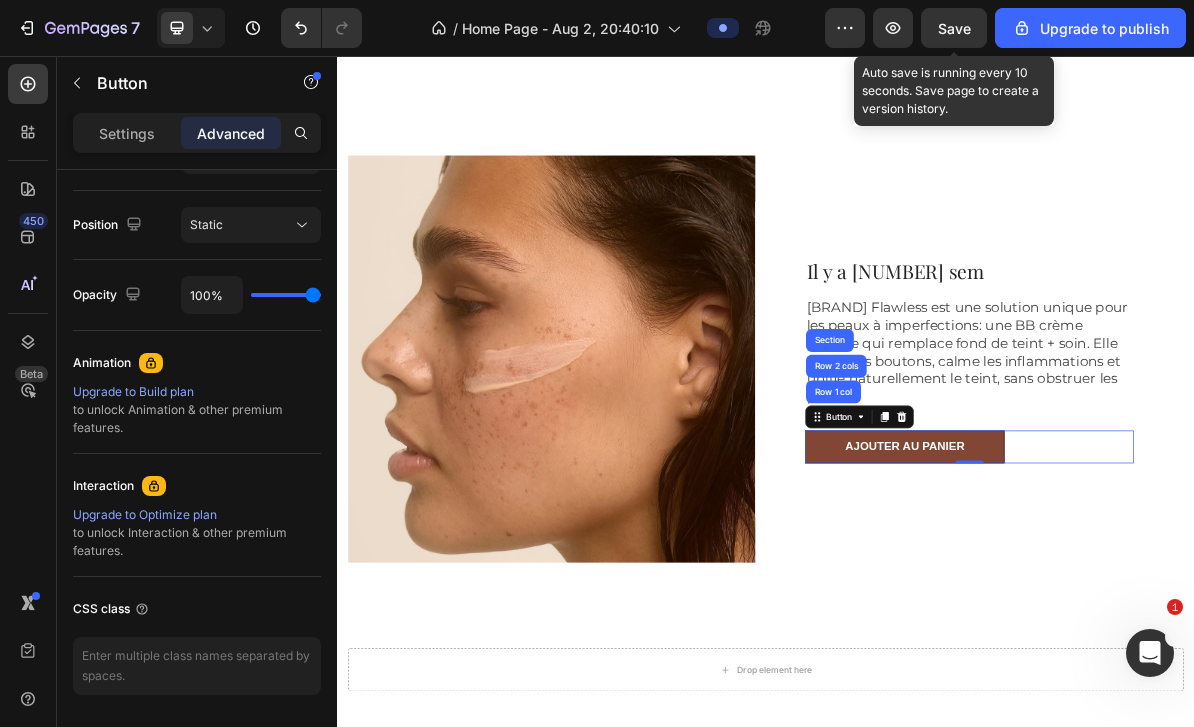 click on "Button" at bounding box center (1039, 561) 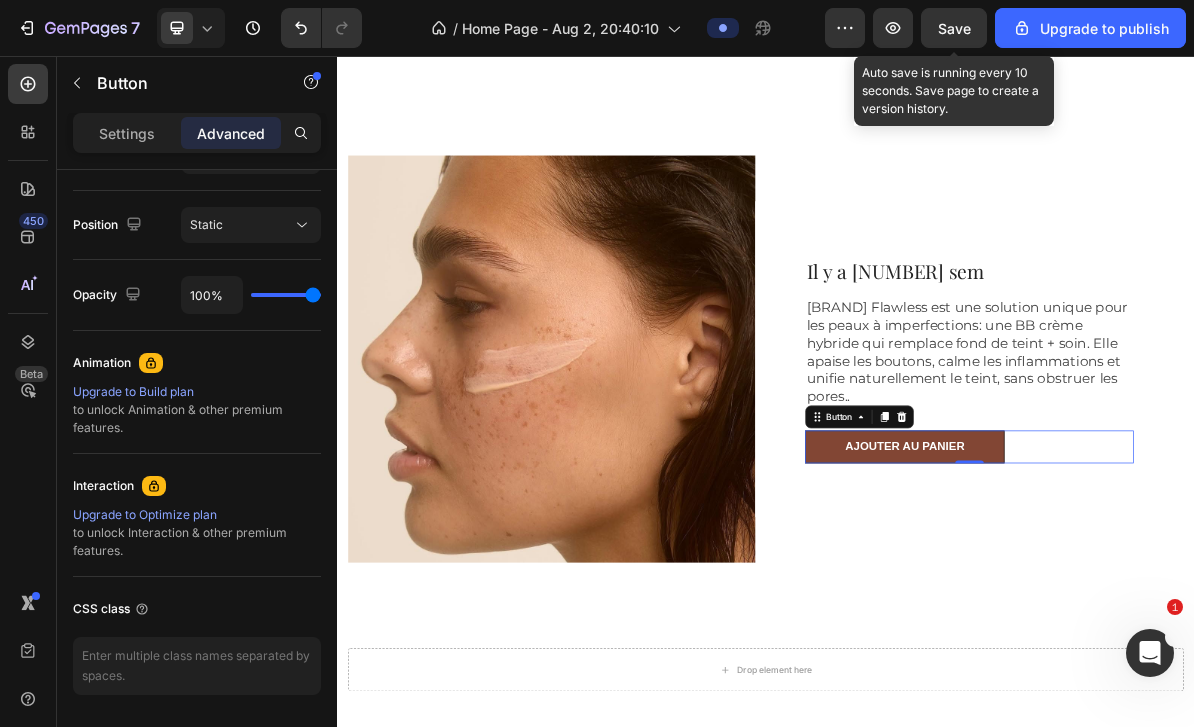 click 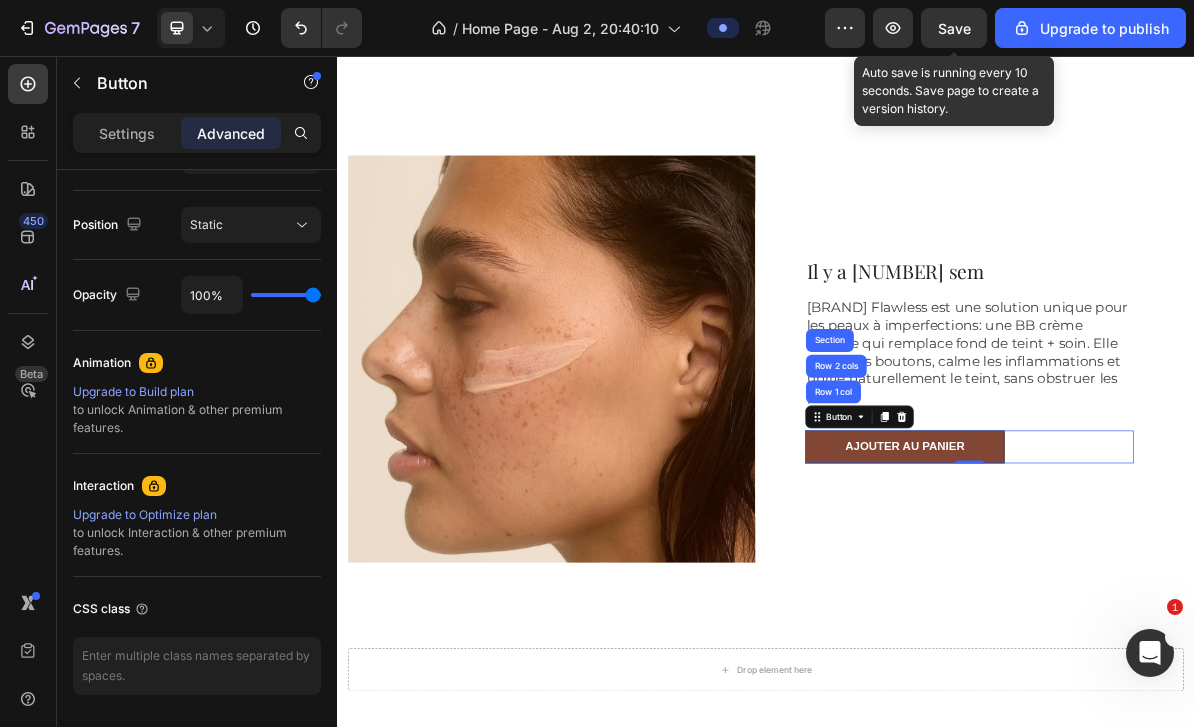 click on "AJOUTER AU PANIER" at bounding box center (1131, 603) 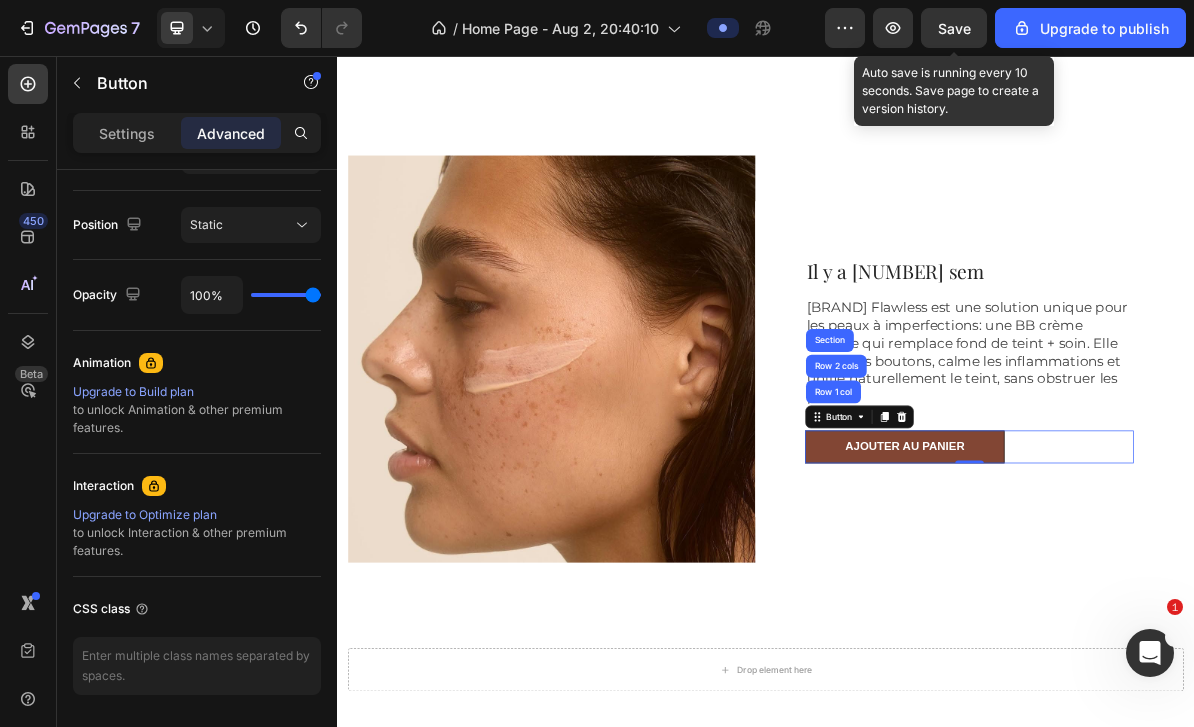 click on "AJOUTER AU PANIER" at bounding box center (1131, 603) 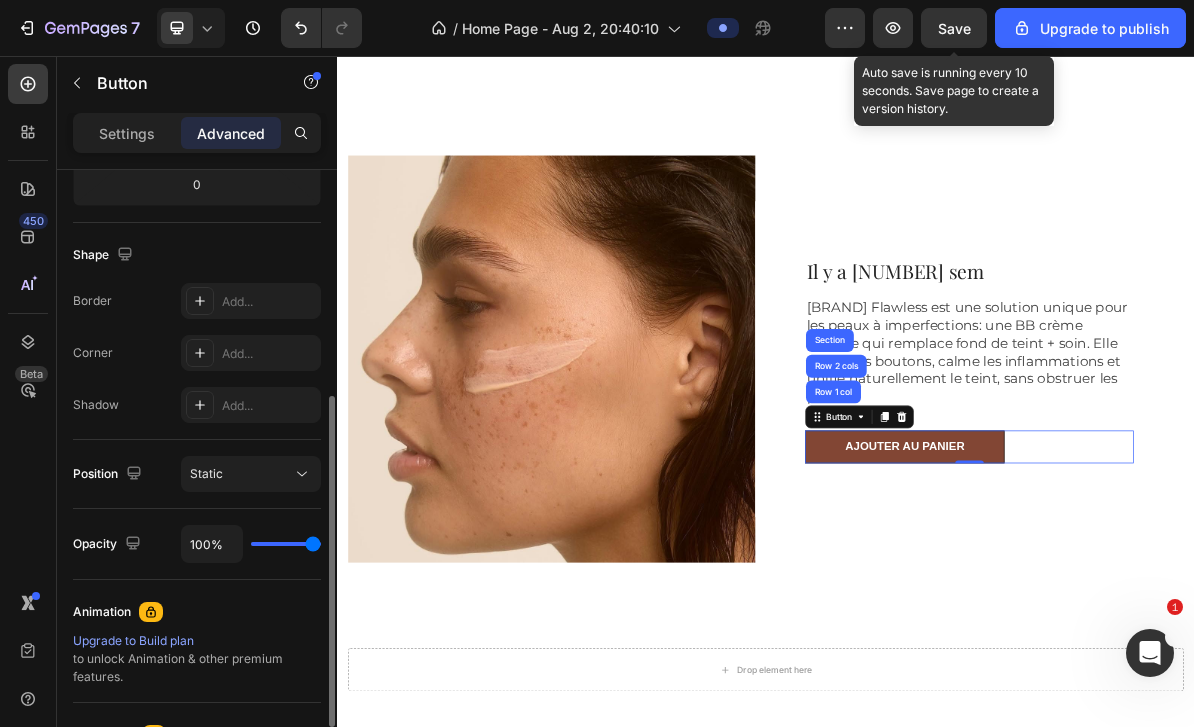 scroll, scrollTop: 457, scrollLeft: 0, axis: vertical 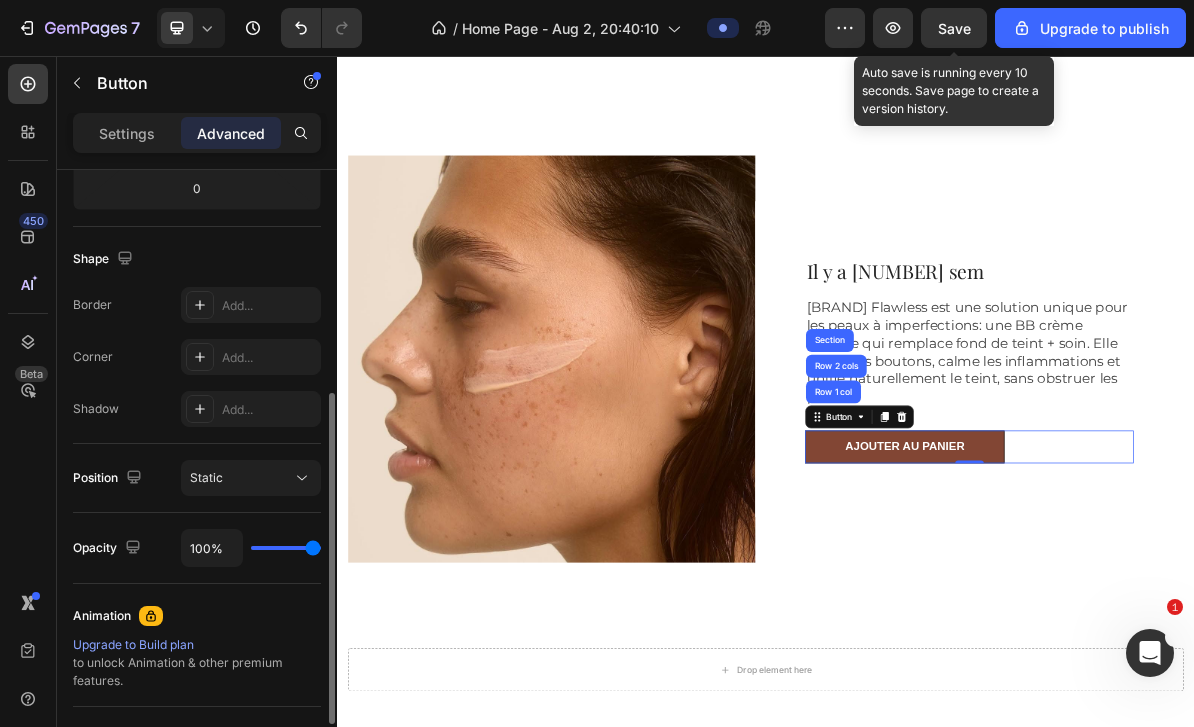 click on "Settings" at bounding box center [127, 133] 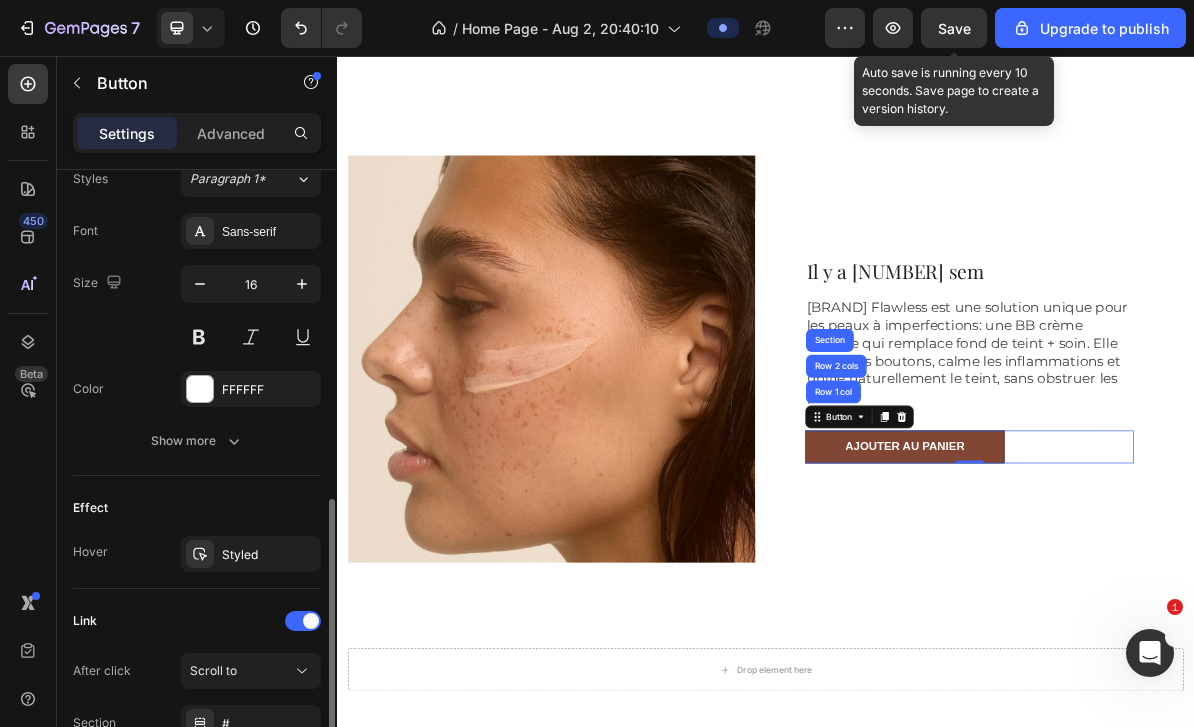 scroll, scrollTop: 727, scrollLeft: 0, axis: vertical 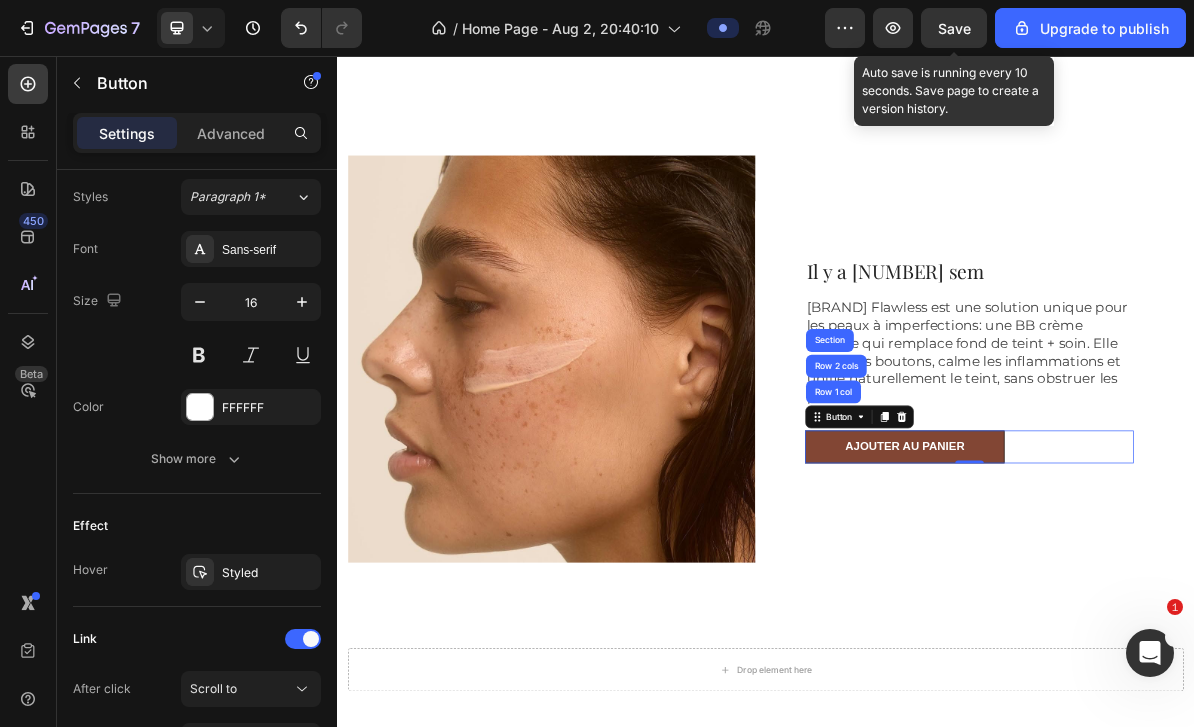 click on "Font Sans-serif Size 16 Color FFFFFF Show more" at bounding box center (197, 354) 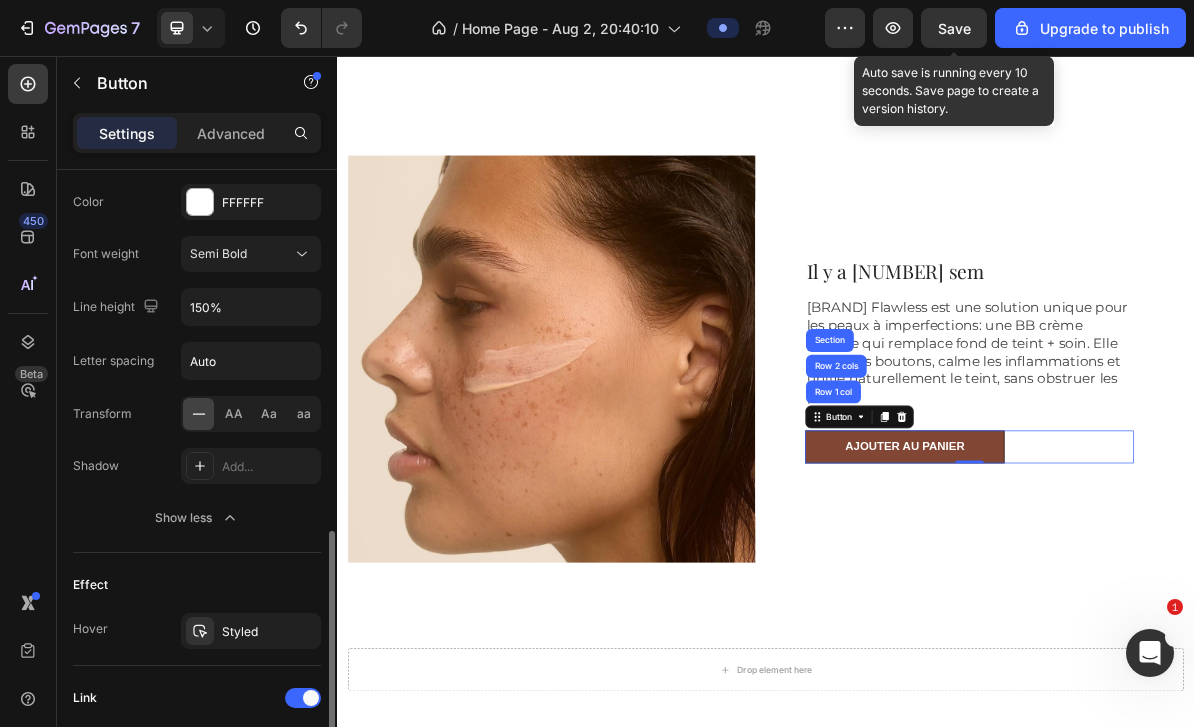 scroll, scrollTop: 943, scrollLeft: 0, axis: vertical 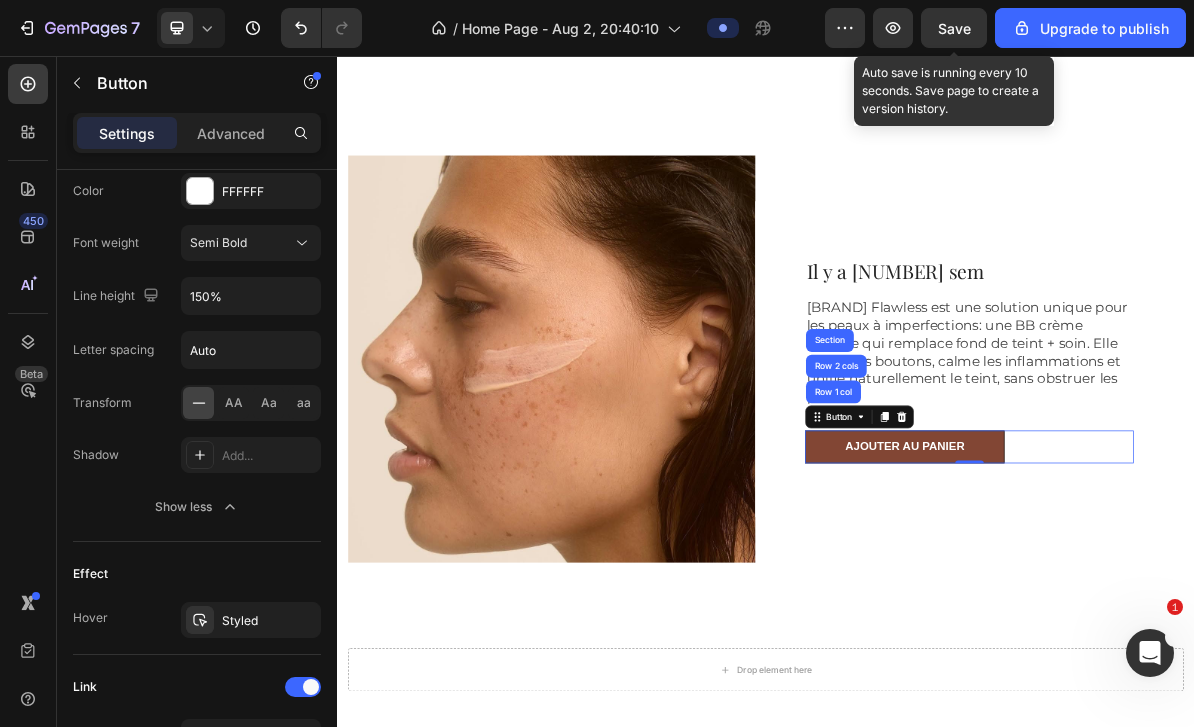 click on "AJOUTER AU PANIER" at bounding box center [1131, 603] 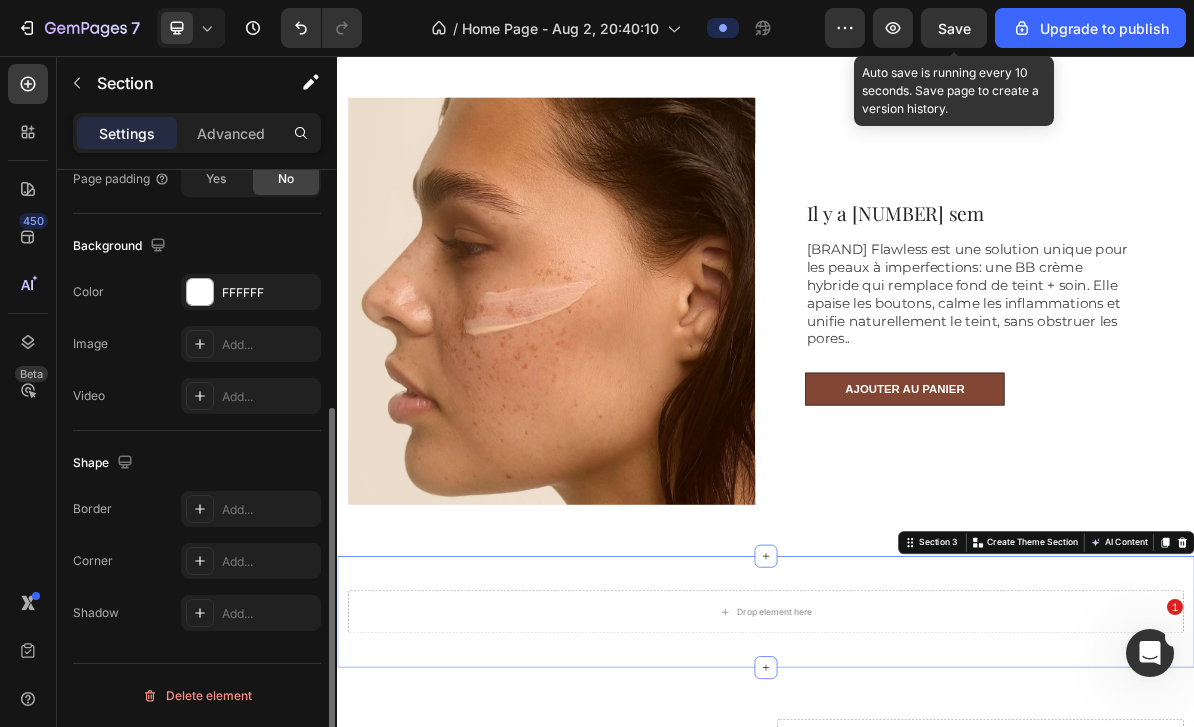 scroll, scrollTop: 0, scrollLeft: 0, axis: both 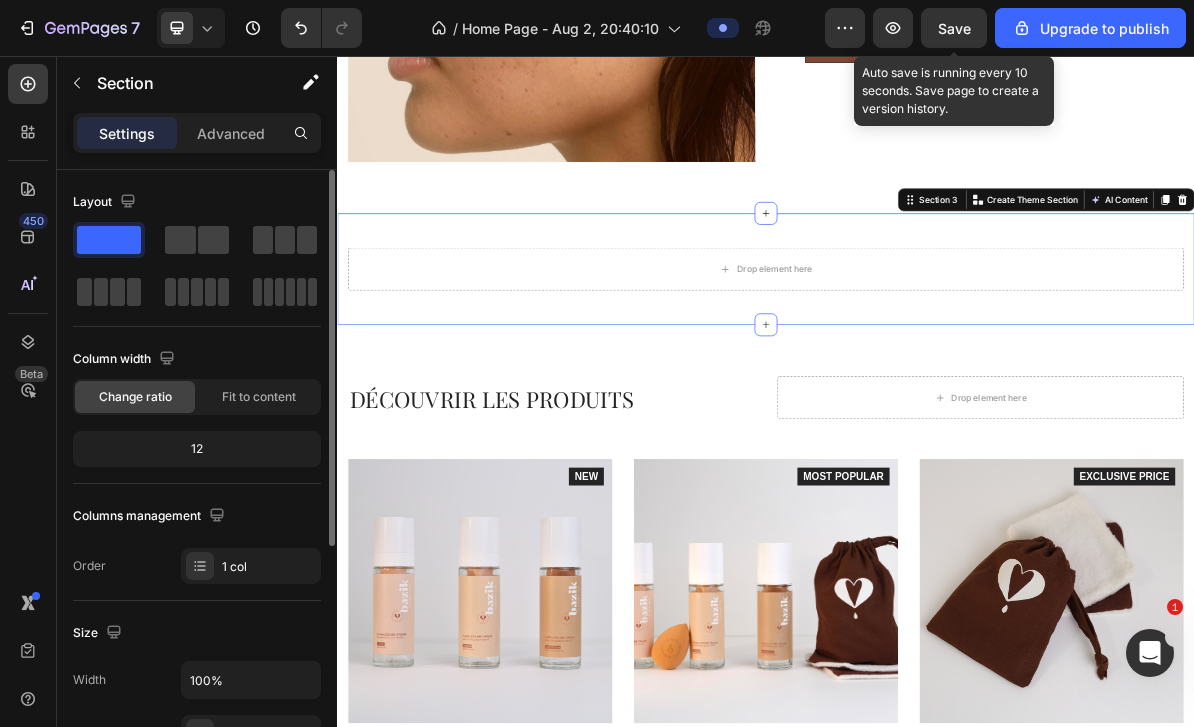 click on "Drop element here" at bounding box center (937, 354) 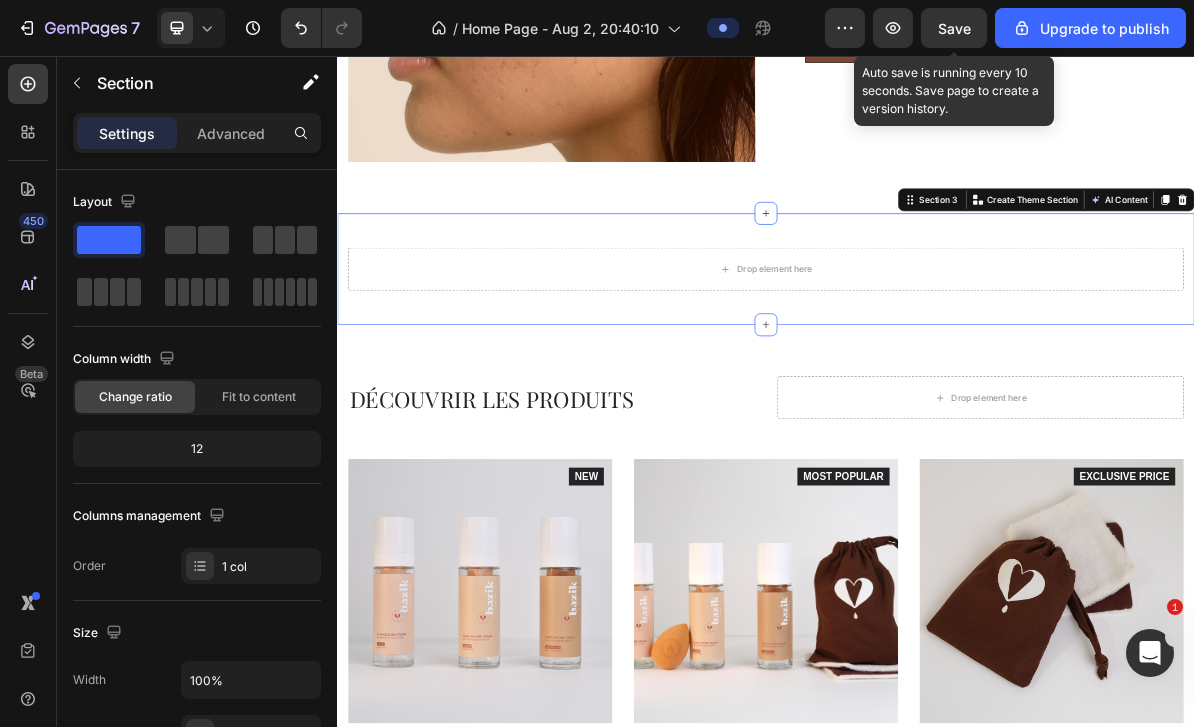 click on "Drop element here" at bounding box center (937, 354) 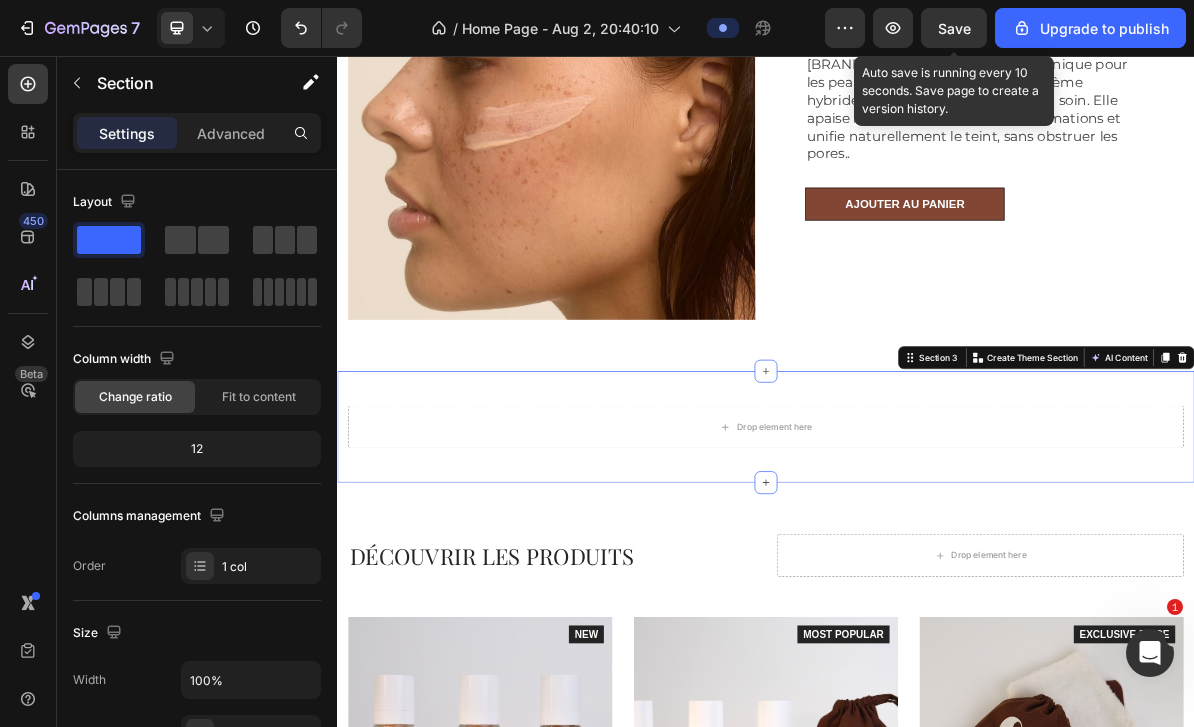 scroll, scrollTop: 1044, scrollLeft: 0, axis: vertical 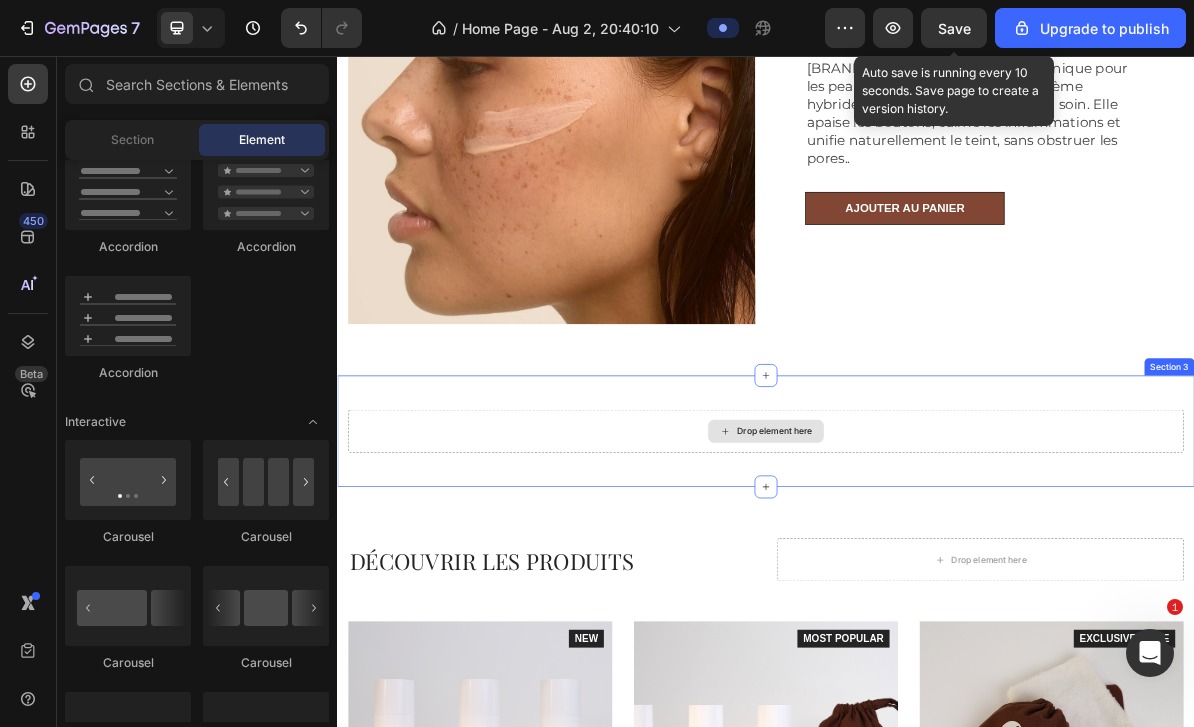 click on "Drop element here" at bounding box center [937, 581] 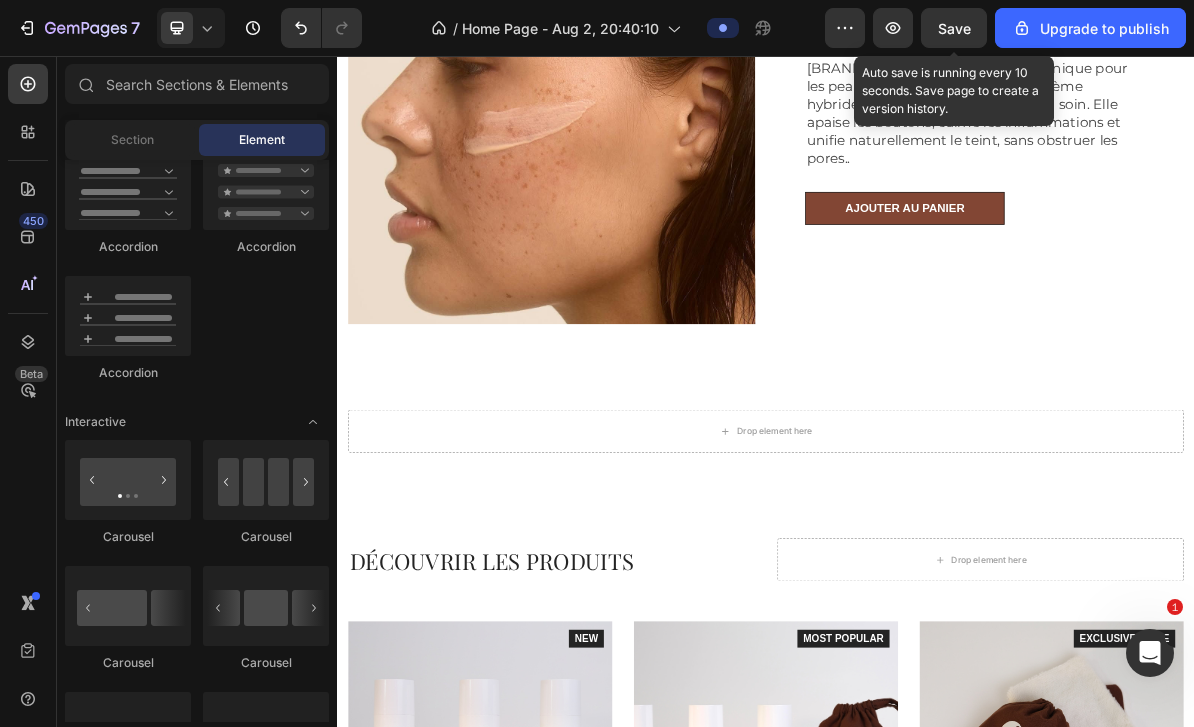 click at bounding box center (266, 480) 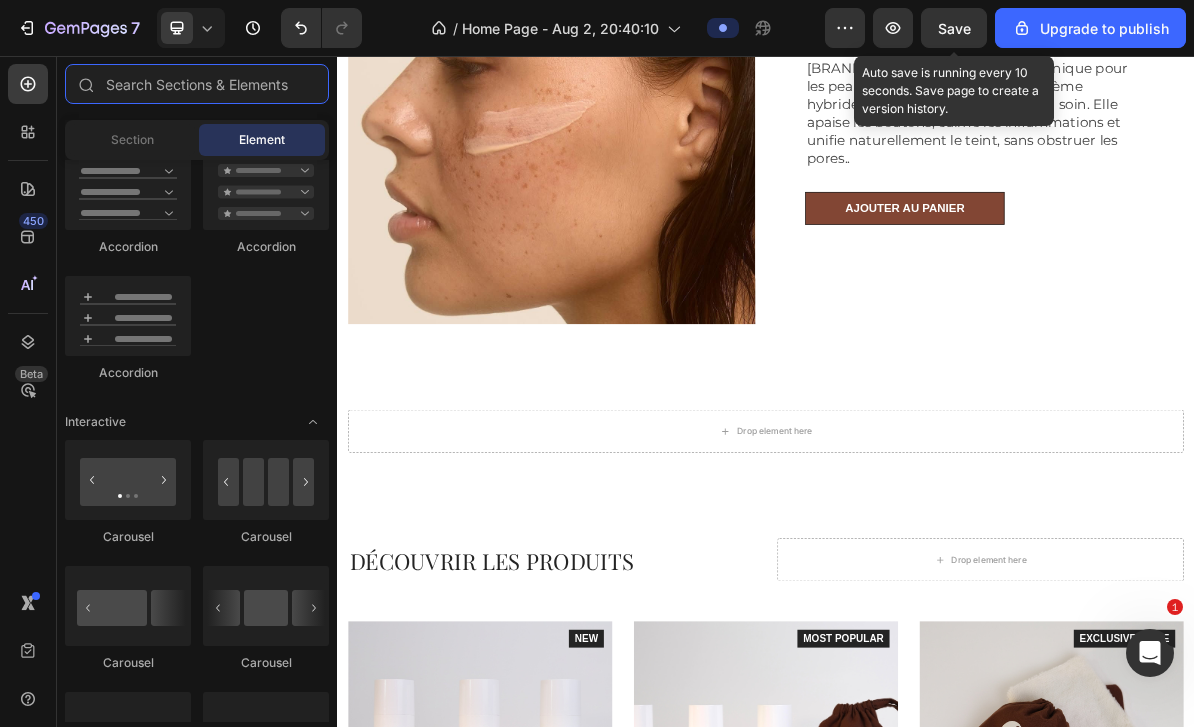 click at bounding box center [197, 84] 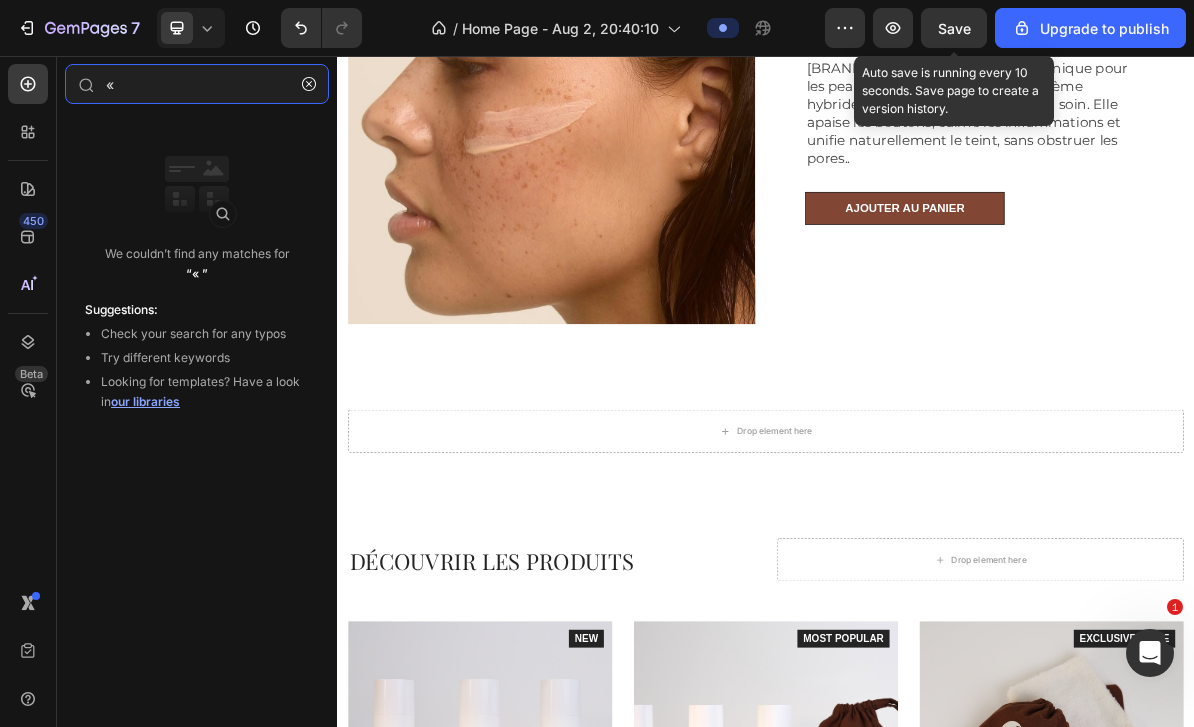 type on "«" 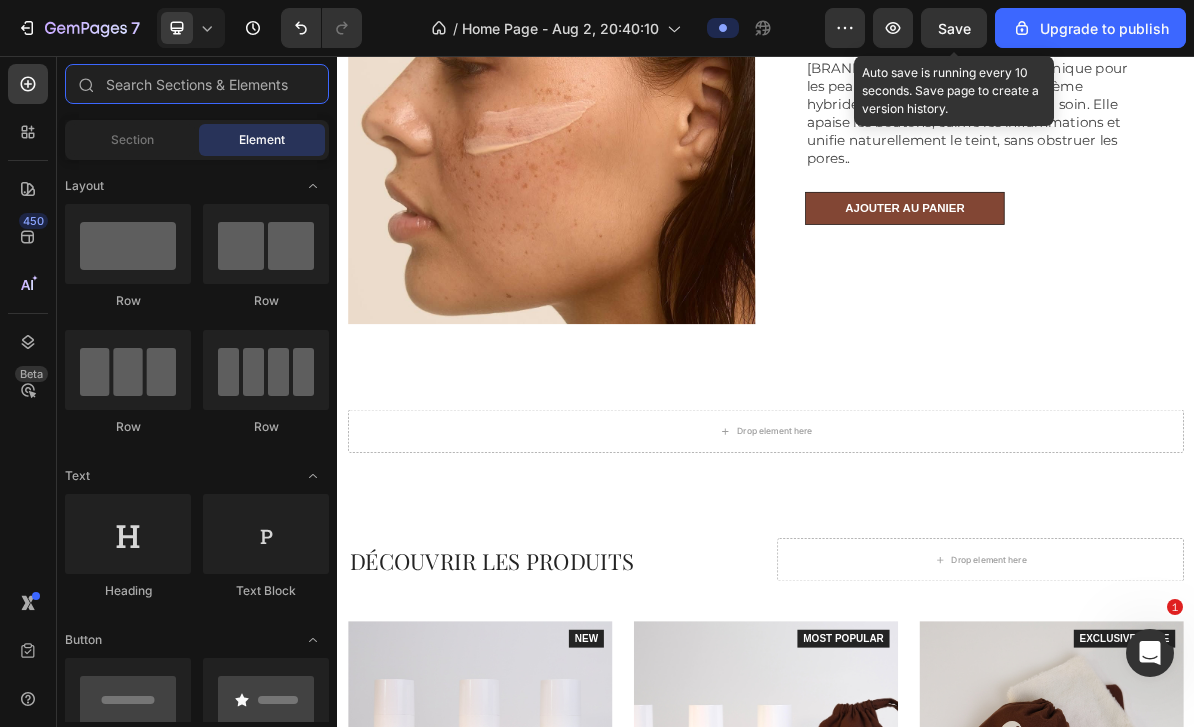 click at bounding box center [197, 84] 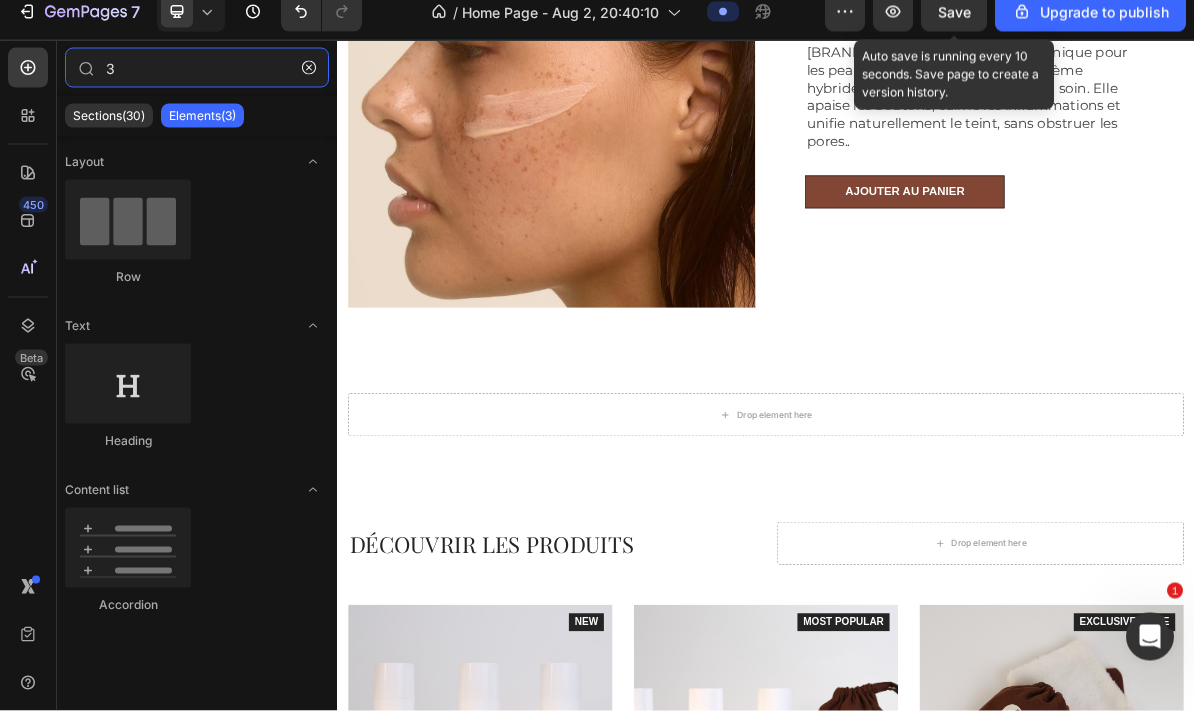 type on "3" 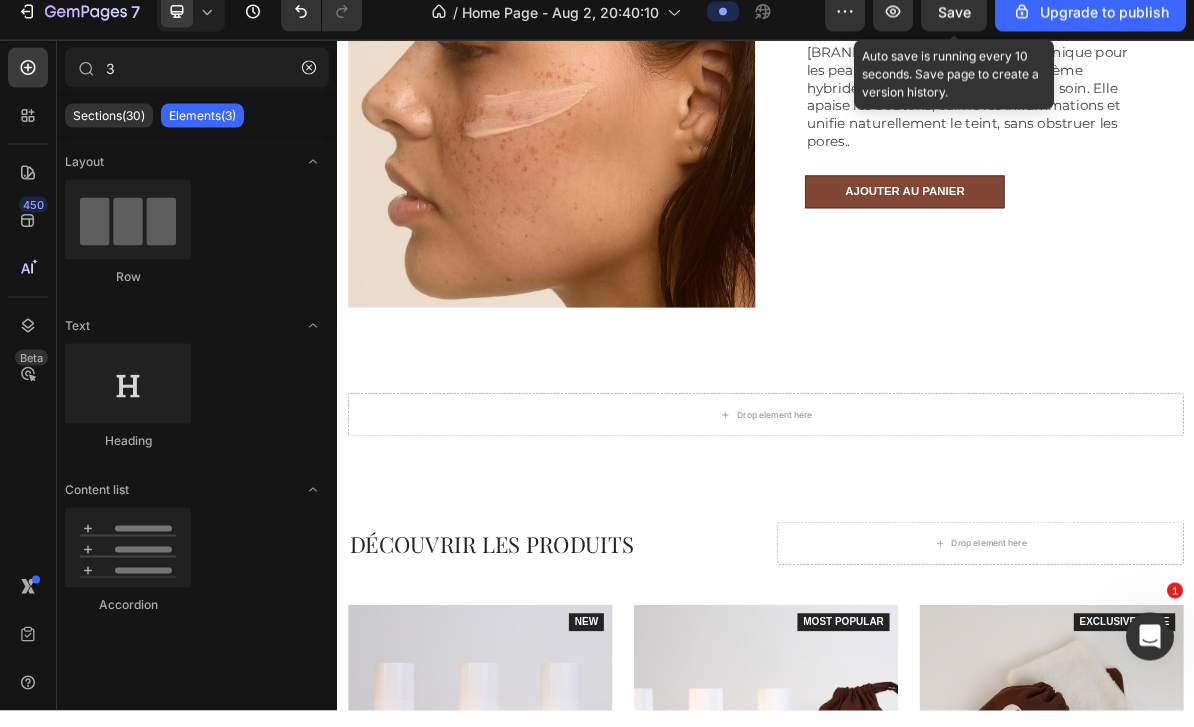 click at bounding box center [309, 84] 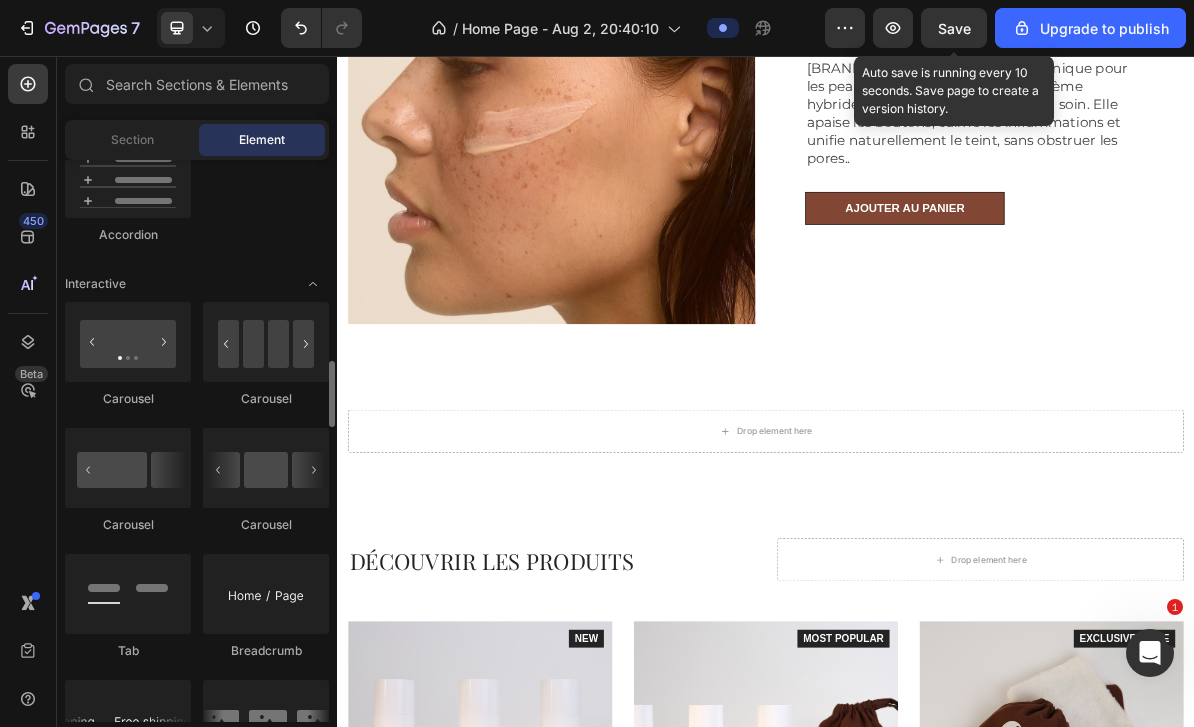 scroll, scrollTop: 1901, scrollLeft: 0, axis: vertical 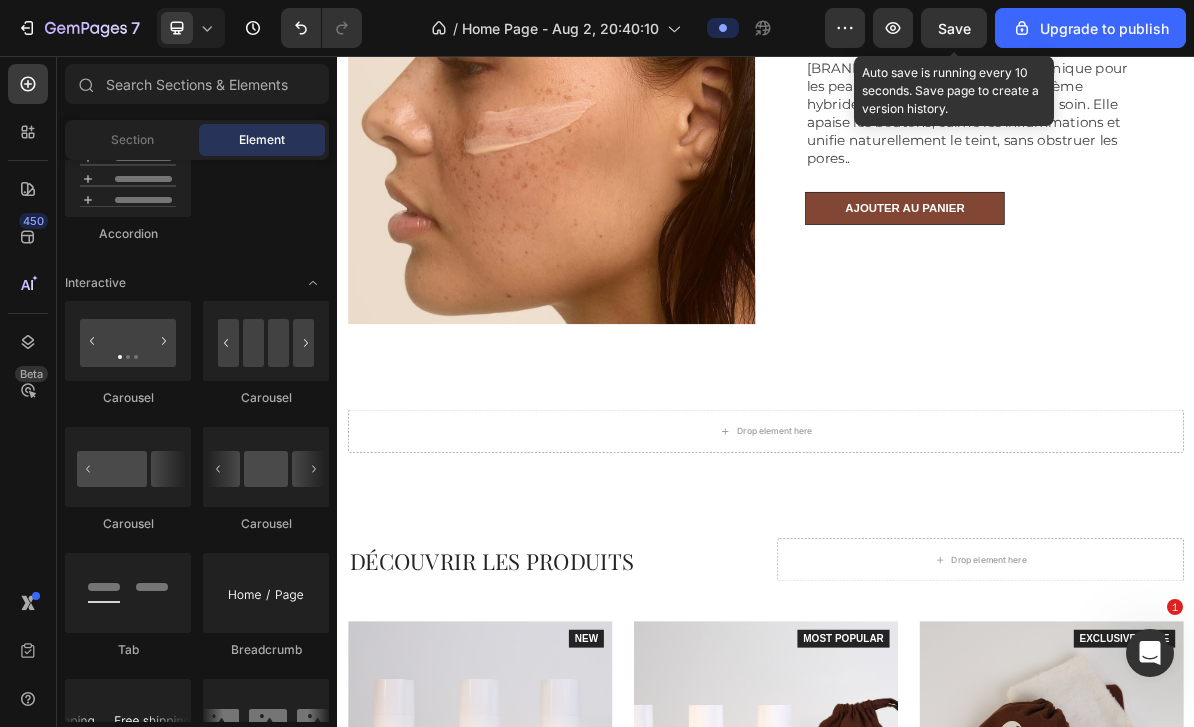click at bounding box center [266, 467] 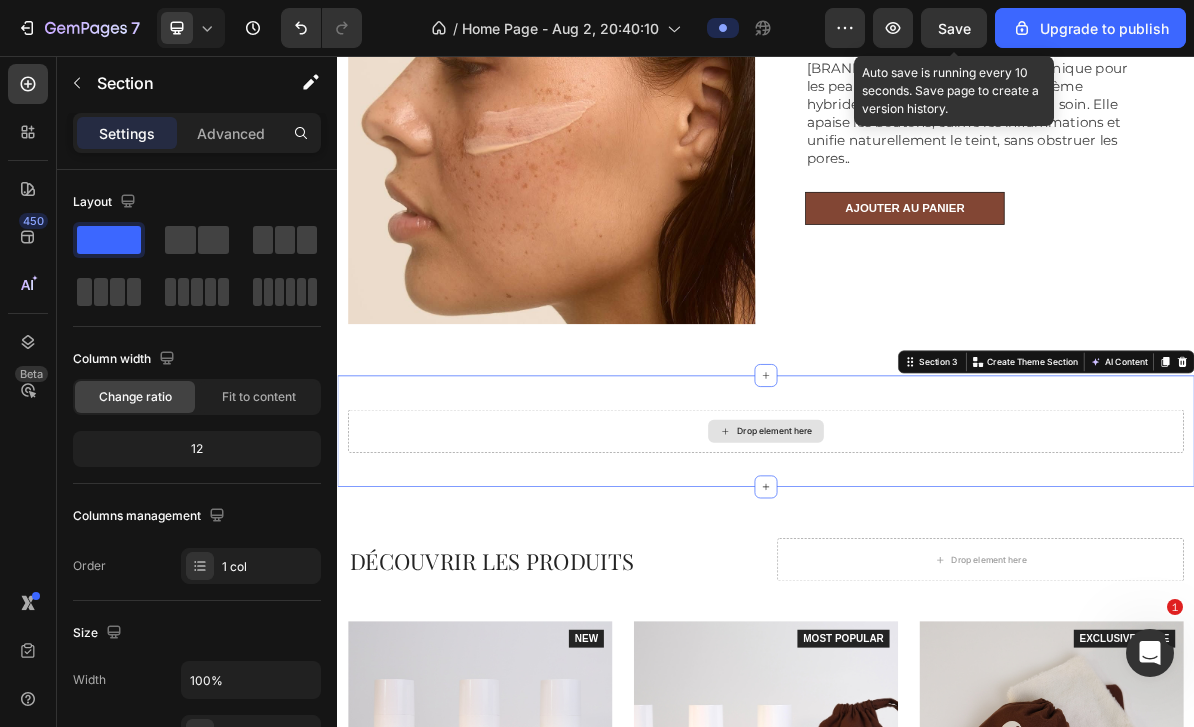 click 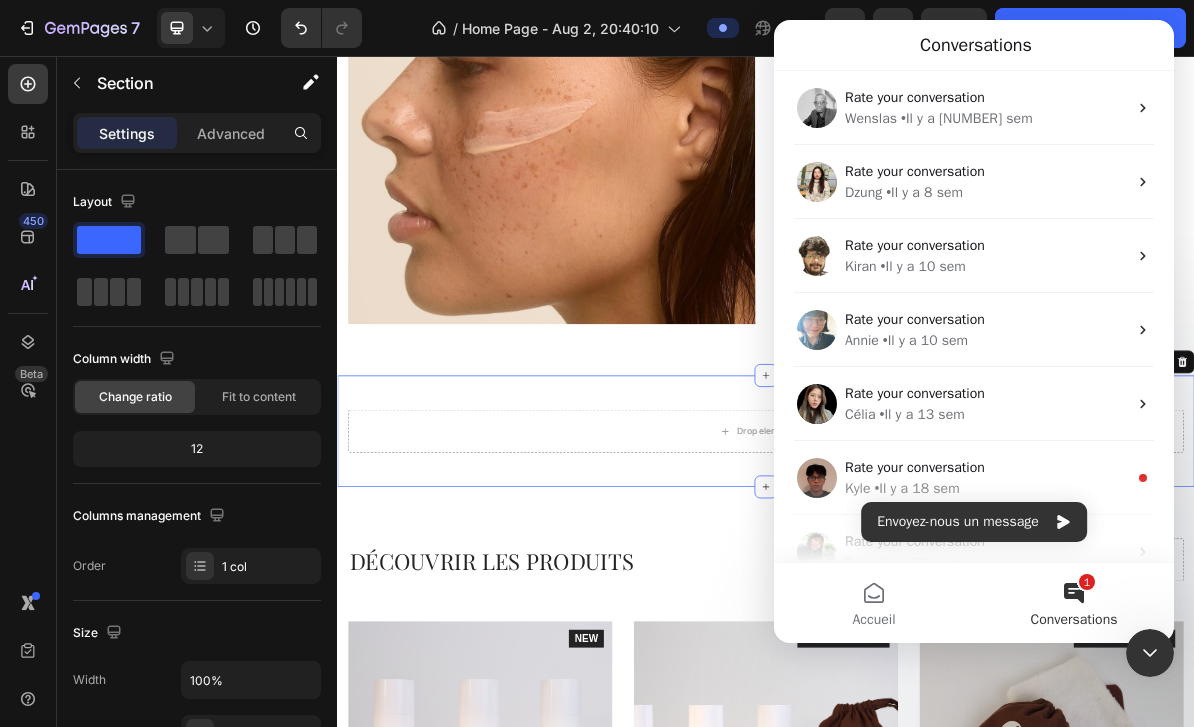 click on "Accueil" at bounding box center (874, 603) 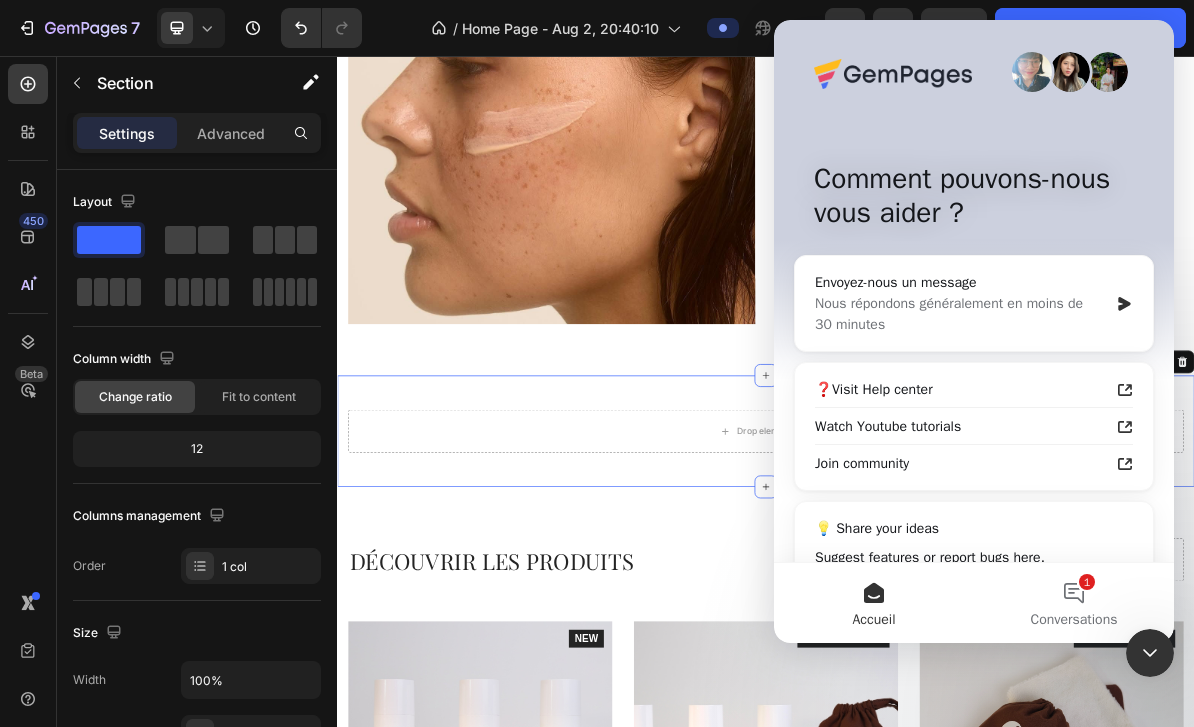 click on "Nous répondons généralement en moins de 30 minutes" at bounding box center [961, 314] 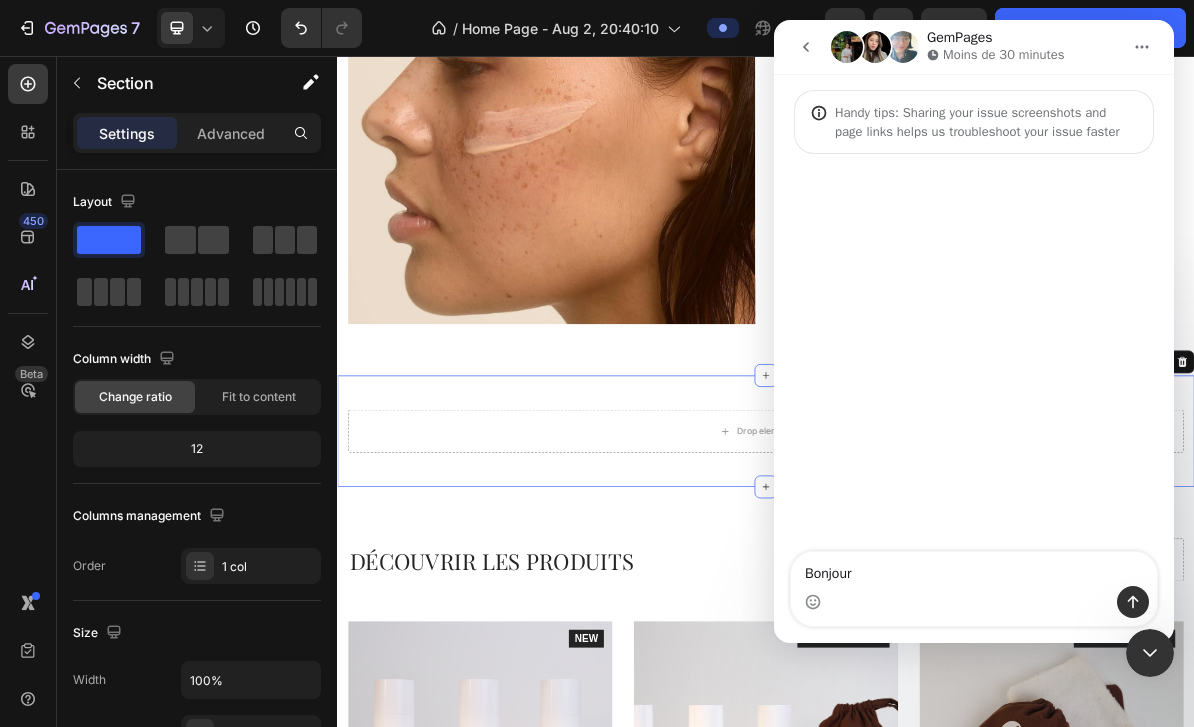 type on "Bonjour" 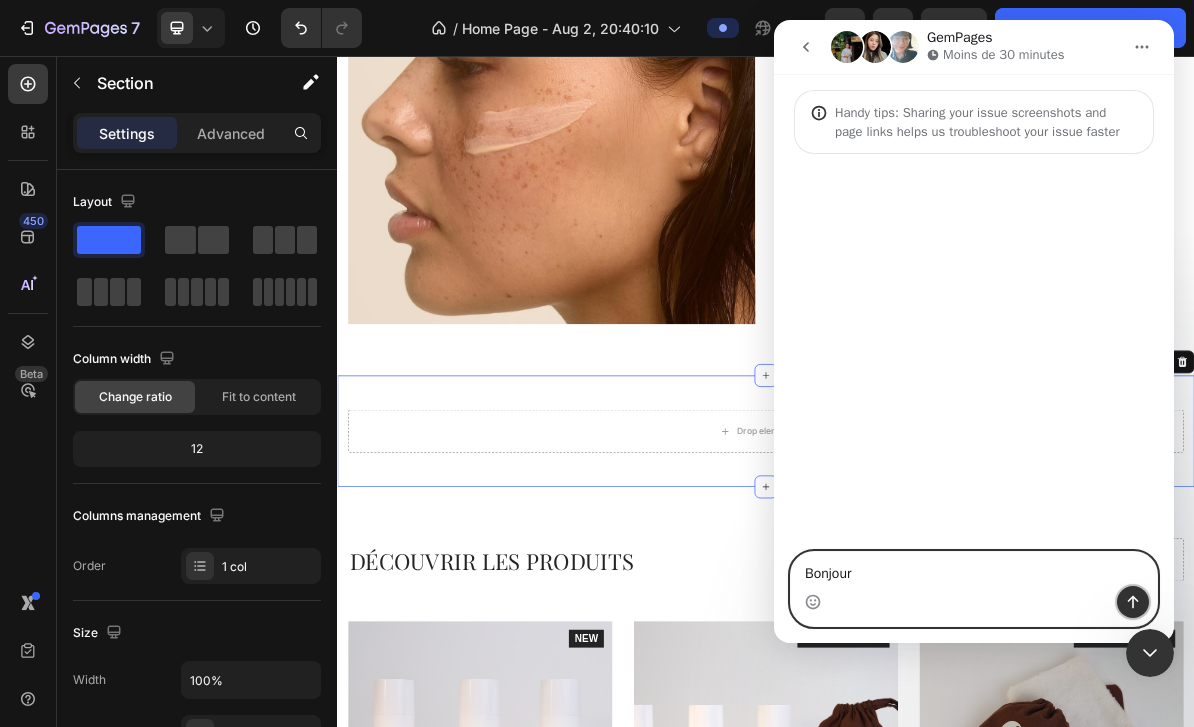 click 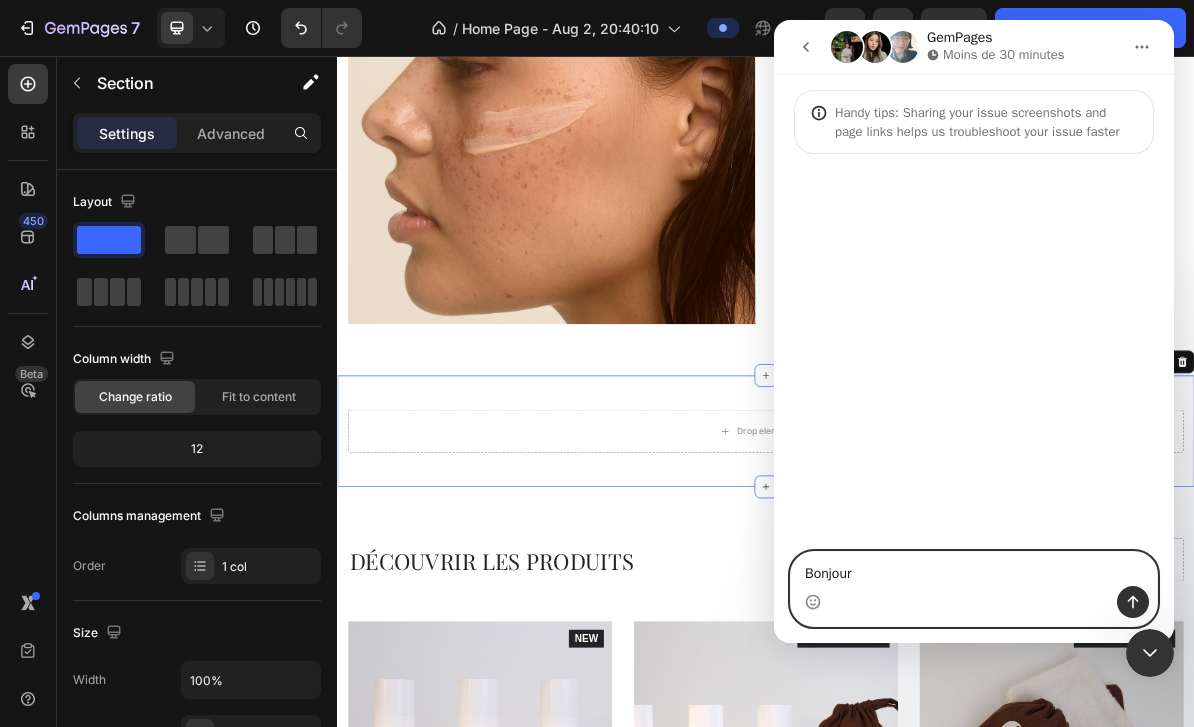 type 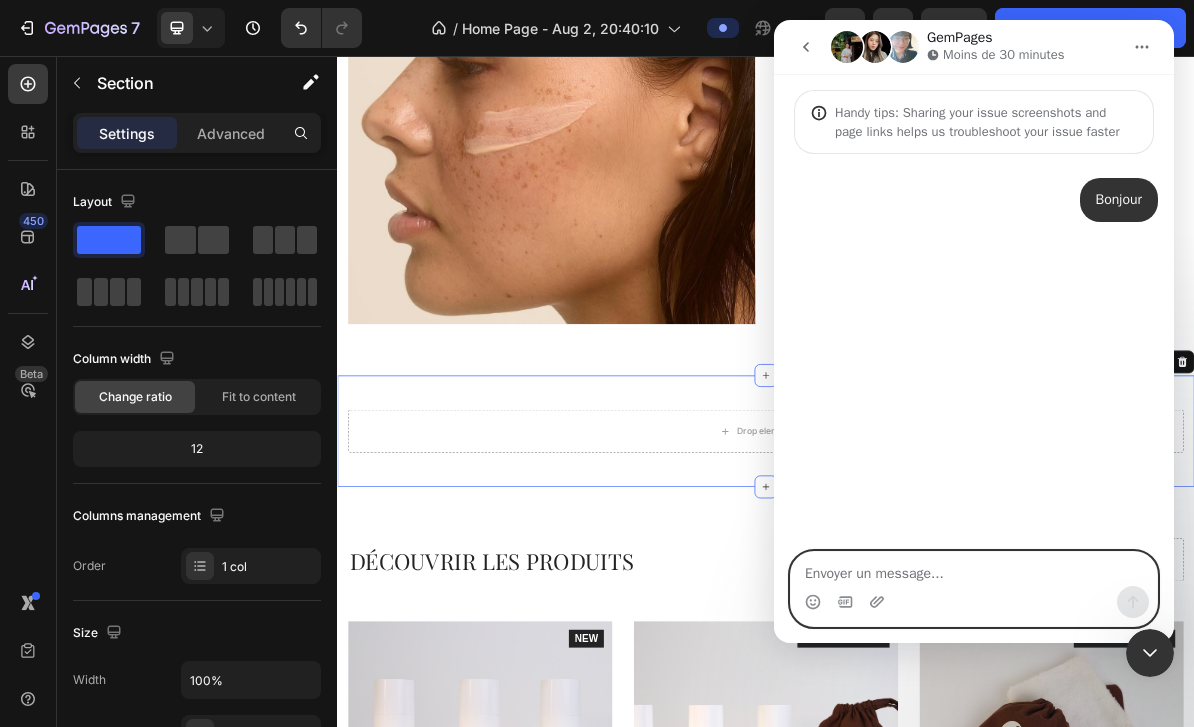 click at bounding box center (974, 569) 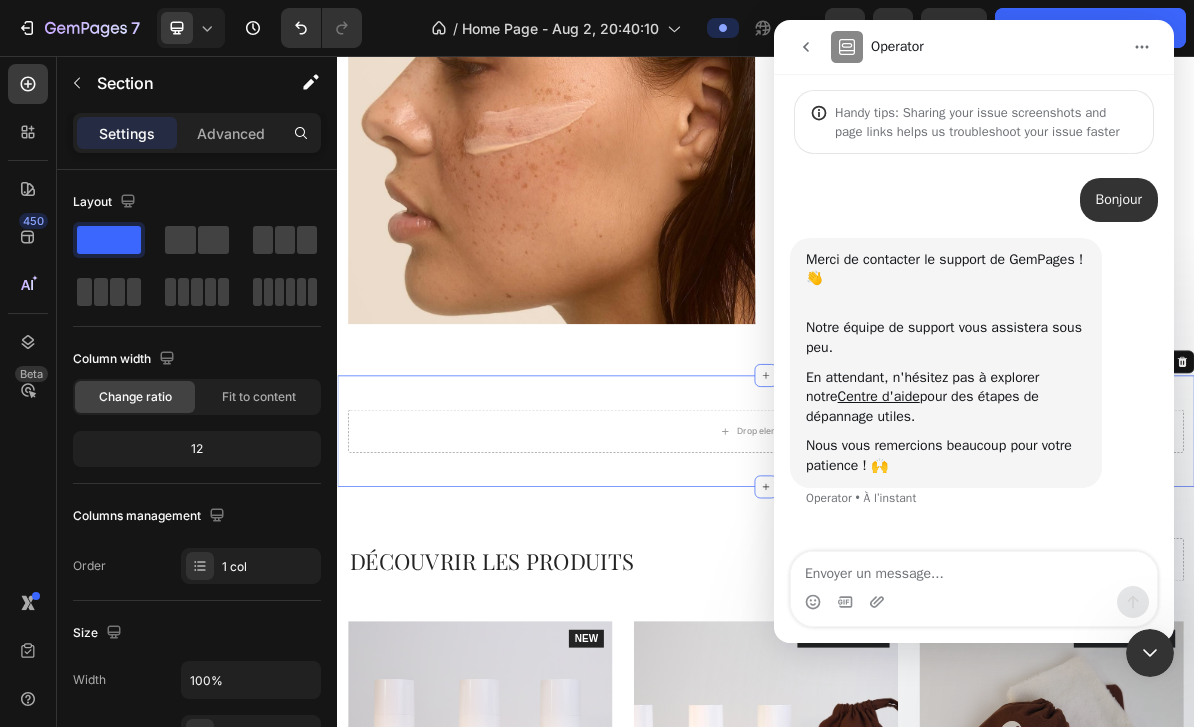 click at bounding box center (974, 569) 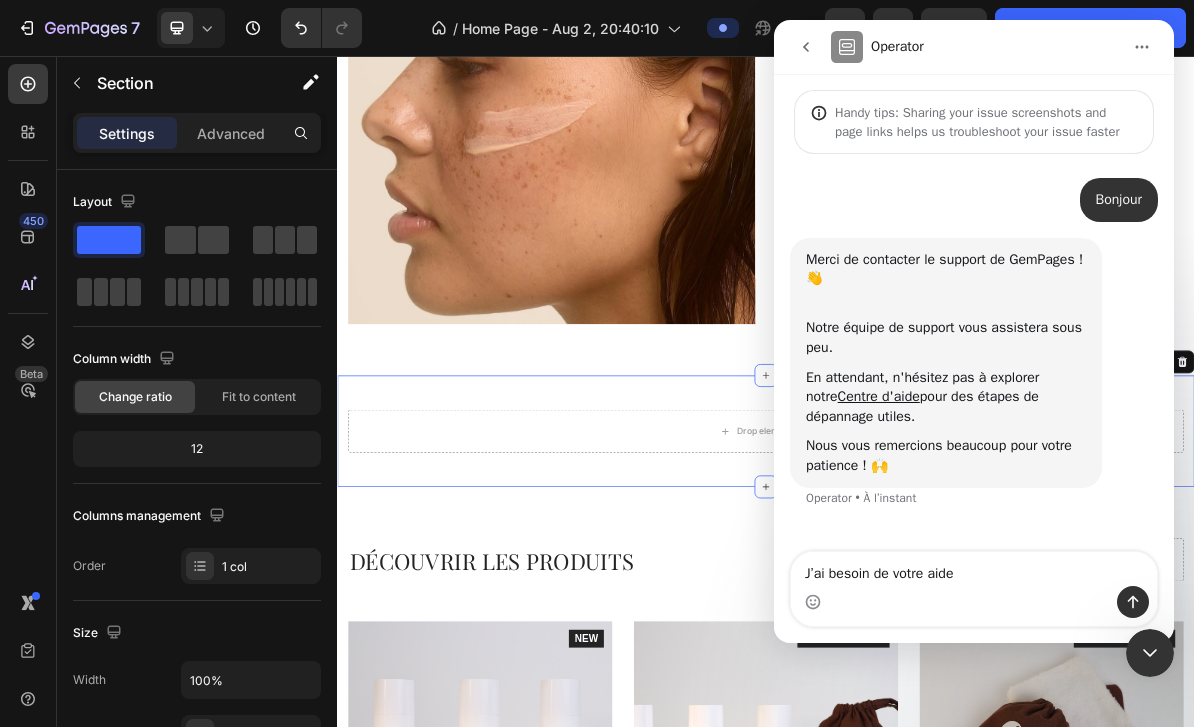 type on "J’ai besoin de votre aide" 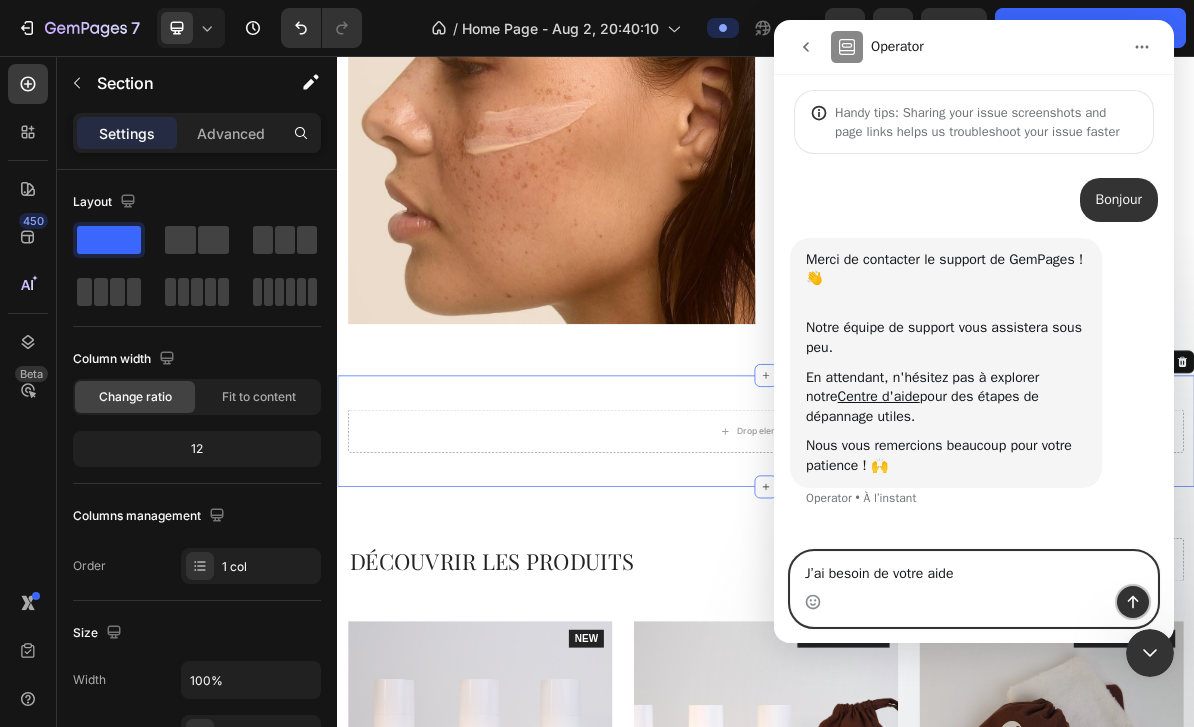 click at bounding box center (1133, 602) 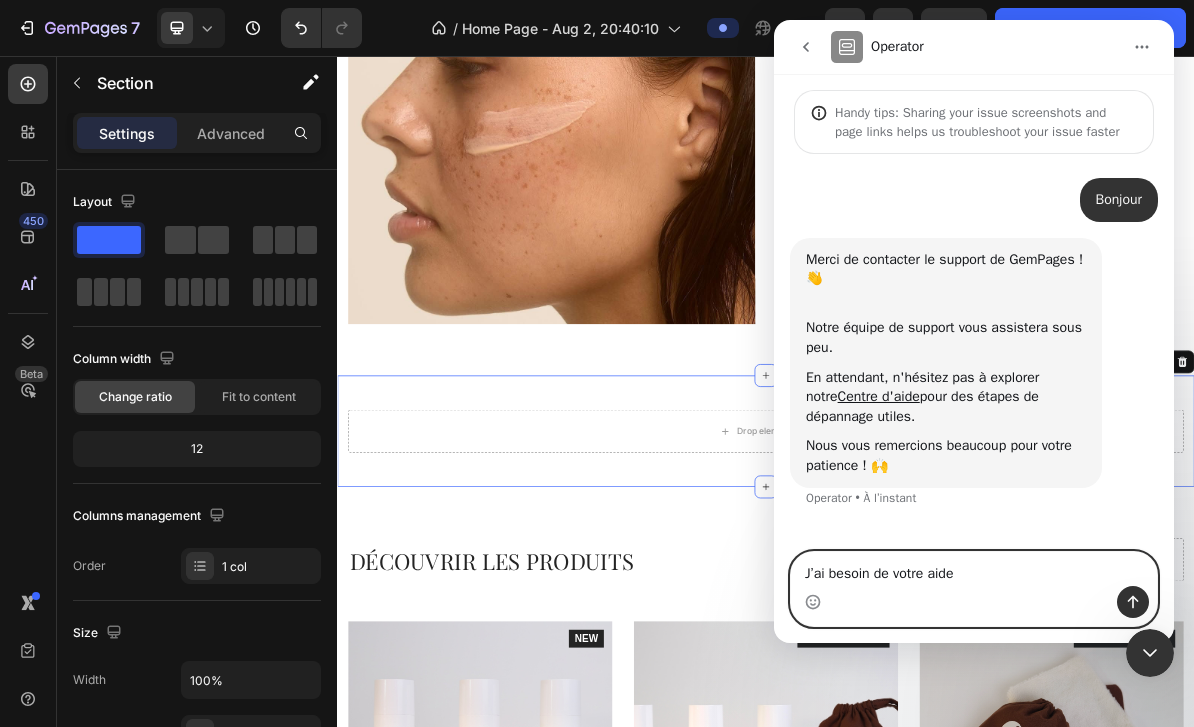 type 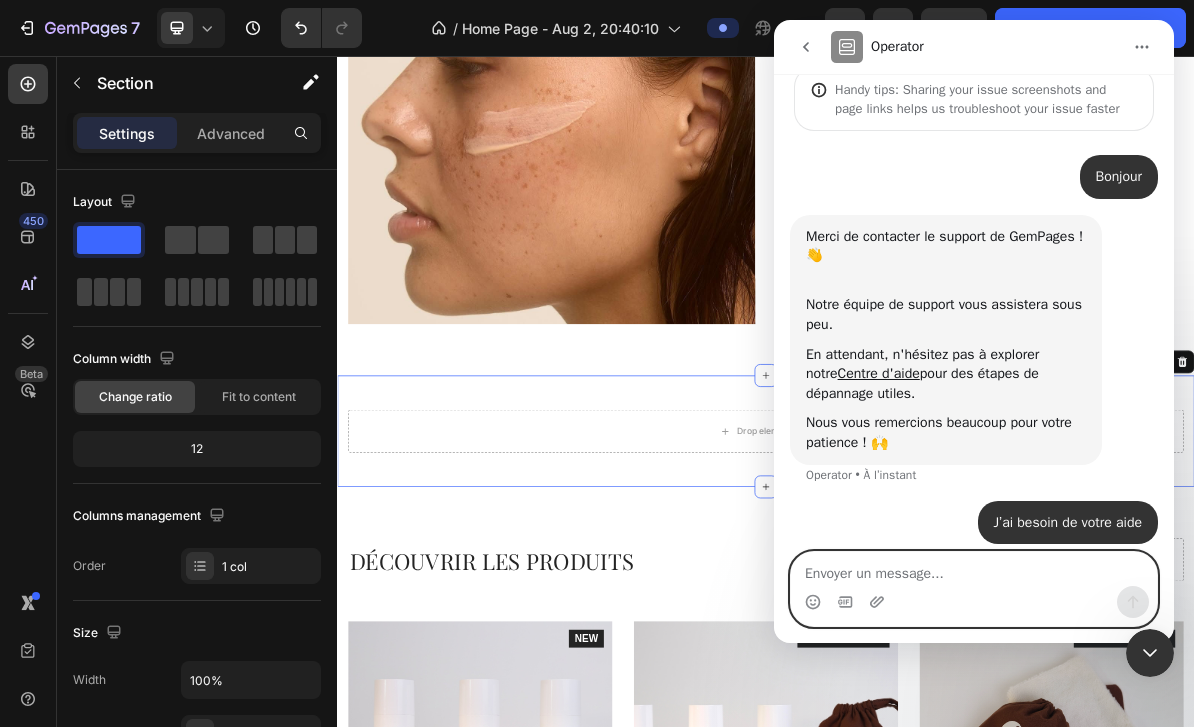 scroll, scrollTop: 30, scrollLeft: 0, axis: vertical 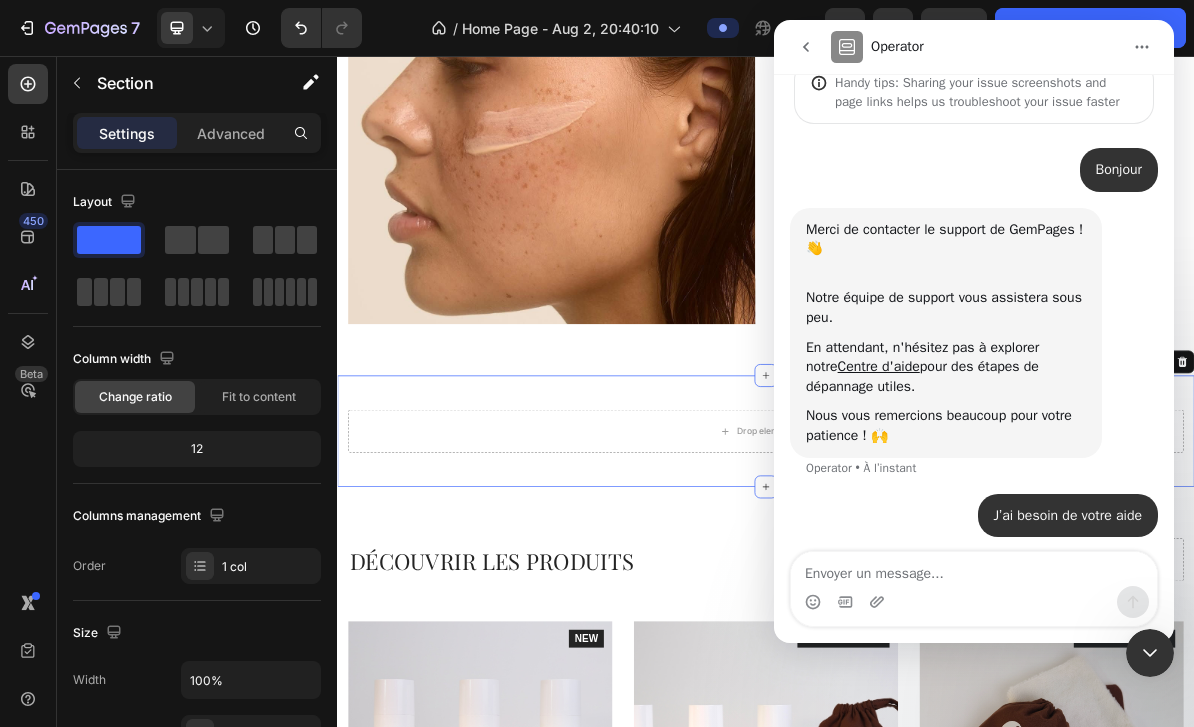 click 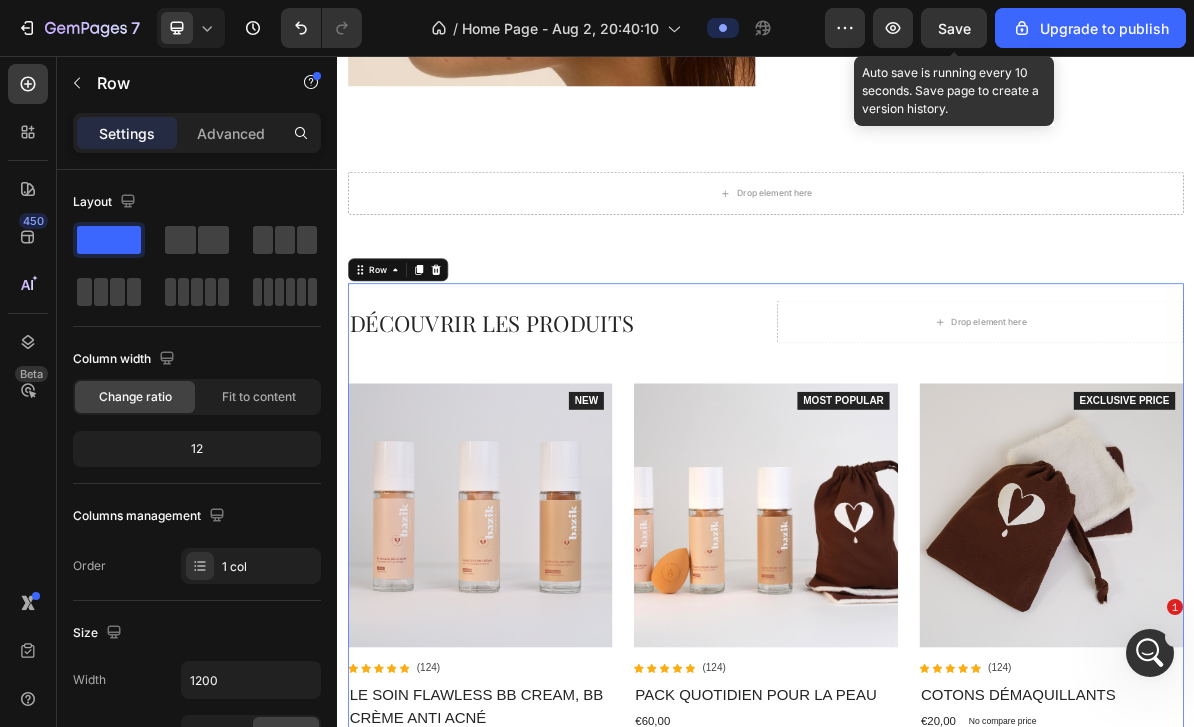 scroll, scrollTop: 1366, scrollLeft: 0, axis: vertical 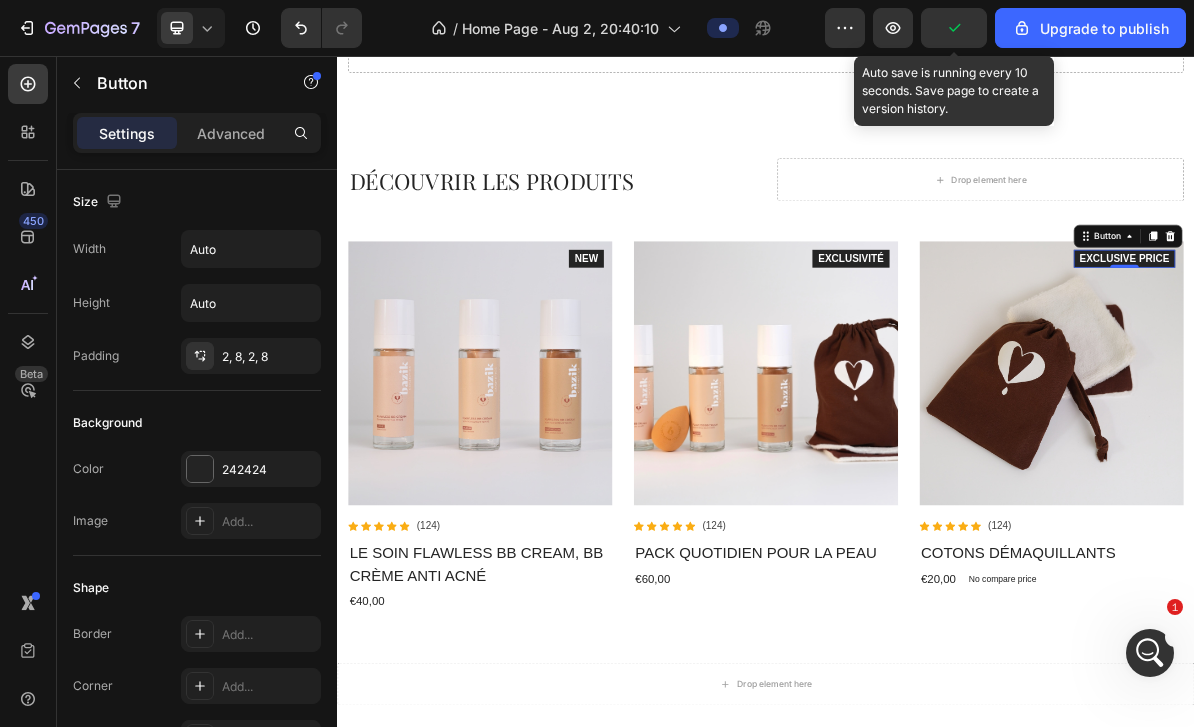 click at bounding box center (1337, 500) 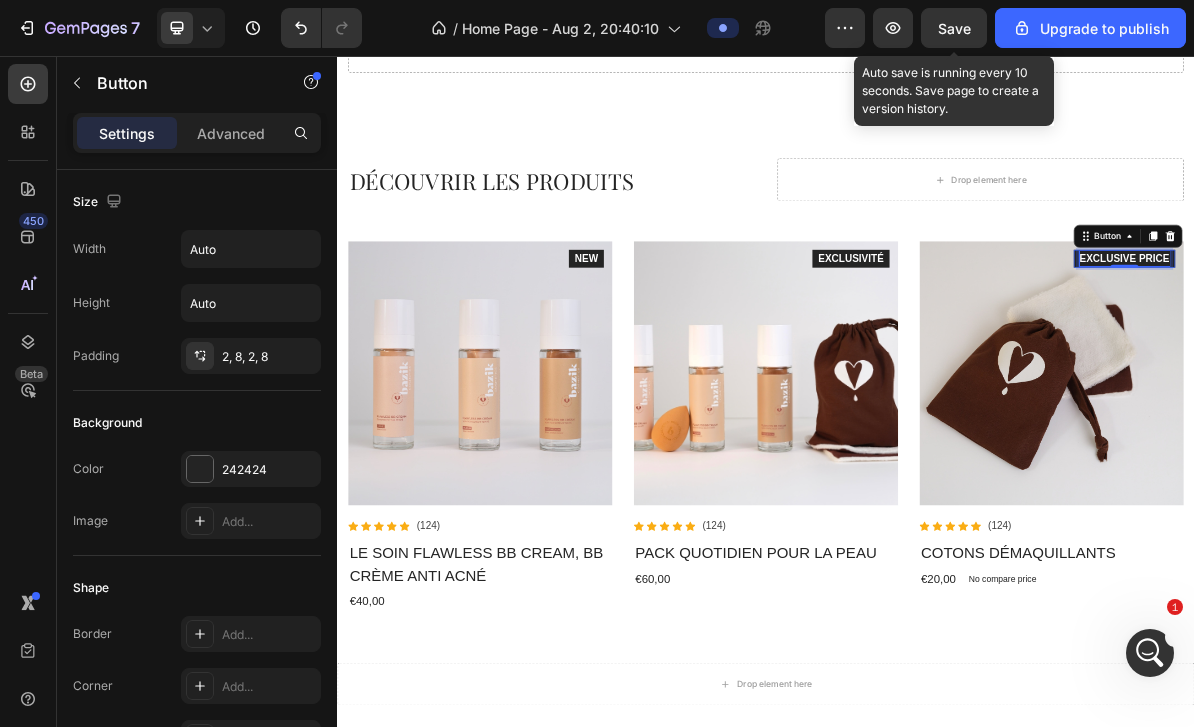 click at bounding box center (1337, 500) 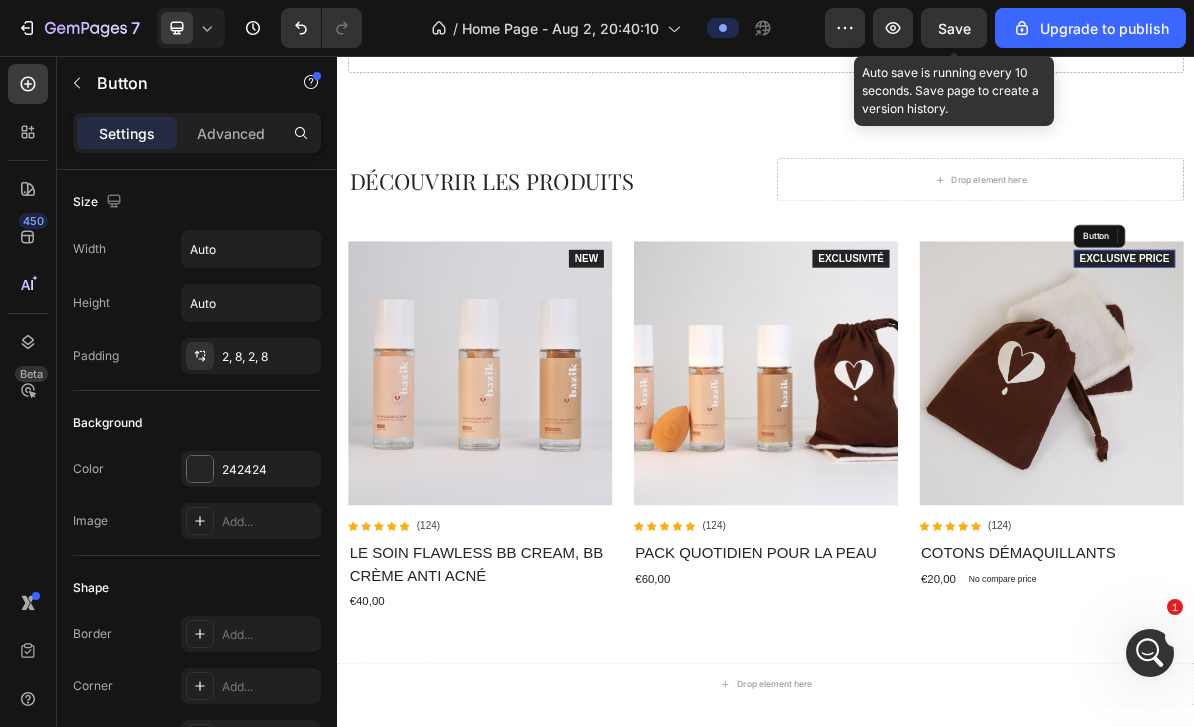 click at bounding box center (1337, 500) 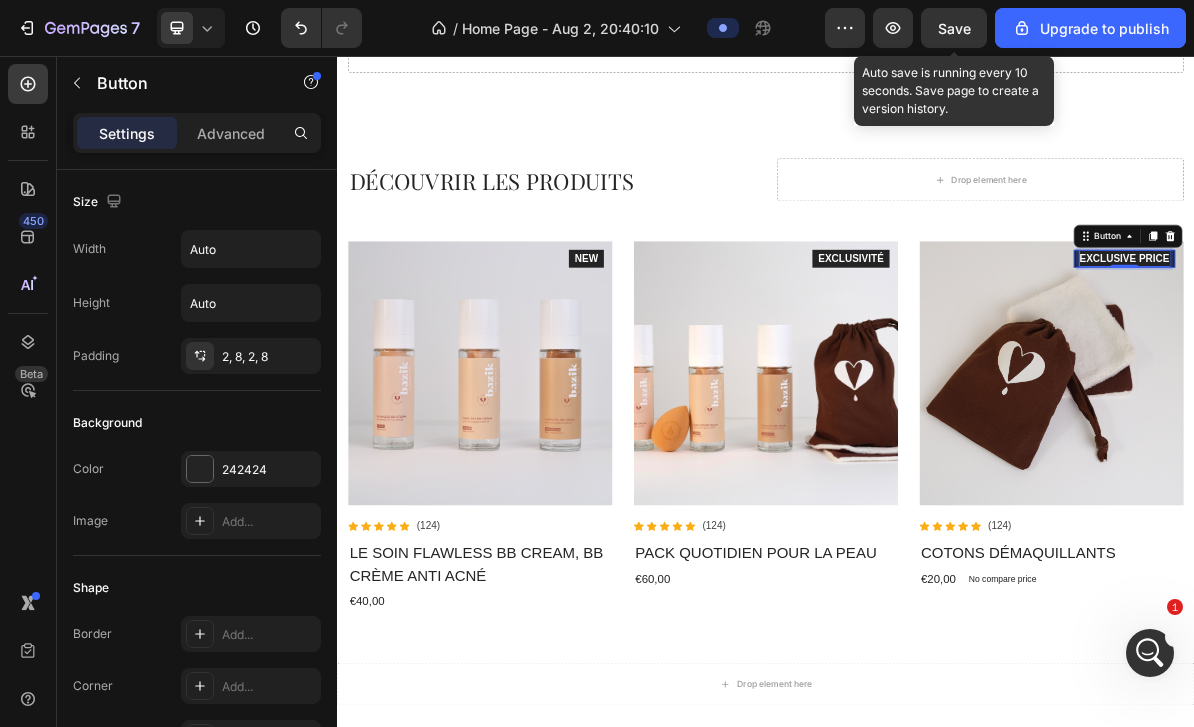 click at bounding box center (1337, 500) 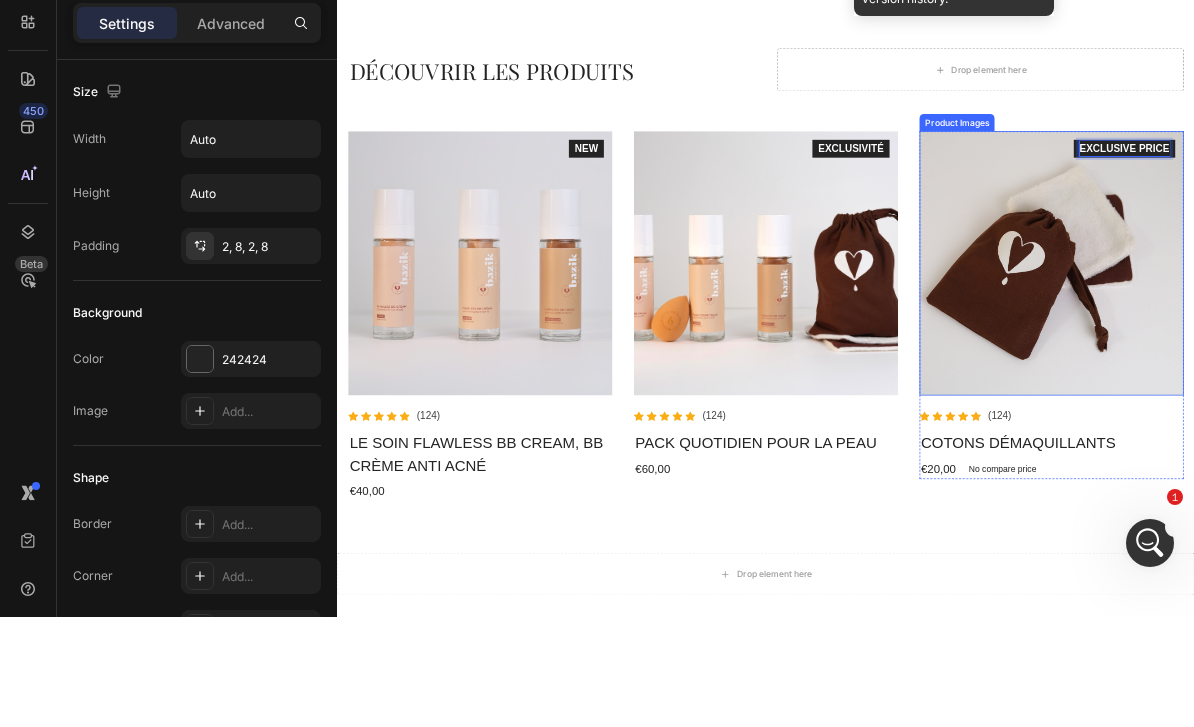 click on "EXCLUSIVE PRICE" at bounding box center (1439, 230) 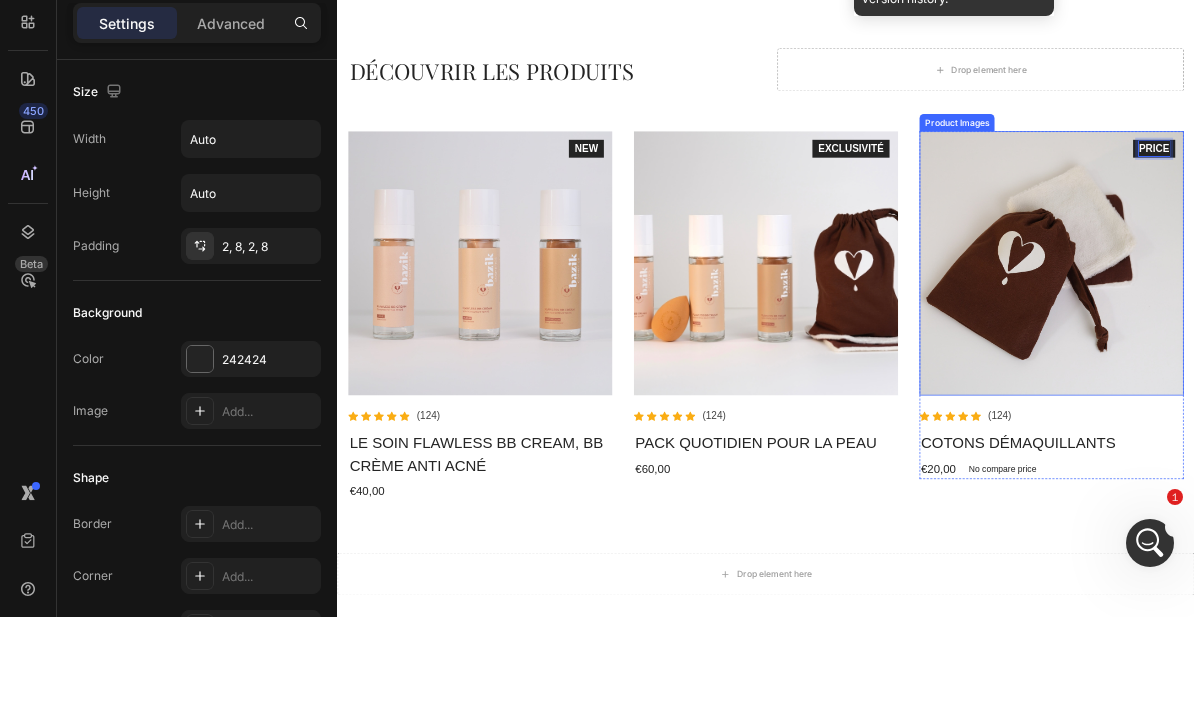 click at bounding box center [1337, 391] 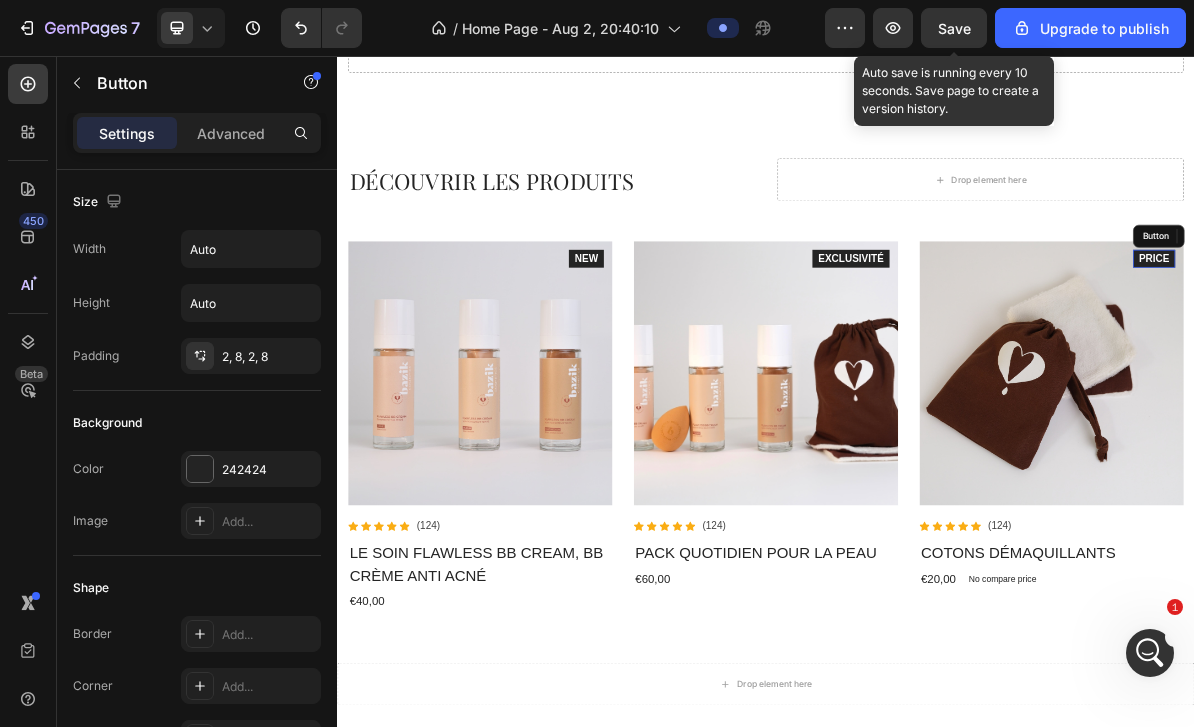 click at bounding box center [1337, 500] 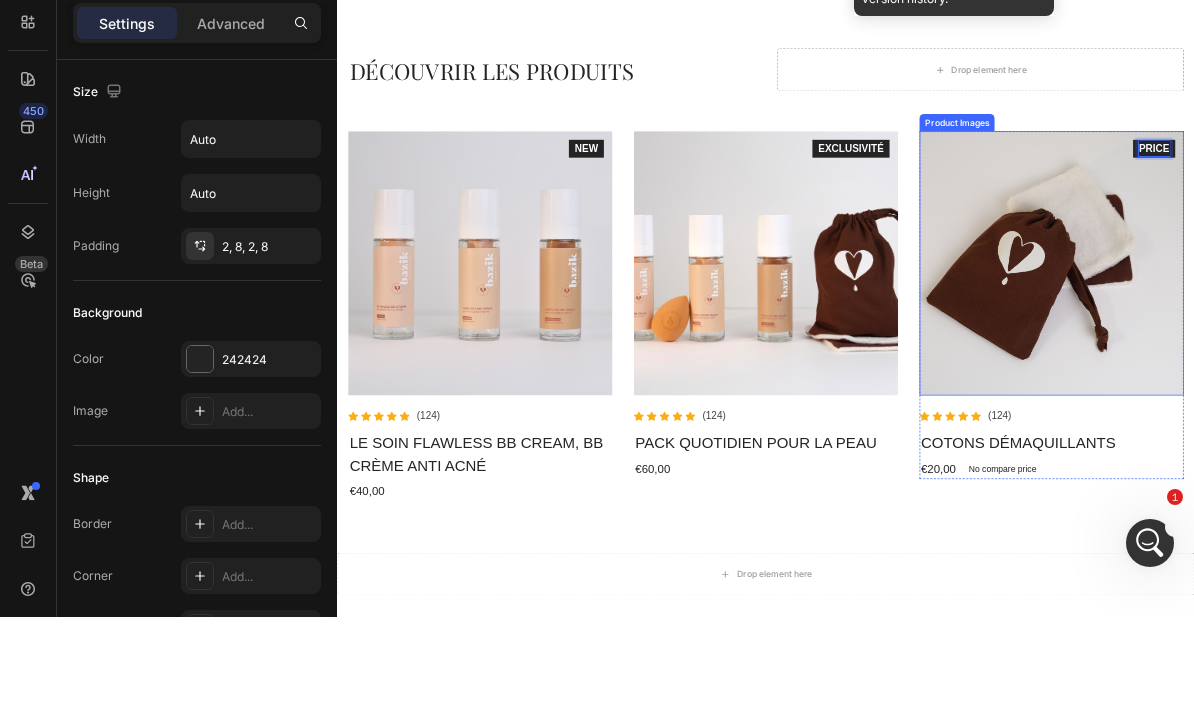click on "PRICE" at bounding box center [1480, 230] 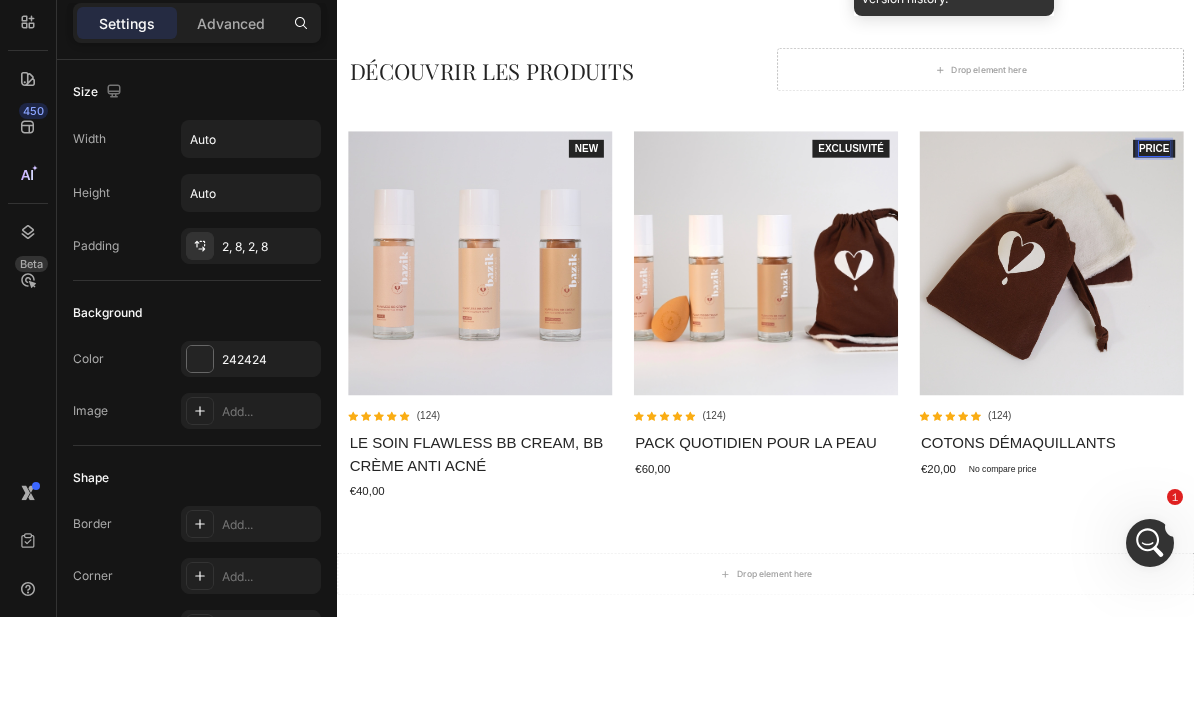click on "PRICE" at bounding box center (1480, 230) 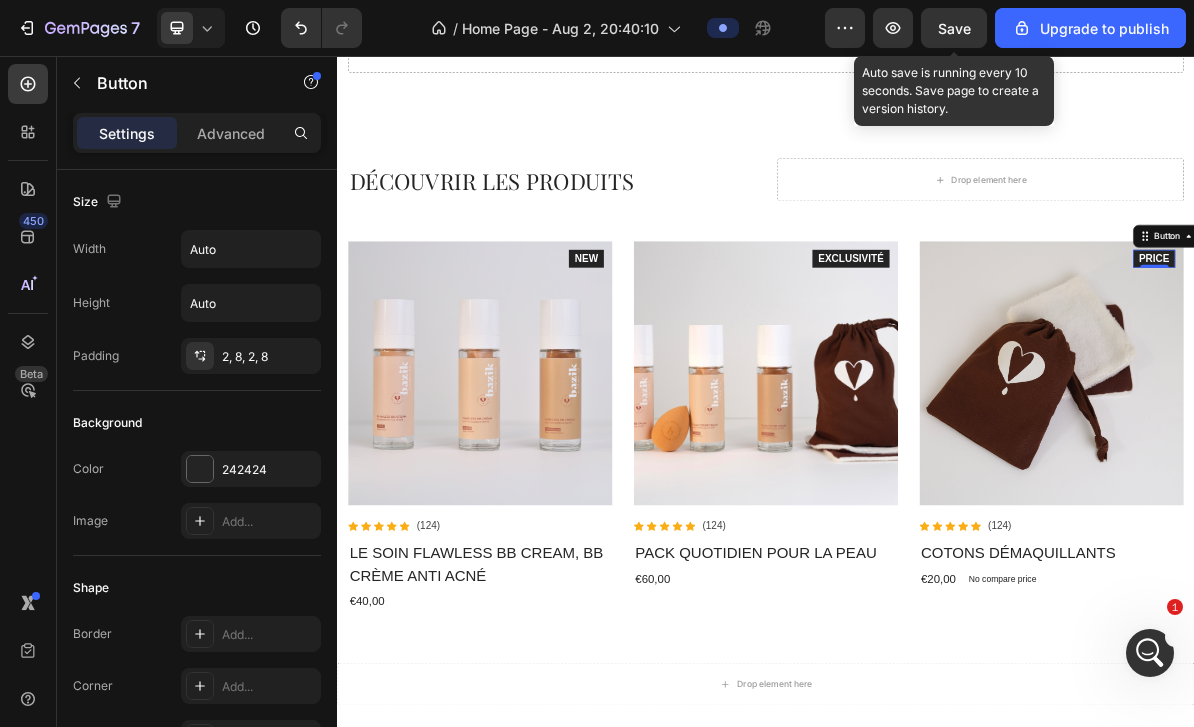 click on "Button" at bounding box center (1498, 308) 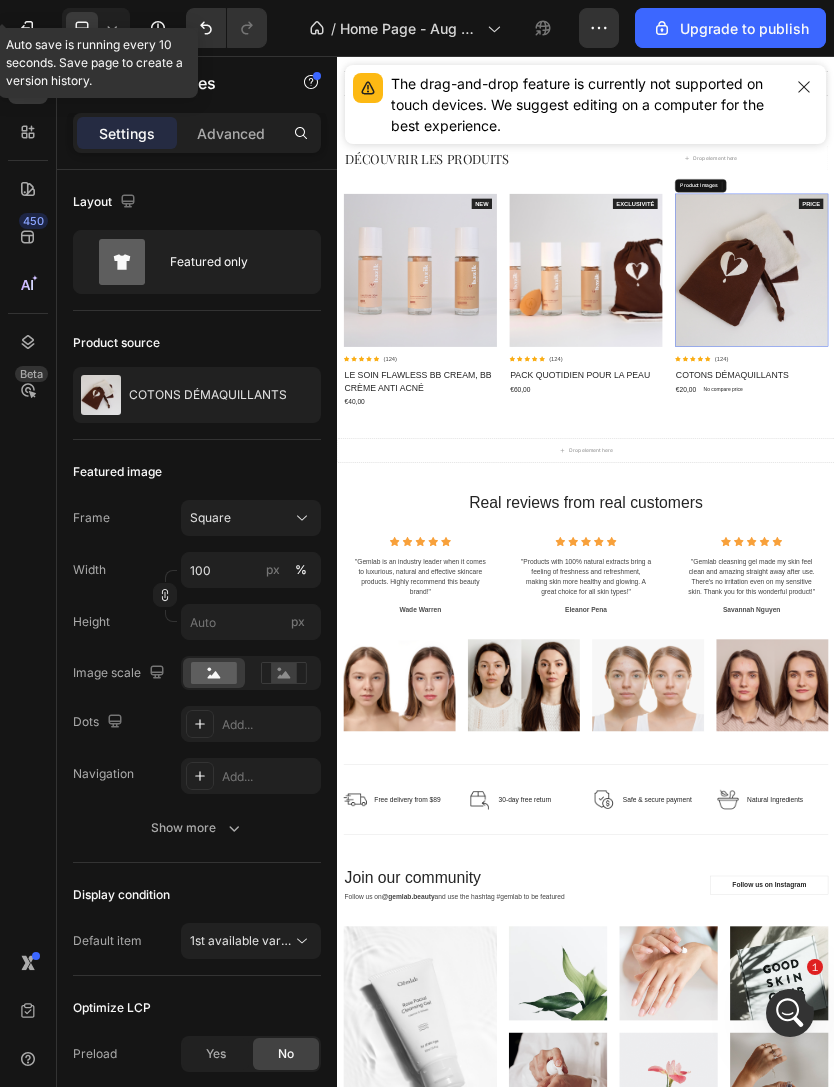 scroll, scrollTop: 1404, scrollLeft: 0, axis: vertical 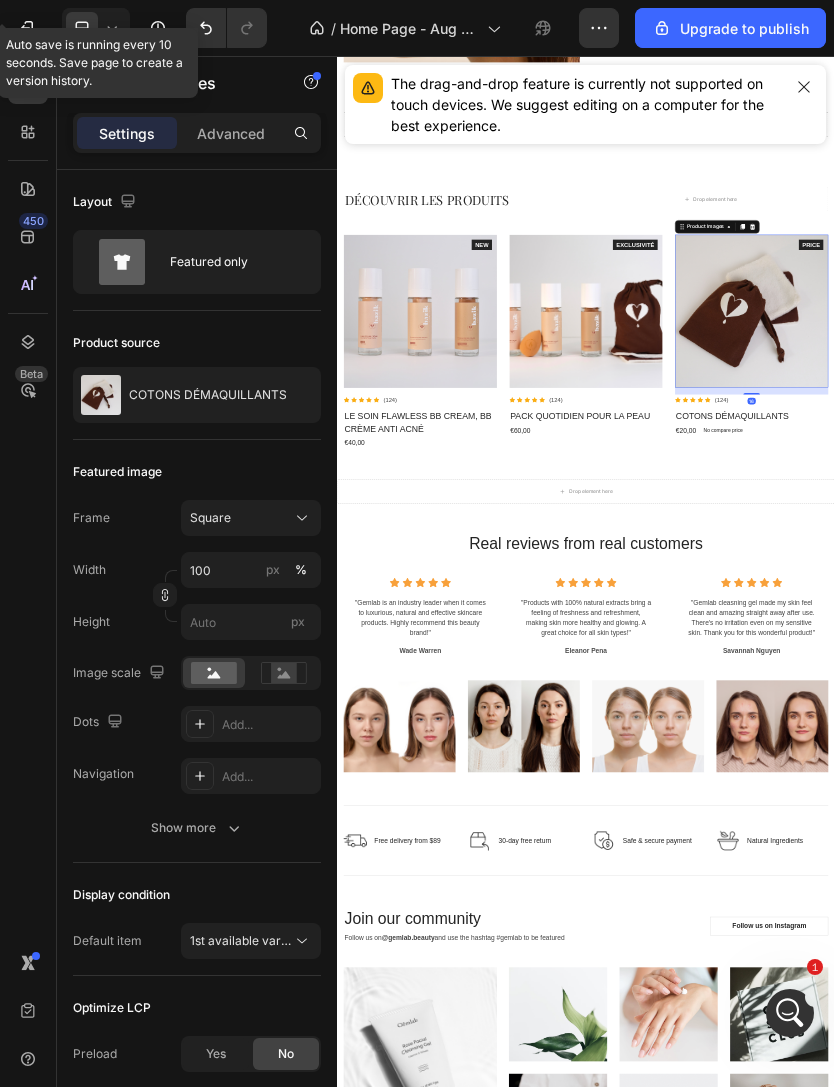 click at bounding box center [804, 87] 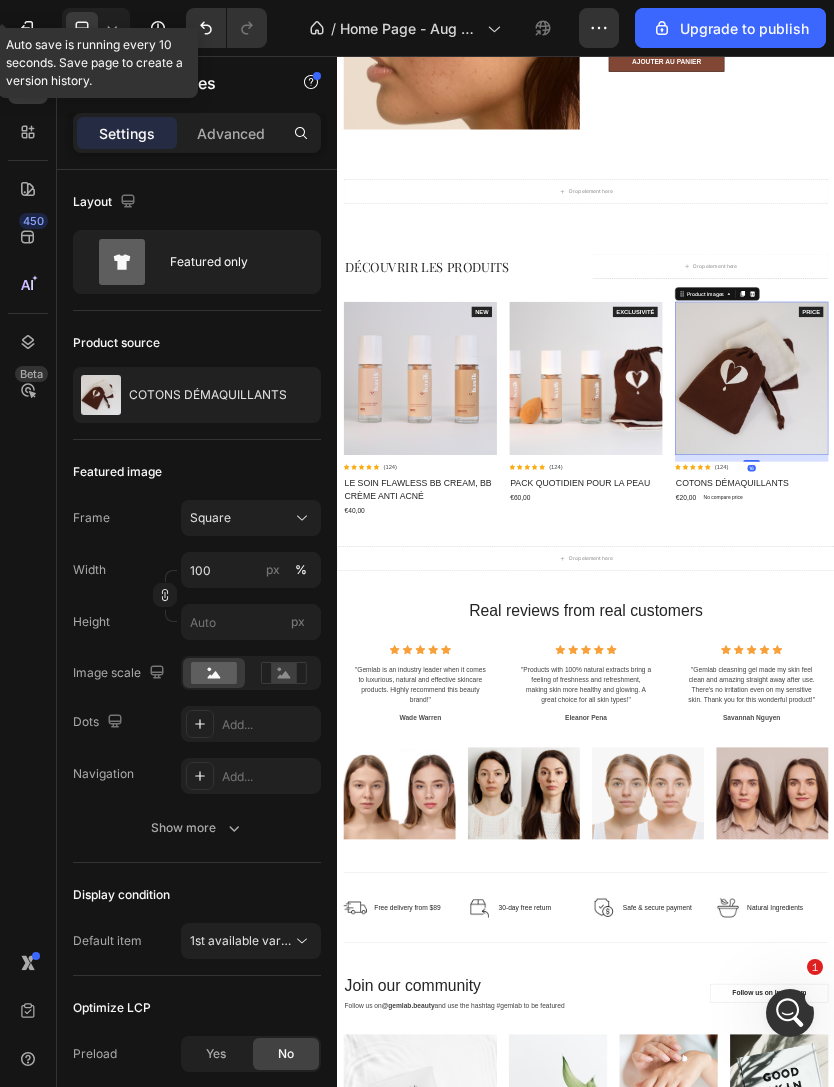 scroll, scrollTop: 1241, scrollLeft: 0, axis: vertical 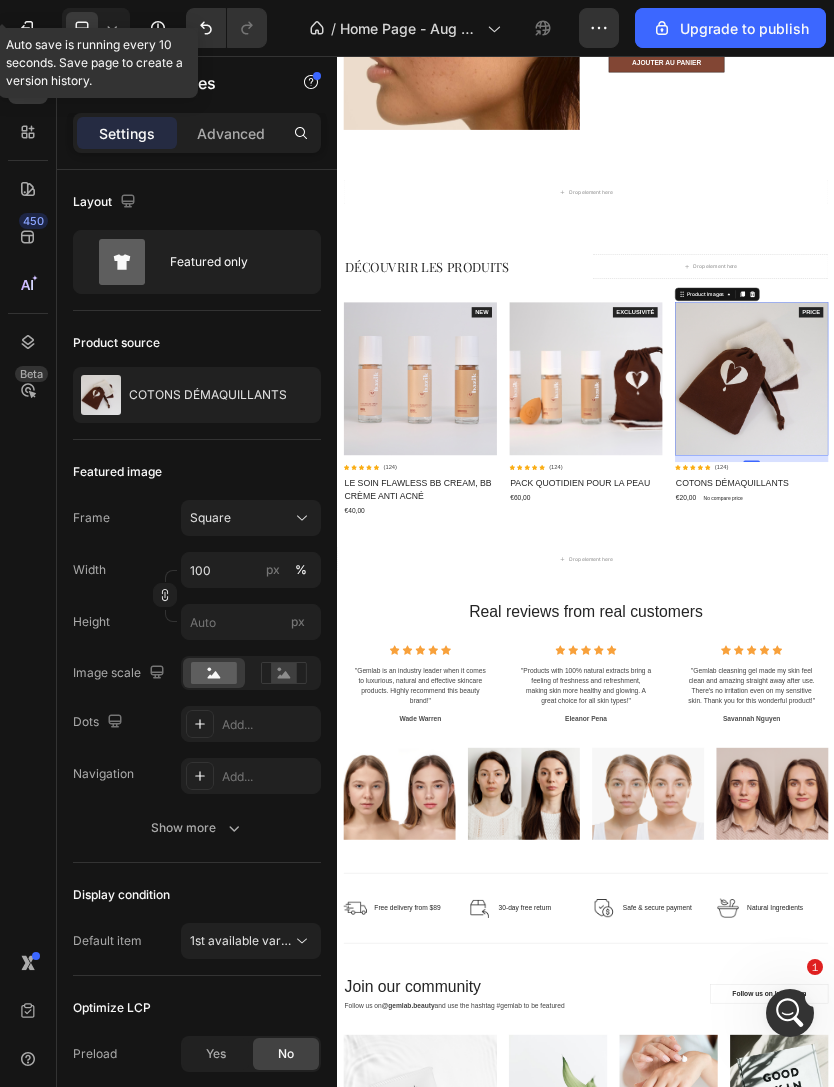 click at bounding box center [1337, 835] 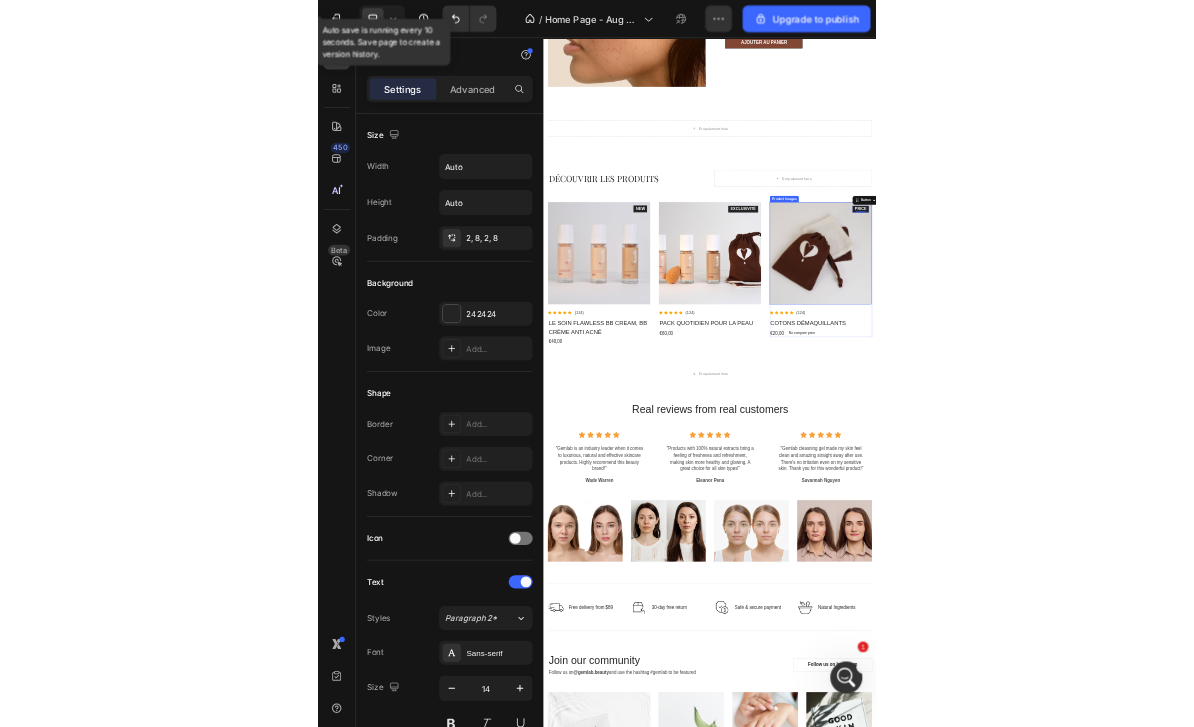 scroll, scrollTop: 0, scrollLeft: 0, axis: both 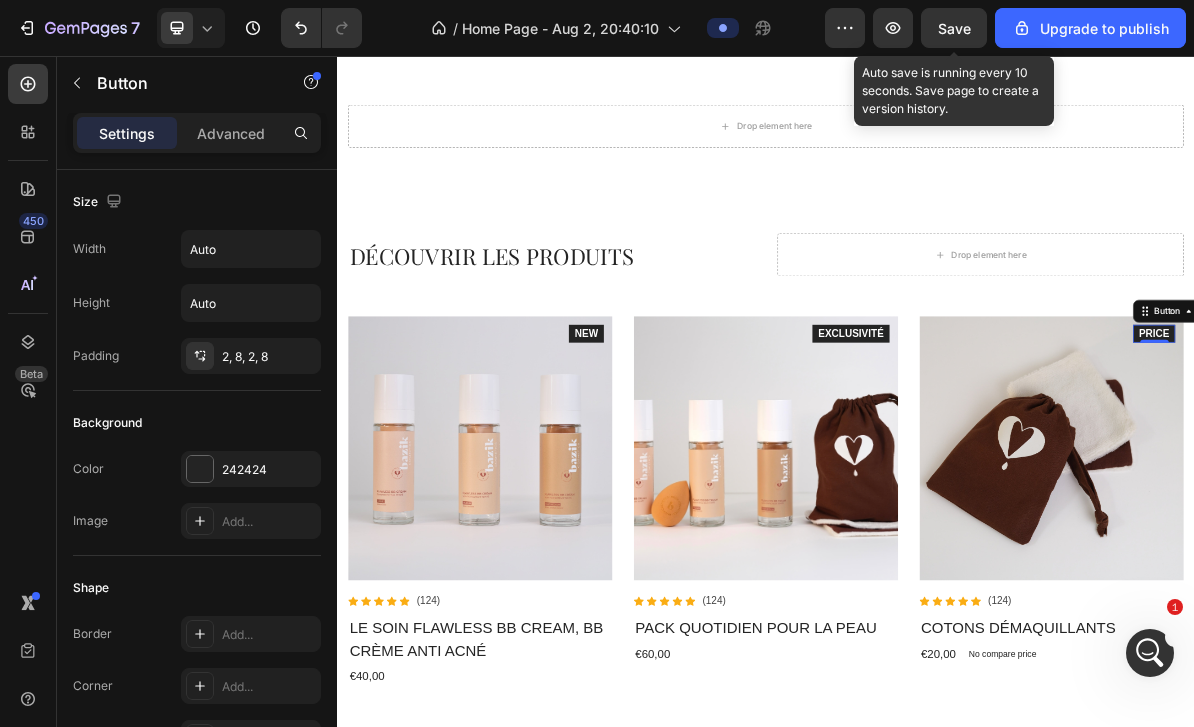 click on "Button" at bounding box center [1498, 413] 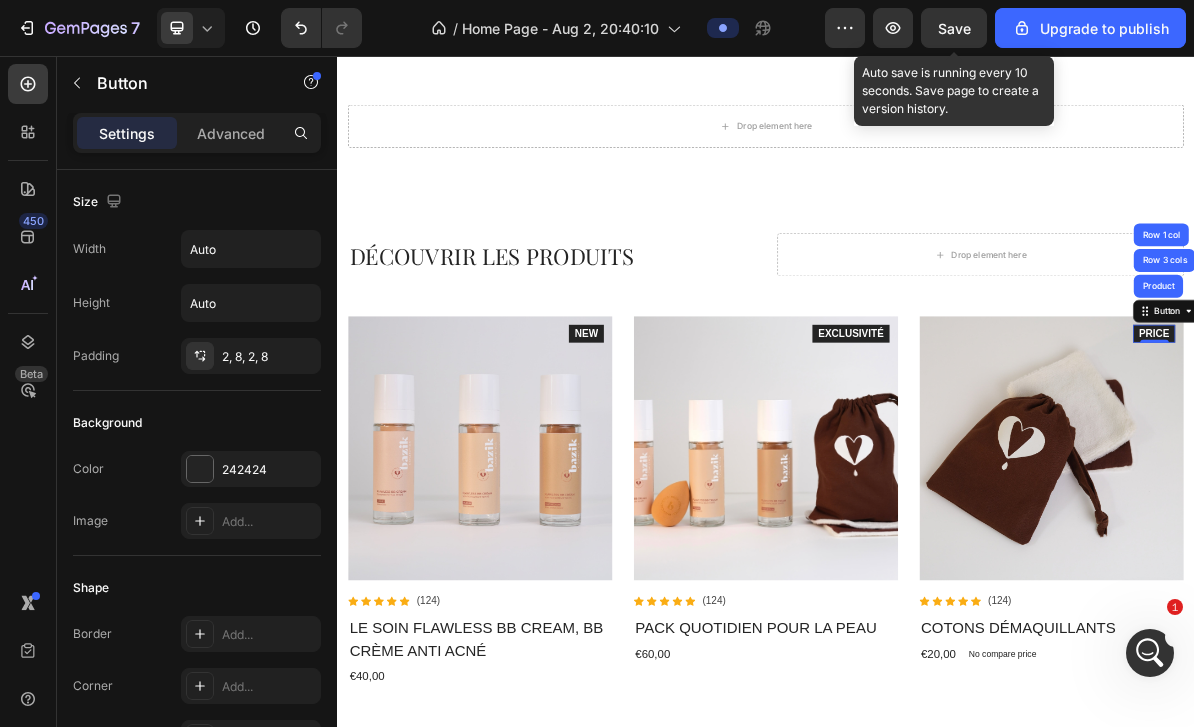 click 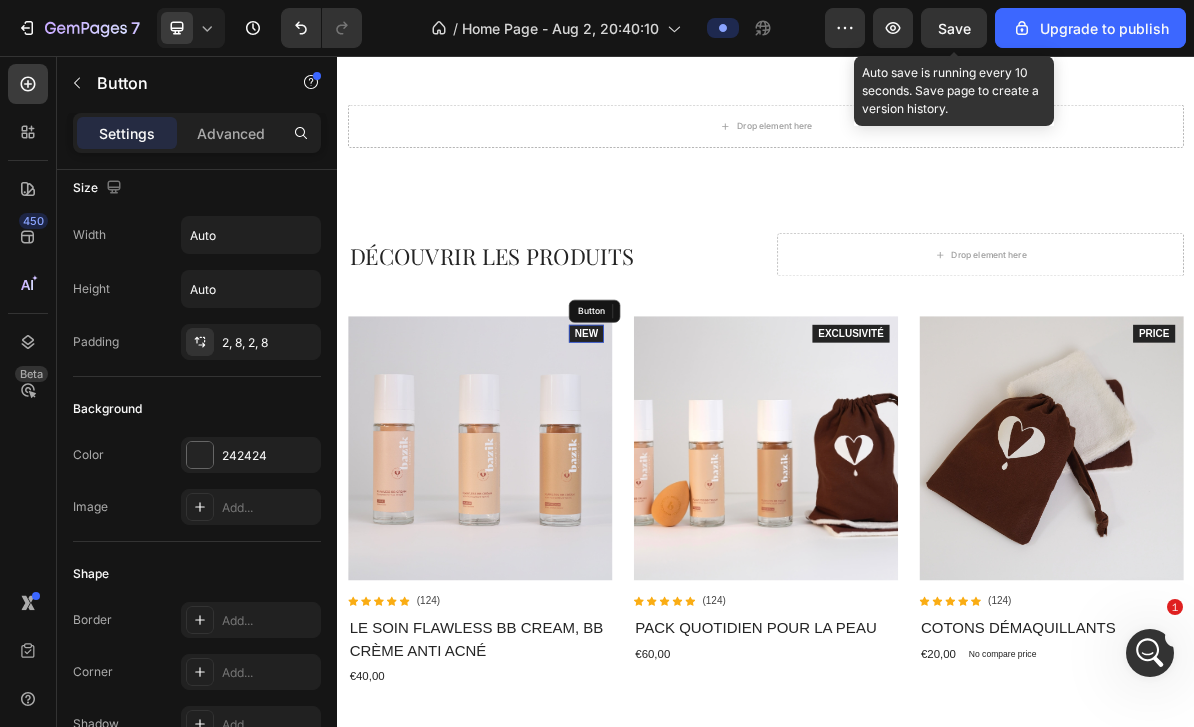 scroll, scrollTop: 0, scrollLeft: 0, axis: both 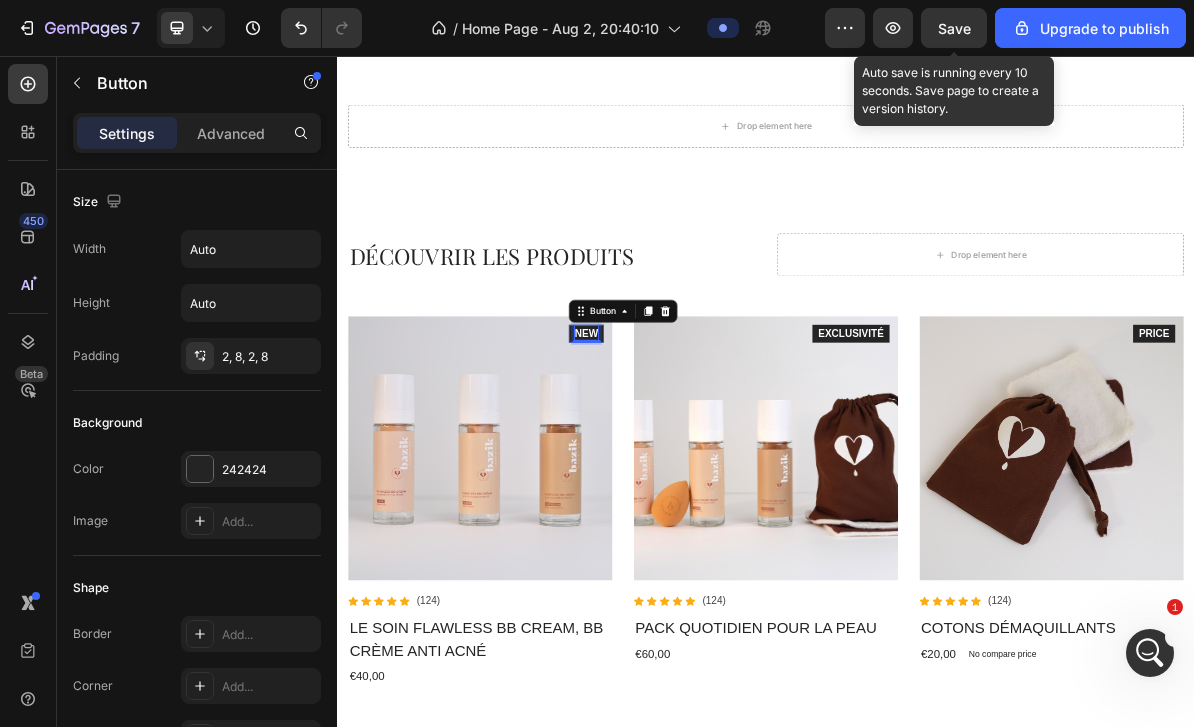 click at bounding box center [537, 605] 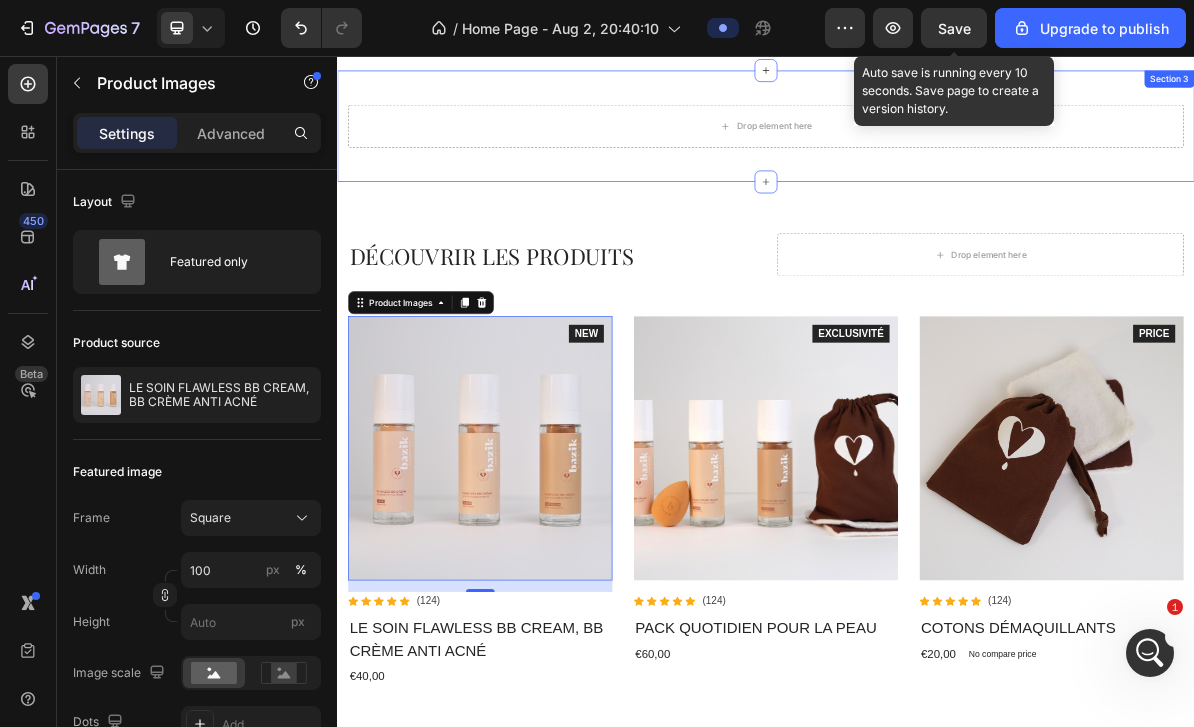click on "NEW" at bounding box center (685, 444) 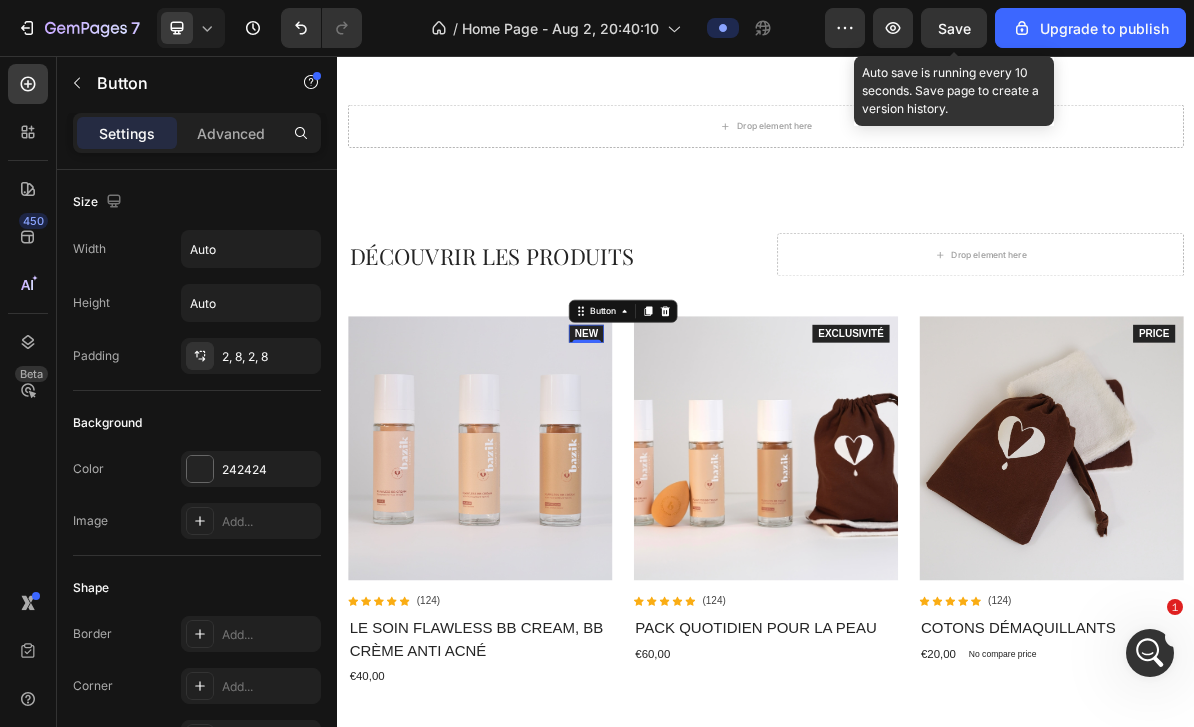 click at bounding box center (686, 455) 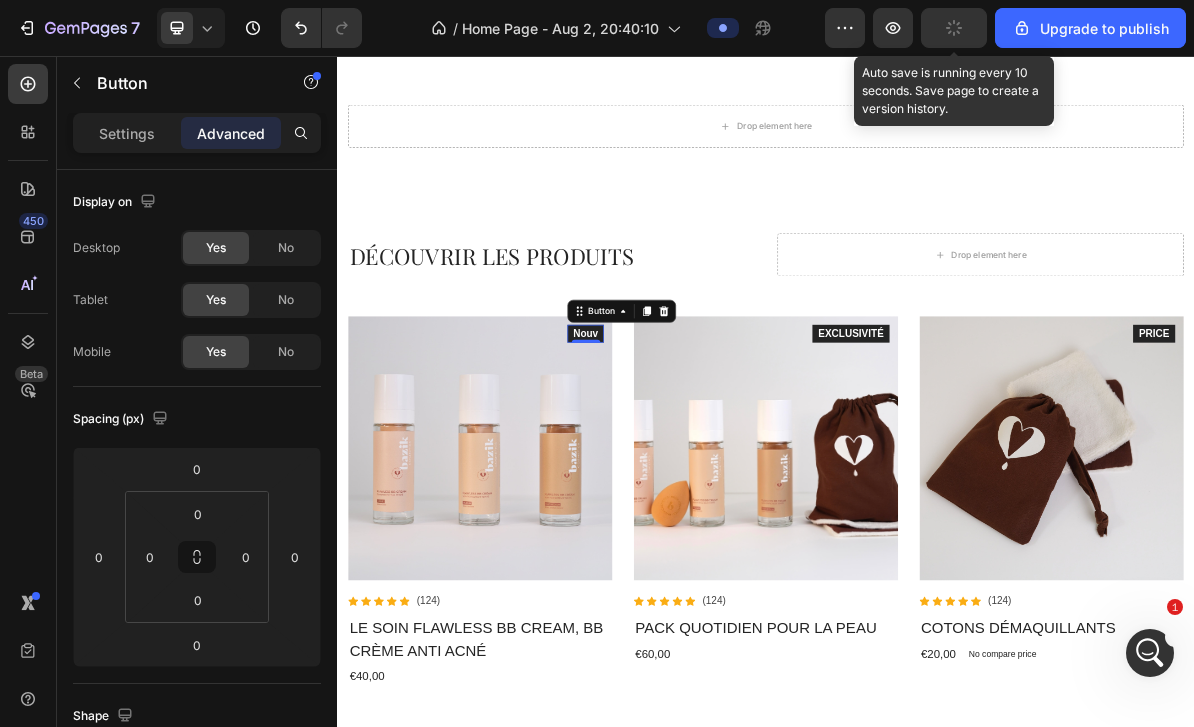 click on "Nouv" at bounding box center (684, 444) 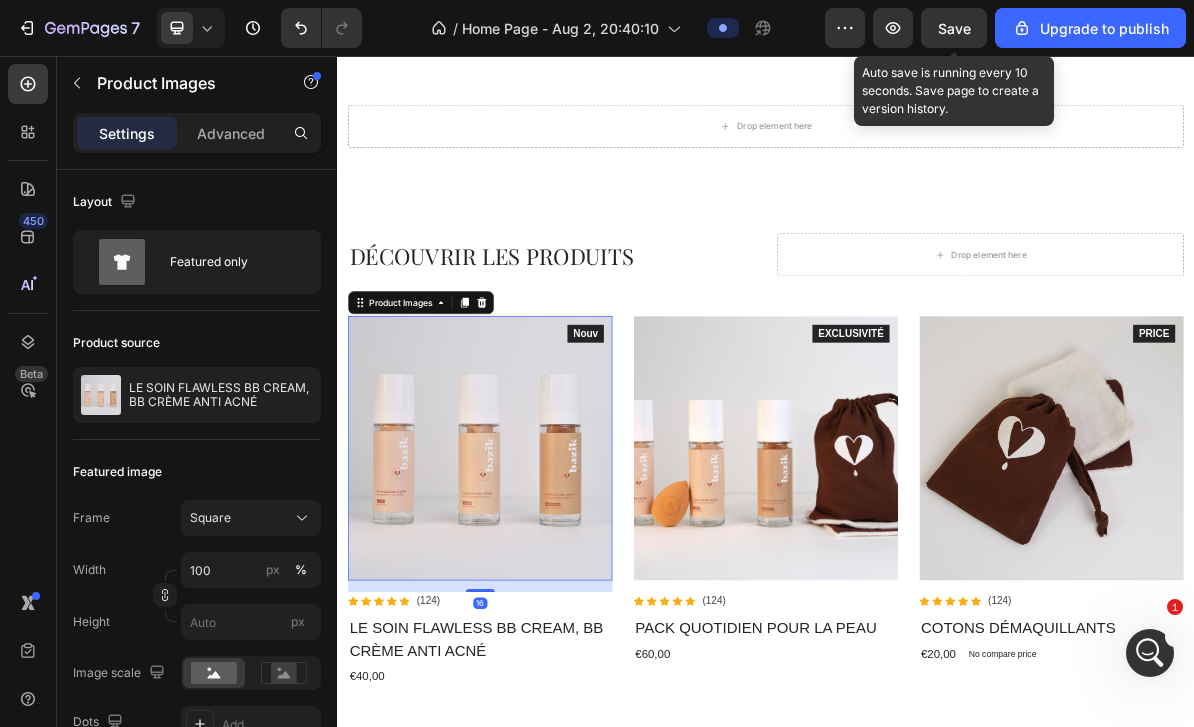 click at bounding box center (537, 605) 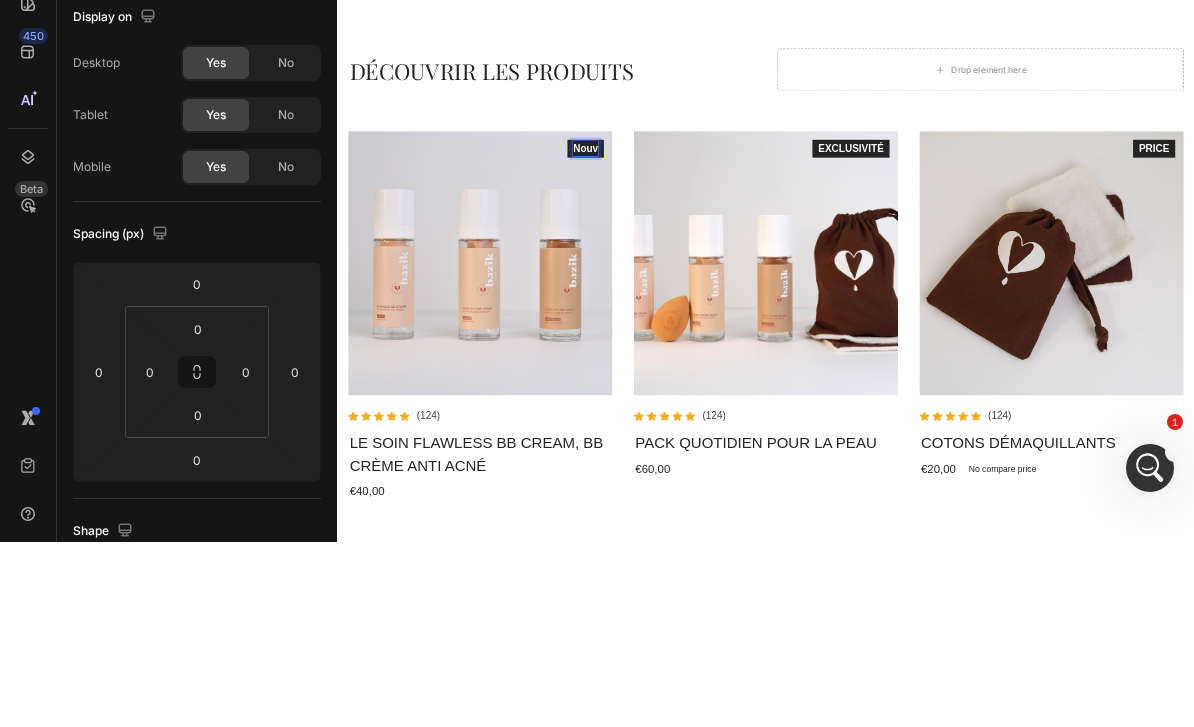 click on "Nouv" at bounding box center [684, 260] 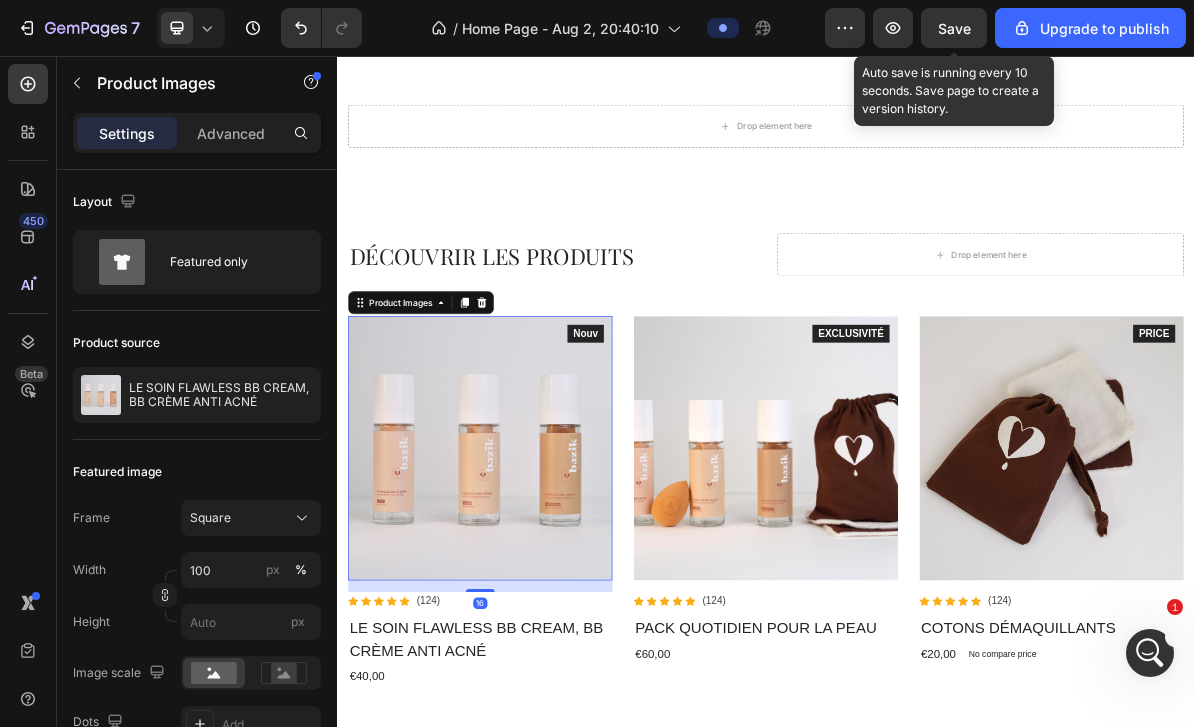 click at bounding box center (537, 605) 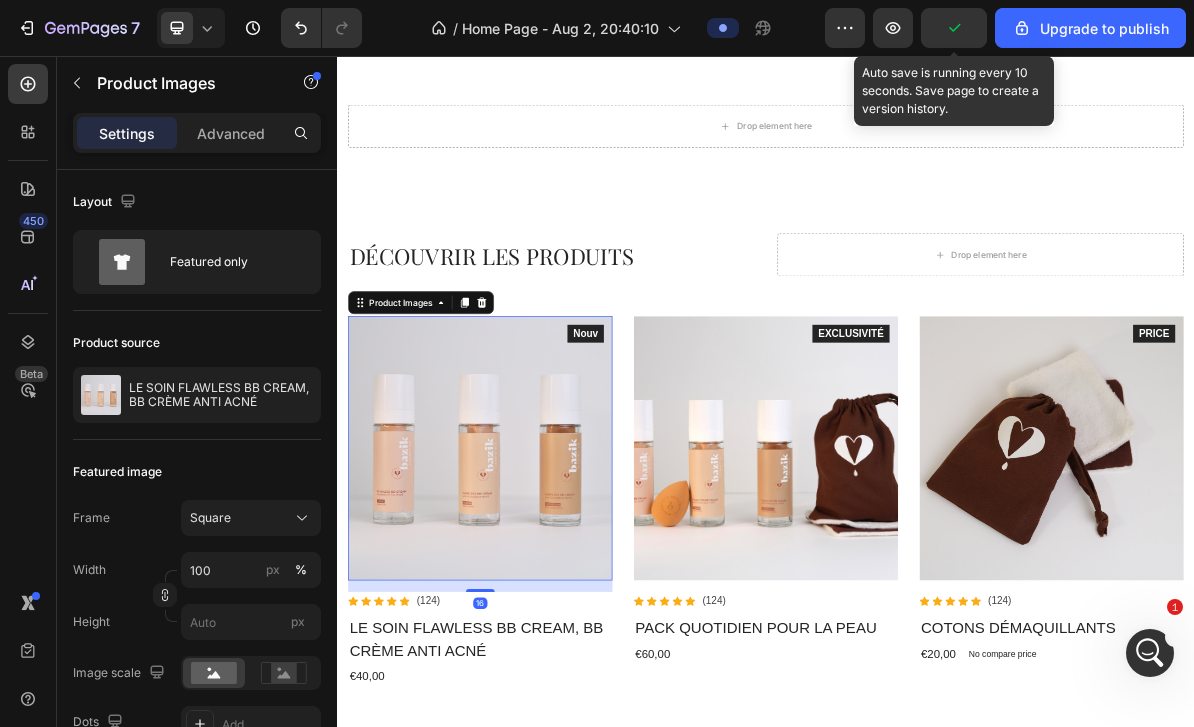 click at bounding box center [537, 605] 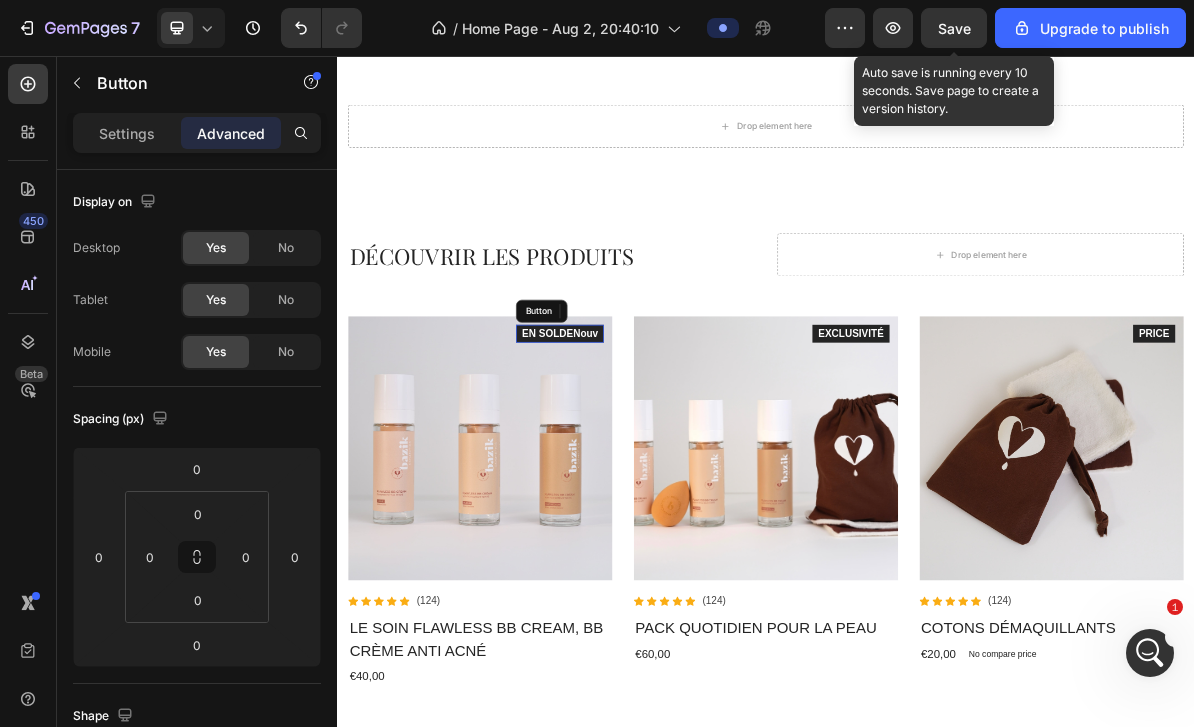 click on "EN SOLDENouv" at bounding box center (648, 444) 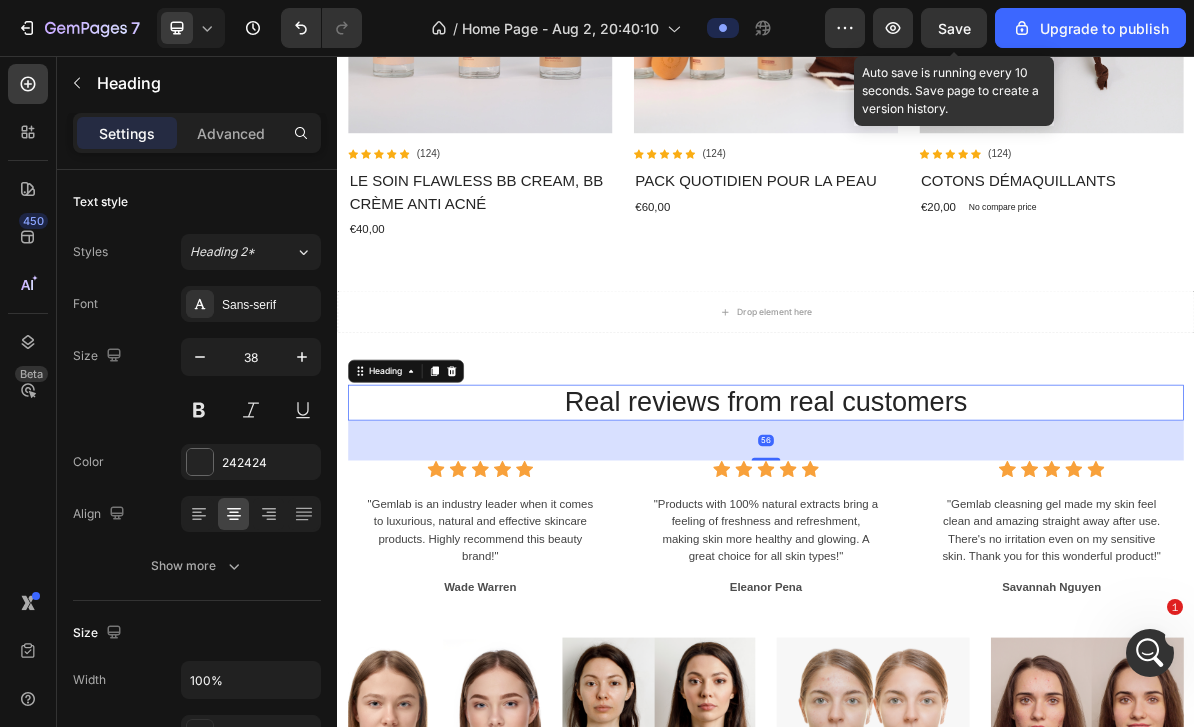 scroll, scrollTop: 2091, scrollLeft: 0, axis: vertical 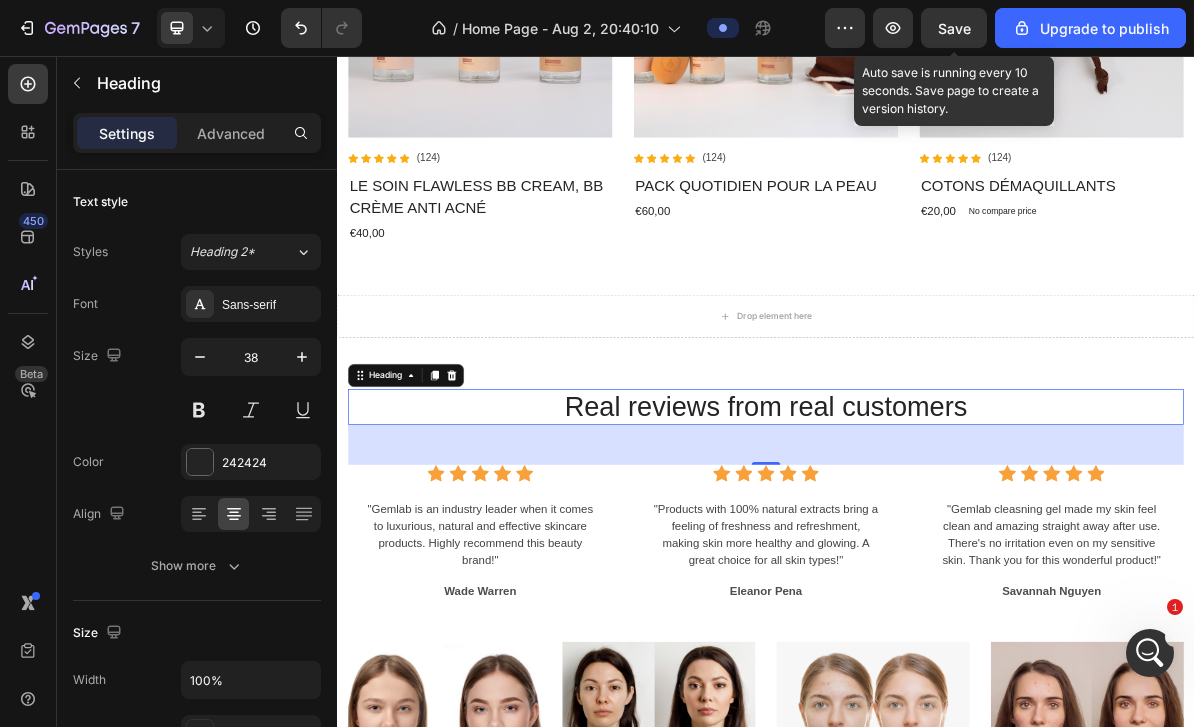 click on "Save" at bounding box center [954, 28] 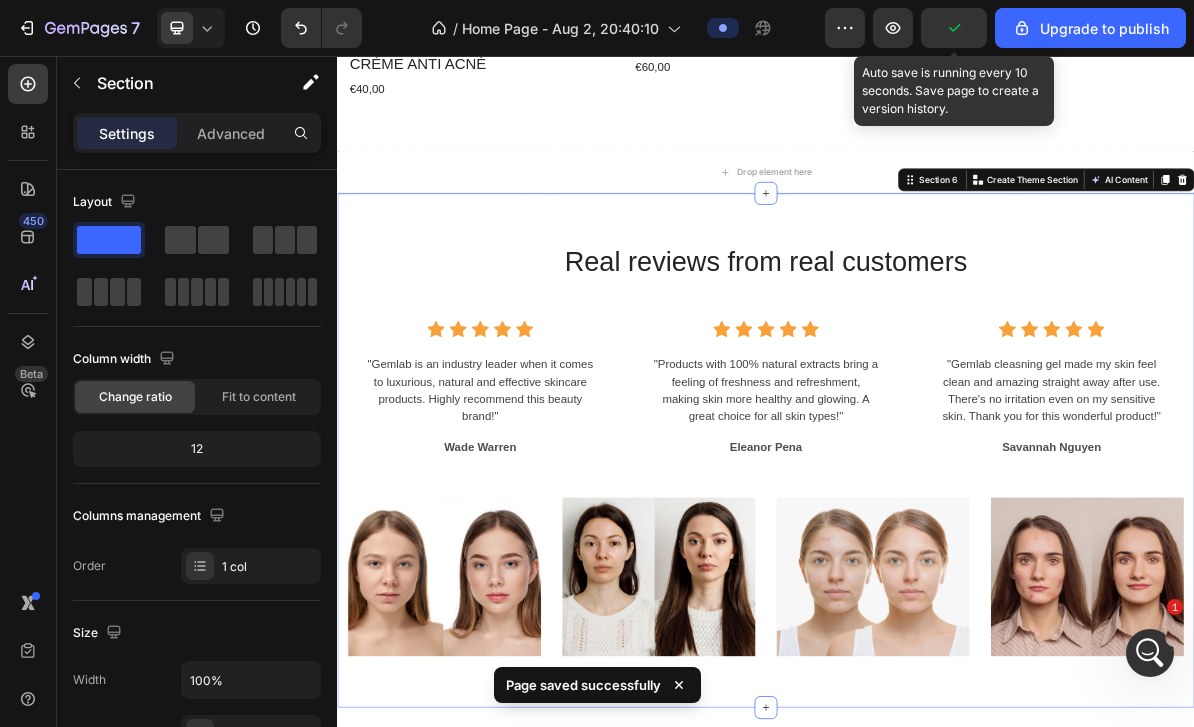 scroll, scrollTop: 2296, scrollLeft: 0, axis: vertical 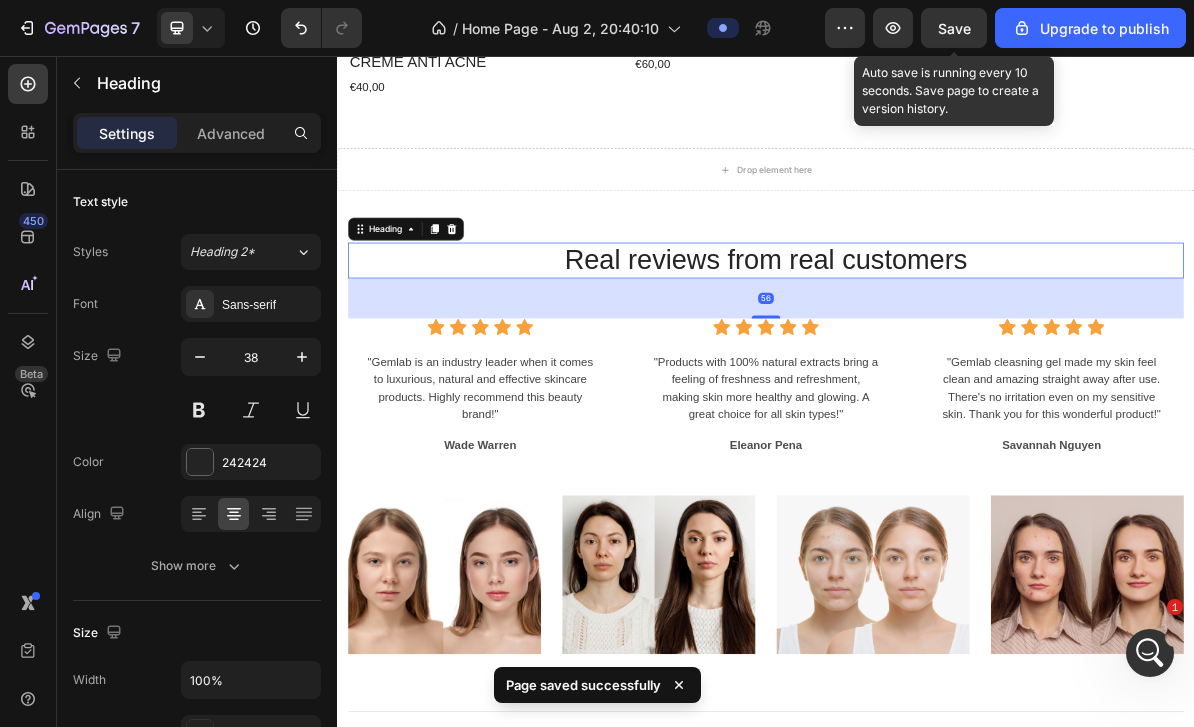 click on "Real reviews from real customers" at bounding box center (937, 342) 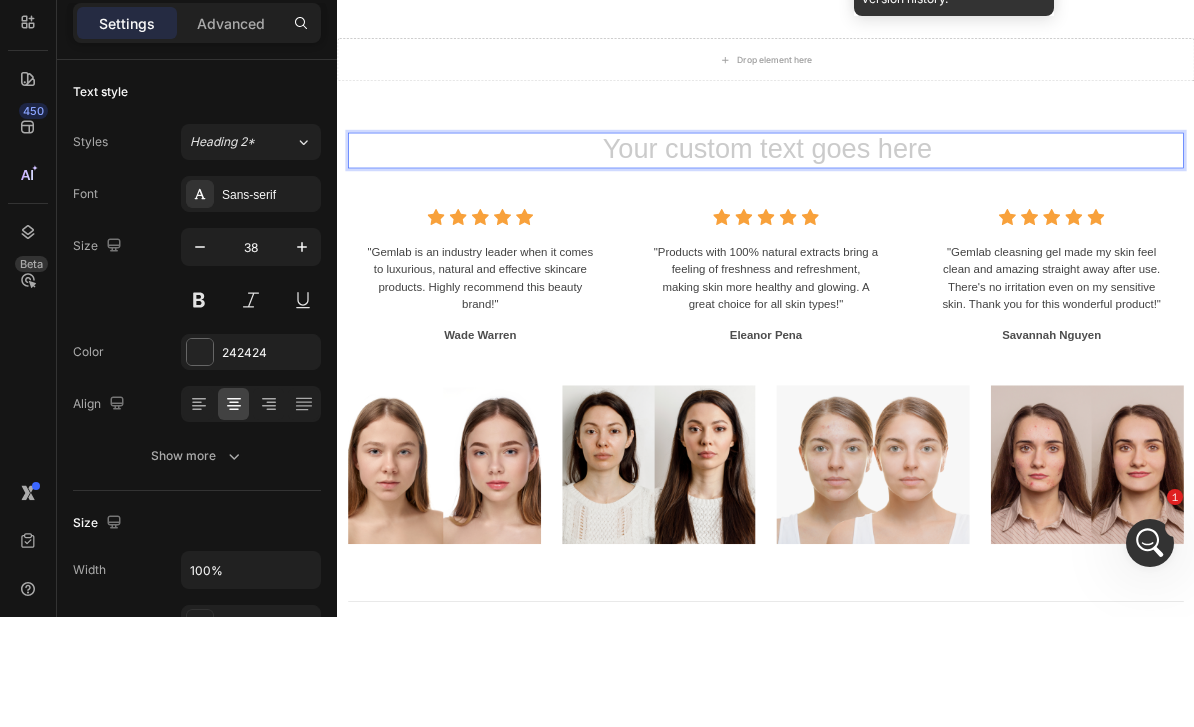 type 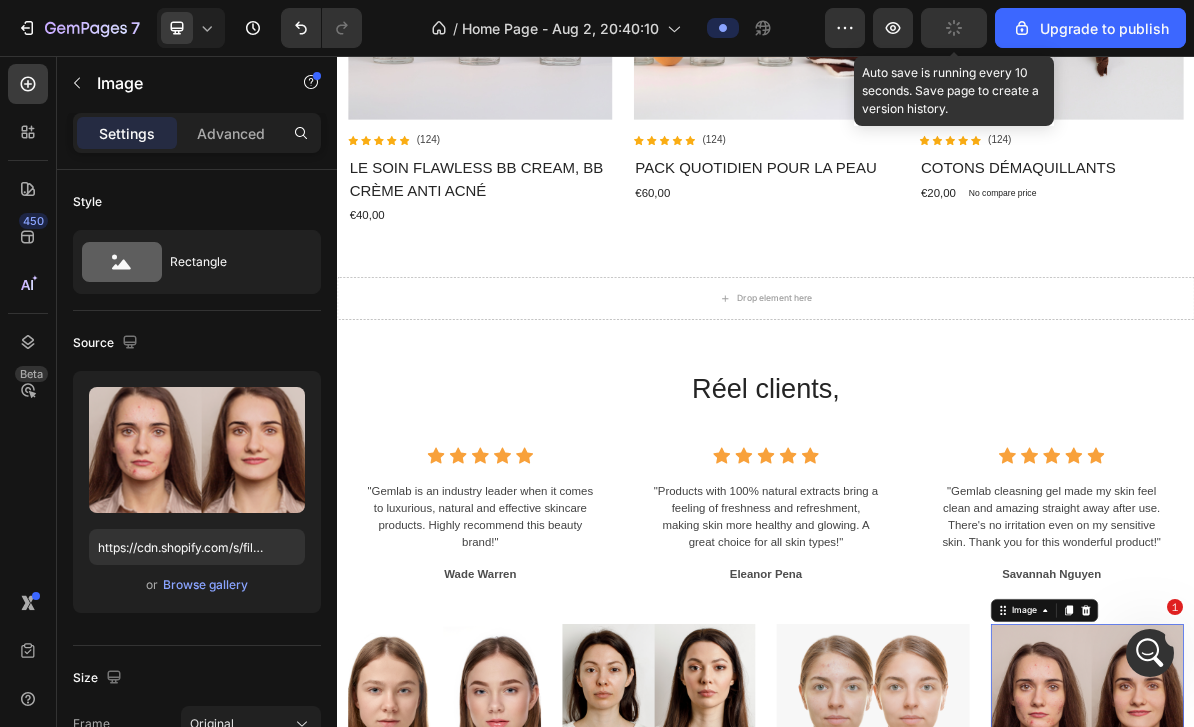scroll, scrollTop: 2118, scrollLeft: 0, axis: vertical 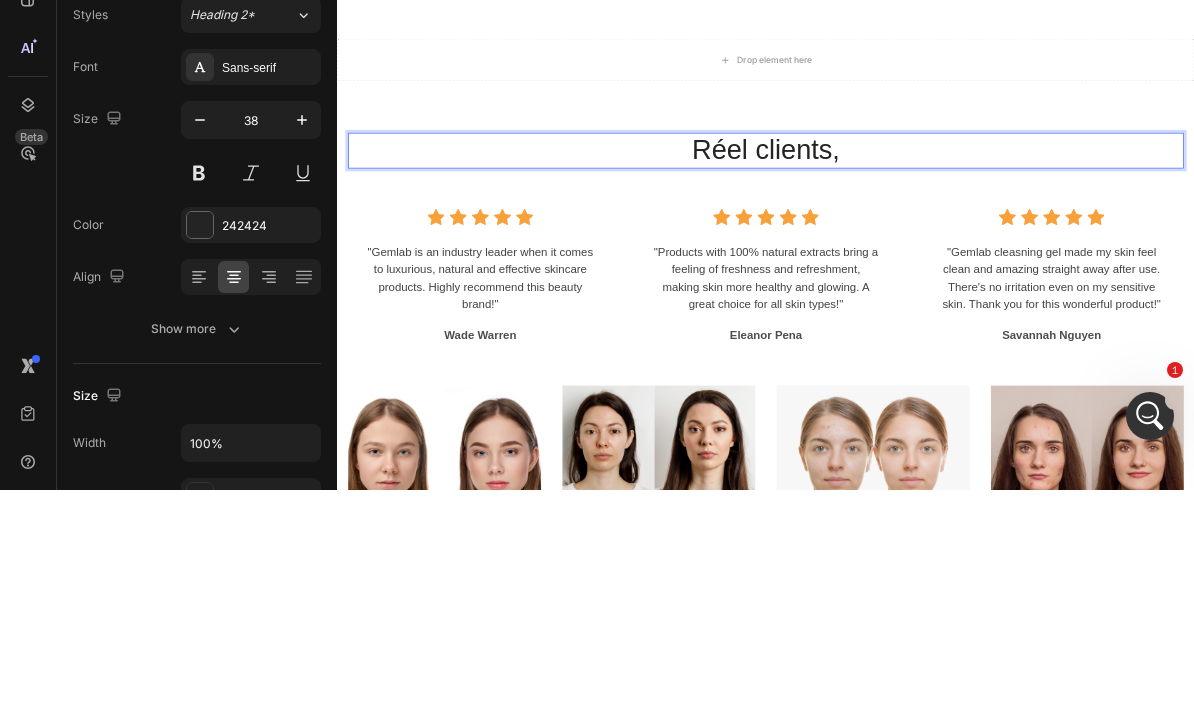 click on "Réel clients," at bounding box center [937, 284] 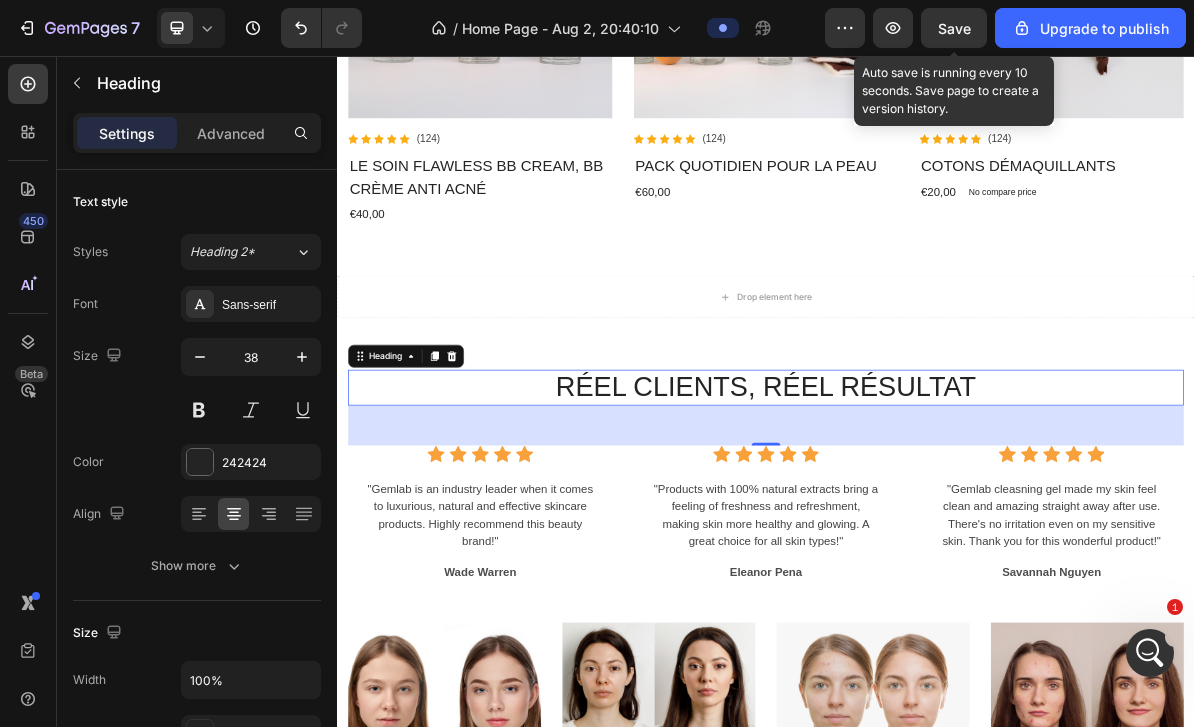 click on "Sans-serif" at bounding box center [269, 305] 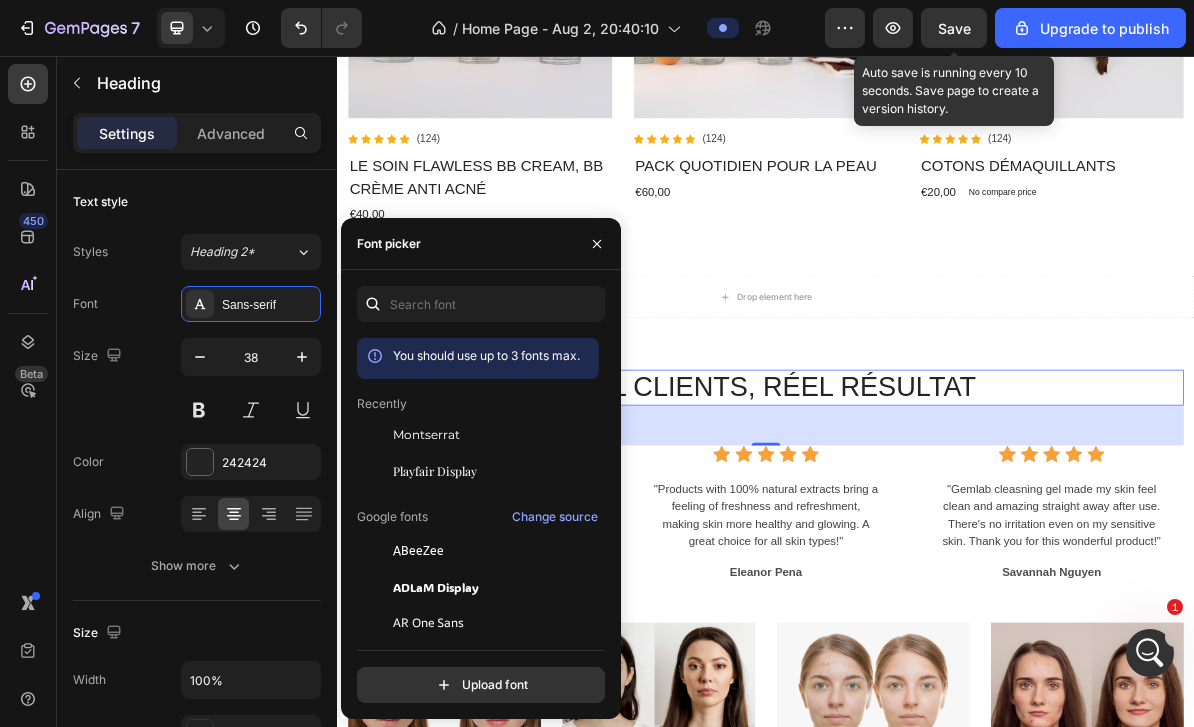 click on "Playfair Display" at bounding box center [435, 471] 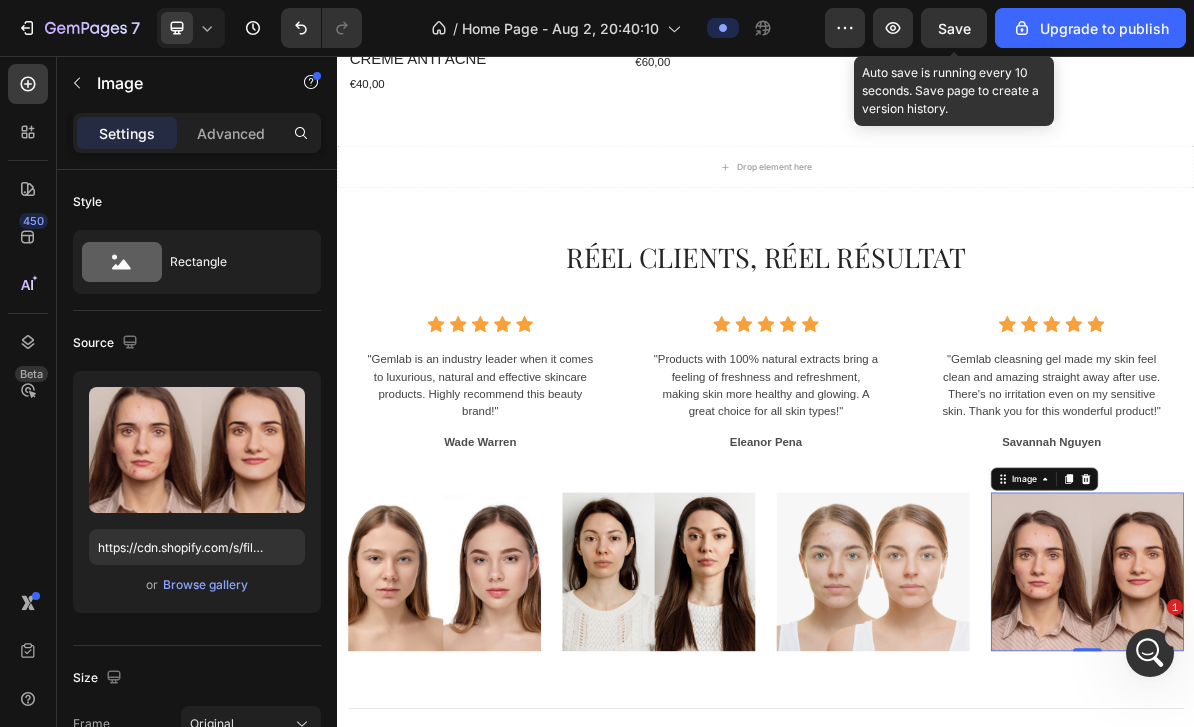 scroll, scrollTop: 2299, scrollLeft: 0, axis: vertical 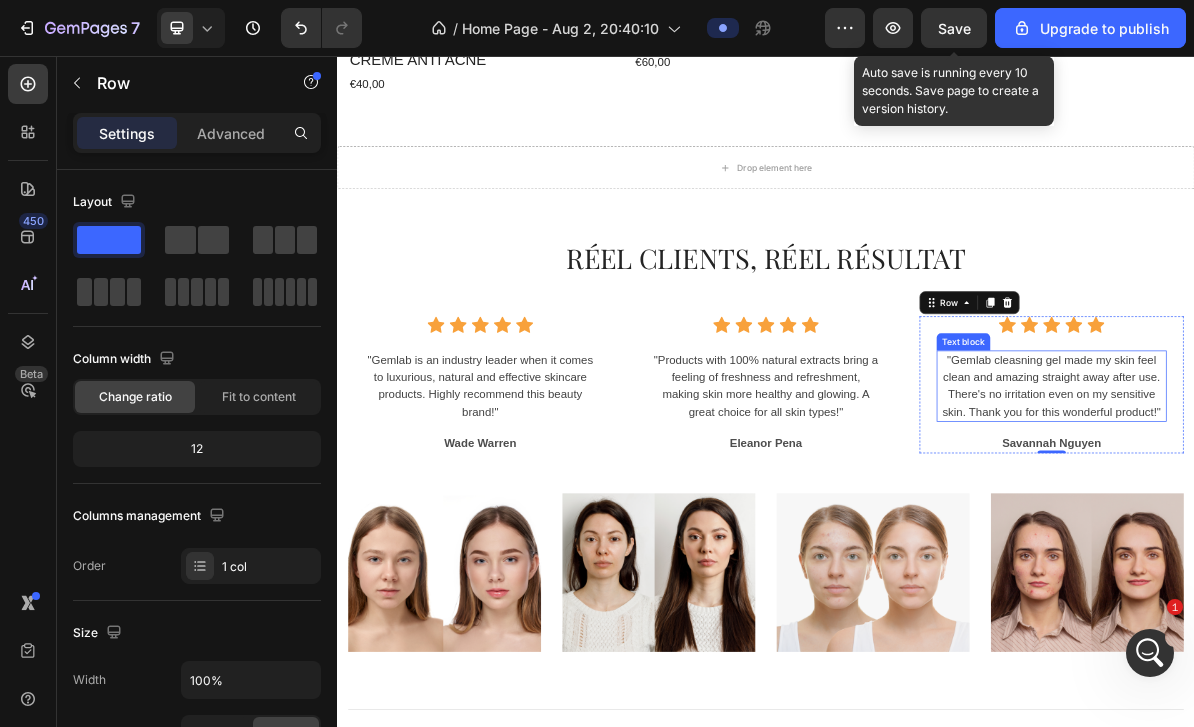click at bounding box center (1275, 401) 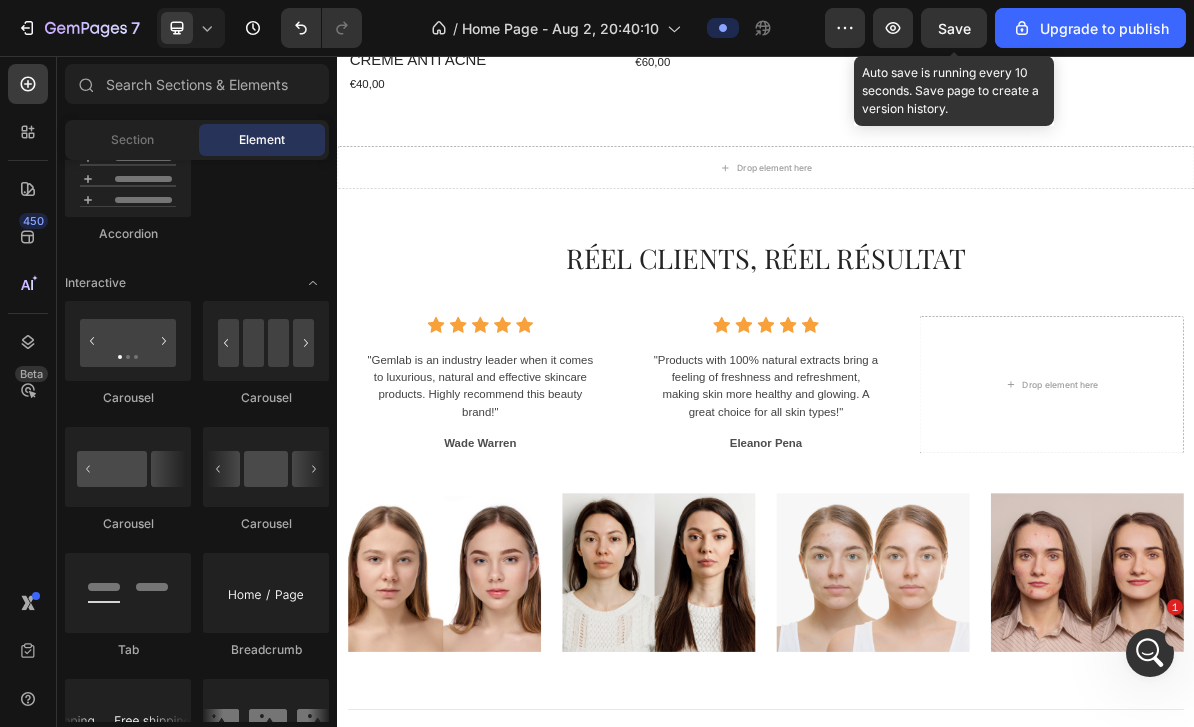click on "Drop element here" at bounding box center (1337, 516) 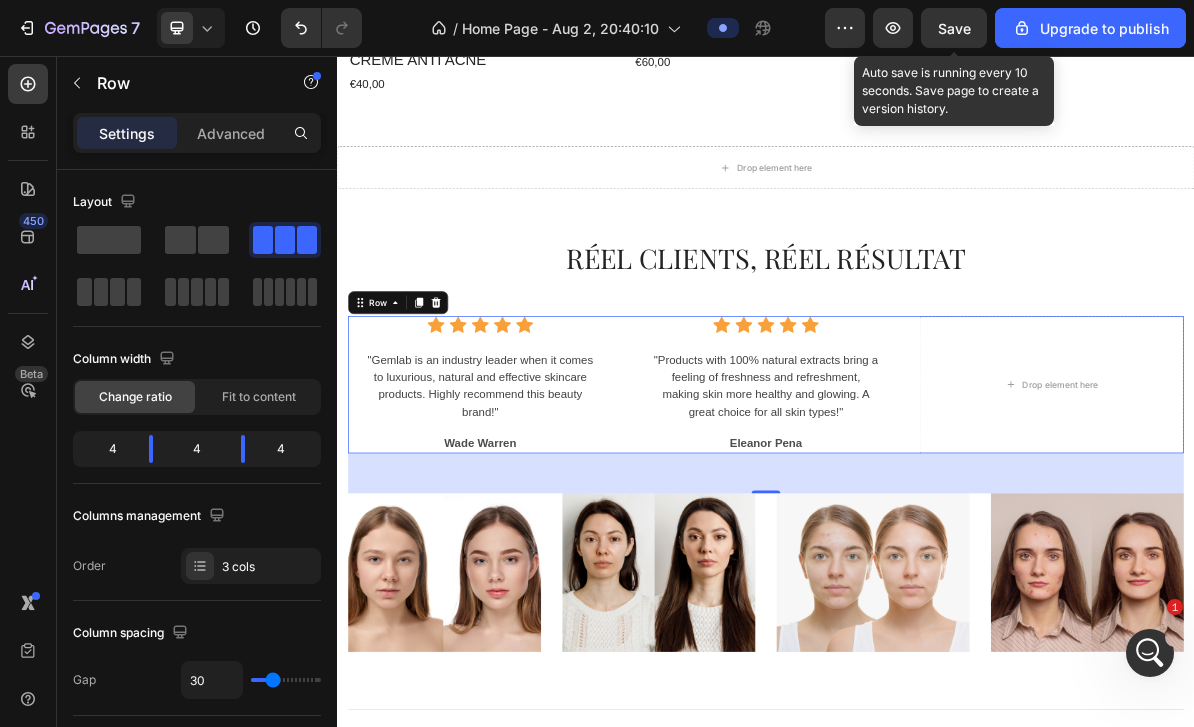 click 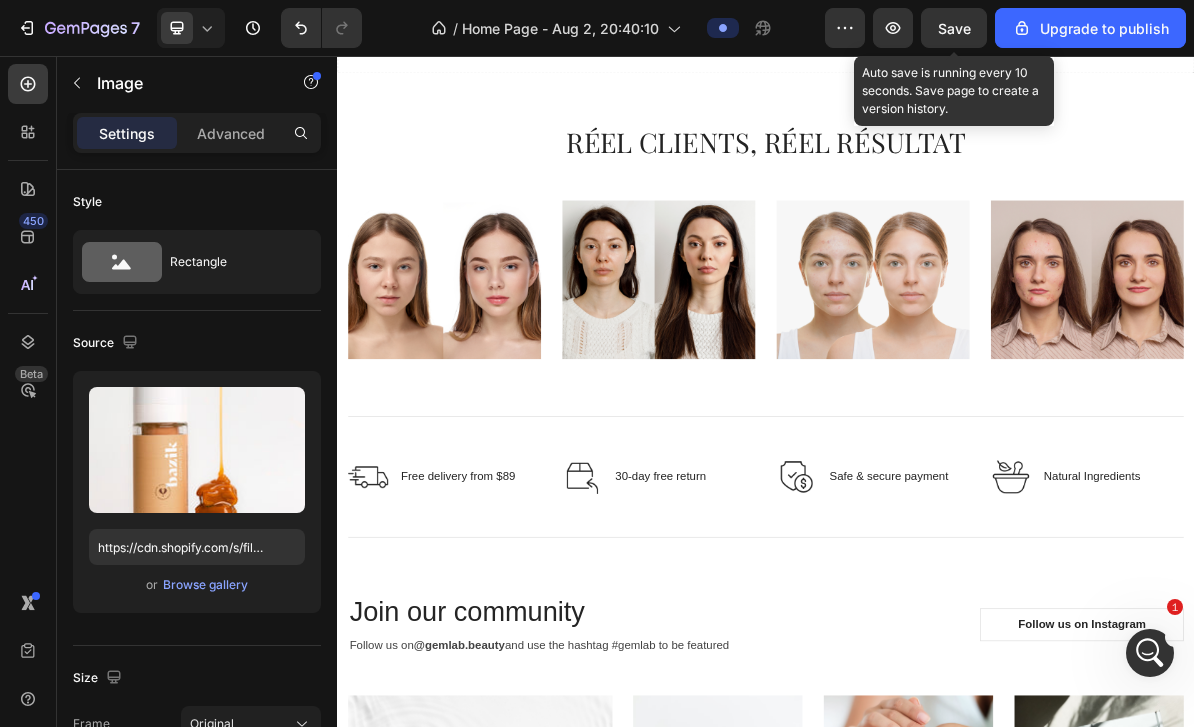 scroll, scrollTop: 2372, scrollLeft: 0, axis: vertical 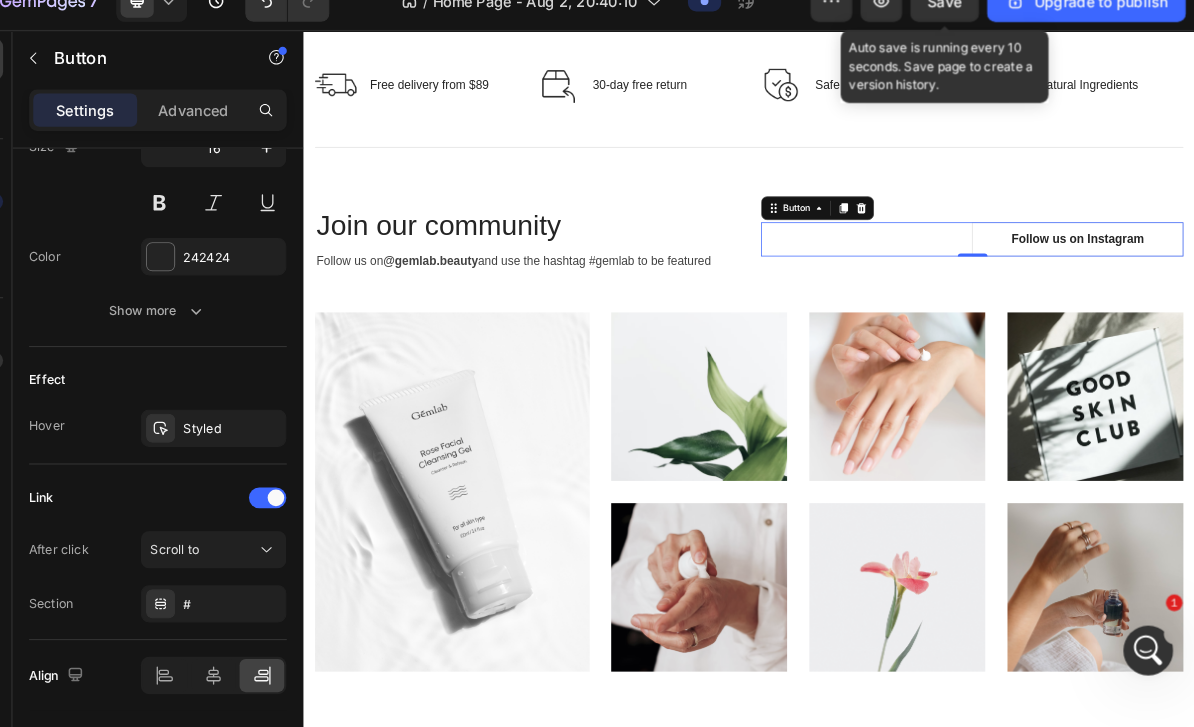 click on "Follow us on Instagram" at bounding box center [1345, 311] 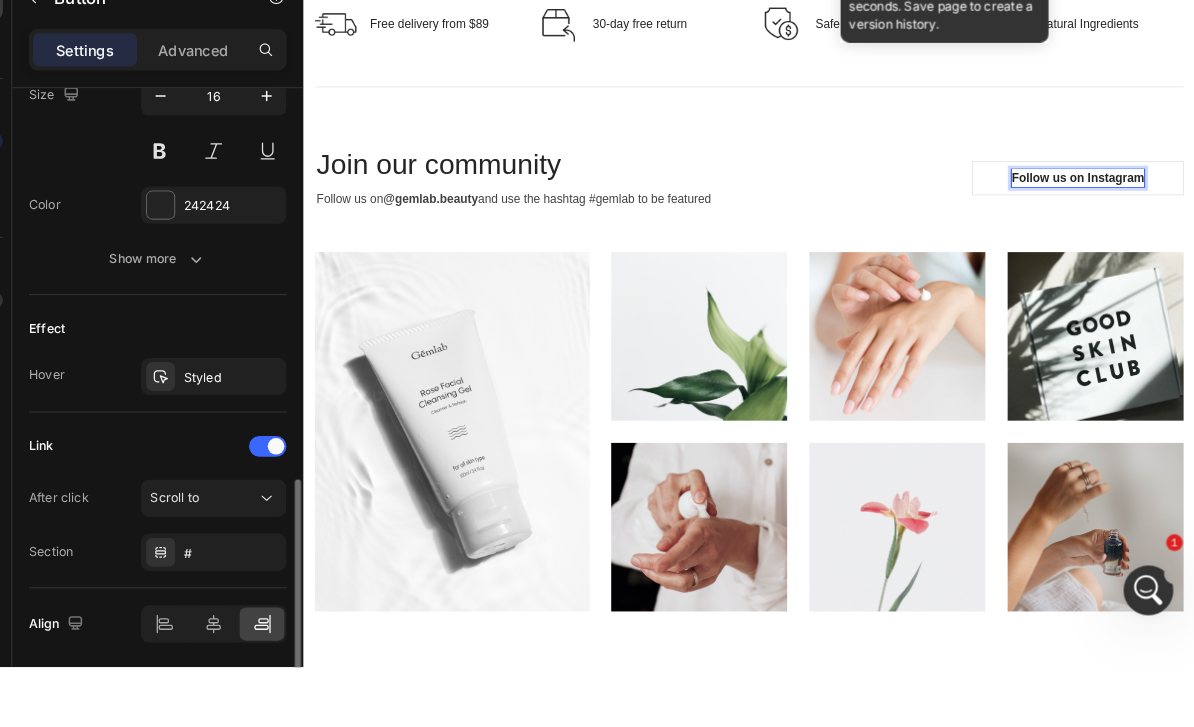 scroll, scrollTop: 860, scrollLeft: 0, axis: vertical 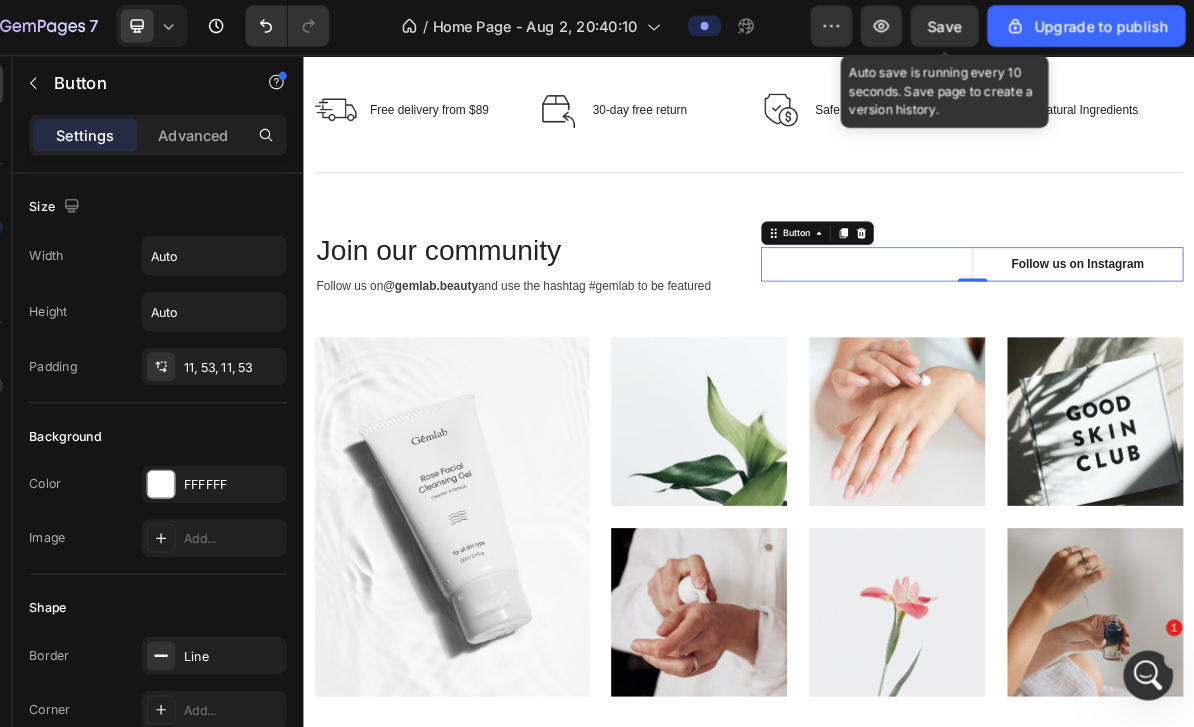 click on "Button" at bounding box center [966, 294] 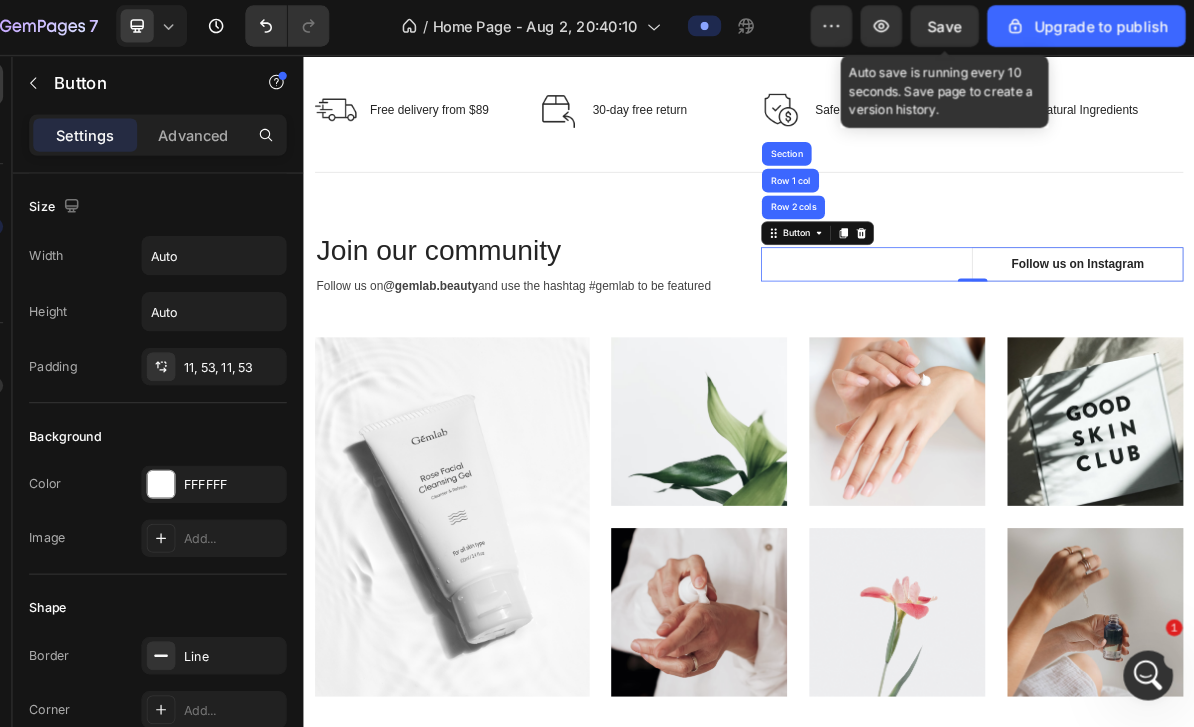 click on "Advanced" 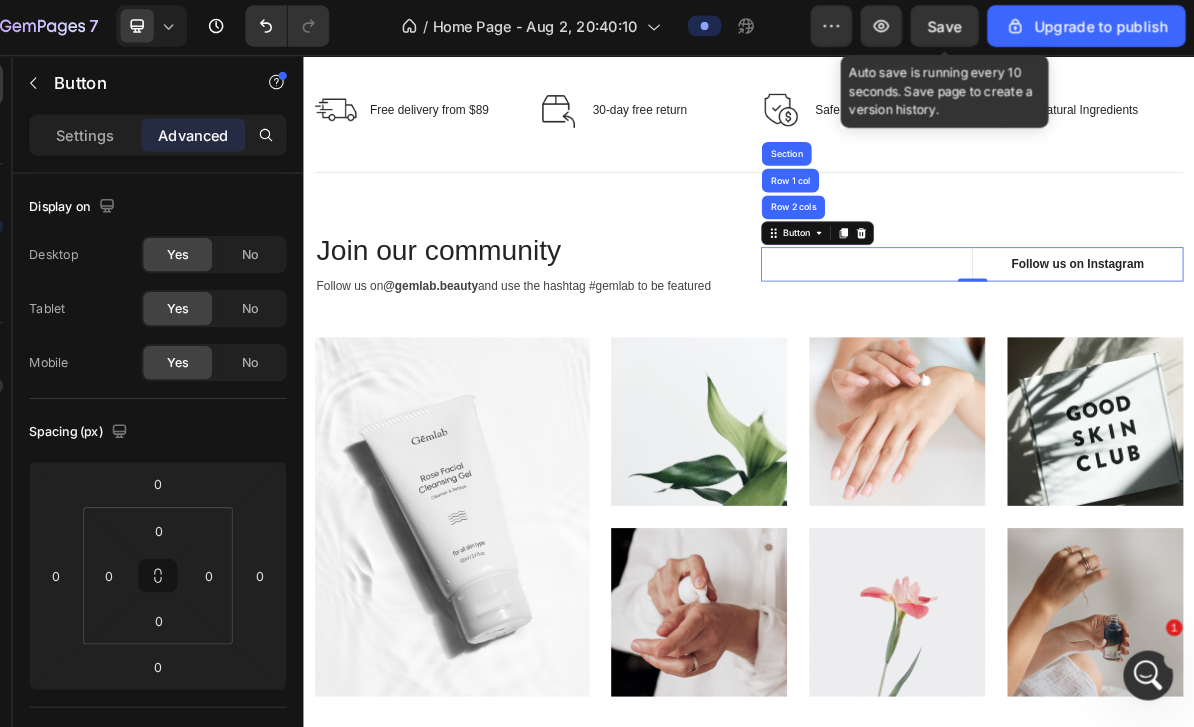 click on "Settings" 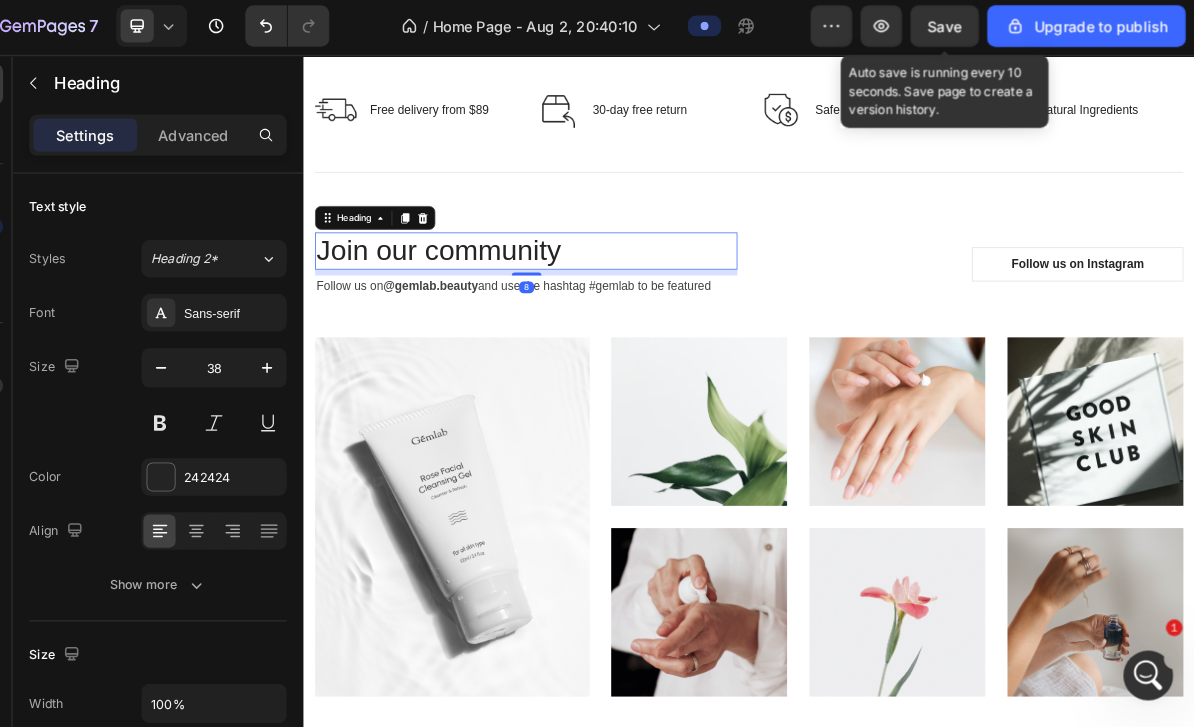 click at bounding box center (463, 274) 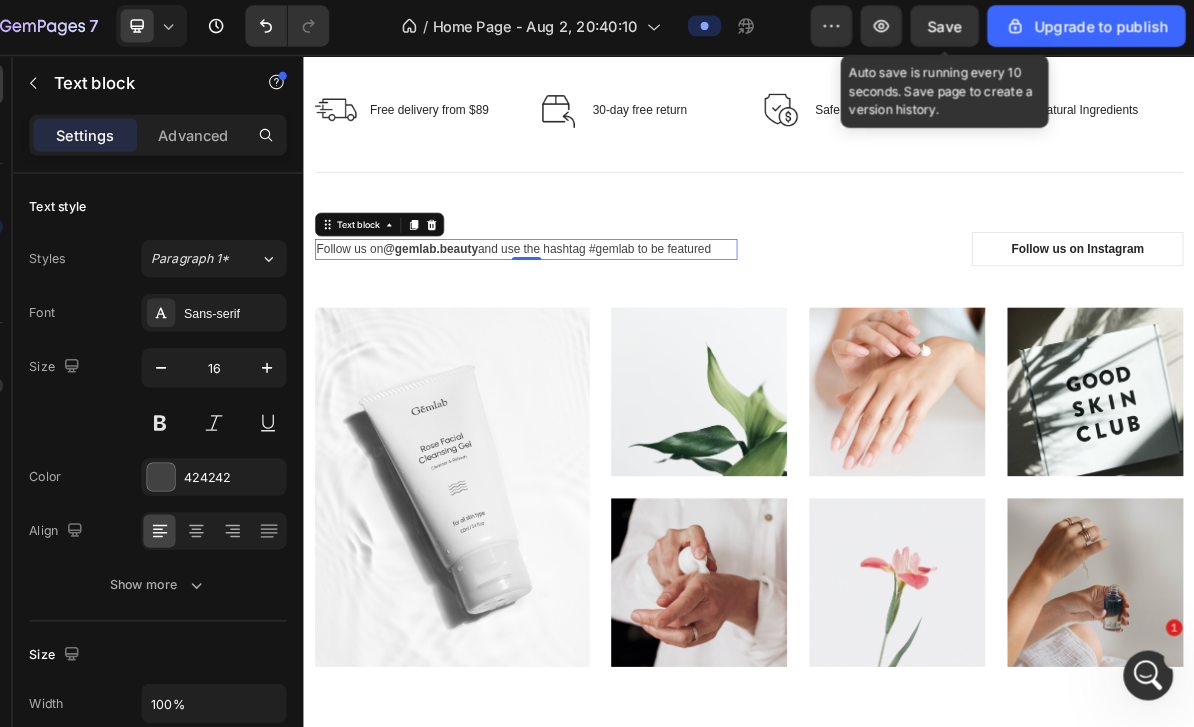 click on "Follow us on  @gemlab.beauty  and use the hashtag #gemlab to be featured" at bounding box center (602, 316) 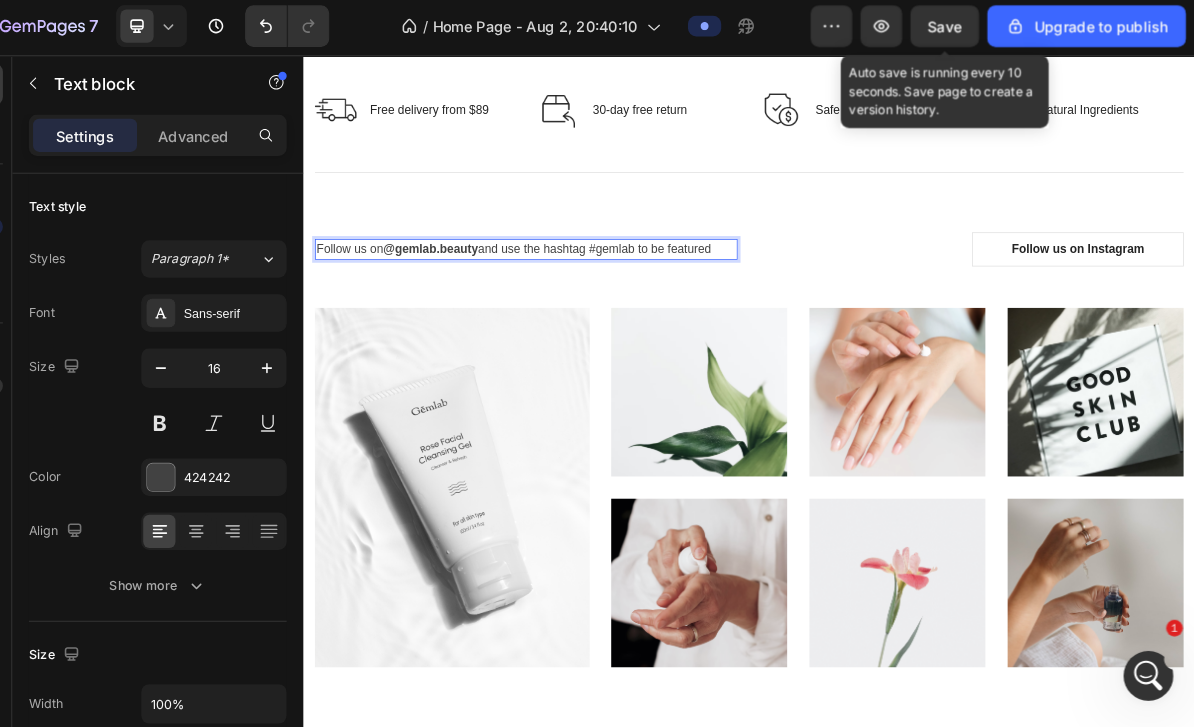click on "Follow us on  @gemlab.beauty  and use the hashtag #gemlab to be featured" at bounding box center (602, 316) 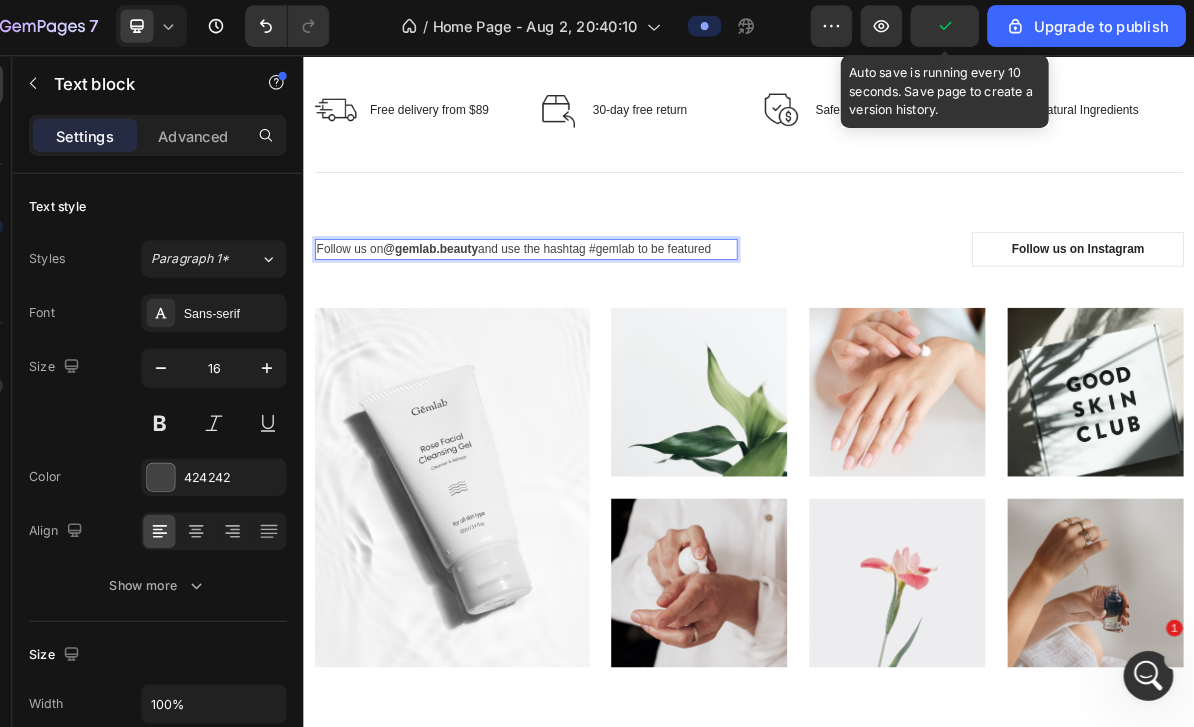 click on "Follow us on  @gemlab.beauty  and use the hashtag #gemlab to be featured" at bounding box center (602, 316) 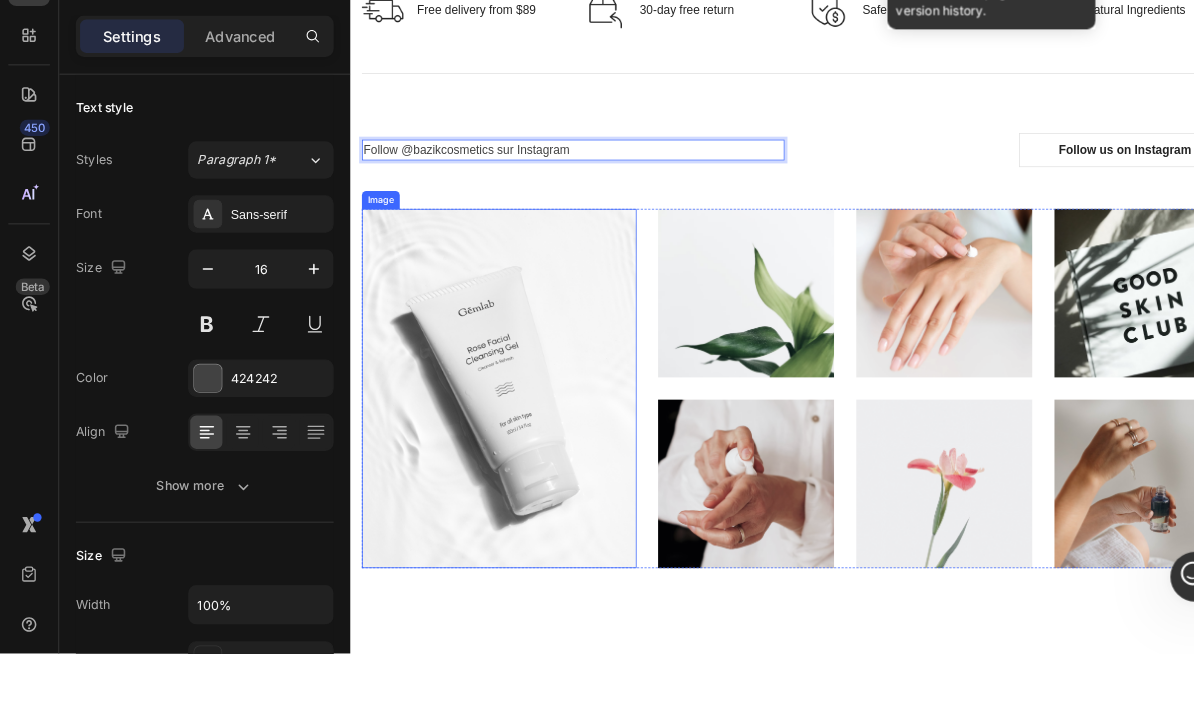click on "Follow @bazikcosmetics sur Instagram" at bounding box center (649, 218) 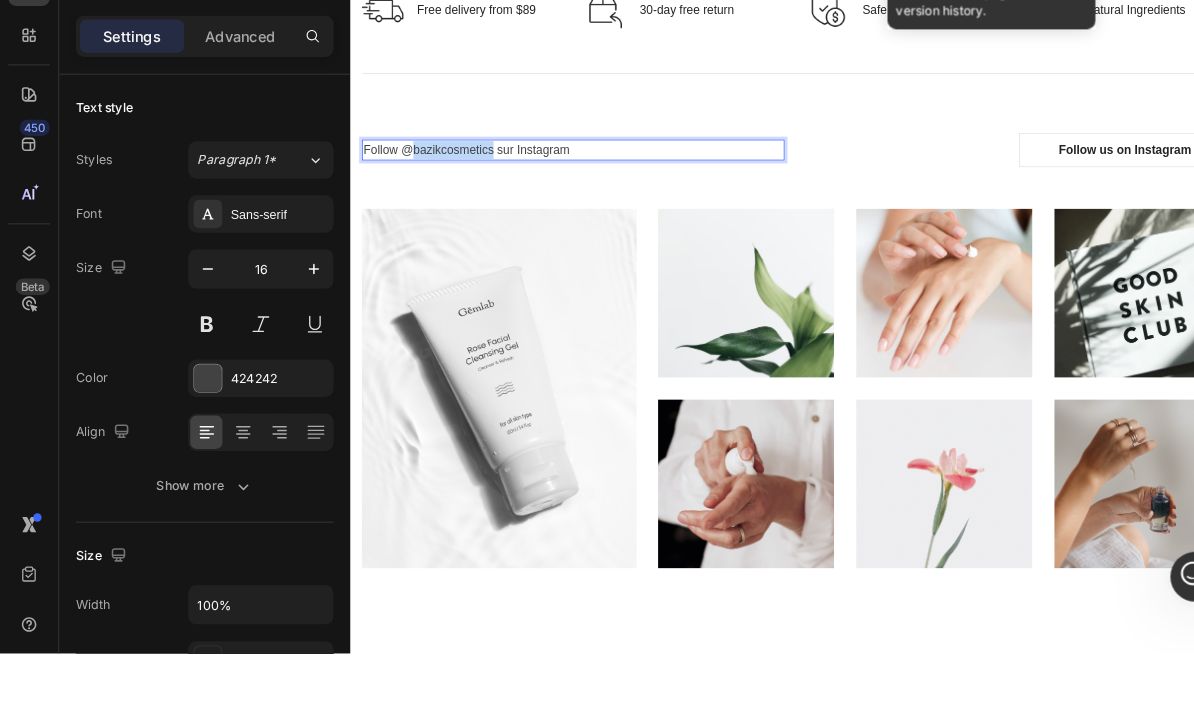 click on "Follow @bazikcosmetics sur Instagram" at bounding box center [649, 218] 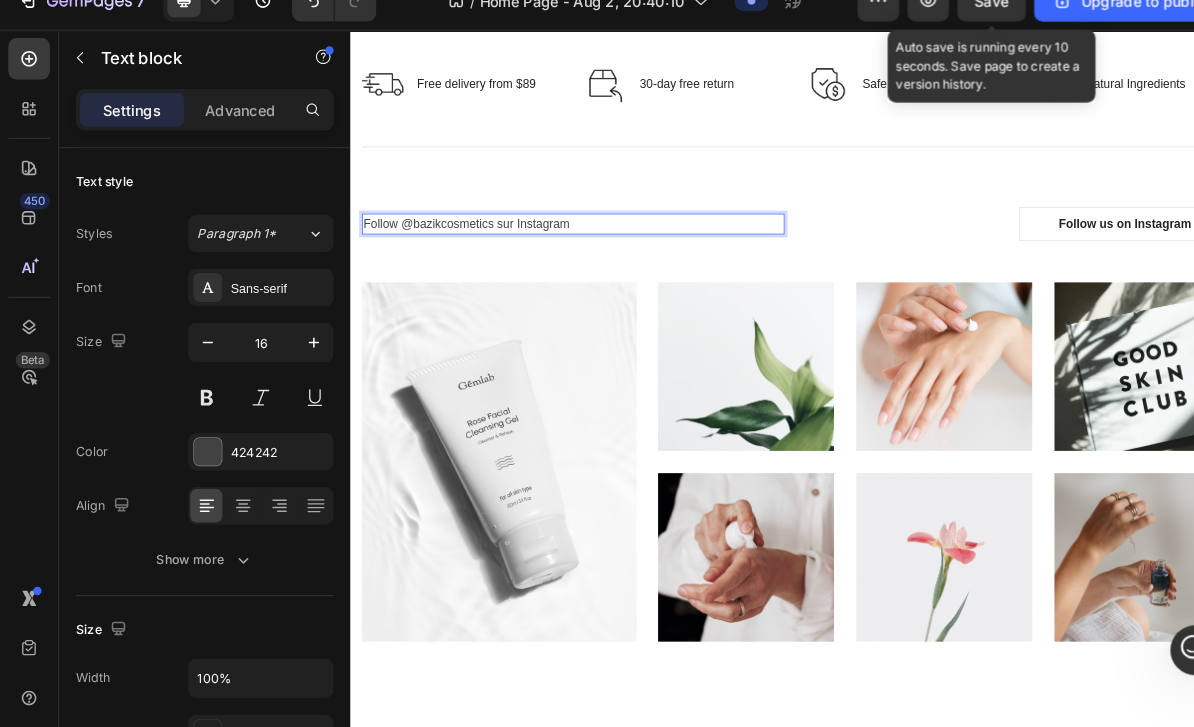 click on "Follow @bazikcosmetics sur Instagram" at bounding box center (649, 290) 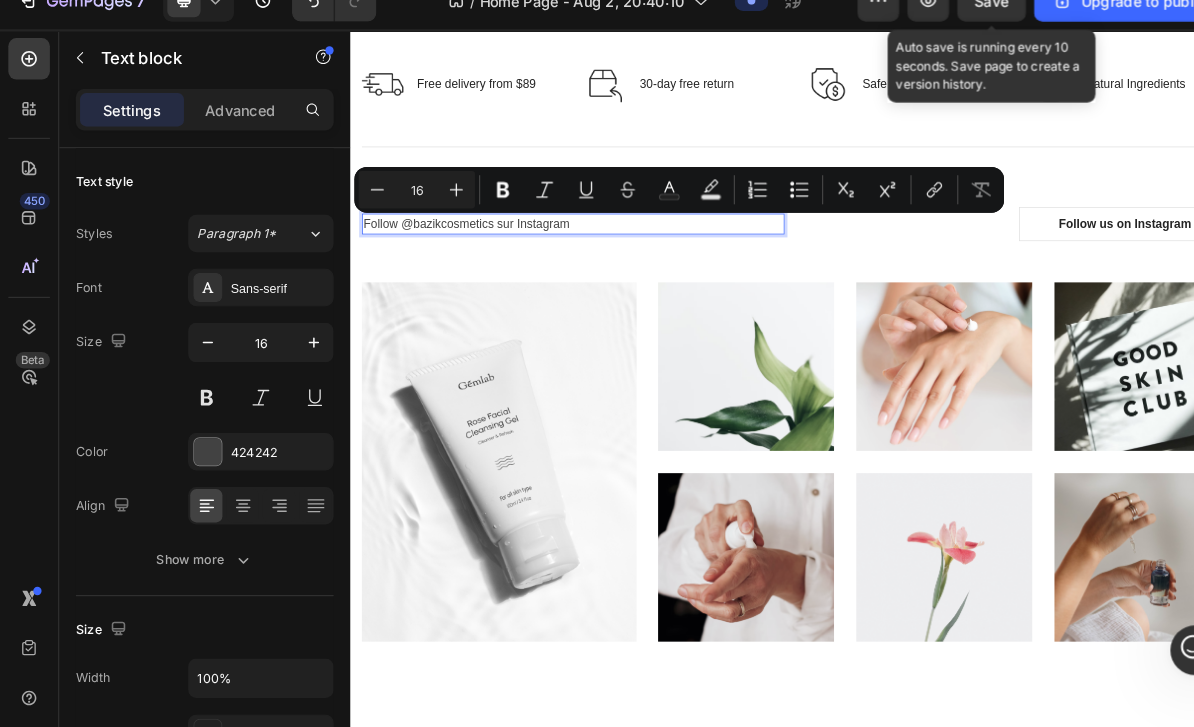 click on "Follow @bazikcosmetics sur Instagram" at bounding box center [649, 290] 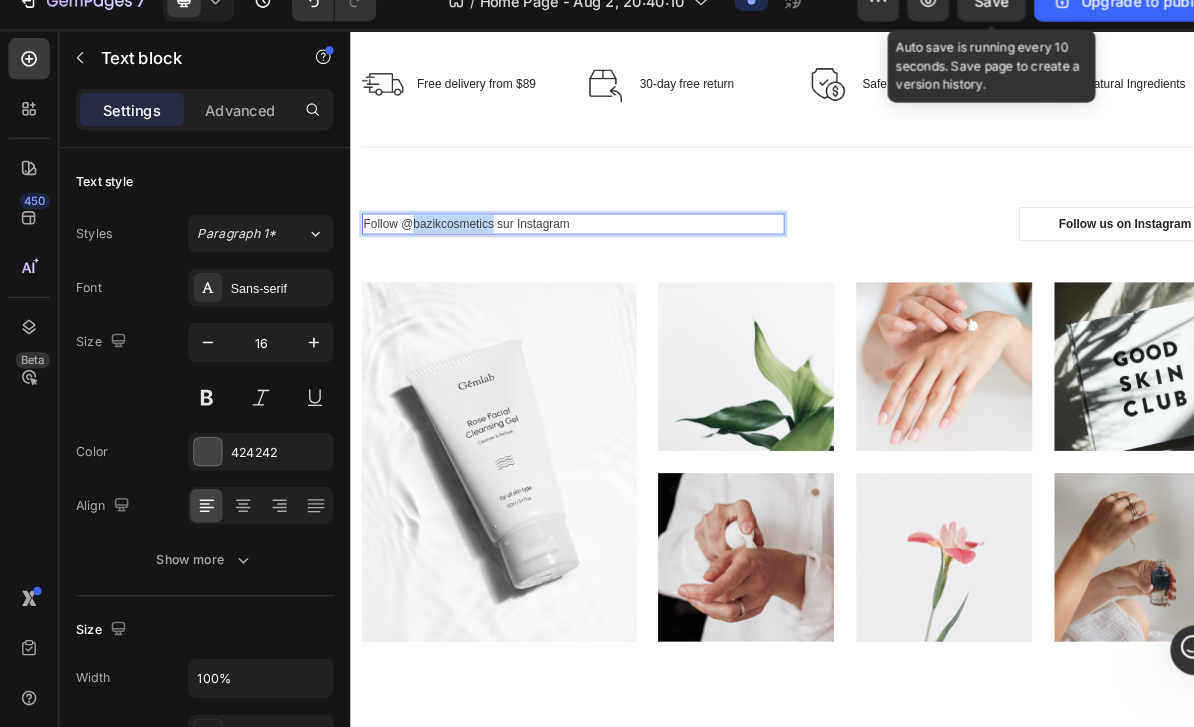 click on "Follow @bazikcosmetics sur Instagram" at bounding box center [649, 290] 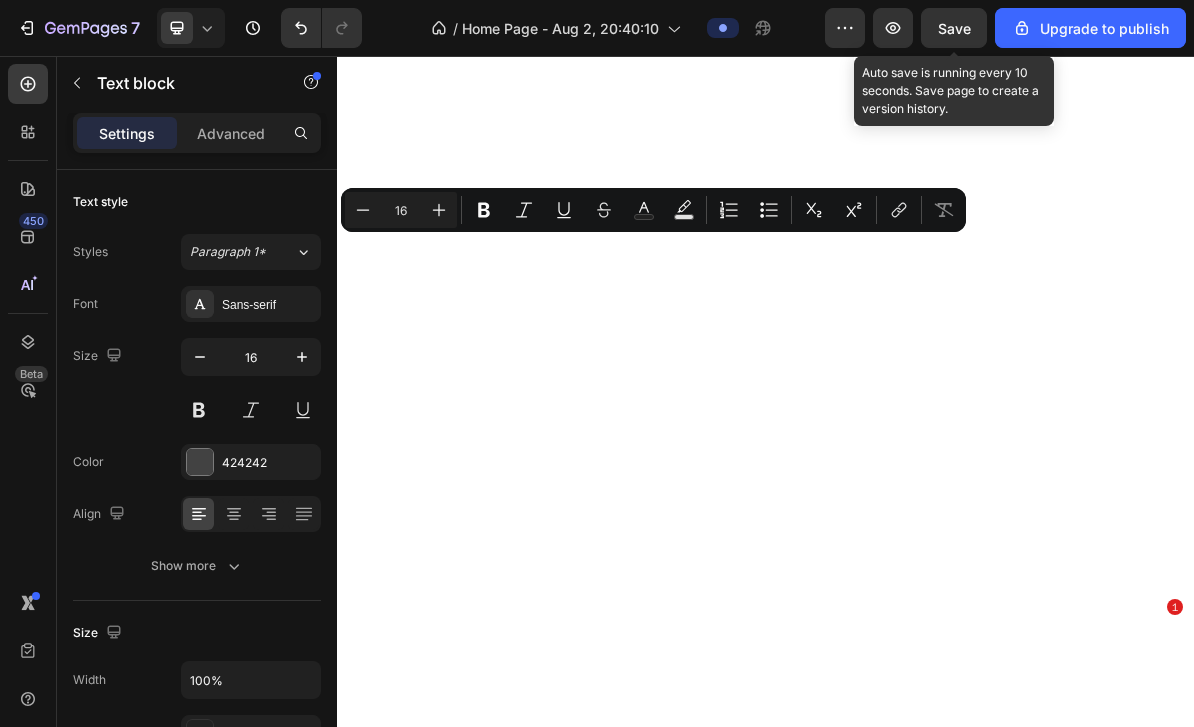 scroll, scrollTop: 27, scrollLeft: 0, axis: vertical 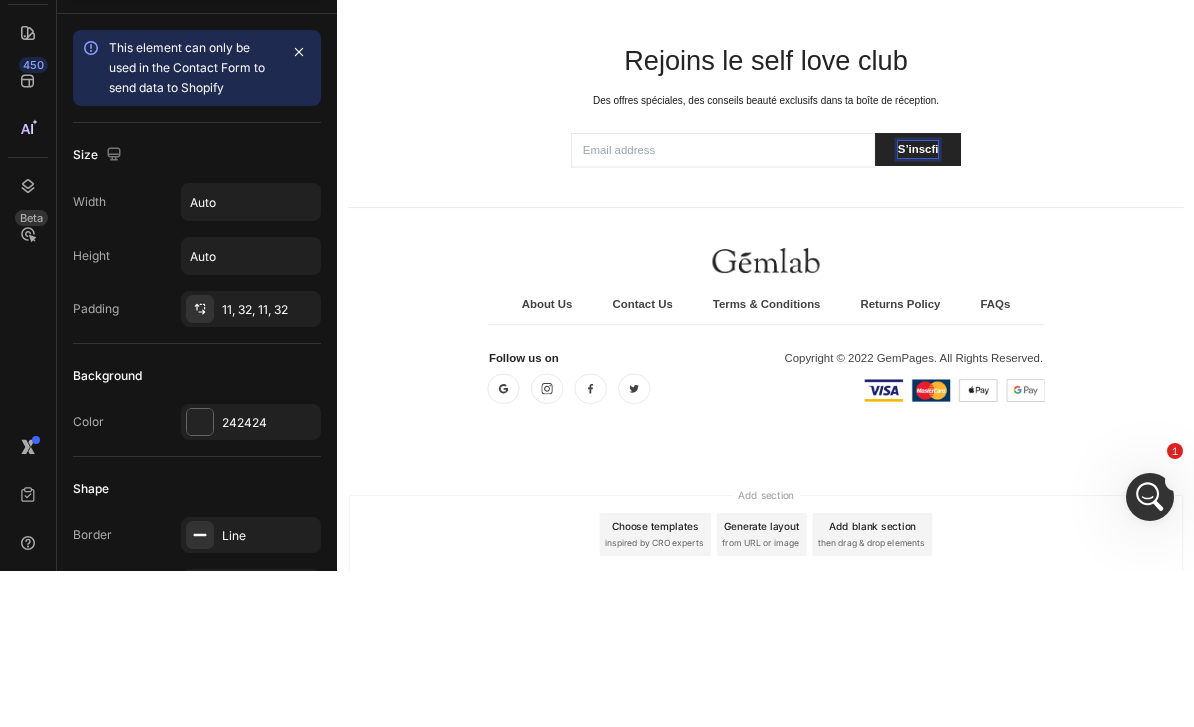 click on "S’inscfi" at bounding box center (1150, 250) 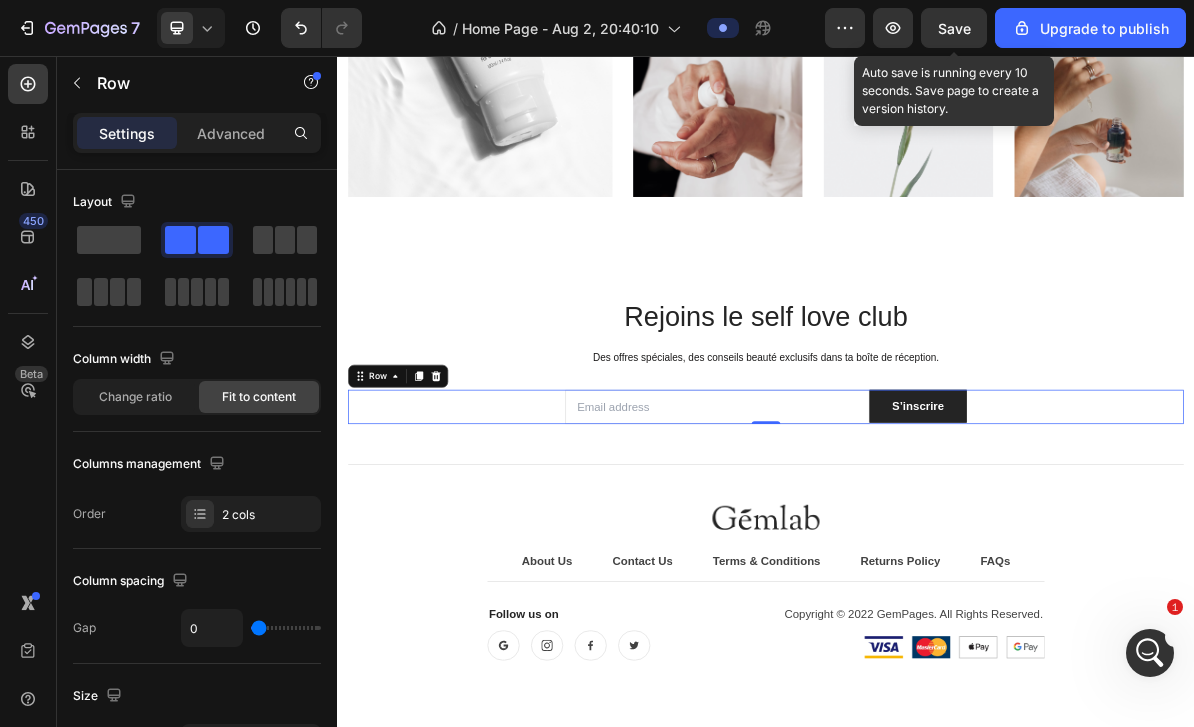 scroll, scrollTop: 3379, scrollLeft: 0, axis: vertical 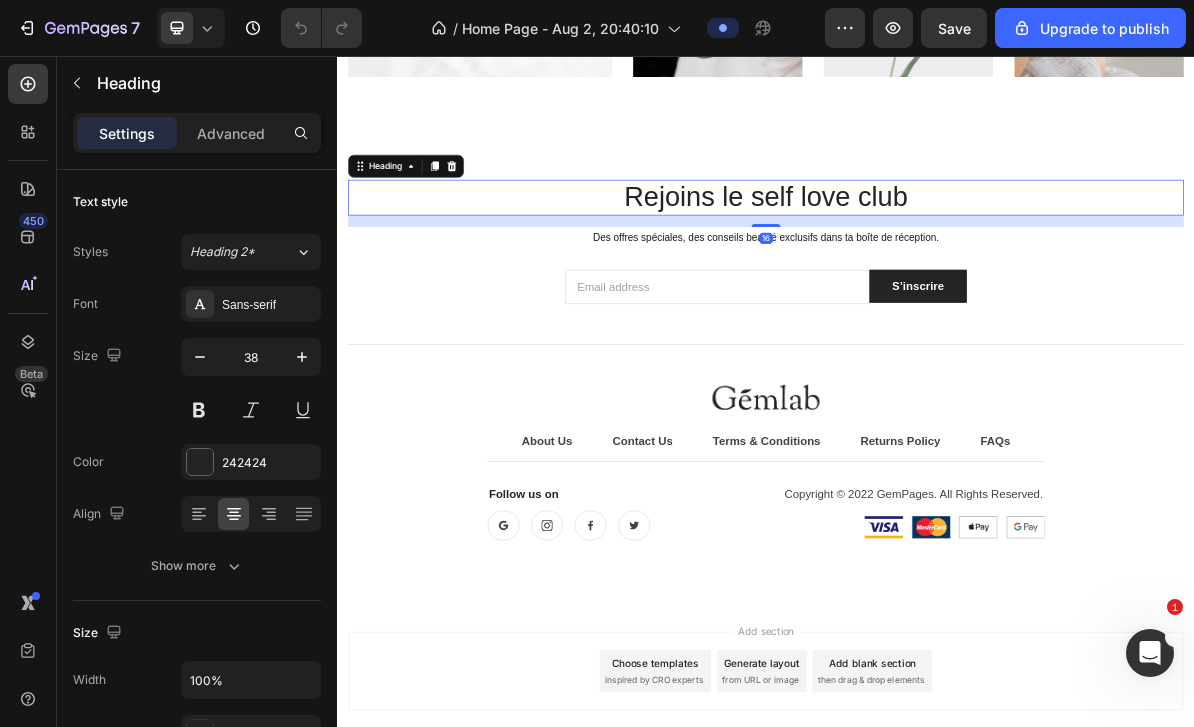 click at bounding box center (200, 304) 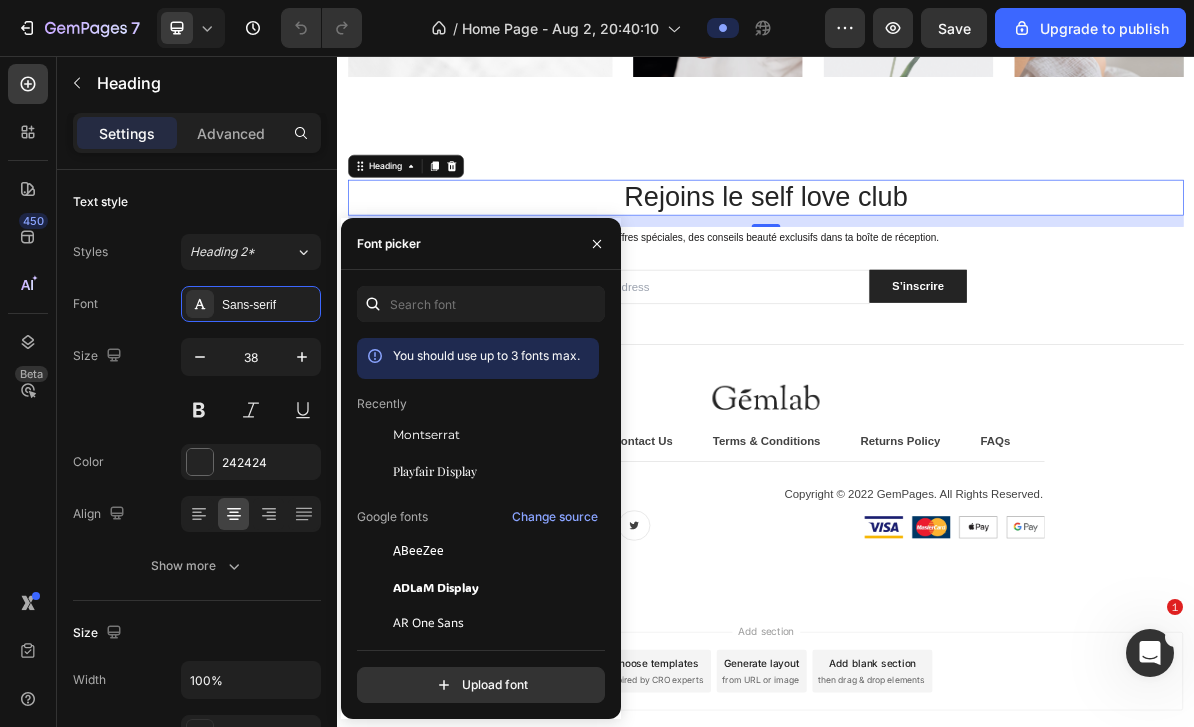 click on "Playfair Display" at bounding box center [435, 471] 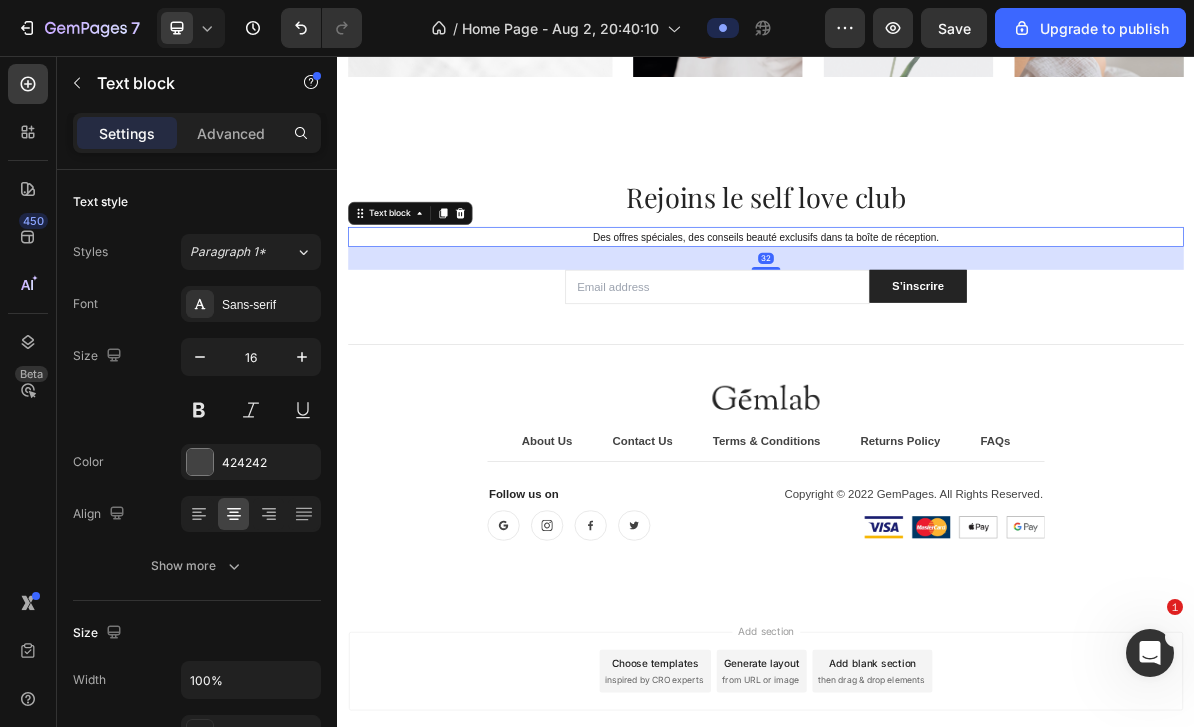 click on "Sans-serif" at bounding box center [251, 304] 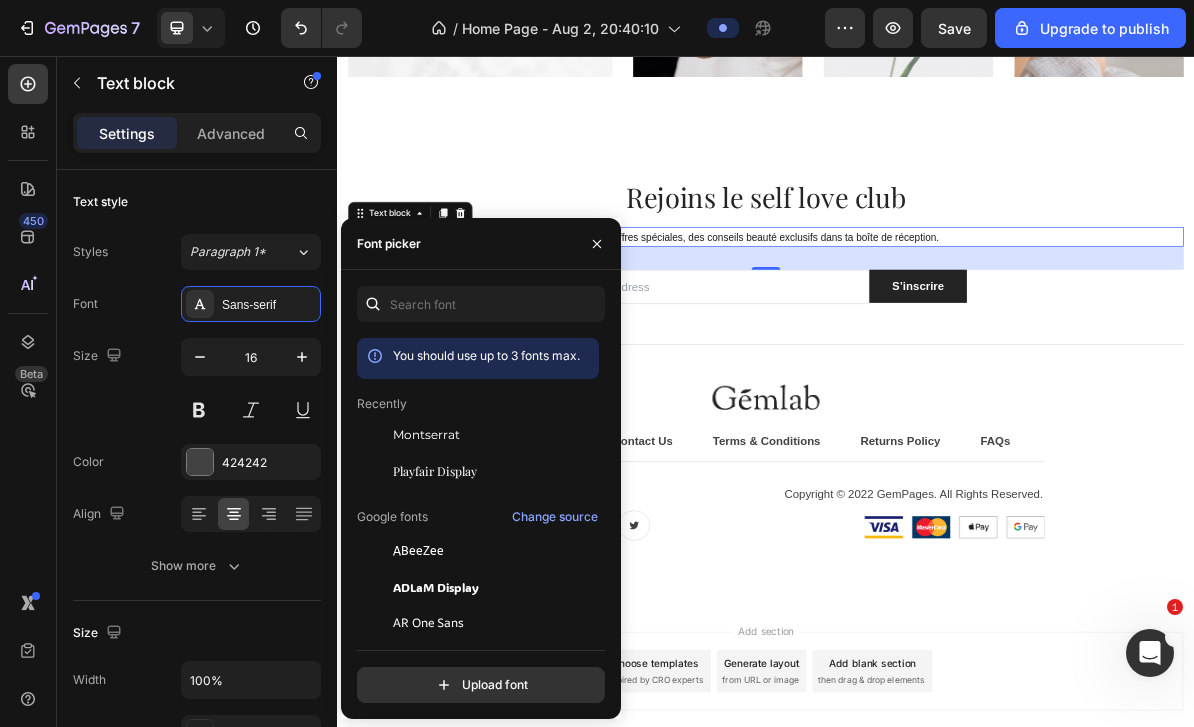 click at bounding box center [375, 435] 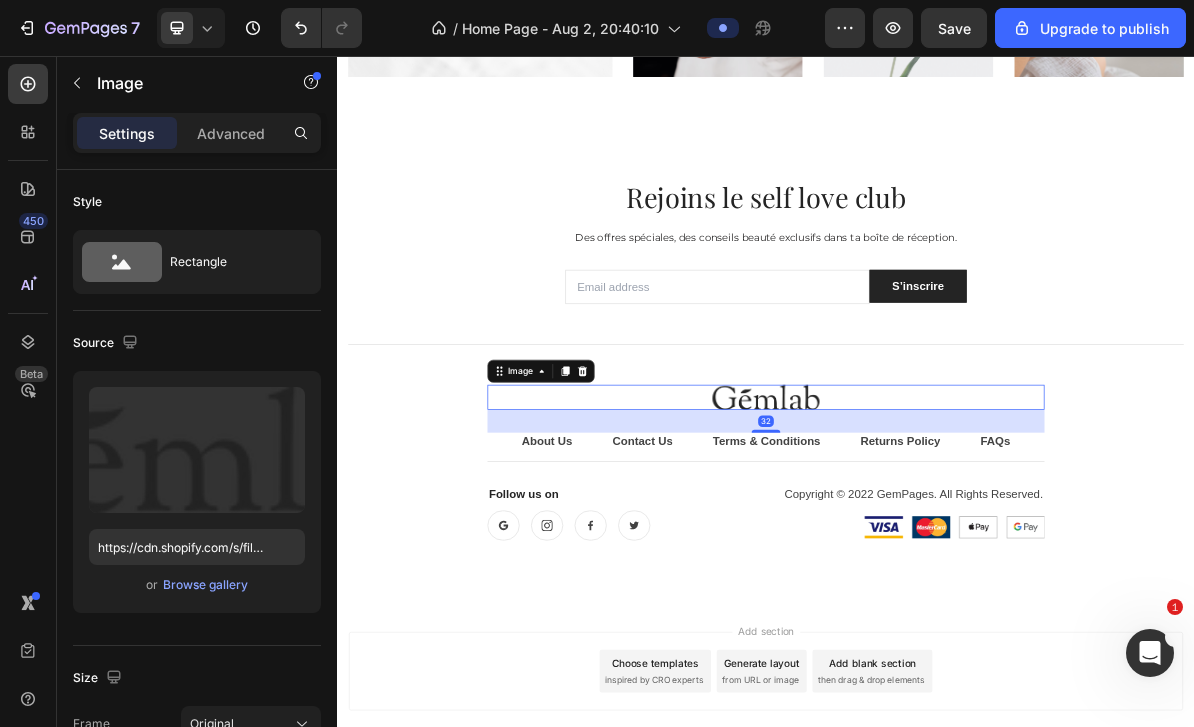 click at bounding box center (285, 407) 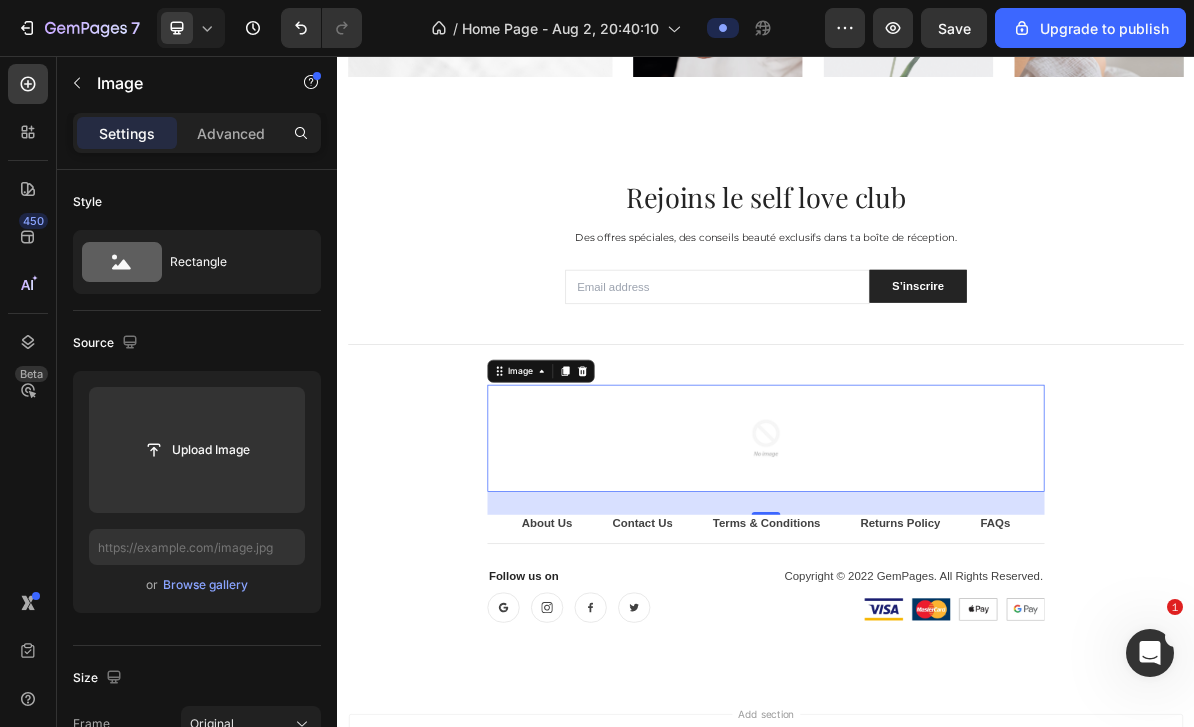 click 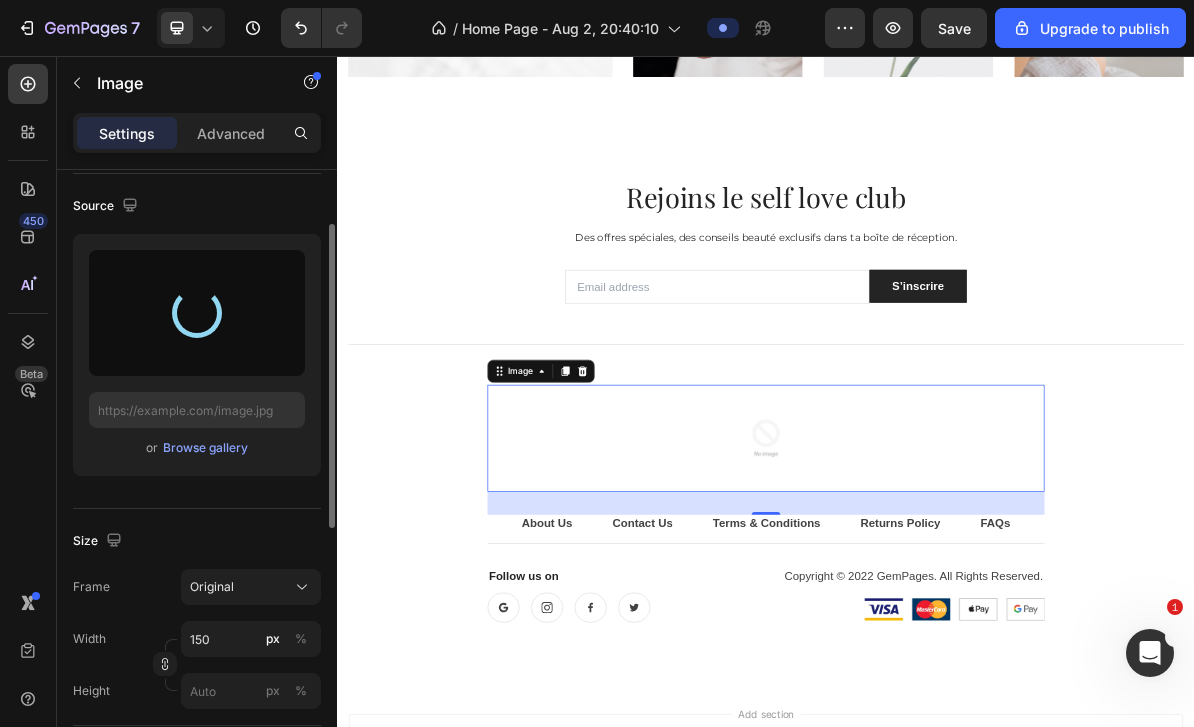 scroll, scrollTop: 144, scrollLeft: 0, axis: vertical 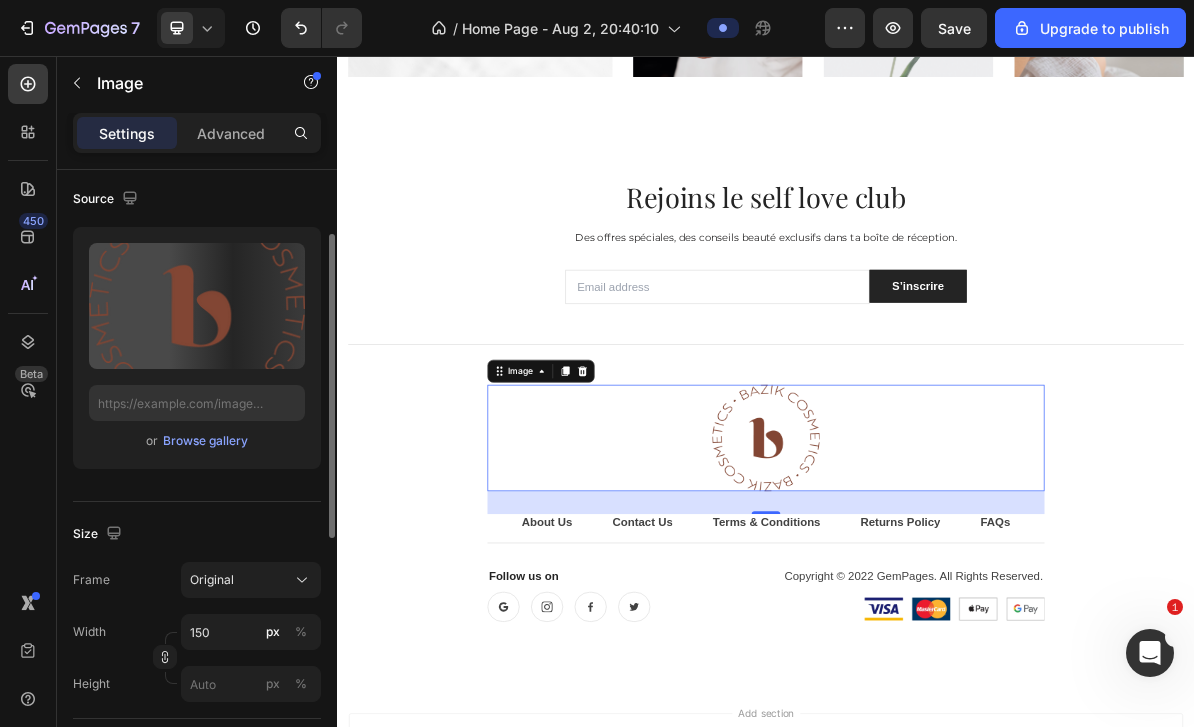 type on "https://cdn.shopify.com/s/files/1/0930/1688/3546/files/gempages_554003354175406997-d69ad617-1017-4c9c-bd77-c324885a79be.png" 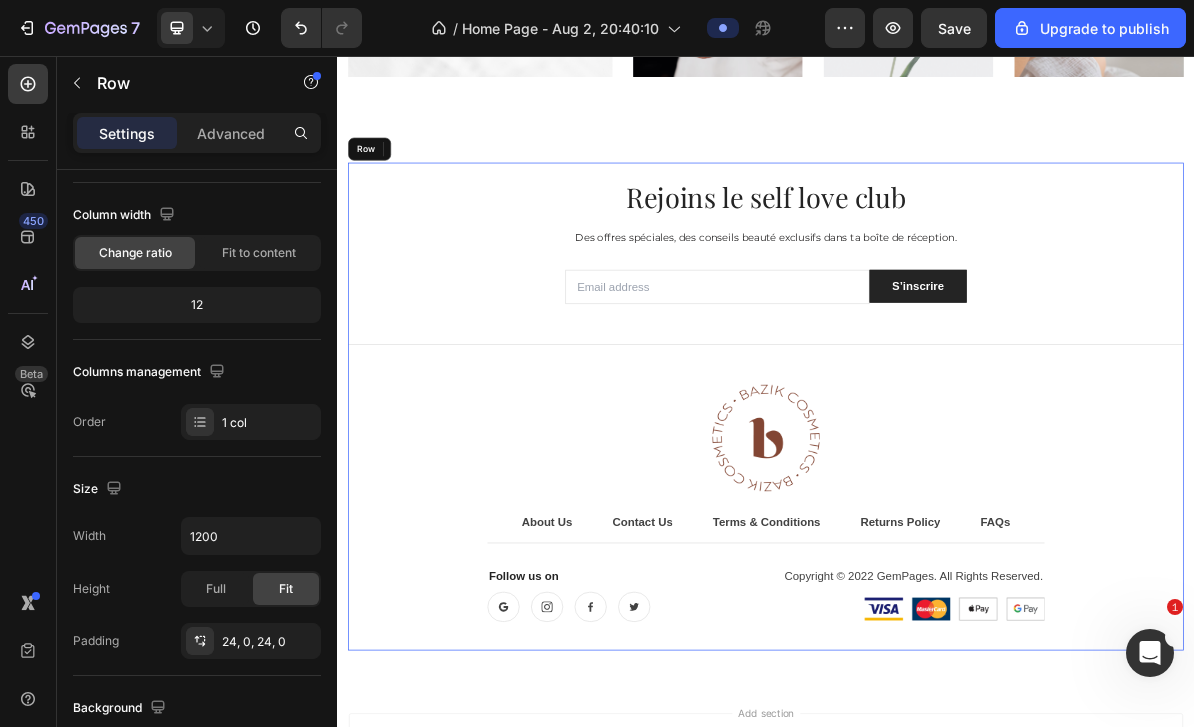 scroll, scrollTop: 0, scrollLeft: 0, axis: both 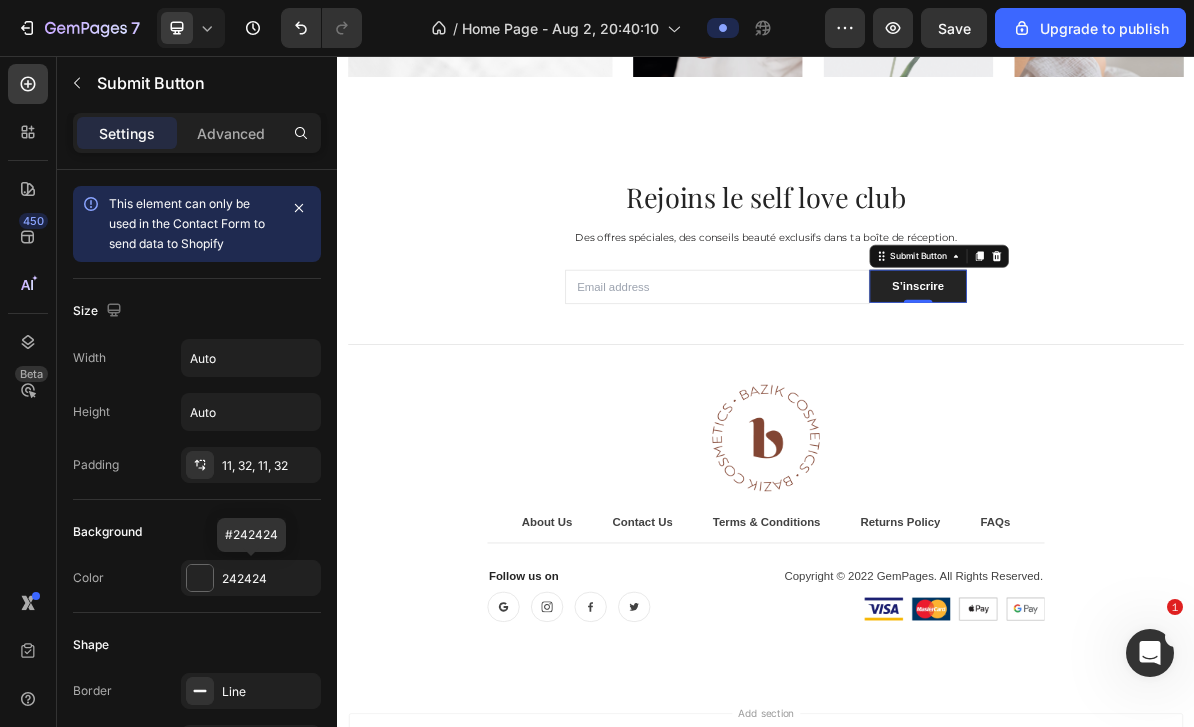 click at bounding box center [200, 578] 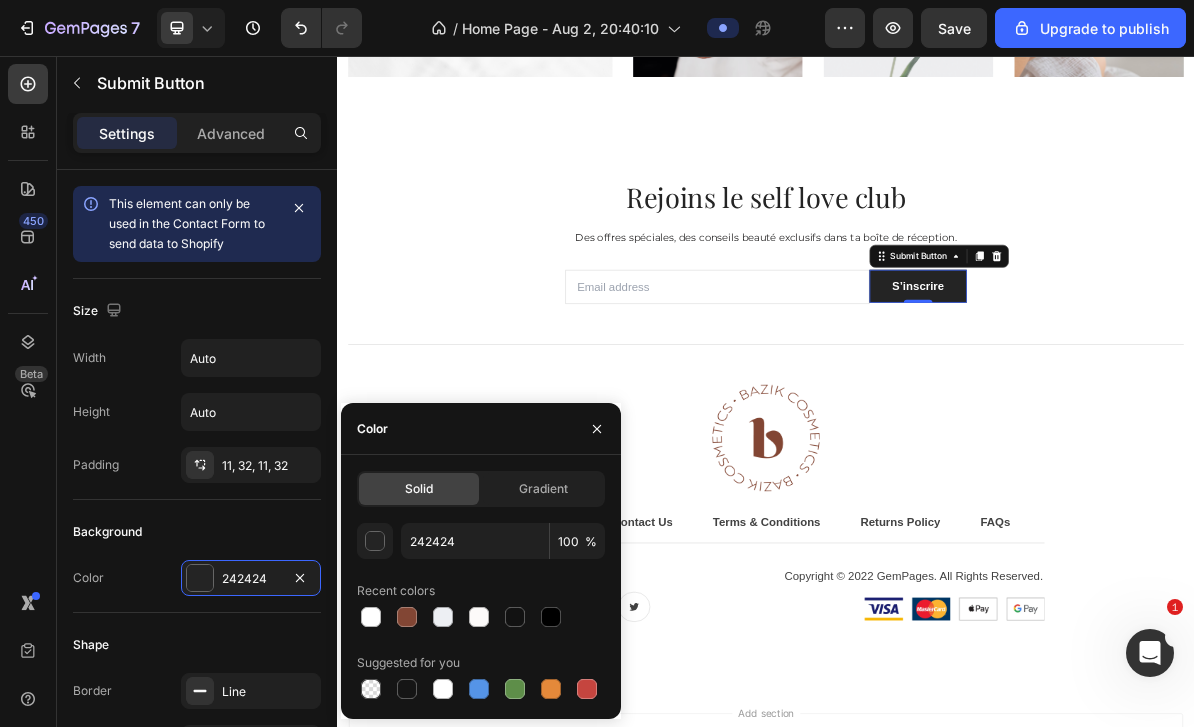 click at bounding box center [407, 617] 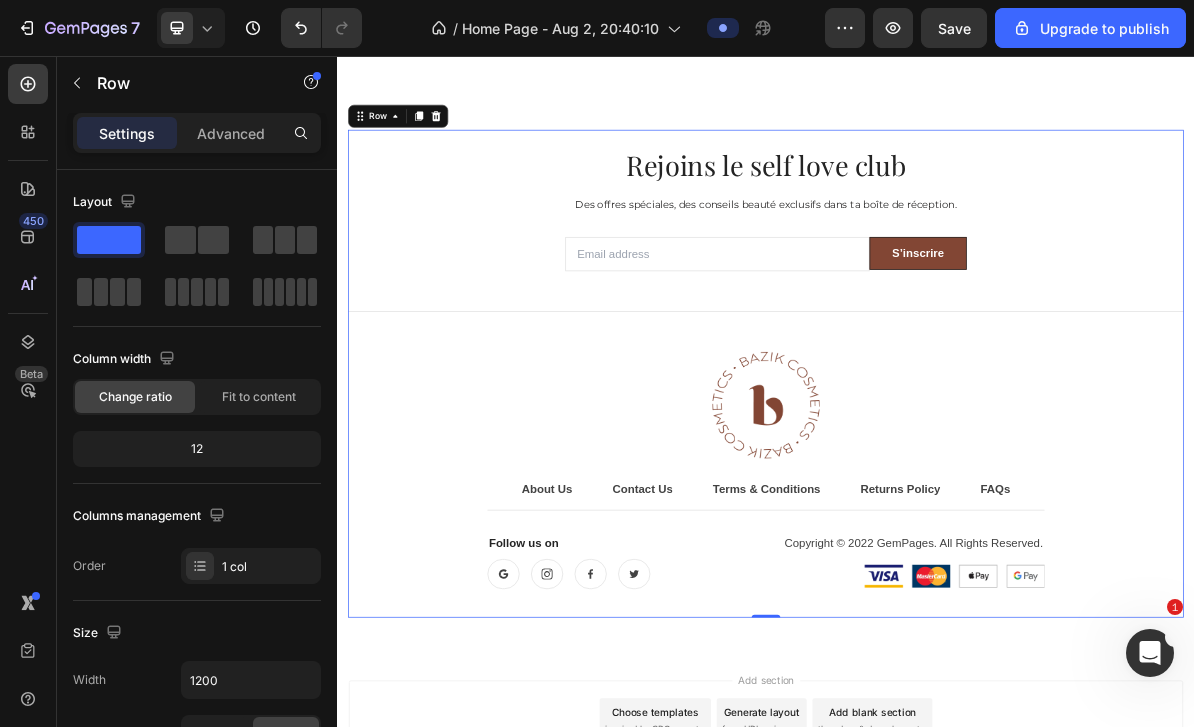 scroll, scrollTop: 3852, scrollLeft: 0, axis: vertical 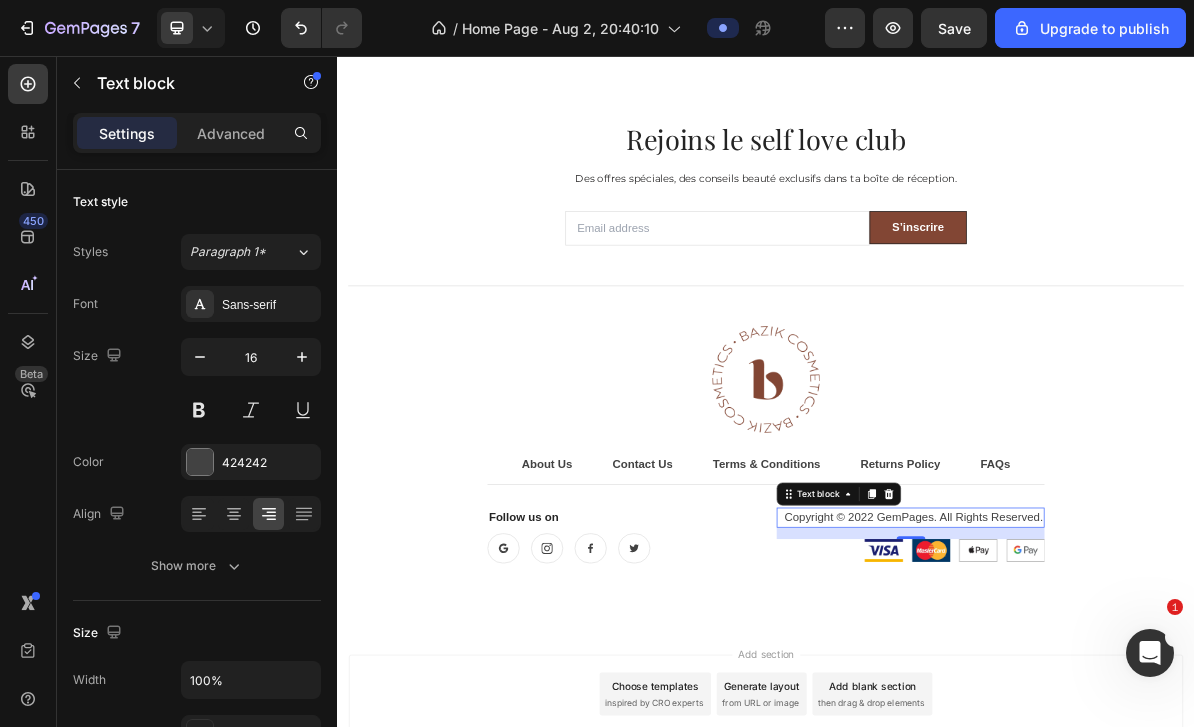 click on "Copyright © 2022 GemPages. All Rights Reserved." at bounding box center [1139, 702] 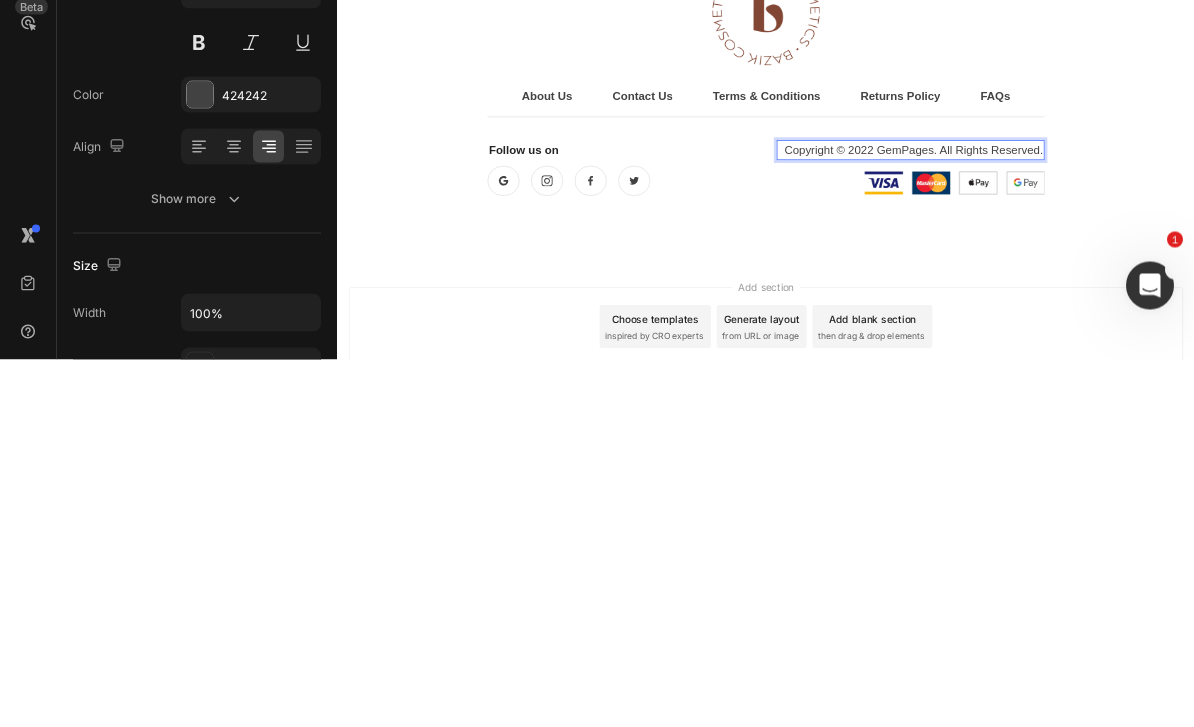 click on "Copyright © 2022 GemPages. All Rights Reserved." at bounding box center [1139, 335] 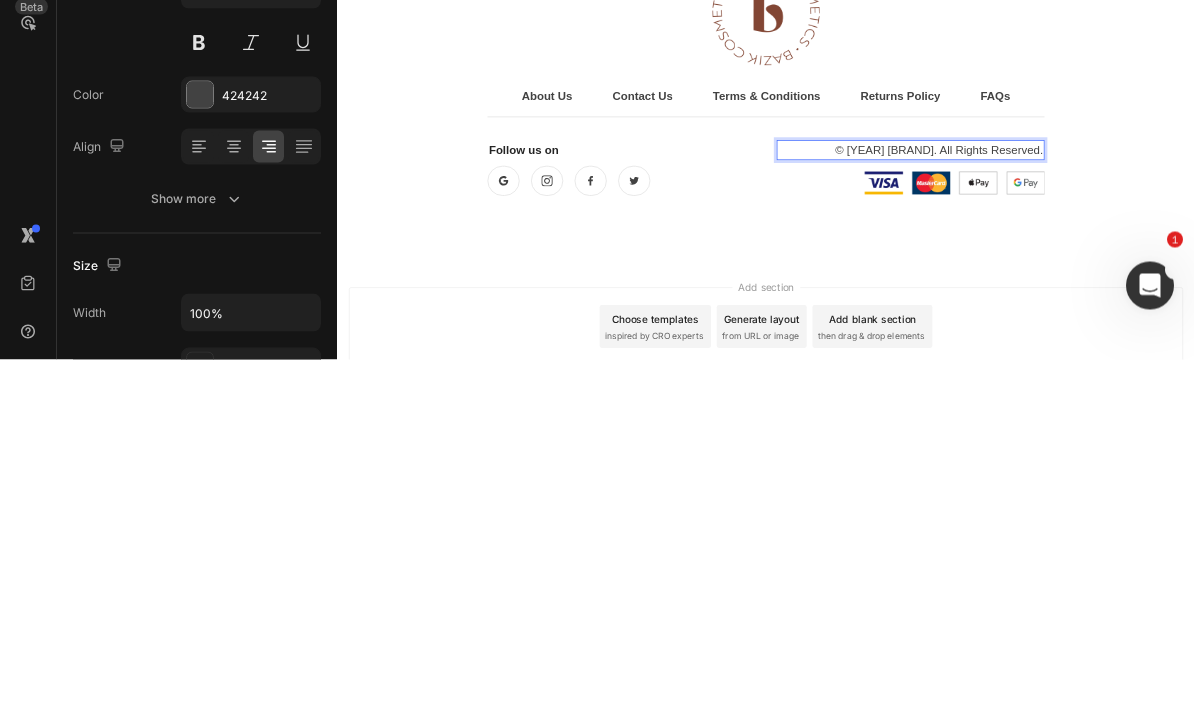 click on "© [YEAR] [BRAND]. All Rights Reserved." at bounding box center [1139, 335] 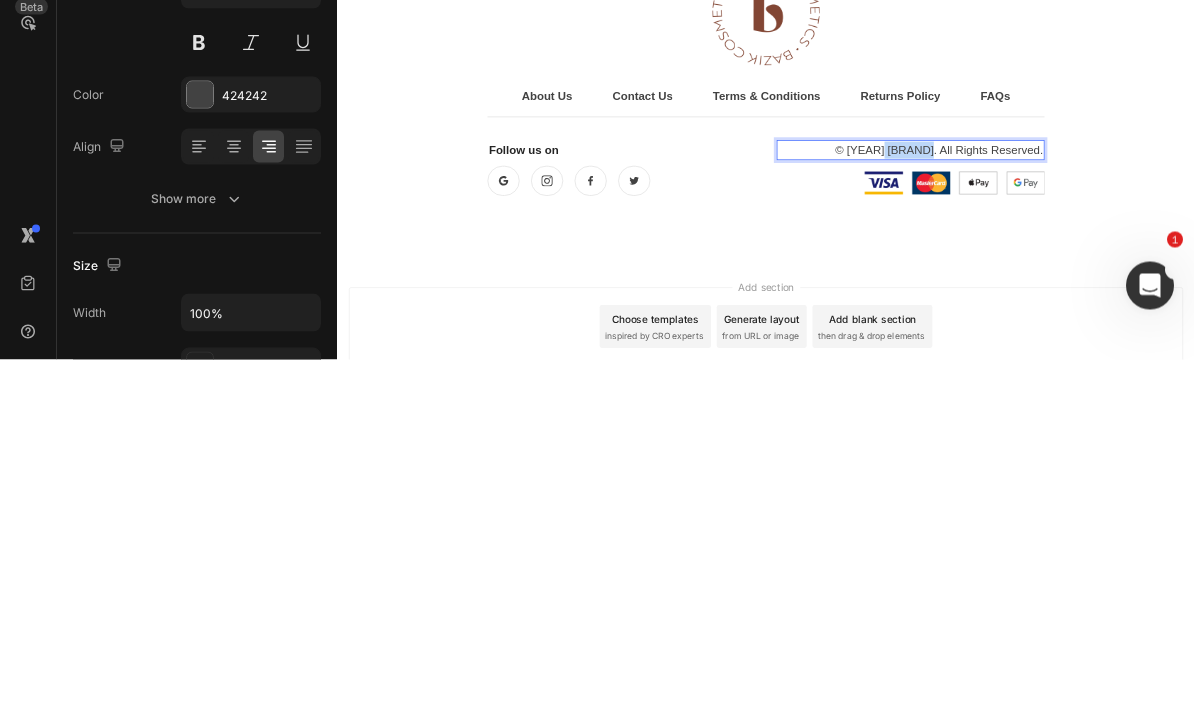 click on "© [YEAR] [BRAND]. All Rights Reserved." at bounding box center (1139, 335) 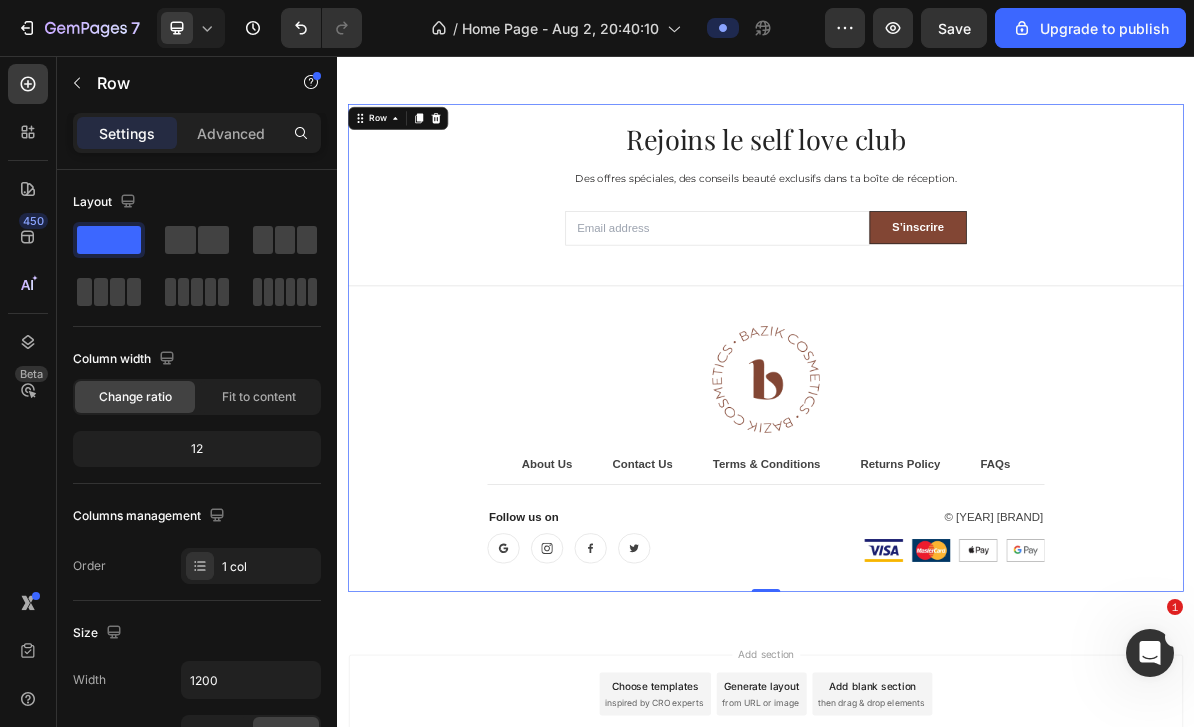click on "Rejoins le self love club  Heading Des offres spéciales, des conseils beauté exclusifs dans ta boîte de réception. Text block Email Field S’inscrire   Submit Button Row Newsletter                Title Line Image About Us Button Contact Us Button Terms & Conditions Button Row Returns Policy Button FAQs Button Row Row                Title Line Follow us on Text block           Button                   Button     Button     Button Row  © [YEAR] [BRAND]  Text block Image Image Image Image Row Row Row" at bounding box center (937, 464) 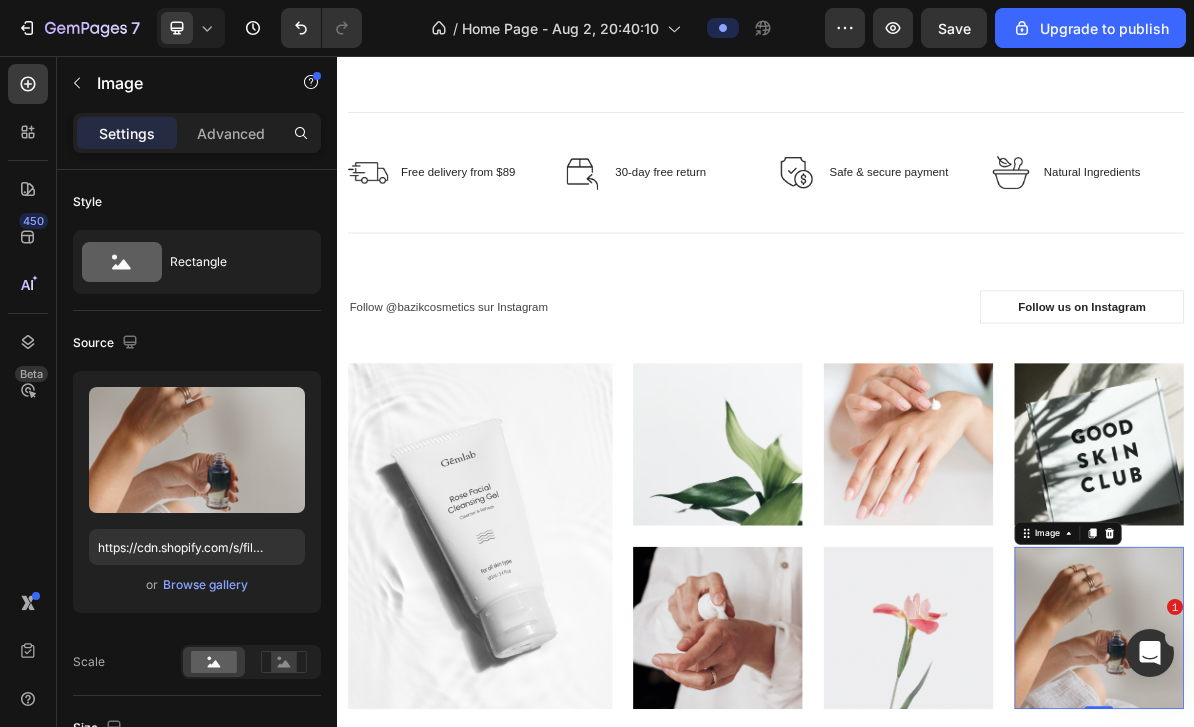 scroll, scrollTop: 2635, scrollLeft: 0, axis: vertical 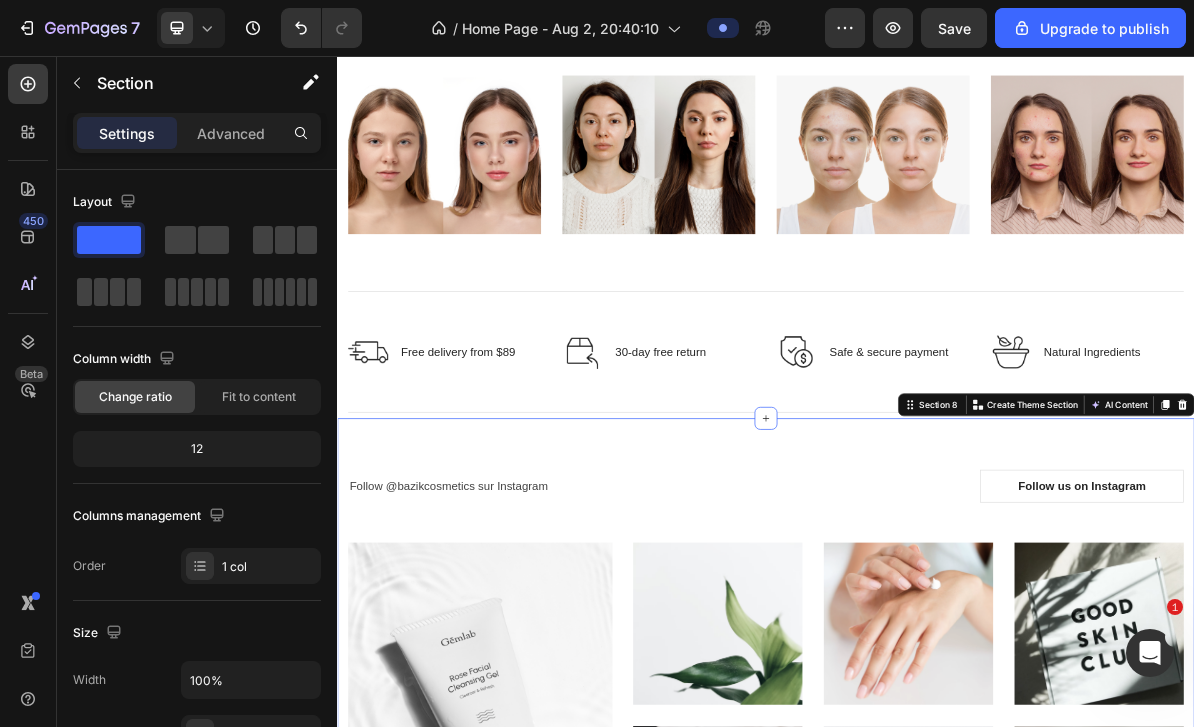 click 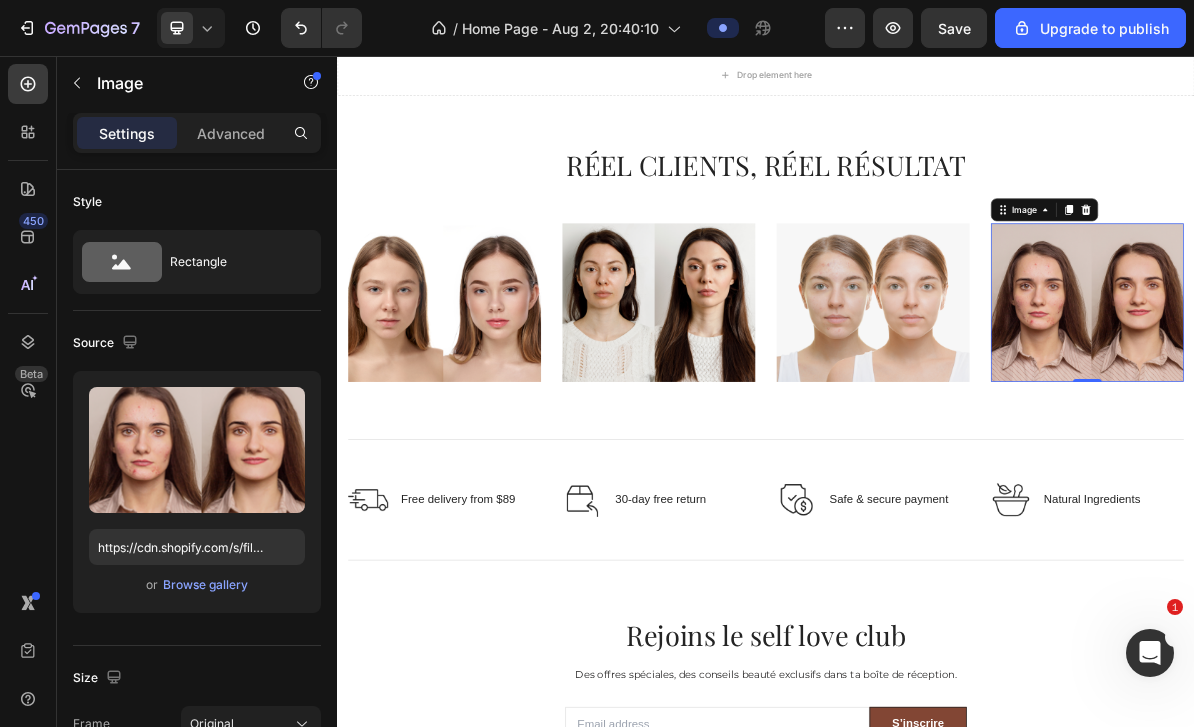 scroll, scrollTop: 2430, scrollLeft: 0, axis: vertical 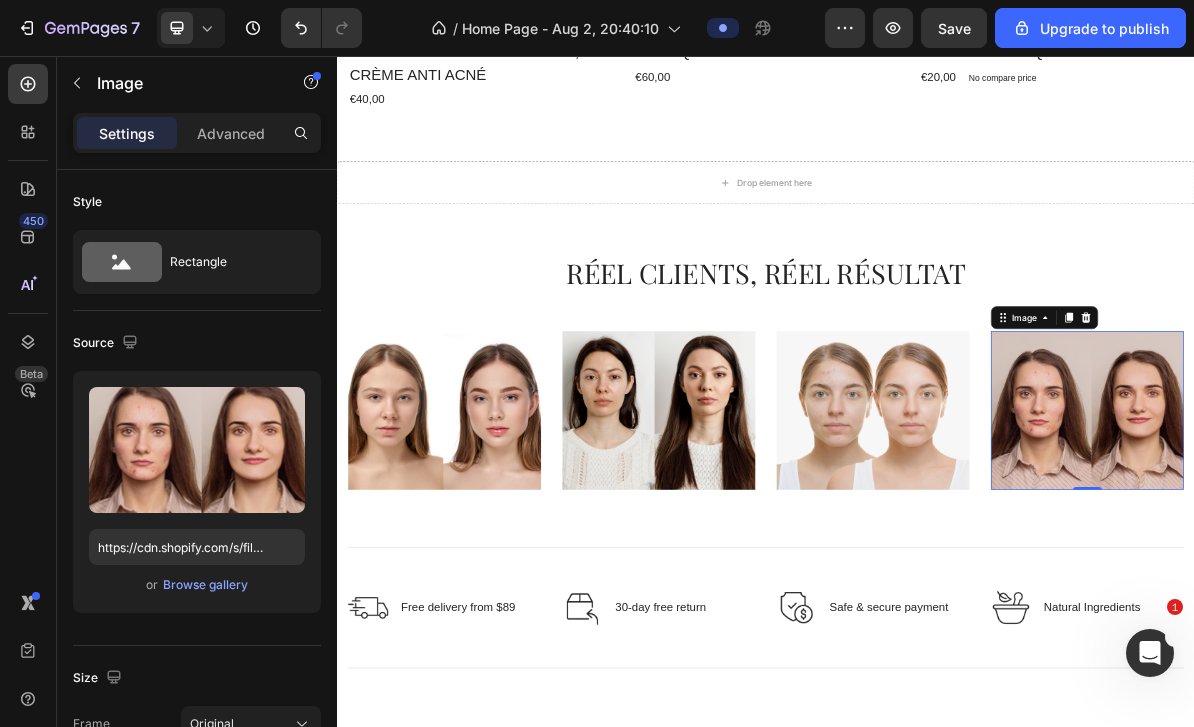 click 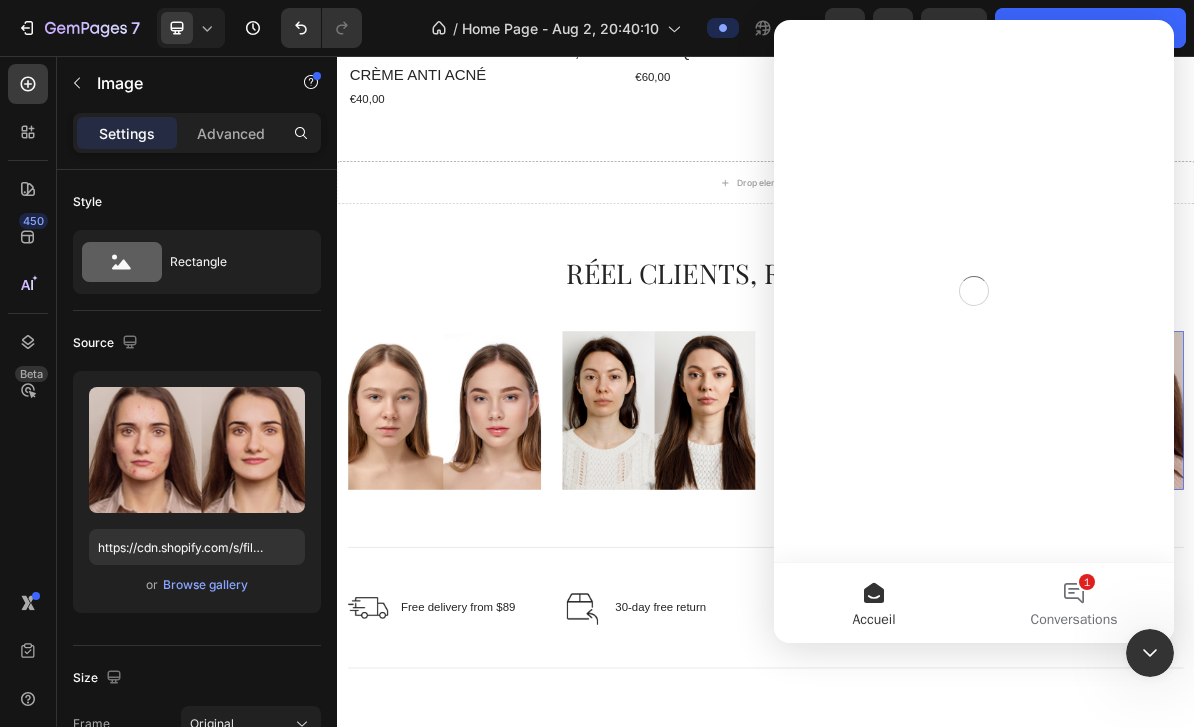 scroll, scrollTop: 0, scrollLeft: 0, axis: both 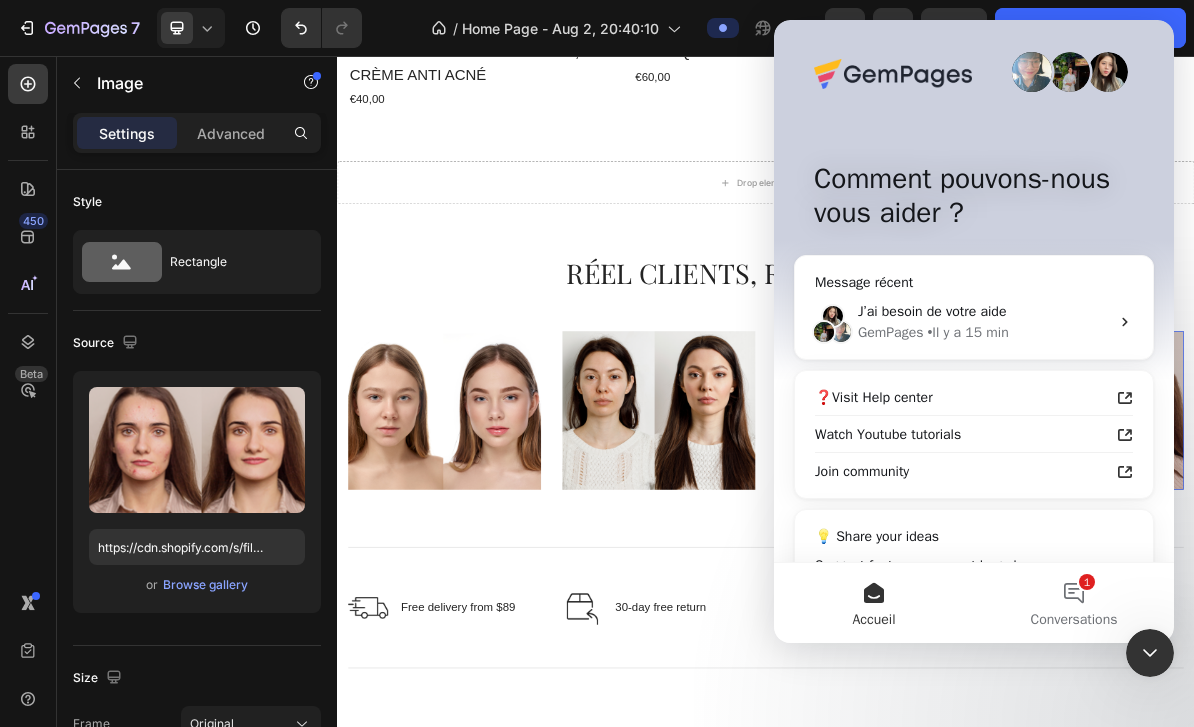 click 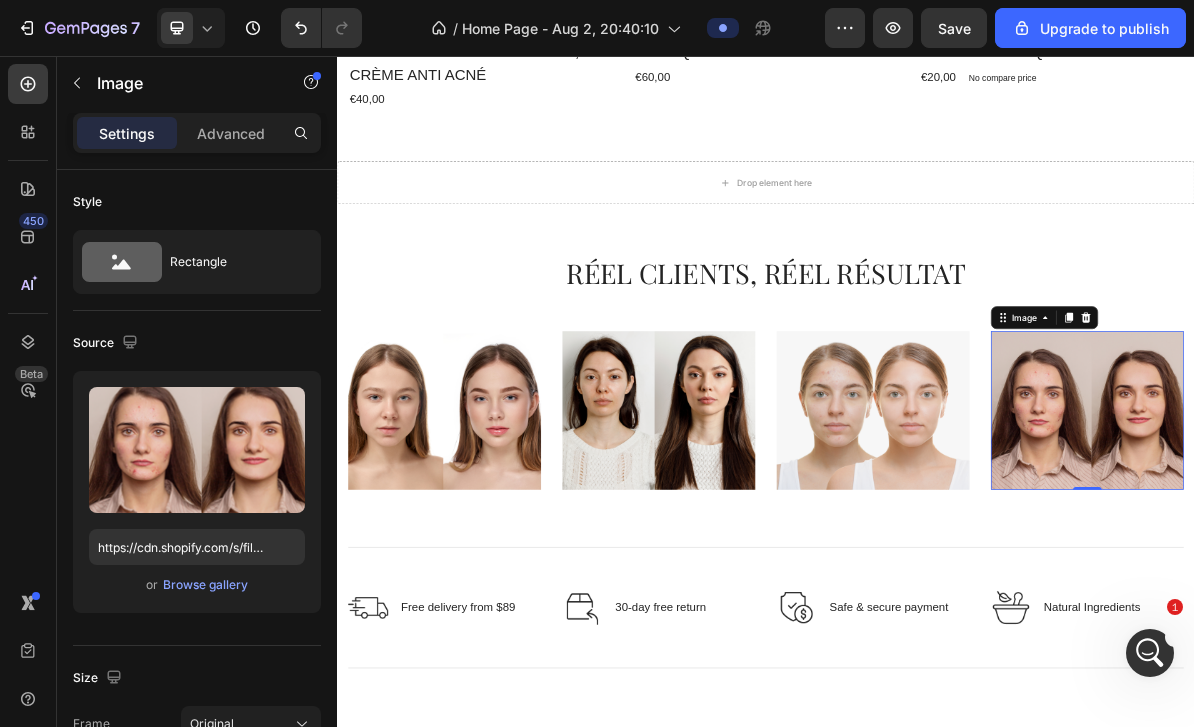 scroll, scrollTop: 0, scrollLeft: 0, axis: both 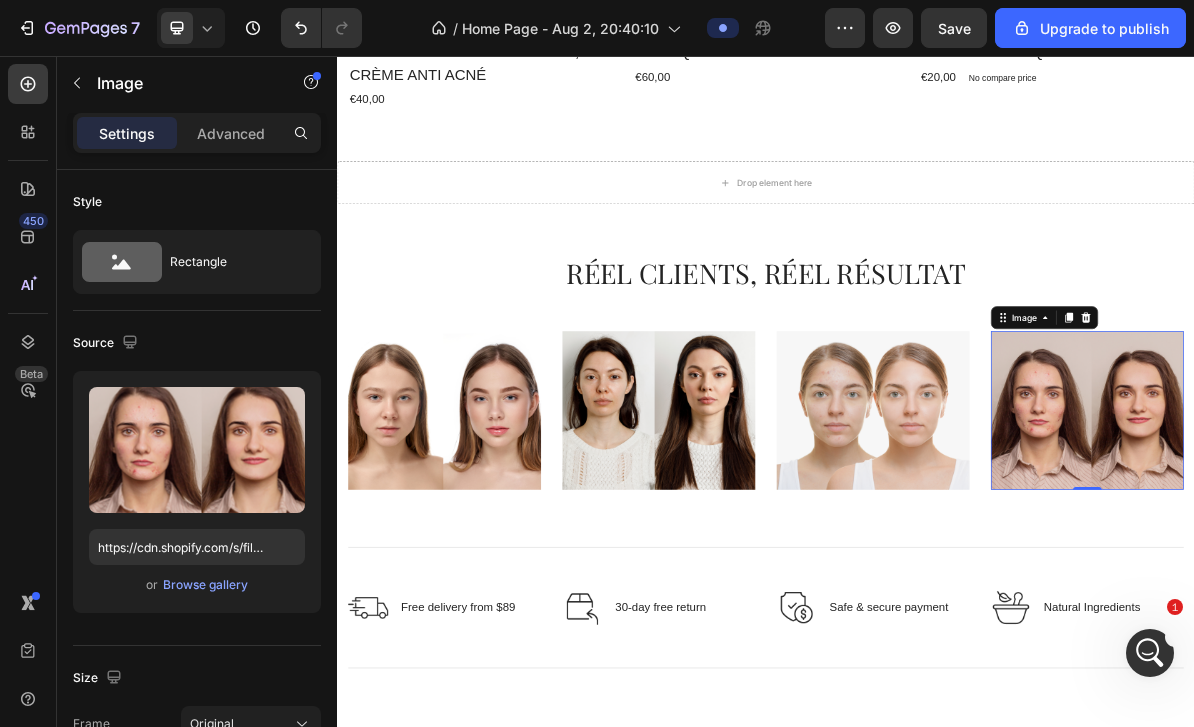 click on "Save" at bounding box center (954, 28) 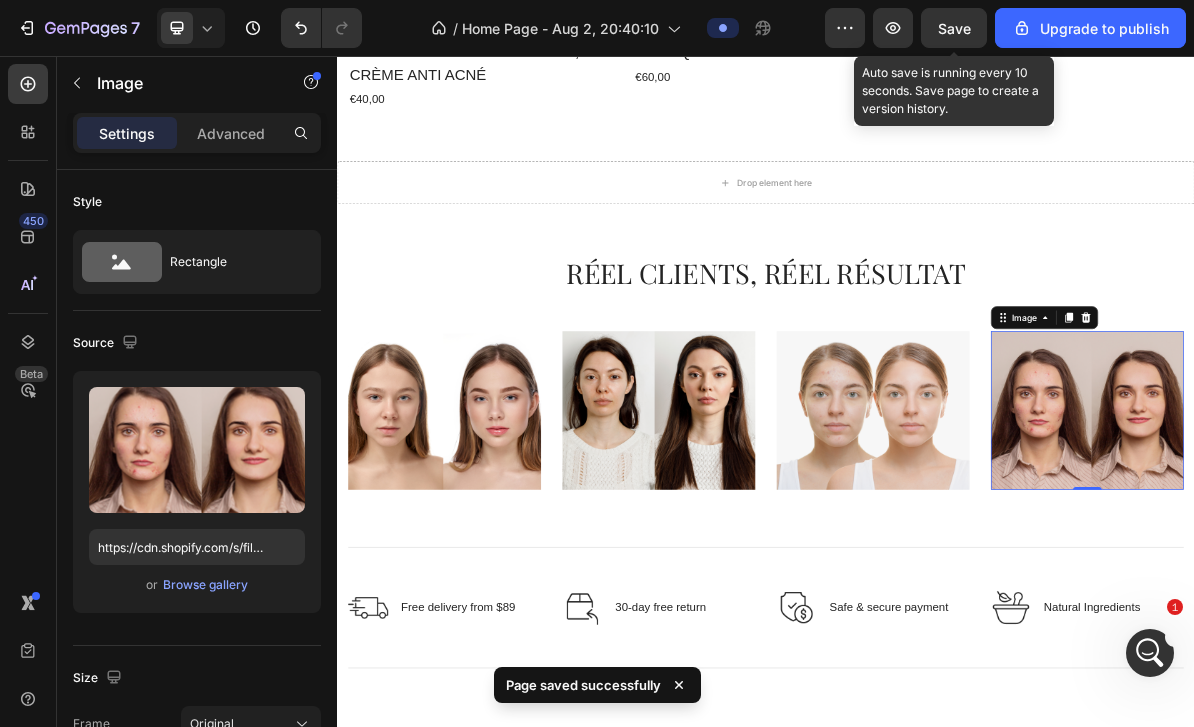 click on "7" at bounding box center [78, 28] 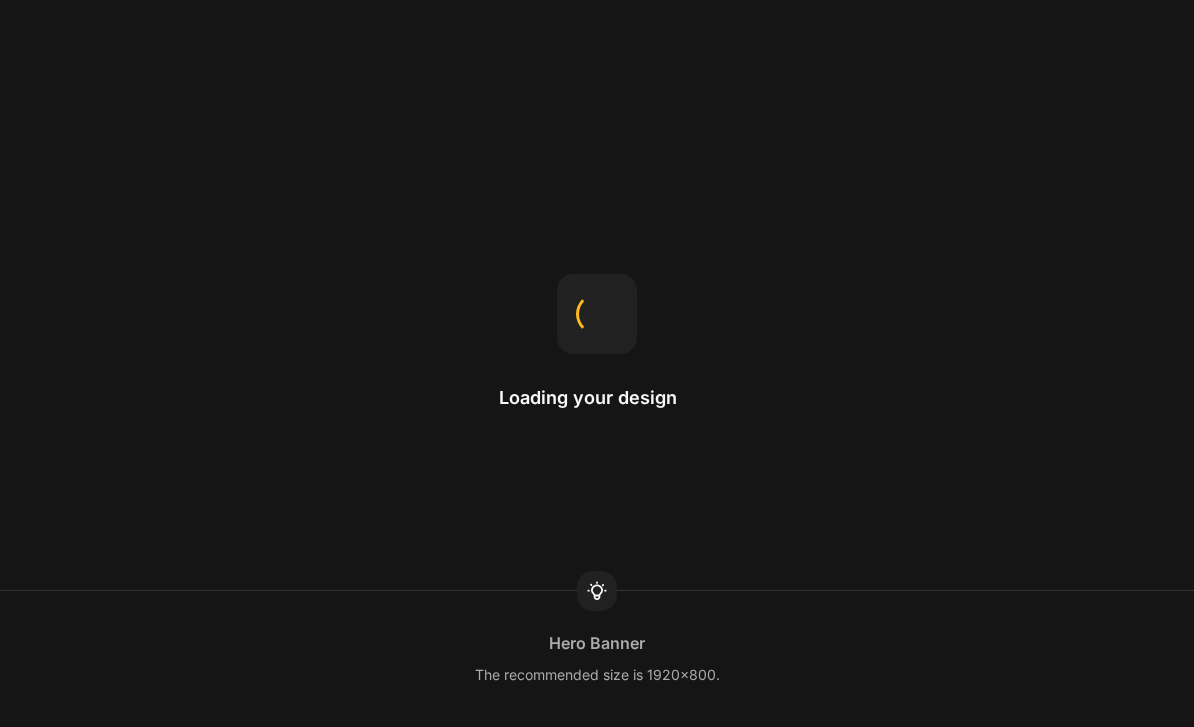 scroll, scrollTop: 0, scrollLeft: 0, axis: both 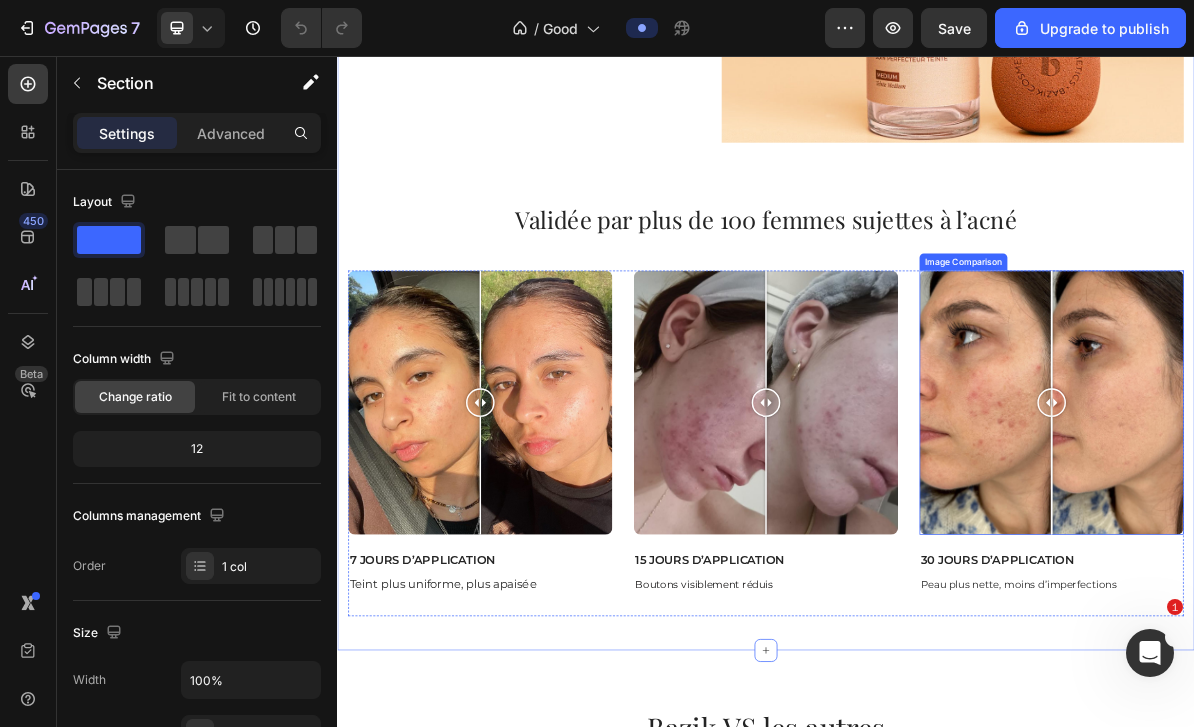 click 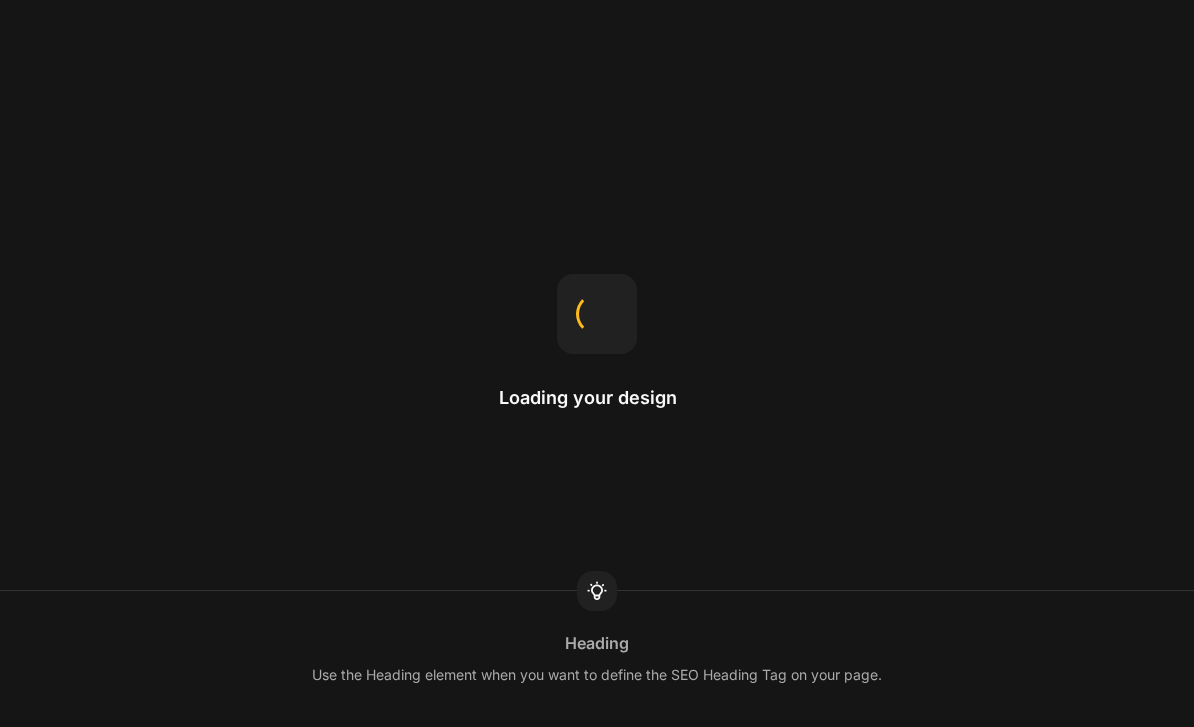 scroll, scrollTop: 0, scrollLeft: 0, axis: both 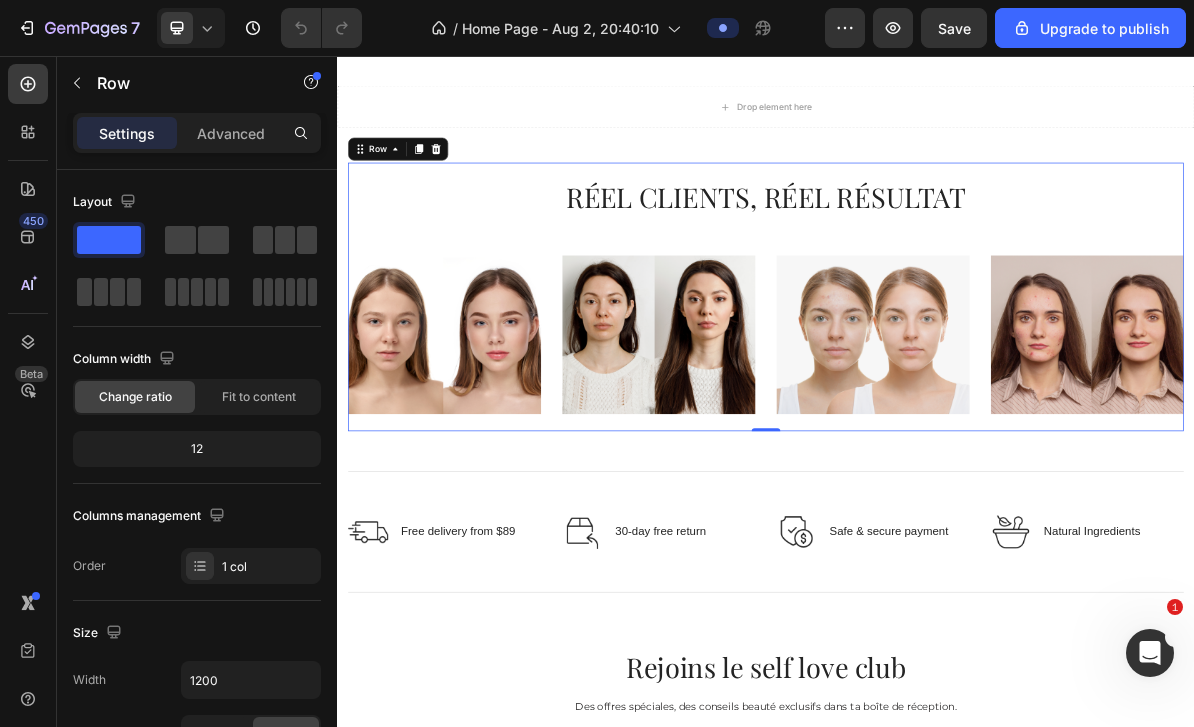 click on "RÉEL CLIENTS, RÉEL RÉSULTAT Heading Image Image Image Image Row" at bounding box center (937, 393) 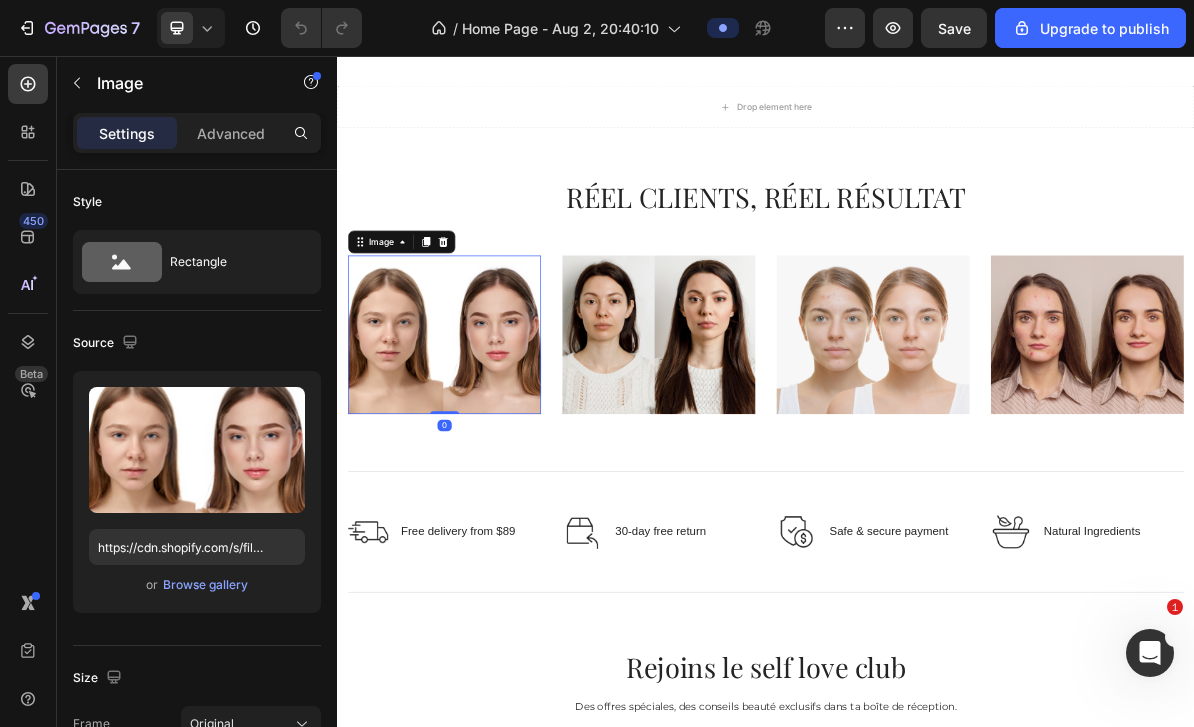 click 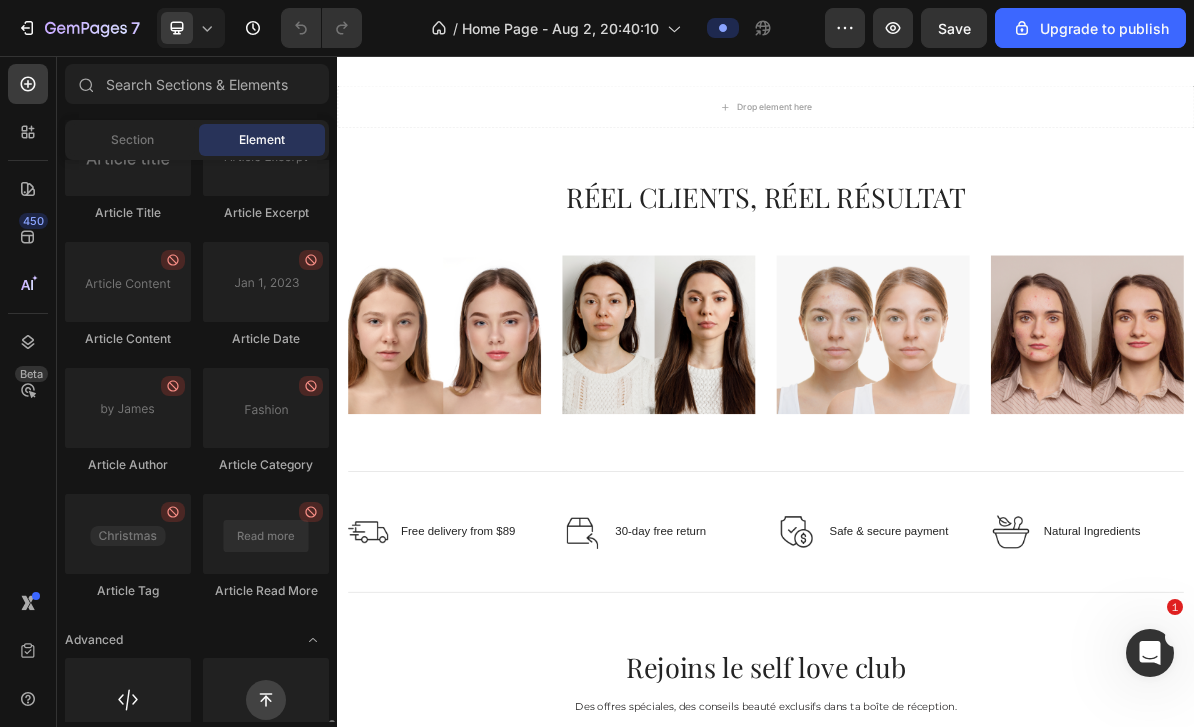 scroll, scrollTop: 5304, scrollLeft: 0, axis: vertical 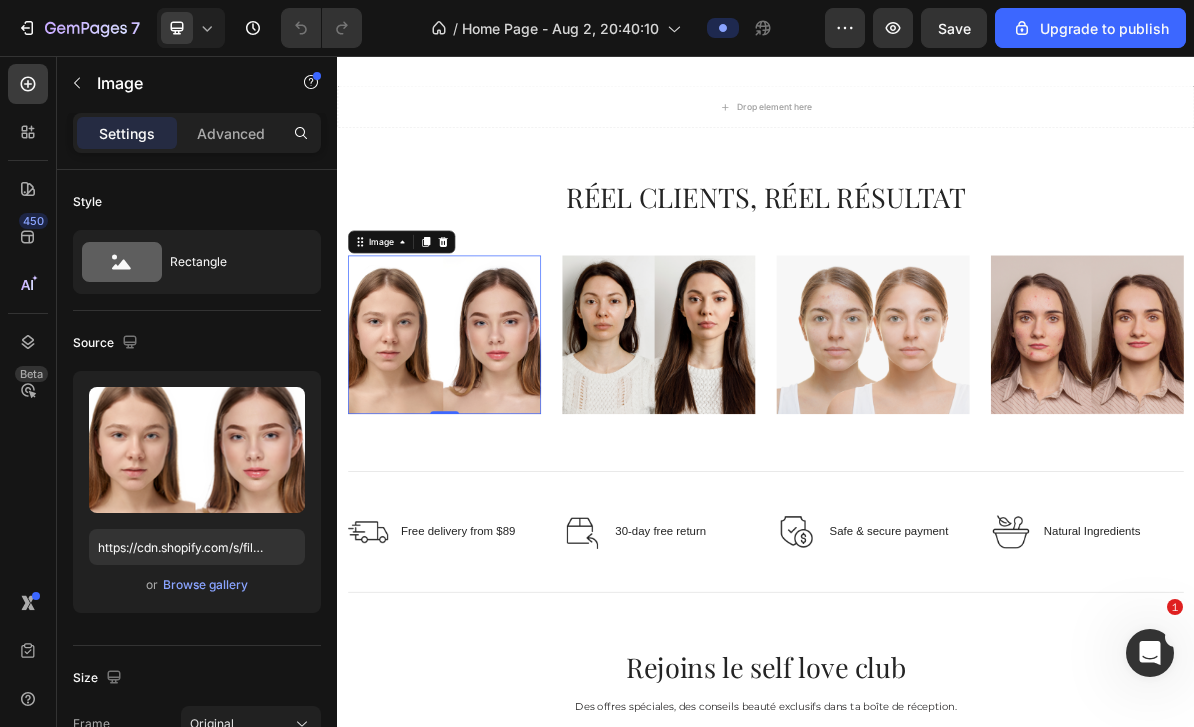 click 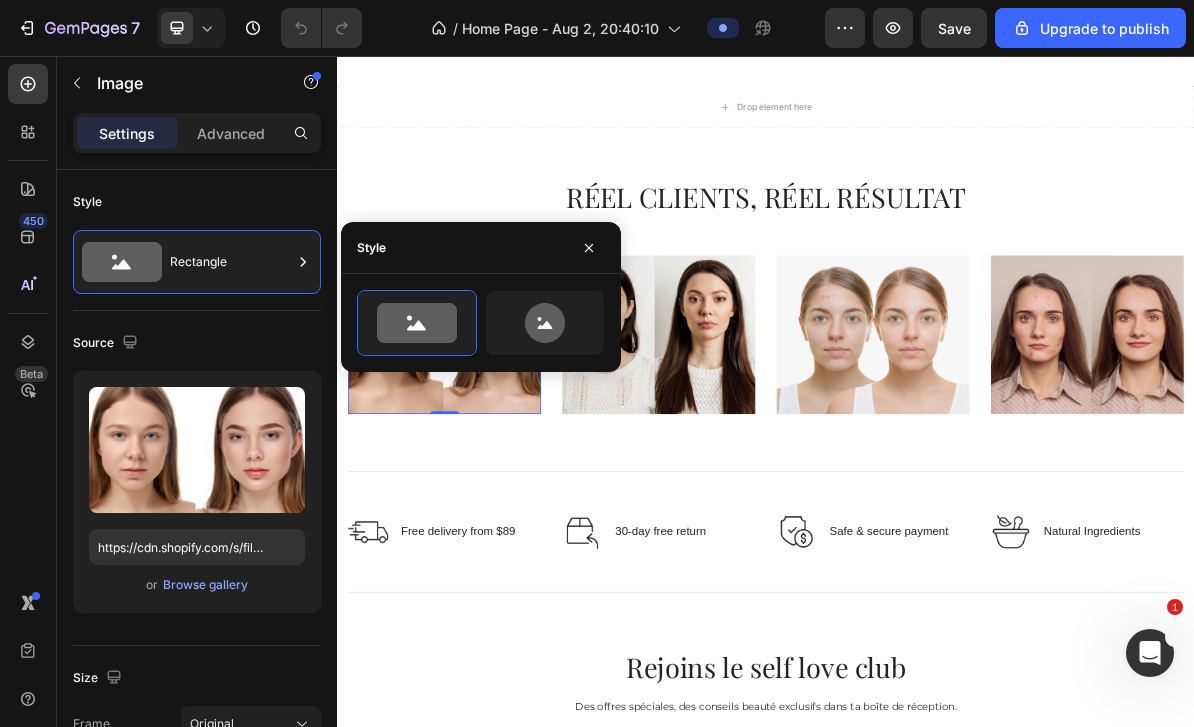 click 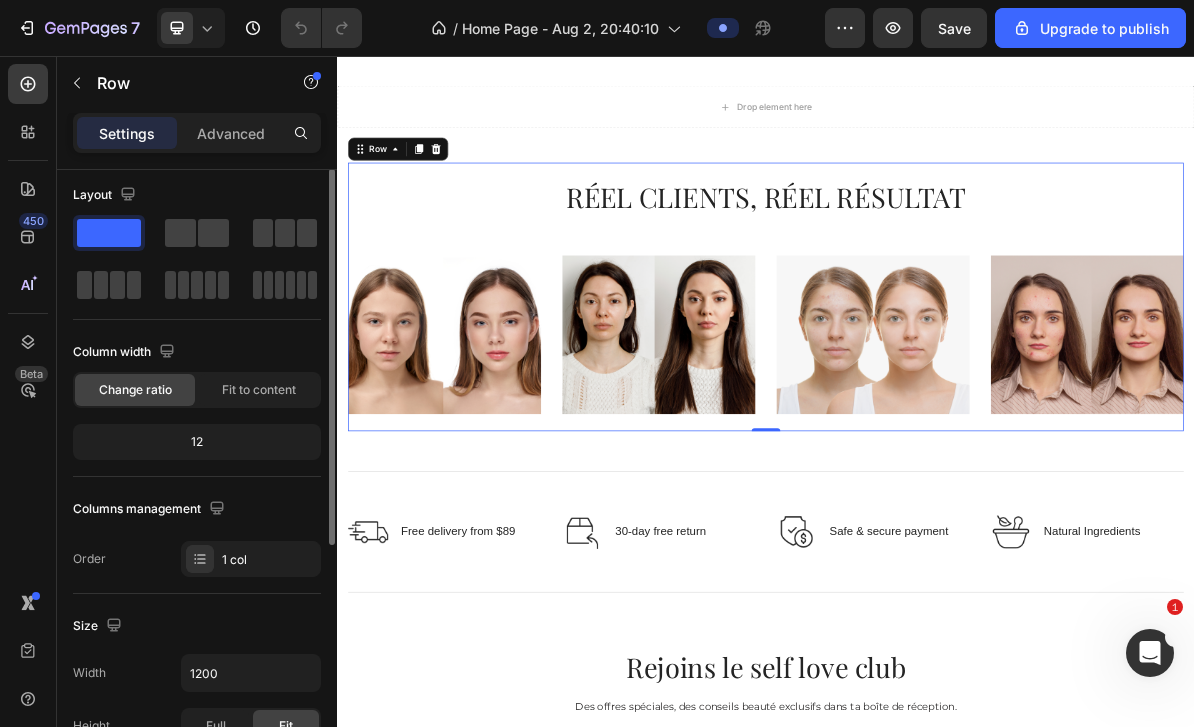 scroll, scrollTop: 10, scrollLeft: 0, axis: vertical 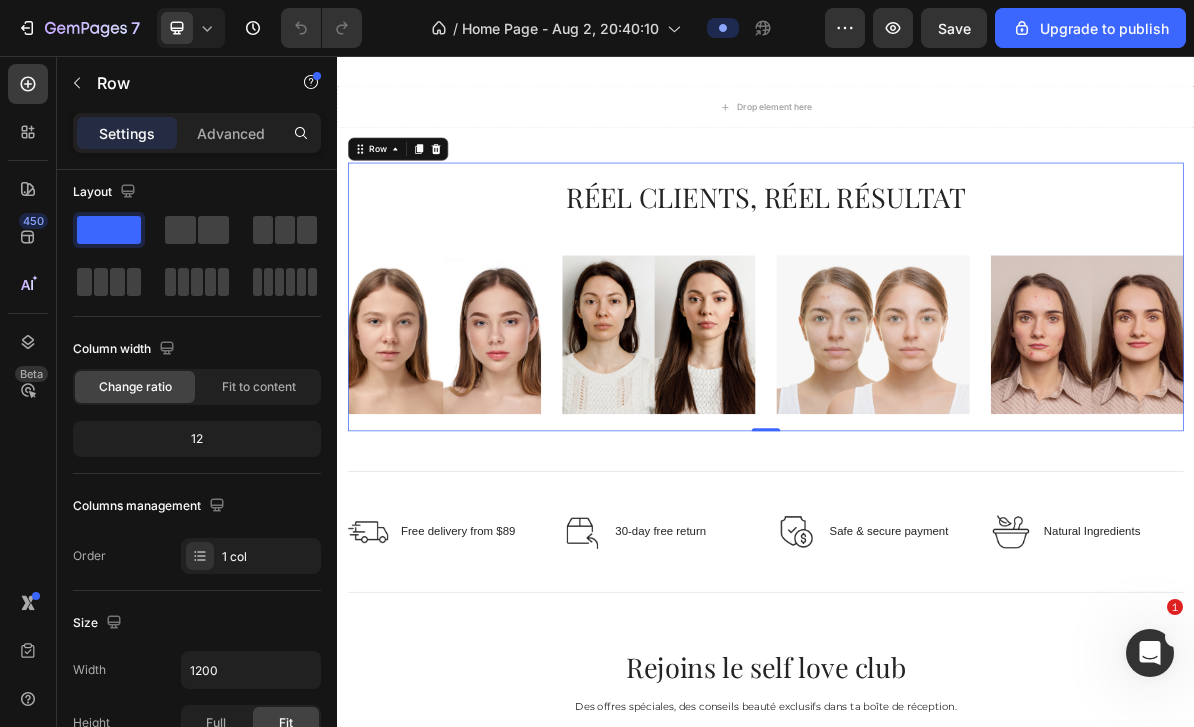 click at bounding box center [77, 83] 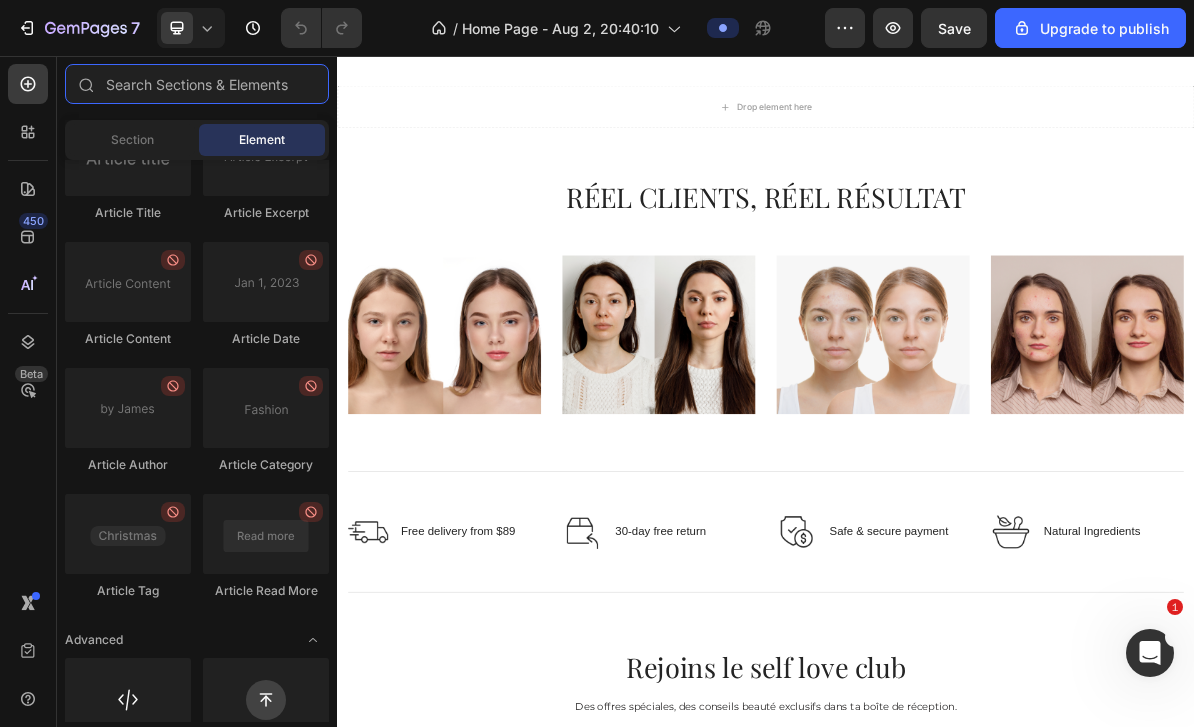 click at bounding box center [197, 84] 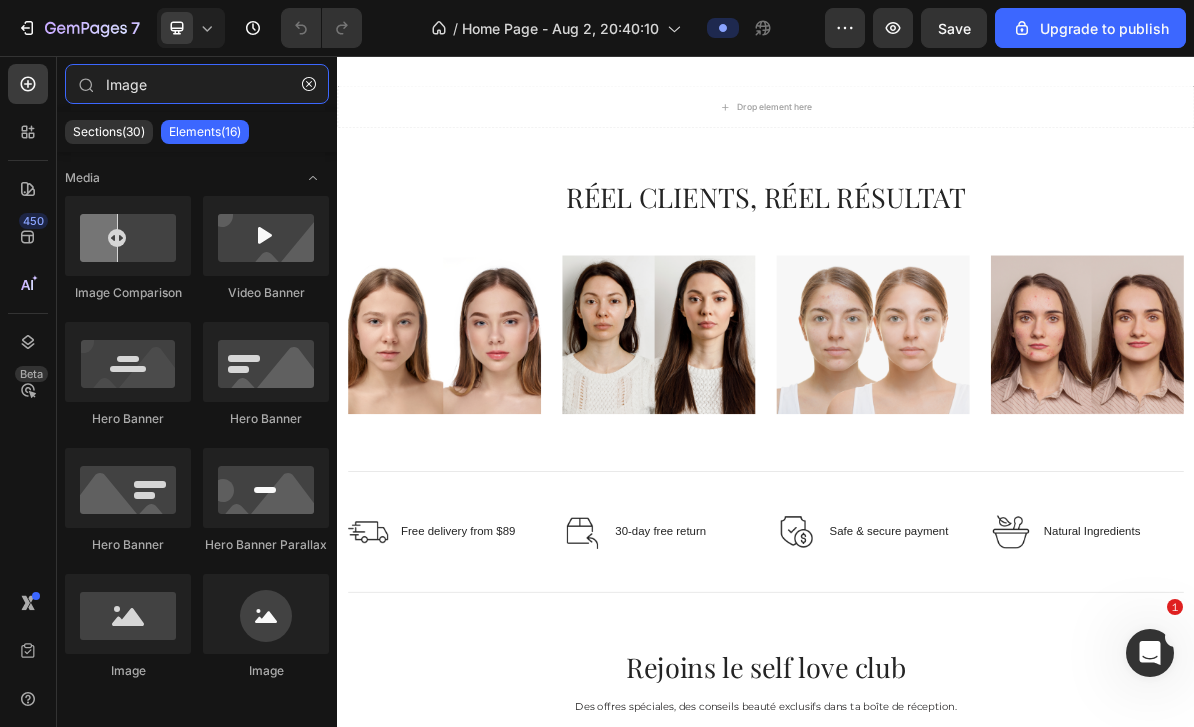 type on "Image" 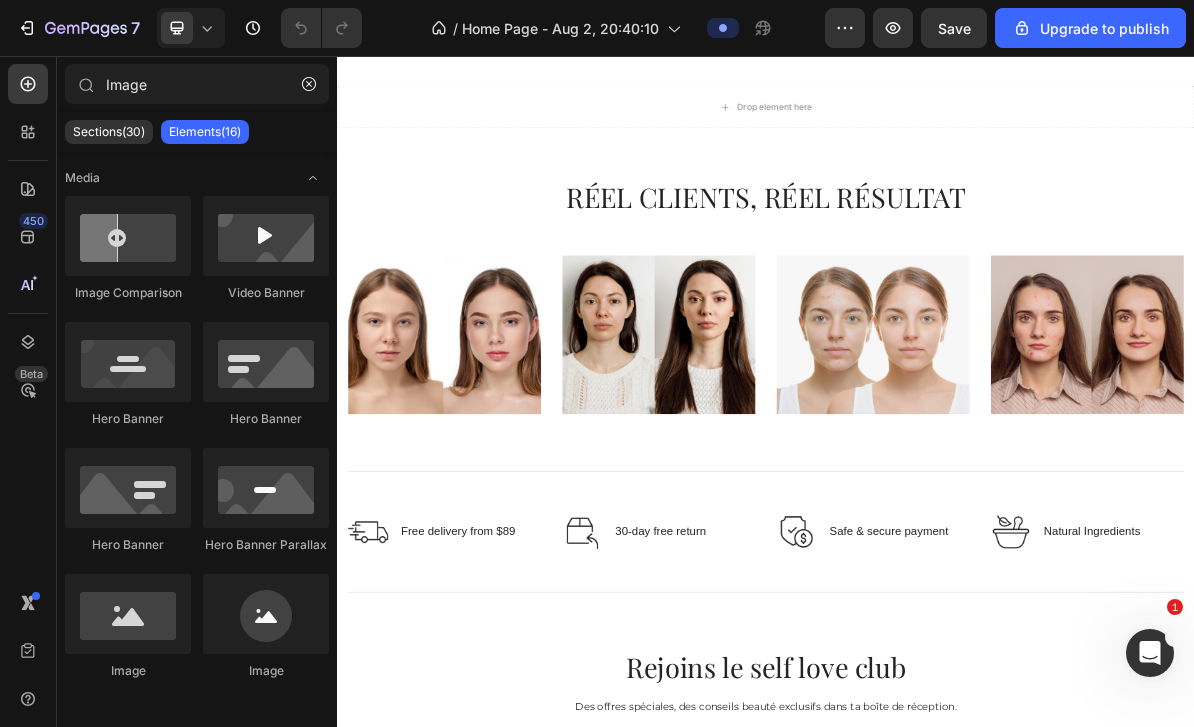 click at bounding box center (128, 236) 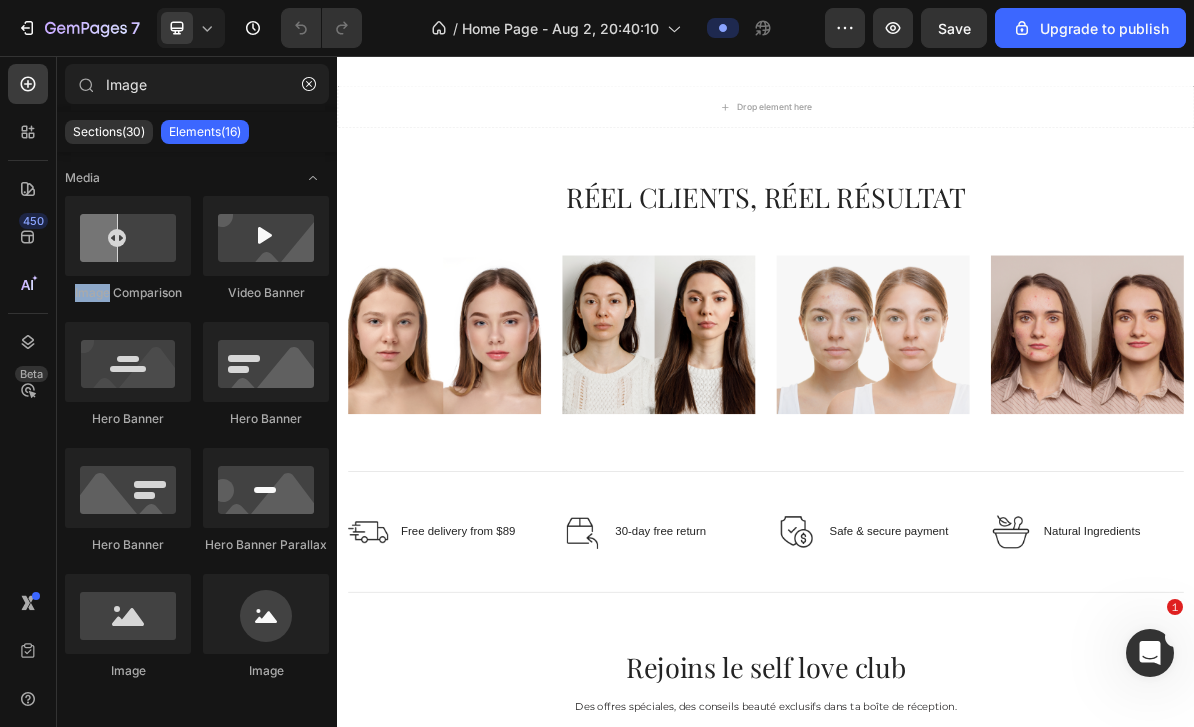 click at bounding box center [128, 236] 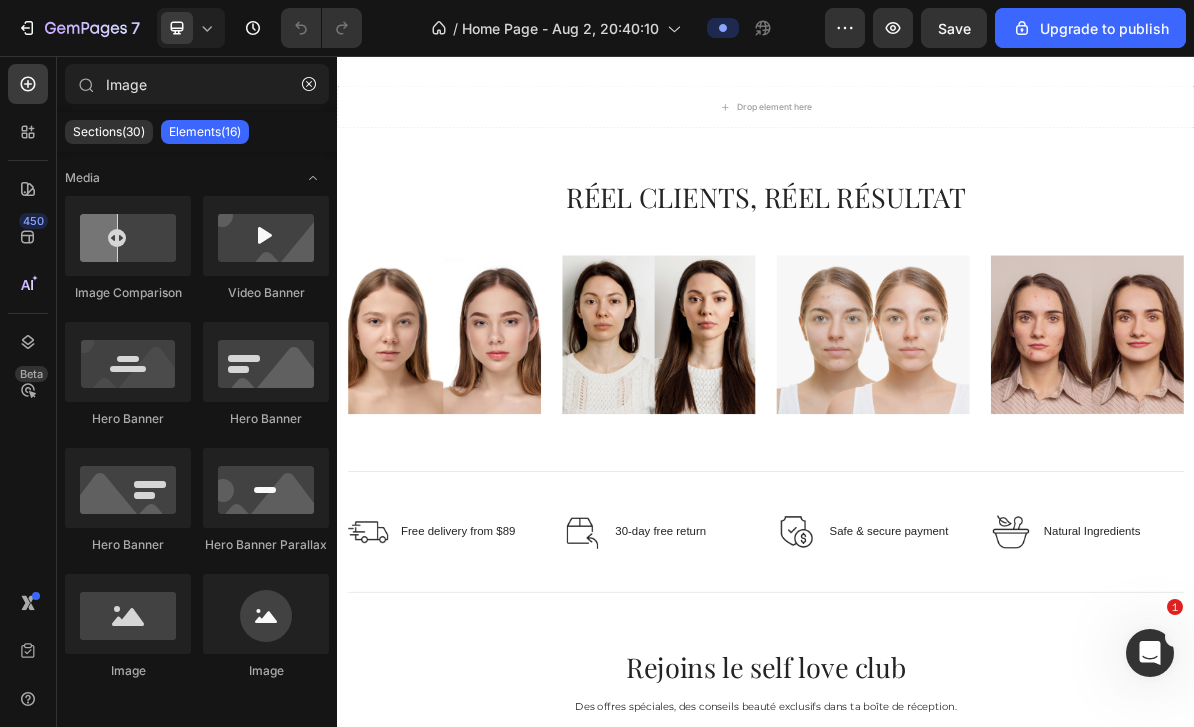 click at bounding box center [128, 362] 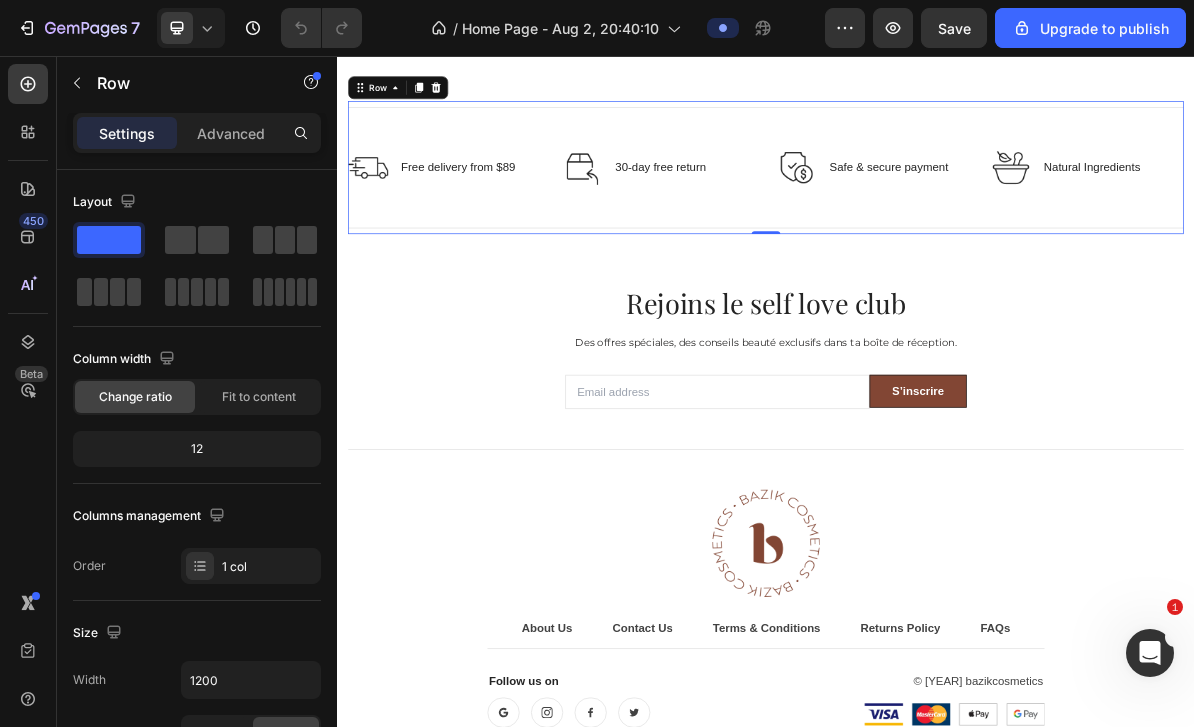 scroll, scrollTop: 2848, scrollLeft: 0, axis: vertical 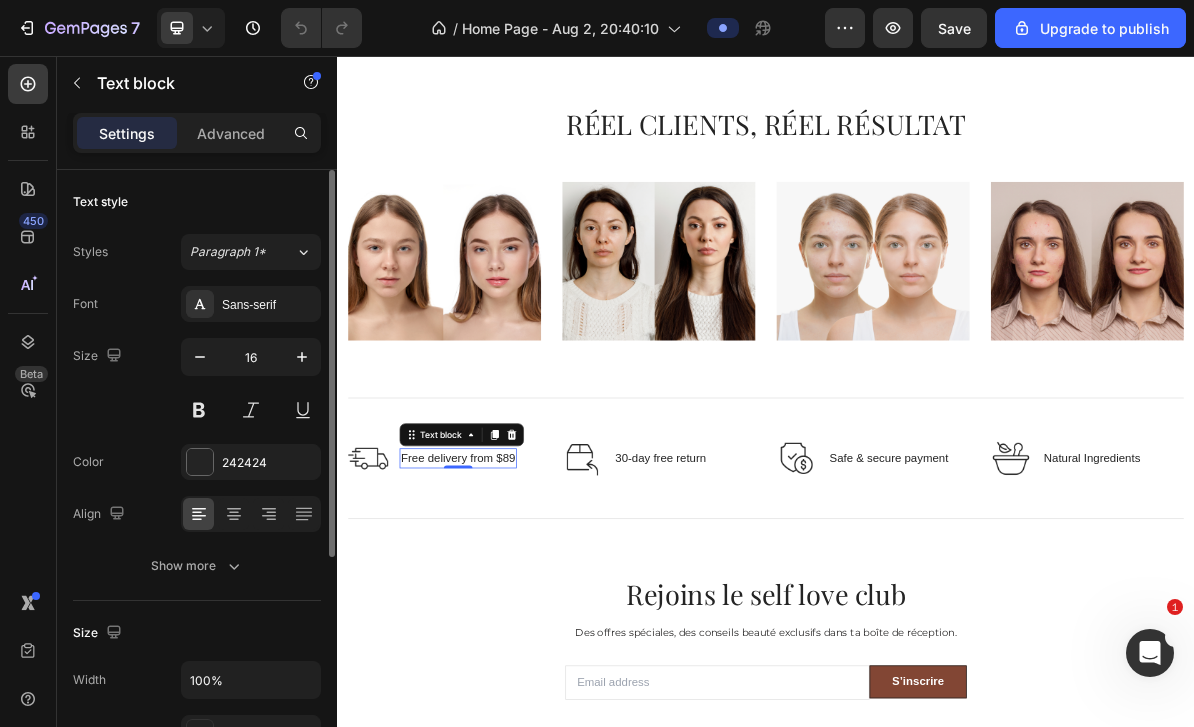 click on "Free delivery from $89" at bounding box center [506, 619] 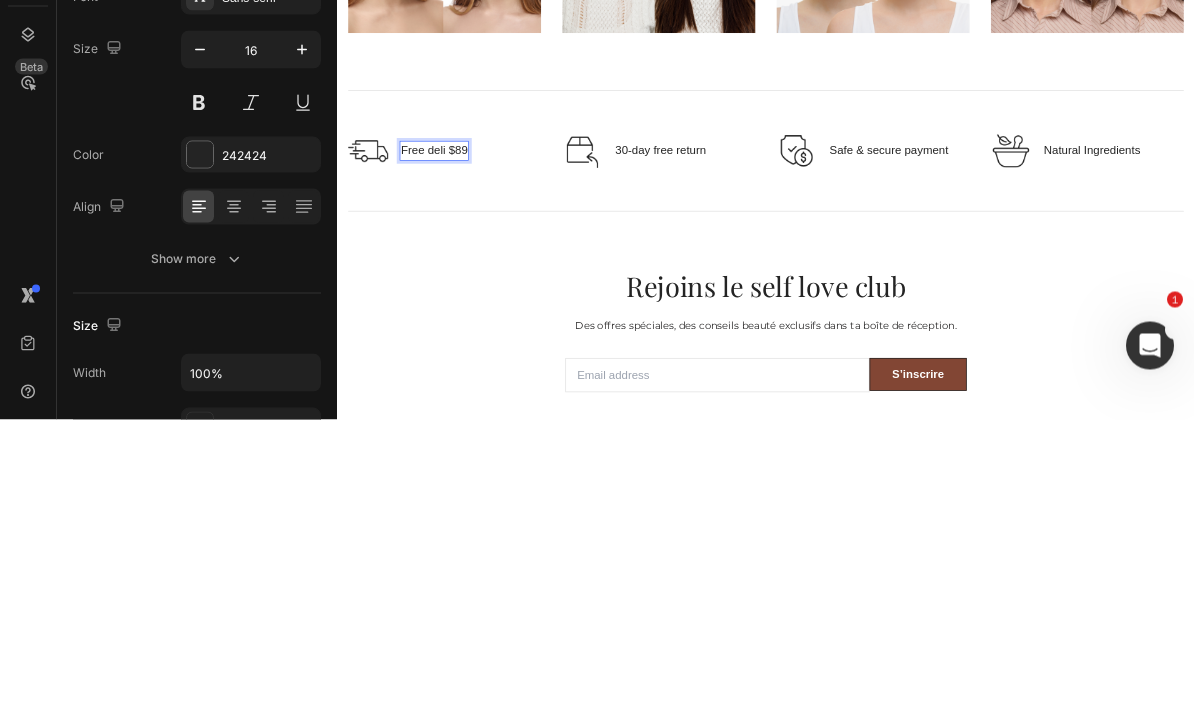 click on "Free deli $89" at bounding box center [472, 312] 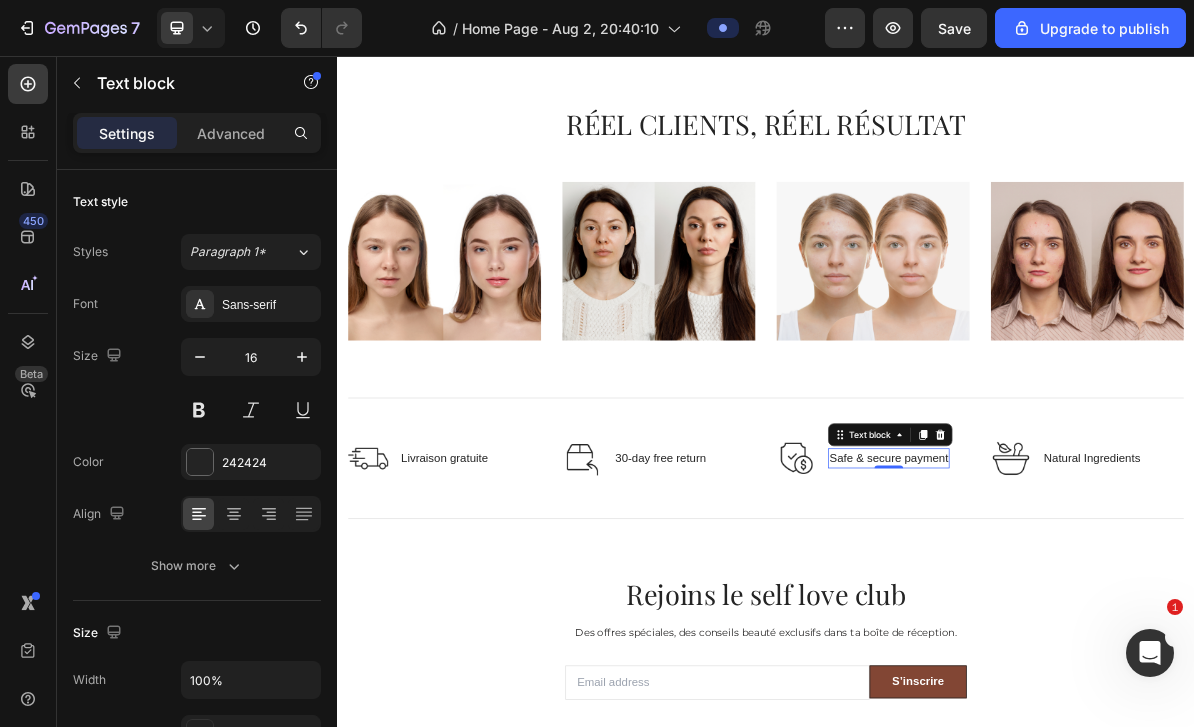 click on "Safe & secure payment" at bounding box center (1109, 619) 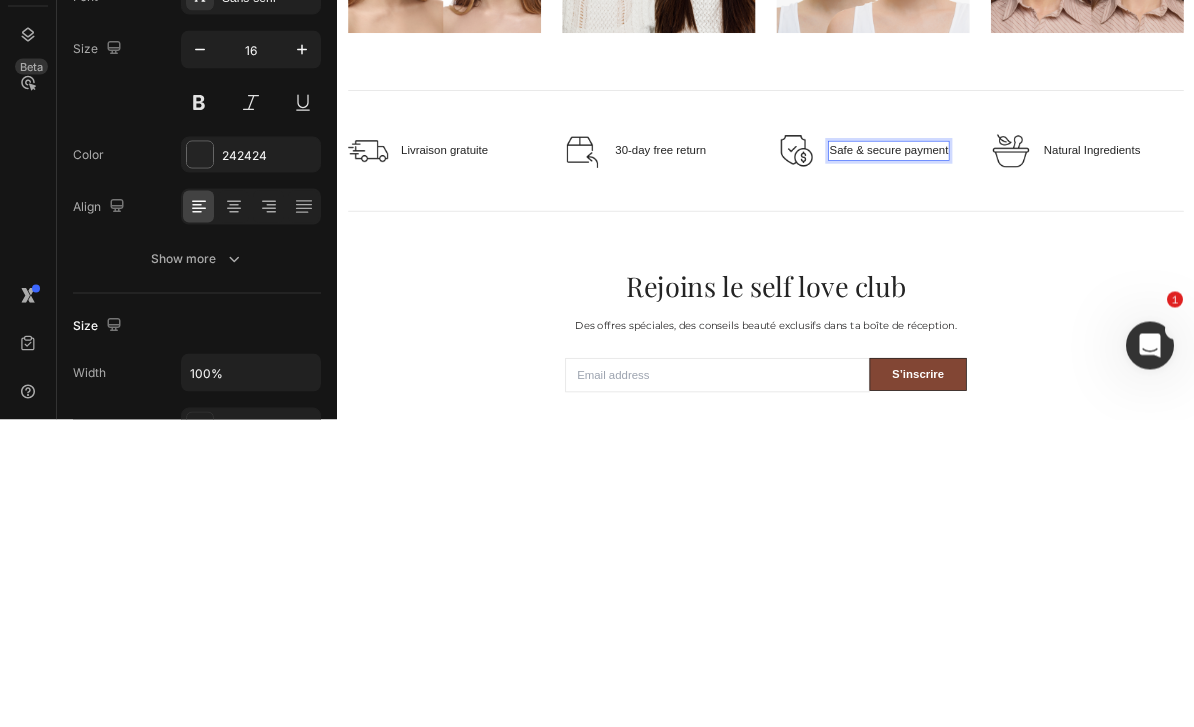click on "Safe & secure payment" at bounding box center (1109, 312) 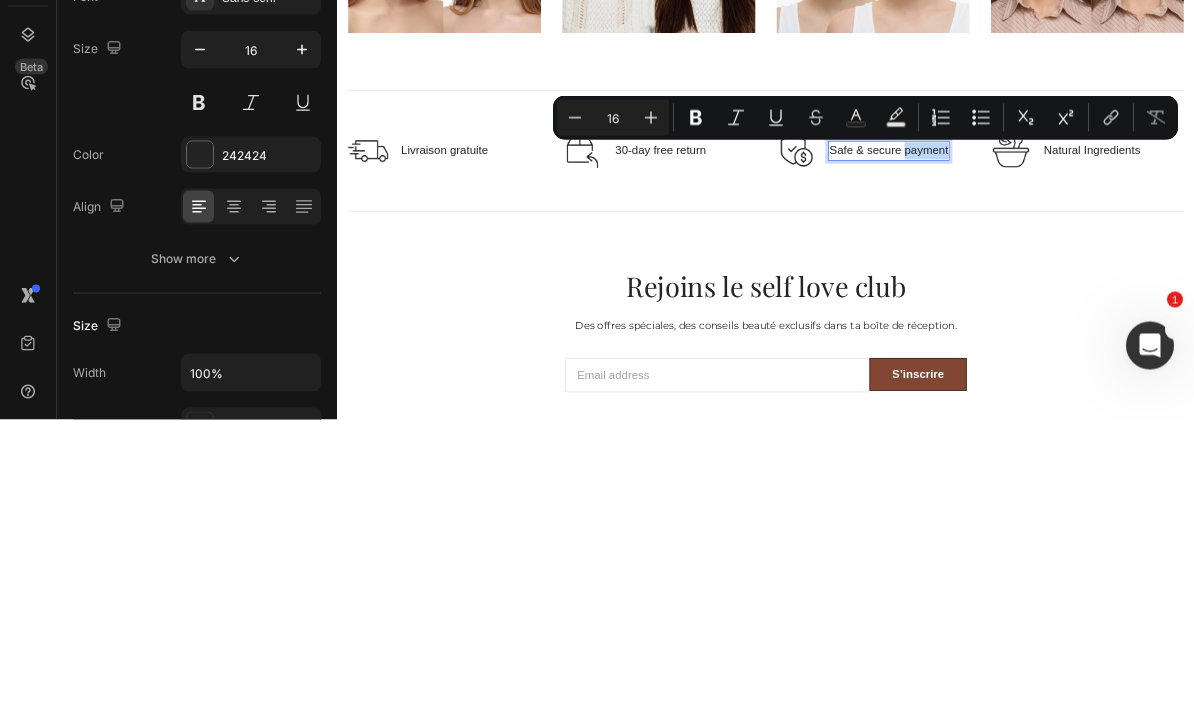 click on "Safe & secure payment" at bounding box center [1109, 312] 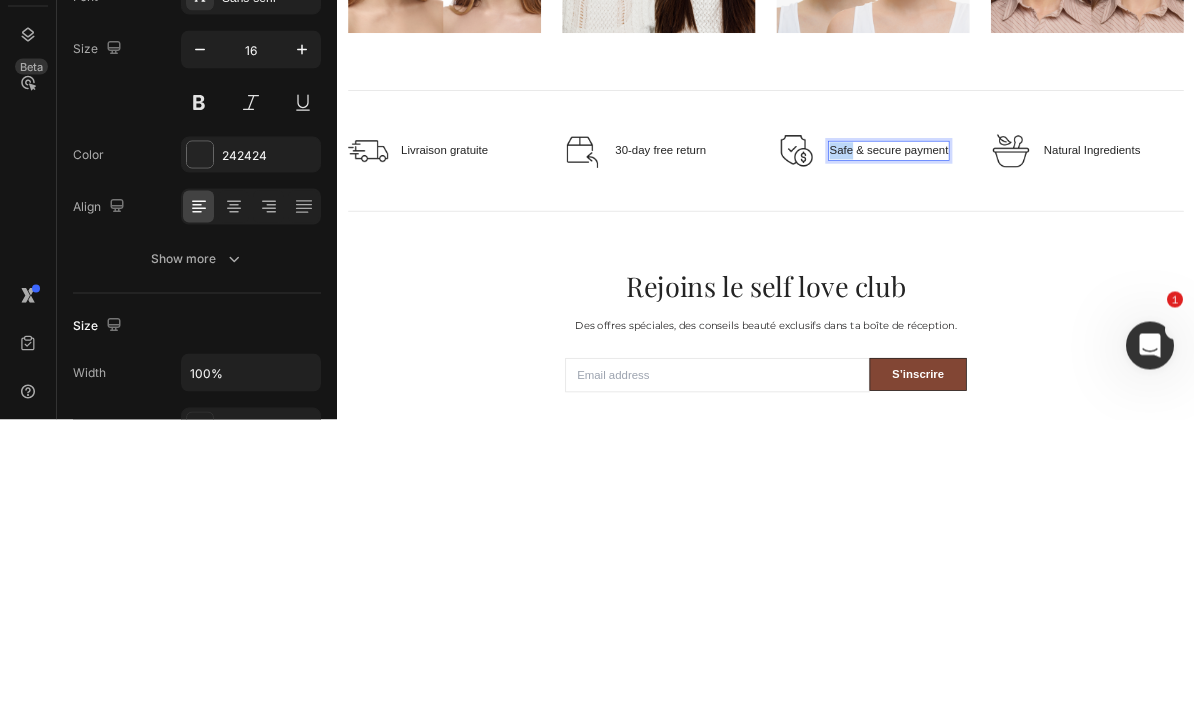 click on "Safe & secure payment" at bounding box center (1109, 312) 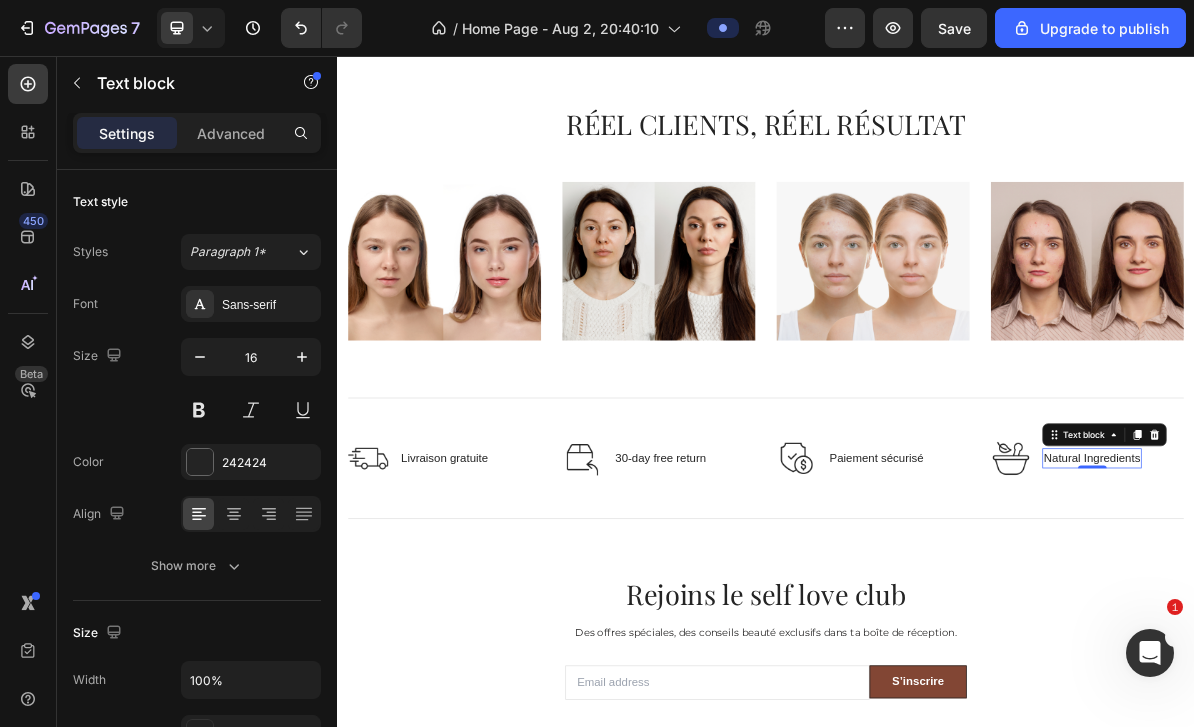 click on "Natural Ingredients" at bounding box center (1393, 619) 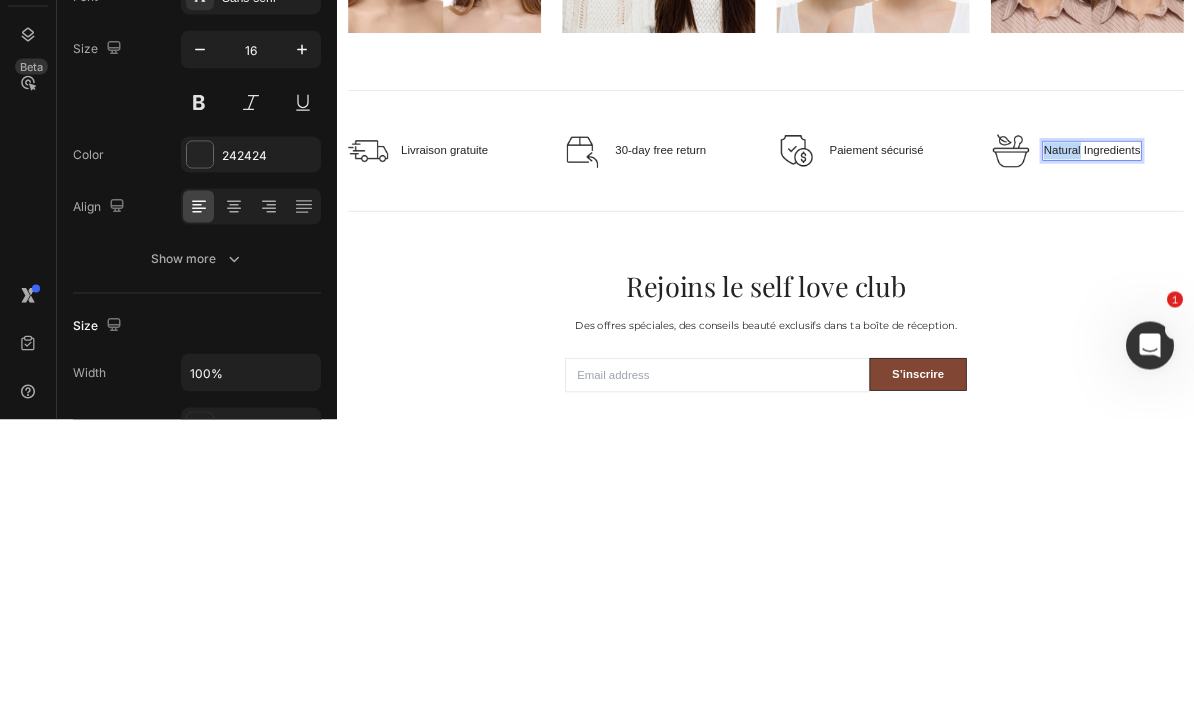 click on "Natural Ingredients" at bounding box center (1393, 312) 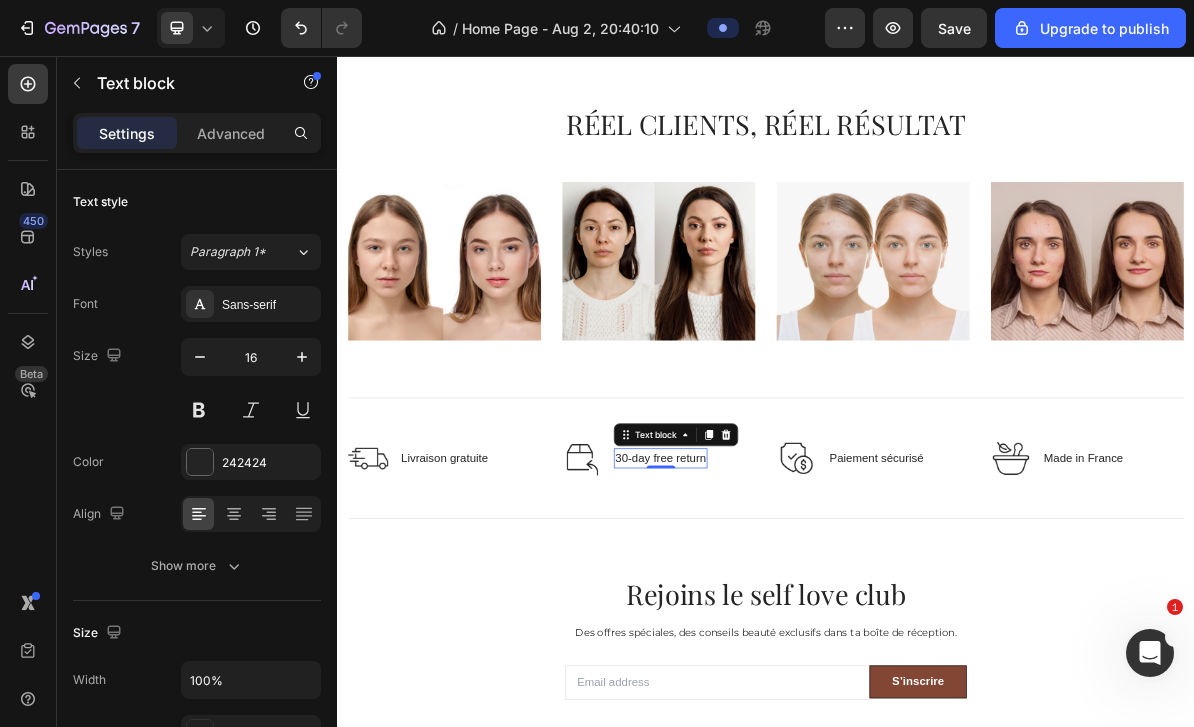 click 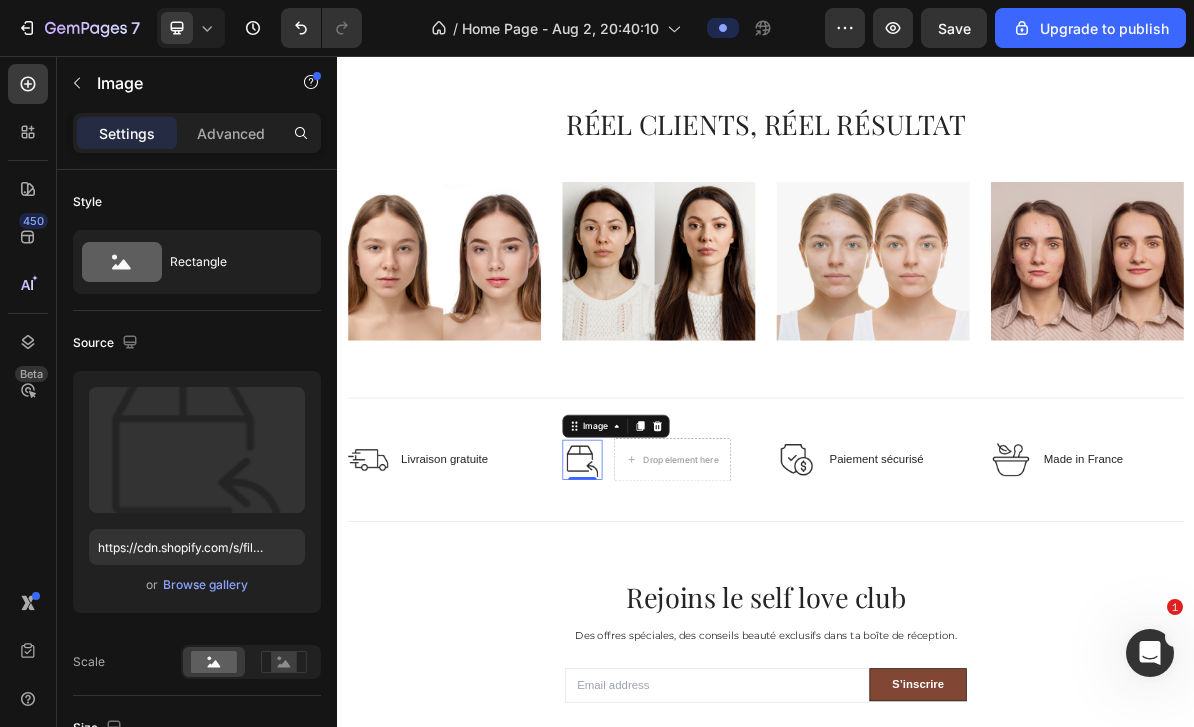 click 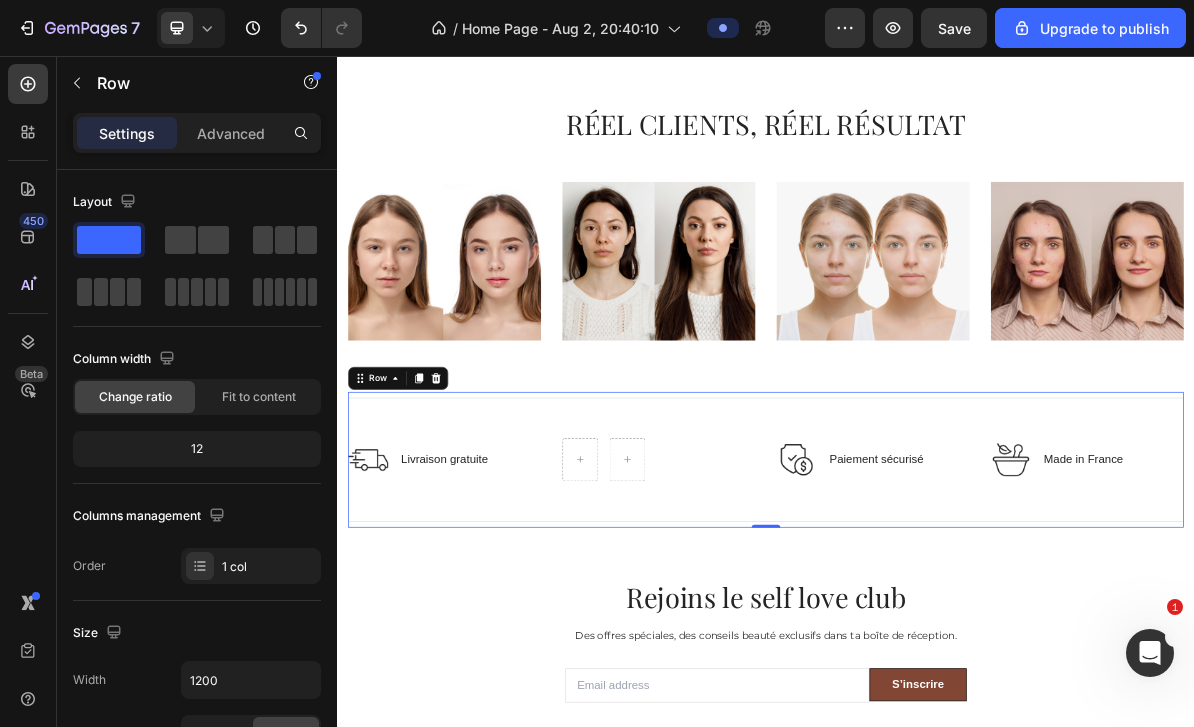 click 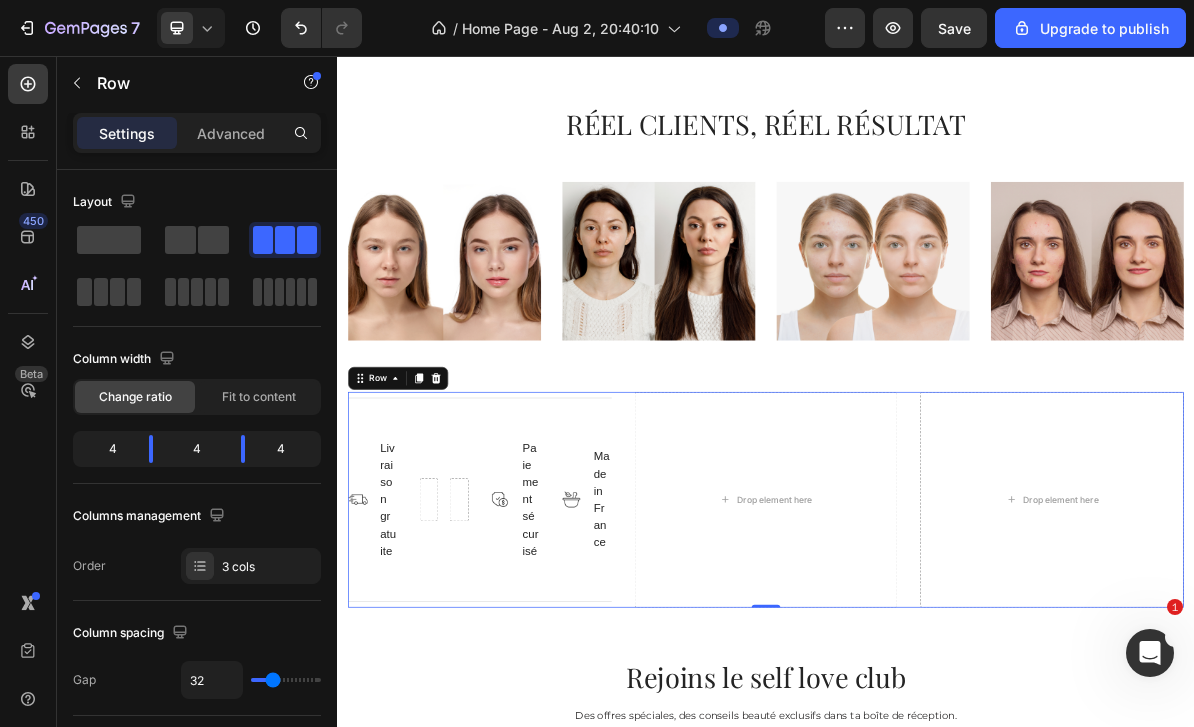 click 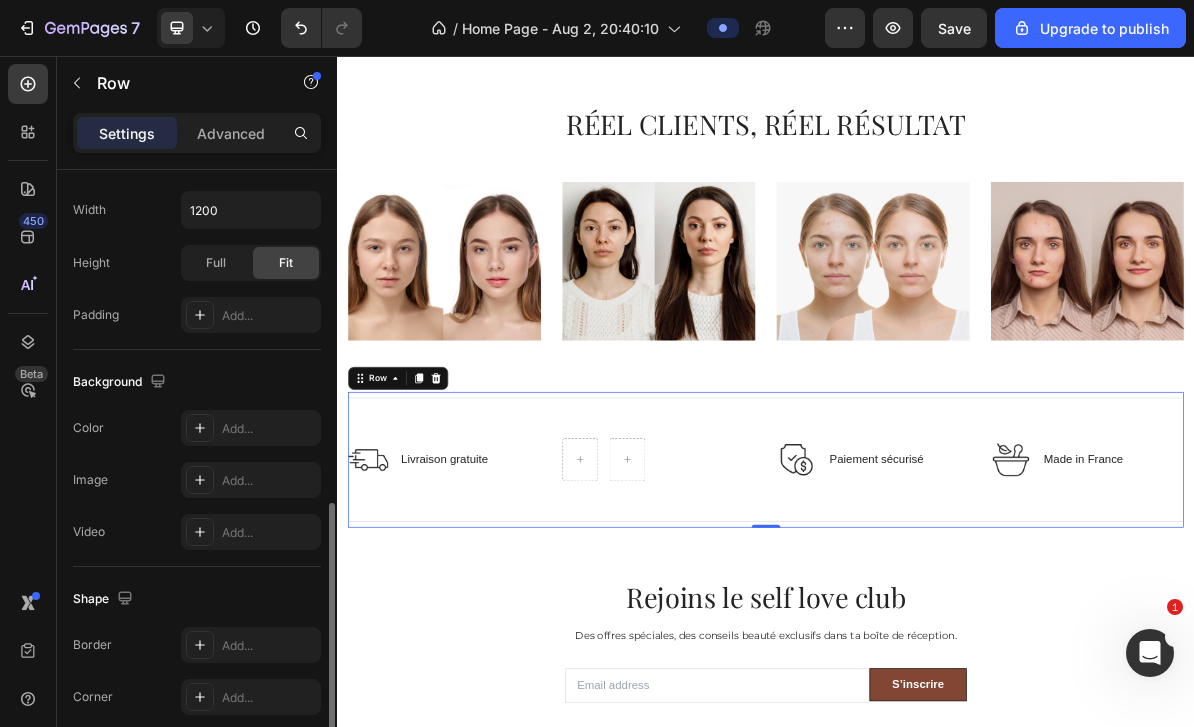 scroll, scrollTop: 542, scrollLeft: 0, axis: vertical 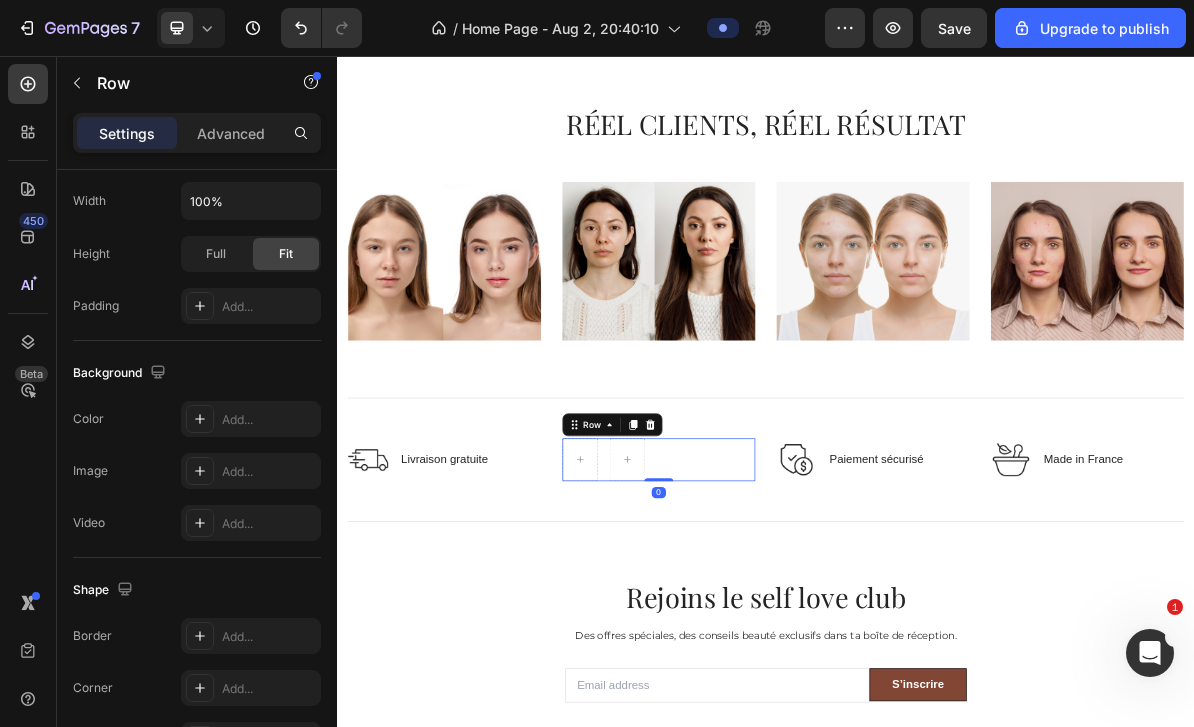 click 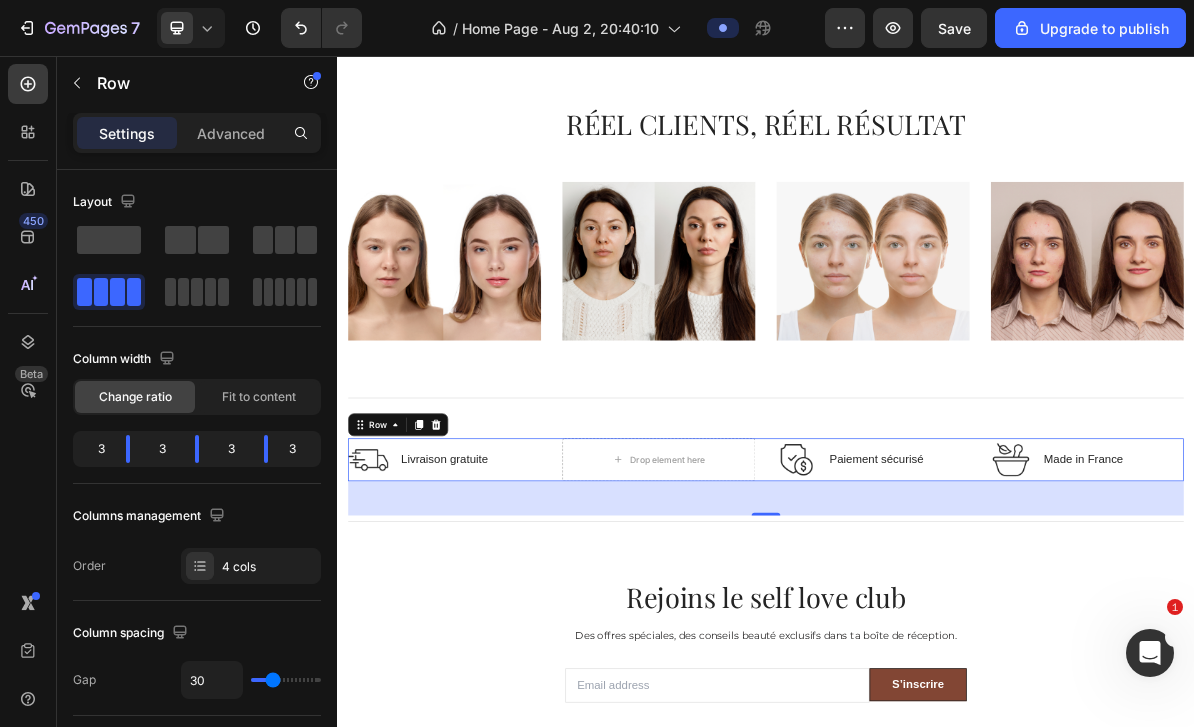 click 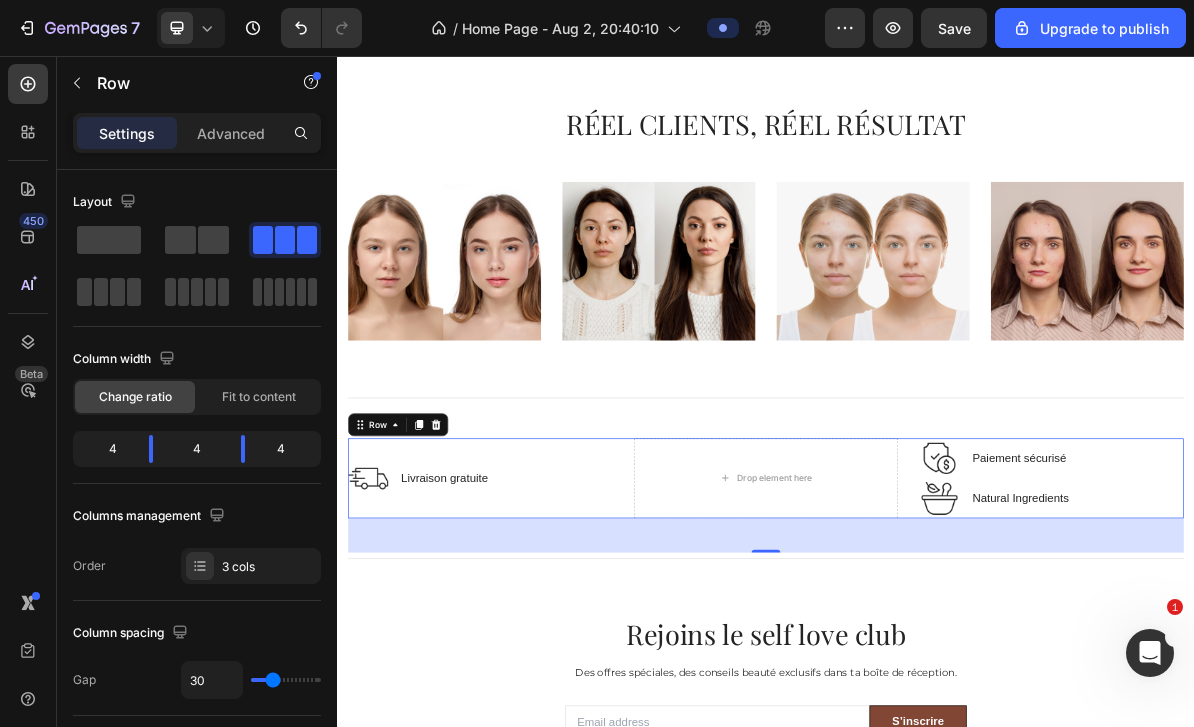 click 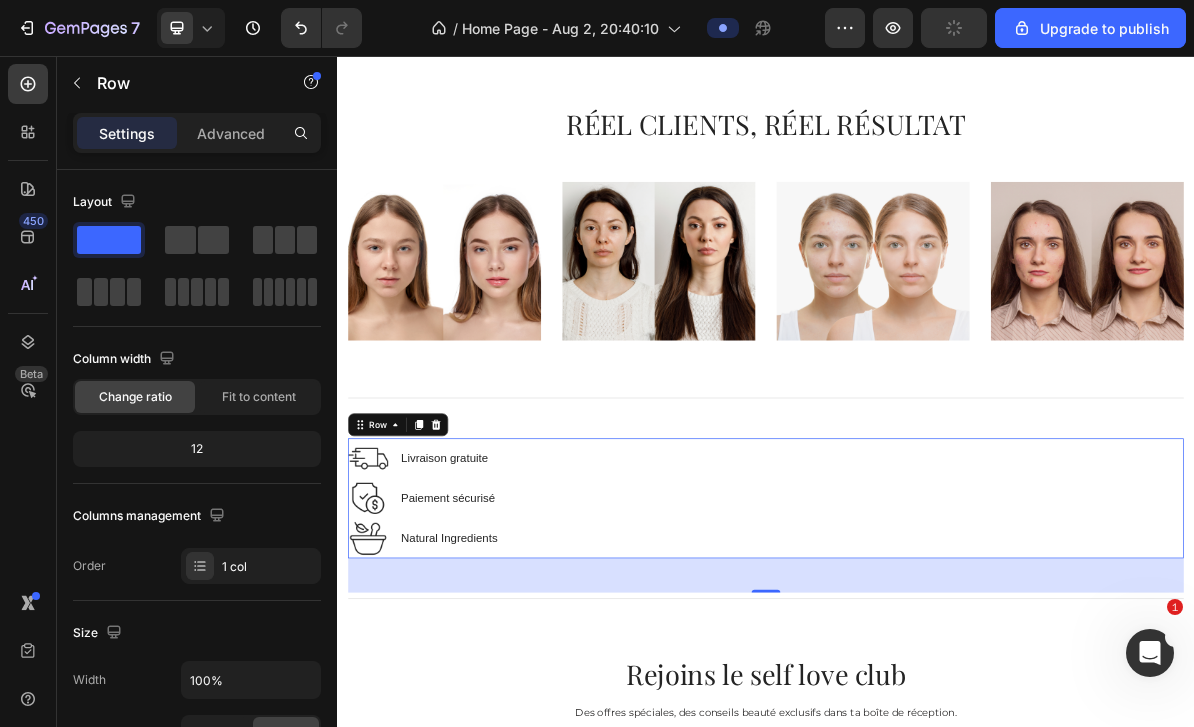 click 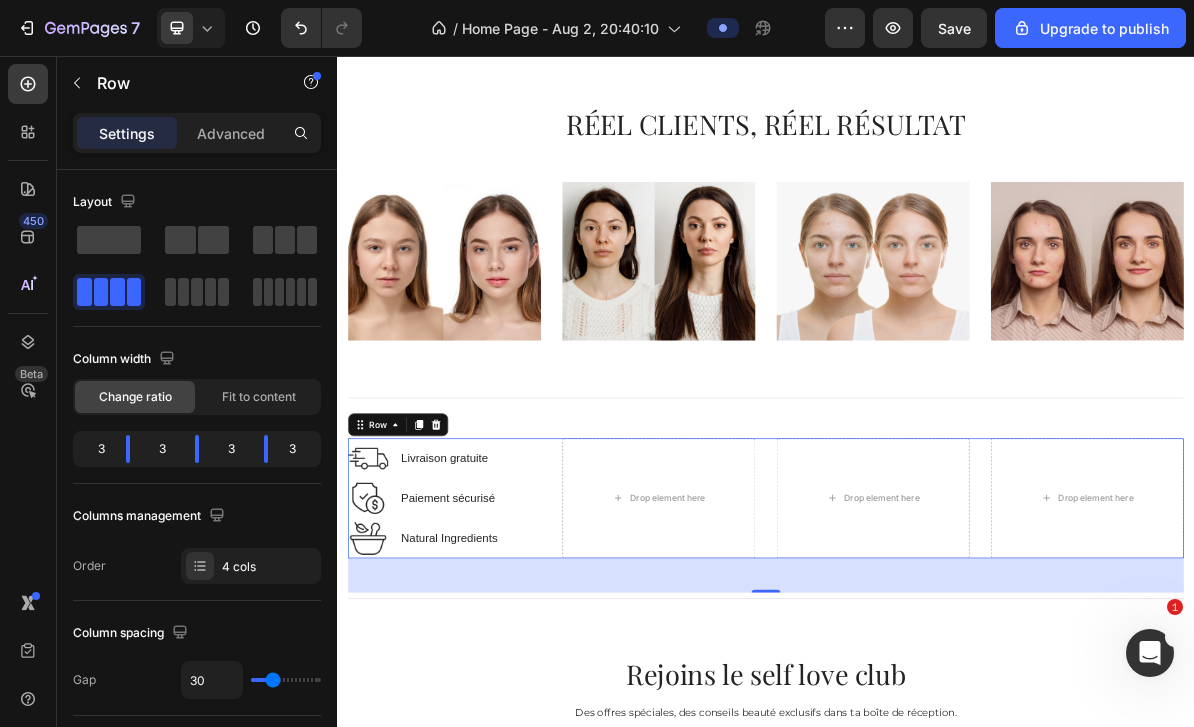 click 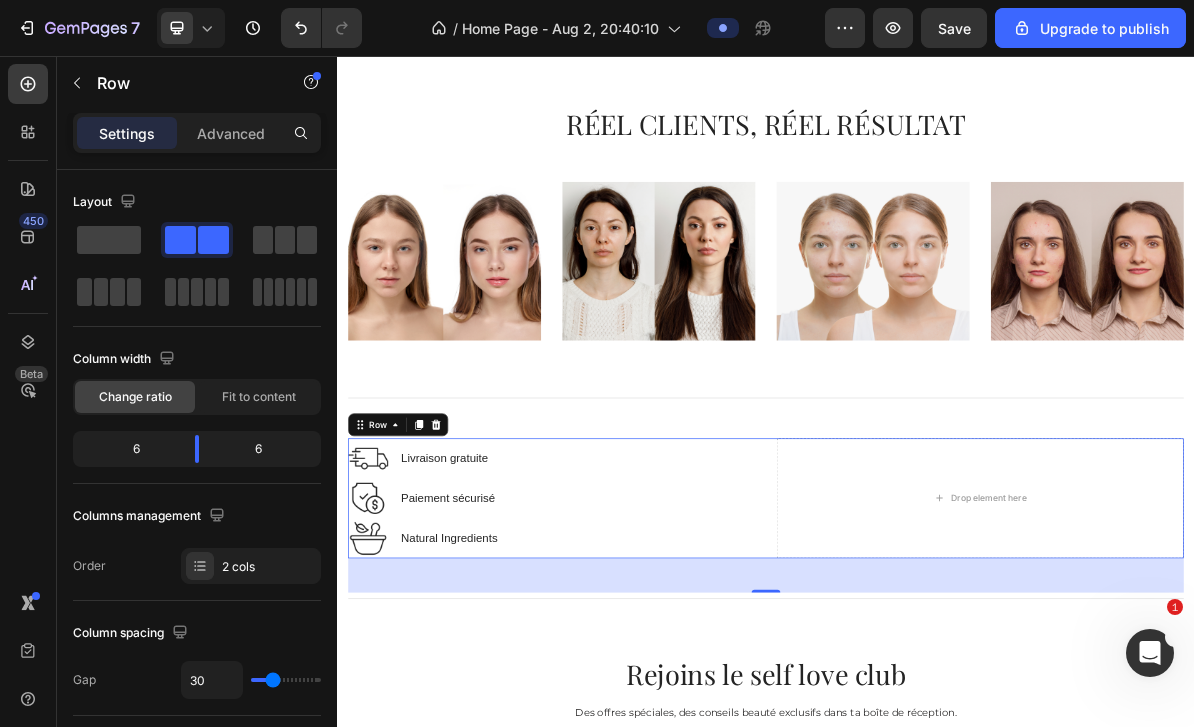 click 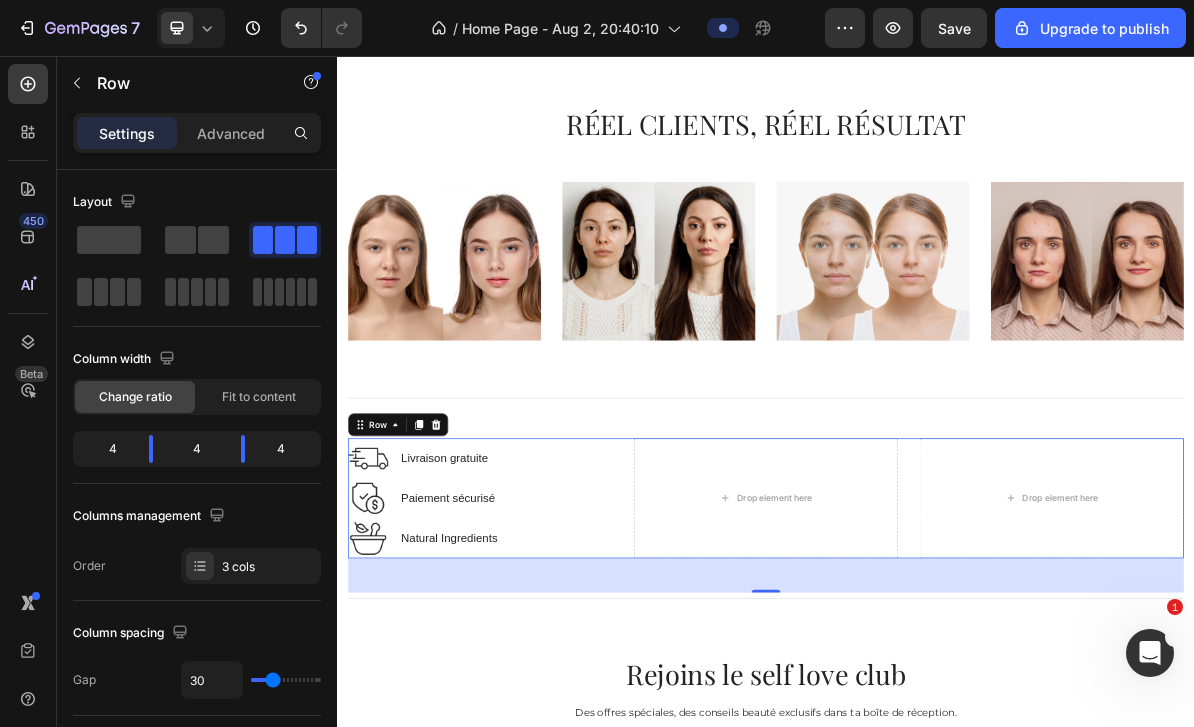 click 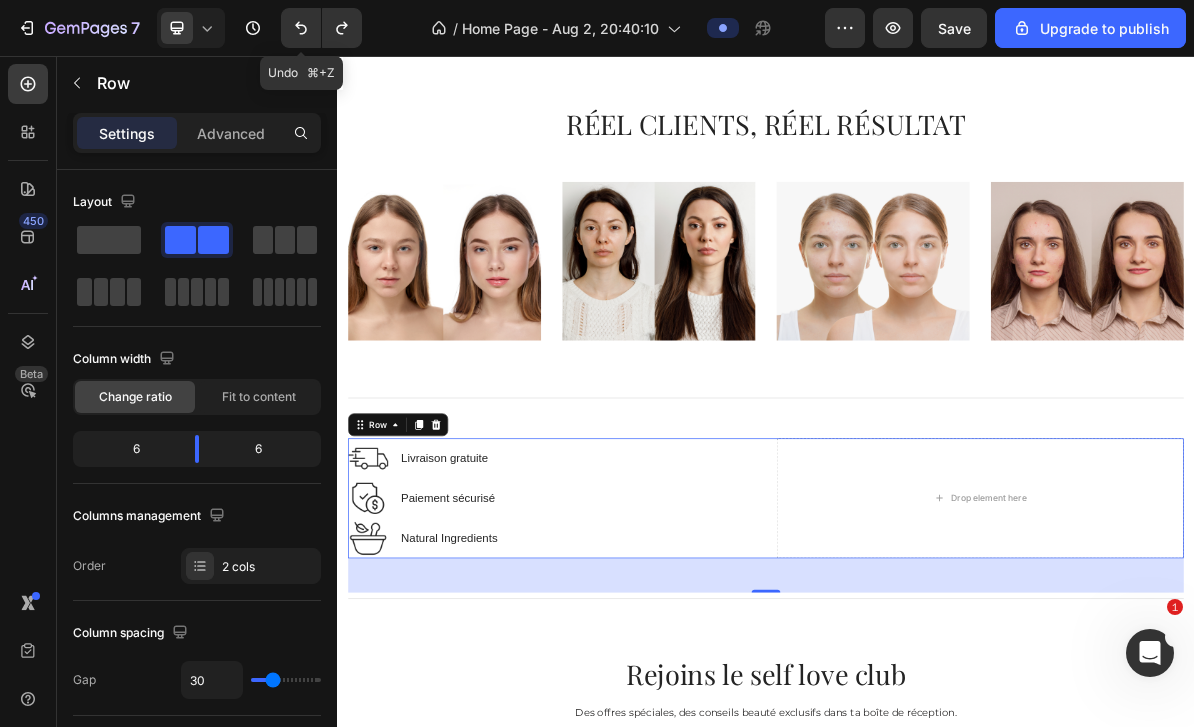 click 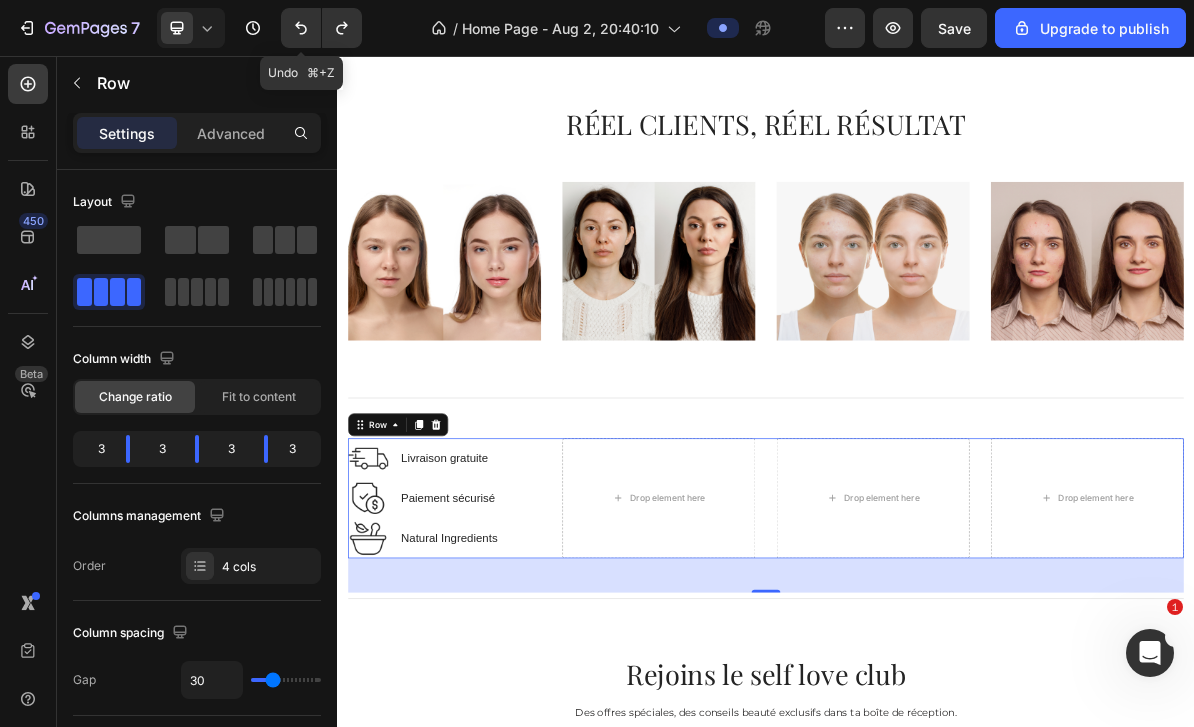 click 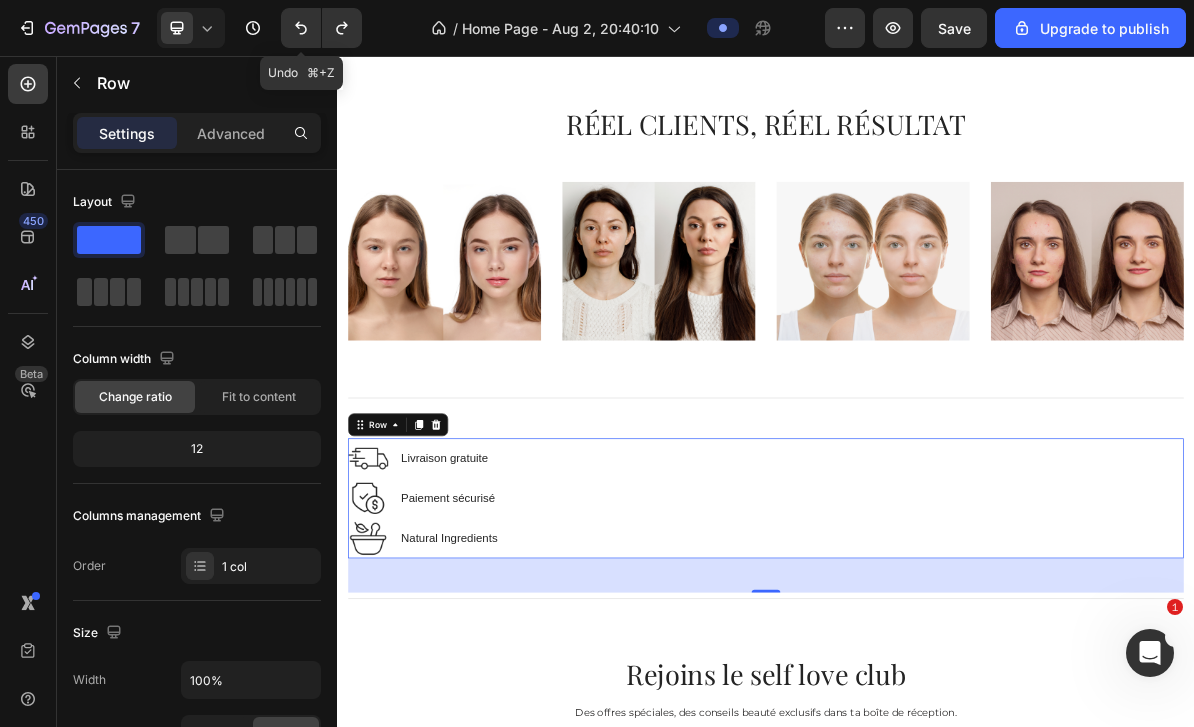 click 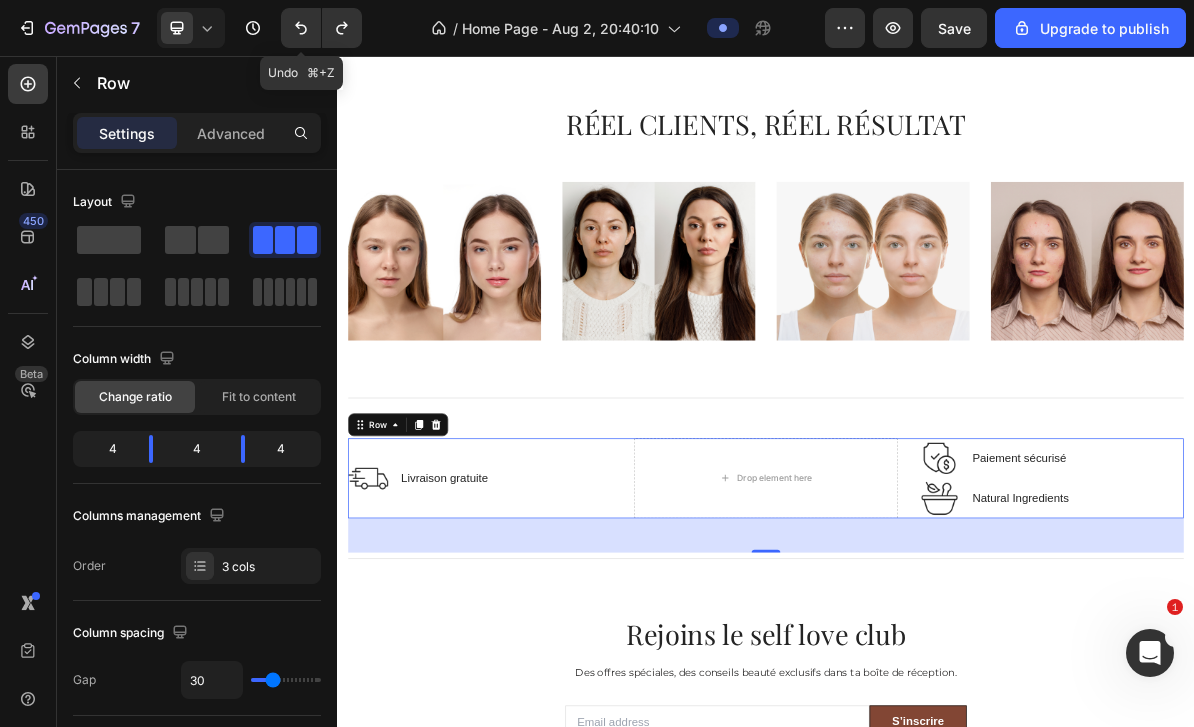 click 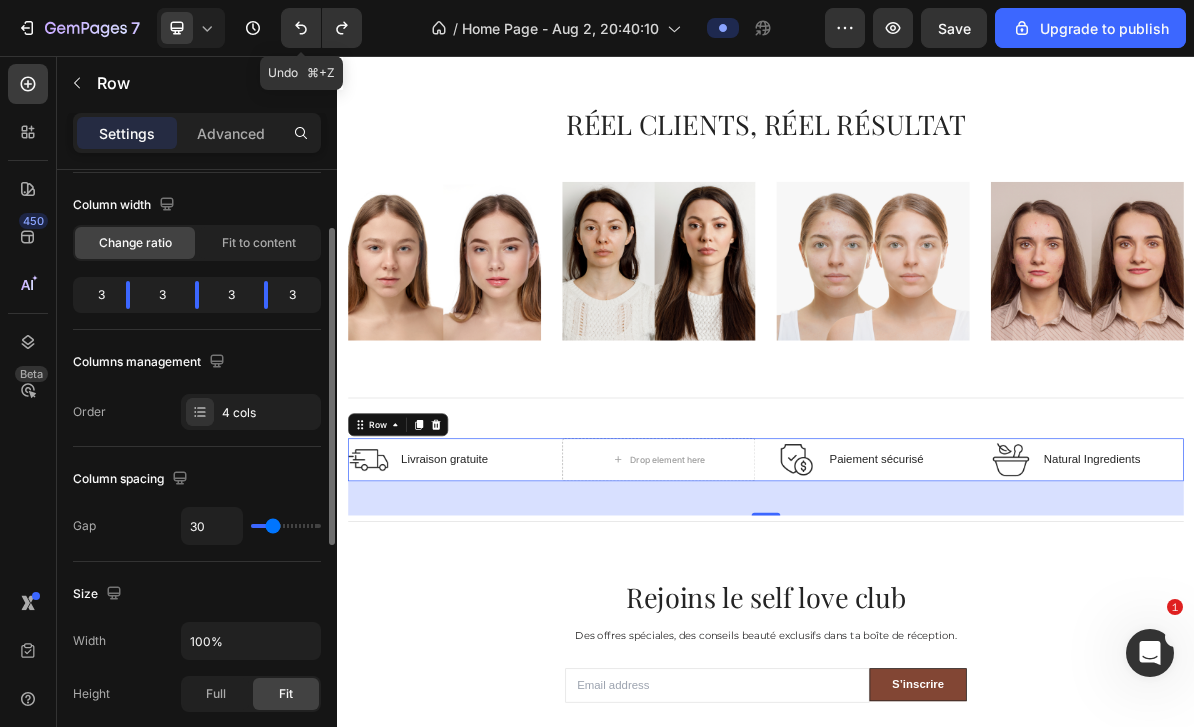 scroll, scrollTop: 186, scrollLeft: 0, axis: vertical 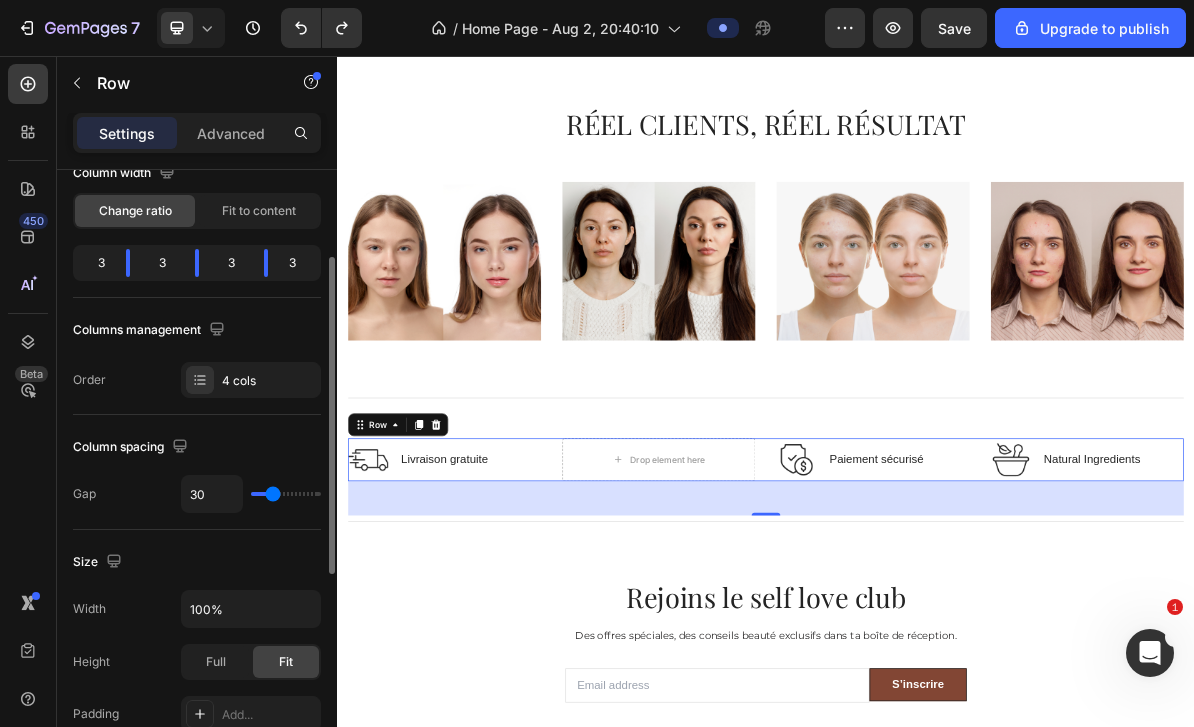 click at bounding box center (200, 380) 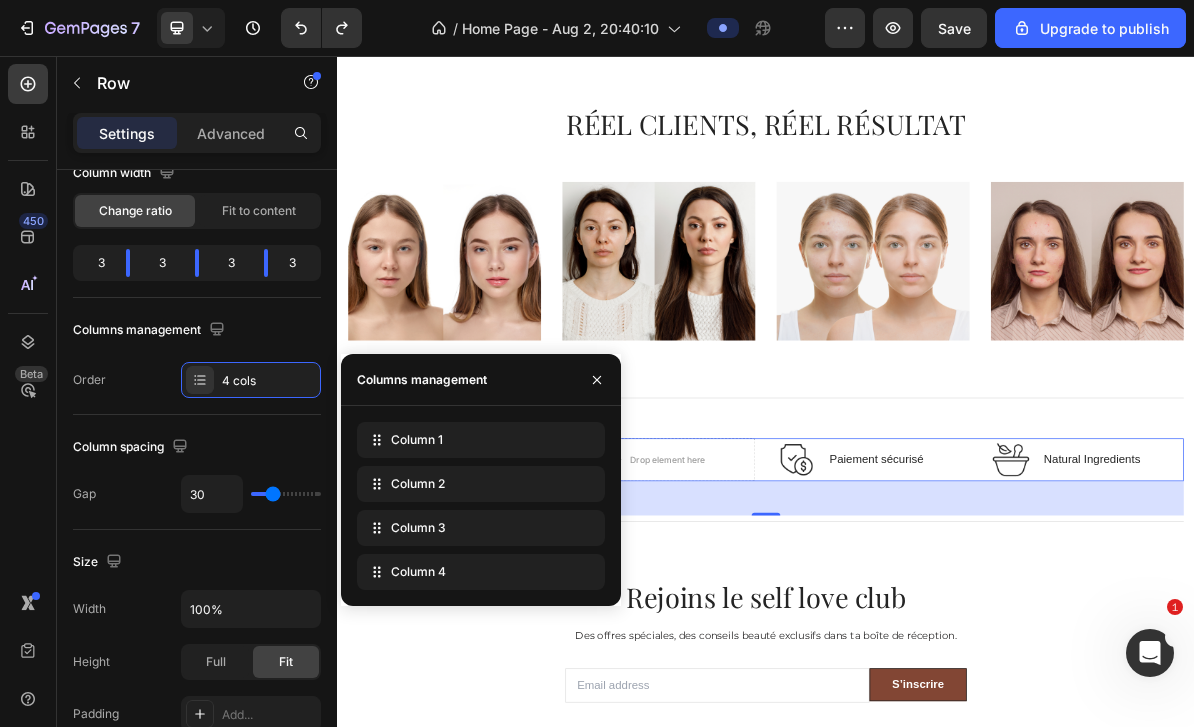 click 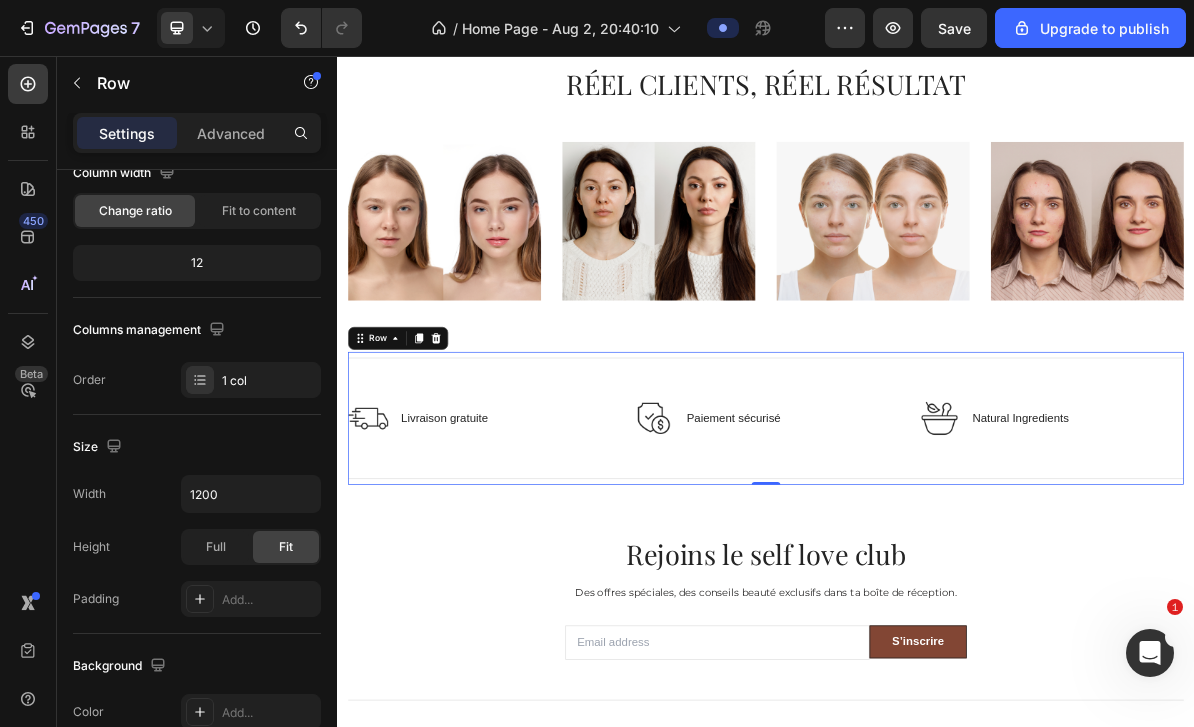 scroll, scrollTop: 2600, scrollLeft: 0, axis: vertical 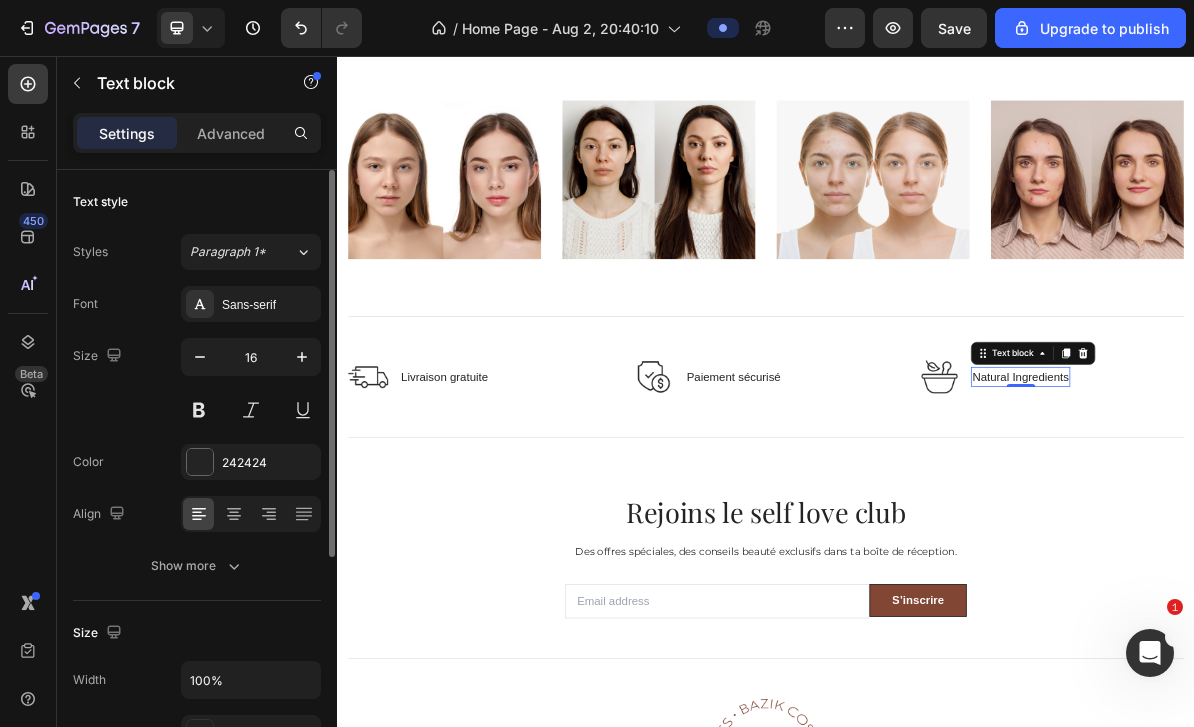 click on "Natural Ingredients" at bounding box center [1293, 505] 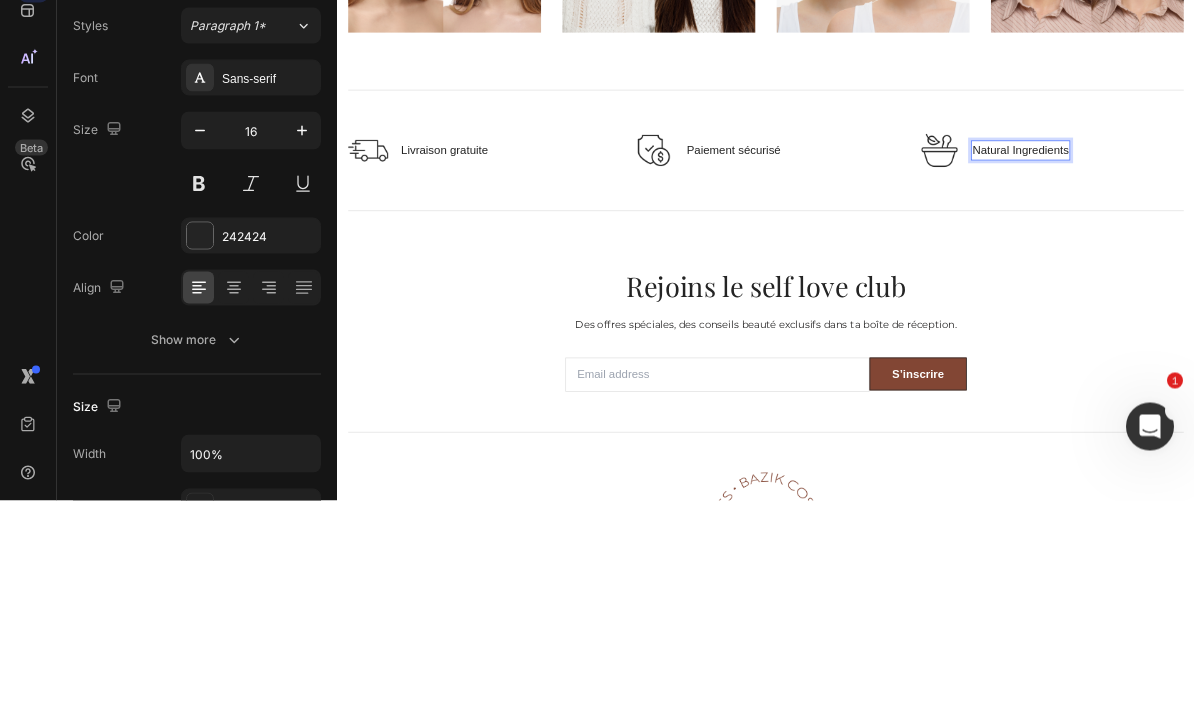 click on "Natural Ingredients" at bounding box center [1293, 279] 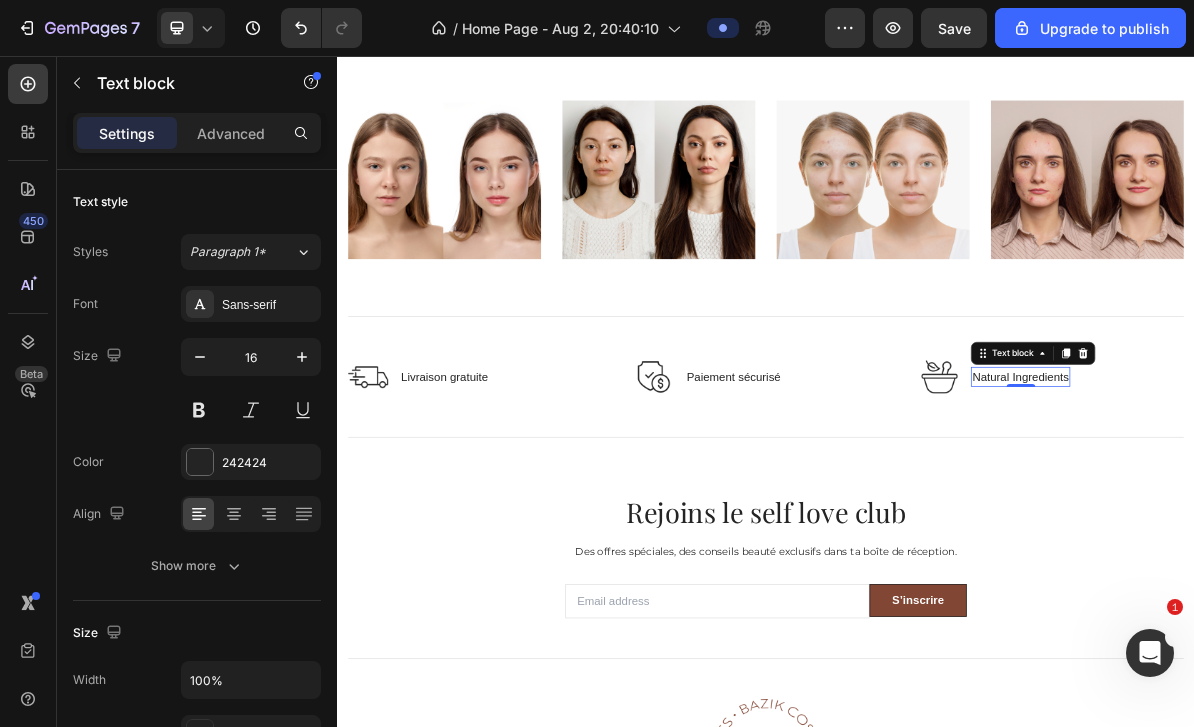 click on "Natural Ingredients" at bounding box center [1293, 505] 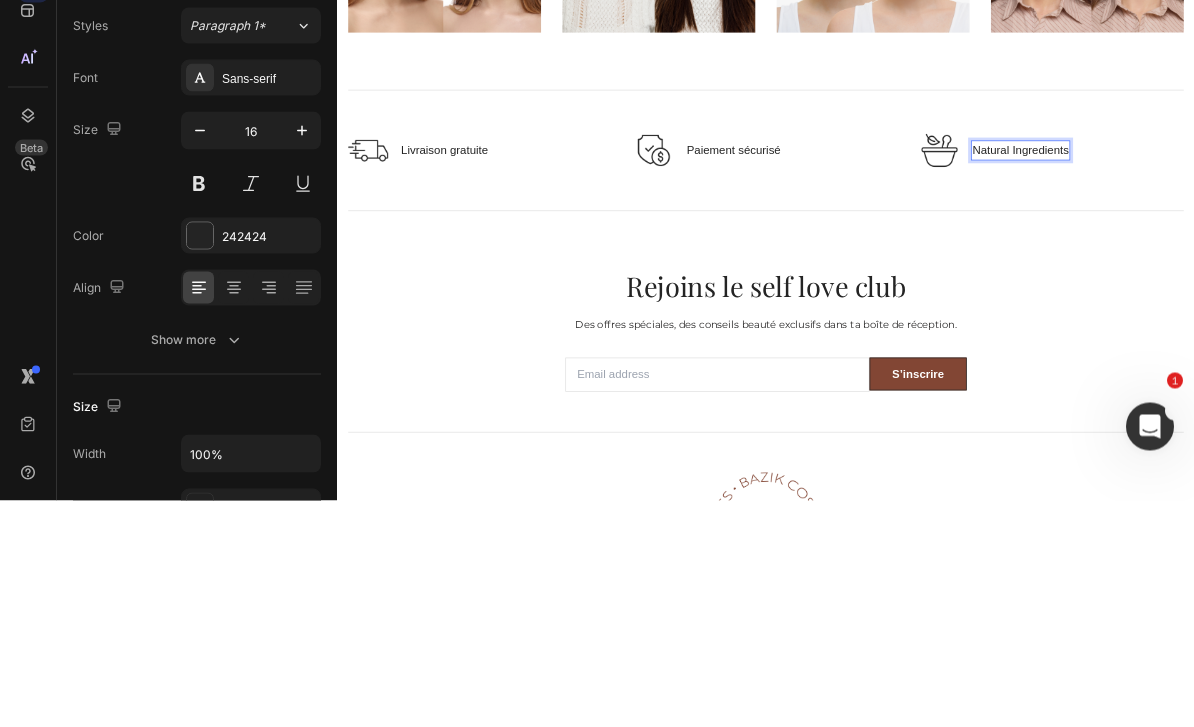 click on "Natural Ingredients" at bounding box center [1293, 279] 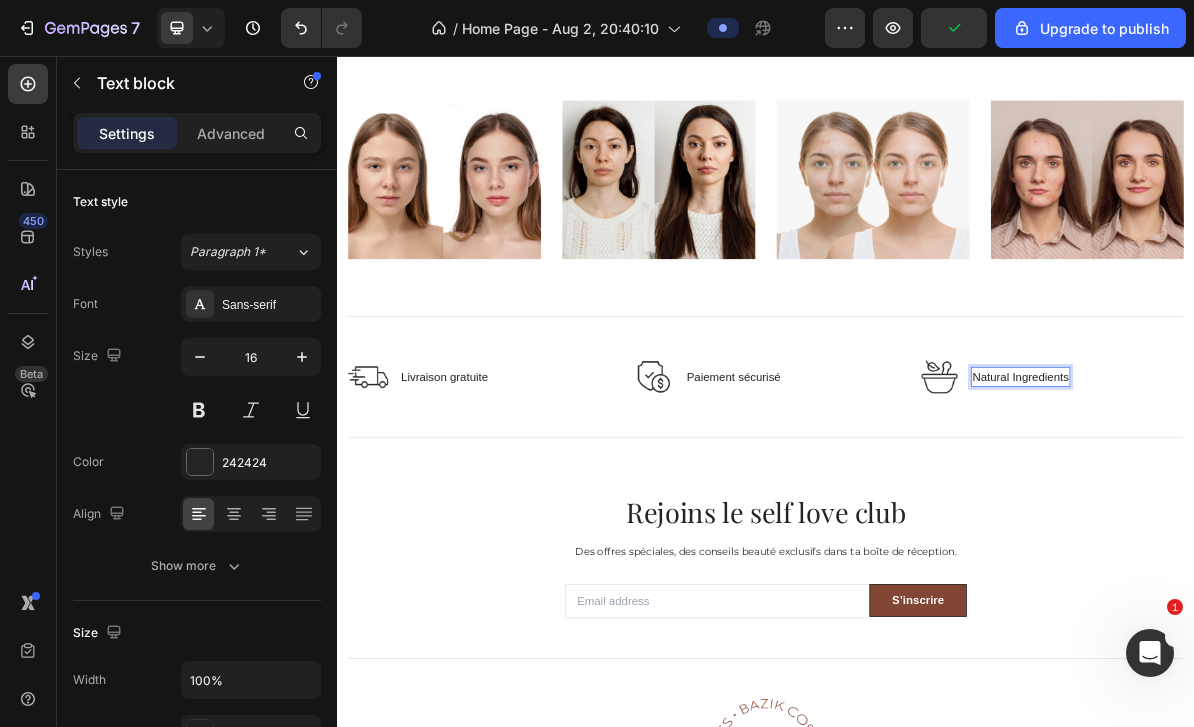 click on "Natural Ingredients" at bounding box center [1293, 505] 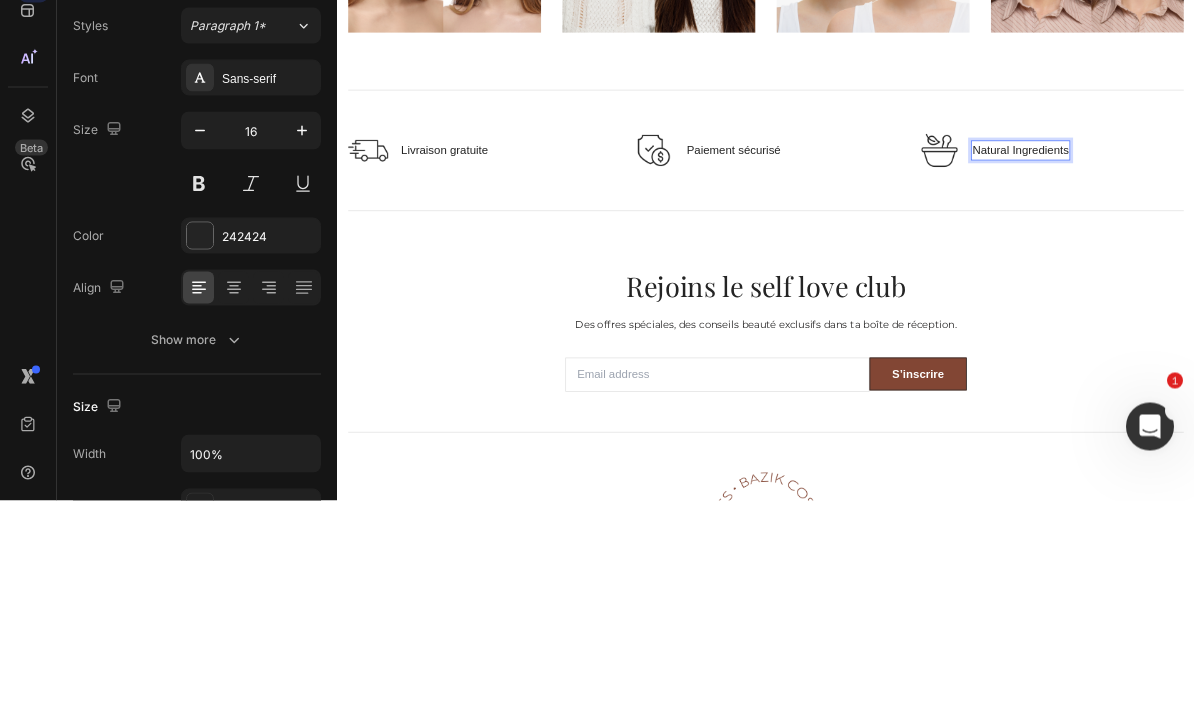 click on "Natural Ingredients" at bounding box center [1293, 279] 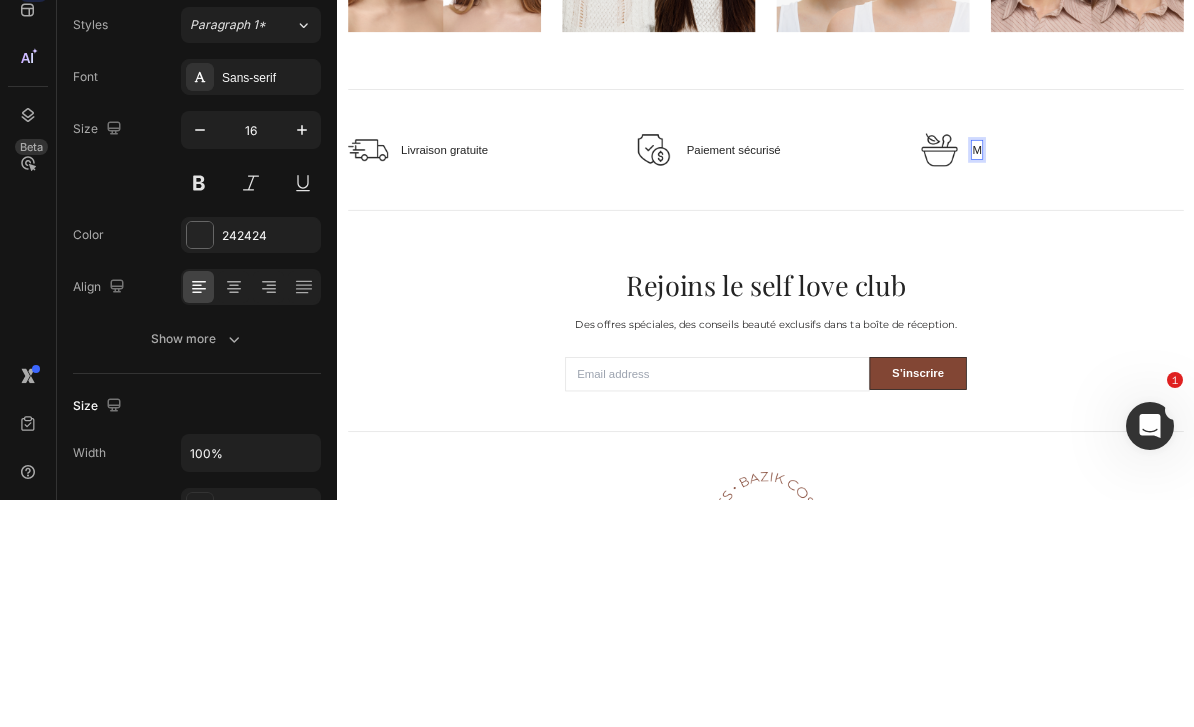 scroll, scrollTop: 0, scrollLeft: 0, axis: both 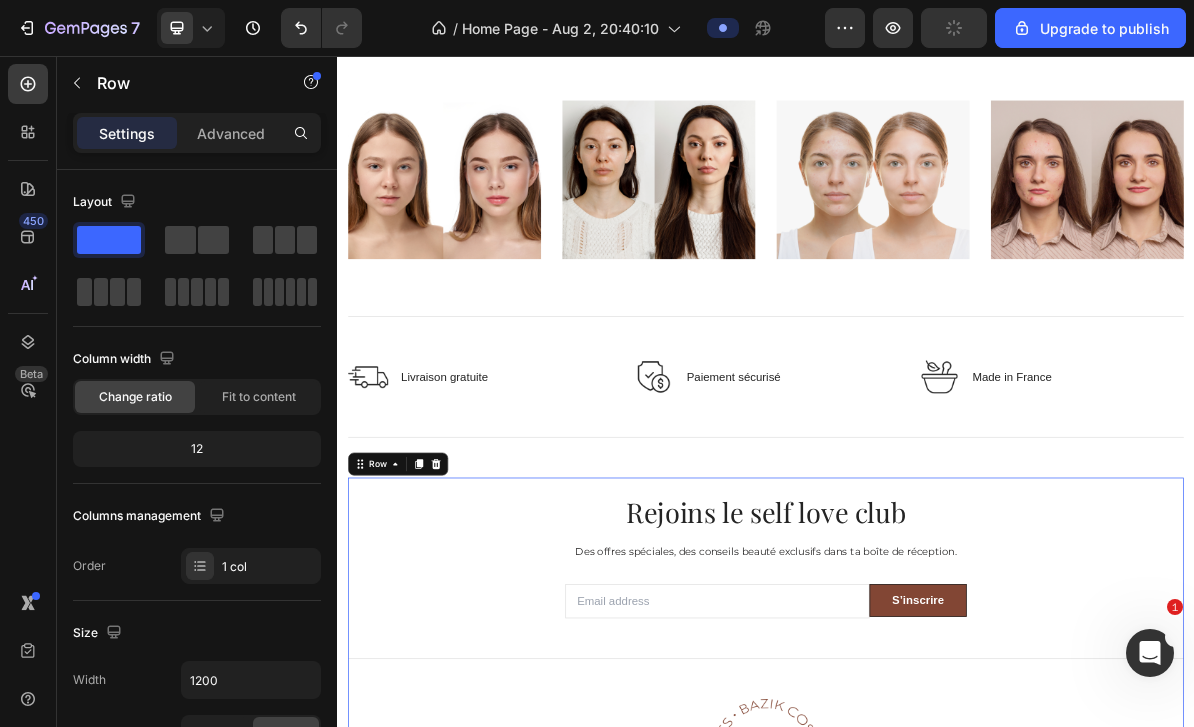 click 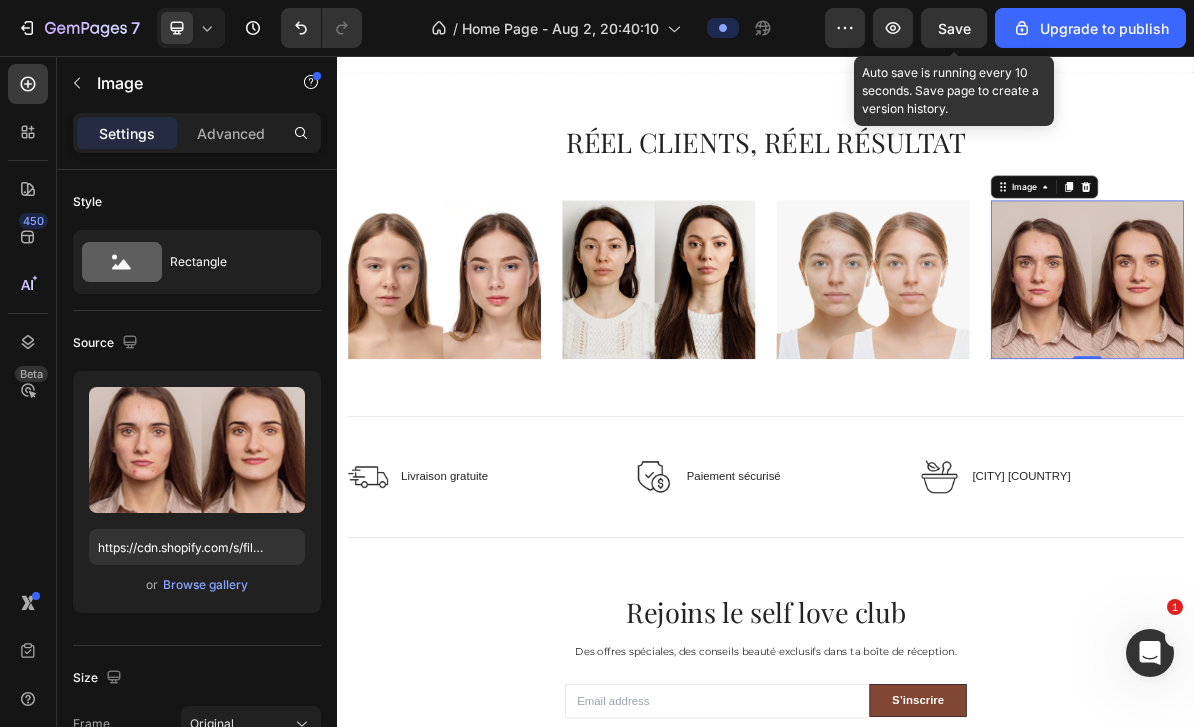 scroll, scrollTop: 2651, scrollLeft: 0, axis: vertical 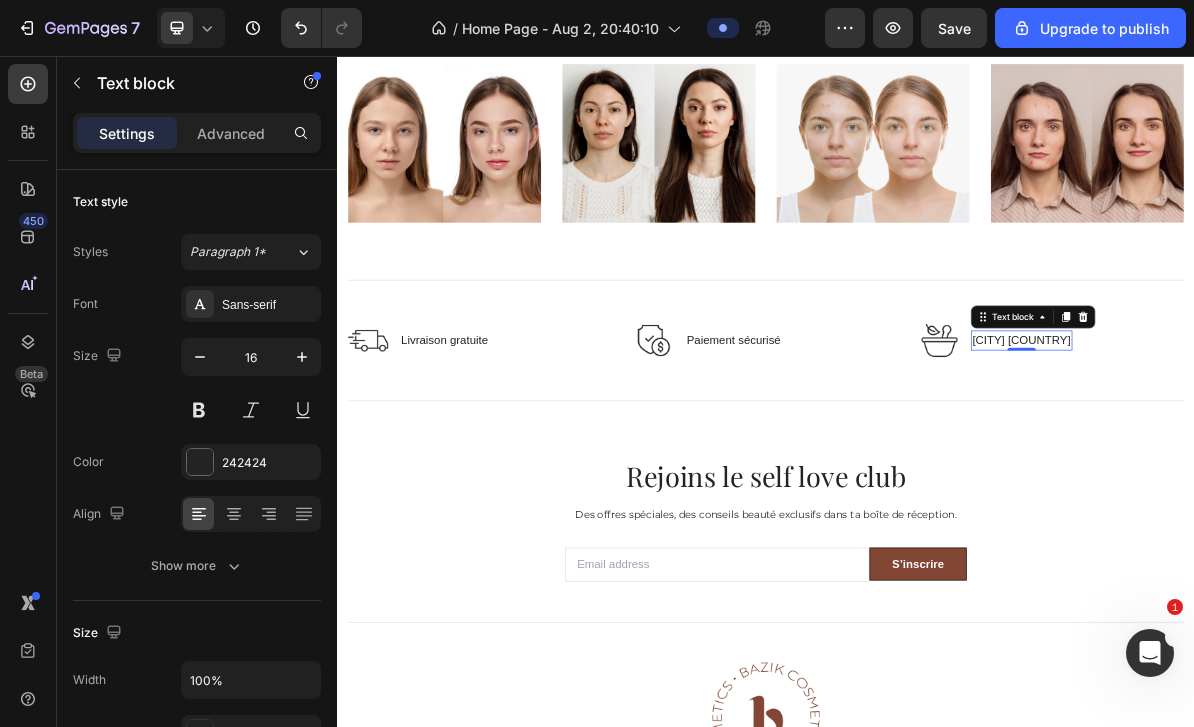 click on "Madrid France" at bounding box center [1295, 454] 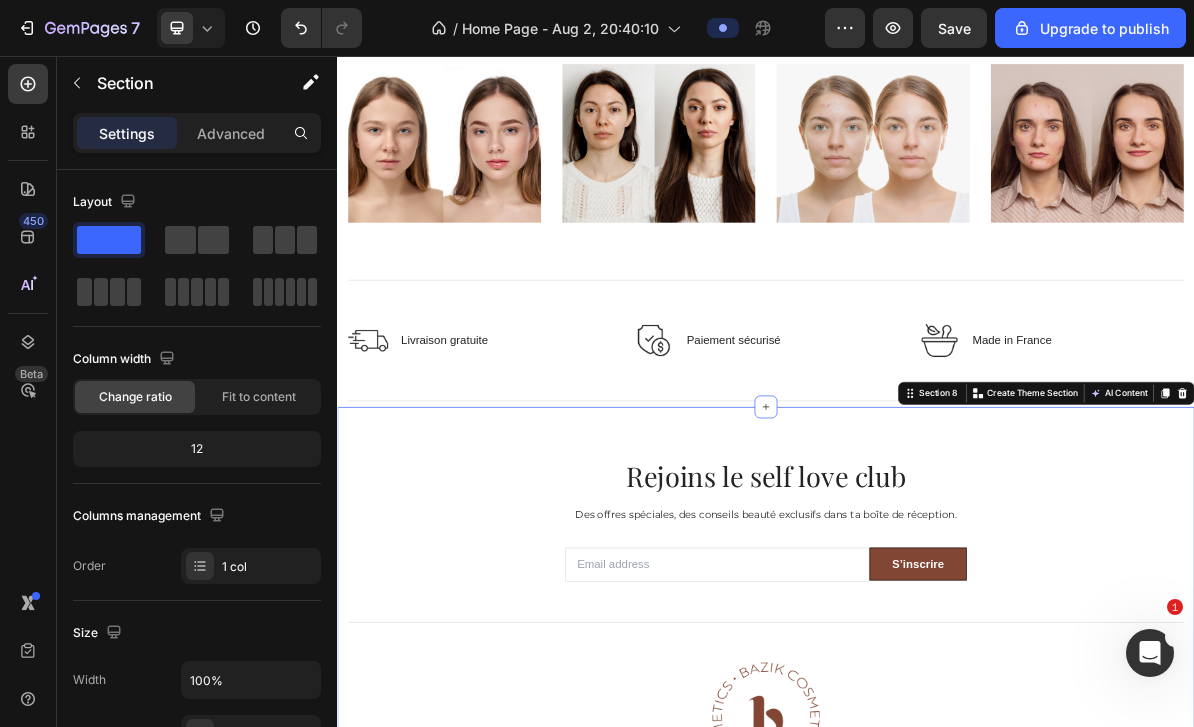 click on "Save" at bounding box center [954, 28] 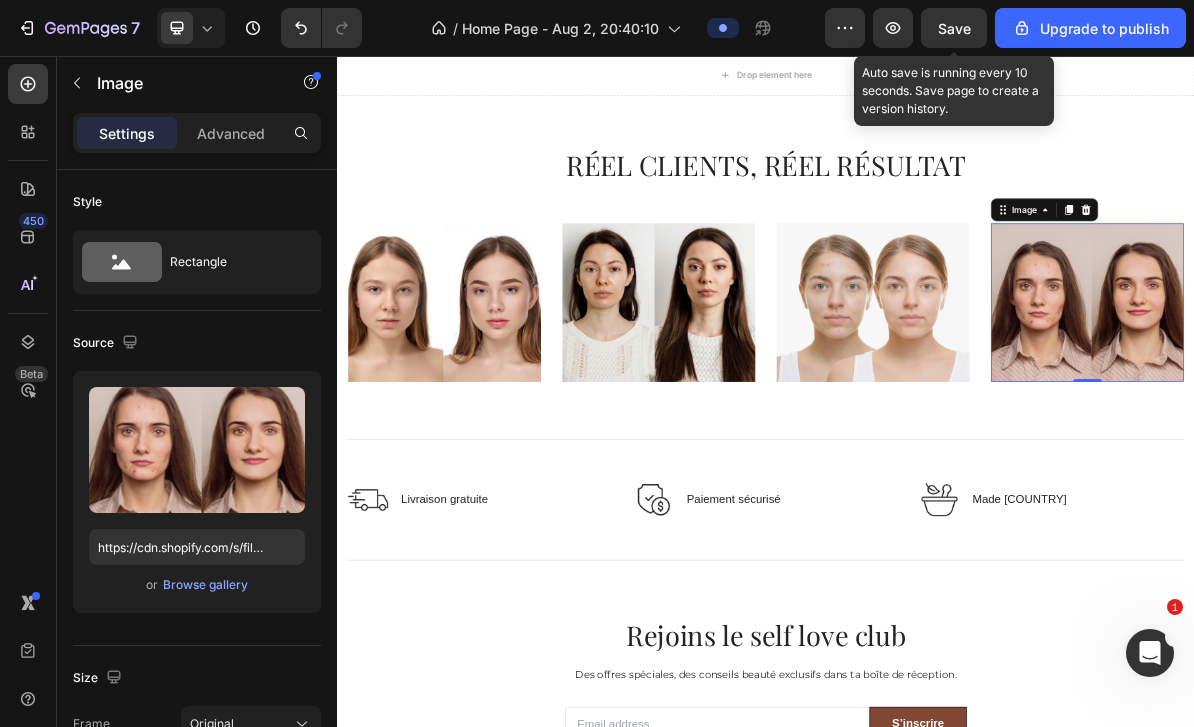 scroll, scrollTop: 2329, scrollLeft: 0, axis: vertical 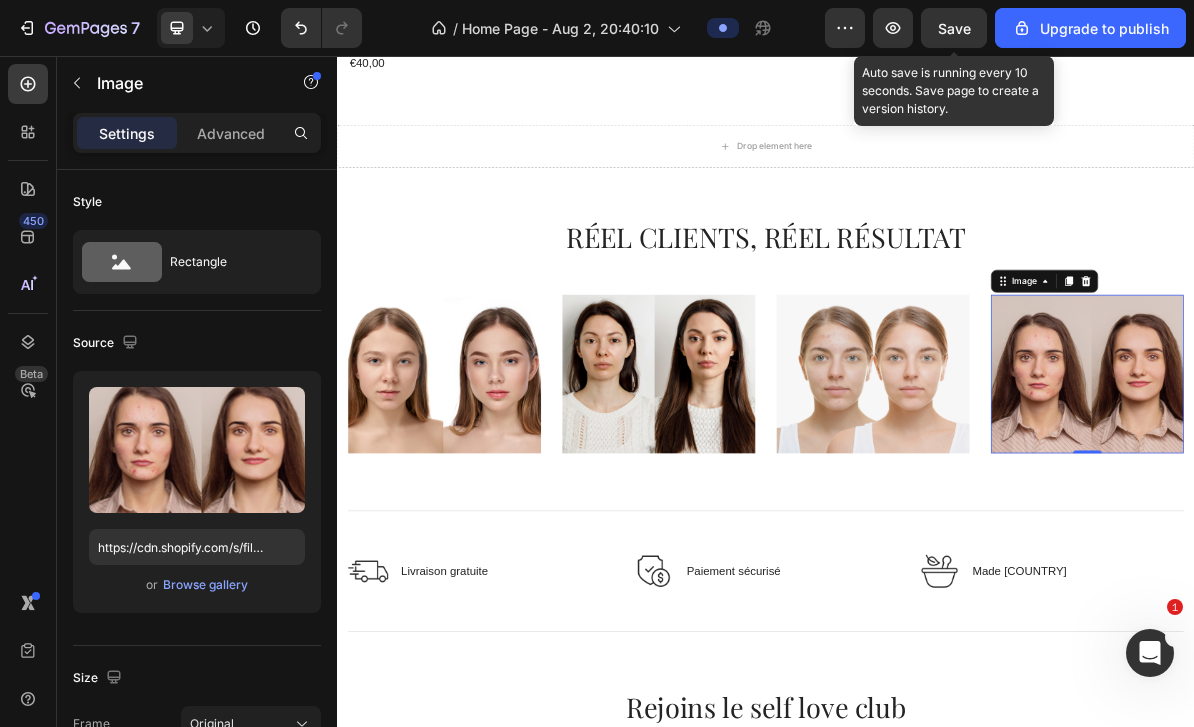 click on "Rectangle" at bounding box center [231, 262] 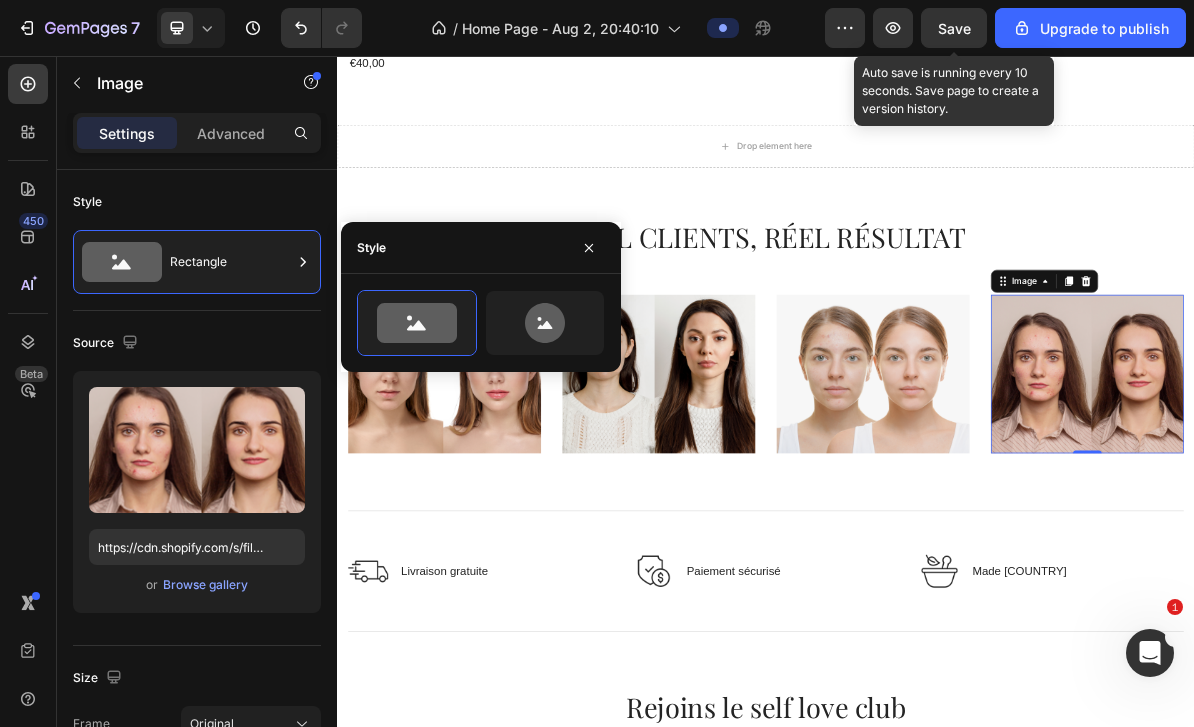 click 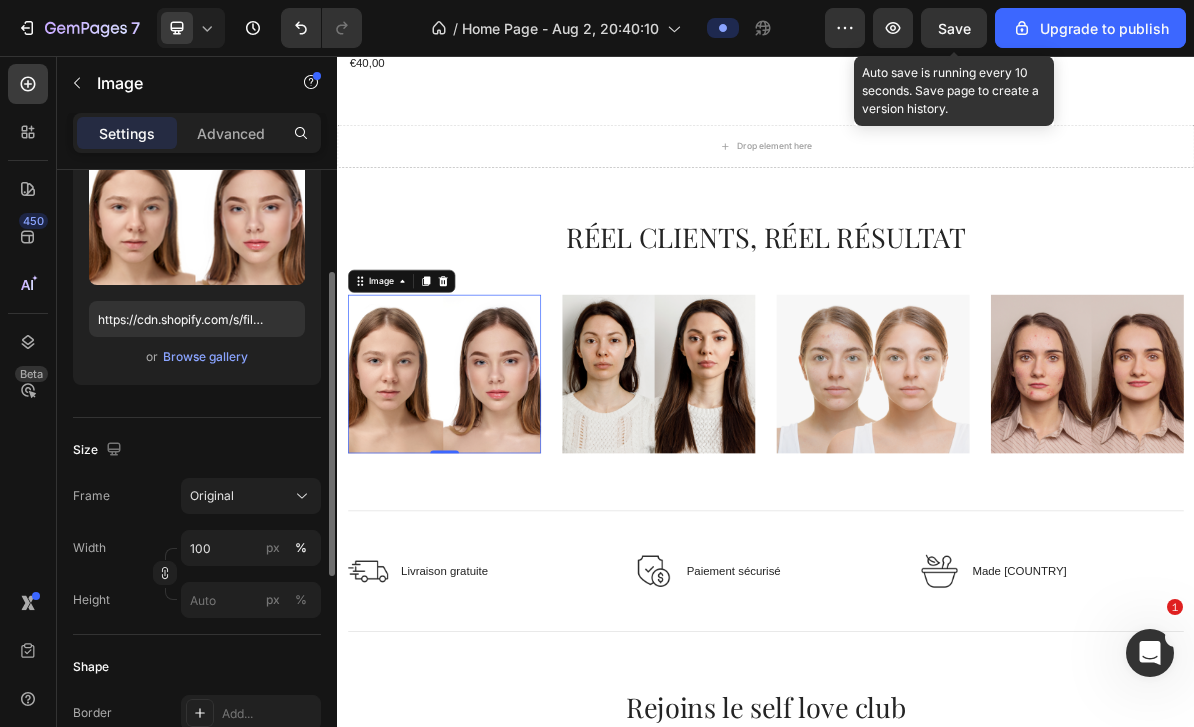 scroll, scrollTop: 0, scrollLeft: 0, axis: both 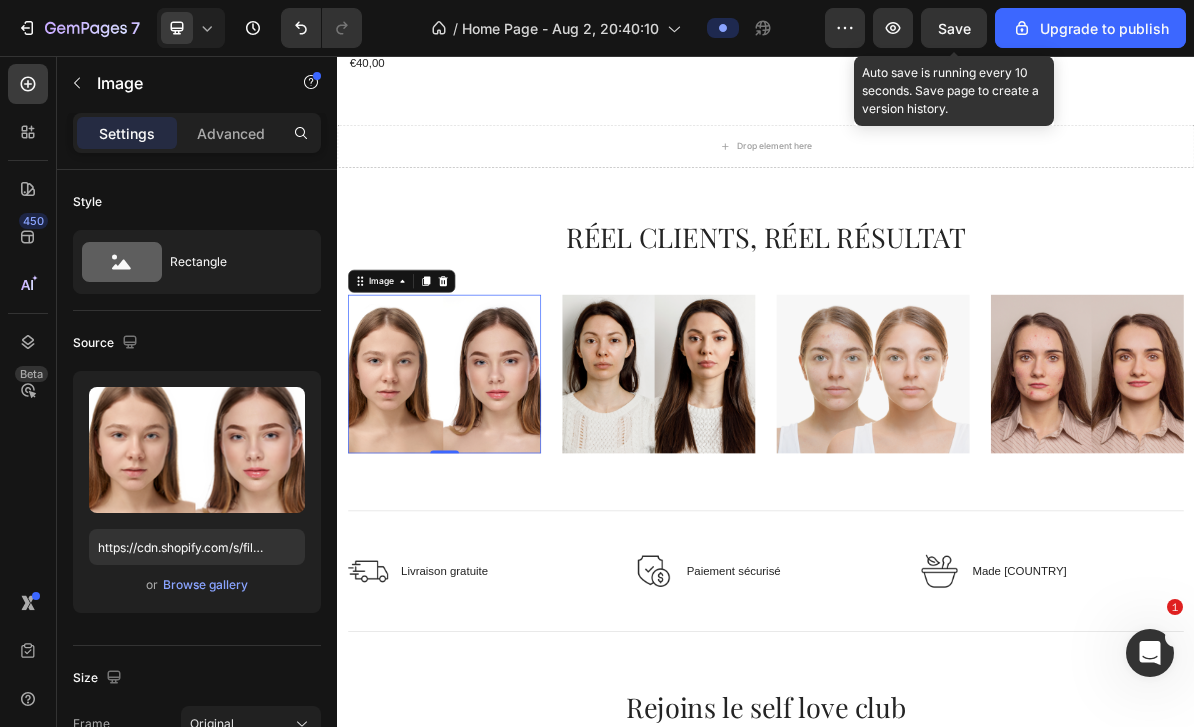 click at bounding box center (77, 83) 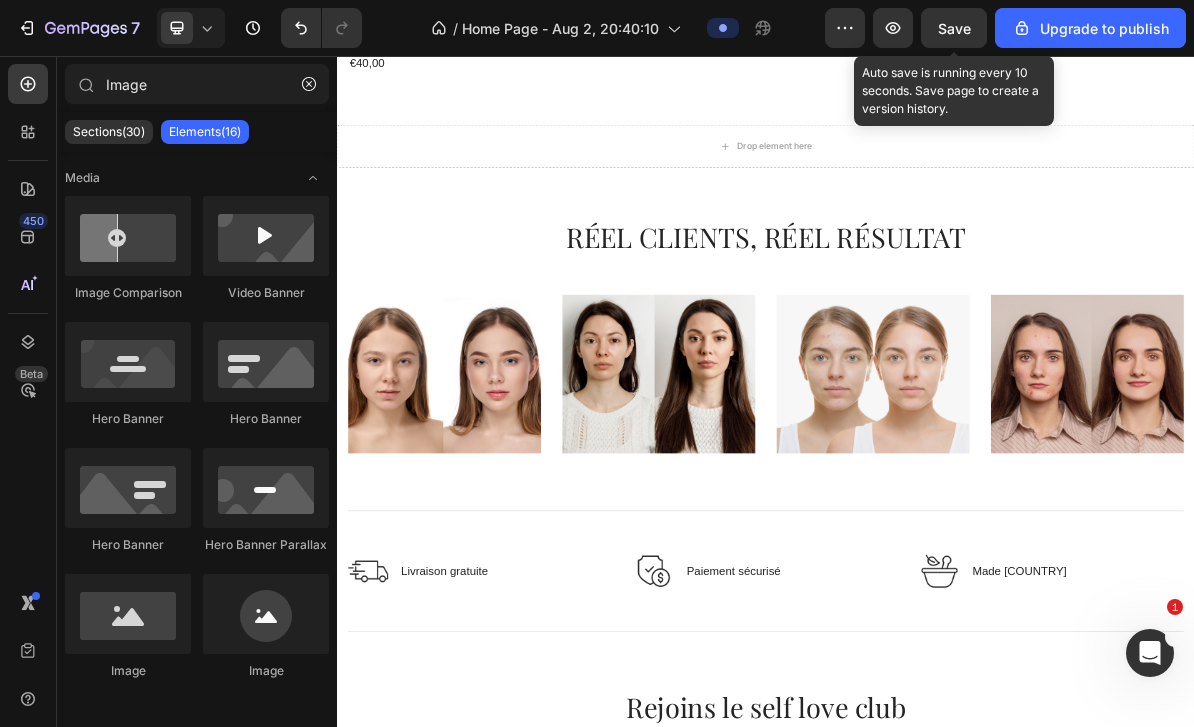 click 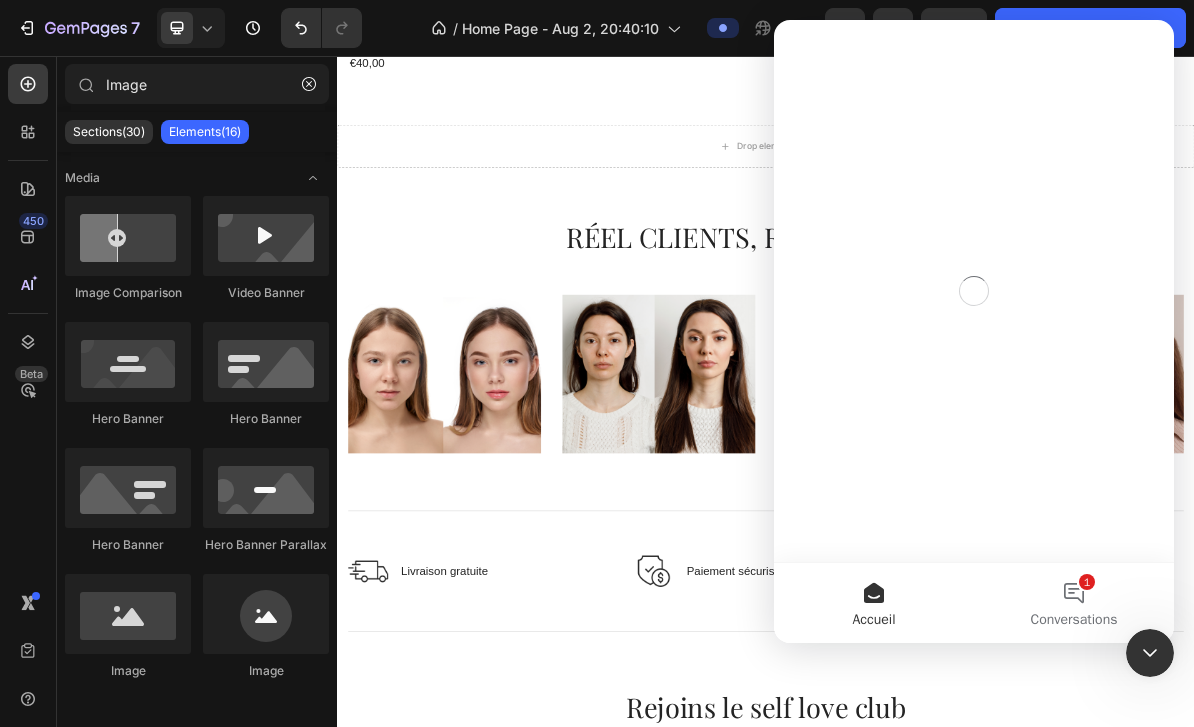 scroll, scrollTop: 0, scrollLeft: 0, axis: both 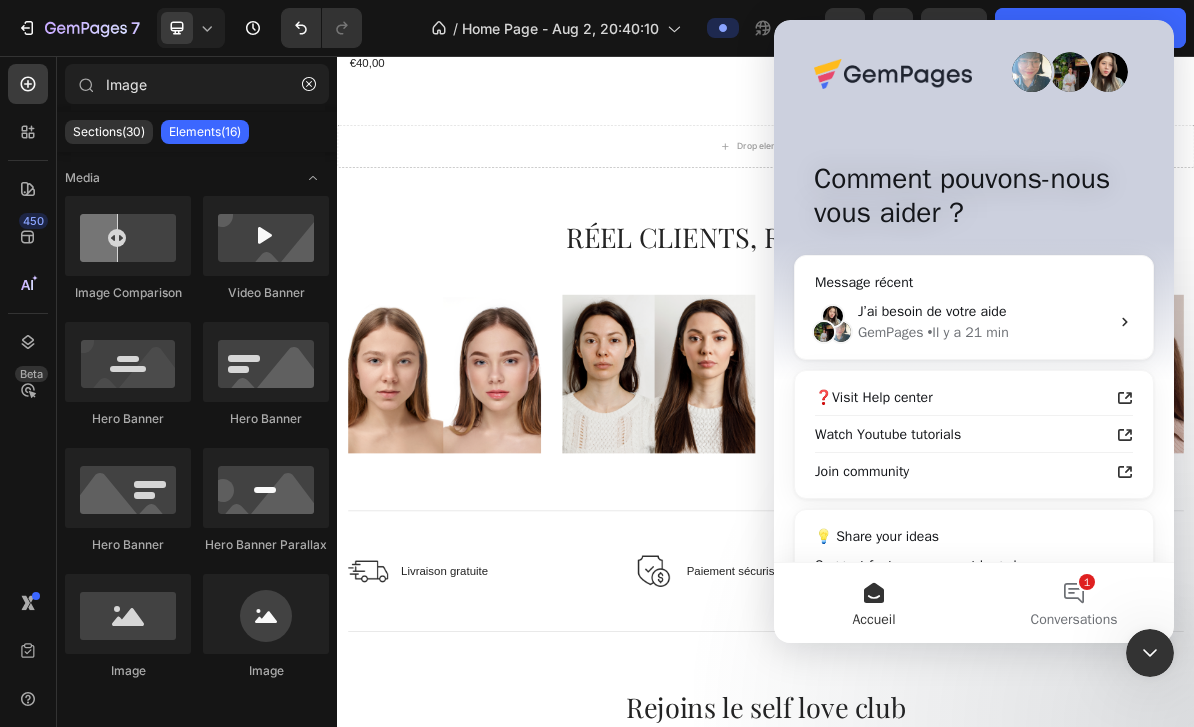 click at bounding box center (1150, 653) 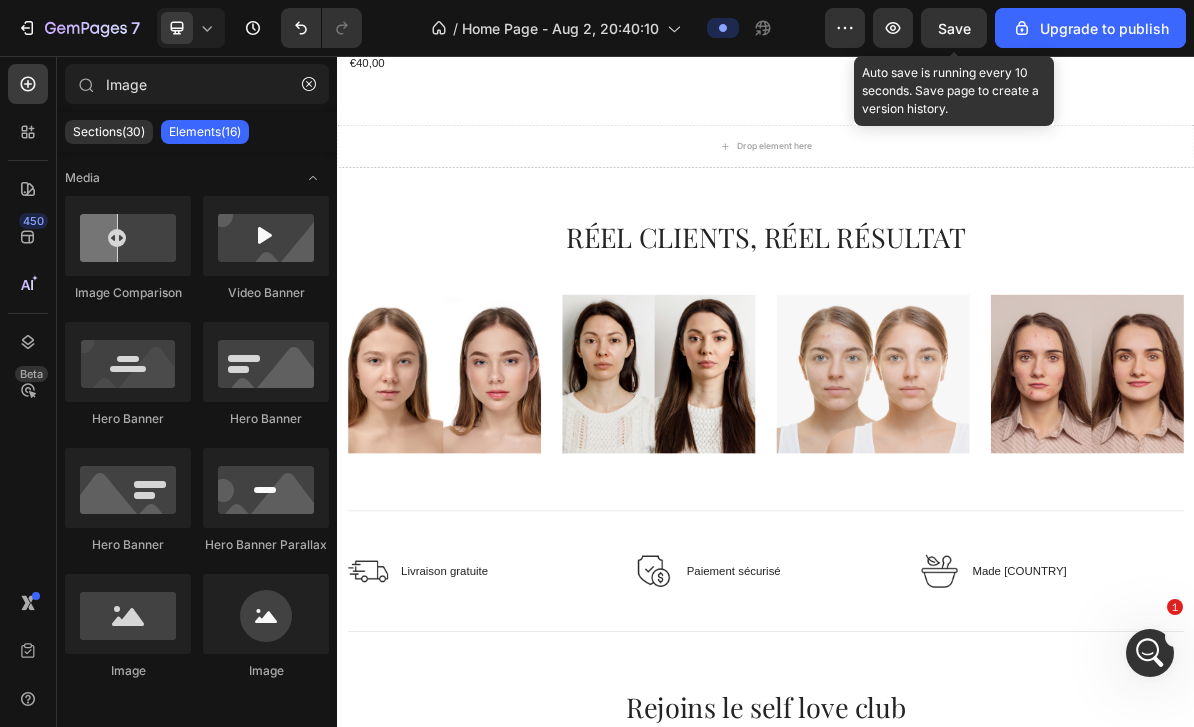 scroll, scrollTop: 0, scrollLeft: 0, axis: both 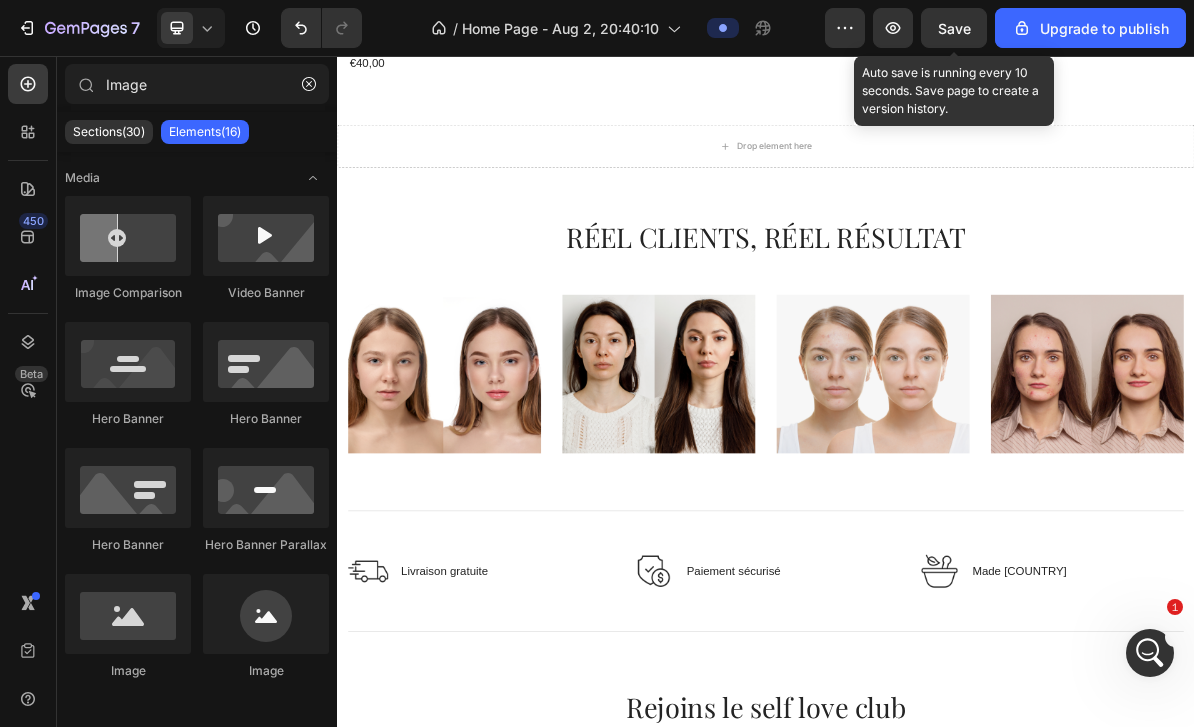 click at bounding box center [128, 236] 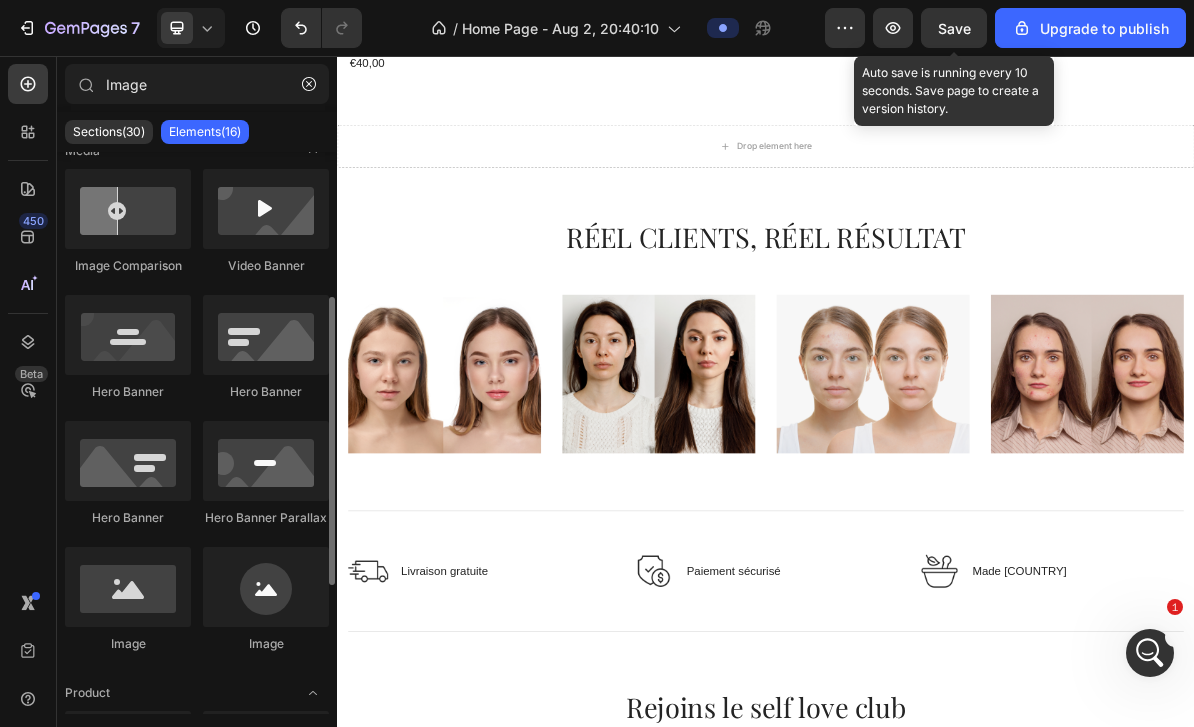 scroll, scrollTop: 0, scrollLeft: 0, axis: both 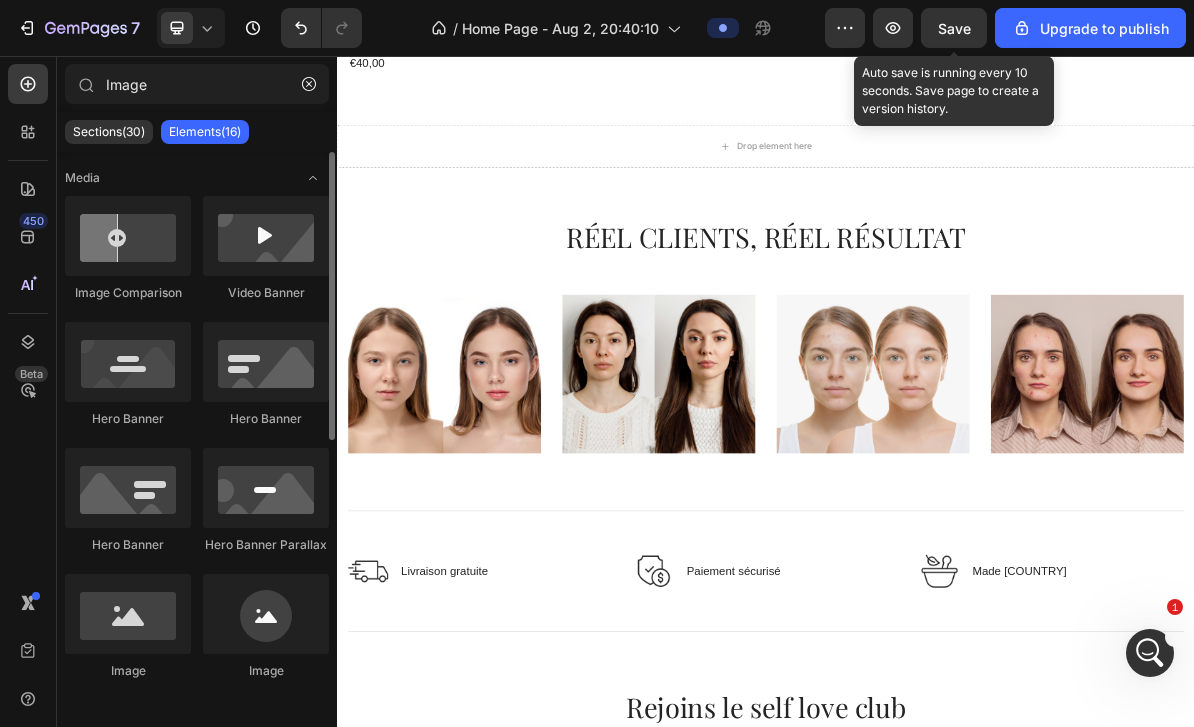 click at bounding box center [128, 236] 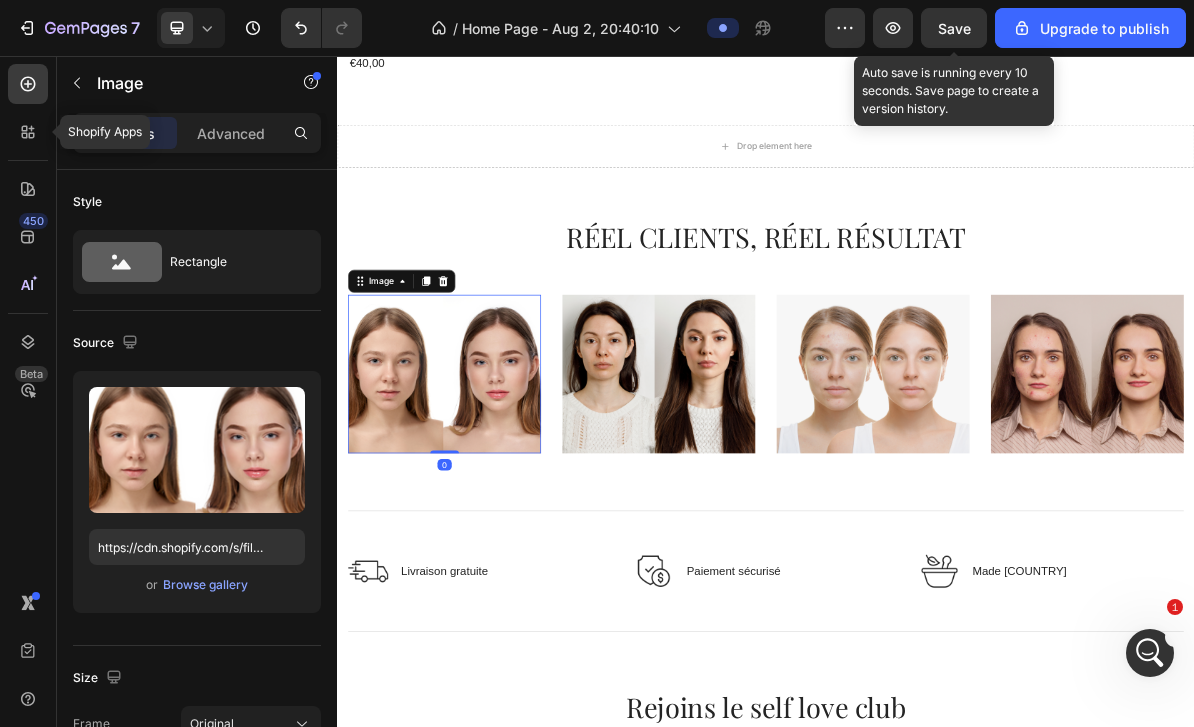 click 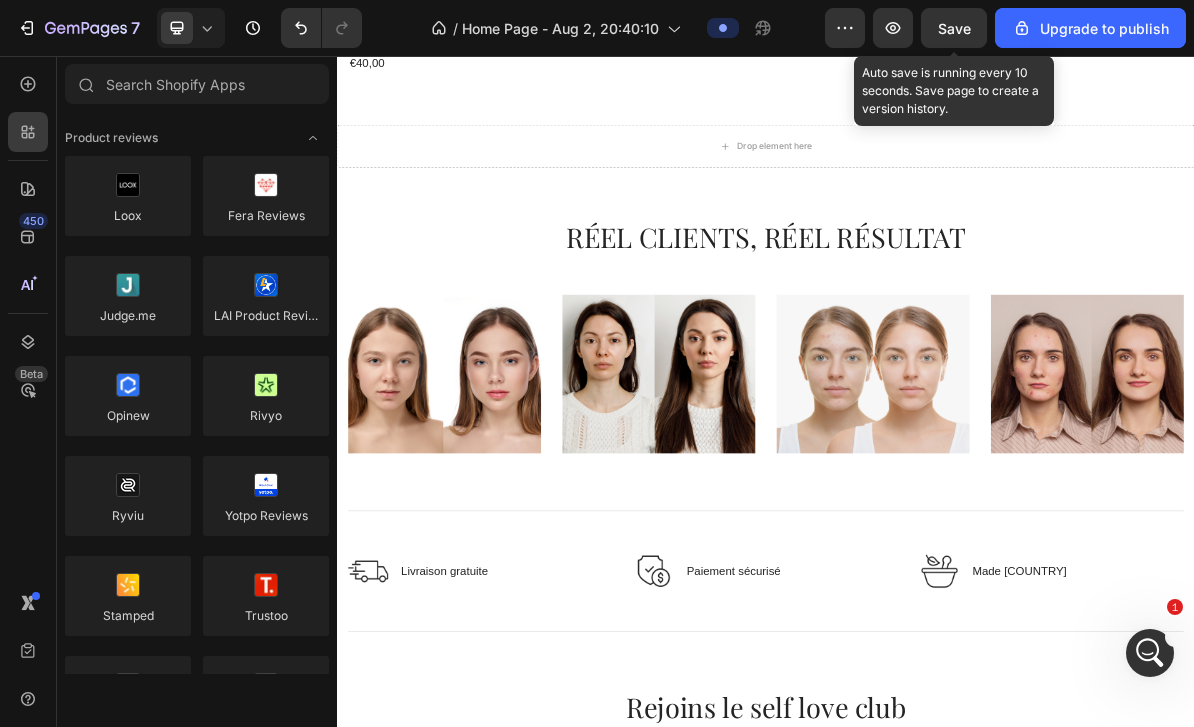 click at bounding box center (85, 84) 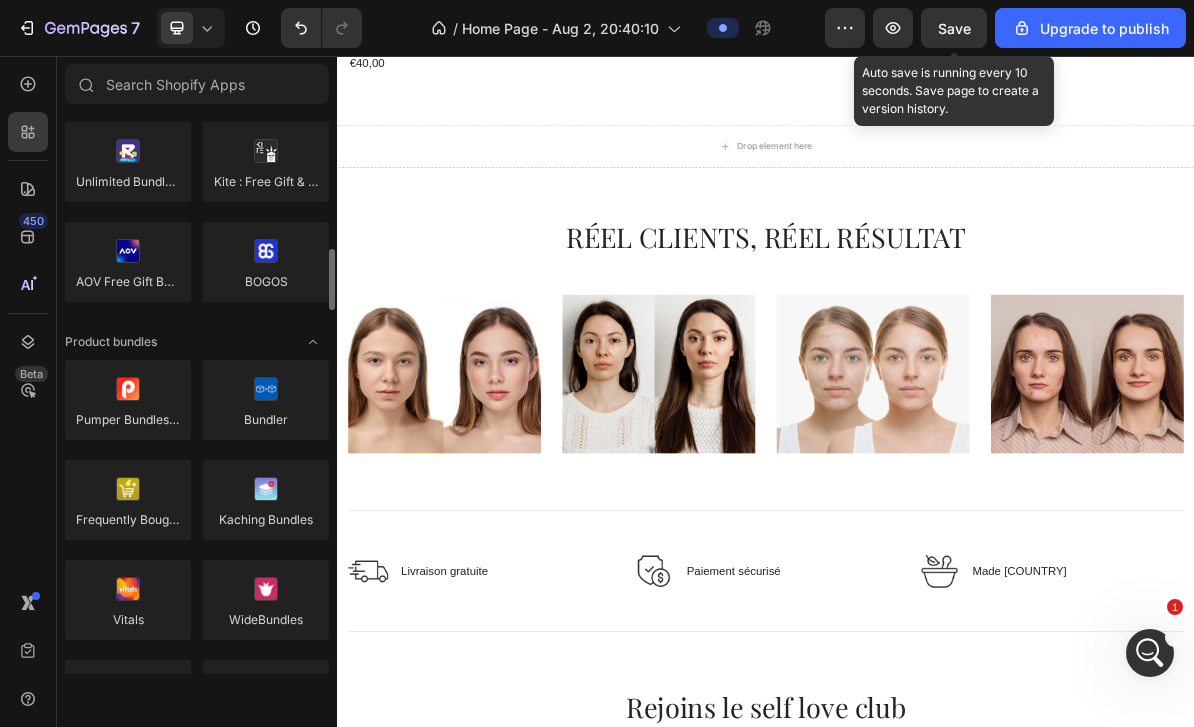 scroll, scrollTop: 1289, scrollLeft: 0, axis: vertical 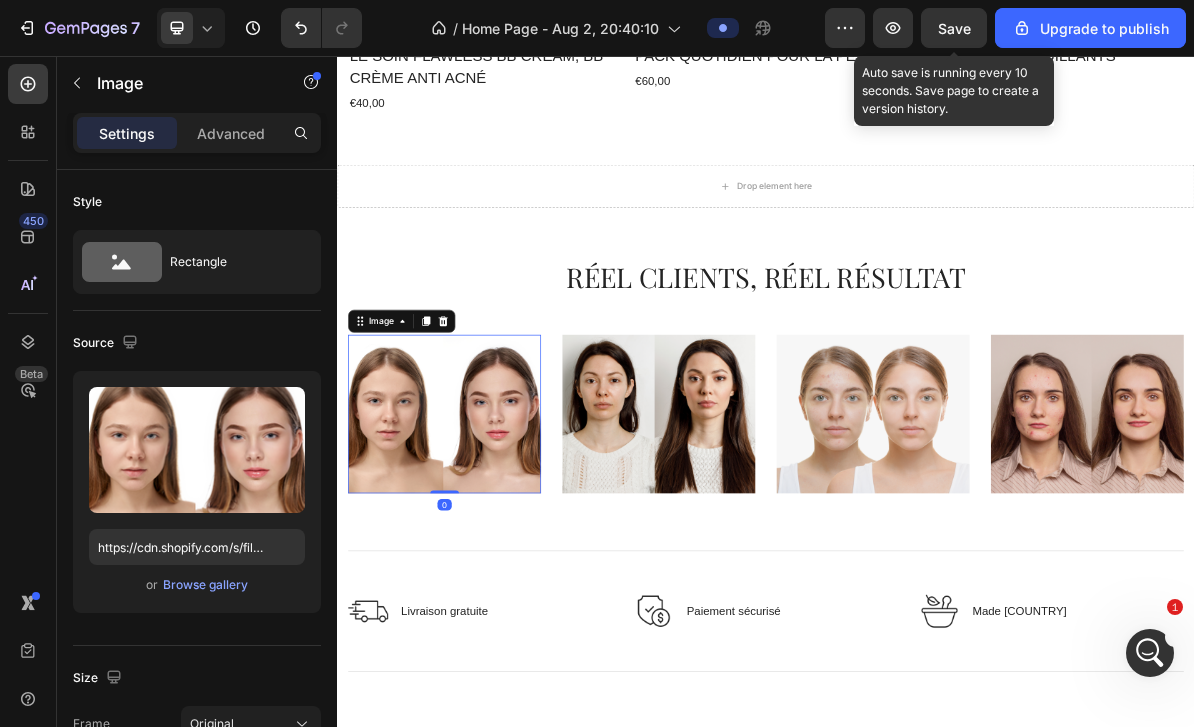 click at bounding box center (77, 83) 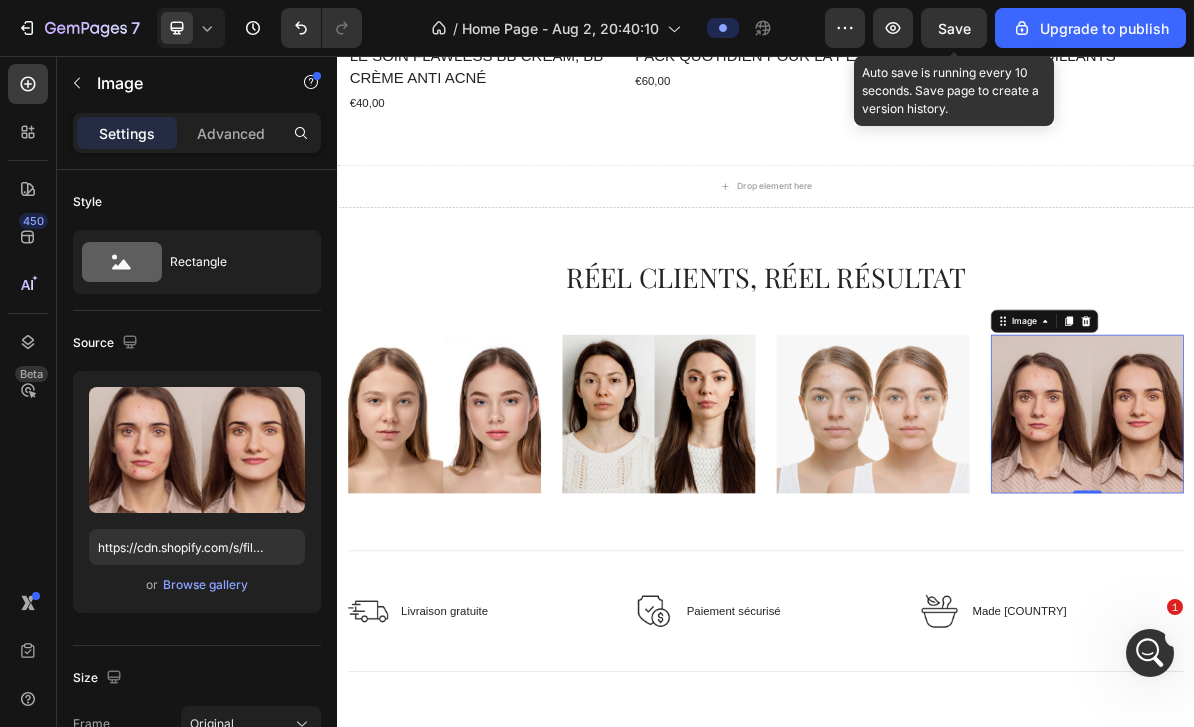 click on "Browse gallery" at bounding box center [205, 585] 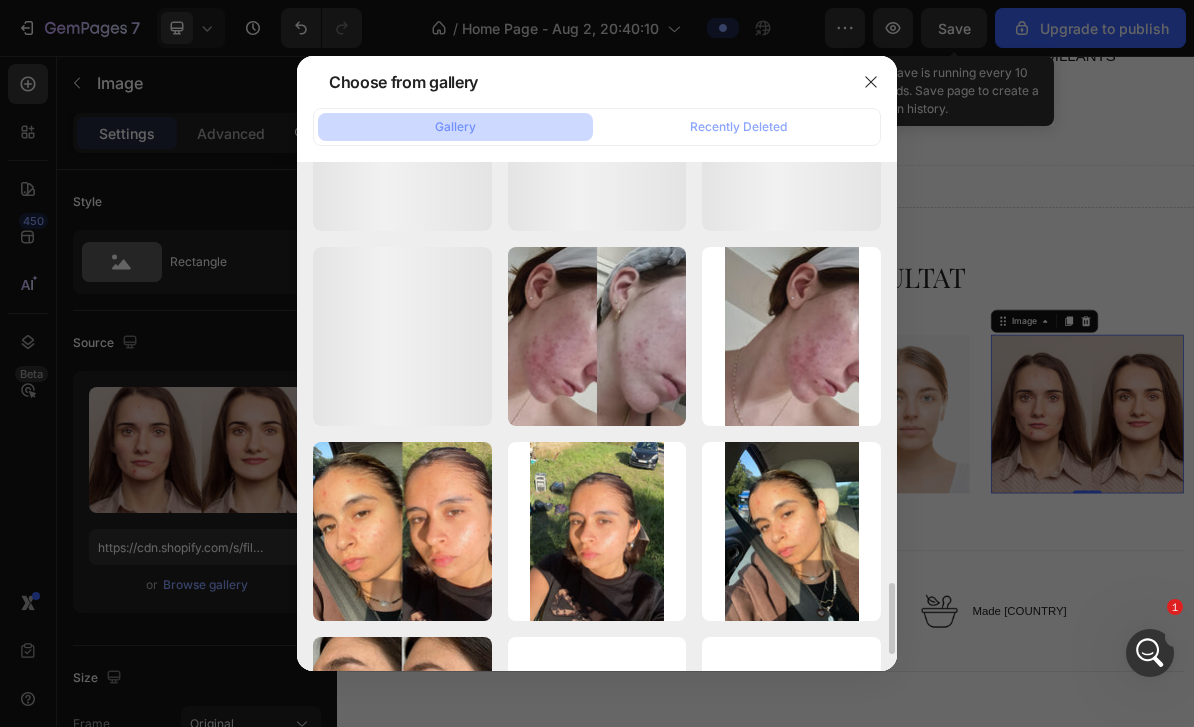 scroll, scrollTop: 3243, scrollLeft: 0, axis: vertical 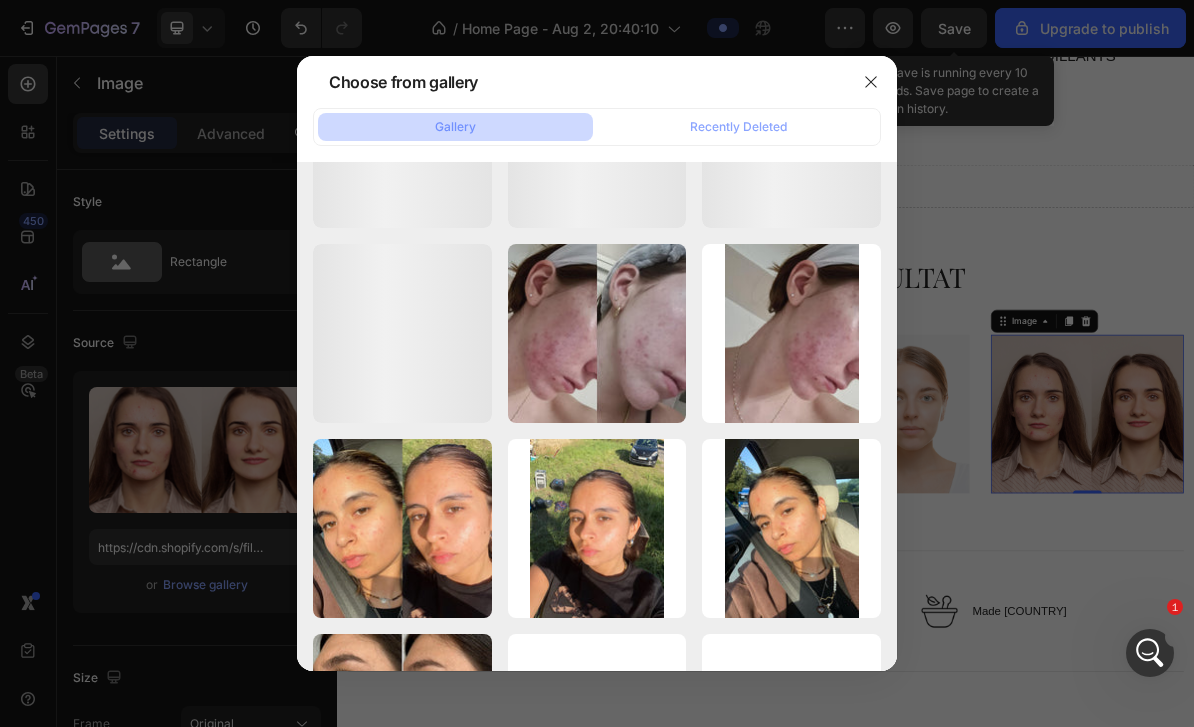 click on "photo-output.jpeg 153.56 kb" at bounding box center (0, 0) 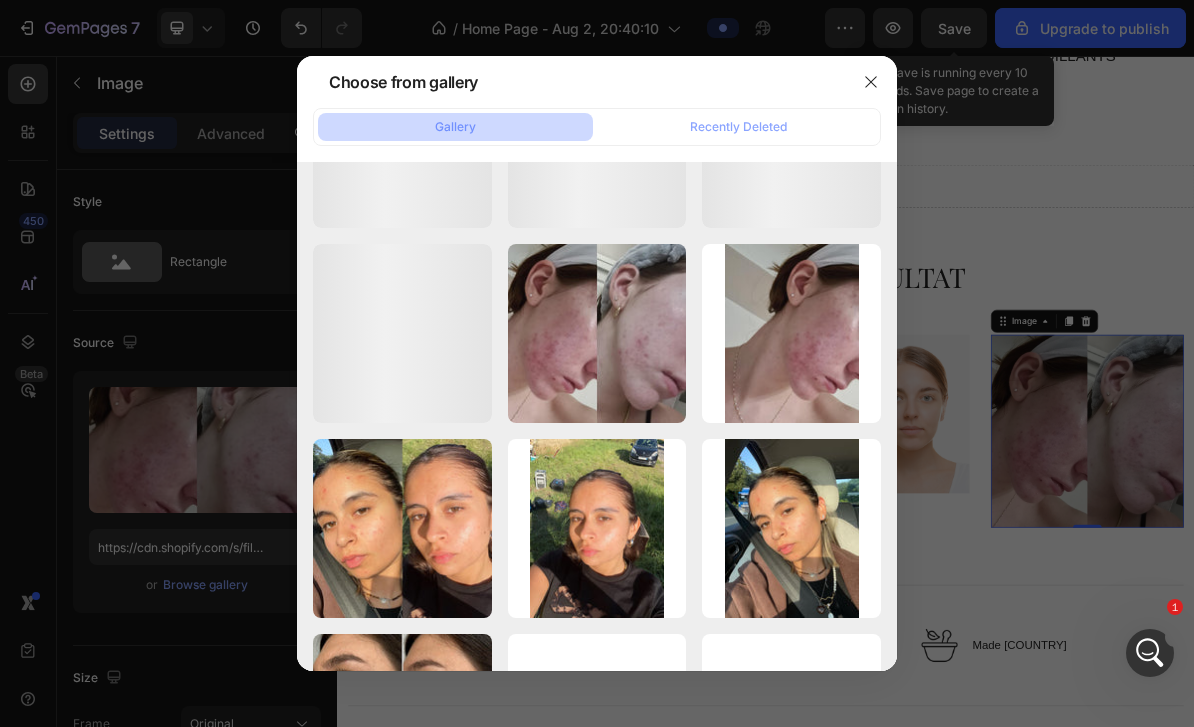 type on "https://cdn.shopify.com/s/files/1/0930/1688/3546/files/gempages_554003354175406997-c500aa5a-c431-4ae0-be6e-7474597f22d3.jpg" 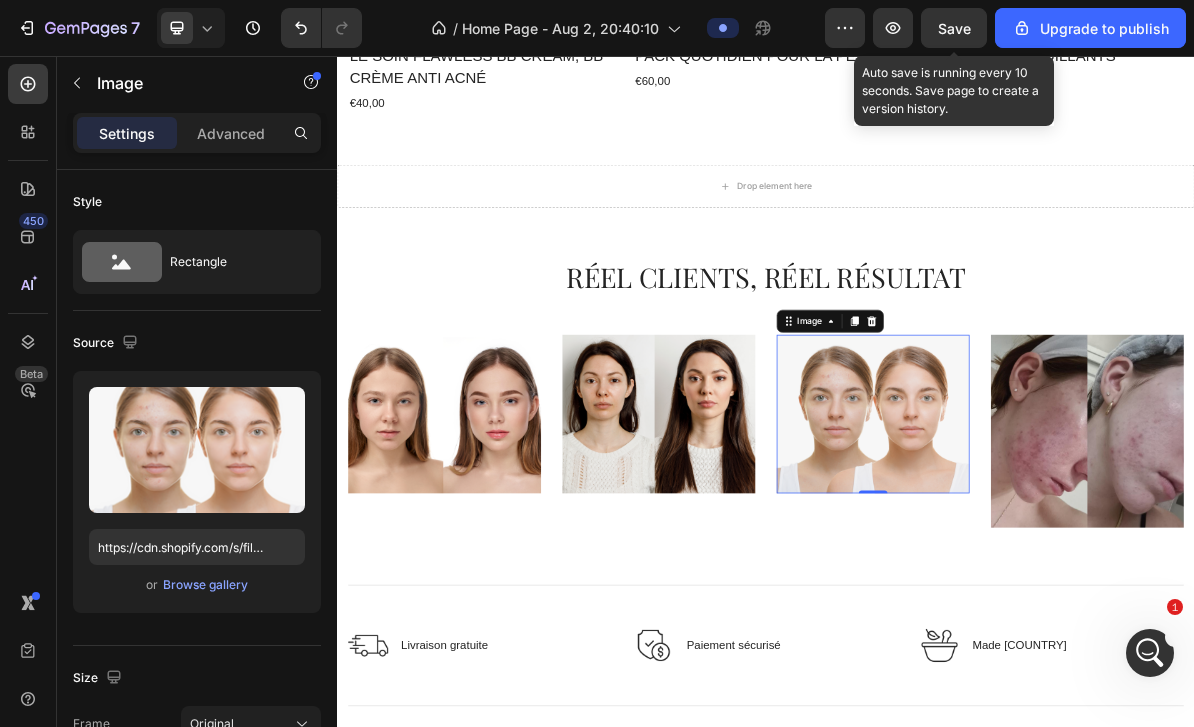 click on "Browse gallery" at bounding box center [205, 585] 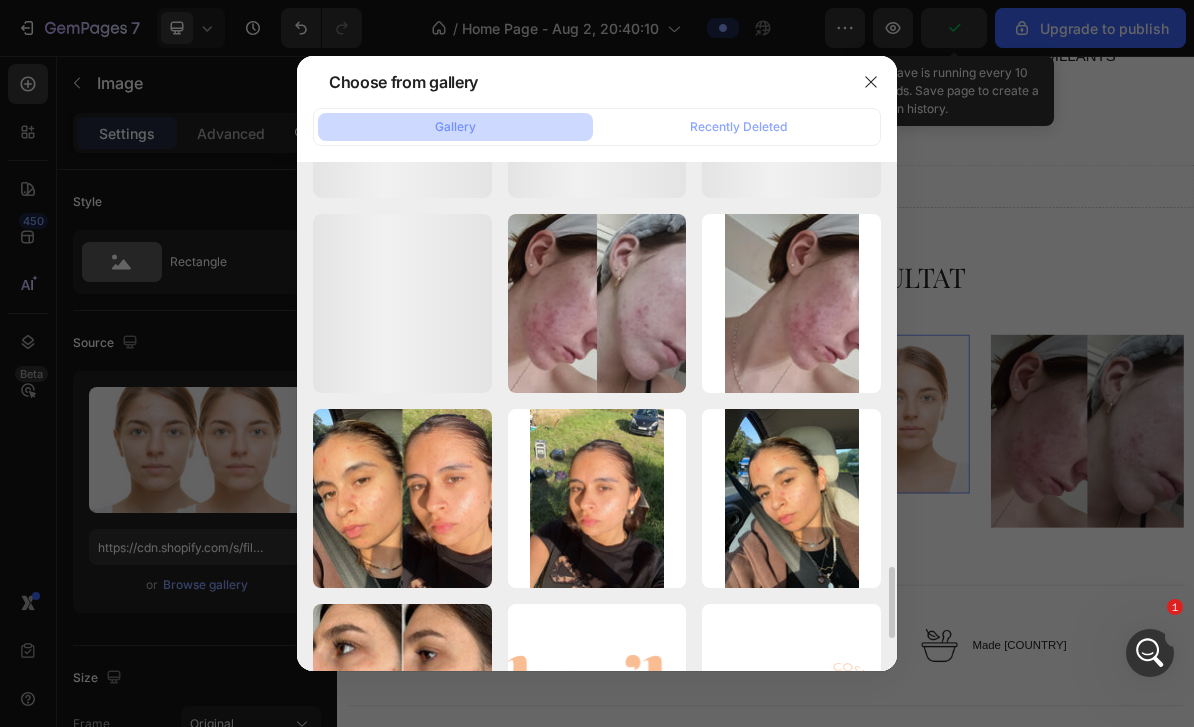 scroll, scrollTop: 3276, scrollLeft: 0, axis: vertical 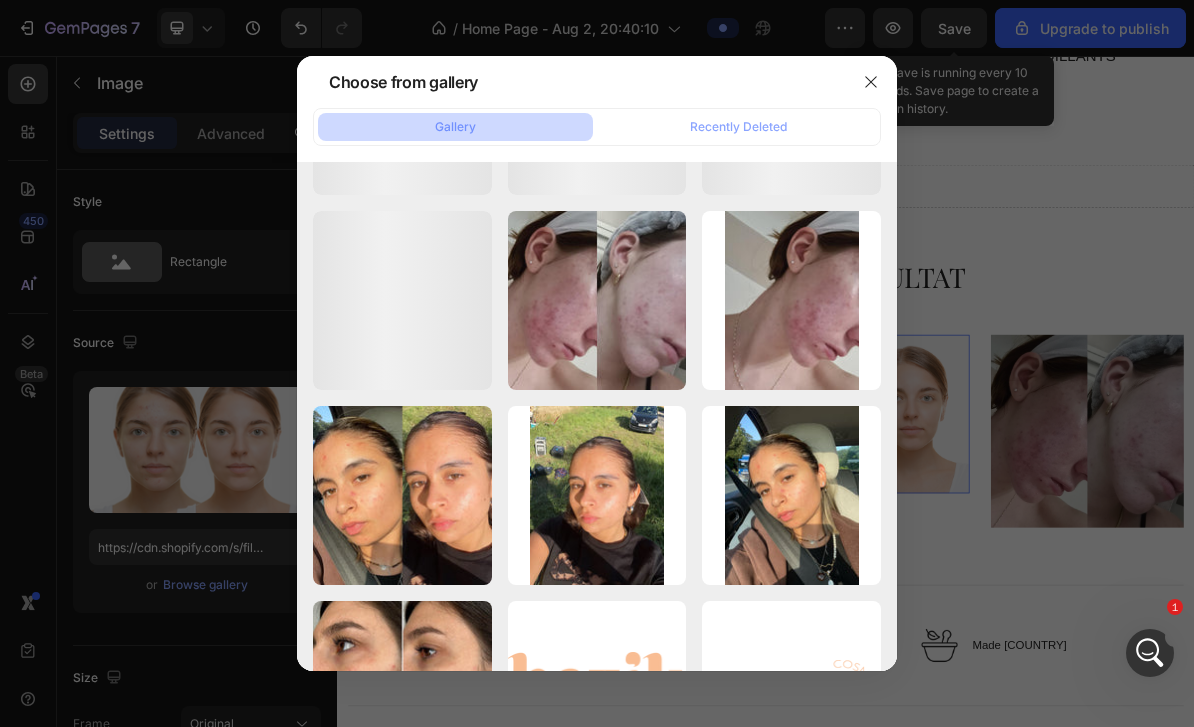 click on "photo-output.jpeg 1495.49 kb" at bounding box center [0, 0] 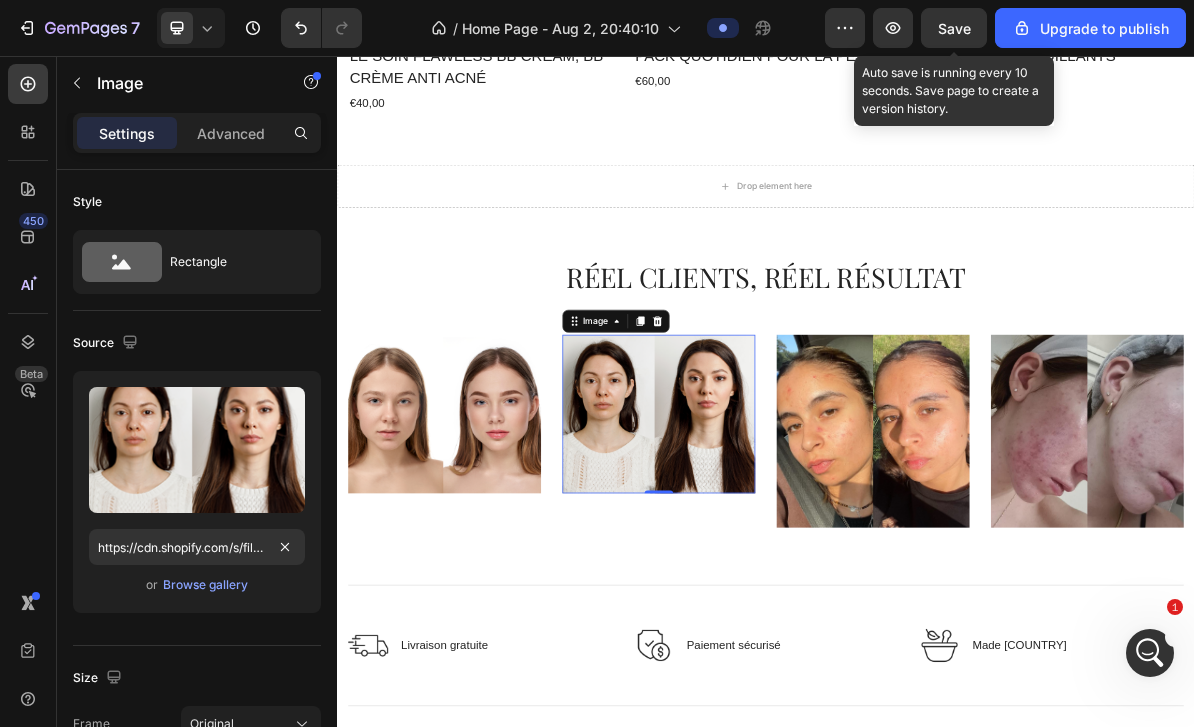 click on "Browse gallery" at bounding box center [205, 585] 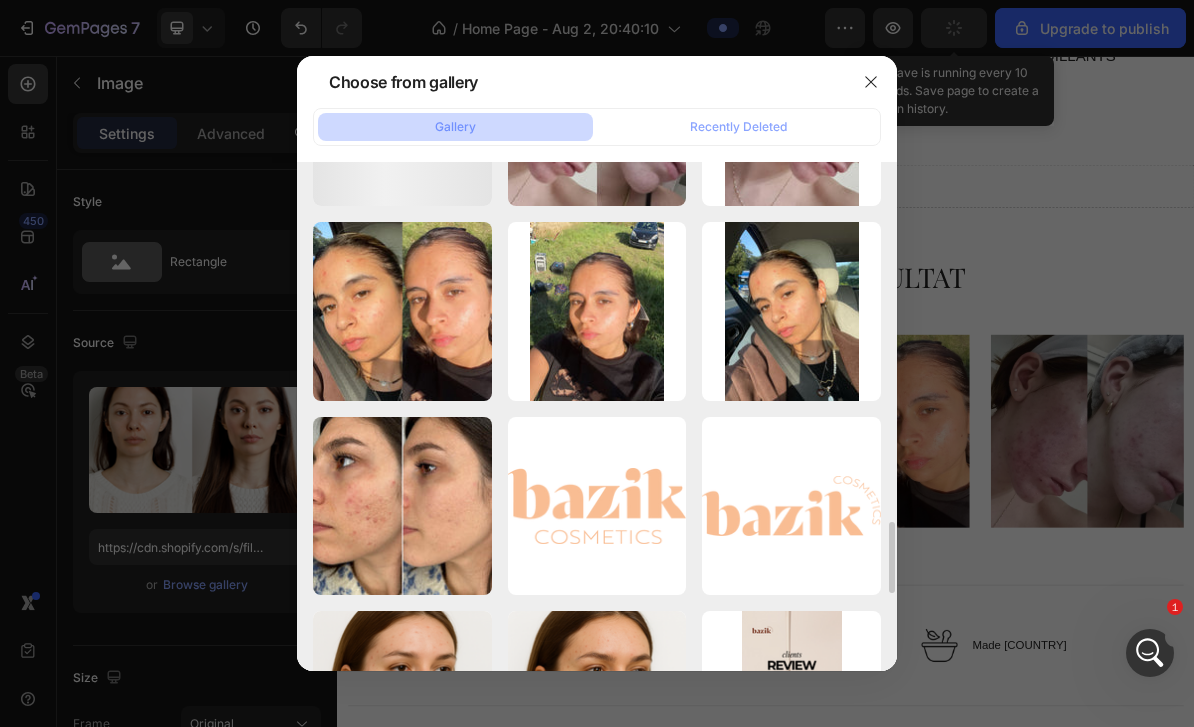 scroll, scrollTop: 3472, scrollLeft: 0, axis: vertical 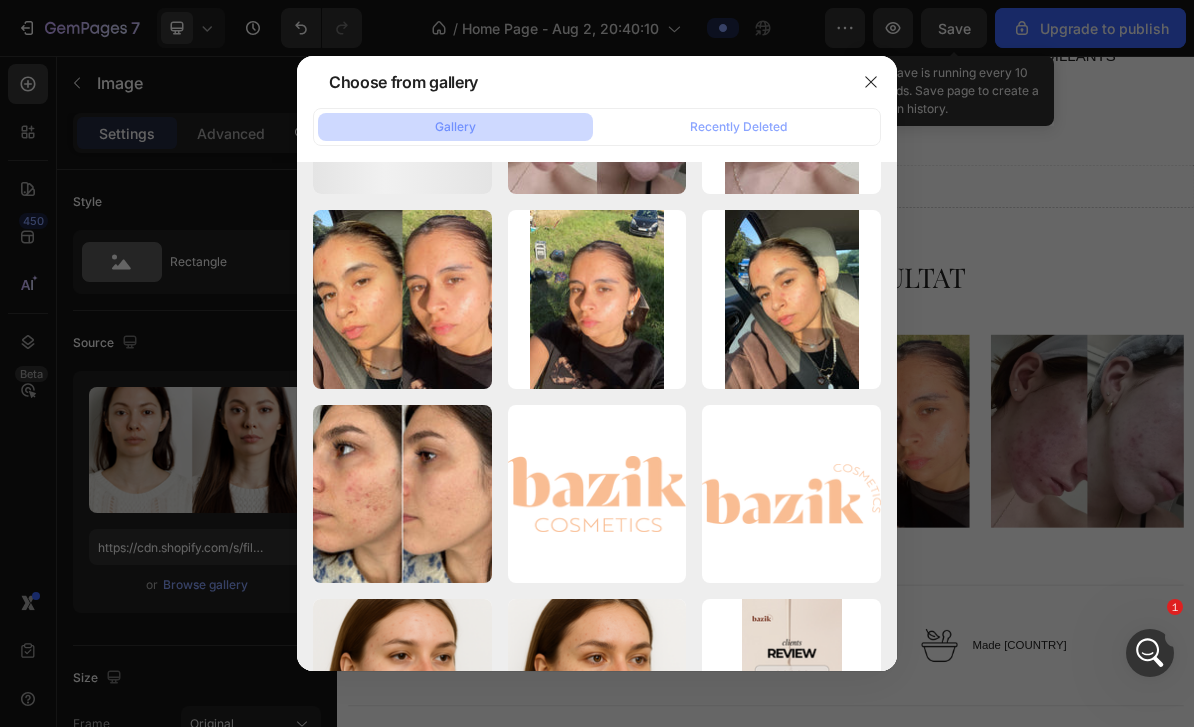 click on "IMG_1631.jpeg 794.59 kb" at bounding box center [0, 0] 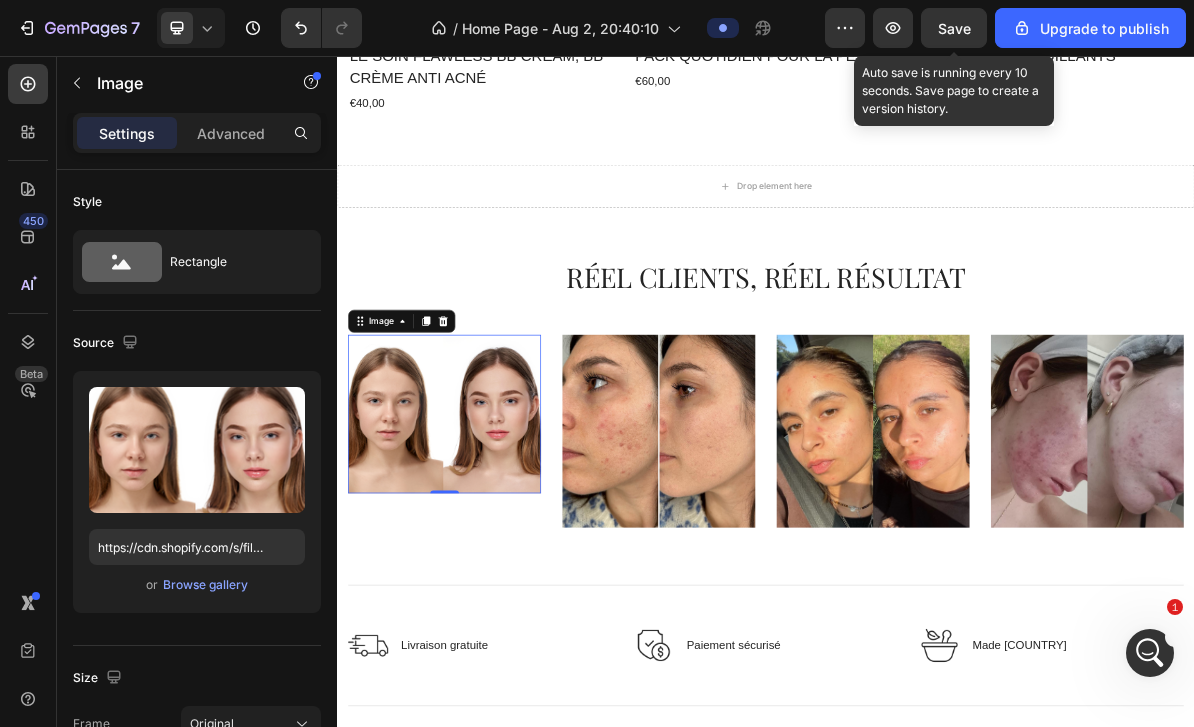 click on "Browse gallery" at bounding box center [205, 585] 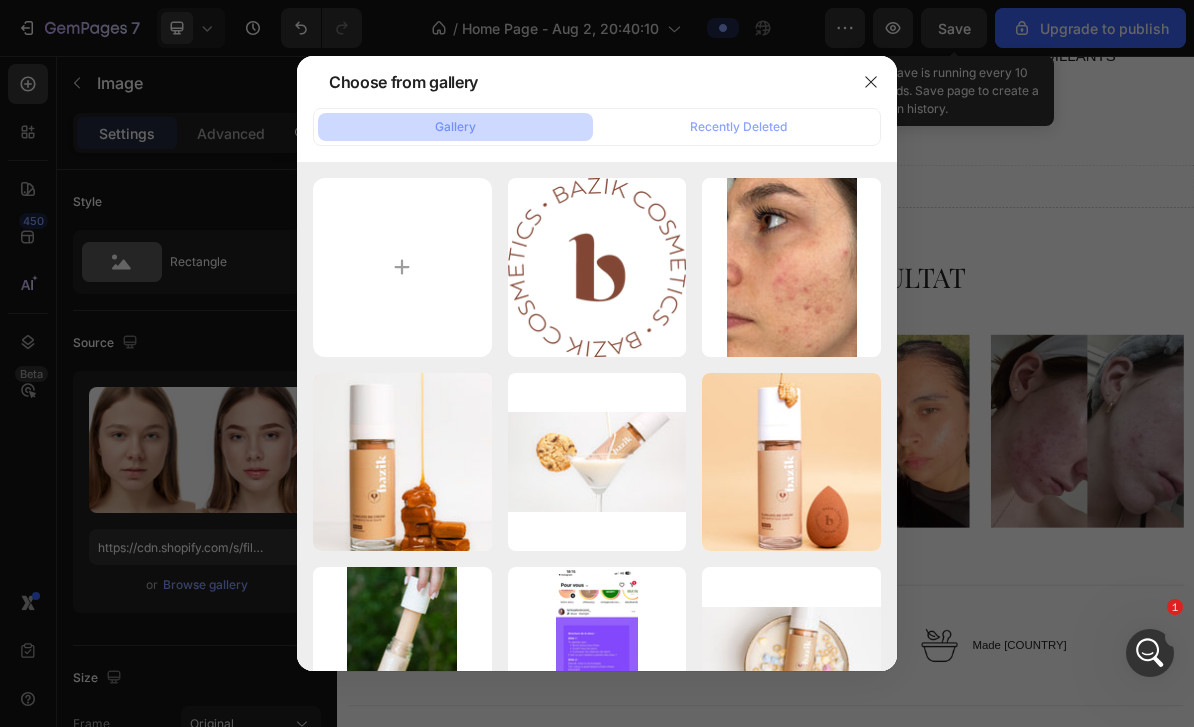 click on "Recently Deleted" 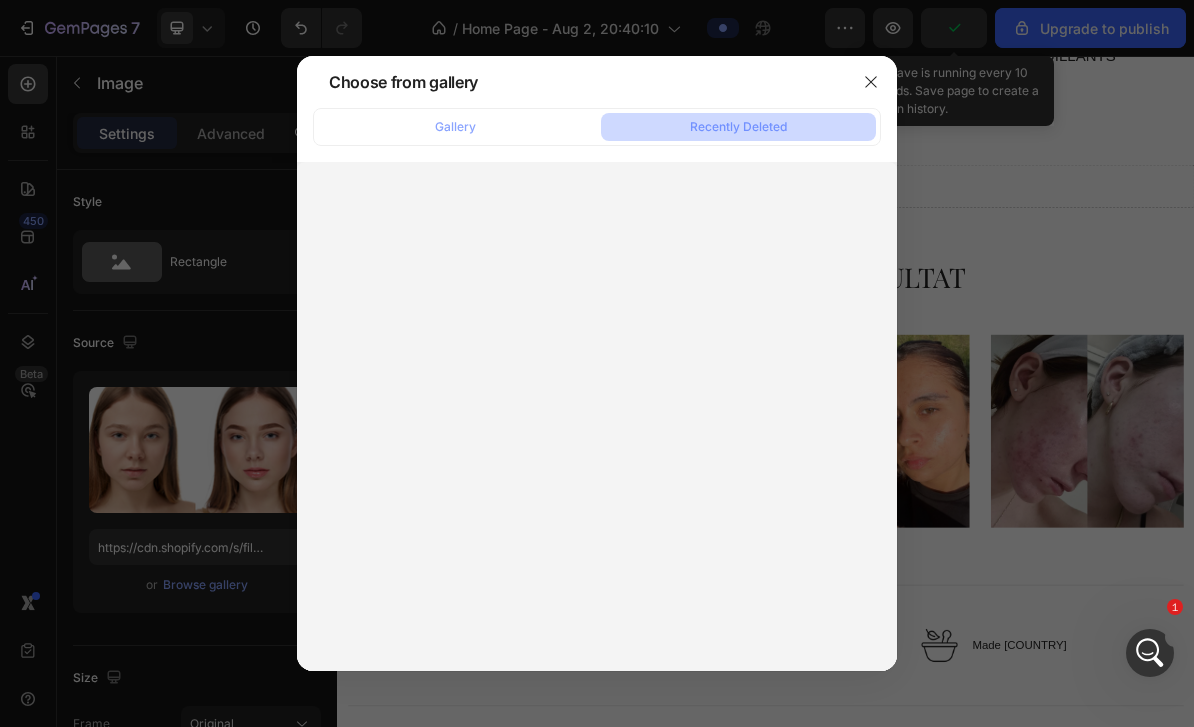 click on "Gallery" 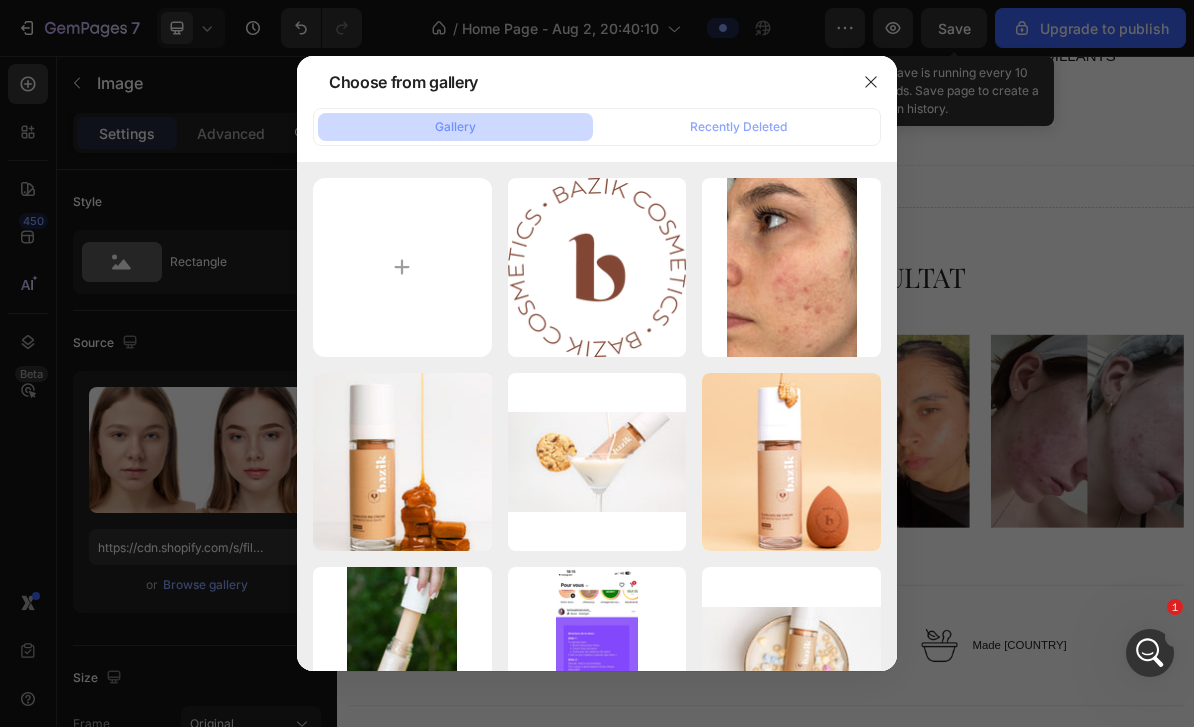 click at bounding box center (402, 267) 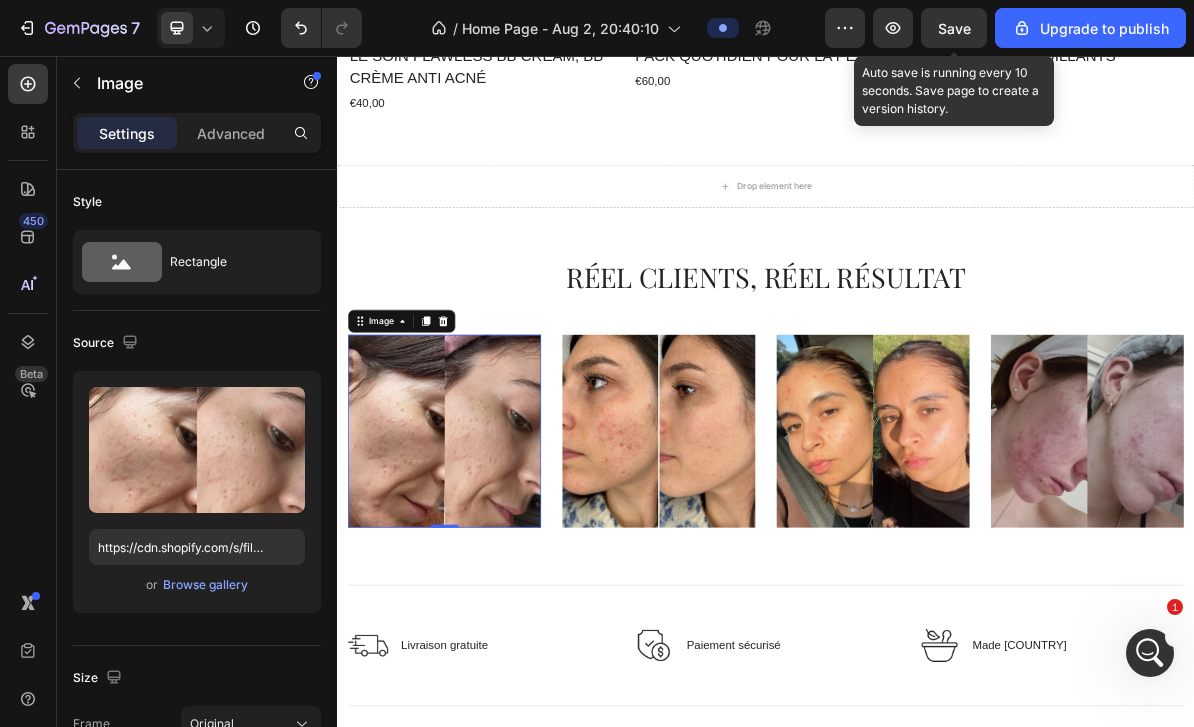 type on "https://cdn.shopify.com/s/files/1/0930/1688/3546/files/gempages_554003354175406997-7cfc3a35-d761-414b-ac62-328724e591e9.jpg" 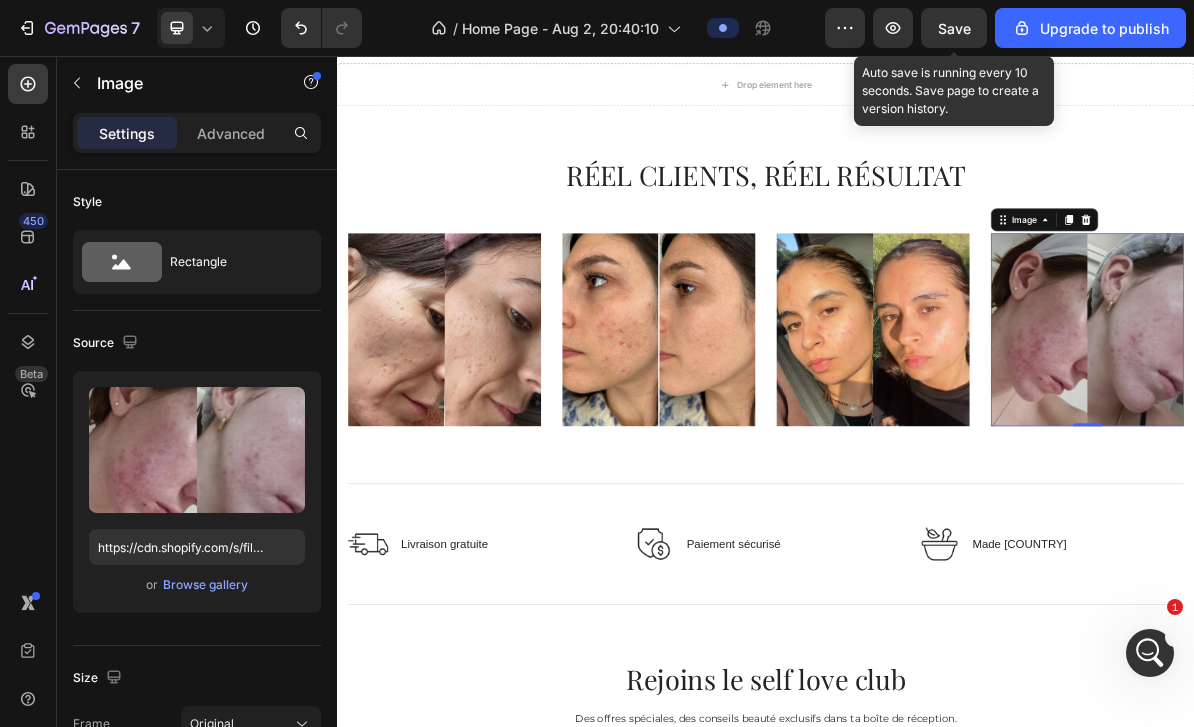 scroll, scrollTop: 2418, scrollLeft: 0, axis: vertical 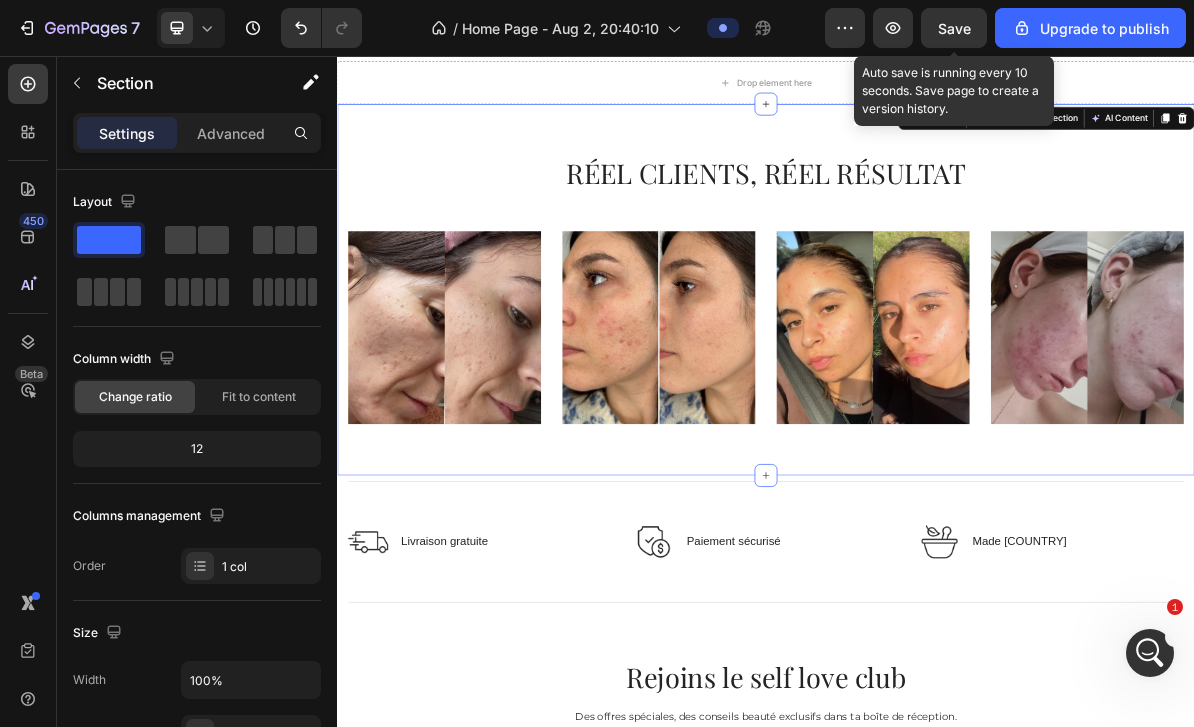 click at bounding box center (937, 643) 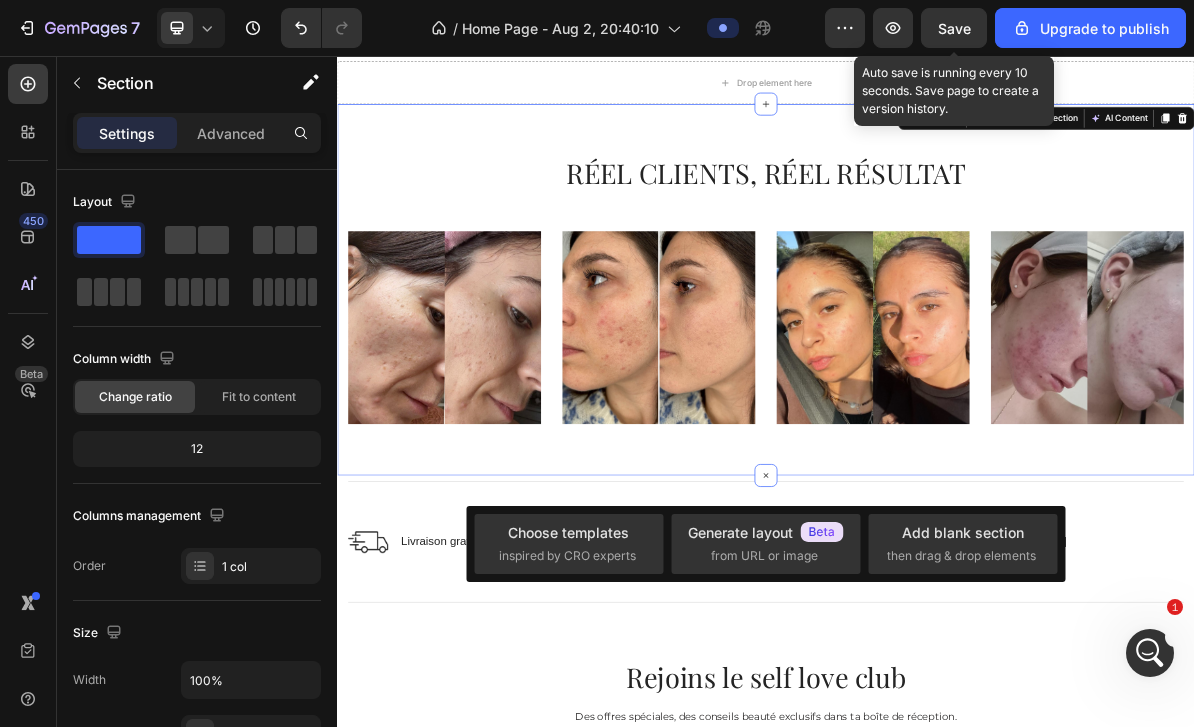 click on "inspired by CRO experts" at bounding box center (567, 556) 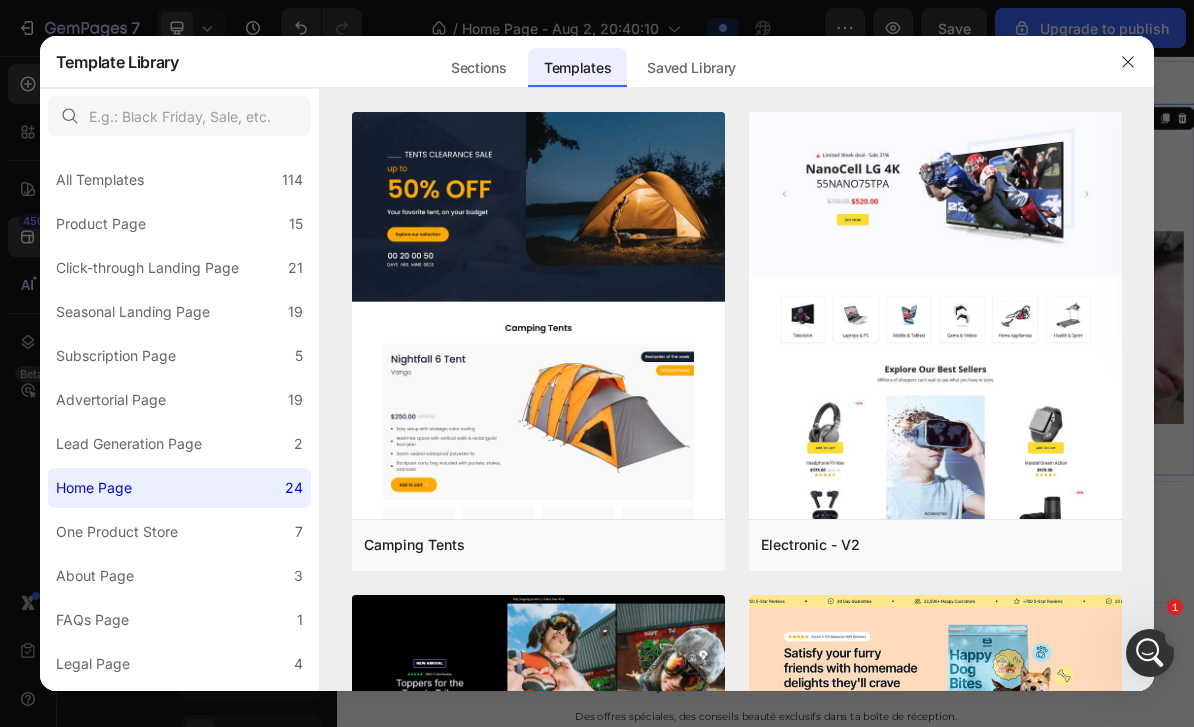 click 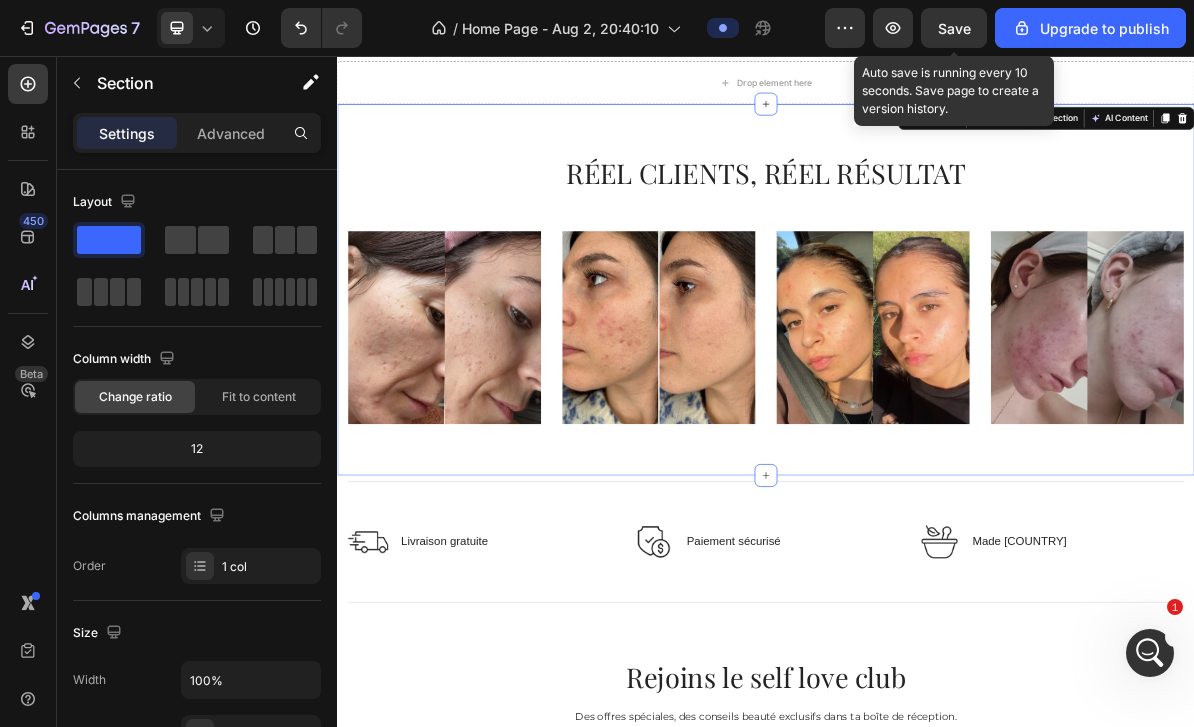 click at bounding box center [937, 643] 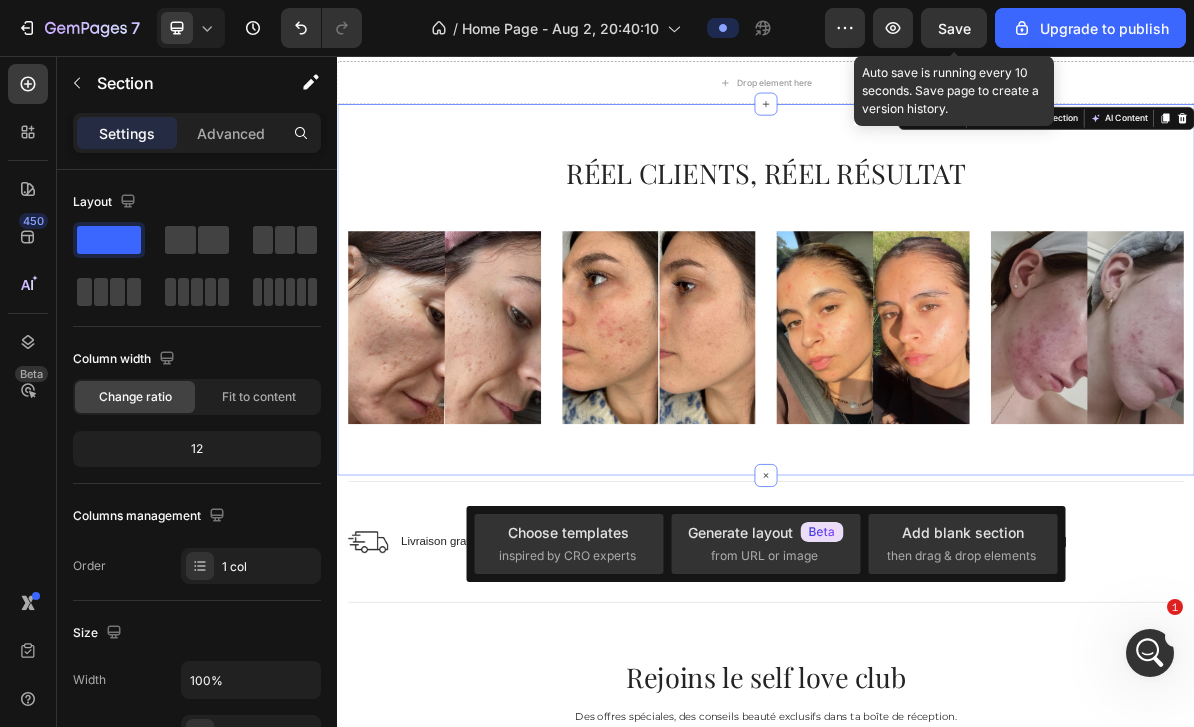 click on "Add blank section" at bounding box center [963, 532] 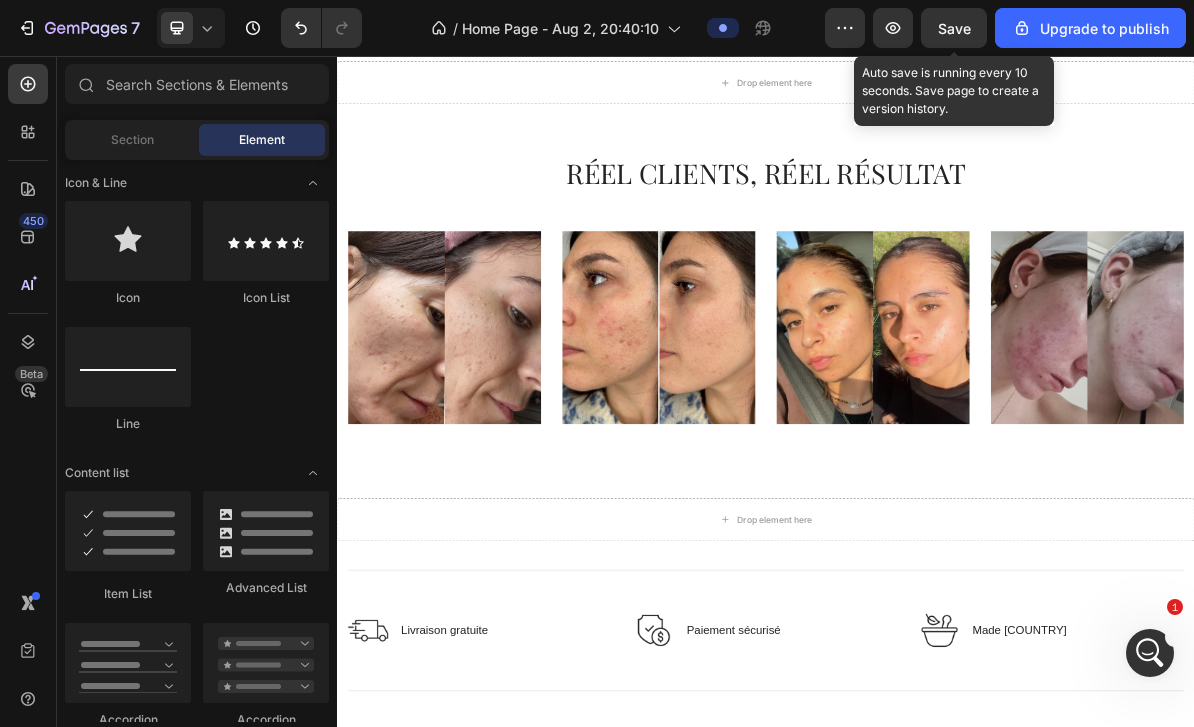 click on "Drop element here" at bounding box center [949, 705] 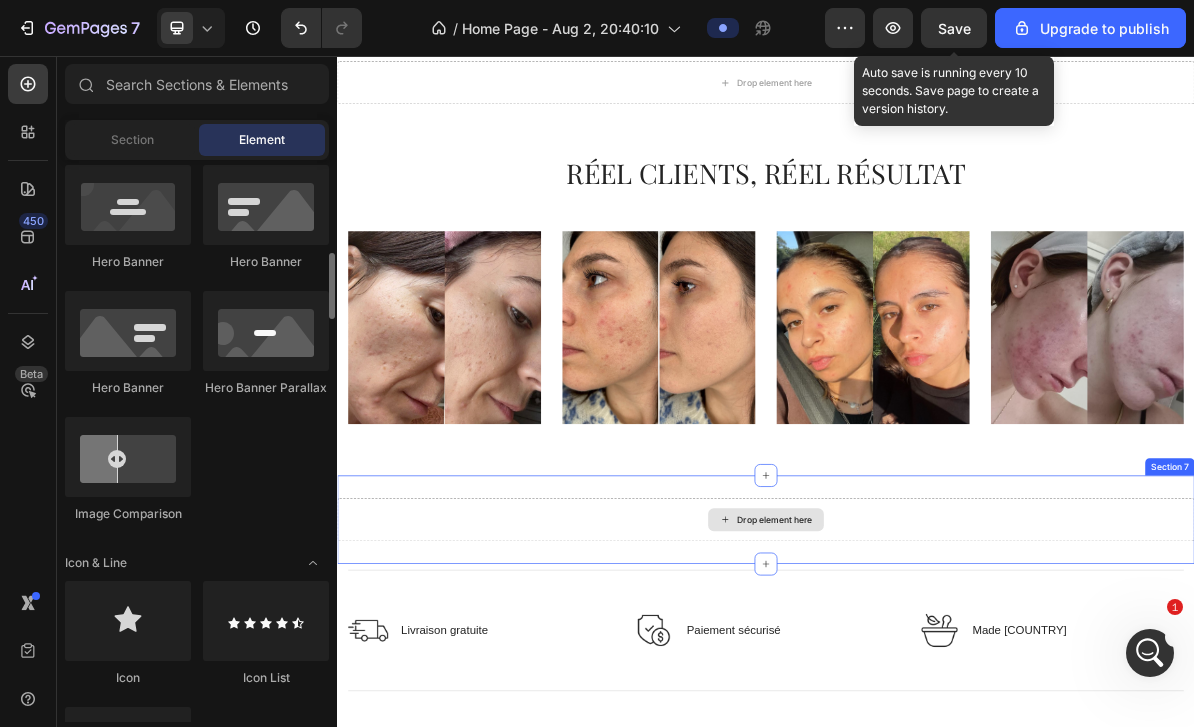 scroll, scrollTop: 901, scrollLeft: 0, axis: vertical 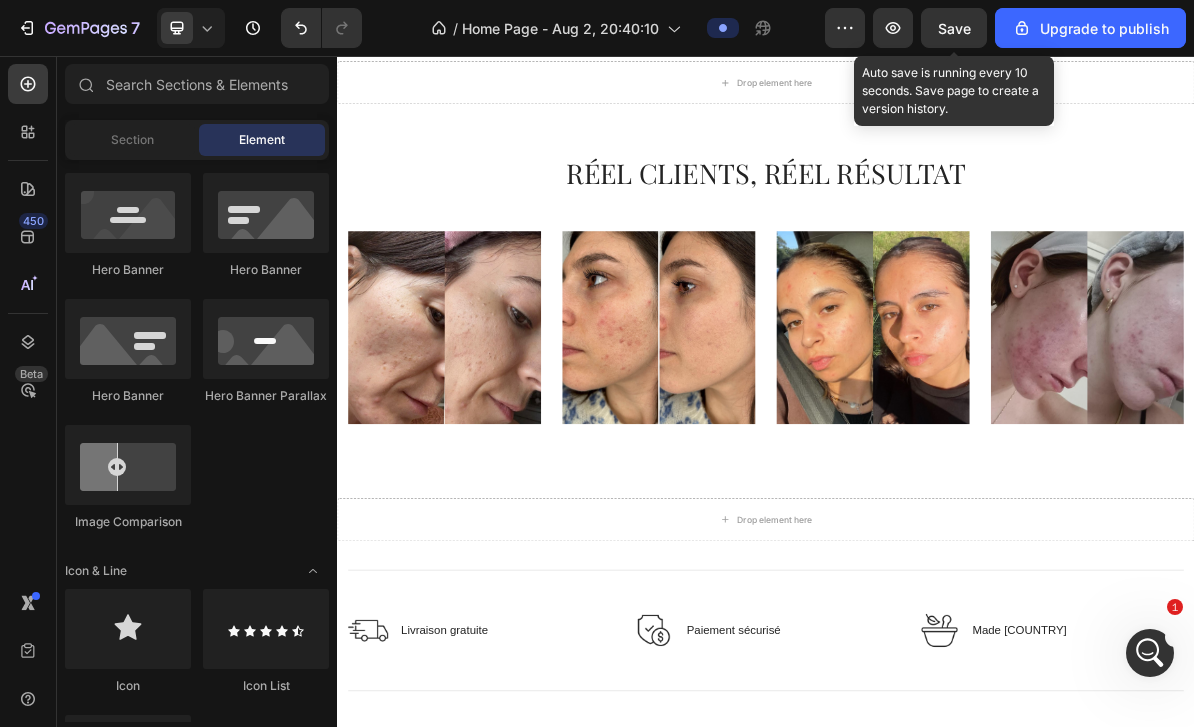 click at bounding box center [128, 465] 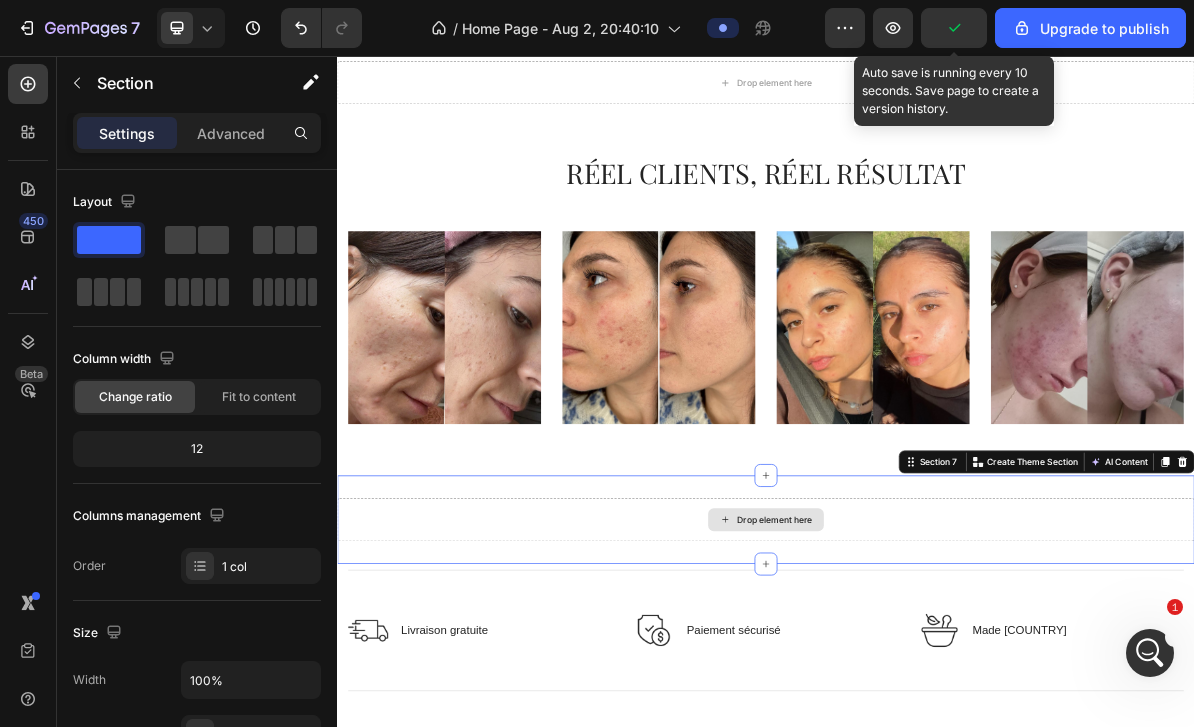 click on "Drop element here" at bounding box center (937, 705) 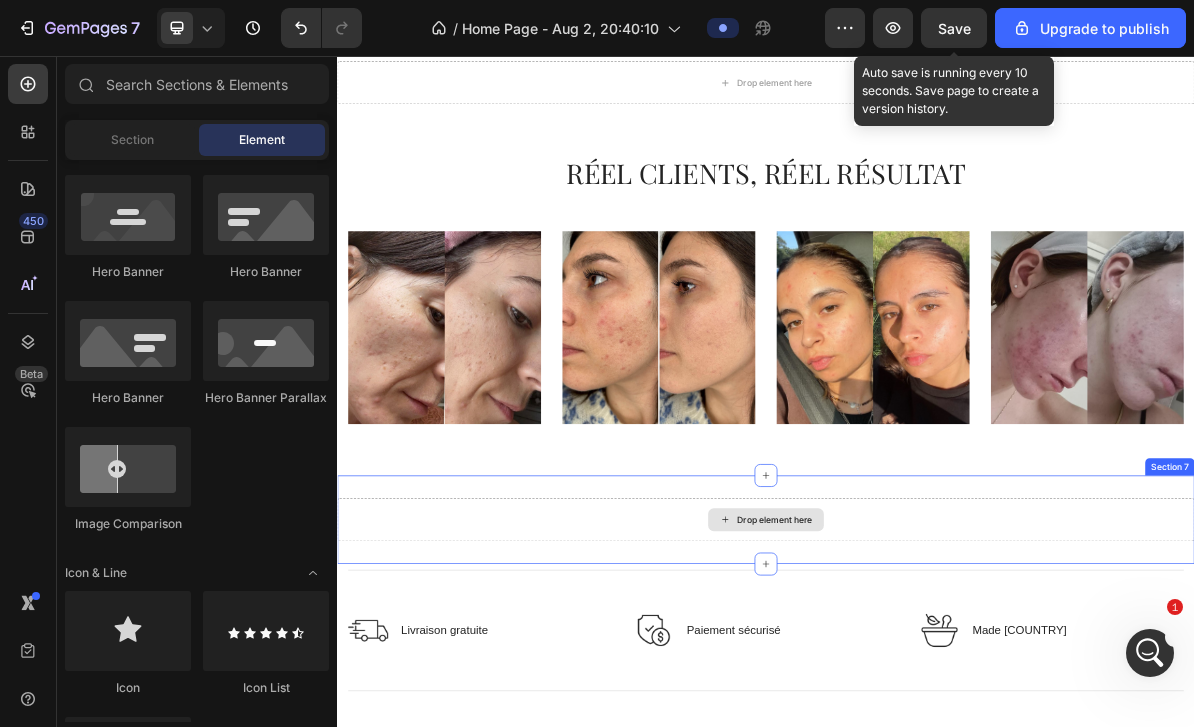 click on "Drop element here" at bounding box center (949, 705) 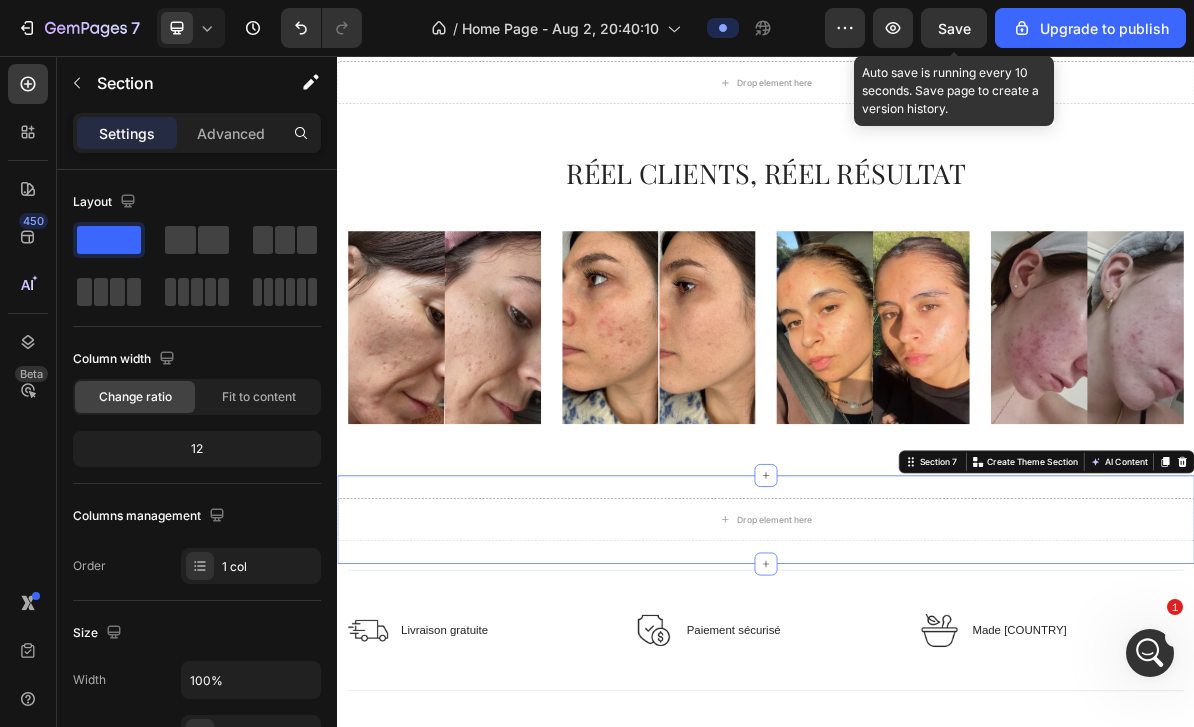 click on "Drop element here Section 7   You can create reusable sections Create Theme Section AI Content Write with GemAI What would you like to describe here? Tone and Voice Persuasive Product COTONS DÉMAQUILLANTS Show more Generate" at bounding box center [937, 705] 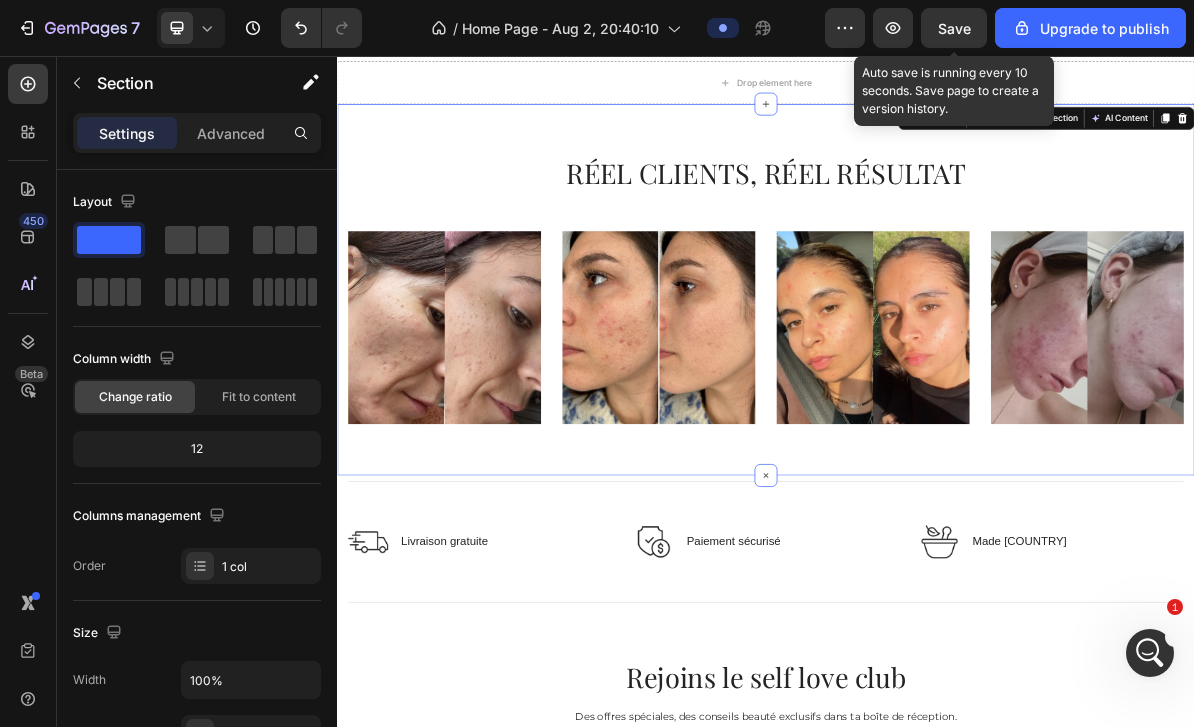 click 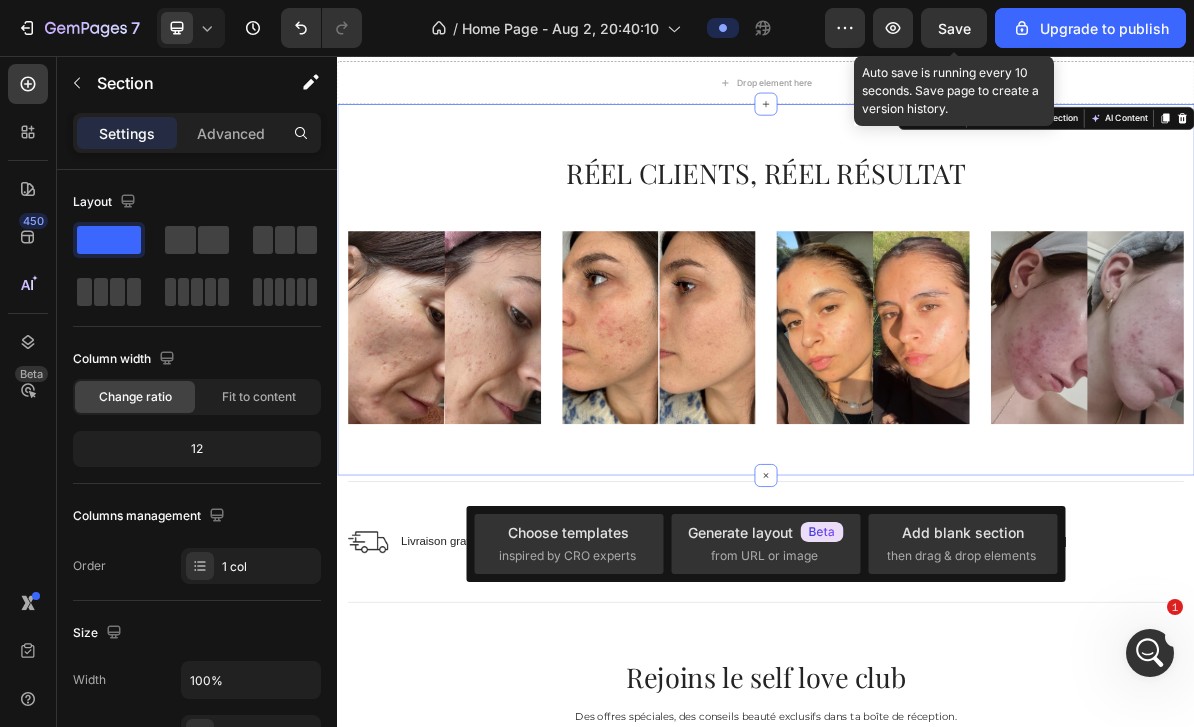 click on "inspired by CRO experts" at bounding box center [567, 556] 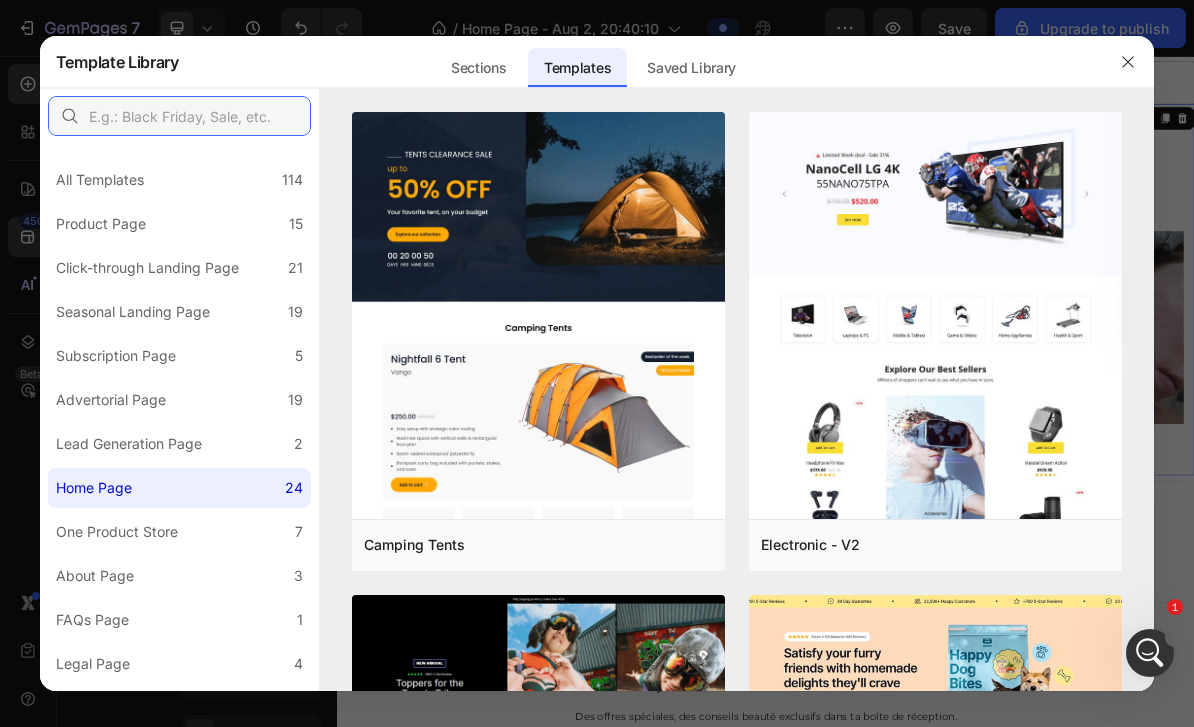 click at bounding box center (179, 116) 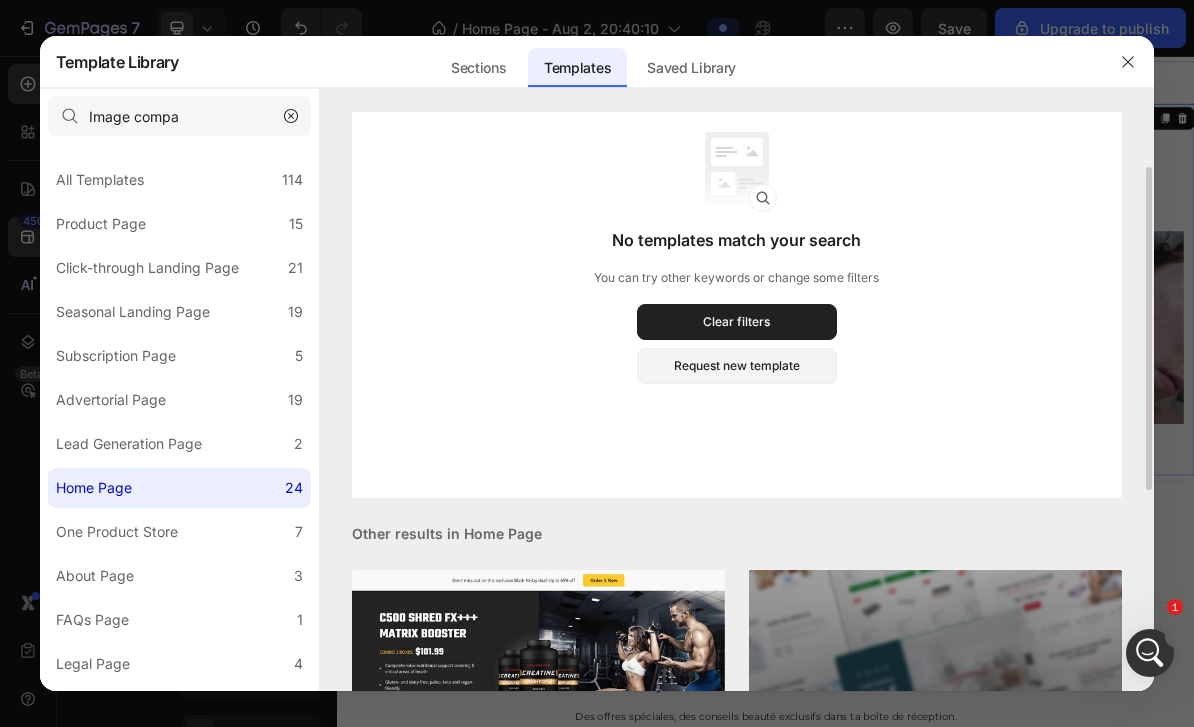 scroll, scrollTop: 87, scrollLeft: 0, axis: vertical 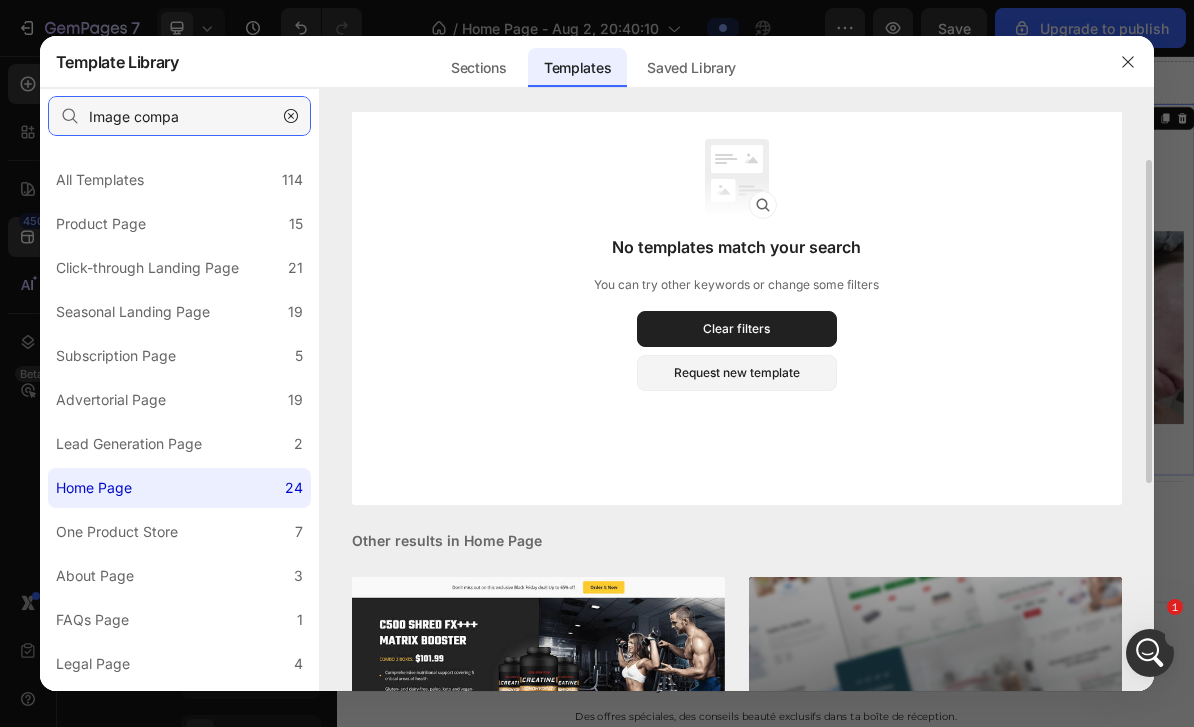 type on "Image compa" 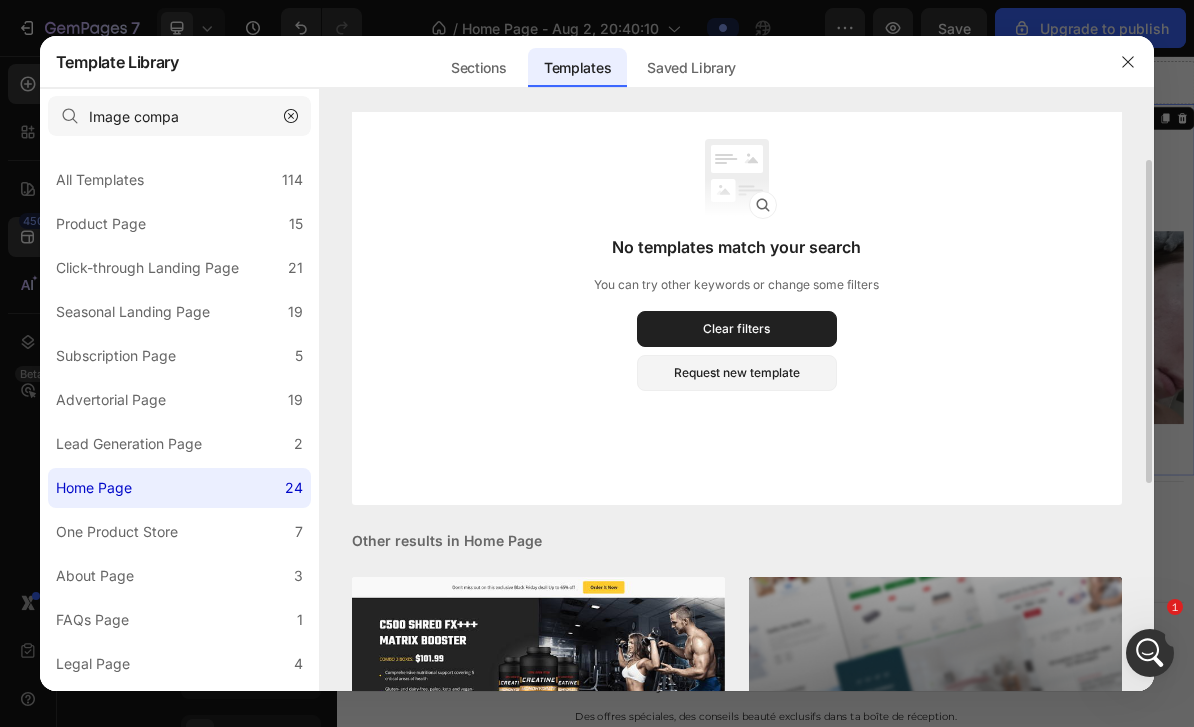 click on "Sections" 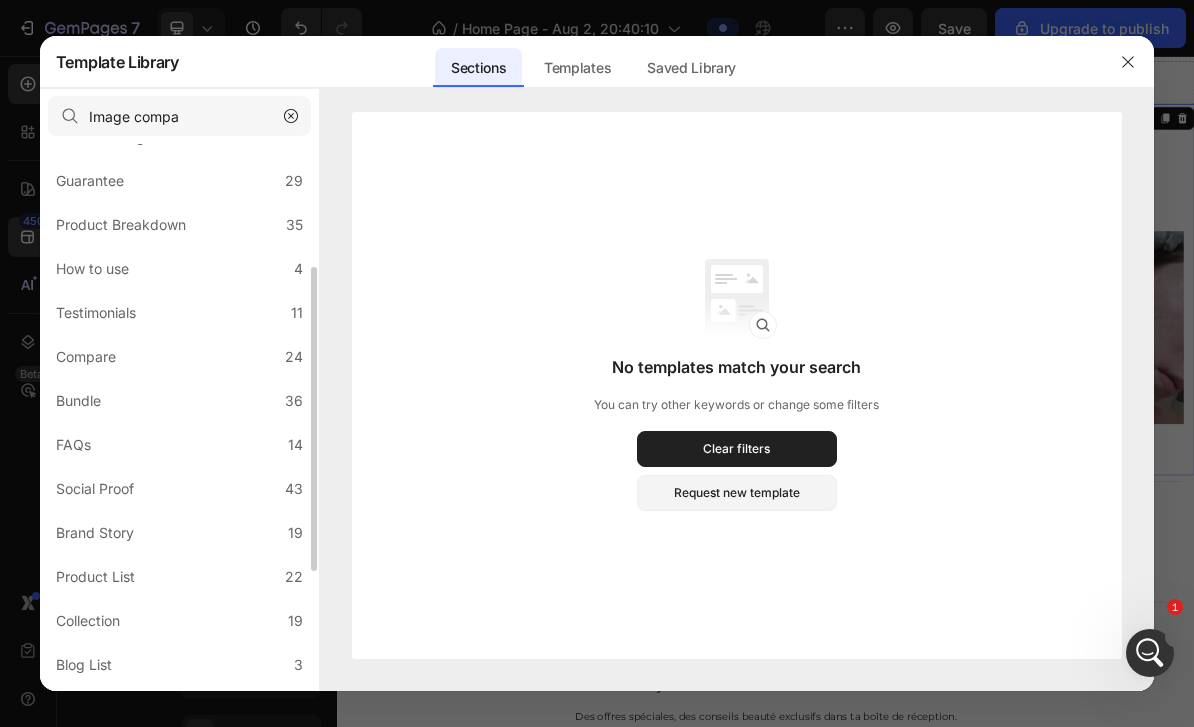 scroll, scrollTop: 220, scrollLeft: 0, axis: vertical 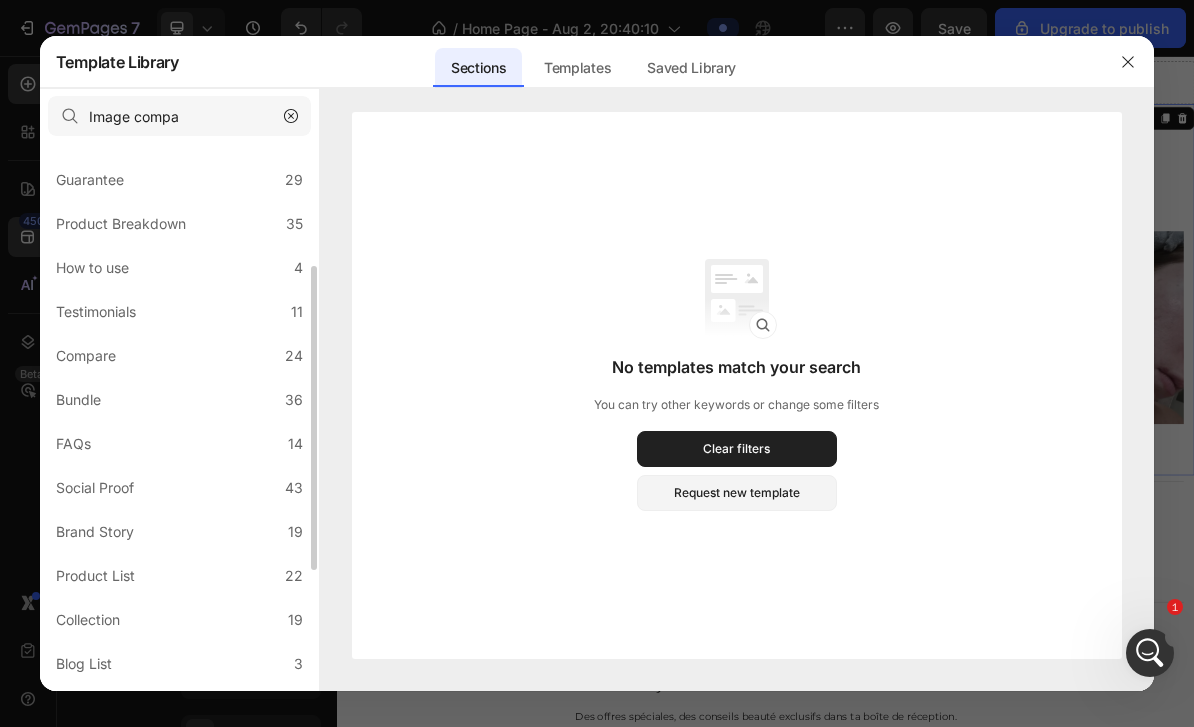 click on "Compare" at bounding box center [86, 356] 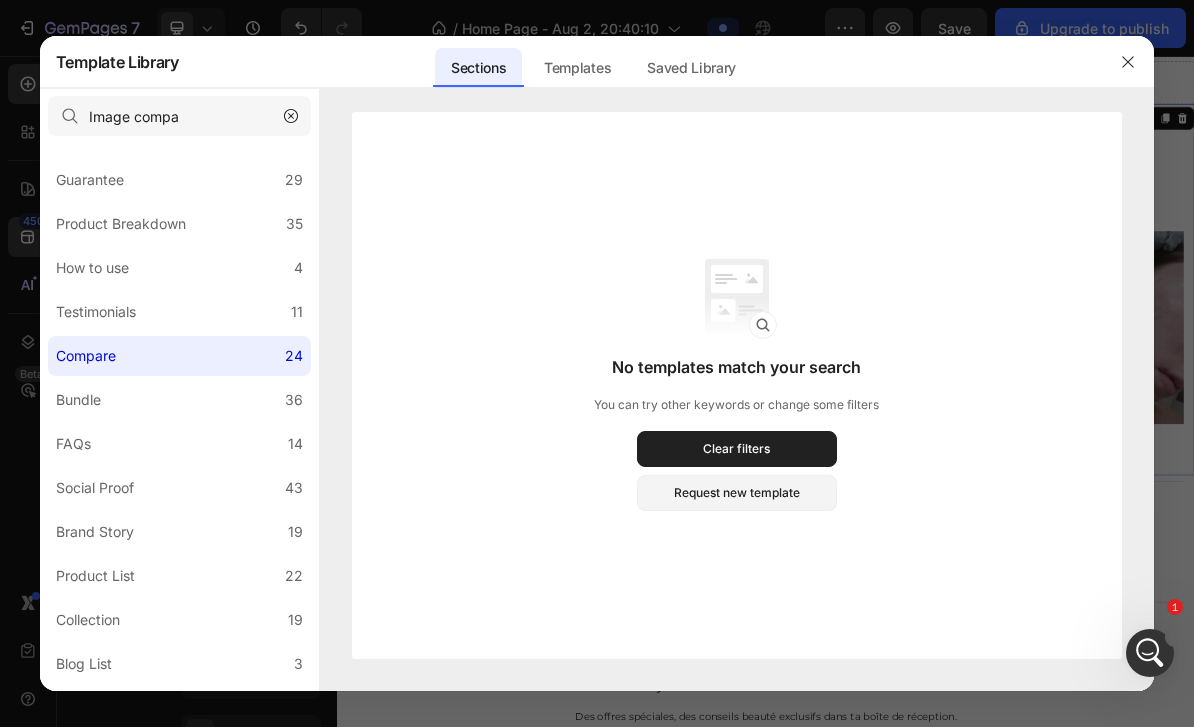 click on "Compare" at bounding box center (86, 356) 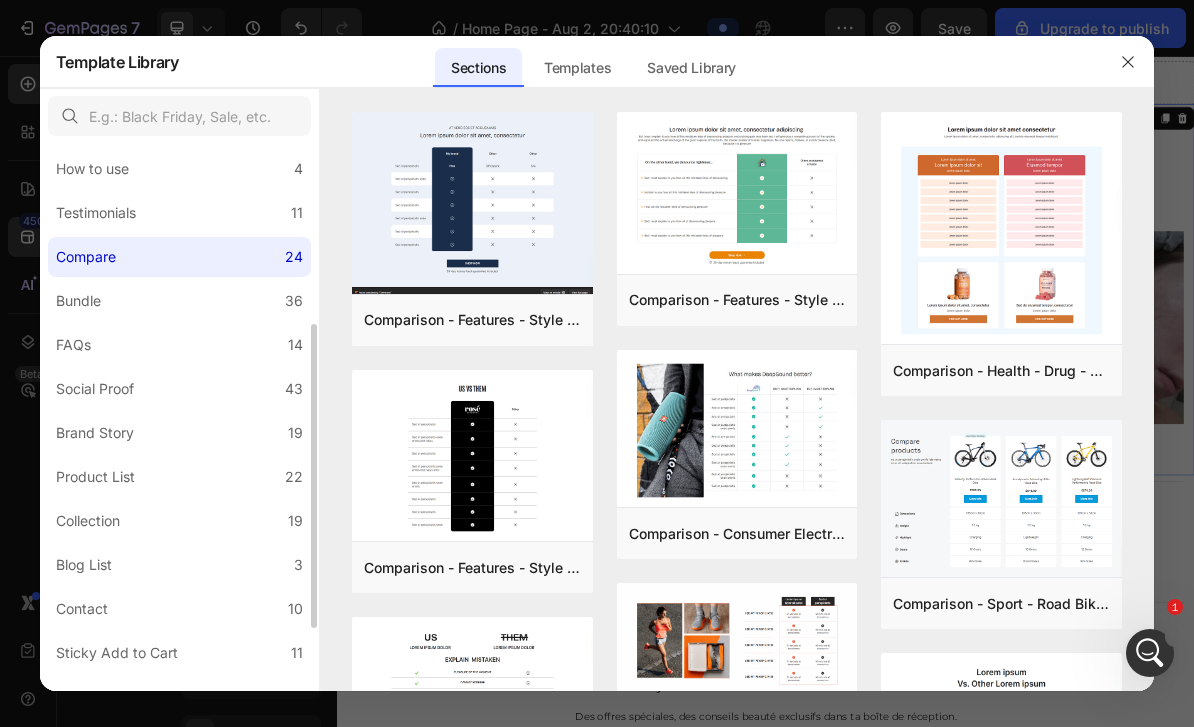 scroll, scrollTop: 322, scrollLeft: 0, axis: vertical 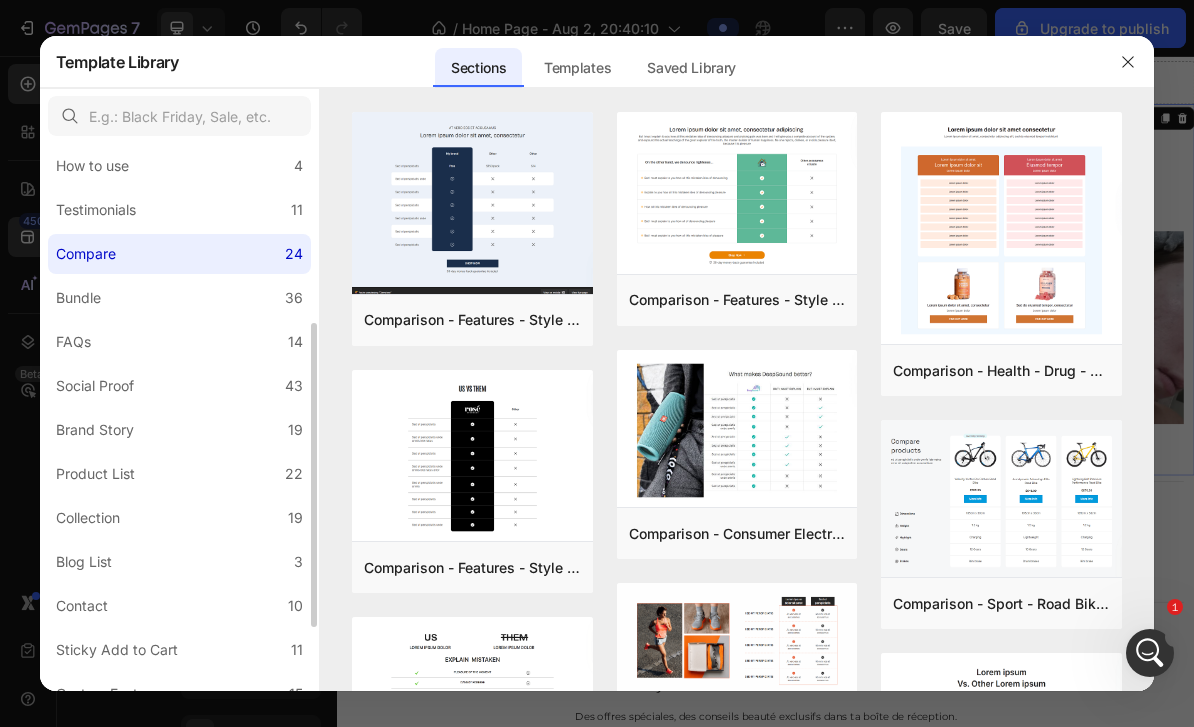click on "Social Proof" at bounding box center (95, 386) 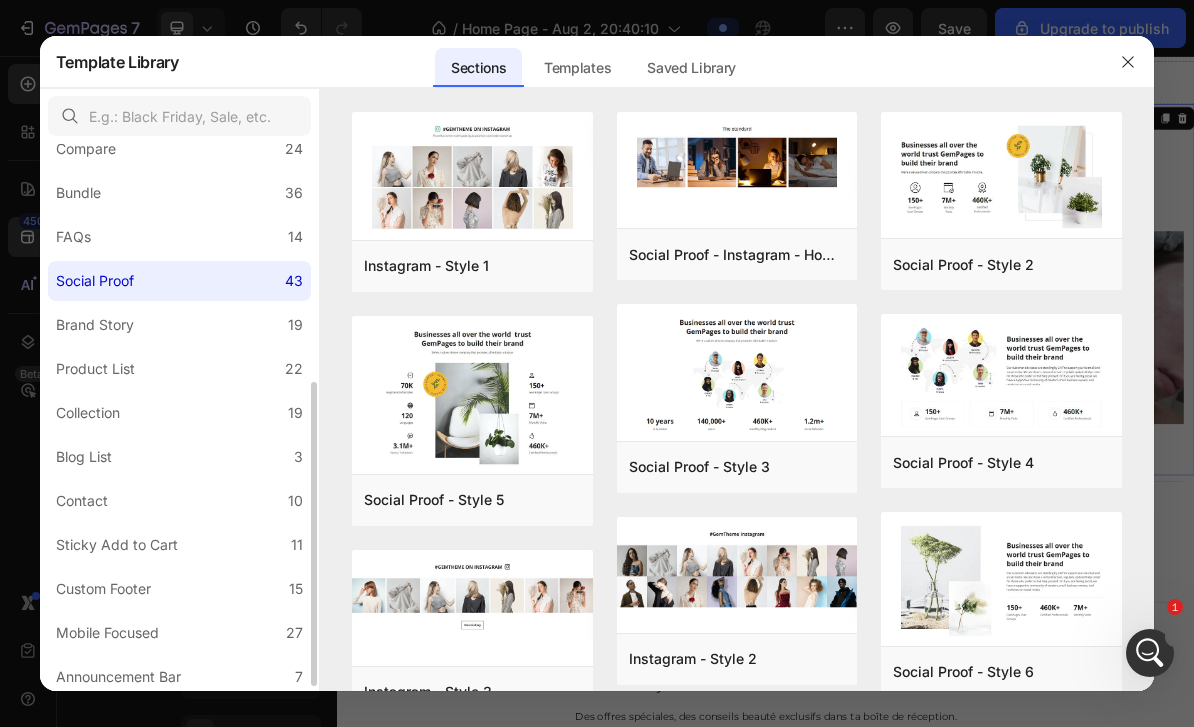 scroll, scrollTop: 415, scrollLeft: 0, axis: vertical 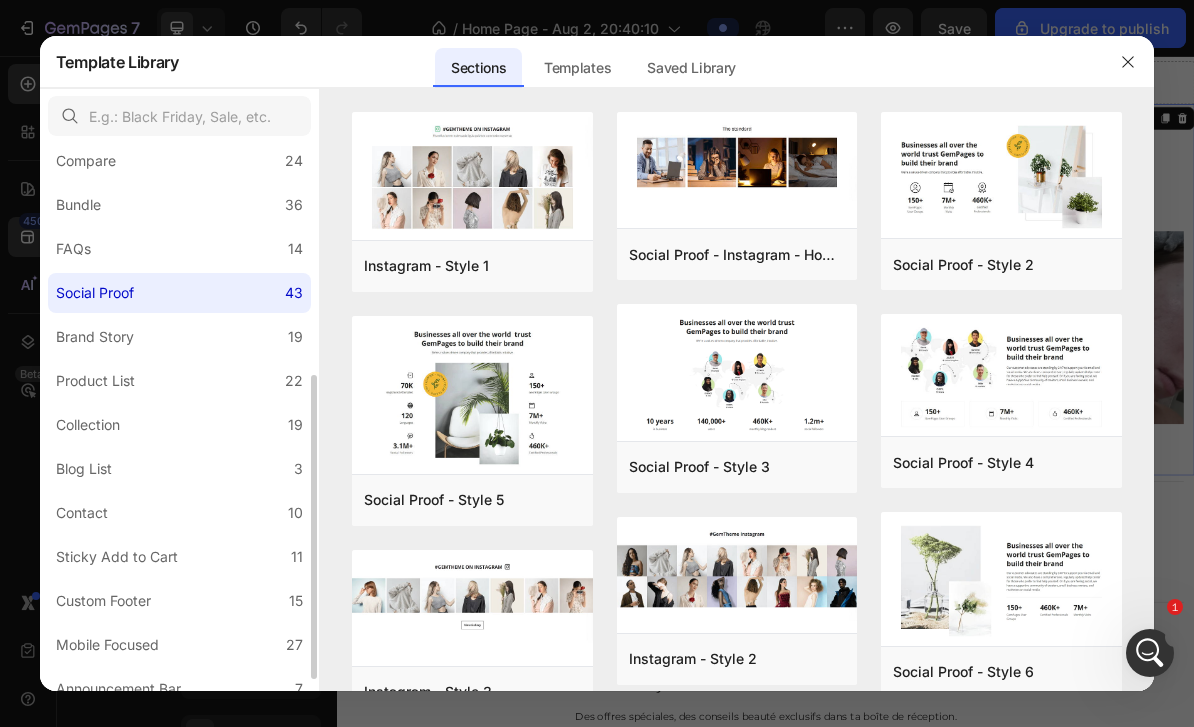 click on "Mobile Focused" at bounding box center (107, 645) 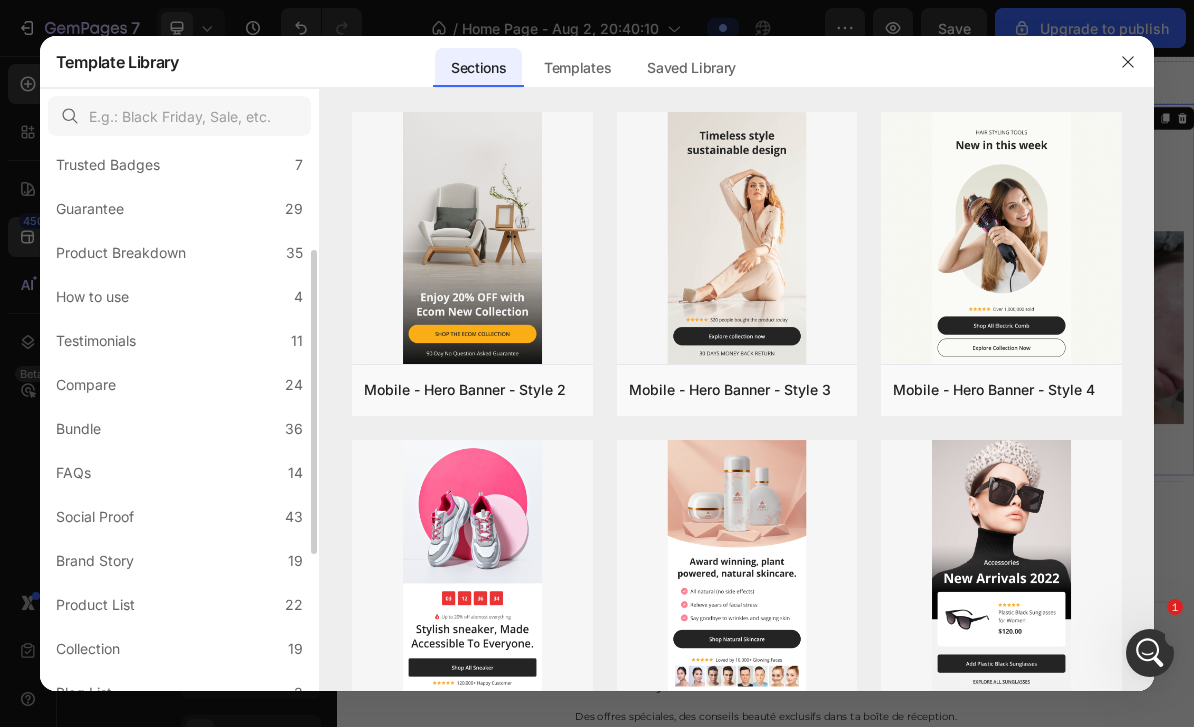scroll, scrollTop: 189, scrollLeft: 0, axis: vertical 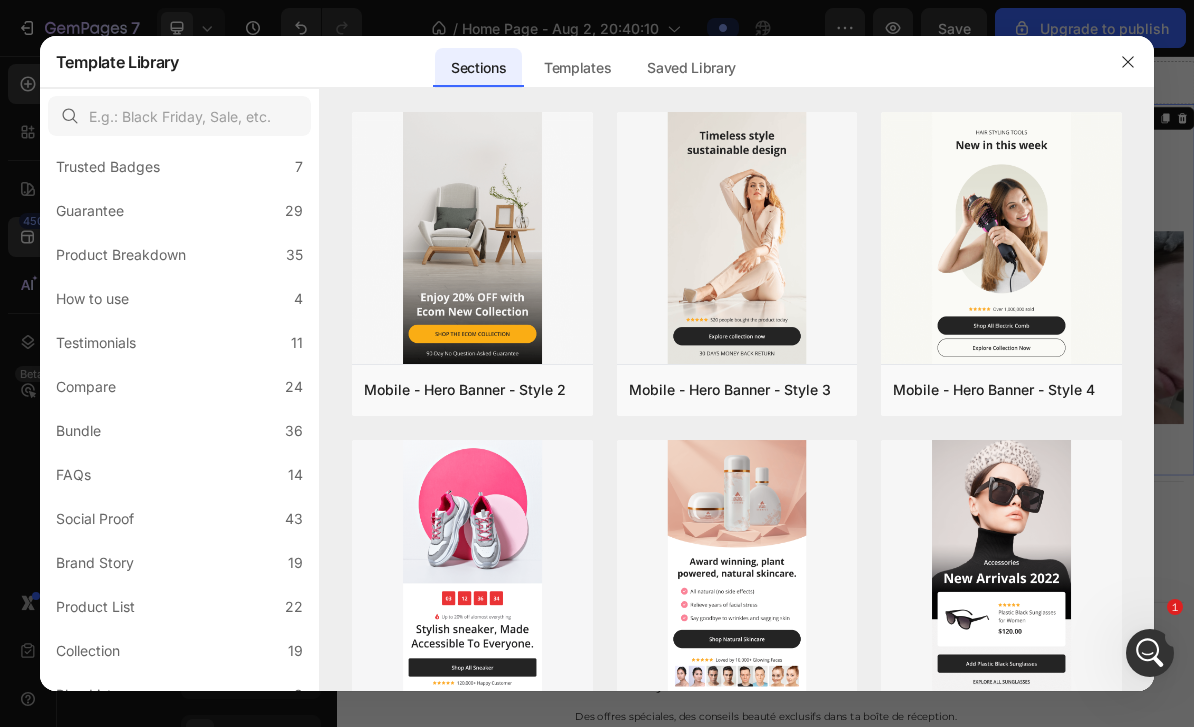 click on "Bundle" at bounding box center [78, 431] 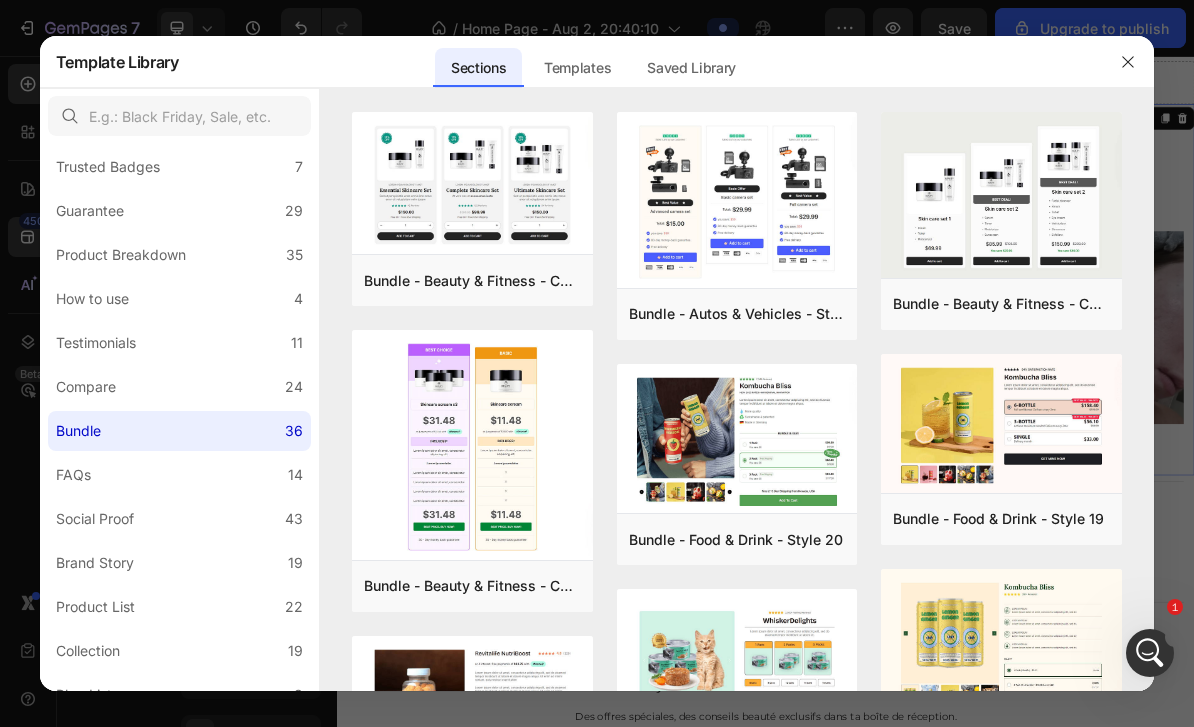 click on "Testimonials" at bounding box center [96, 343] 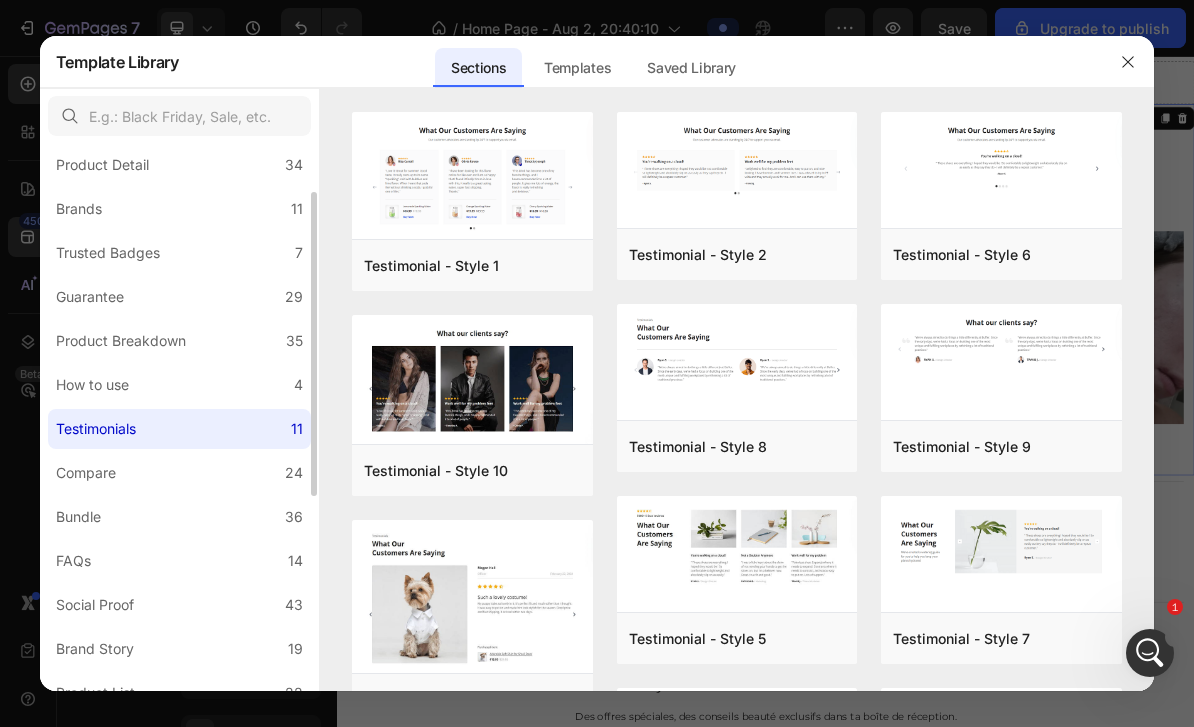 scroll, scrollTop: 91, scrollLeft: 0, axis: vertical 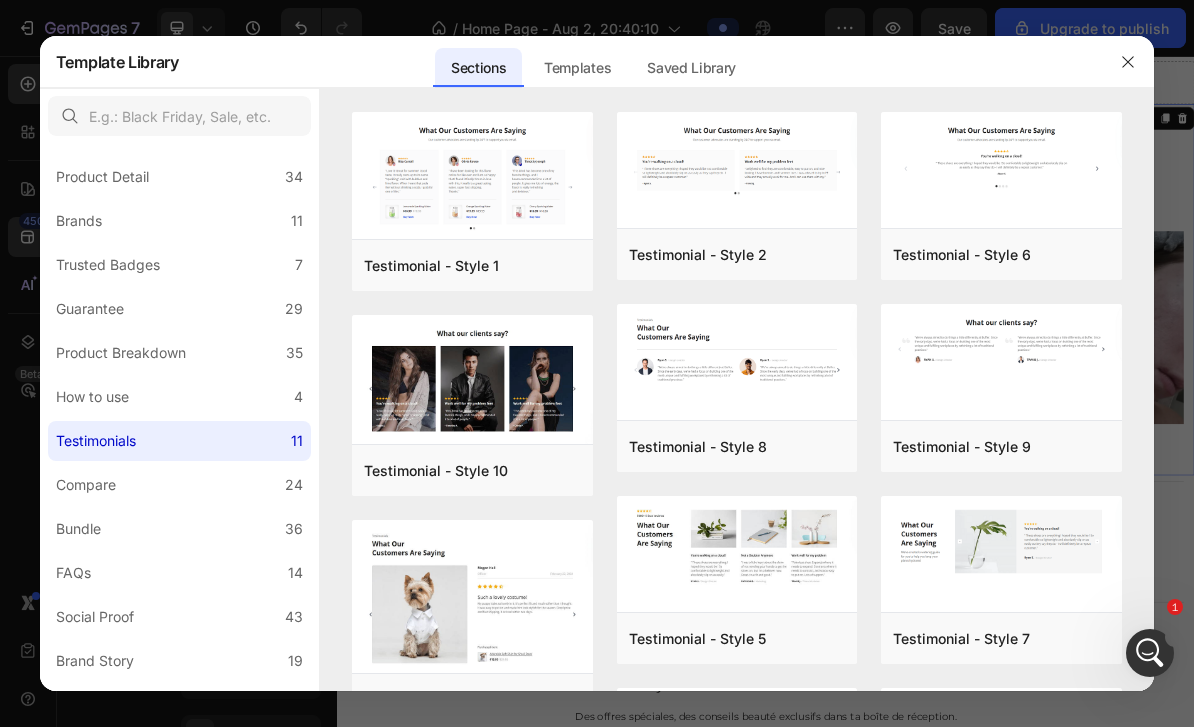 click on "Guarantee" at bounding box center (90, 309) 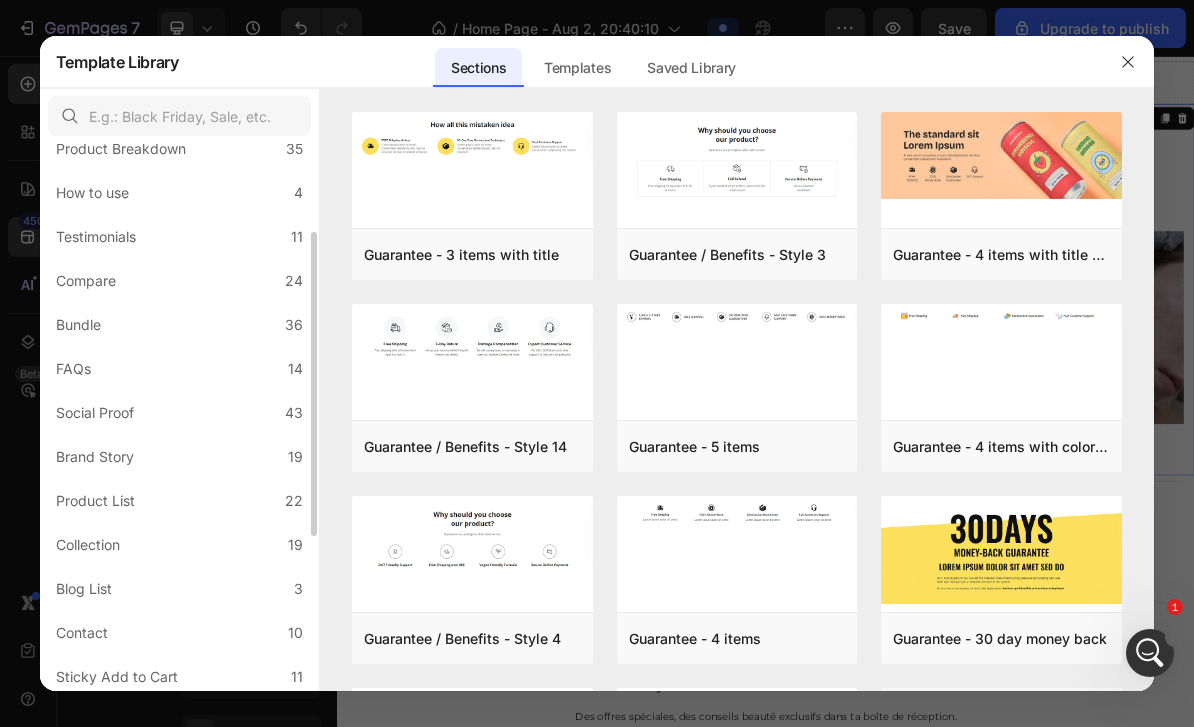 scroll, scrollTop: 333, scrollLeft: 0, axis: vertical 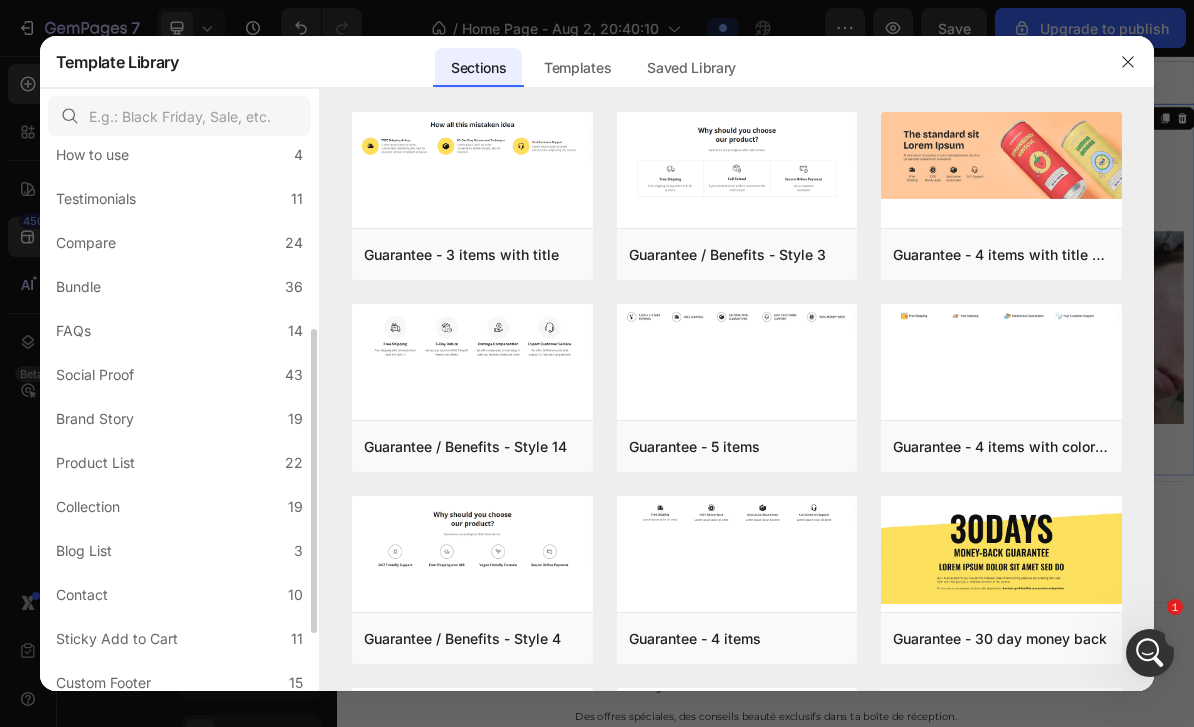 click on "Brand Story" at bounding box center [95, 419] 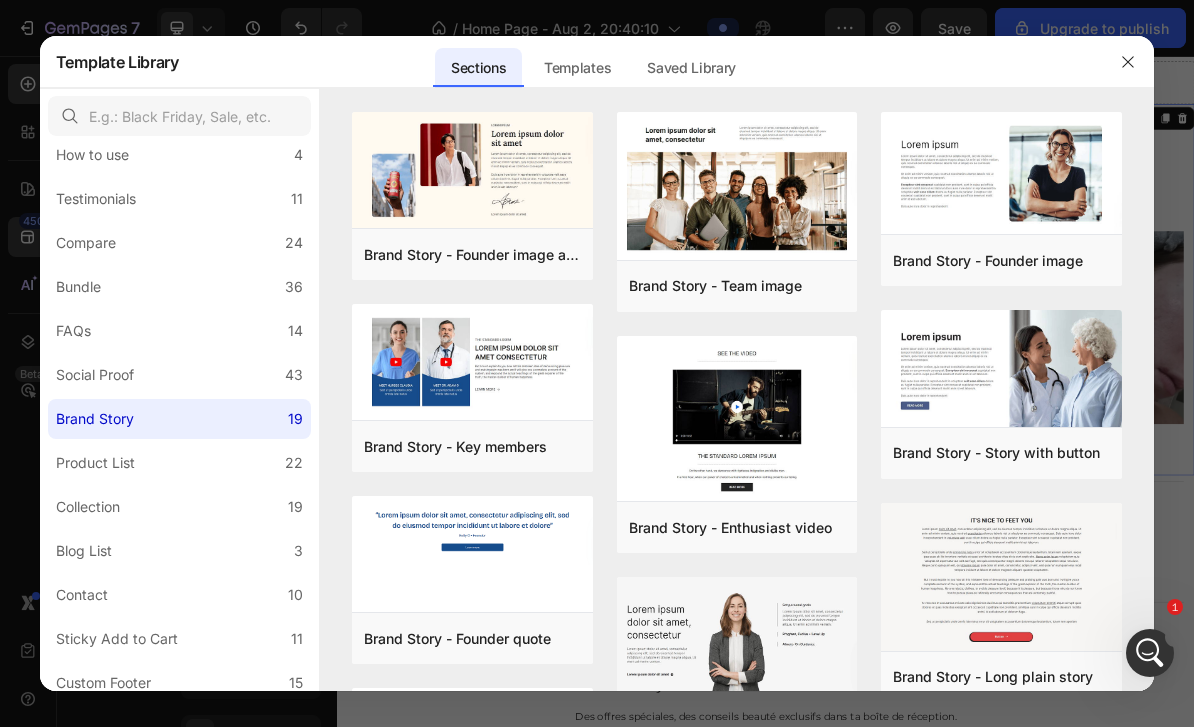 click on "Social Proof" at bounding box center (95, 375) 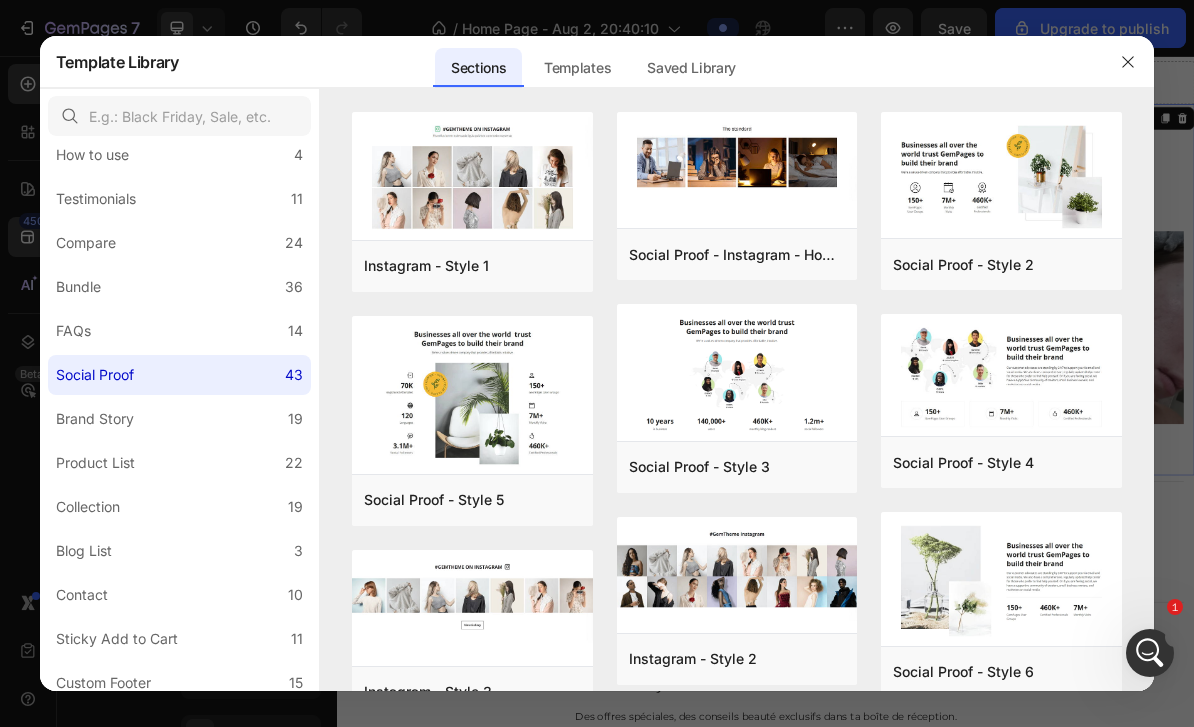 click on "Brand Story" at bounding box center [95, 419] 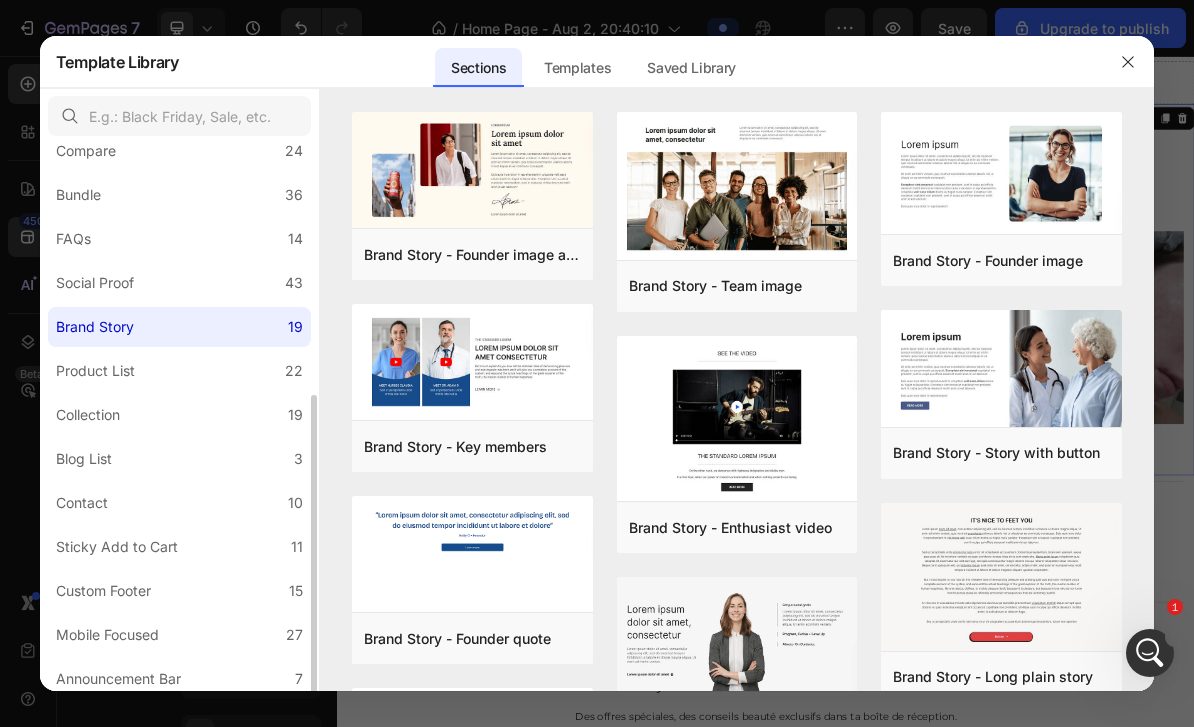 scroll, scrollTop: 434, scrollLeft: 0, axis: vertical 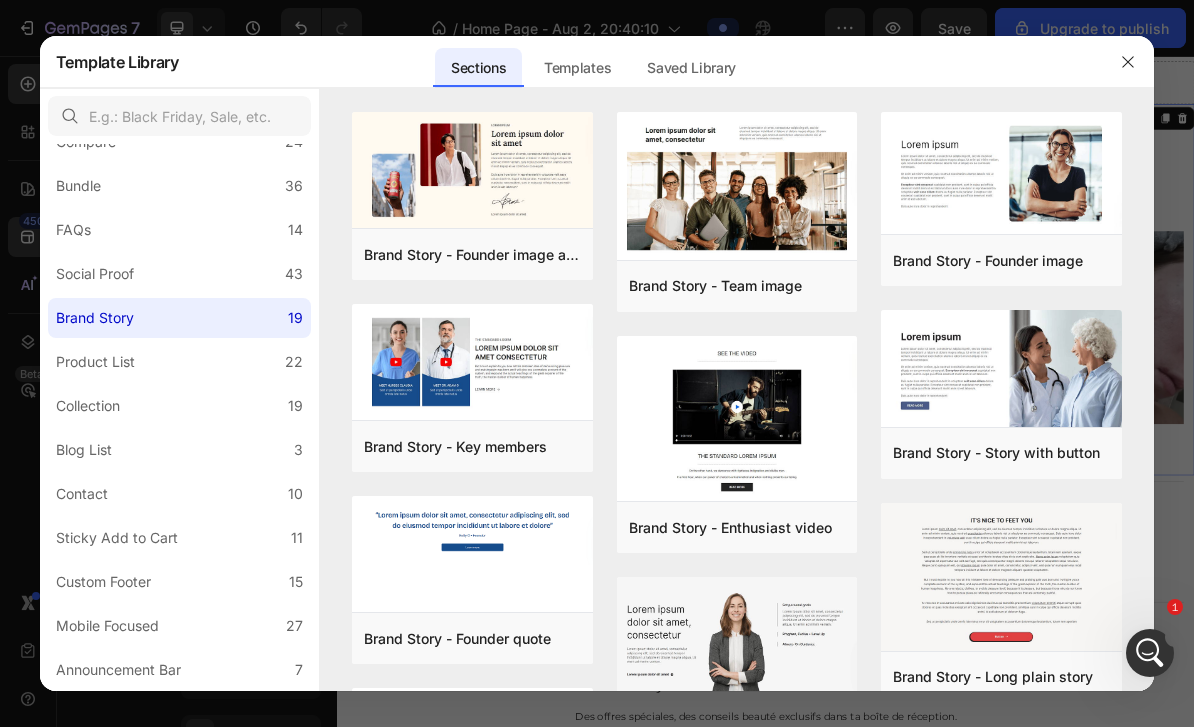click on "Sticky Add to Cart" at bounding box center [117, 538] 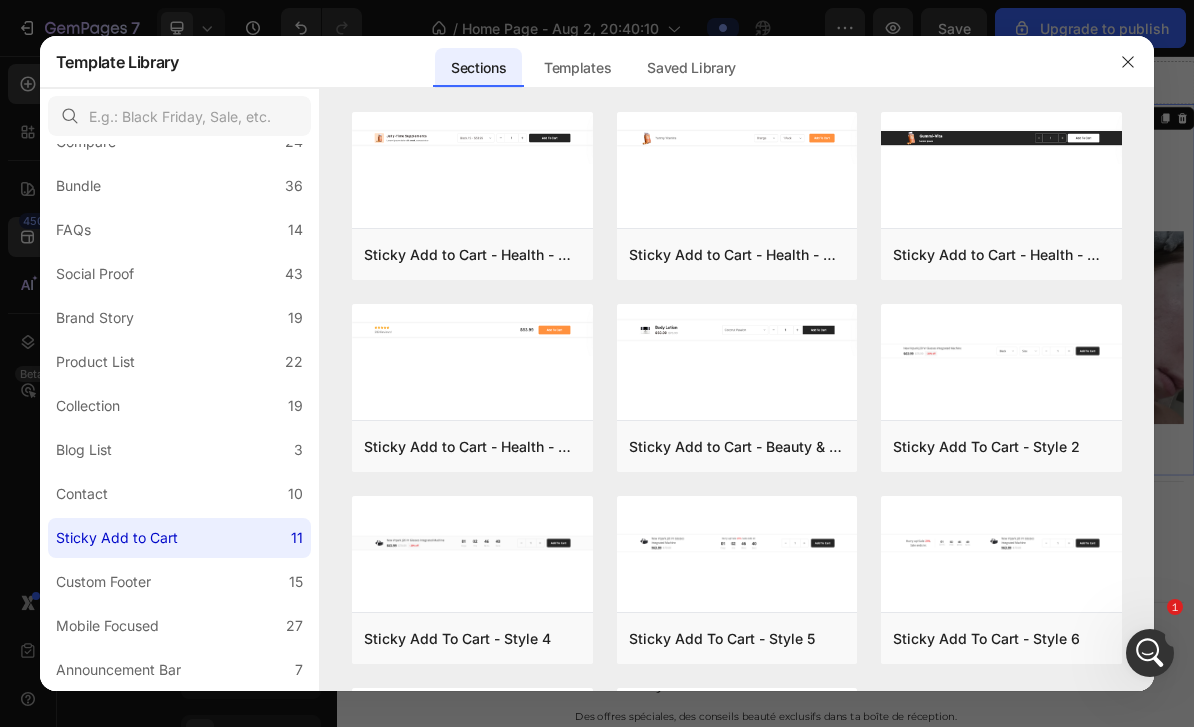 click on "Add to page" at bounding box center [0, 0] 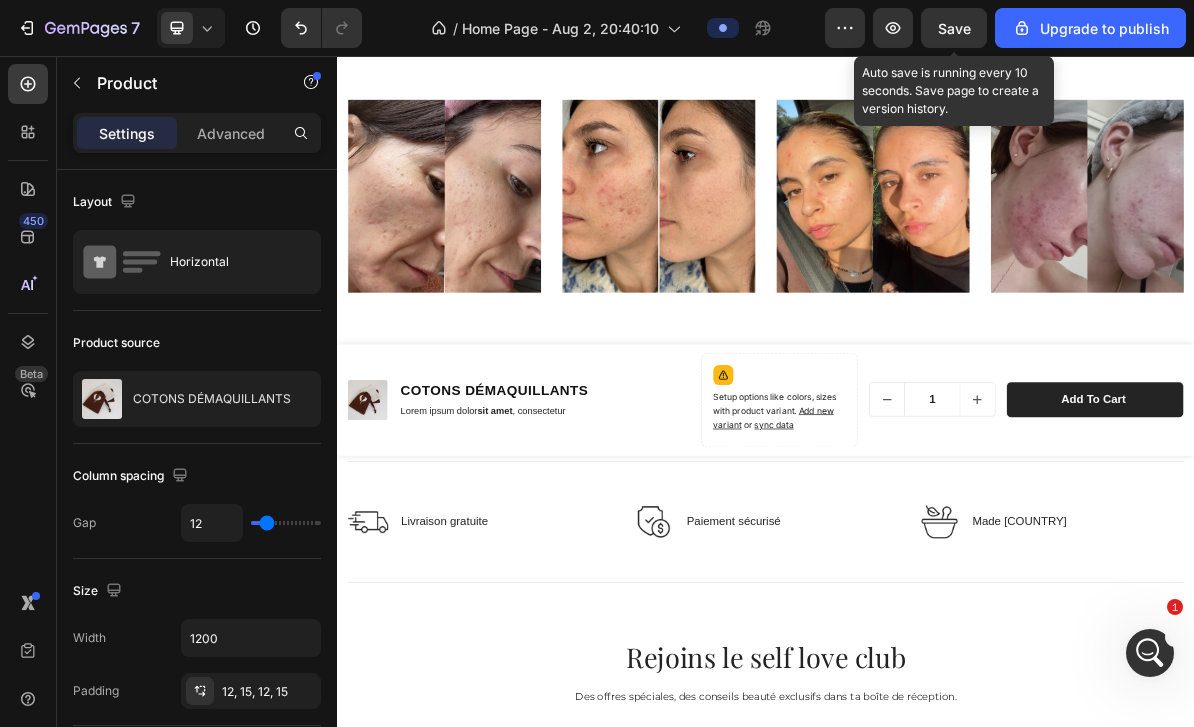 scroll, scrollTop: 2596, scrollLeft: 0, axis: vertical 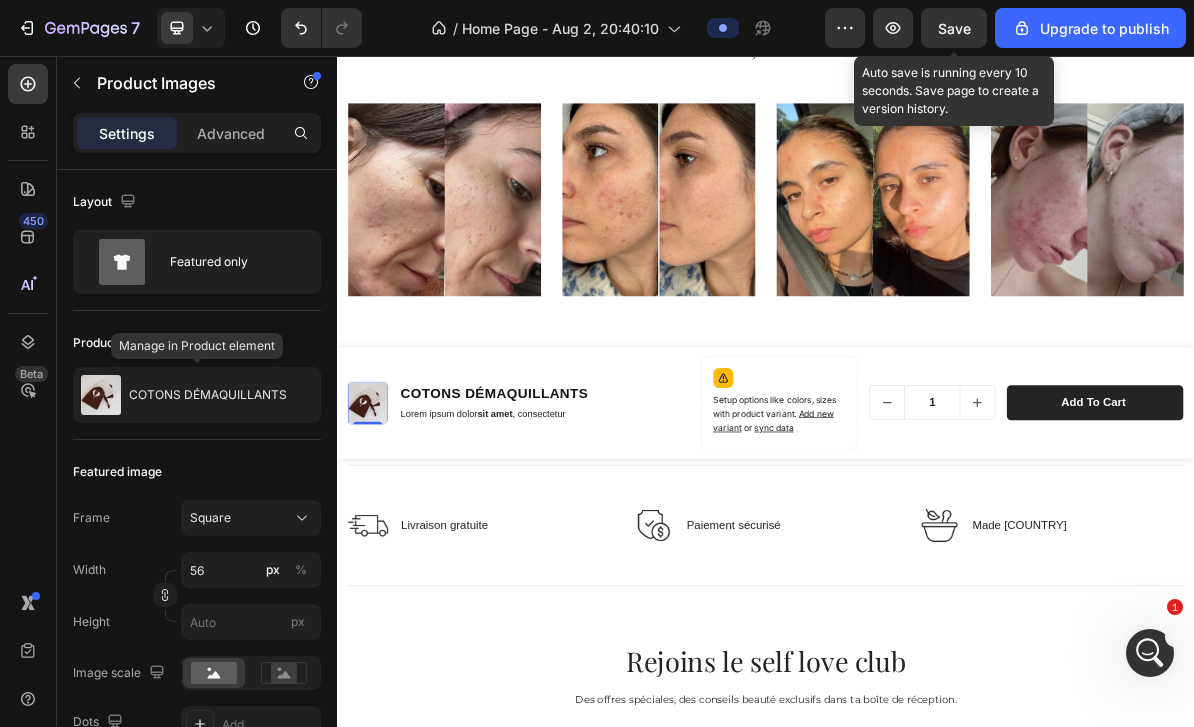 click 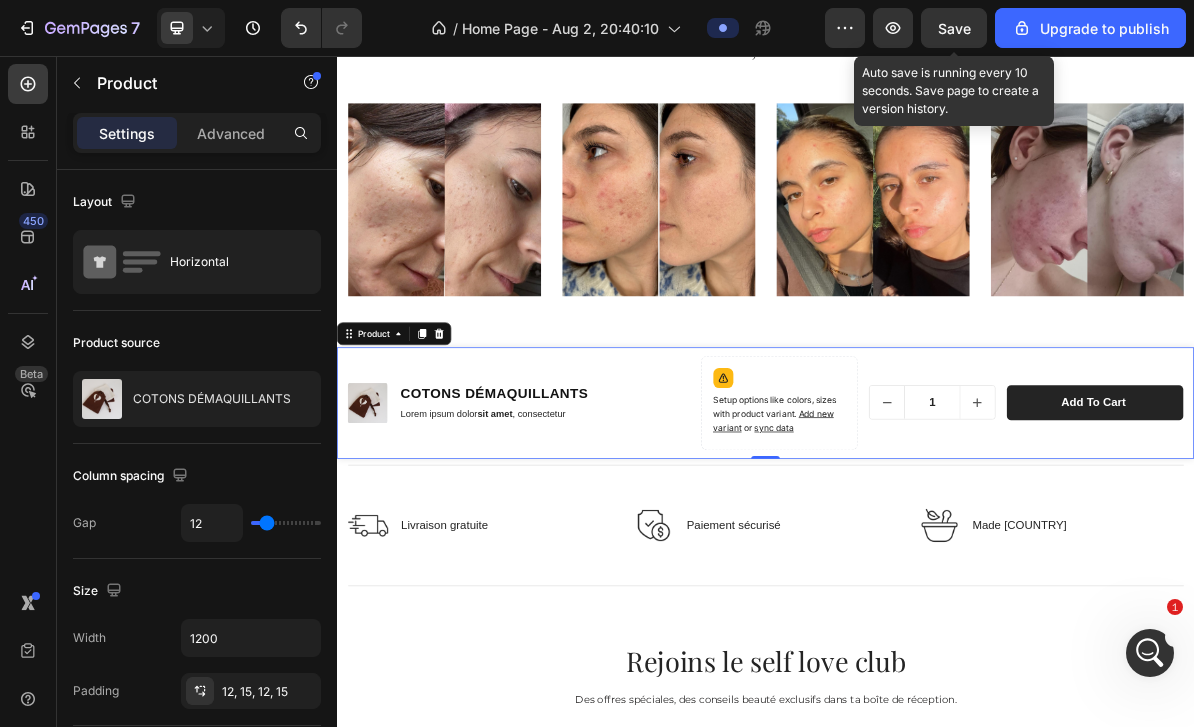 click 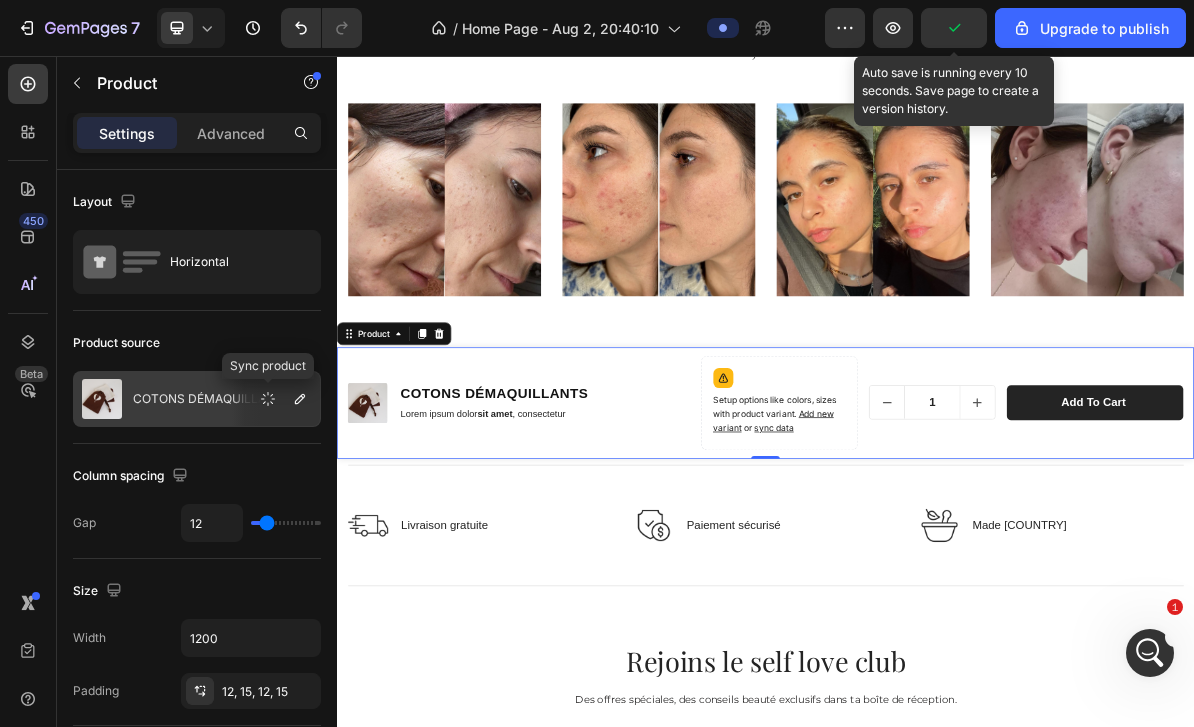 click 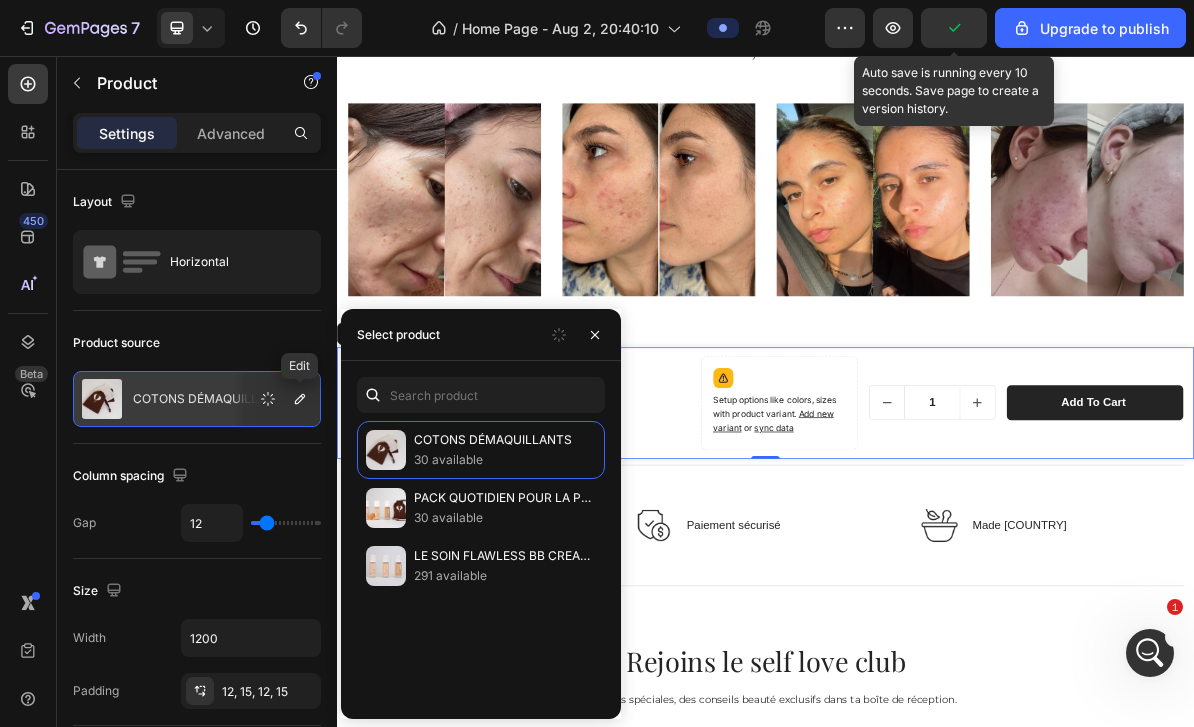 click at bounding box center [386, 566] 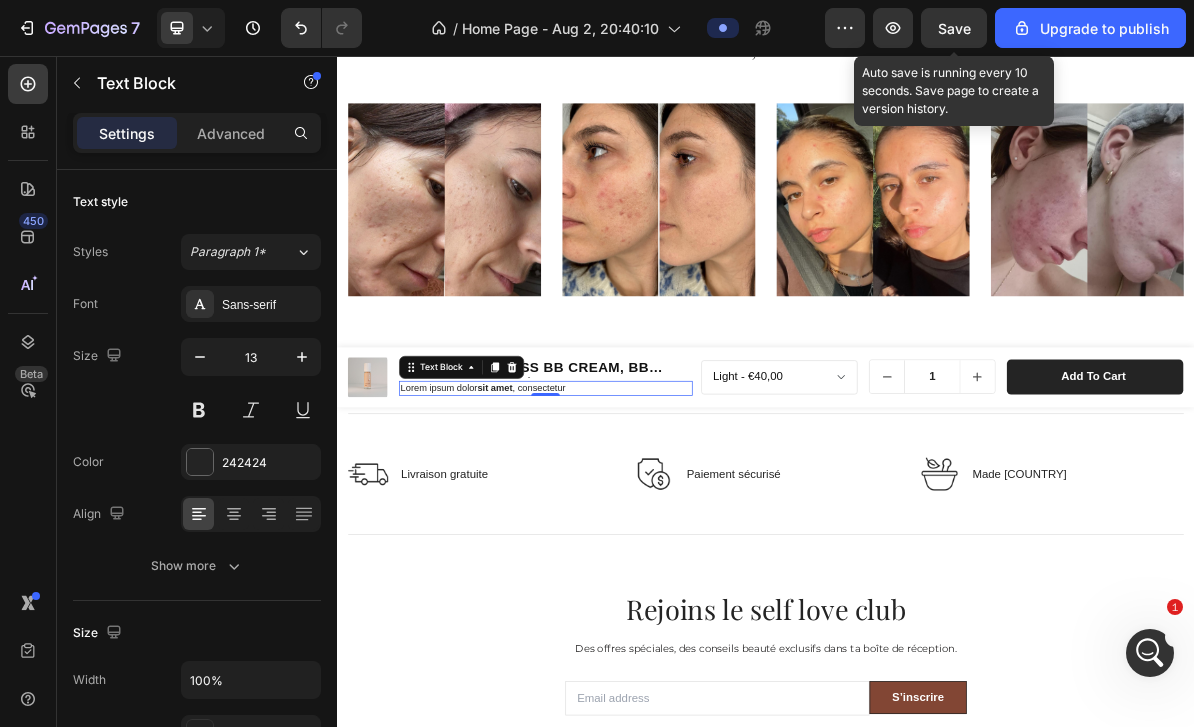 click at bounding box center (582, 492) 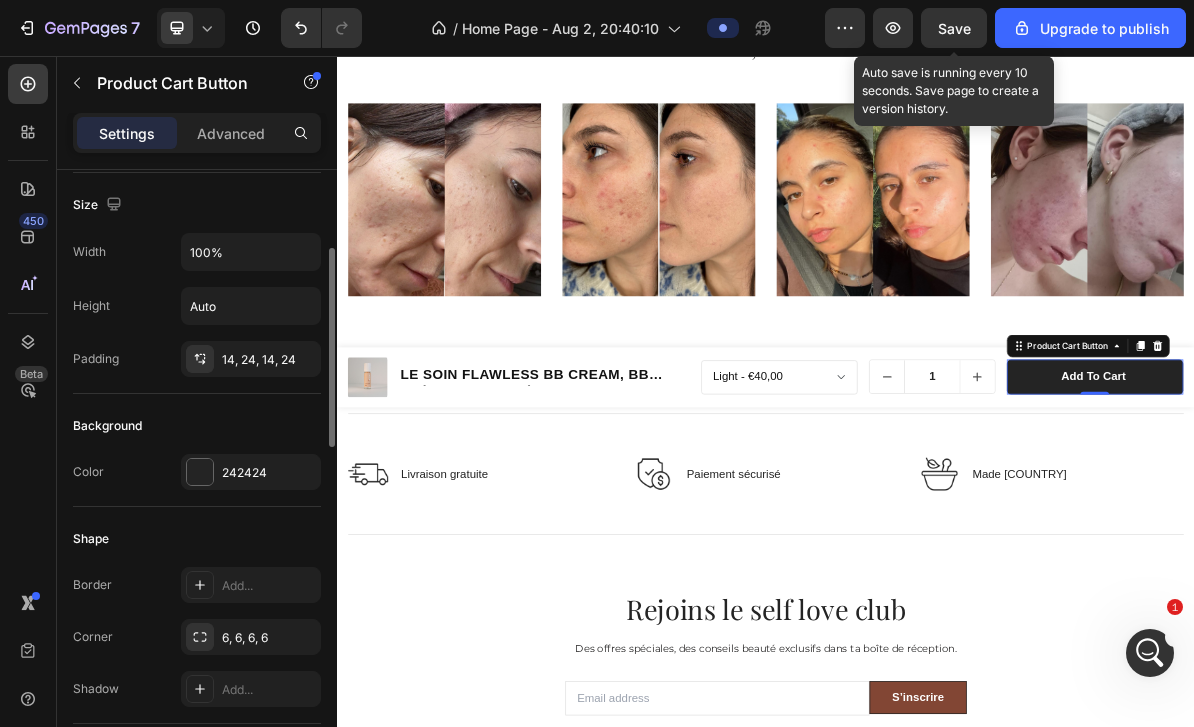 scroll, scrollTop: 269, scrollLeft: 0, axis: vertical 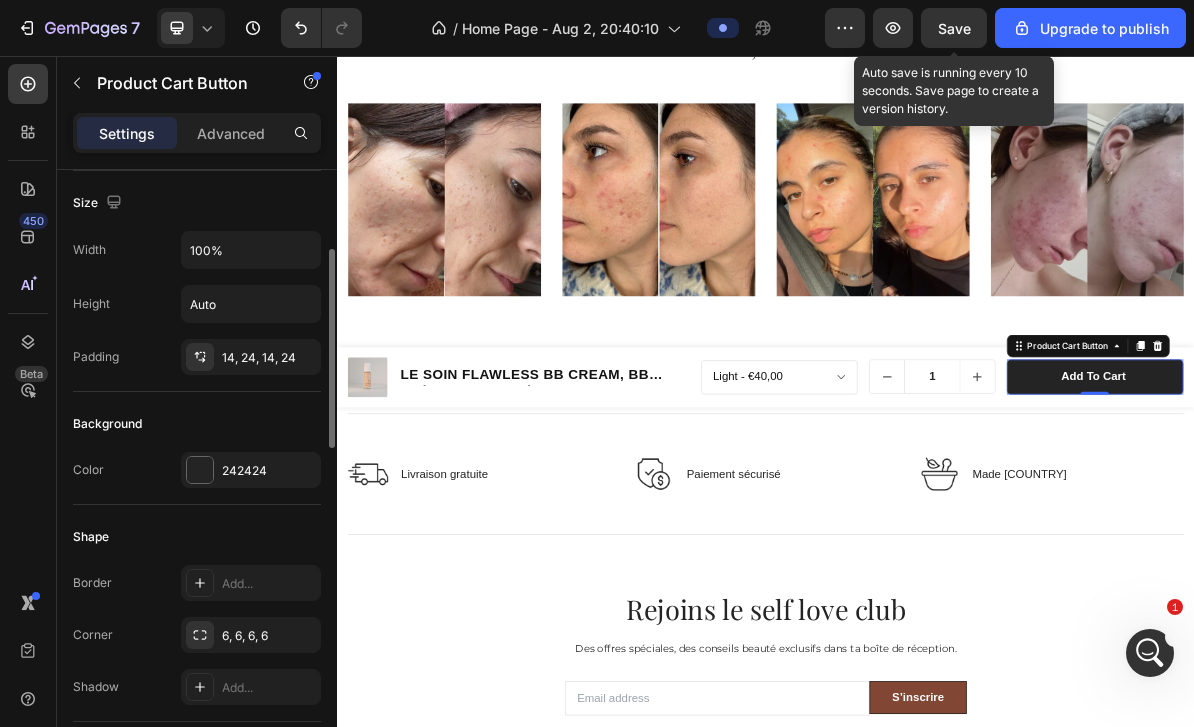 click on "Add to cart" at bounding box center [1398, 505] 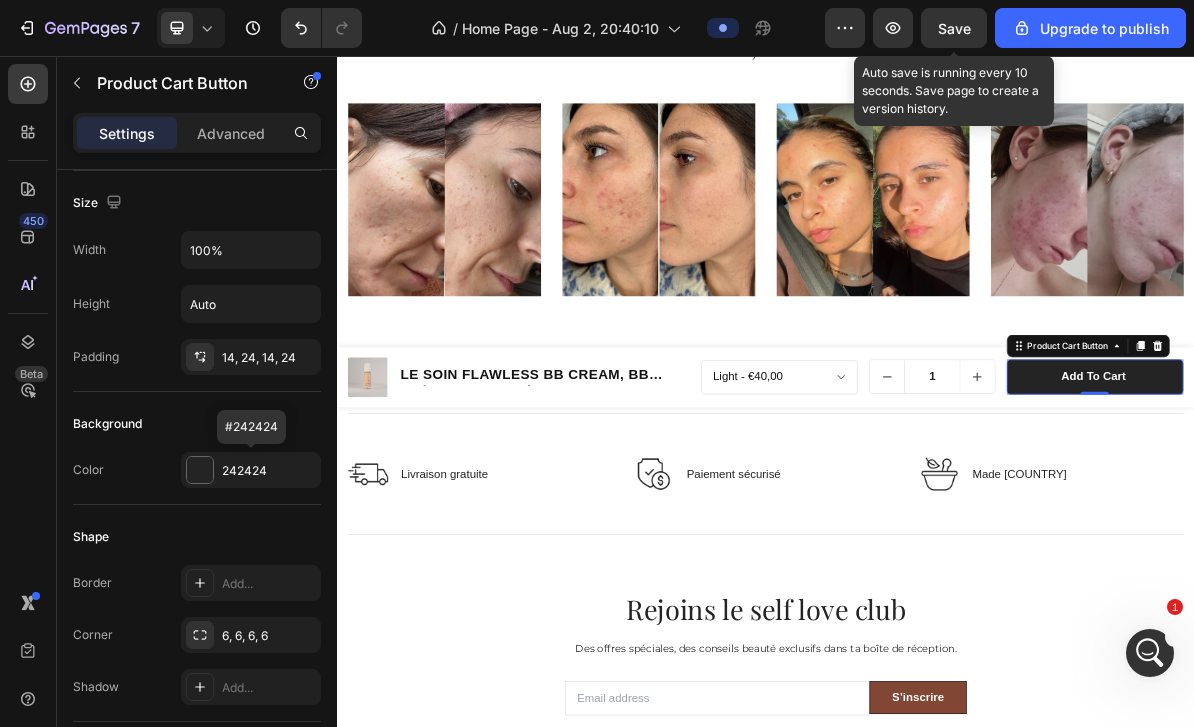 click at bounding box center [200, 470] 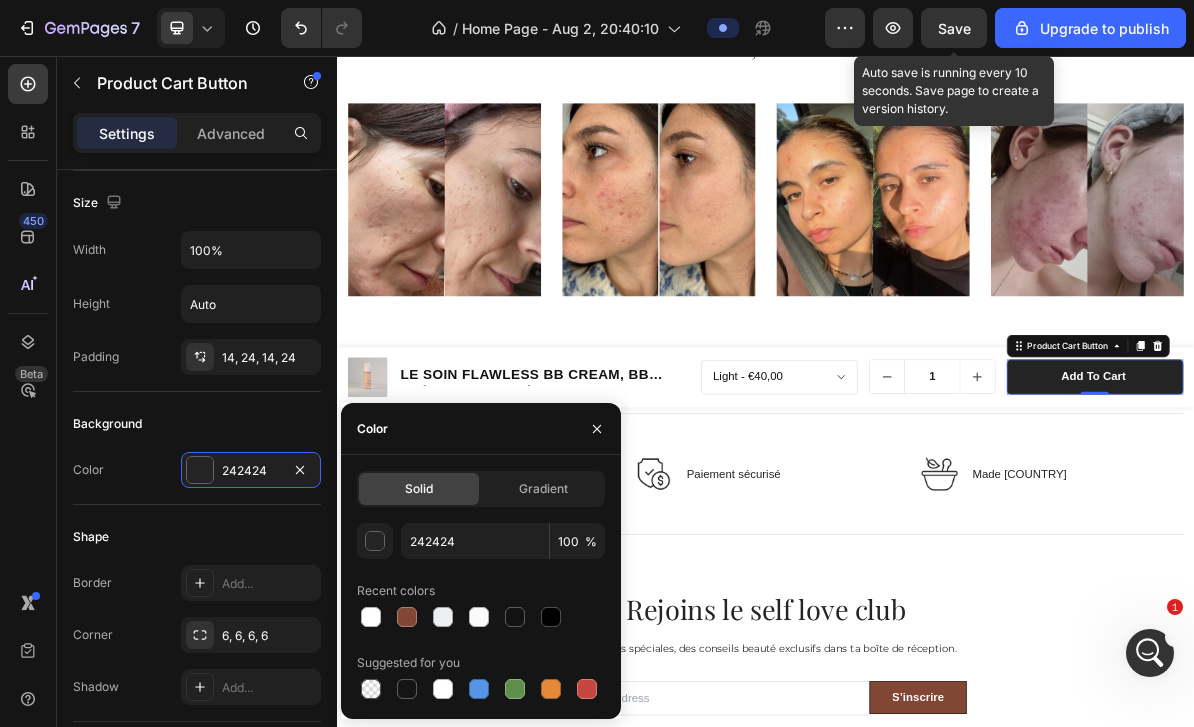 click at bounding box center (407, 617) 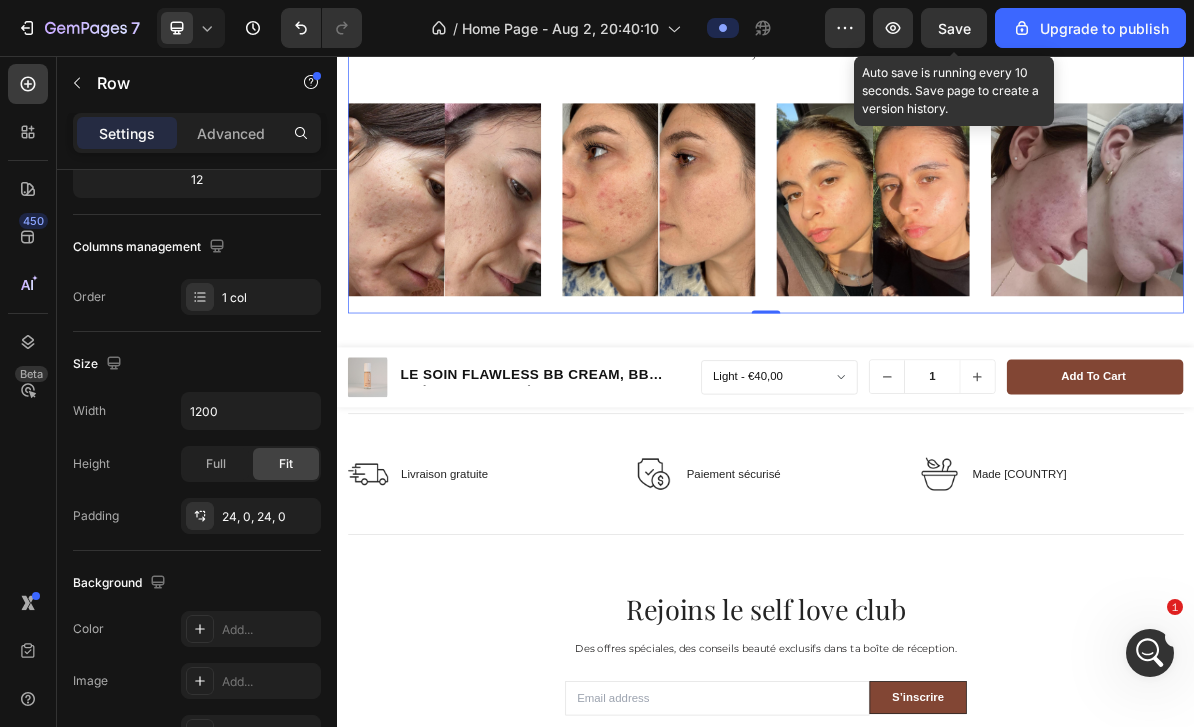 scroll, scrollTop: 0, scrollLeft: 0, axis: both 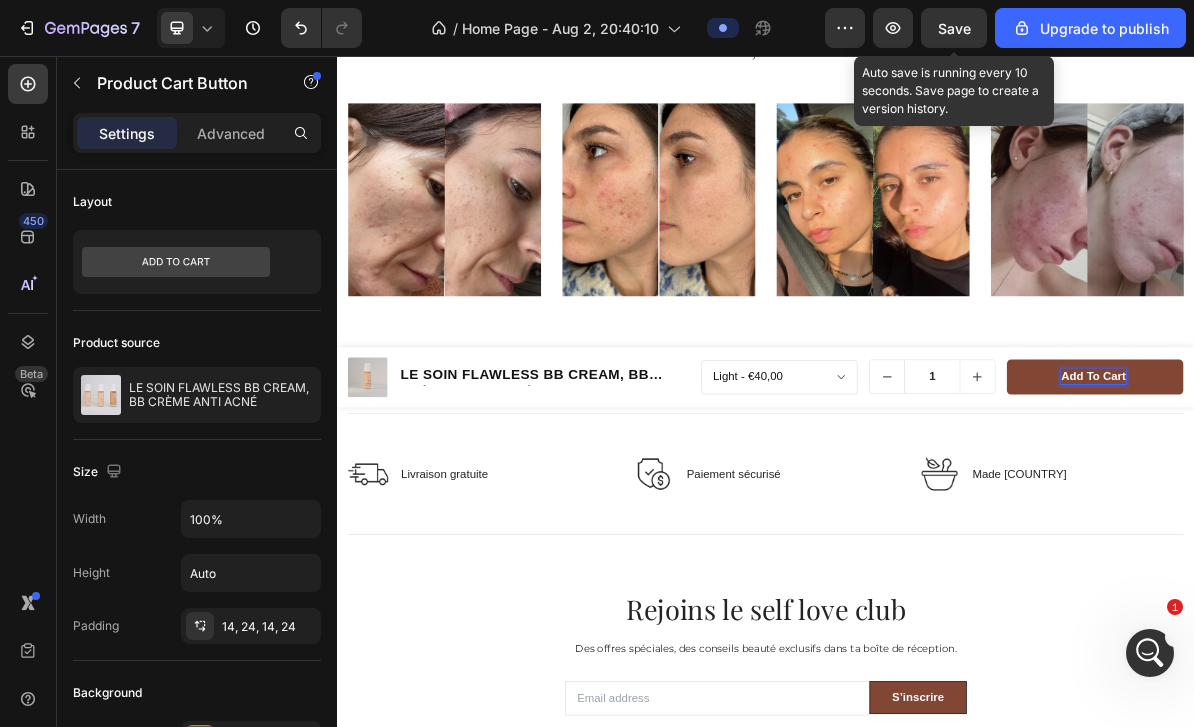 click on "Add to cart" at bounding box center (1396, 505) 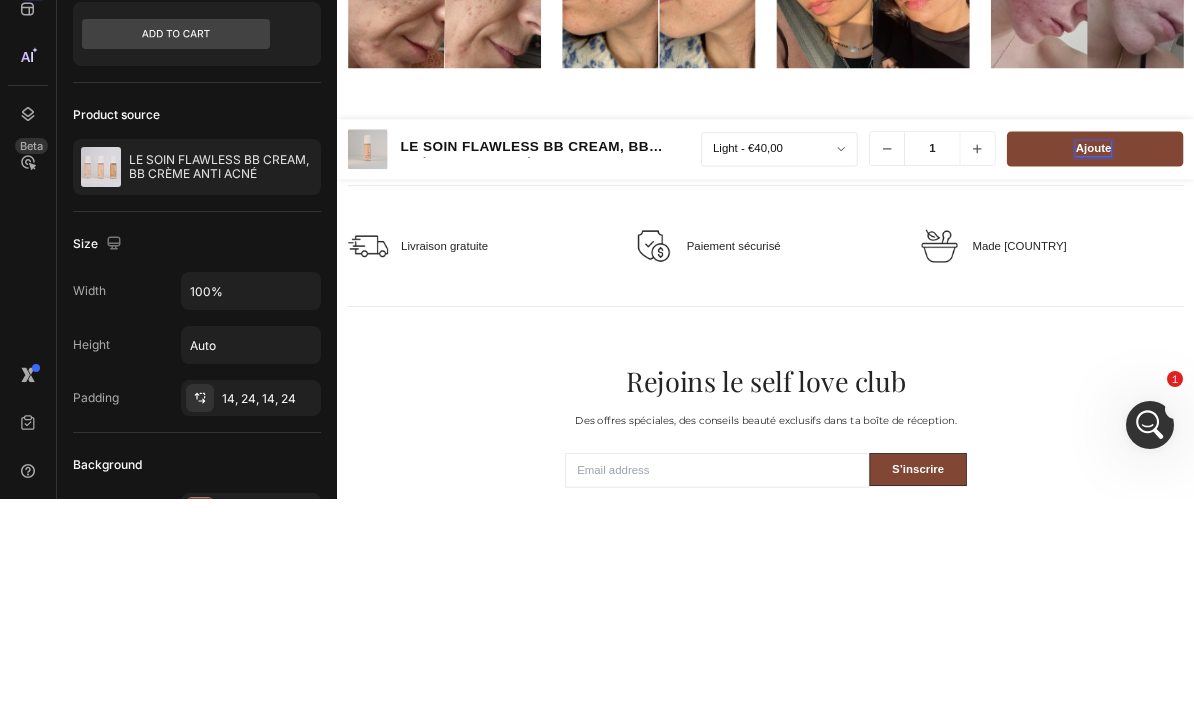 click on "Ajoute" at bounding box center [1398, 278] 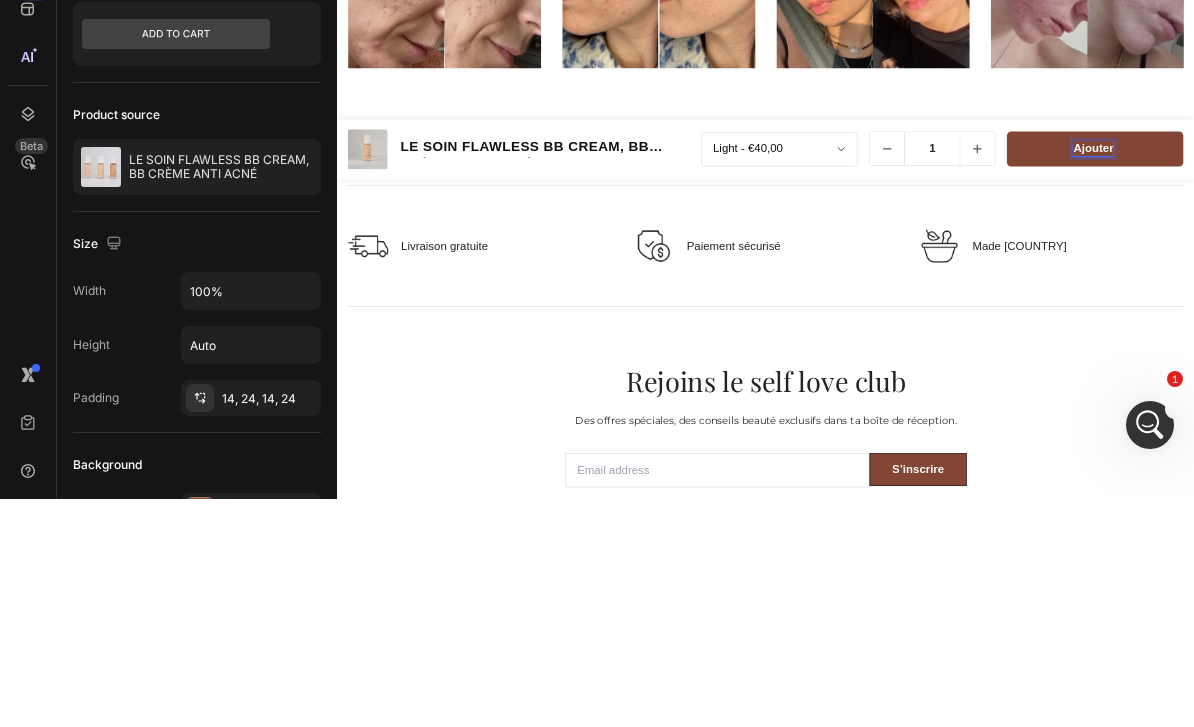 click on "Ajouter" at bounding box center (1398, 278) 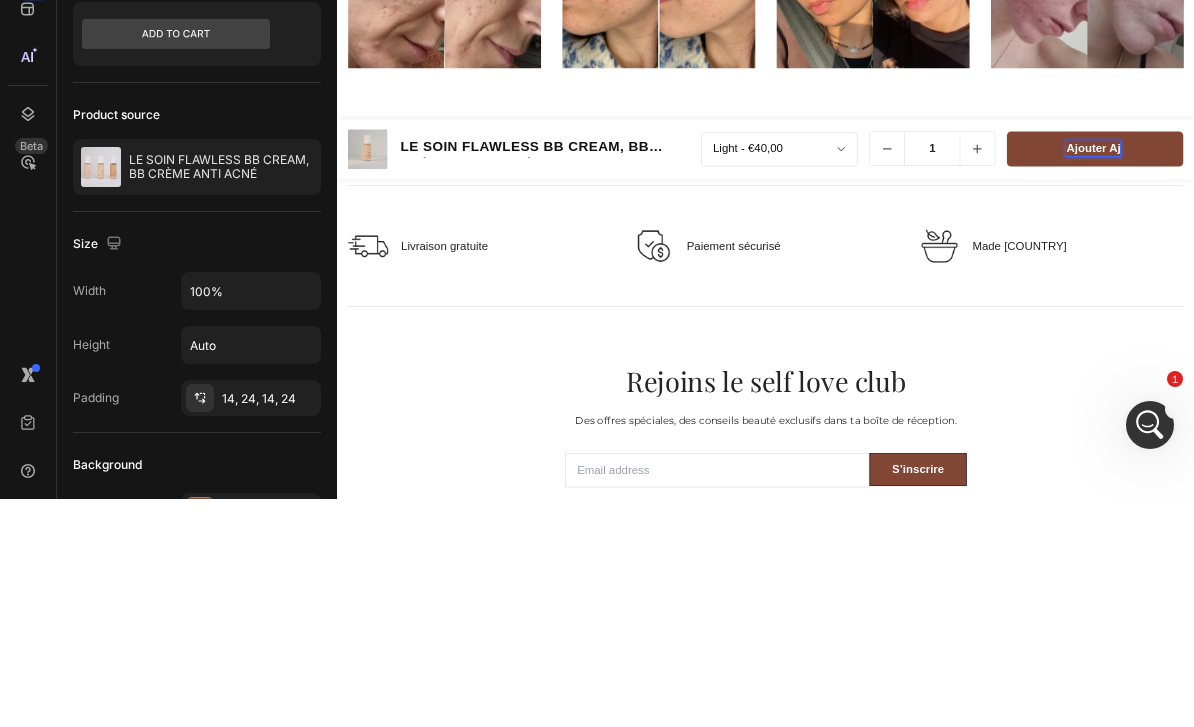 click on "Ajouter aj" at bounding box center (1398, 278) 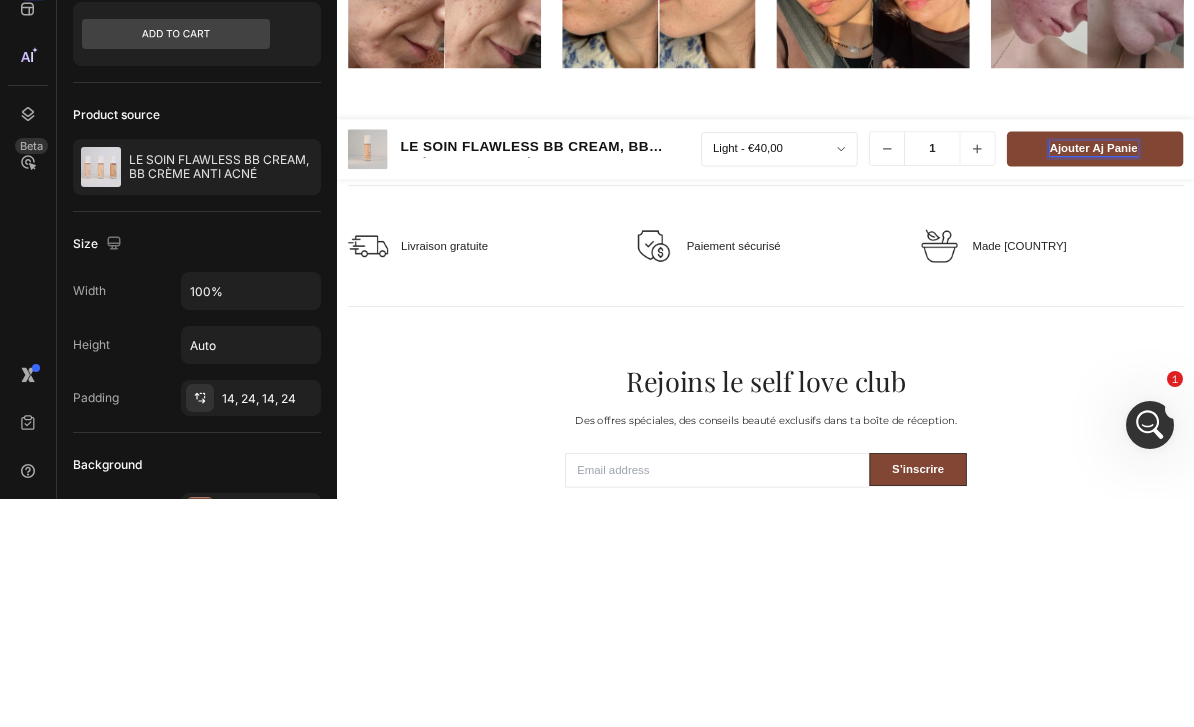 click on "Ajouter aj panie" at bounding box center [1398, 278] 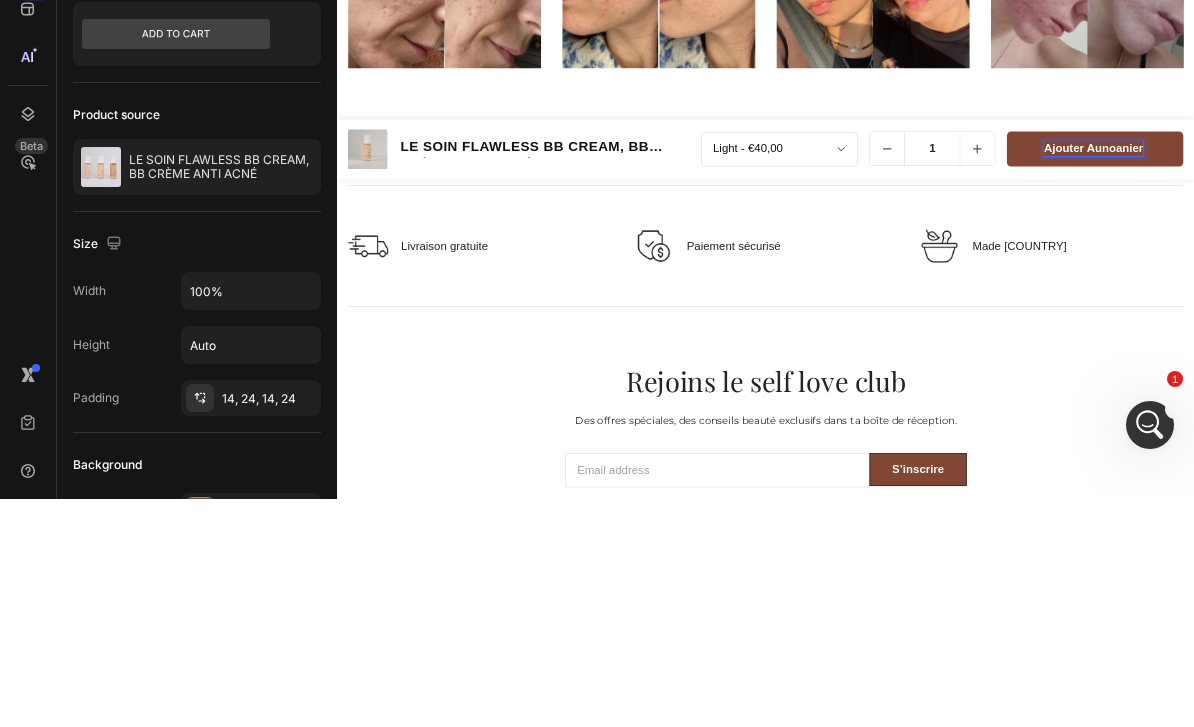 click on "Ajouter aunoanier" at bounding box center (1398, 278) 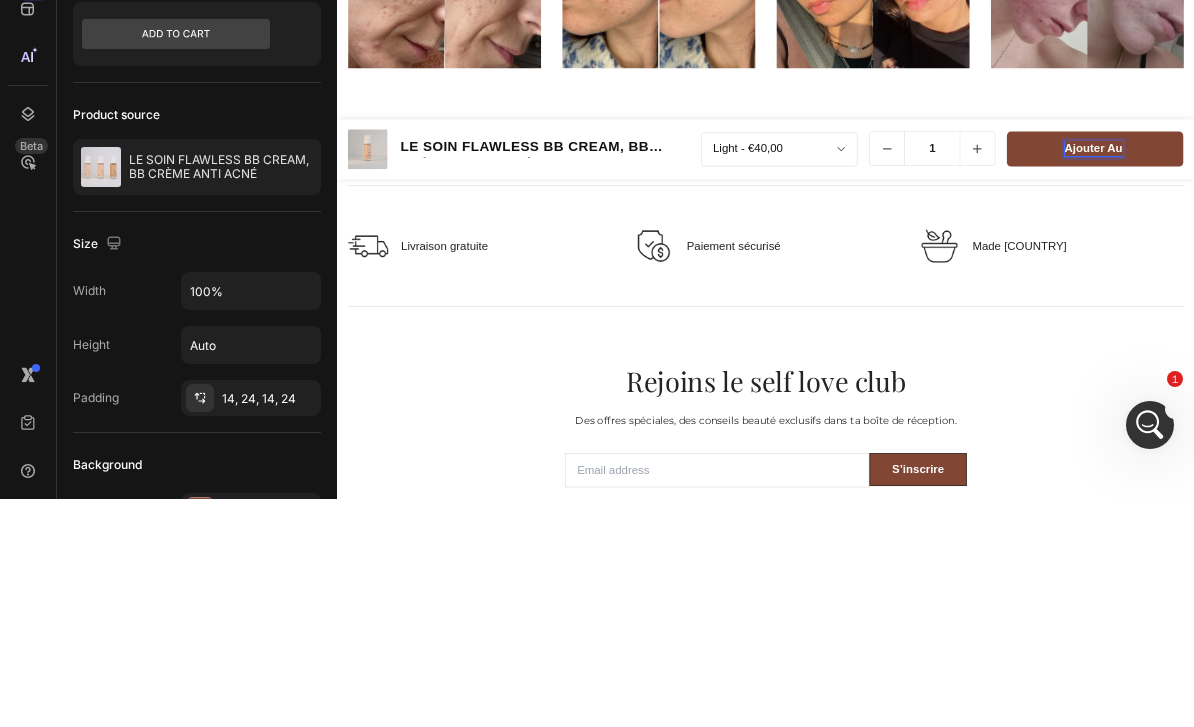 click on "Ajouter au" at bounding box center [1398, 278] 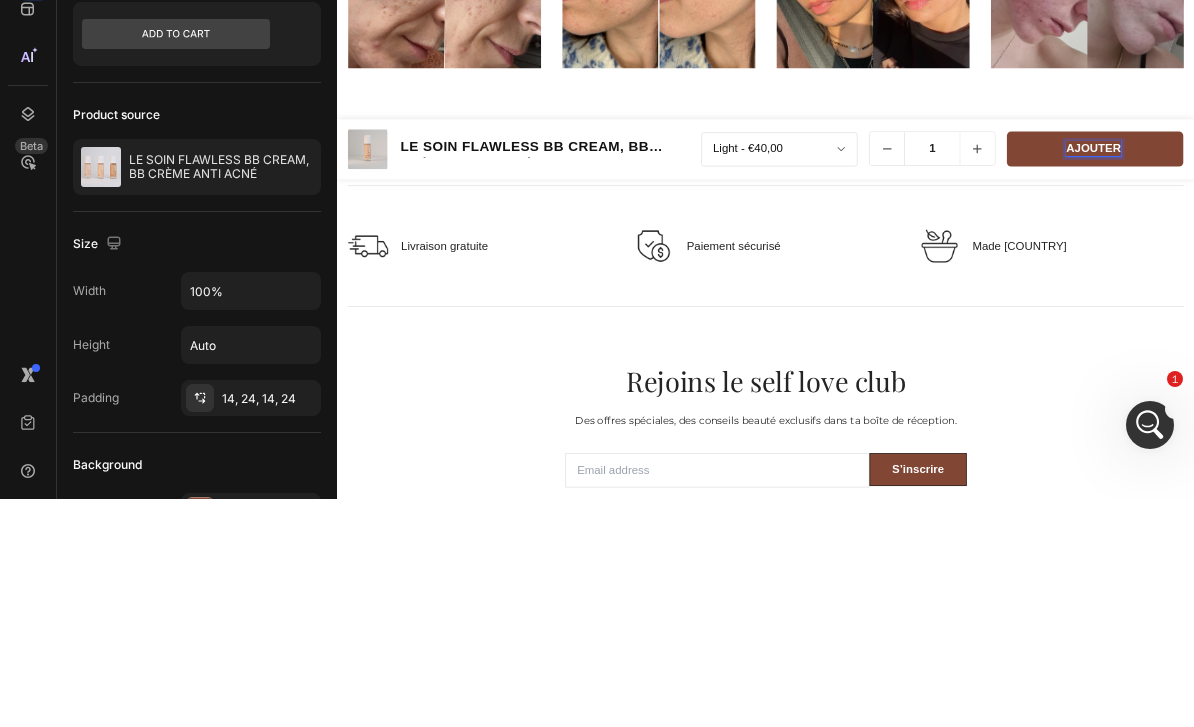 click on "AJOUTER" at bounding box center [1398, 278] 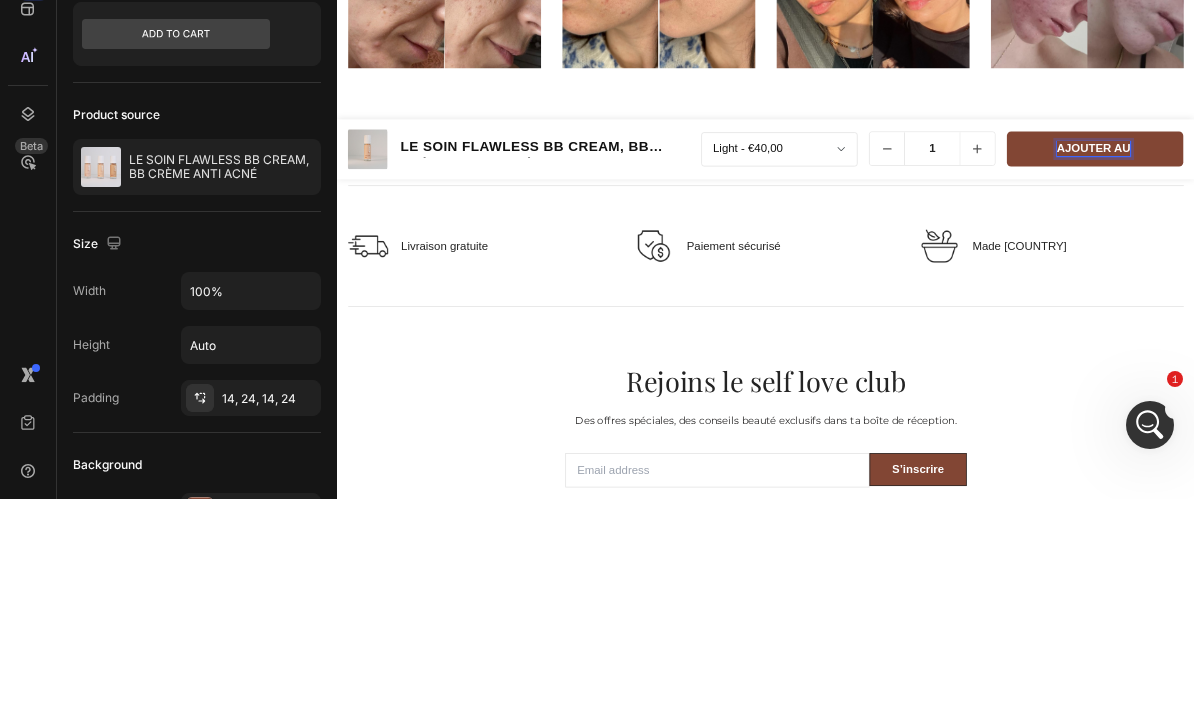 click on "AJOUTER AU" at bounding box center [1398, 278] 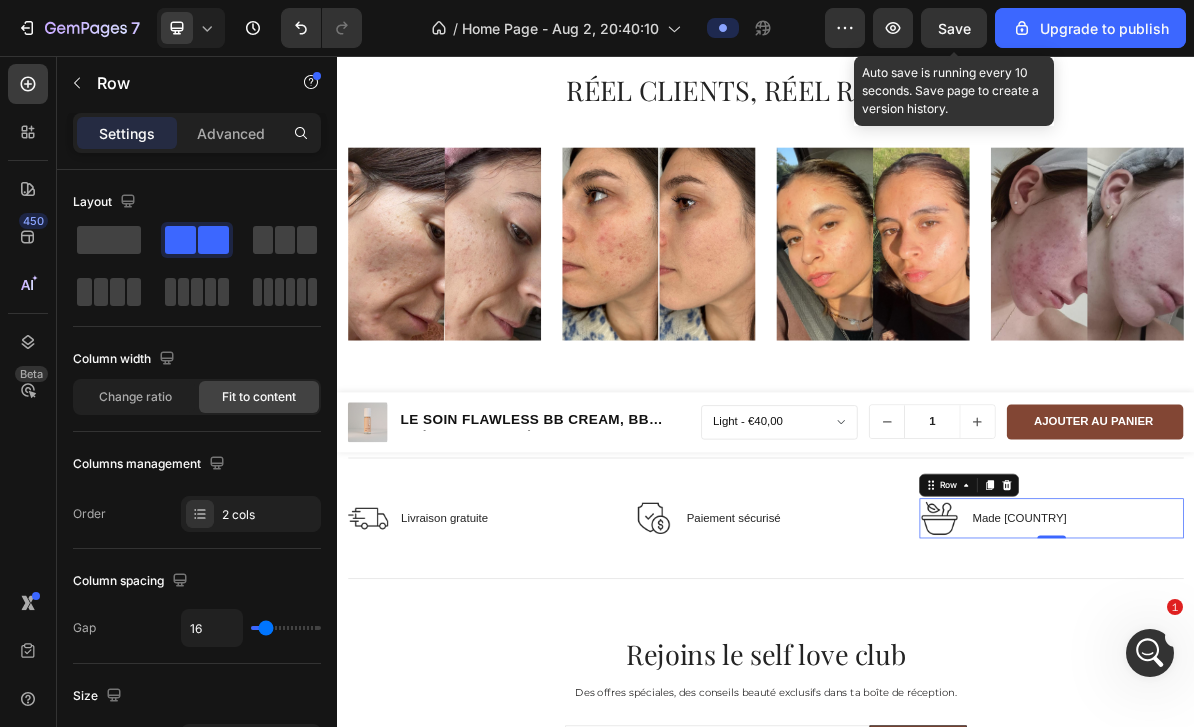 scroll, scrollTop: 2532, scrollLeft: 0, axis: vertical 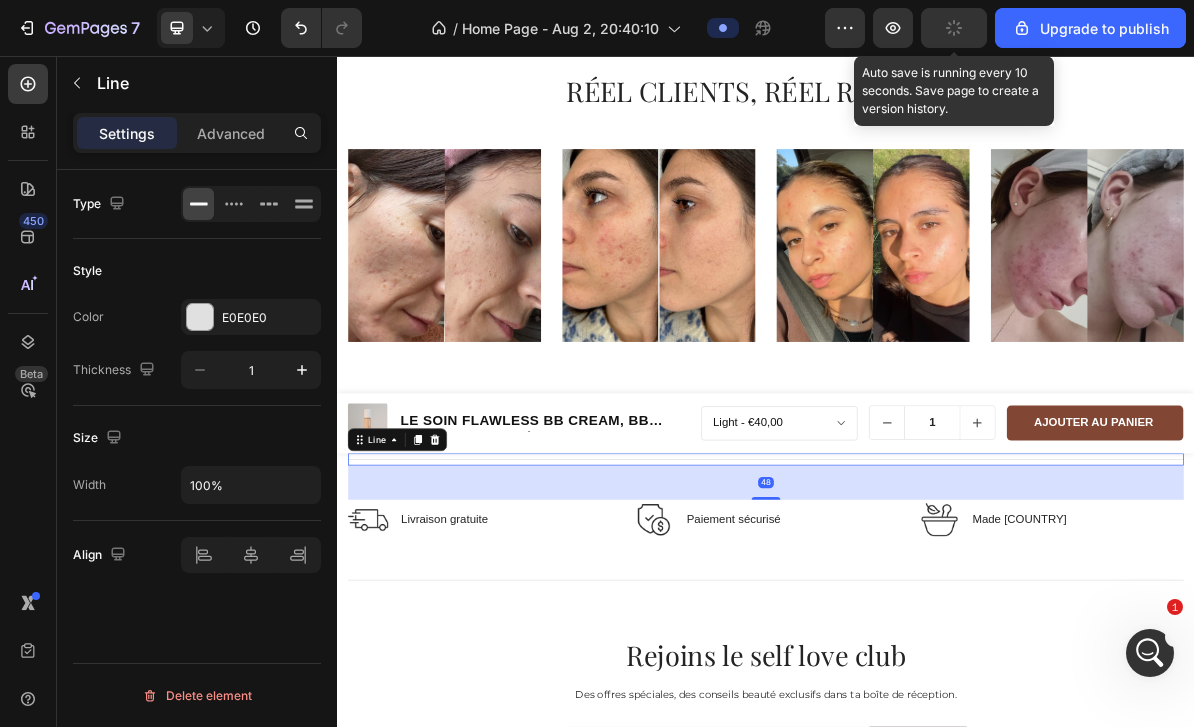 click on "Title Line   48" at bounding box center (937, 620) 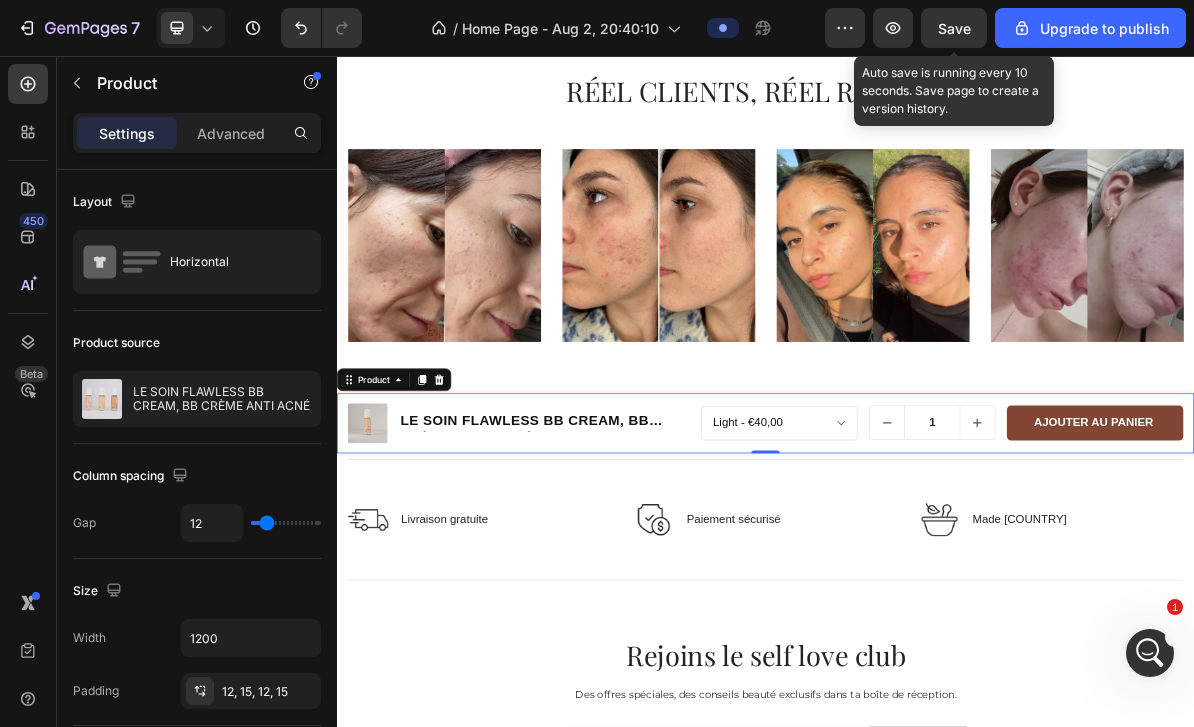 click on "0" at bounding box center [937, 612] 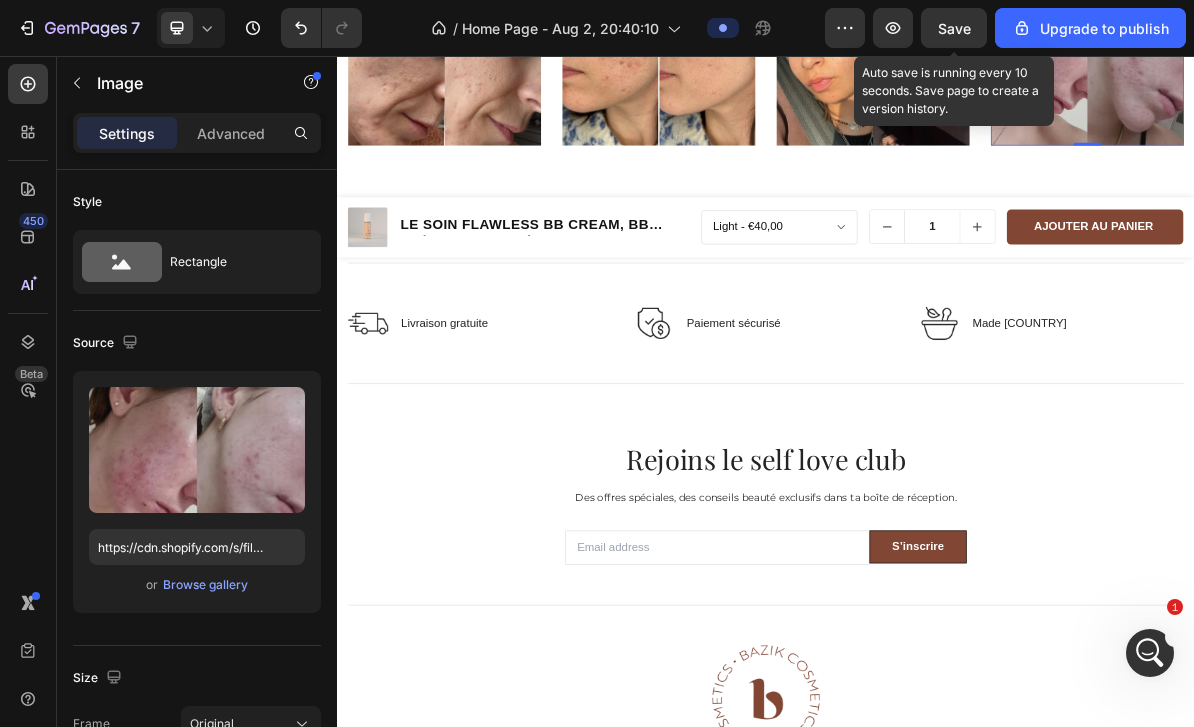 scroll, scrollTop: 2837, scrollLeft: 0, axis: vertical 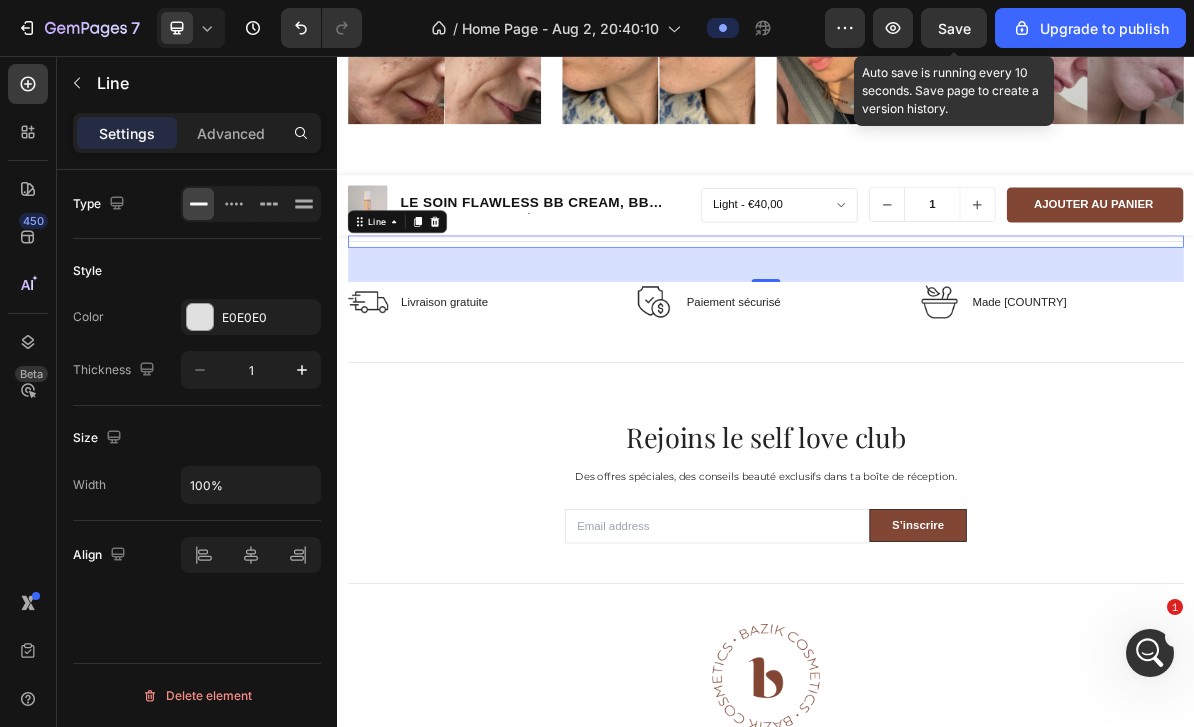 click on "Title Line   48" at bounding box center (937, 315) 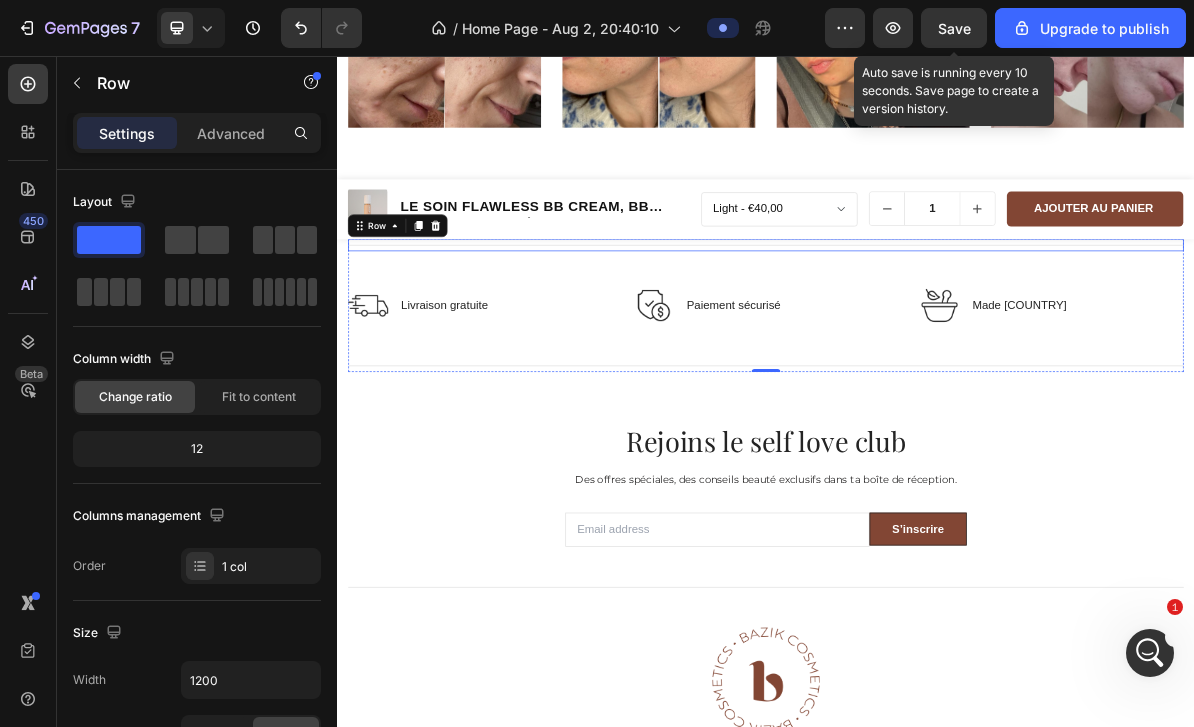 scroll, scrollTop: 2806, scrollLeft: 0, axis: vertical 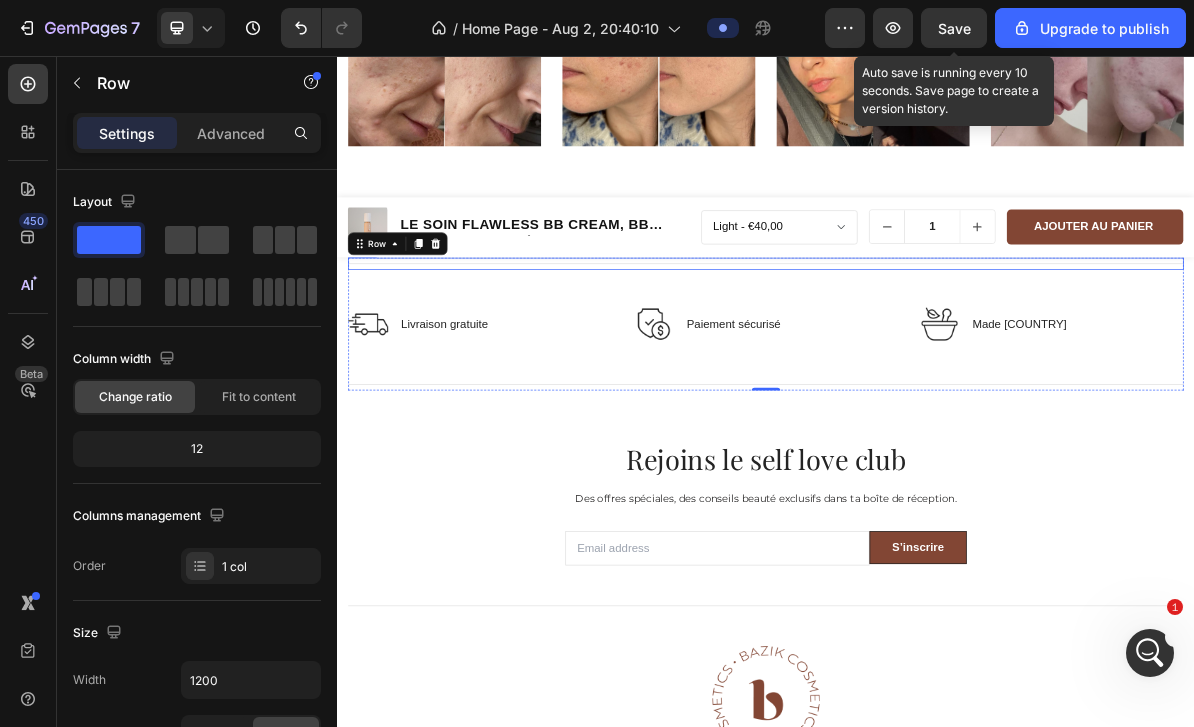 click on "Title Line" at bounding box center [937, 346] 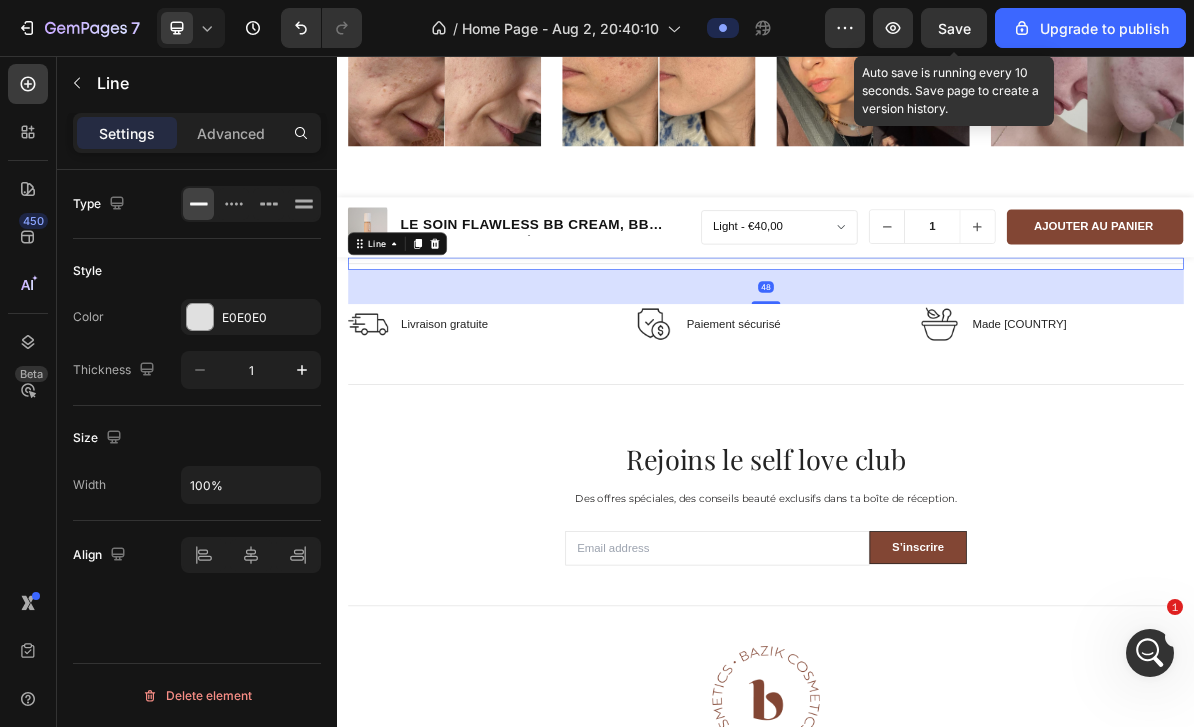 click on "Title Line   48" at bounding box center [937, 346] 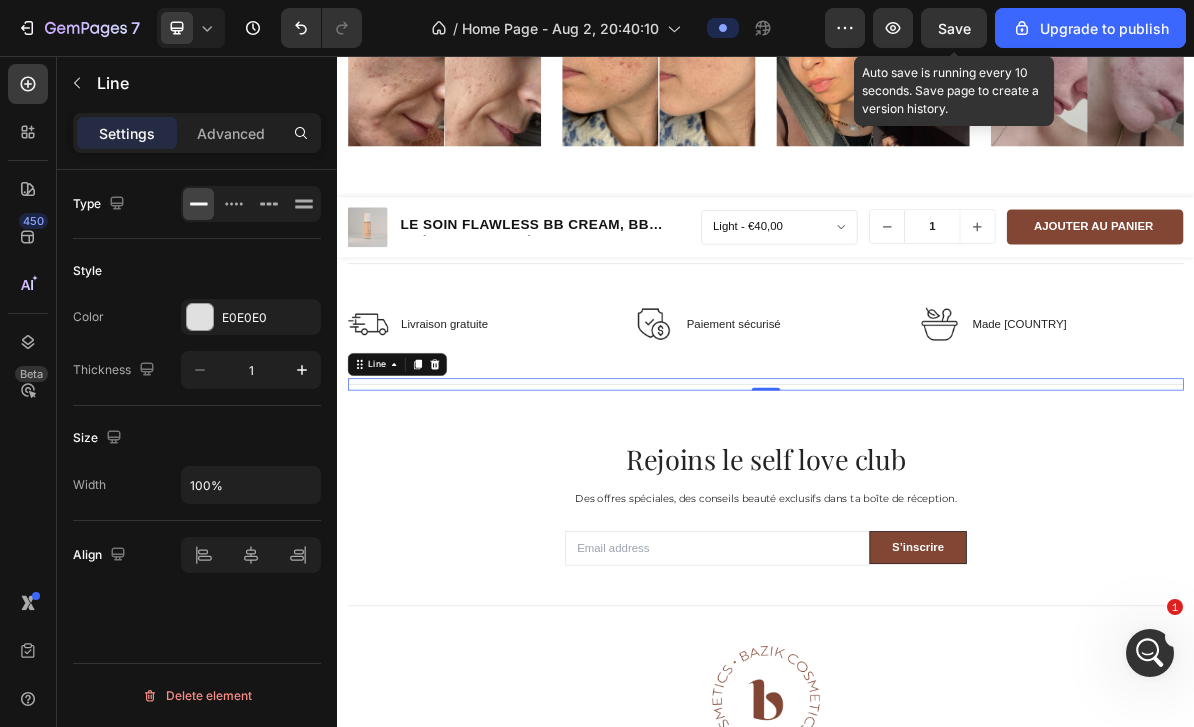 click 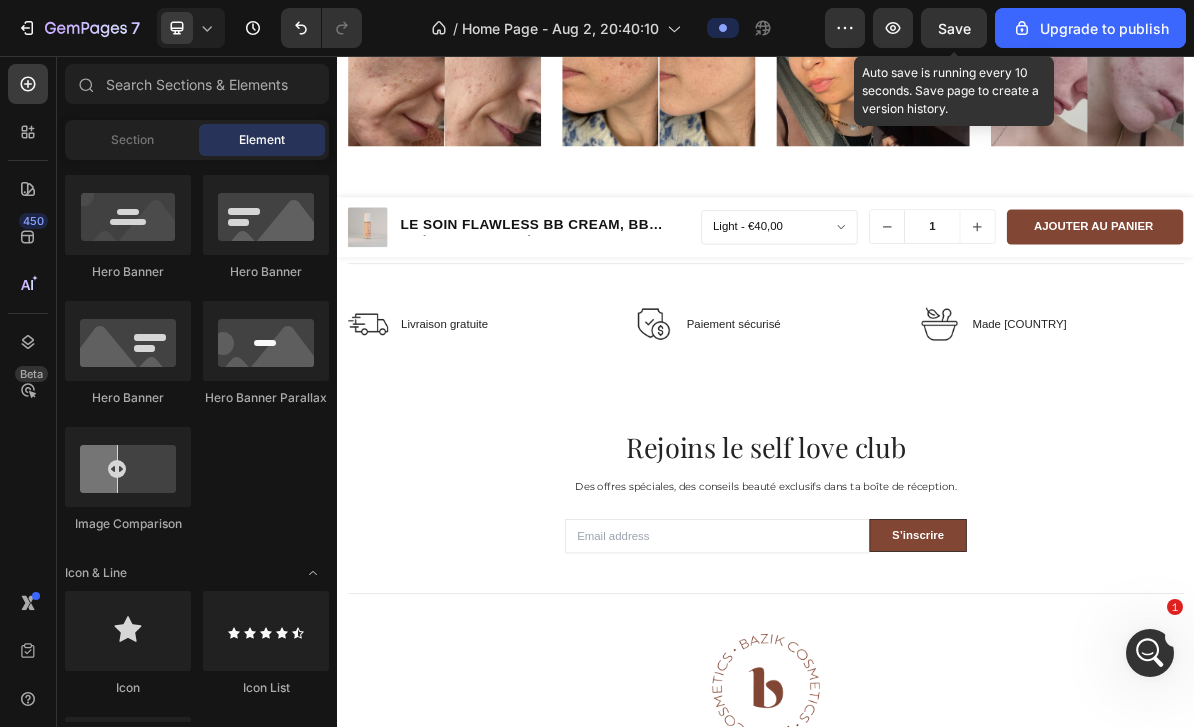 click 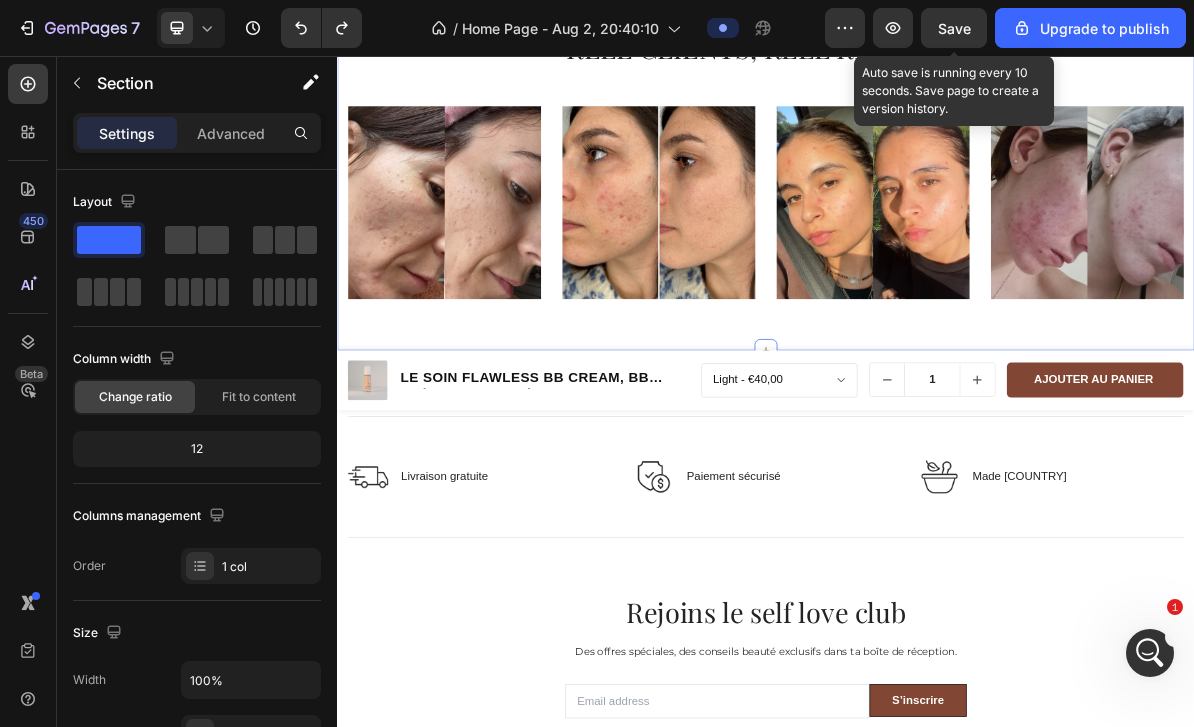 scroll, scrollTop: 2594, scrollLeft: 0, axis: vertical 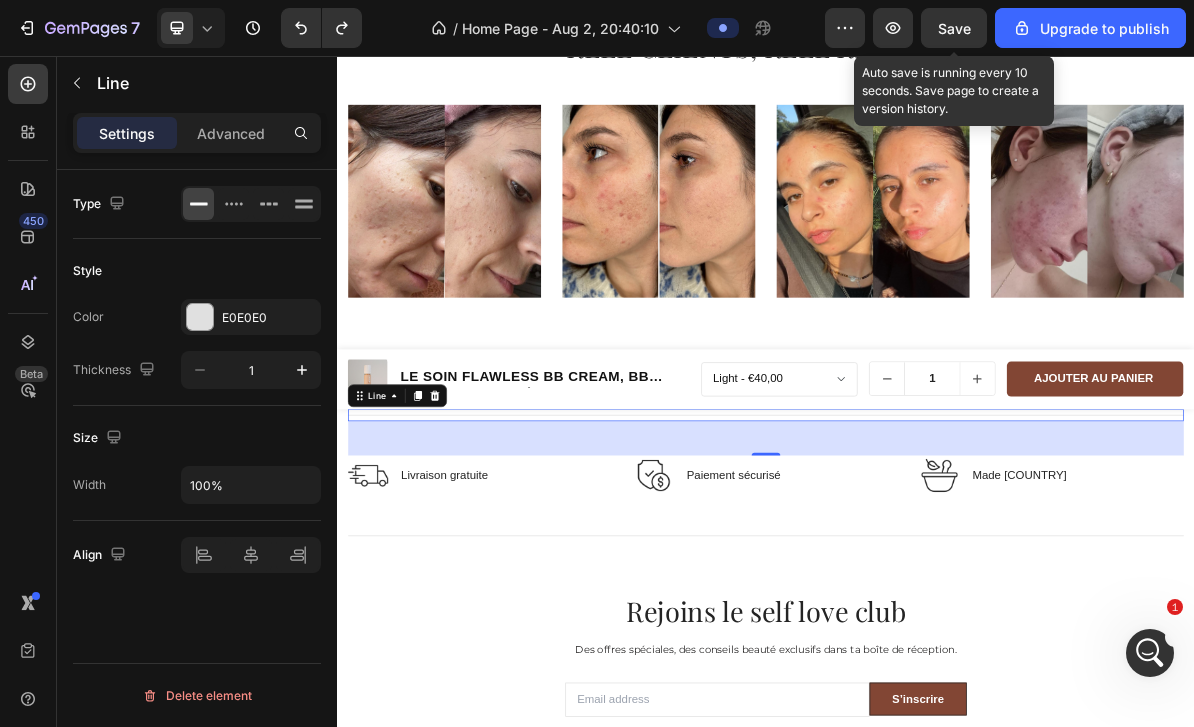 click on "Title Line   48" at bounding box center [937, 558] 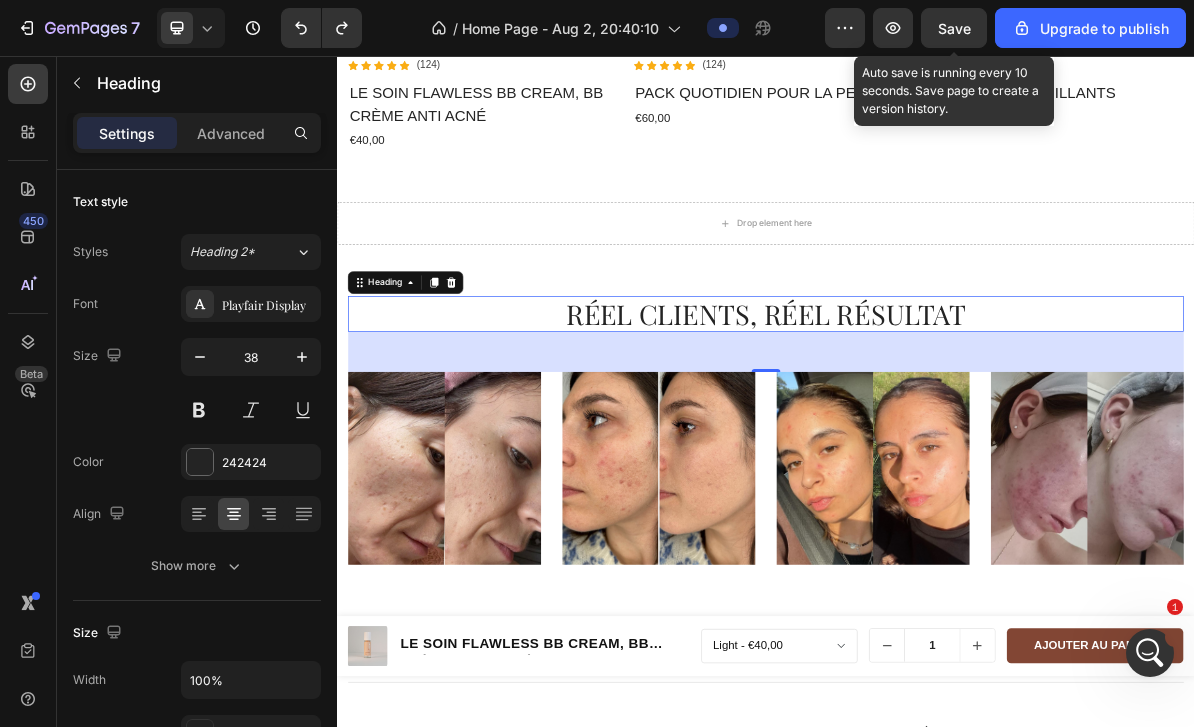 scroll, scrollTop: 2219, scrollLeft: 0, axis: vertical 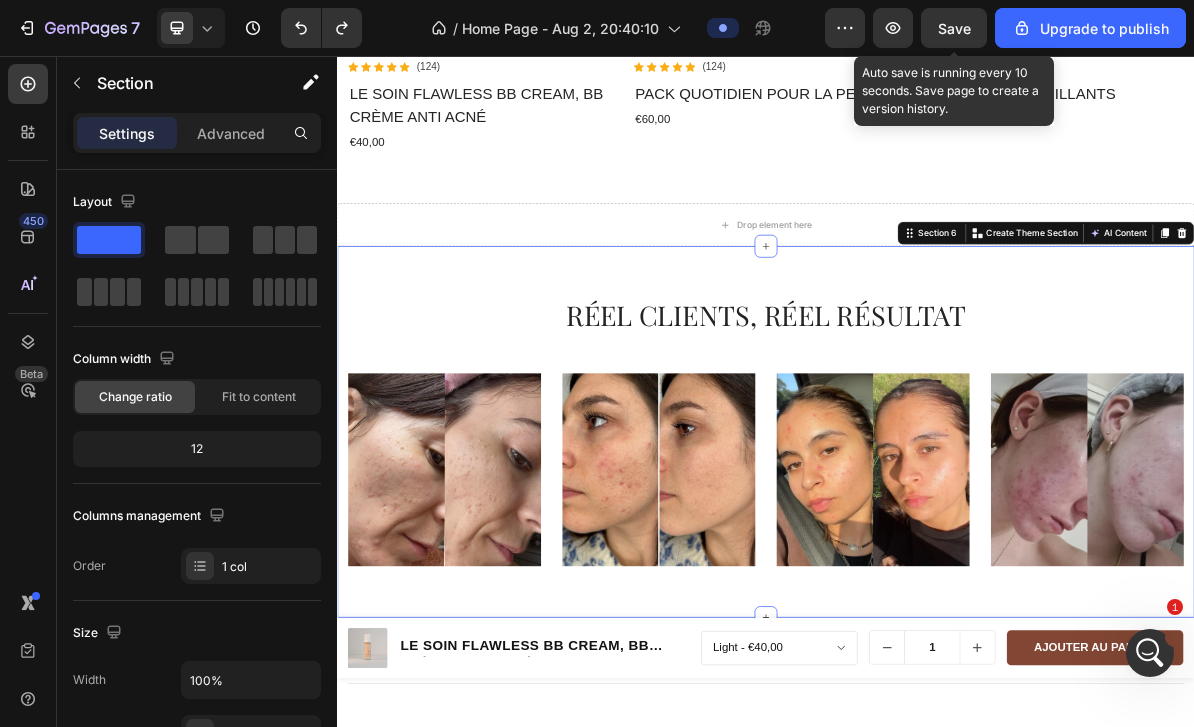 click on "Section 6" at bounding box center [1178, 303] 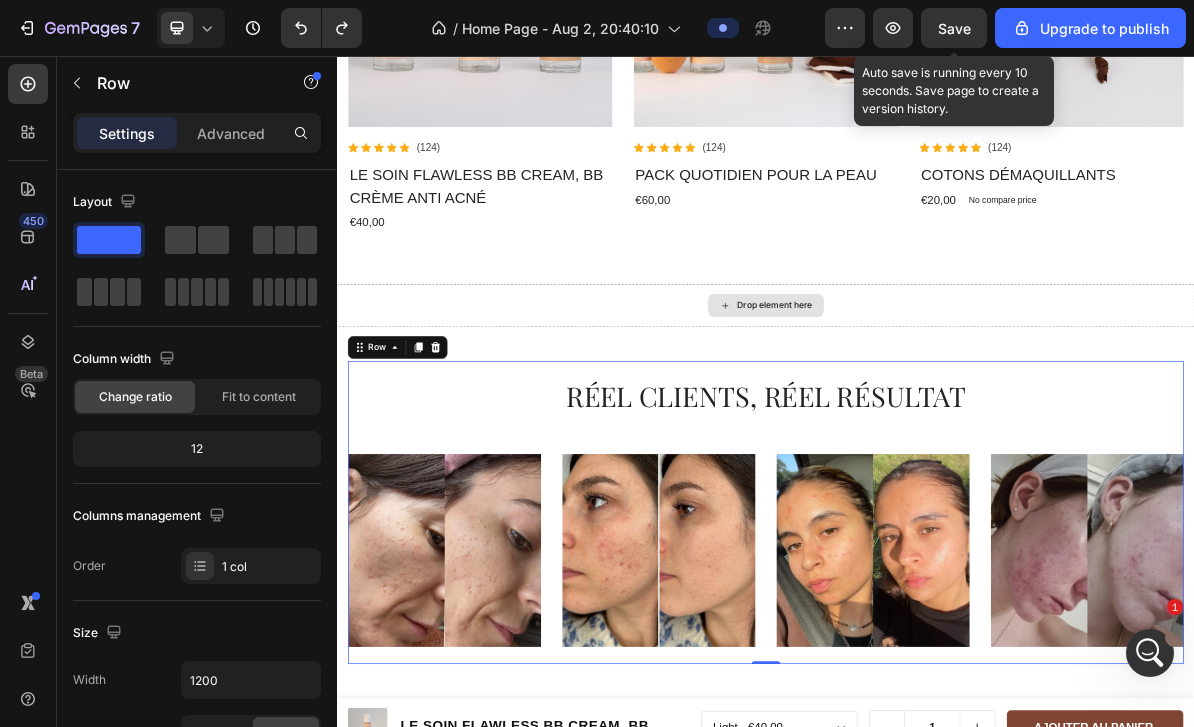 scroll, scrollTop: 2072, scrollLeft: 0, axis: vertical 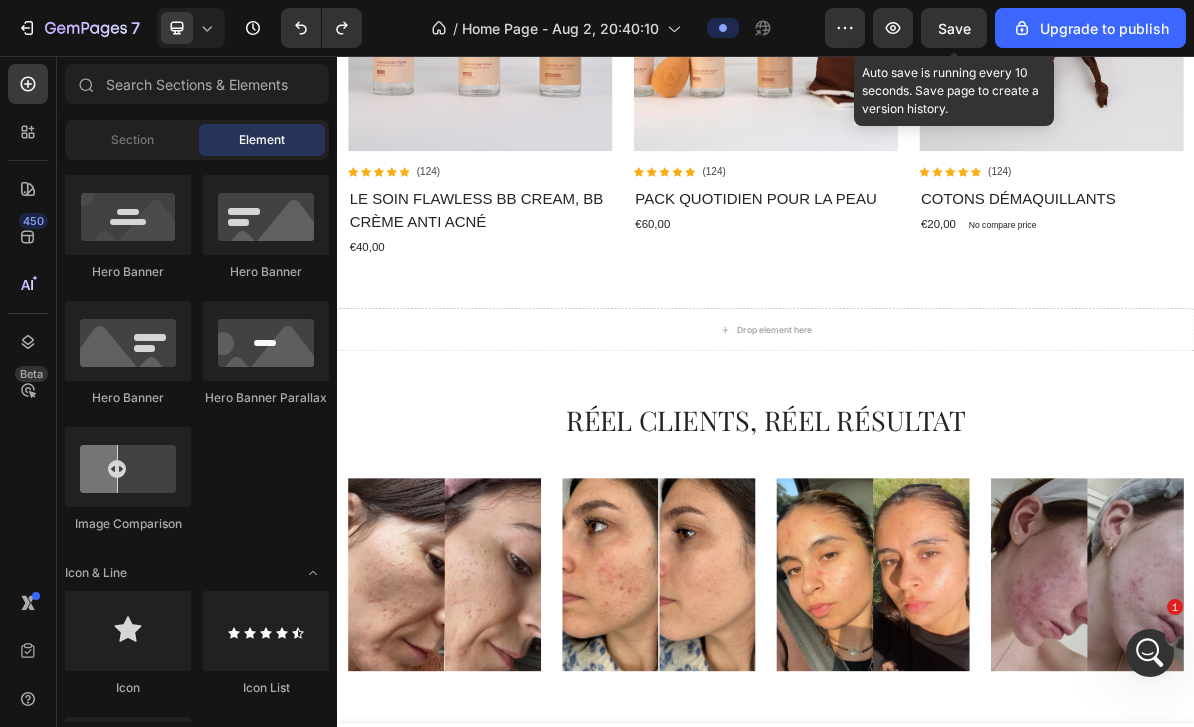 click at bounding box center (128, 467) 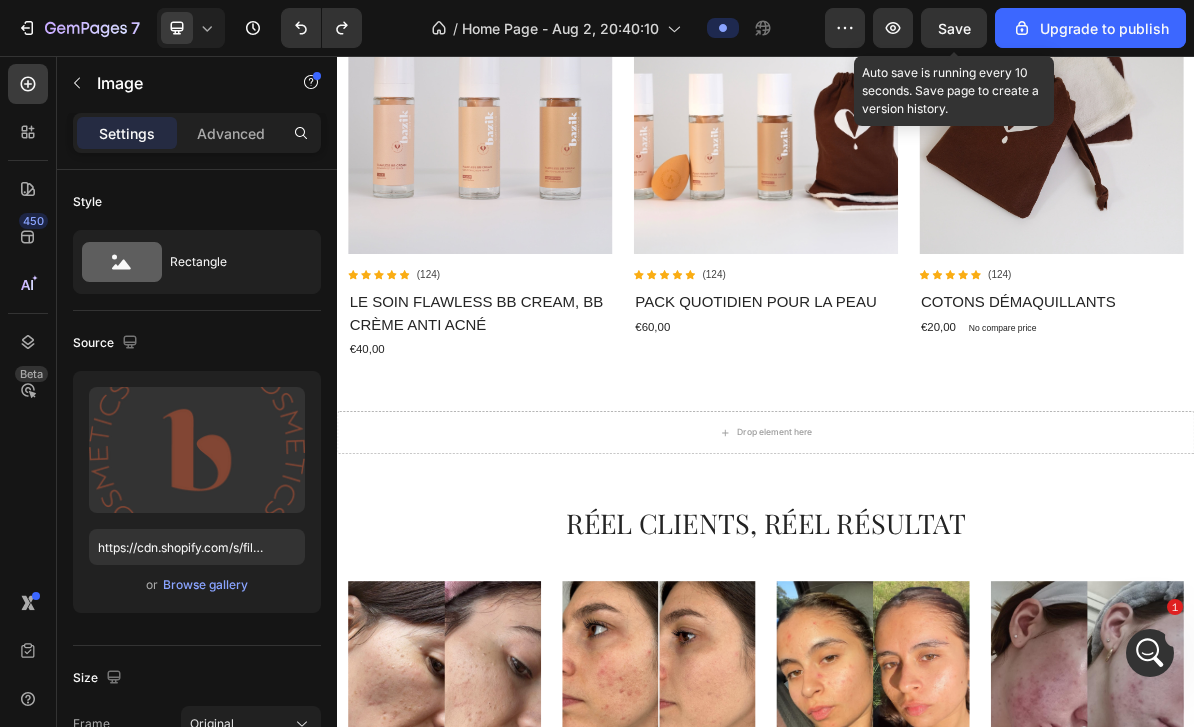 scroll, scrollTop: 1980, scrollLeft: 0, axis: vertical 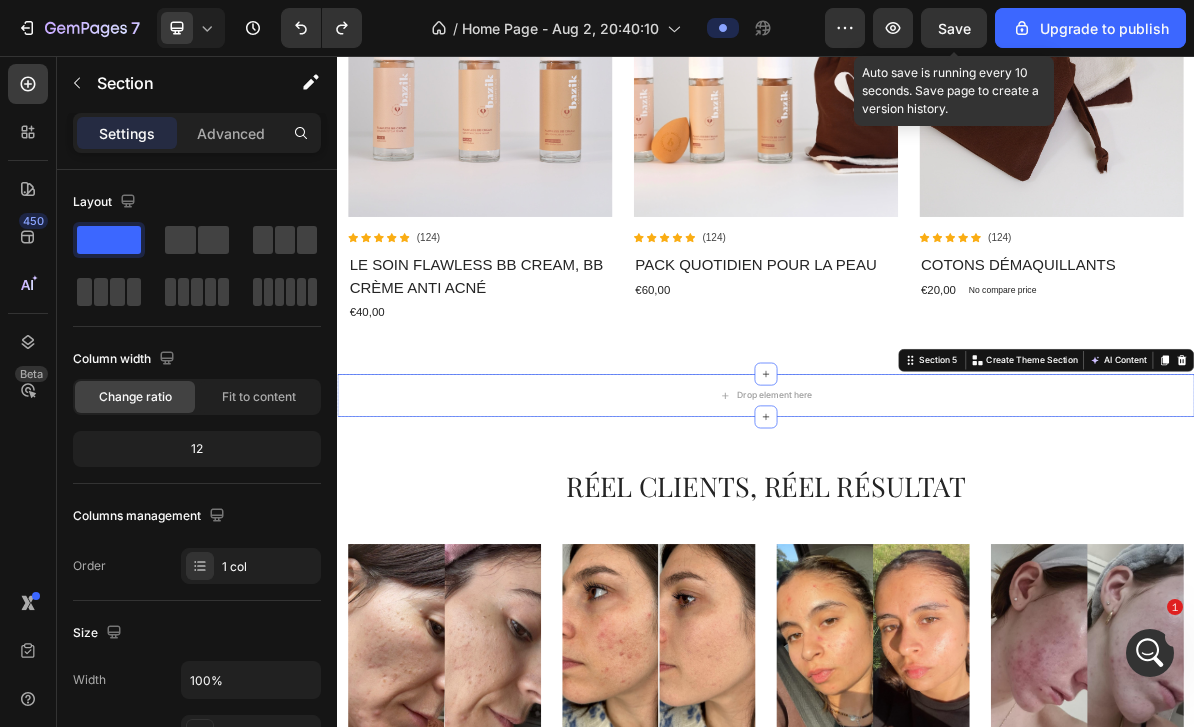 click at bounding box center [1520, 482] 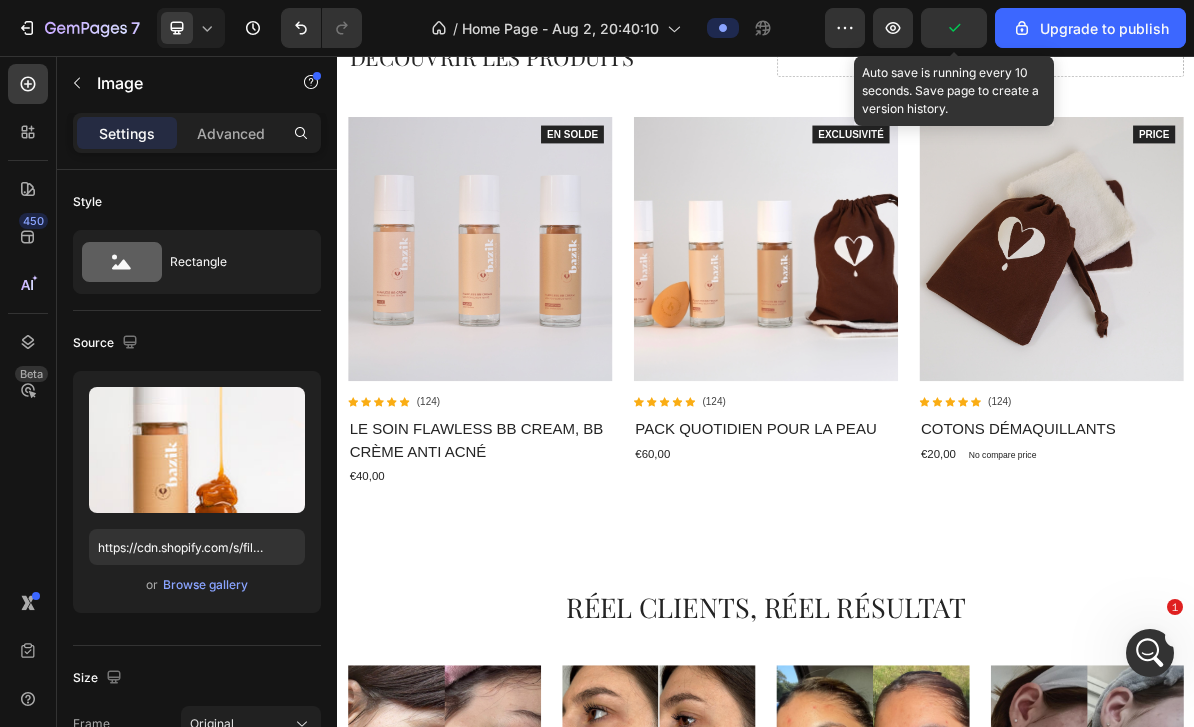 scroll, scrollTop: 1808, scrollLeft: 0, axis: vertical 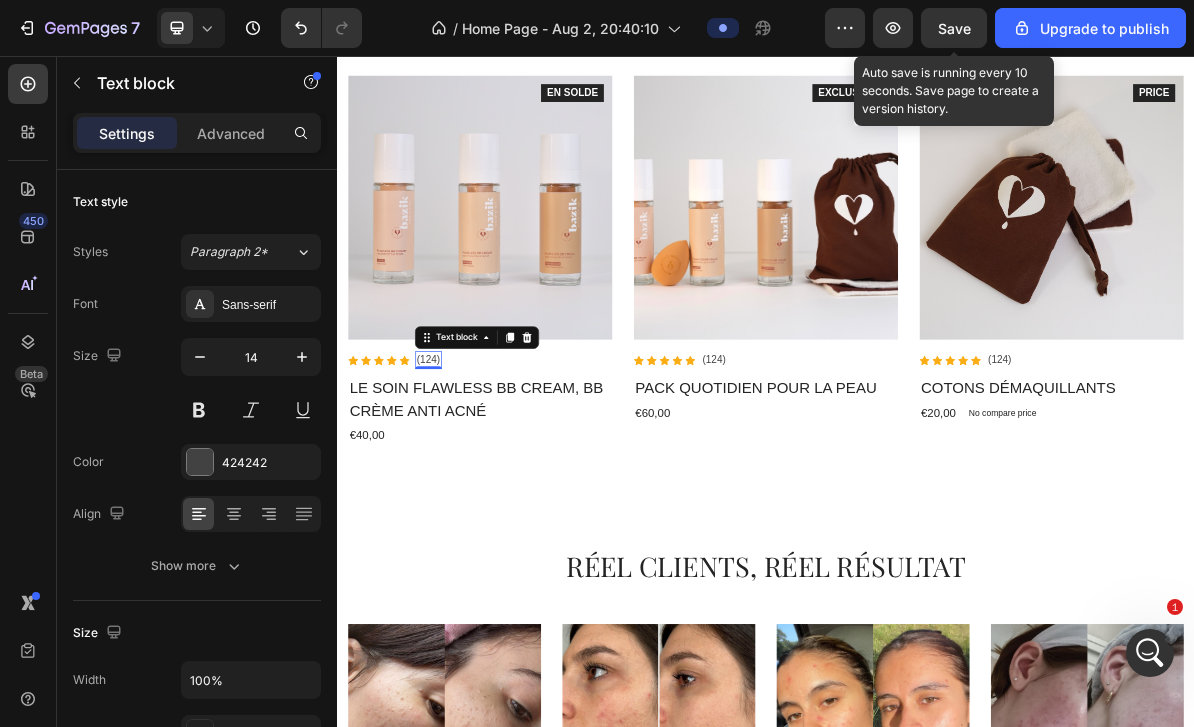 click on "(124)" at bounding box center (464, 481) 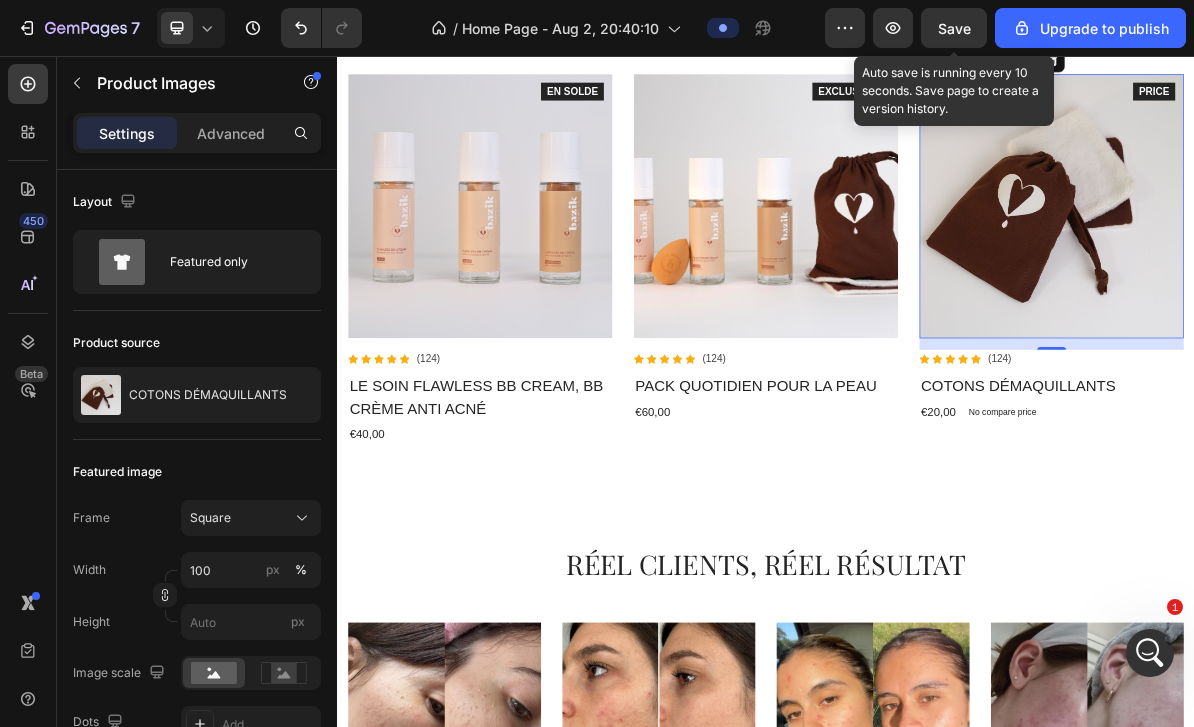 scroll, scrollTop: 1897, scrollLeft: 0, axis: vertical 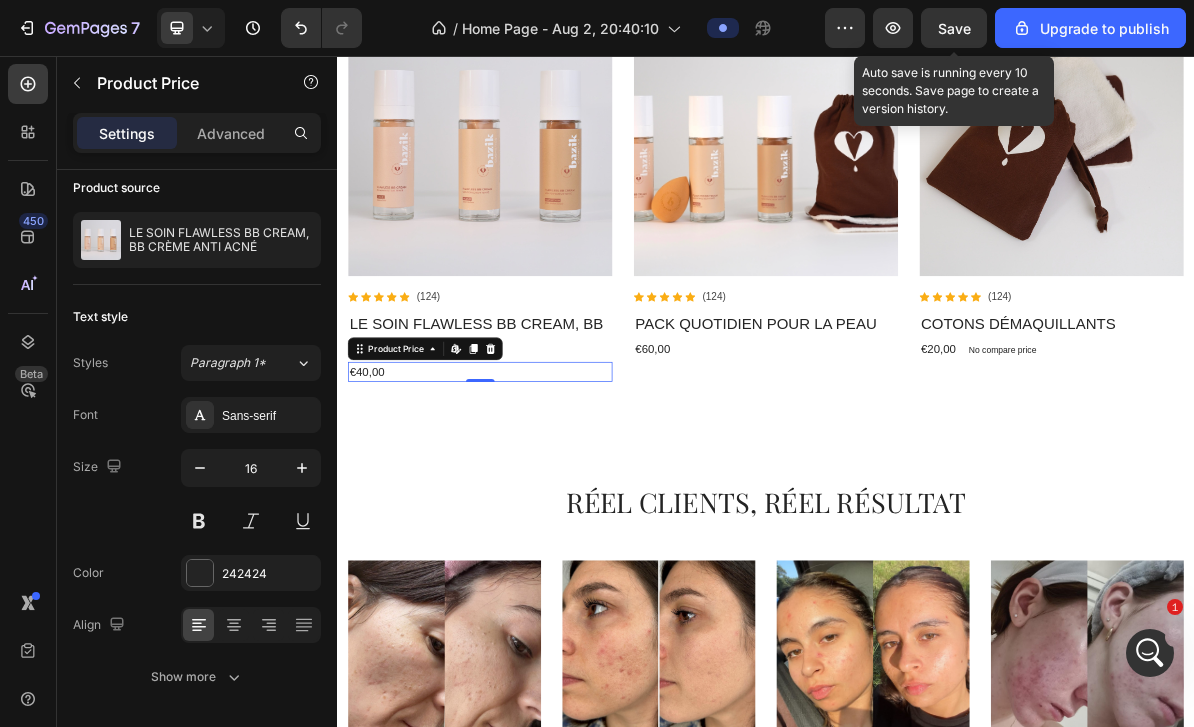 click on "Advanced" at bounding box center [231, 133] 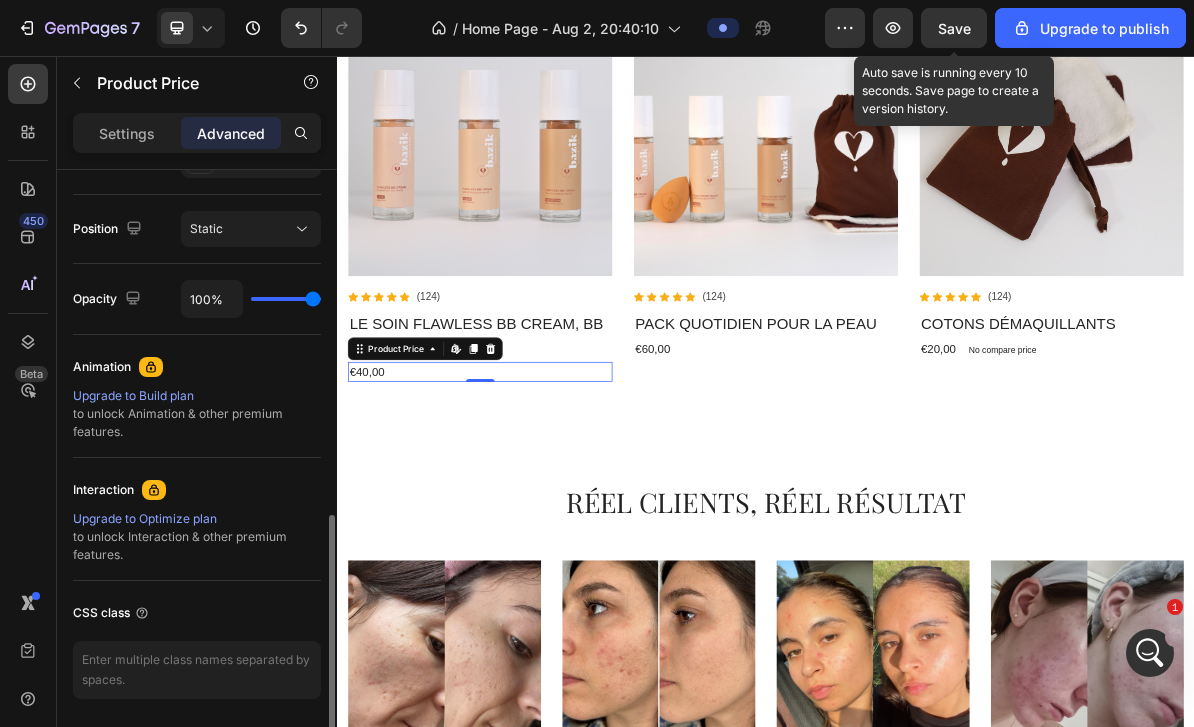 scroll, scrollTop: 710, scrollLeft: 0, axis: vertical 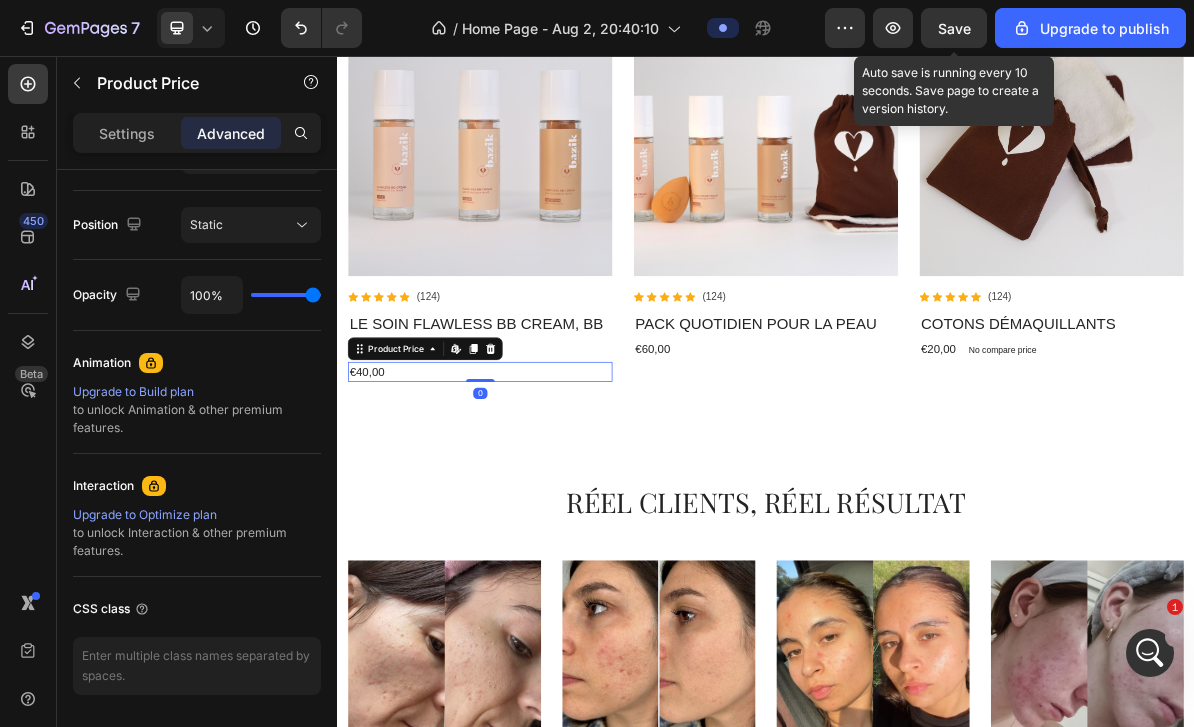click on "Product Price" at bounding box center (420, 465) 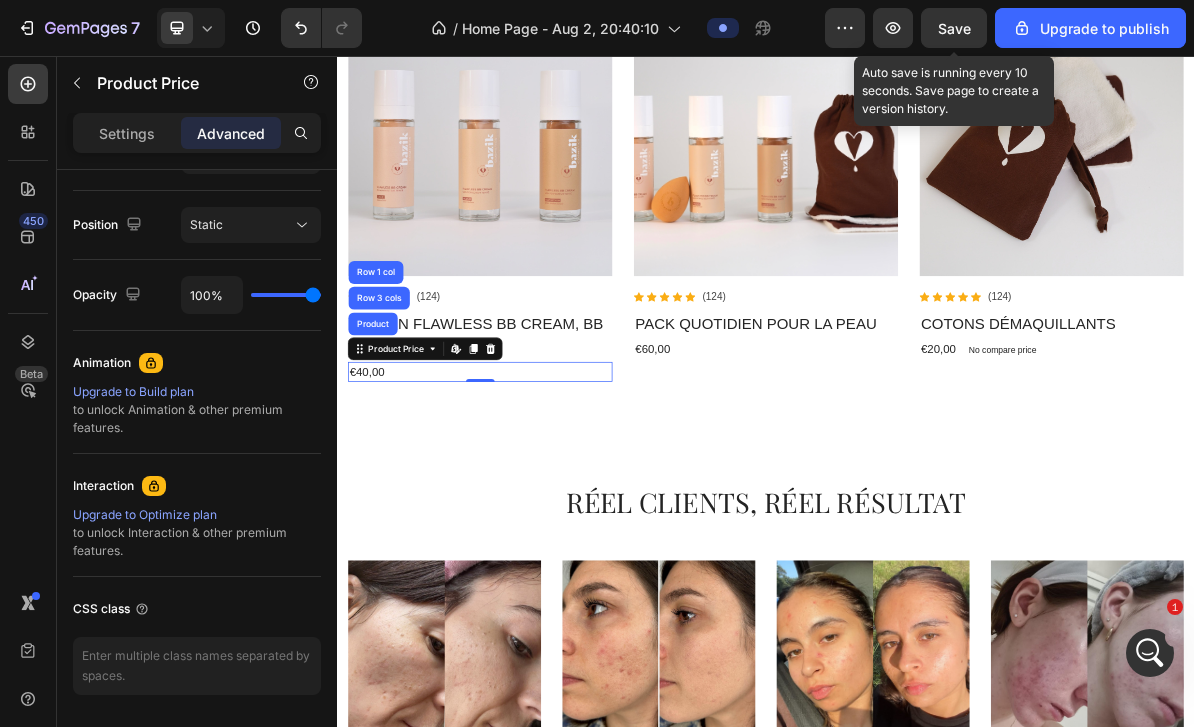 click on "€40,00" at bounding box center [537, 498] 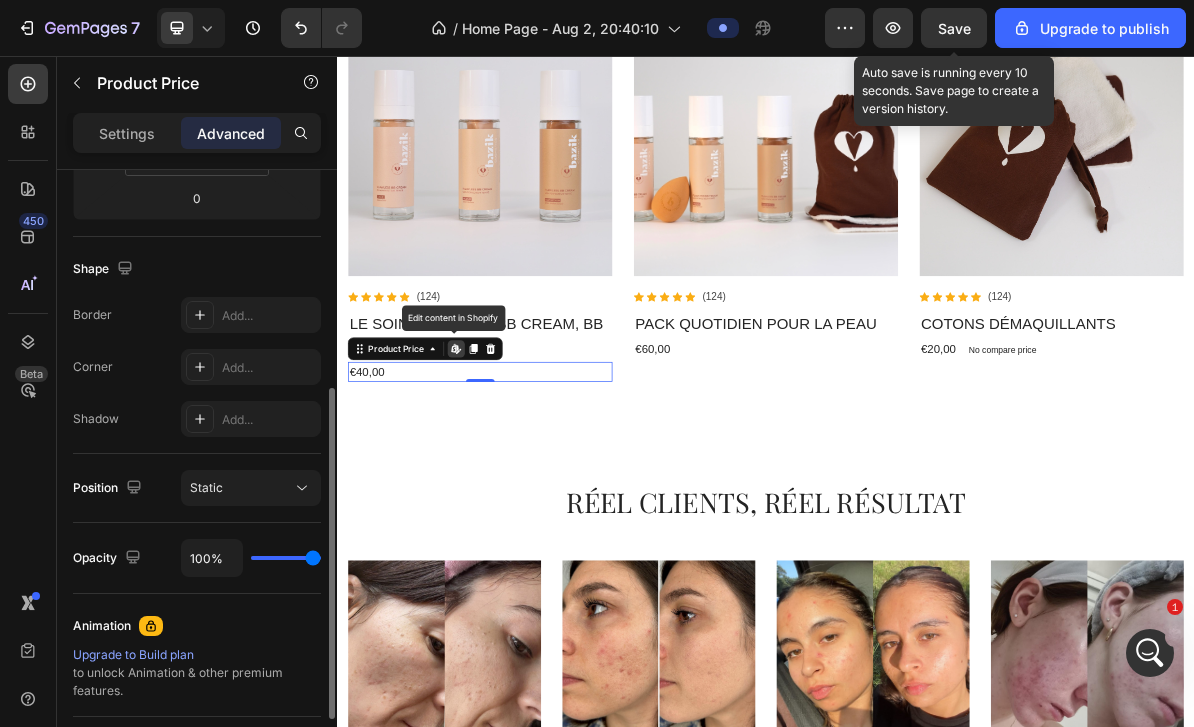 scroll, scrollTop: 710, scrollLeft: 0, axis: vertical 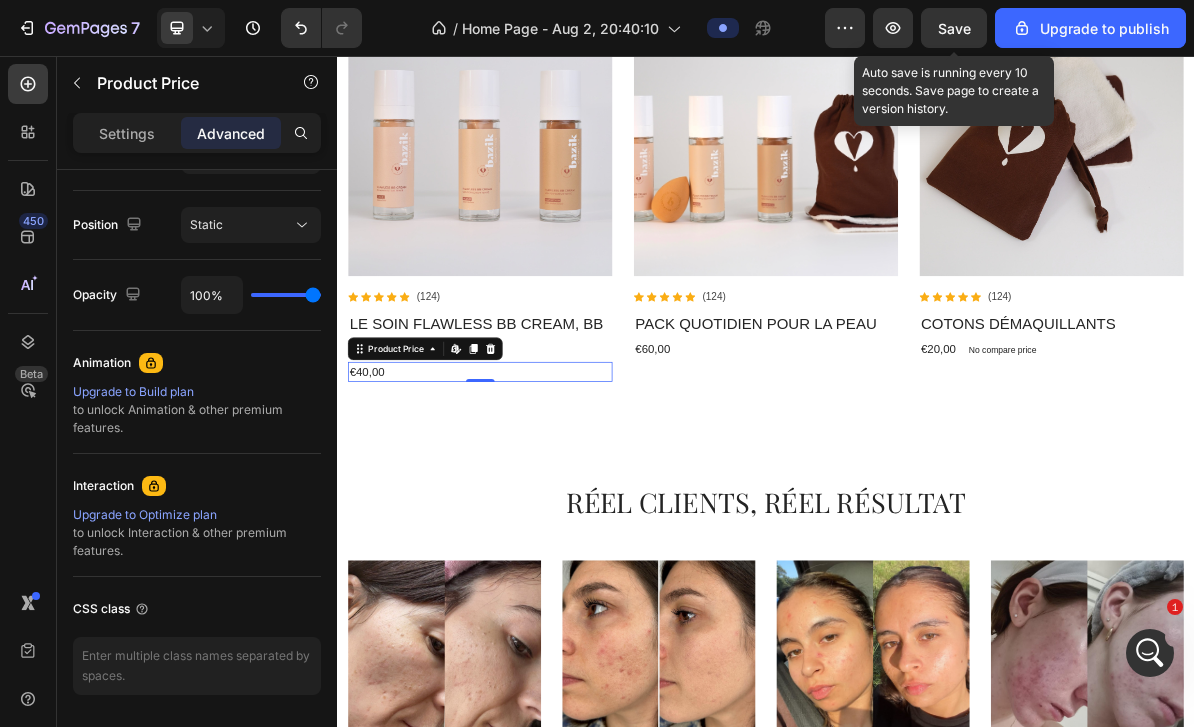 click at bounding box center [77, 83] 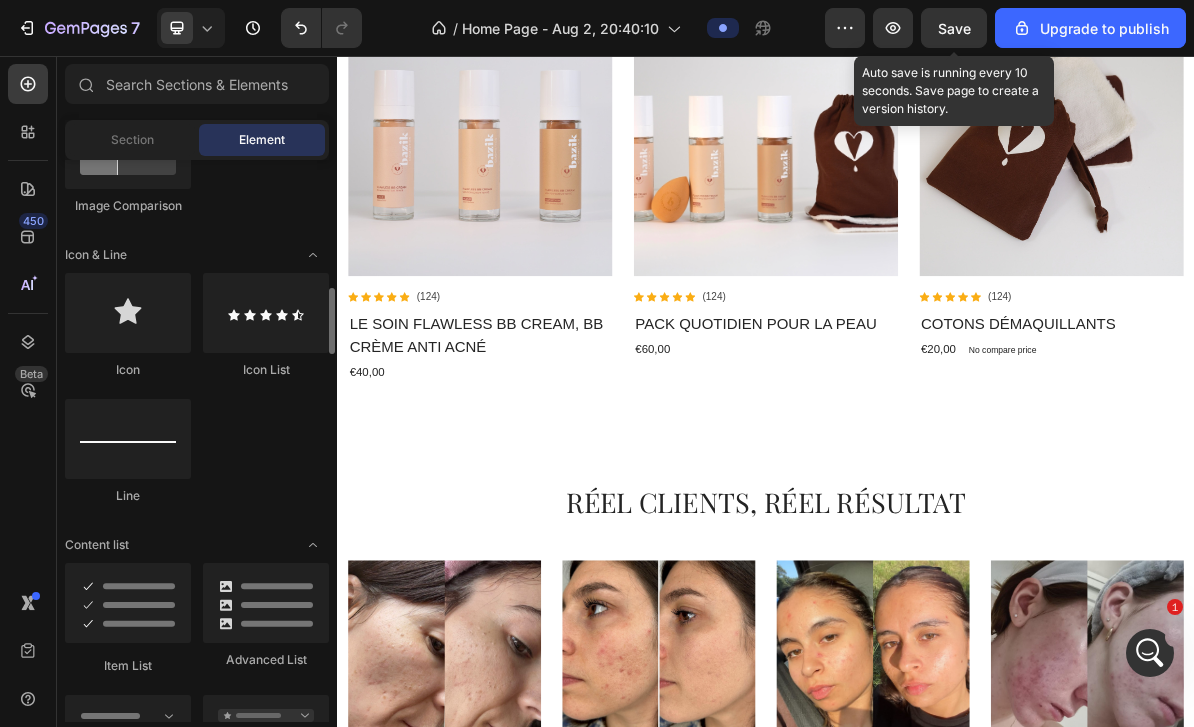 scroll, scrollTop: 1227, scrollLeft: 0, axis: vertical 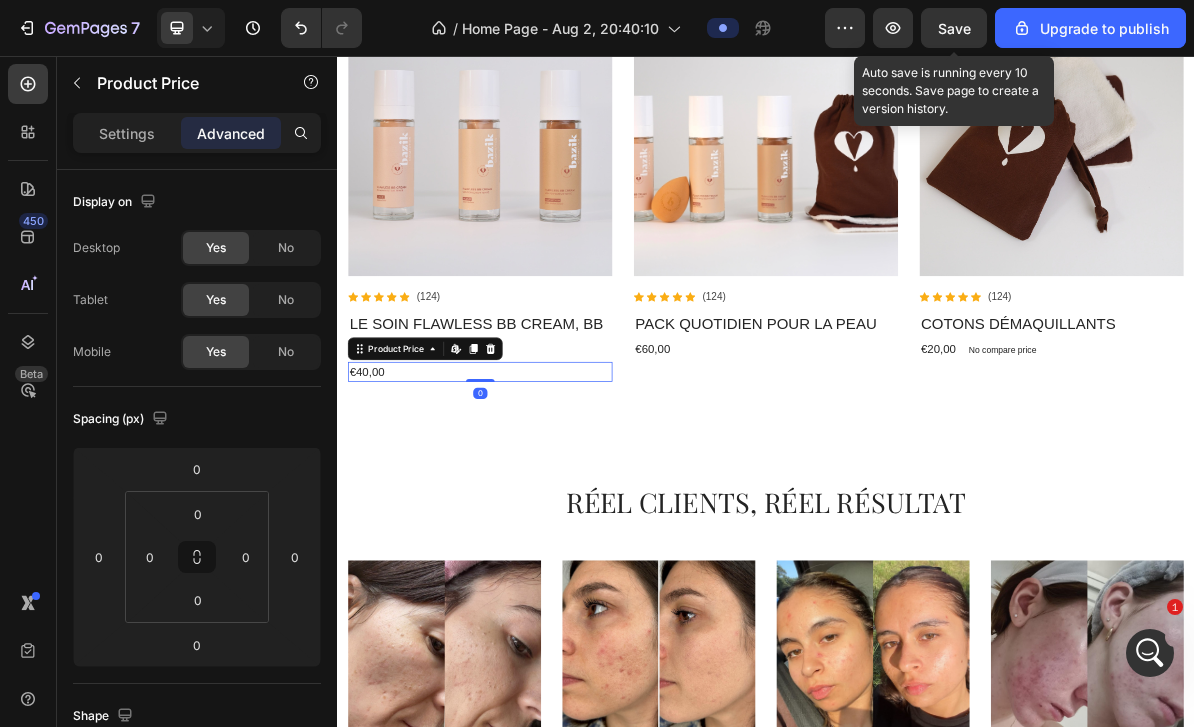 click on "€40,00" at bounding box center (537, 498) 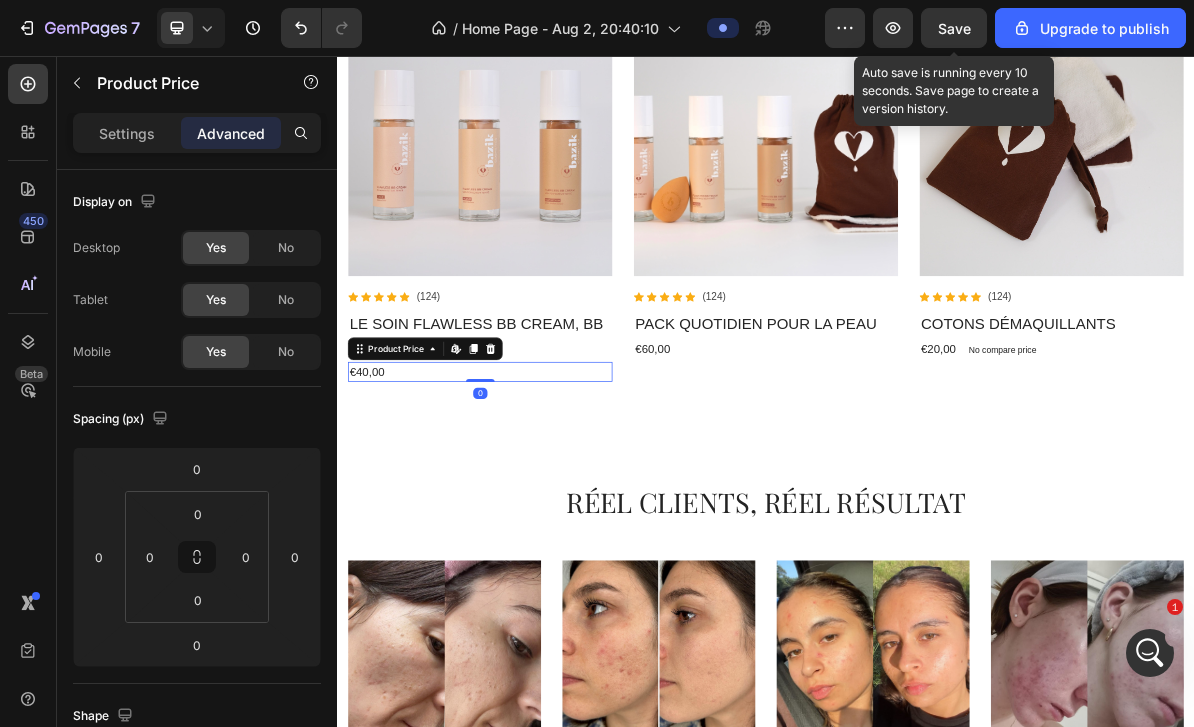 click on "€40,00" at bounding box center [537, 498] 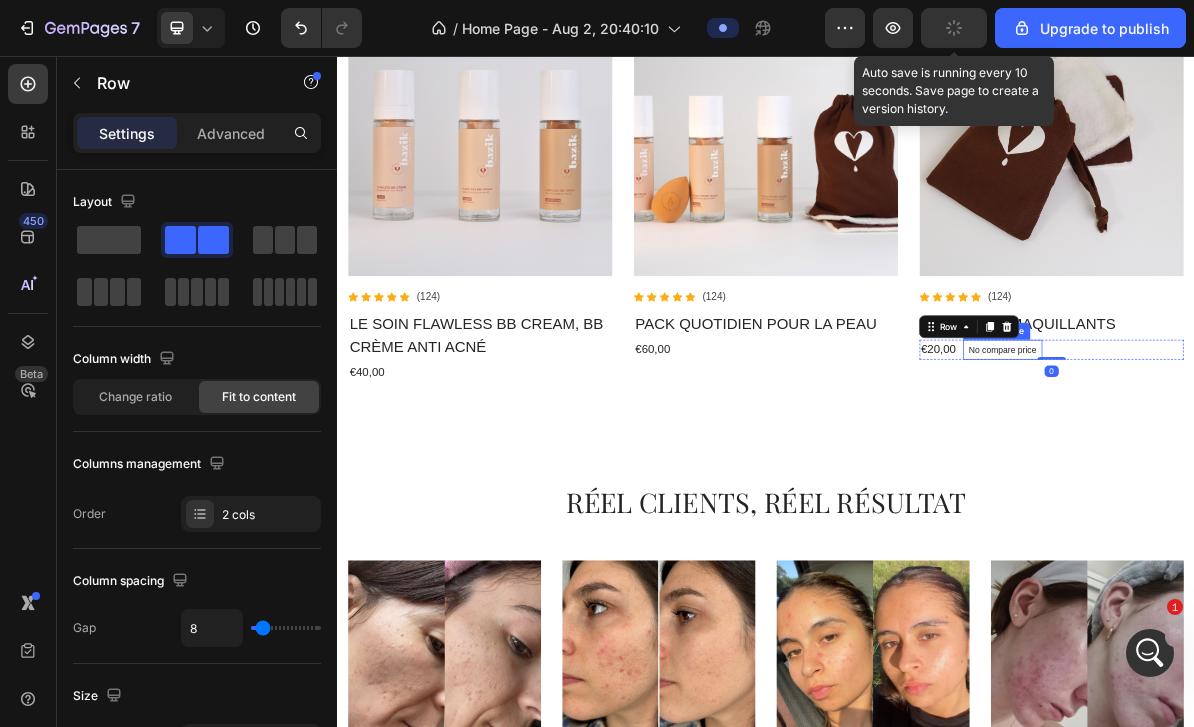 click on "No compare price" at bounding box center (1268, 467) 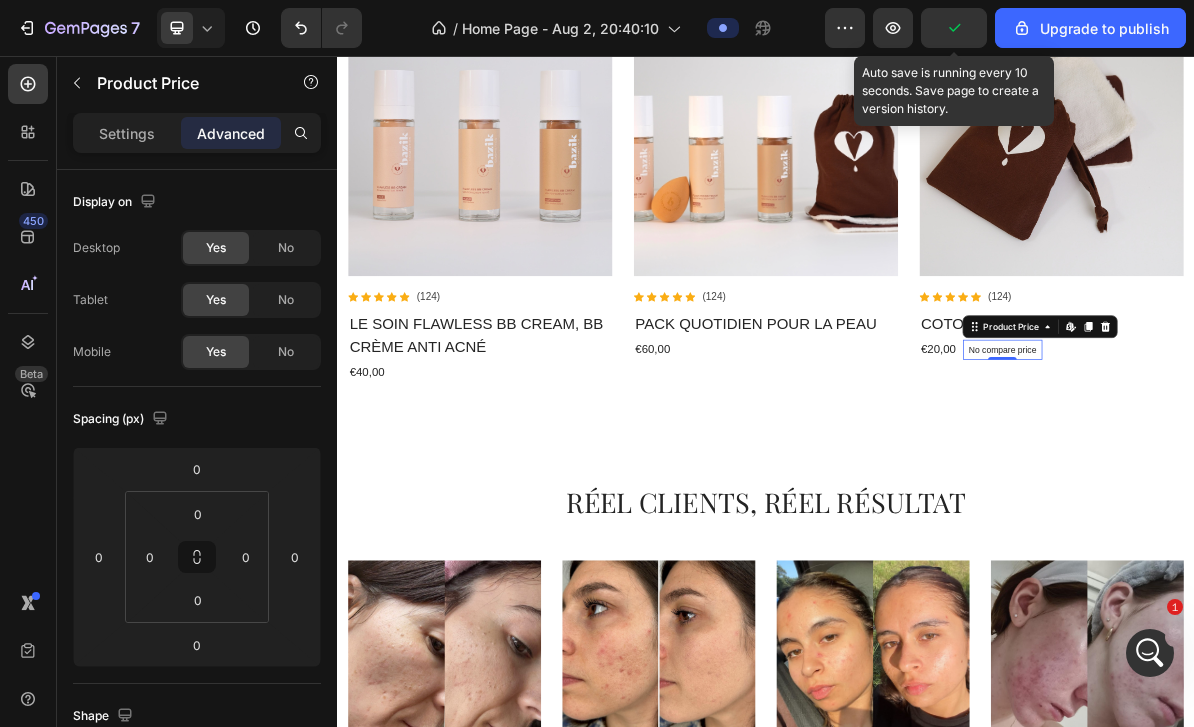 click on "No compare price" at bounding box center (1268, 467) 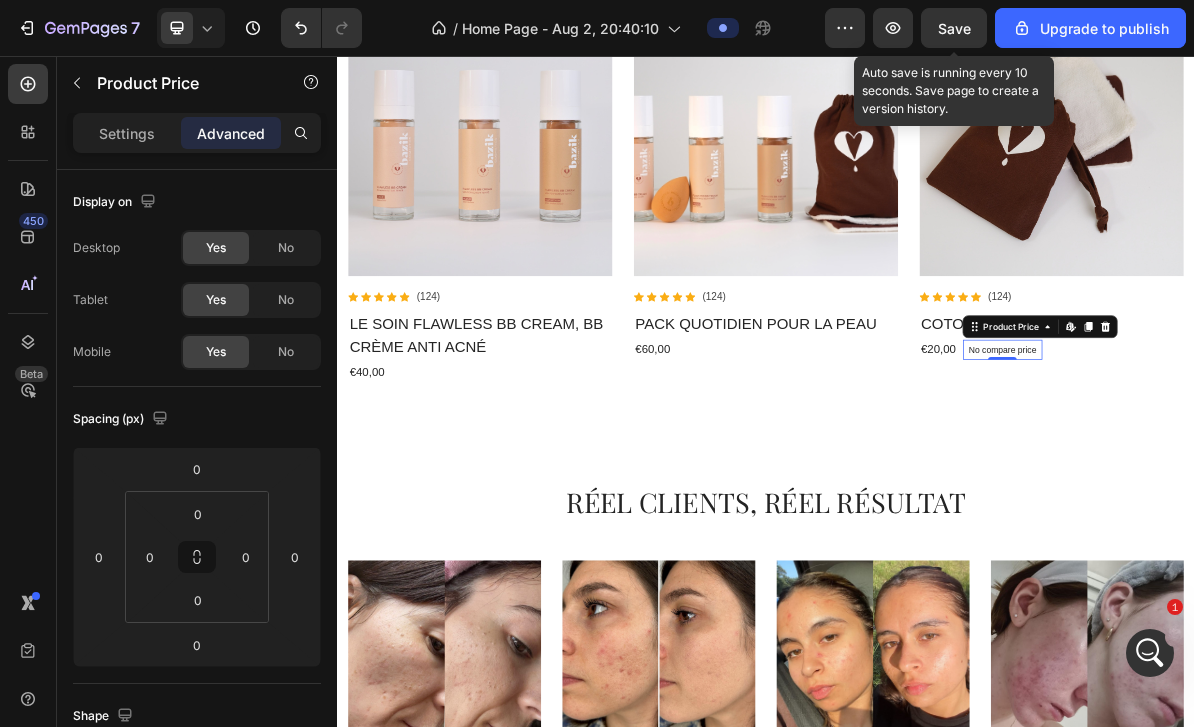 scroll, scrollTop: 710, scrollLeft: 0, axis: vertical 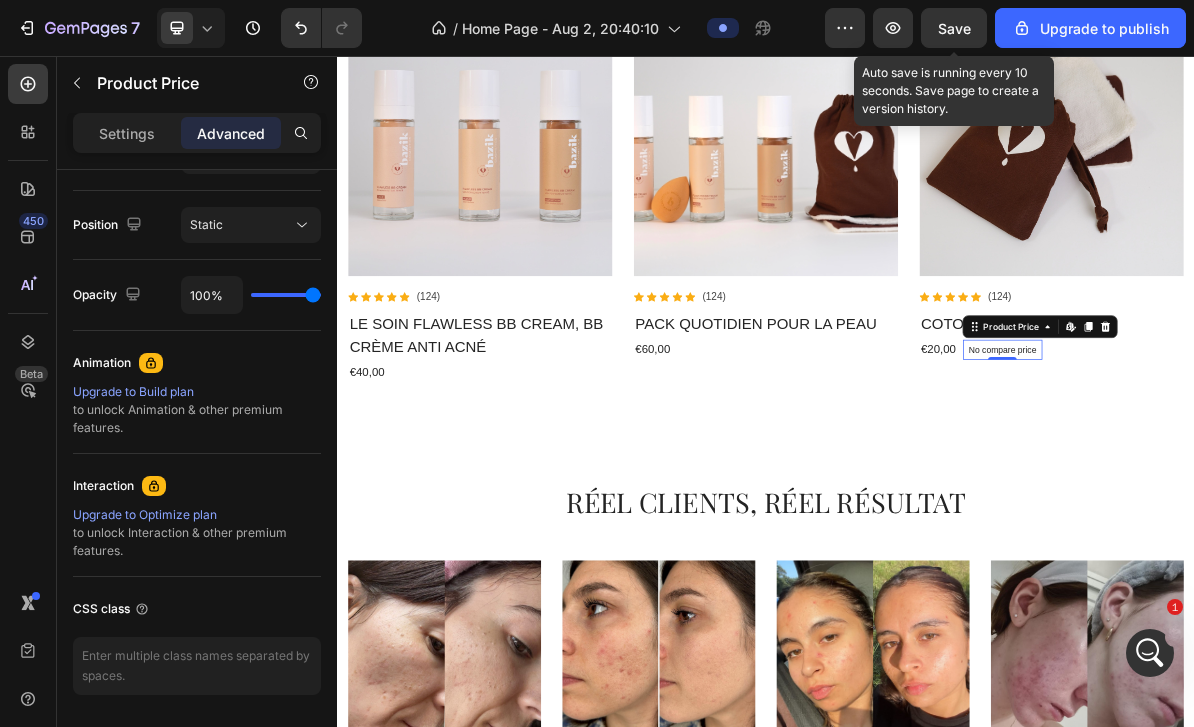 click 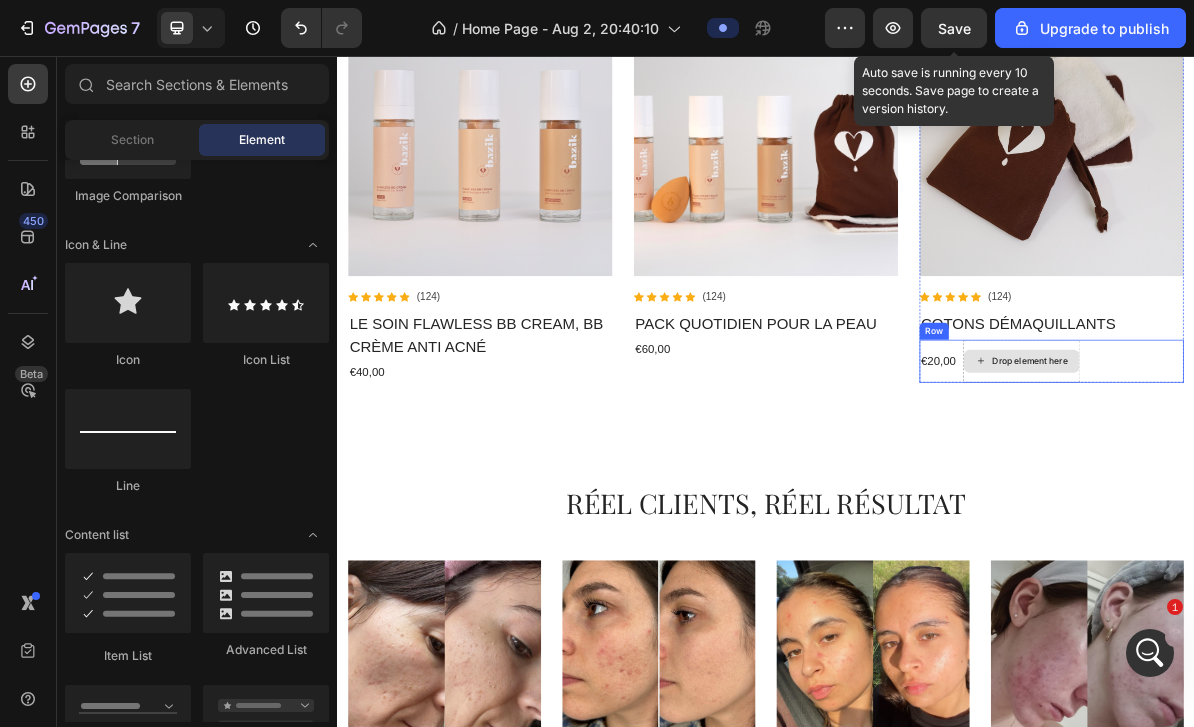 click on "Drop element here" at bounding box center (1307, 483) 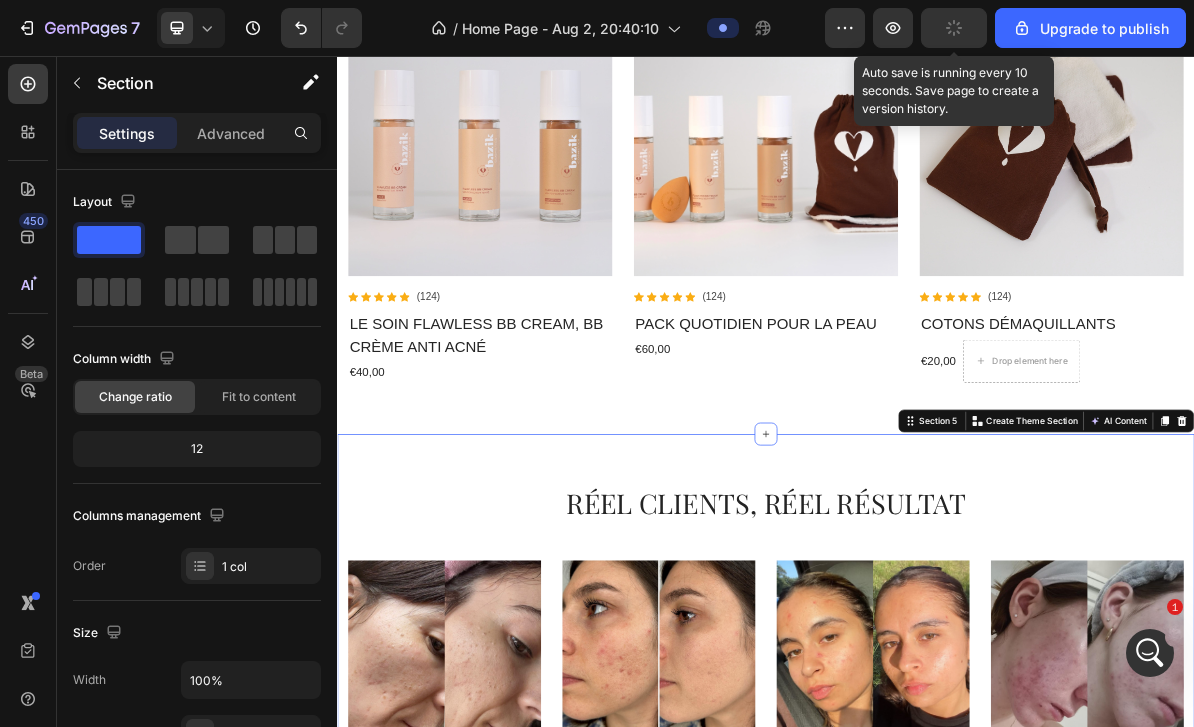 click 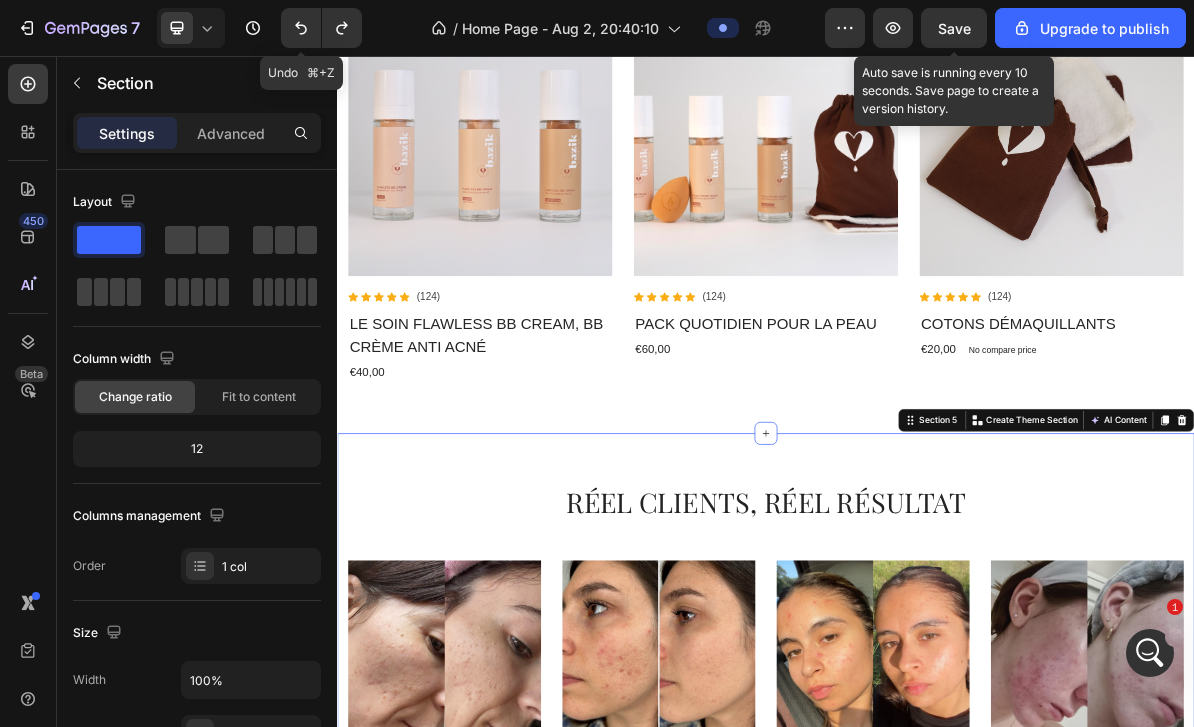 click 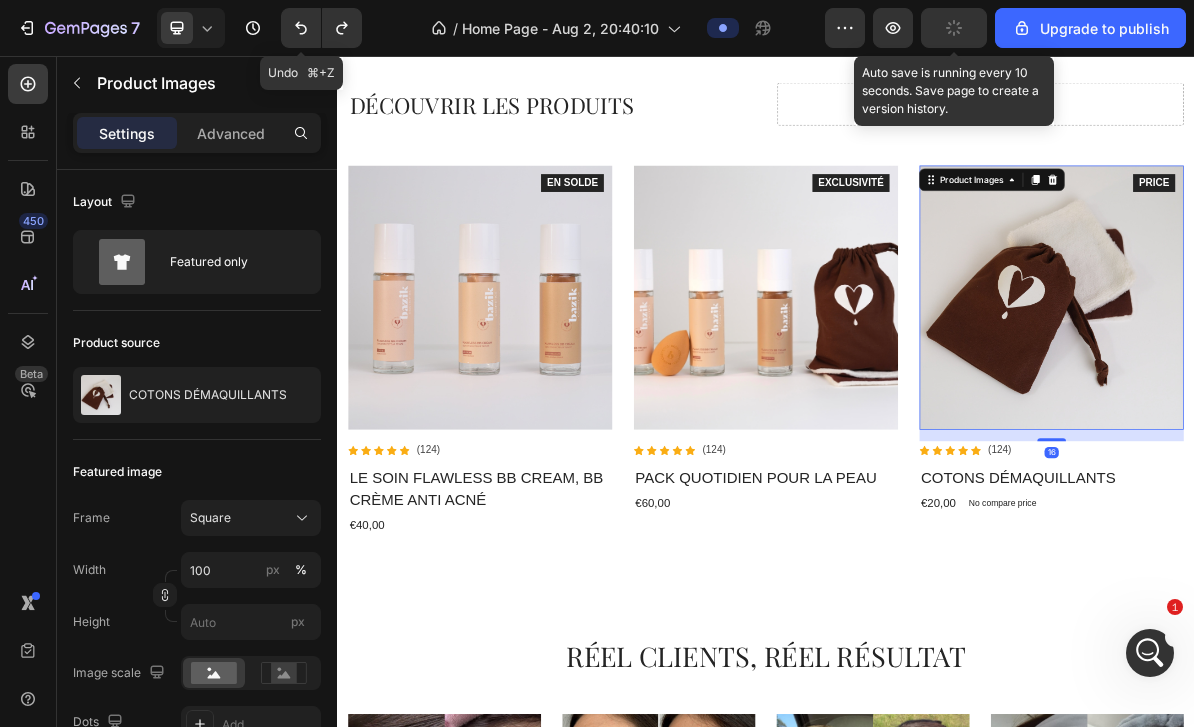 scroll, scrollTop: 1678, scrollLeft: 0, axis: vertical 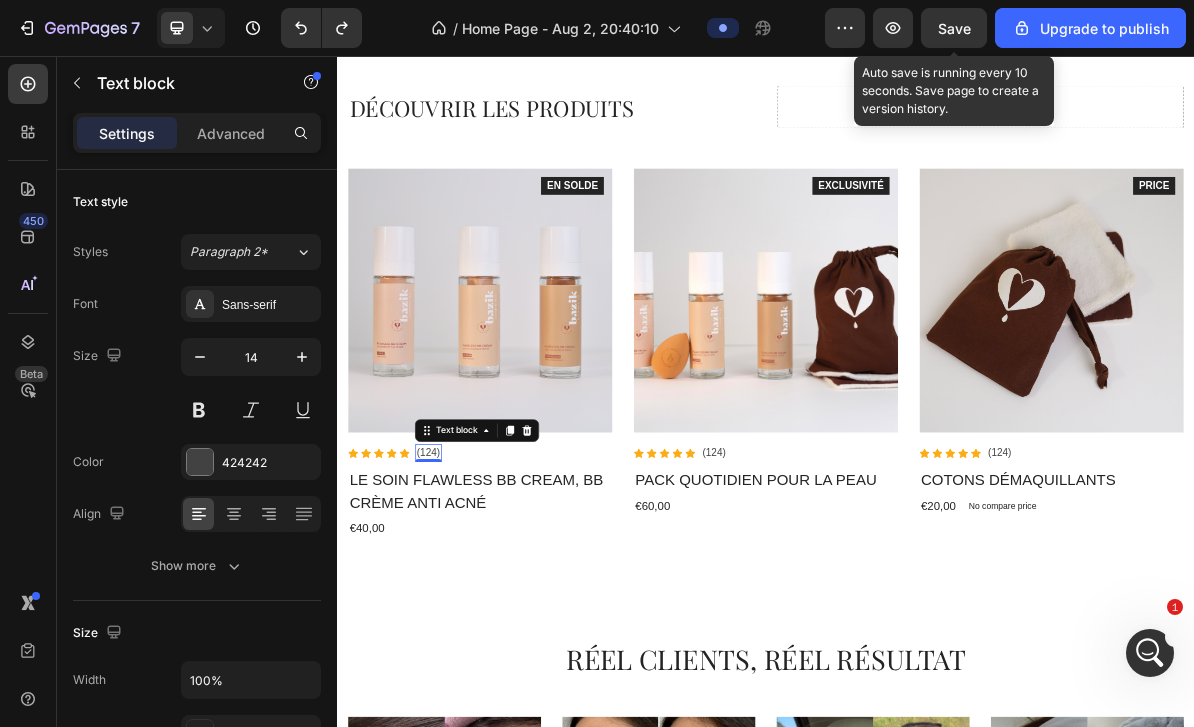click on "(124)" at bounding box center [464, 611] 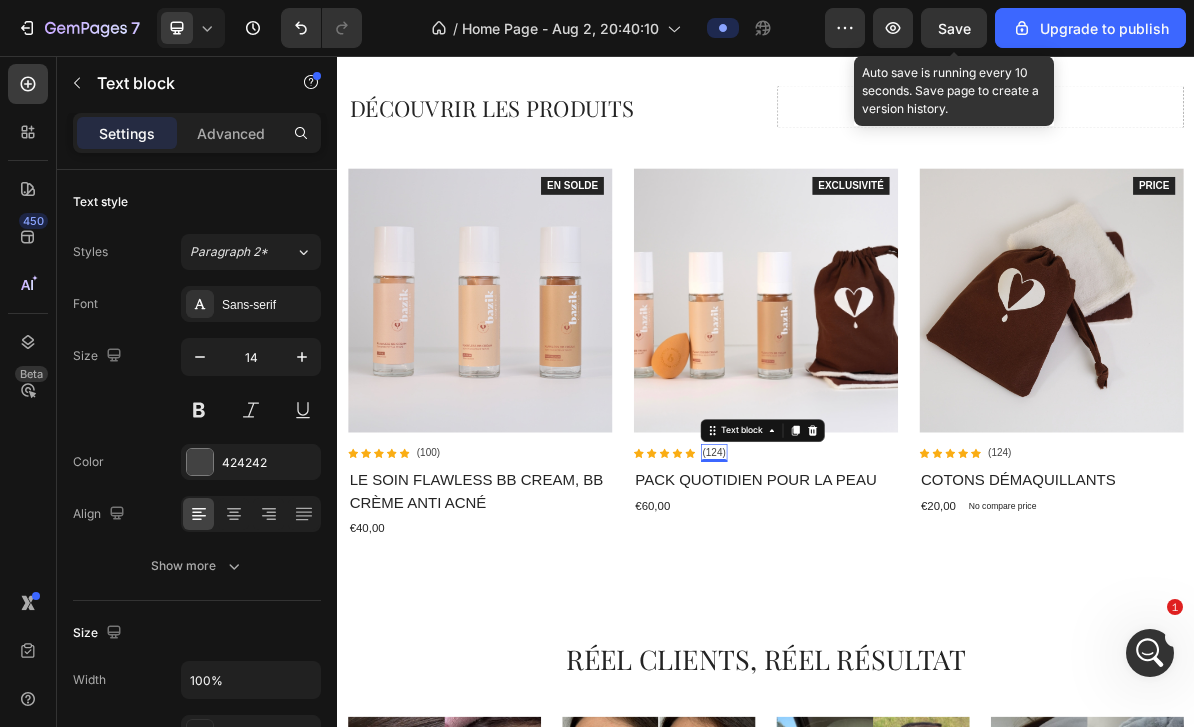 click on "(124)" at bounding box center (864, 611) 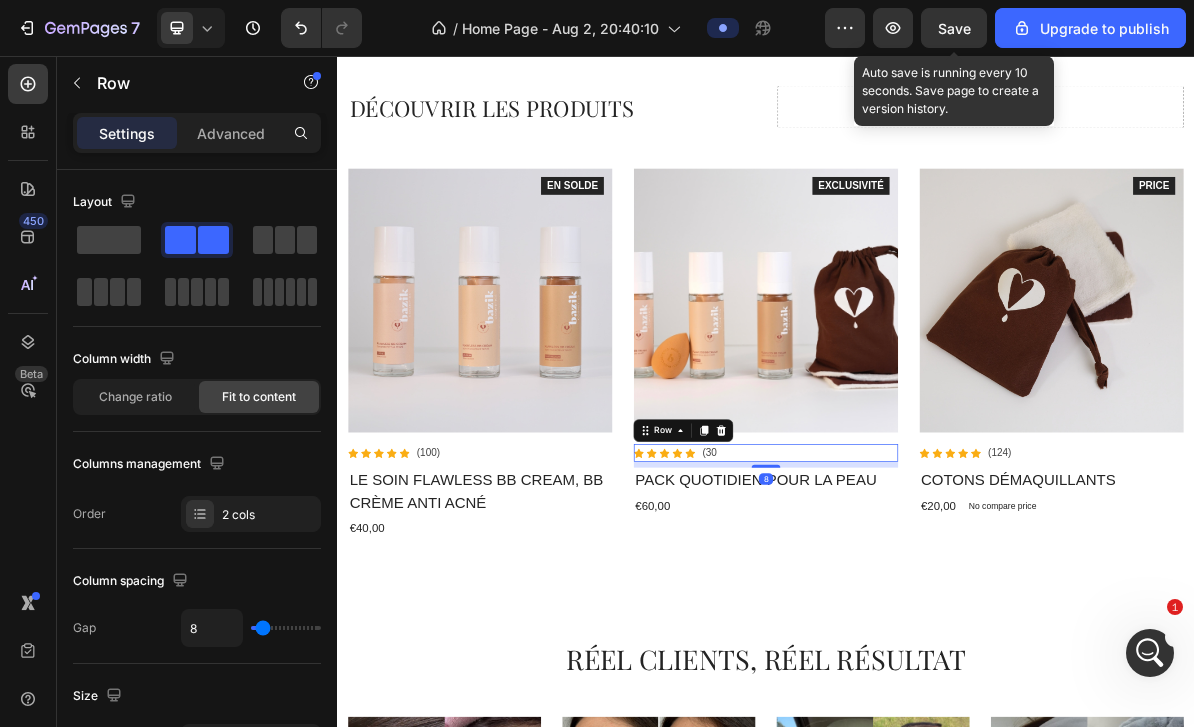 scroll, scrollTop: 542, scrollLeft: 0, axis: vertical 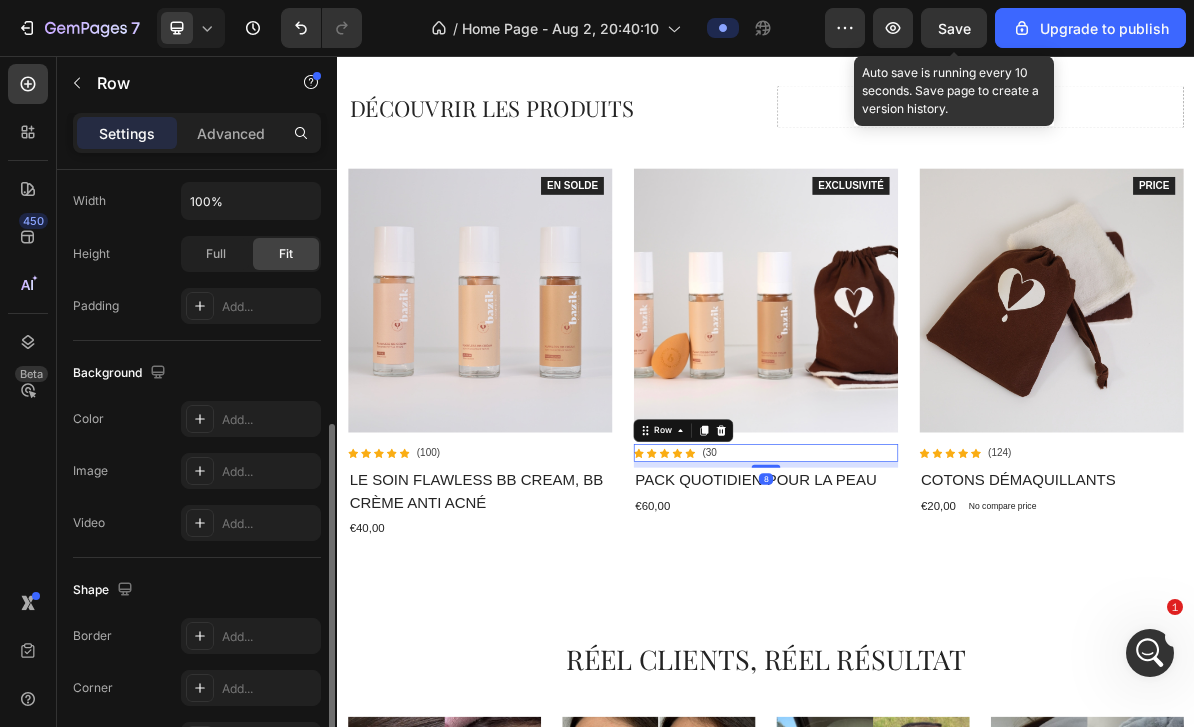 click on "Icon                Icon                Icon                Icon                Icon Icon List Hoz (30 Text block Row   8" at bounding box center (937, 611) 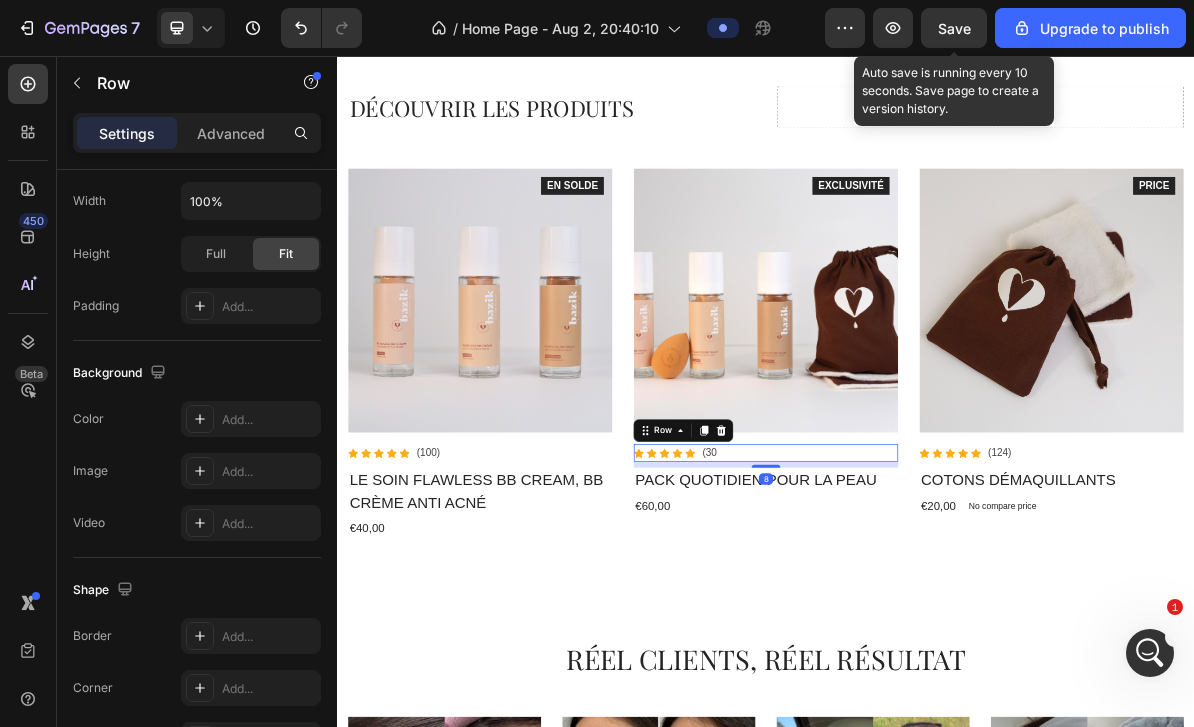 click on "(30" at bounding box center (858, 611) 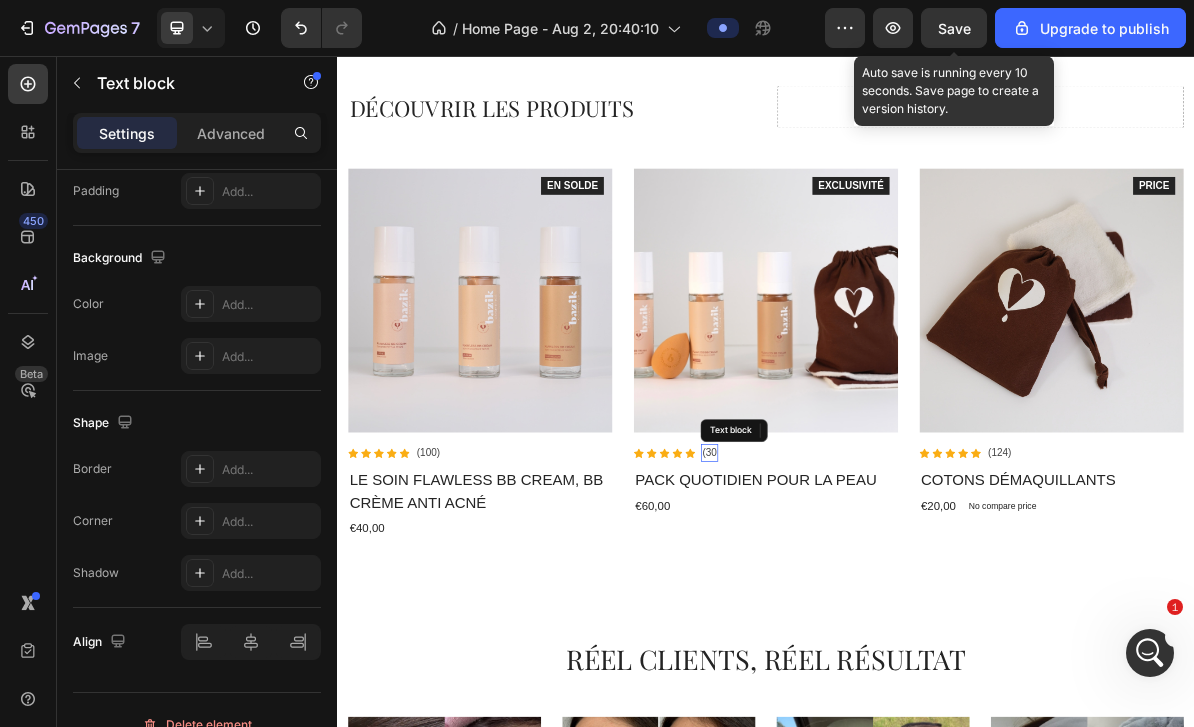 scroll, scrollTop: 0, scrollLeft: 0, axis: both 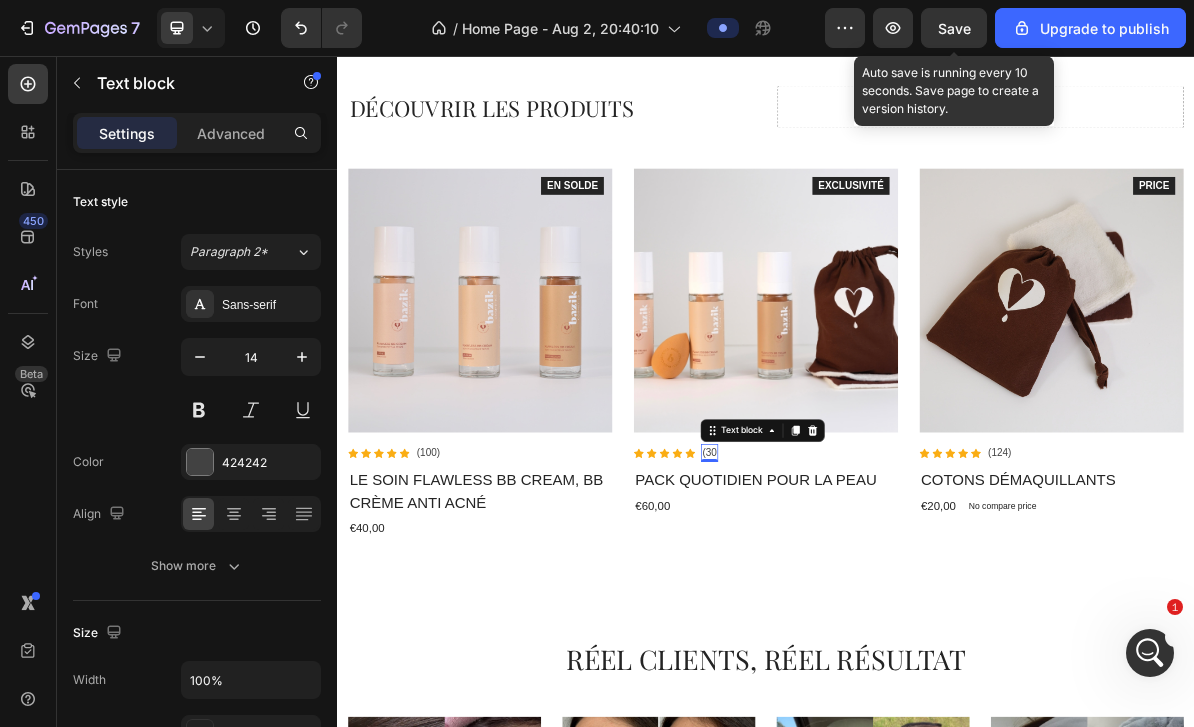 click on "0" at bounding box center (858, 624) 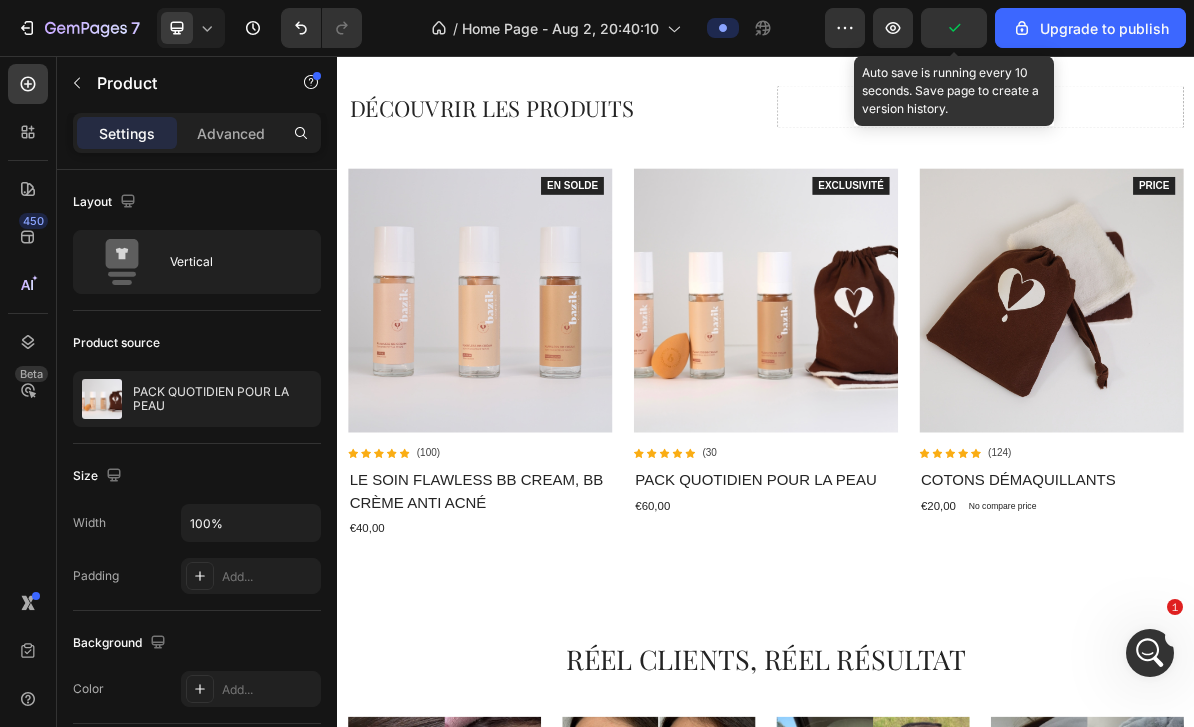 click on "Icon                Icon                Icon                Icon                Icon Icon List Hoz (30 Text block Row" at bounding box center (937, 611) 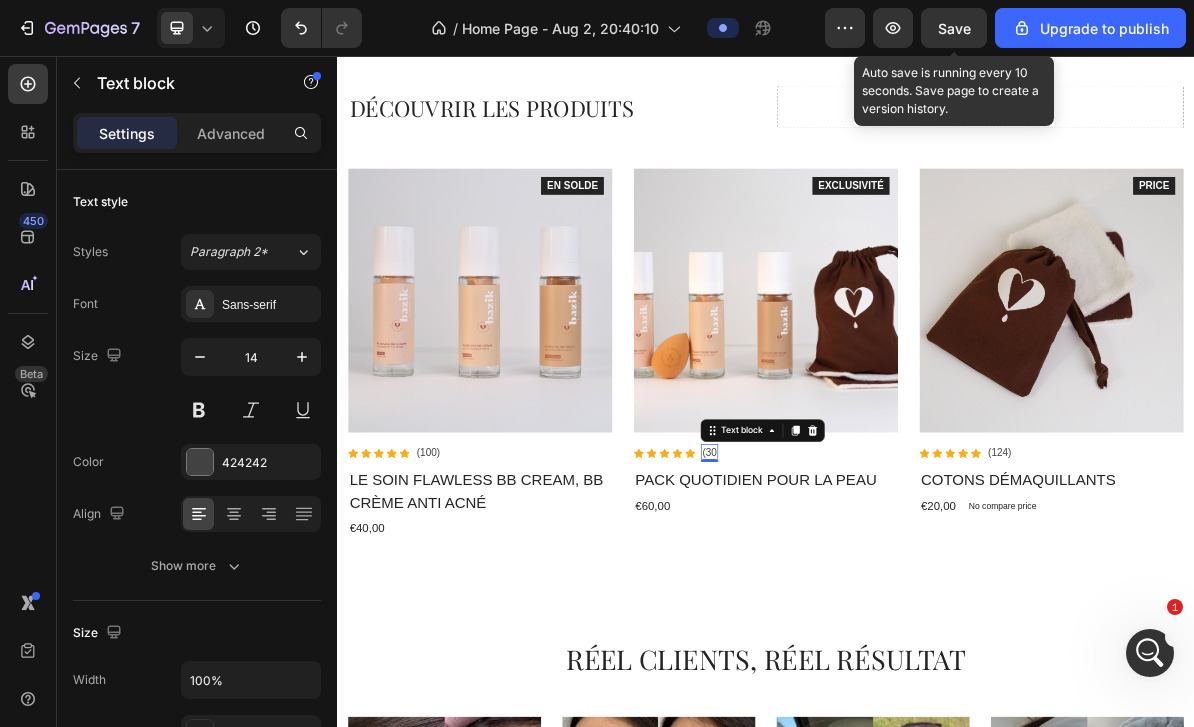 click on "(30" at bounding box center [858, 611] 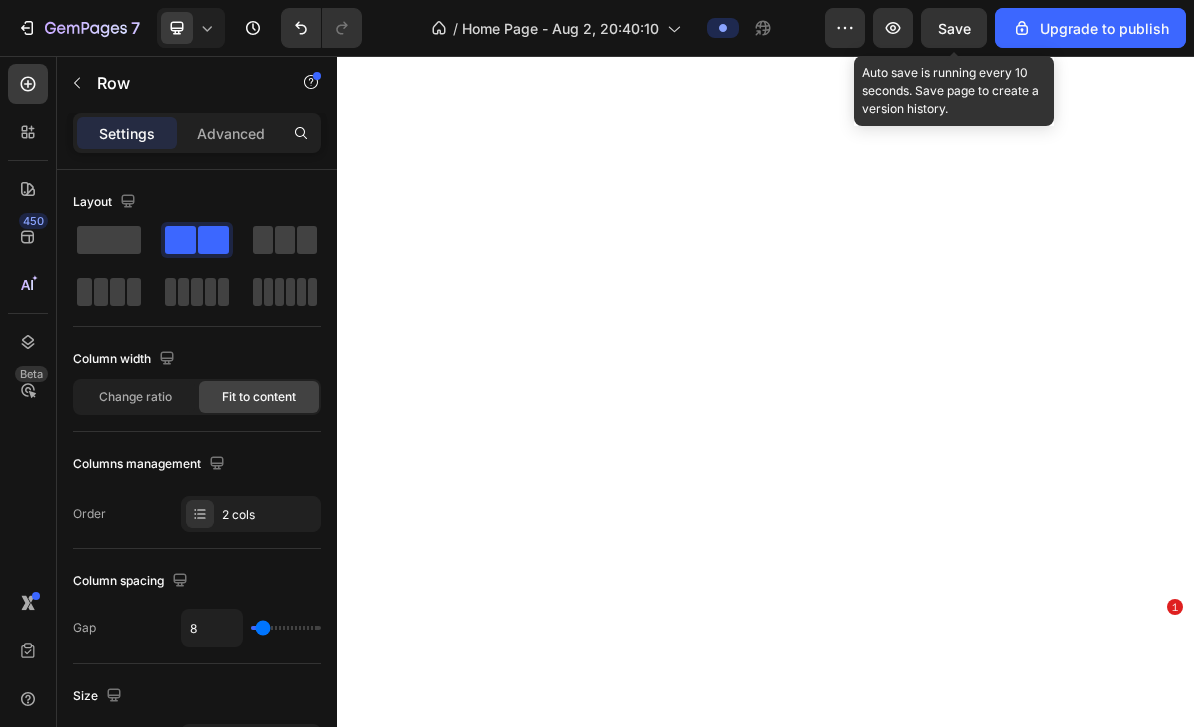 scroll, scrollTop: 0, scrollLeft: 0, axis: both 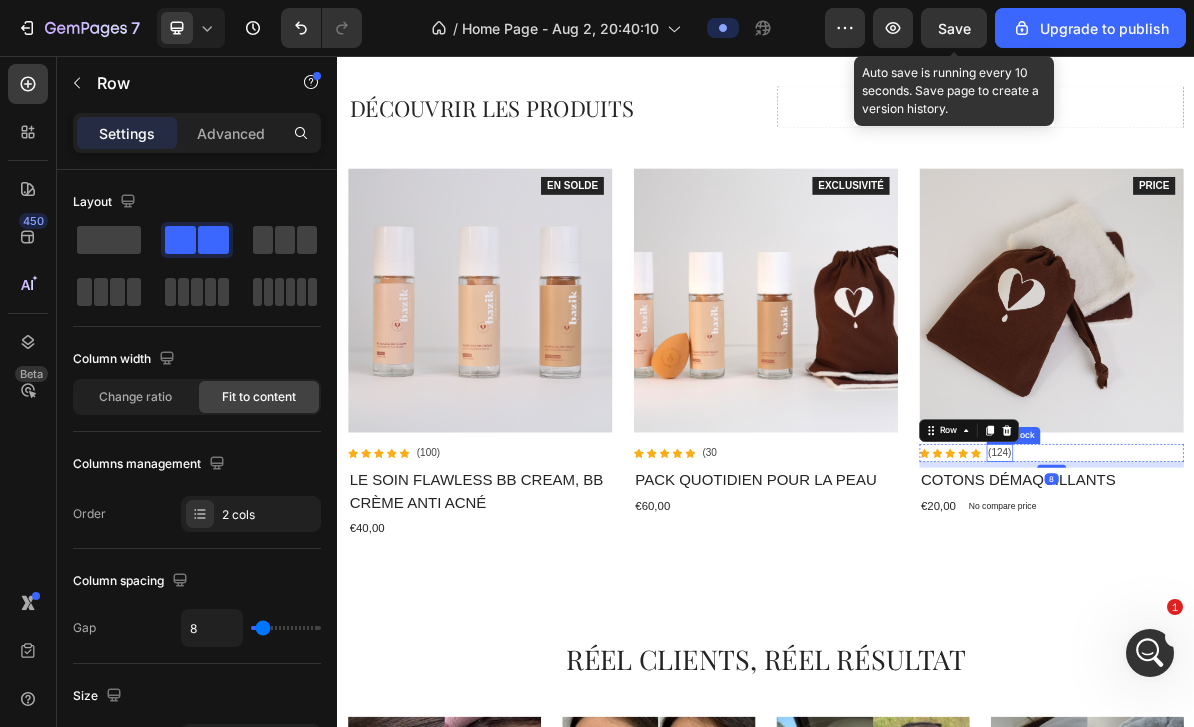 click on "Icon                Icon                Icon                Icon                Icon Icon List Hoz (124) Text block Row   8" at bounding box center (1337, 611) 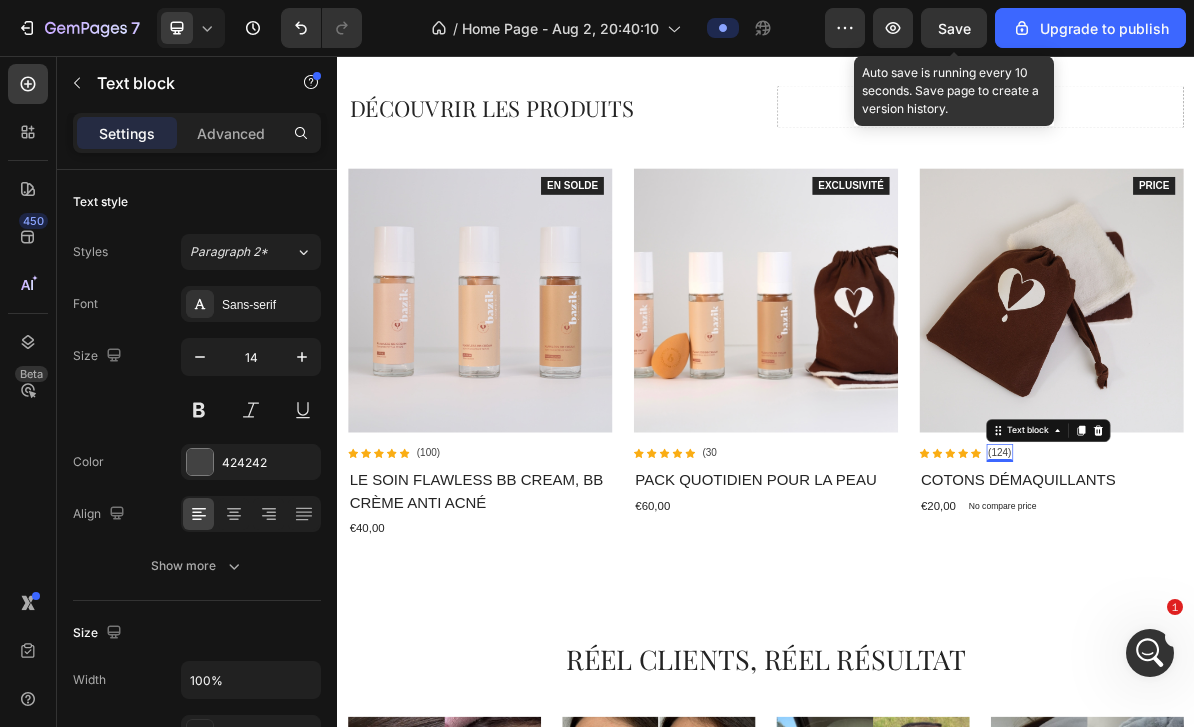 click on "(124)" at bounding box center (1264, 611) 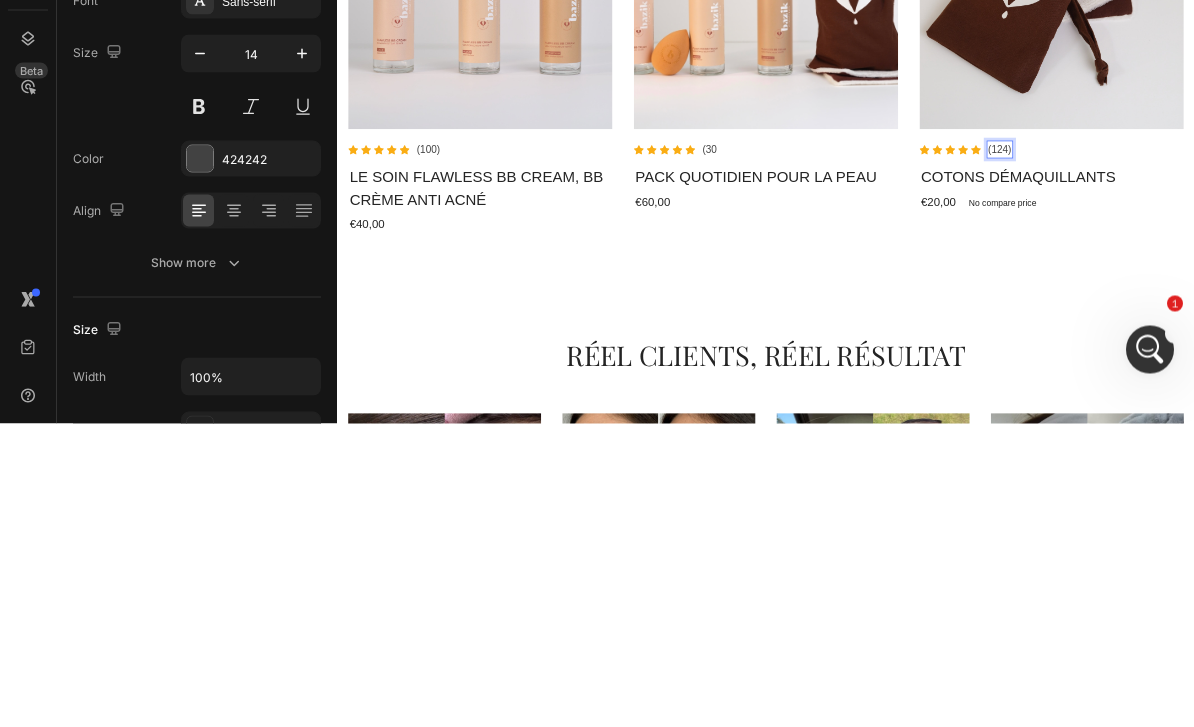 click on "(124)" at bounding box center (1264, 308) 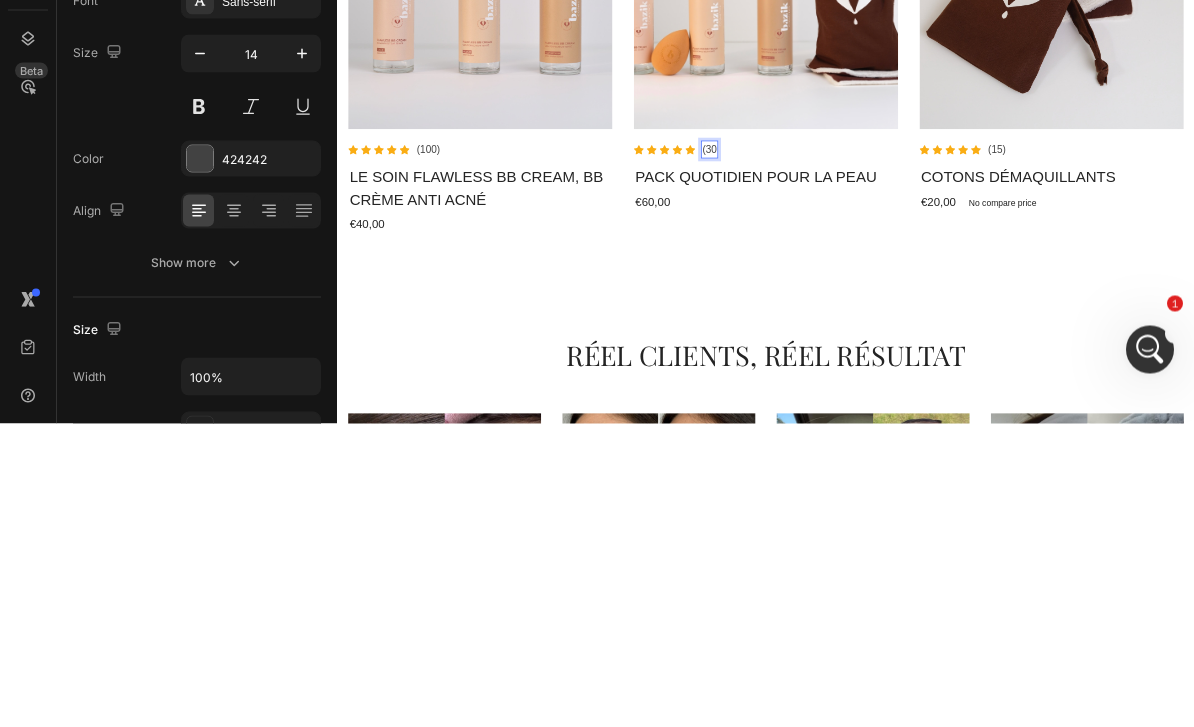 scroll, scrollTop: 0, scrollLeft: 0, axis: both 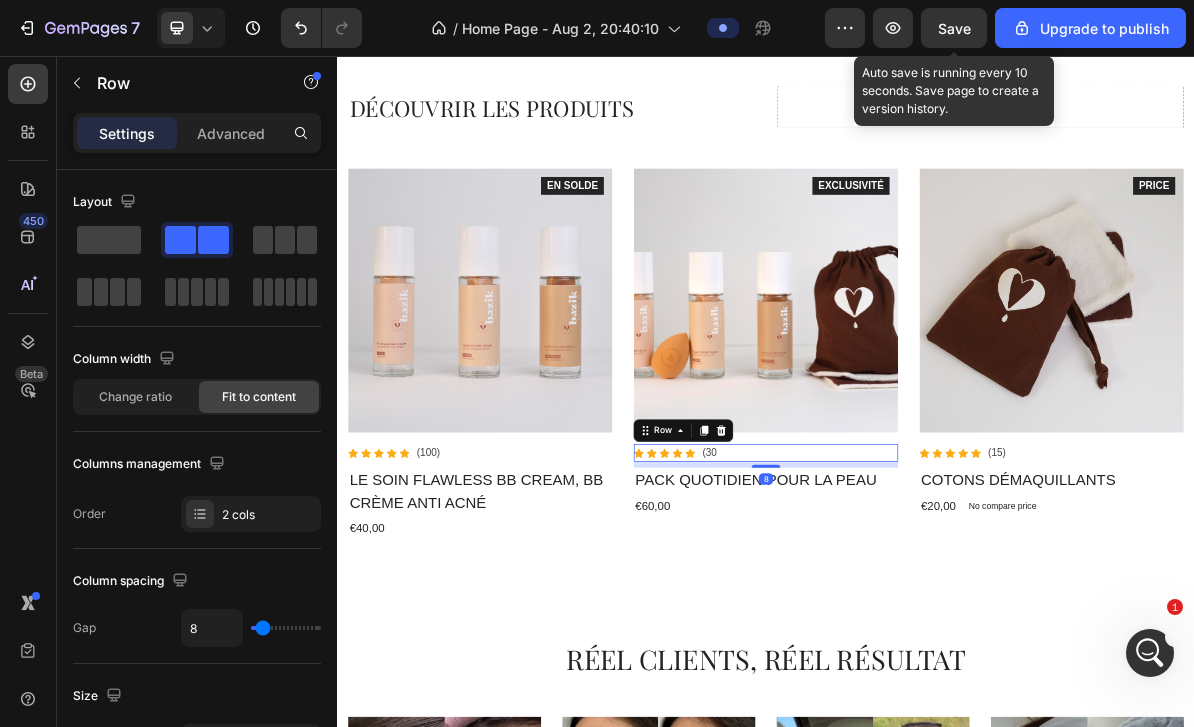 click on "(30" at bounding box center [858, 611] 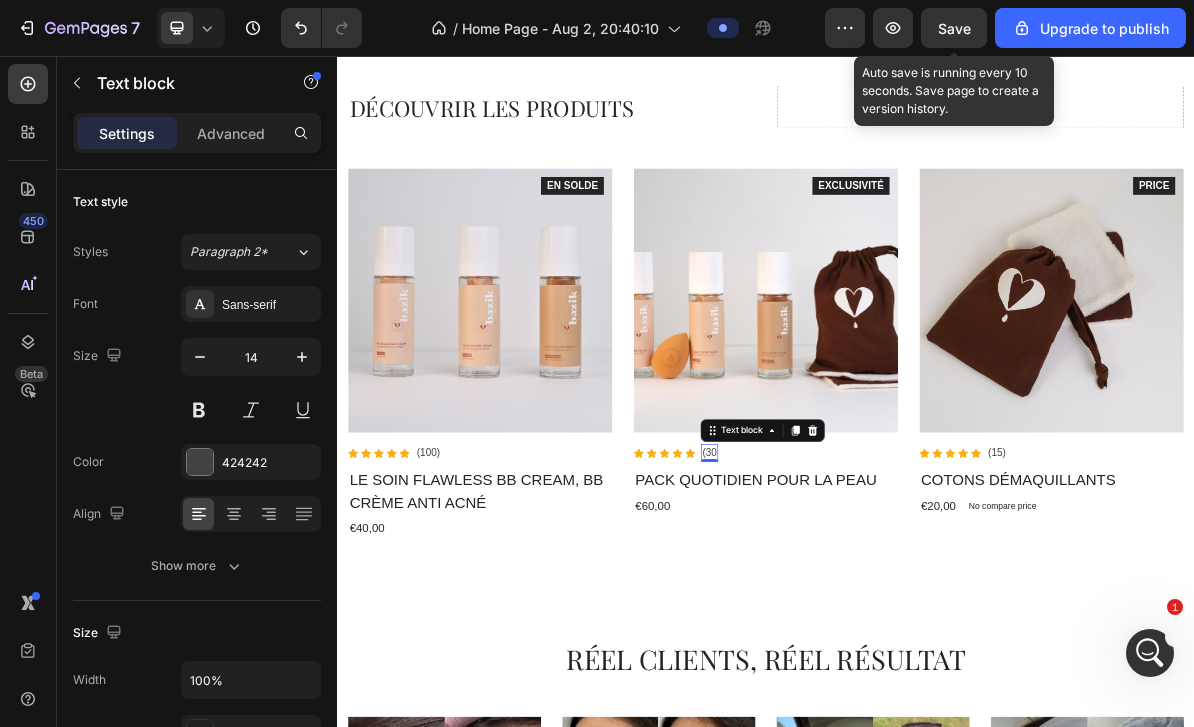 click on "Icon                Icon                Icon                Icon                Icon Icon List Hoz (30 Text block   0 Row" at bounding box center (937, 611) 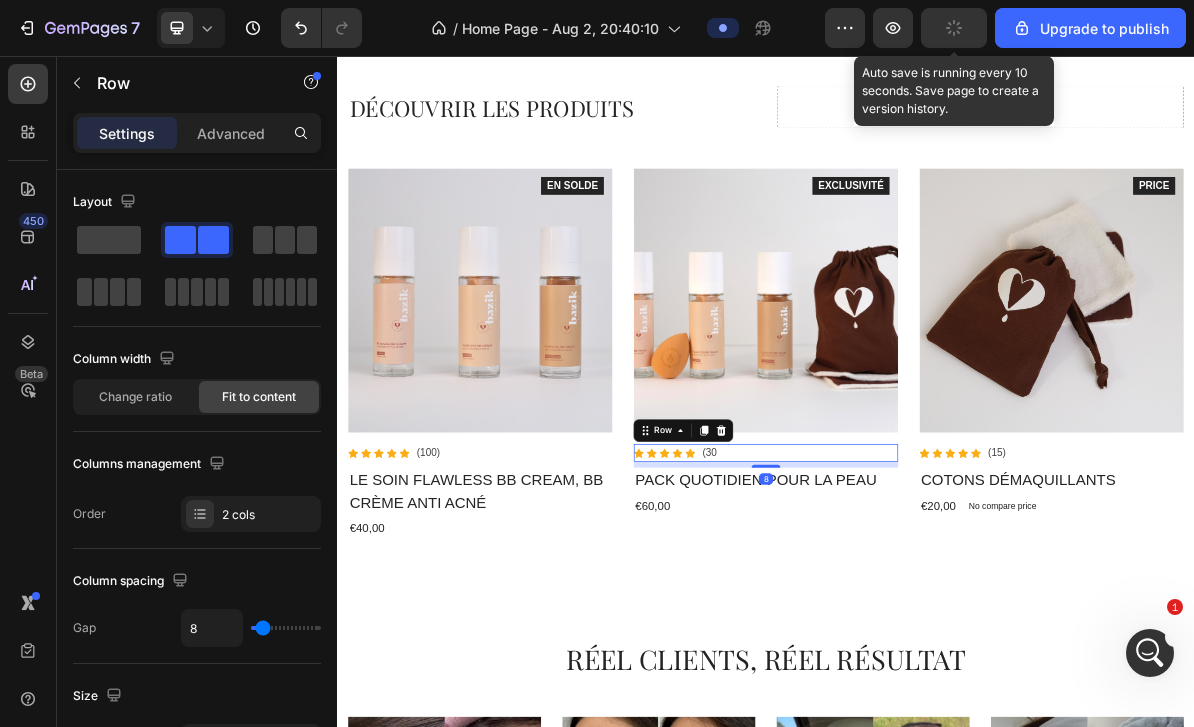 click on "(30" at bounding box center (858, 611) 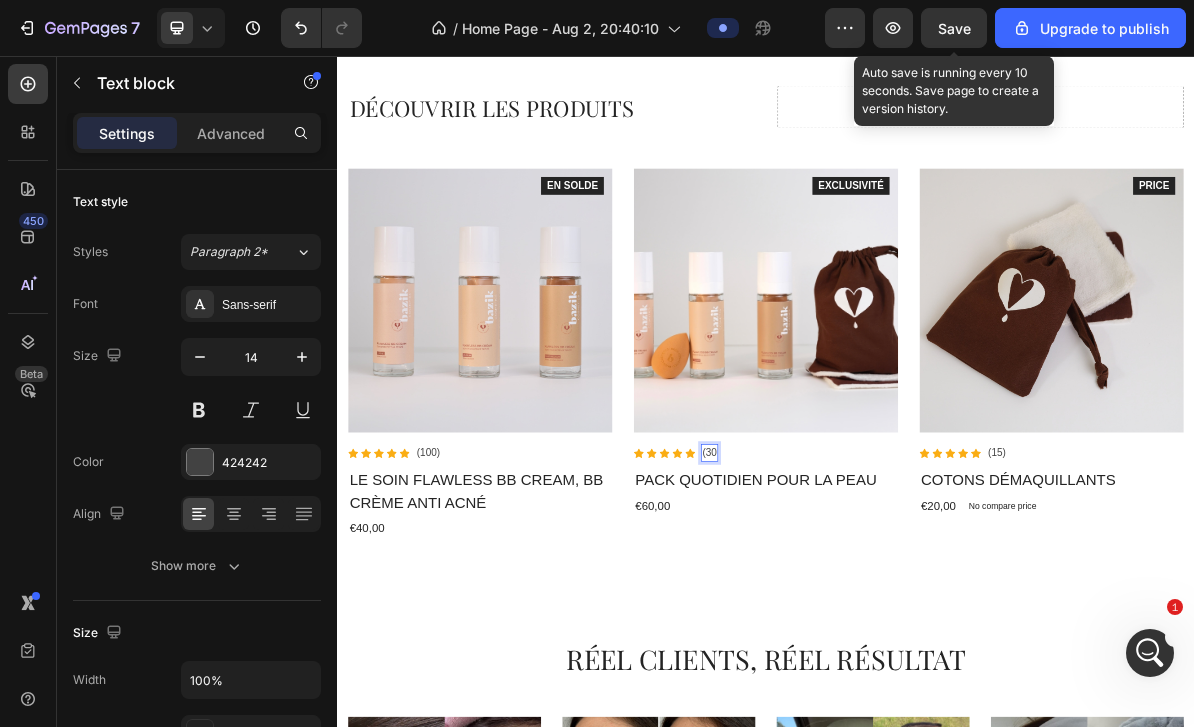 click on "(30" at bounding box center [858, 611] 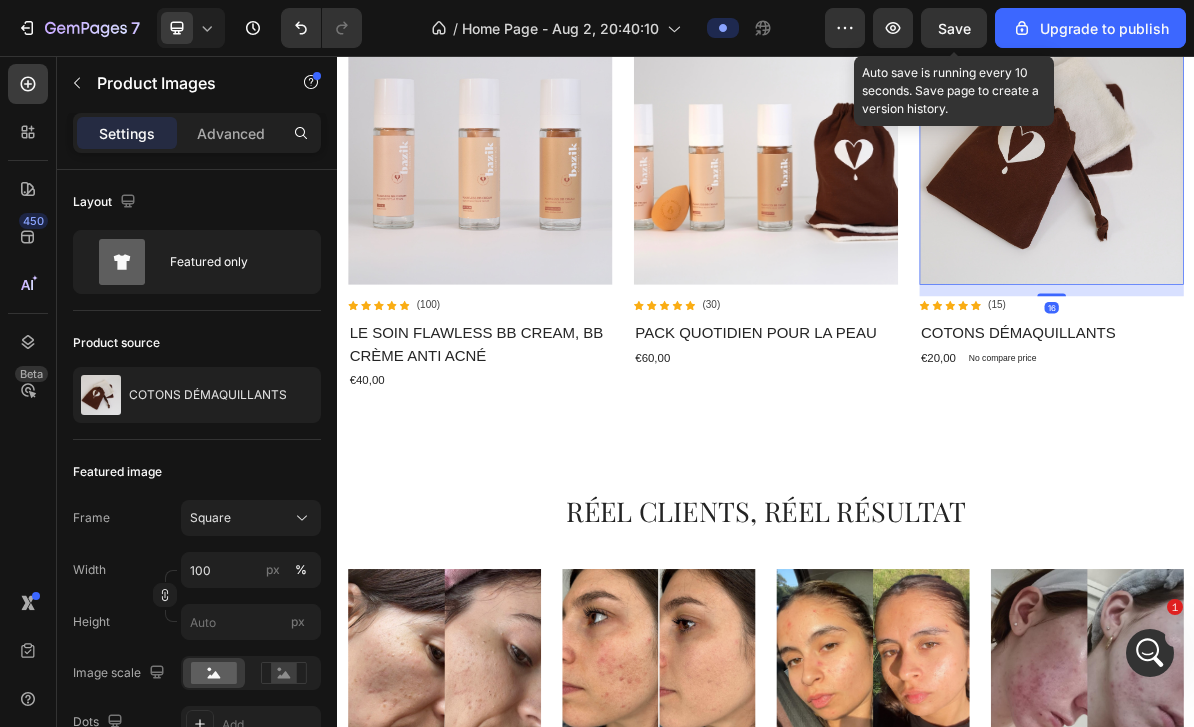 scroll, scrollTop: 1895, scrollLeft: 0, axis: vertical 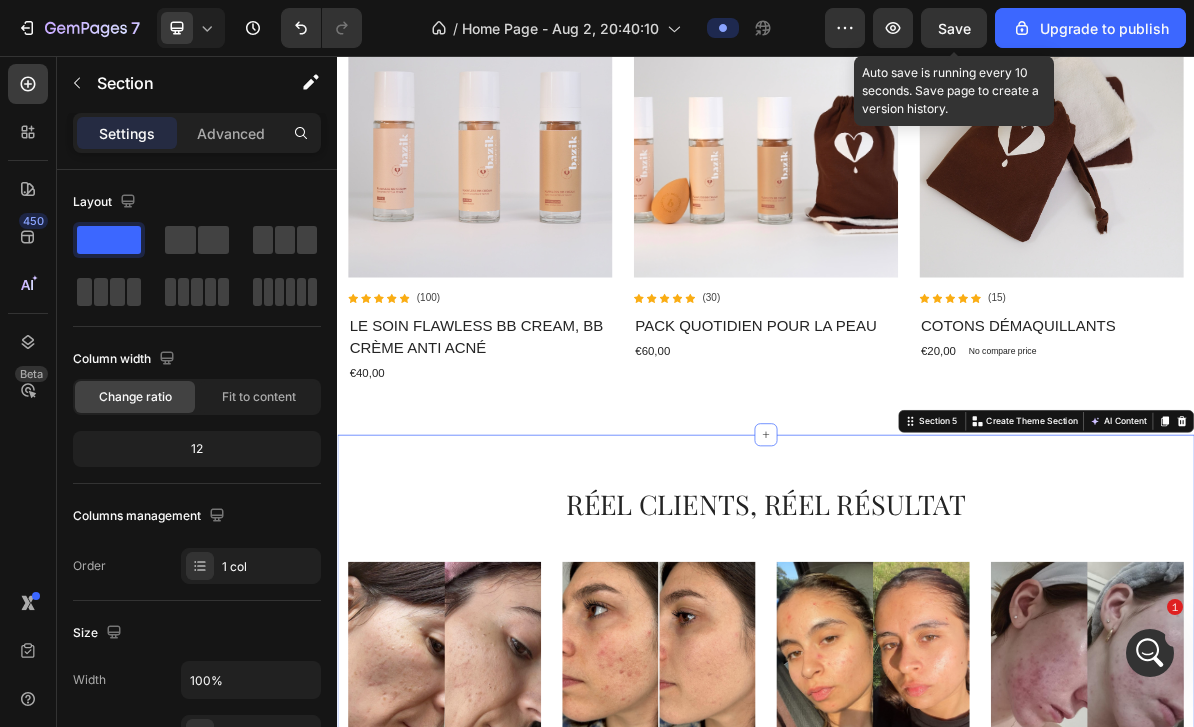 click 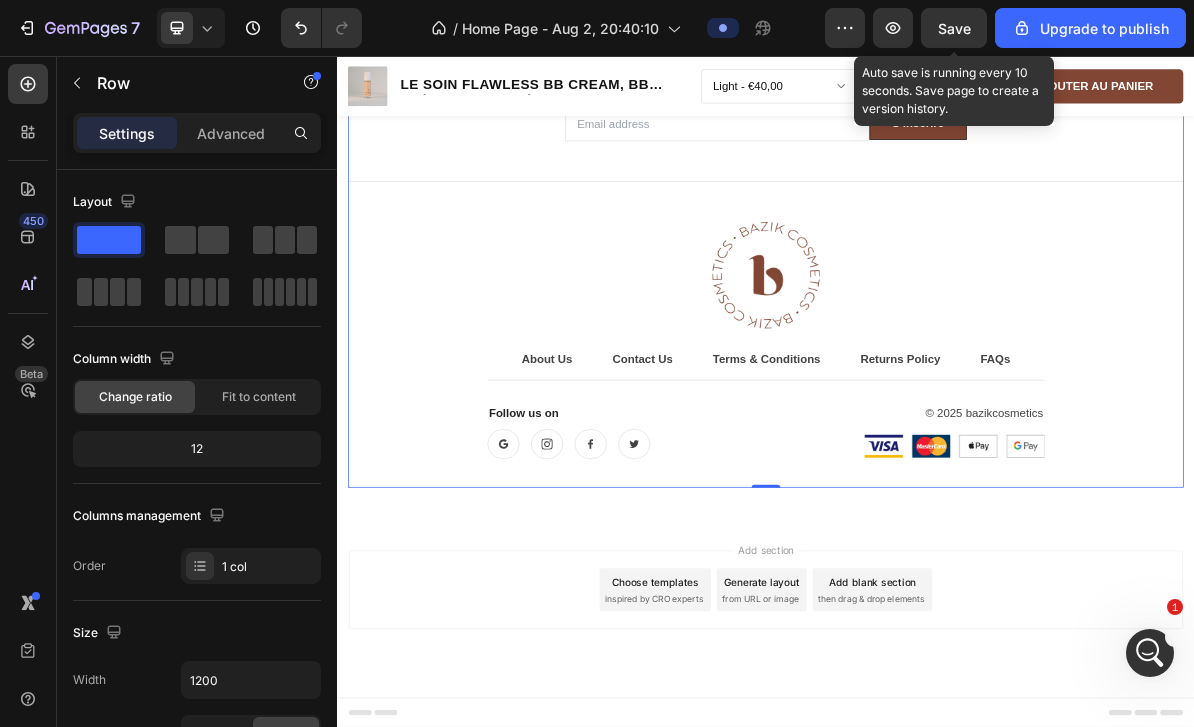 scroll, scrollTop: 3285, scrollLeft: 0, axis: vertical 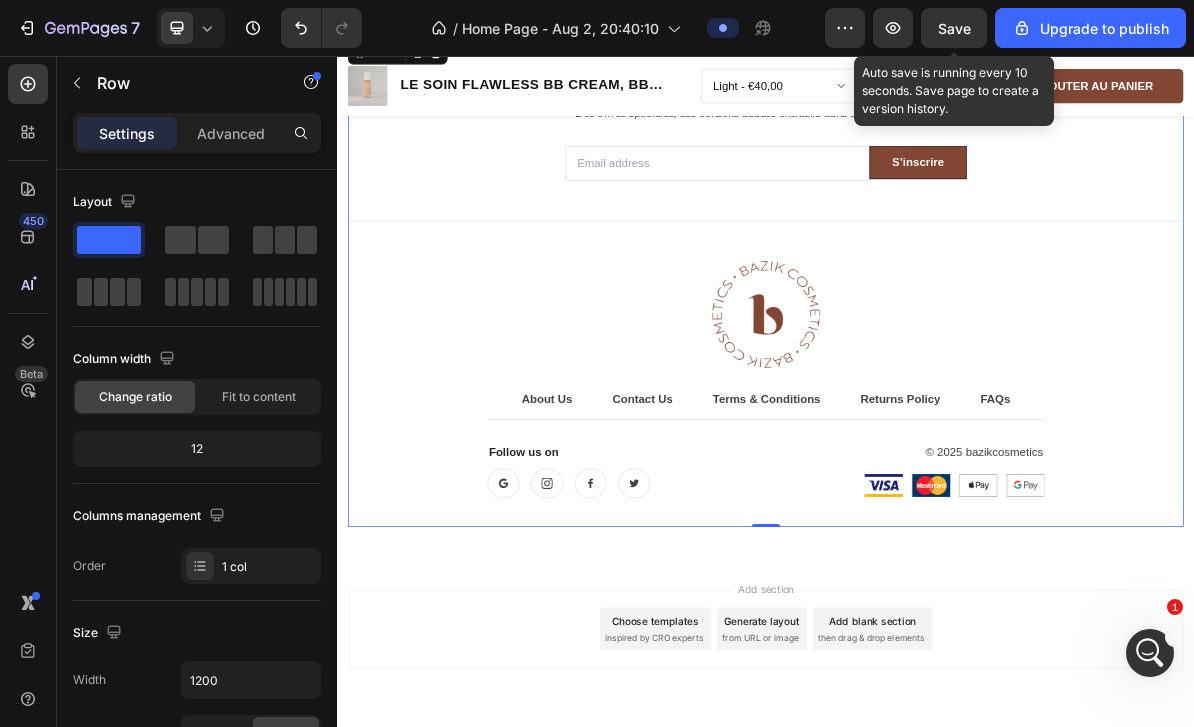 click on "Rejoins le self love club  Heading Des offres spéciales, des conseils beauté exclusifs dans ta boîte de réception. Text block Email Field S’inscrire   Submit Button Row Newsletter                Title Line Image                Title Line Follow us on Text block           Button                   Button     Button     Button Row  © 2025 bazikcosmetics  Text block Image Image Image Image Row Row Row" at bounding box center (937, 373) 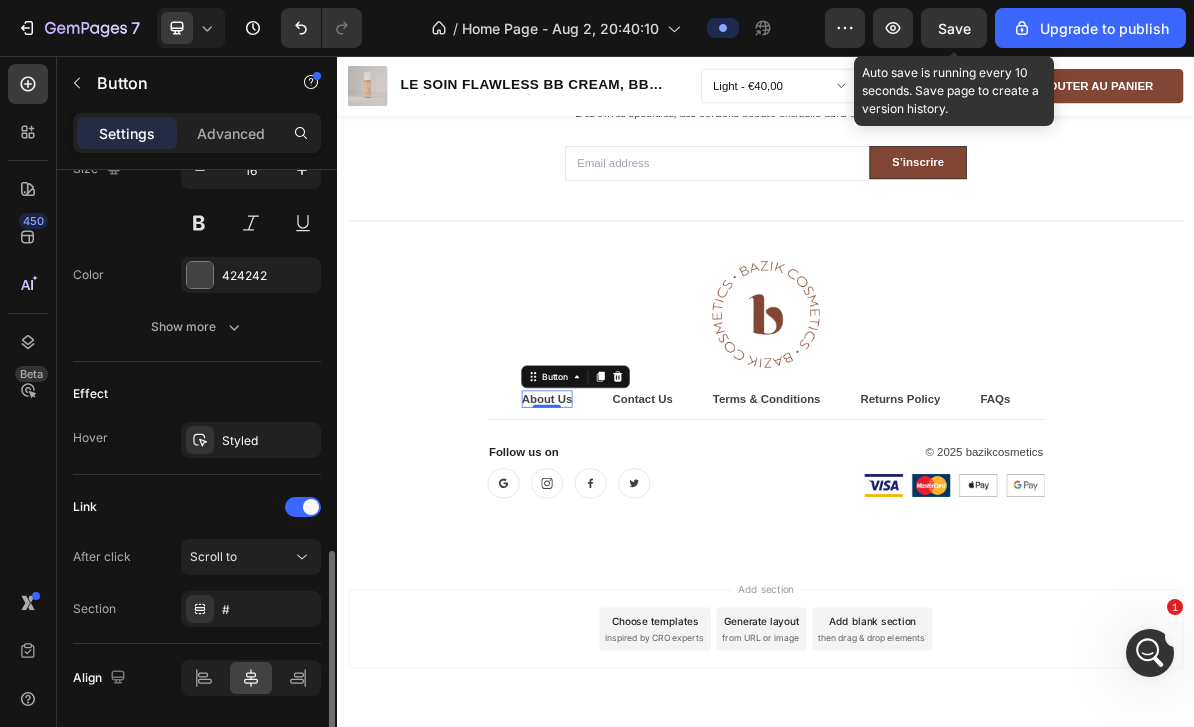 scroll, scrollTop: 860, scrollLeft: 0, axis: vertical 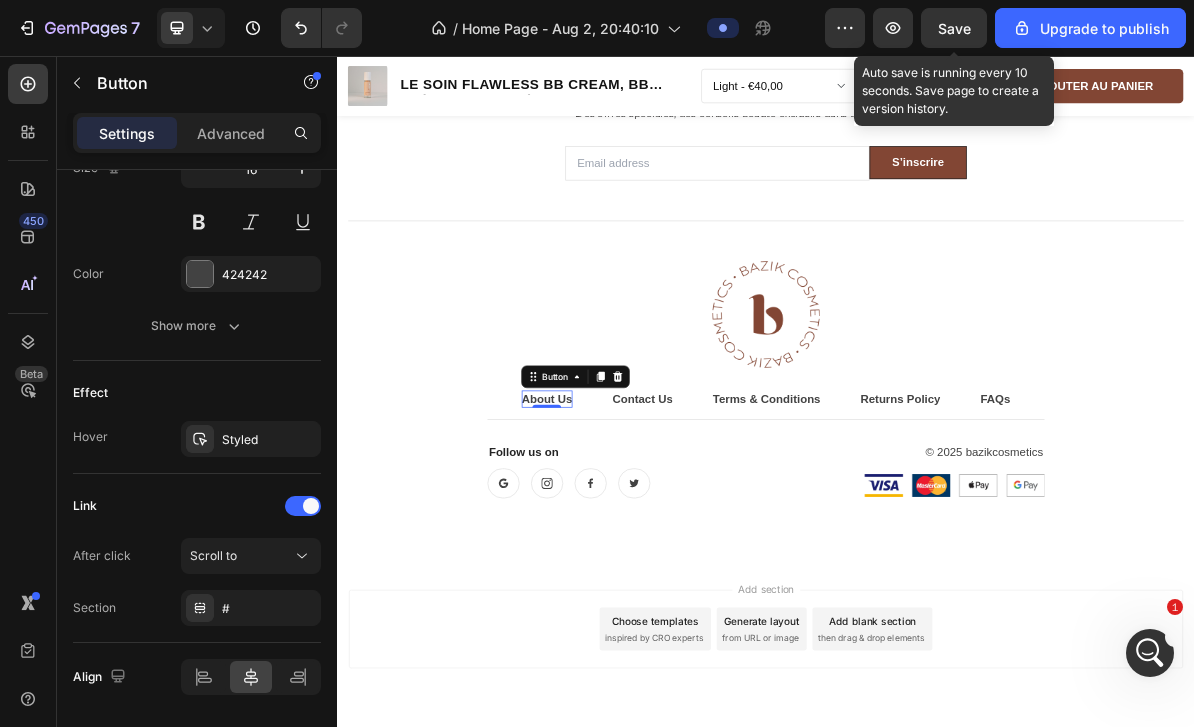 click on "Scroll to" at bounding box center [251, 556] 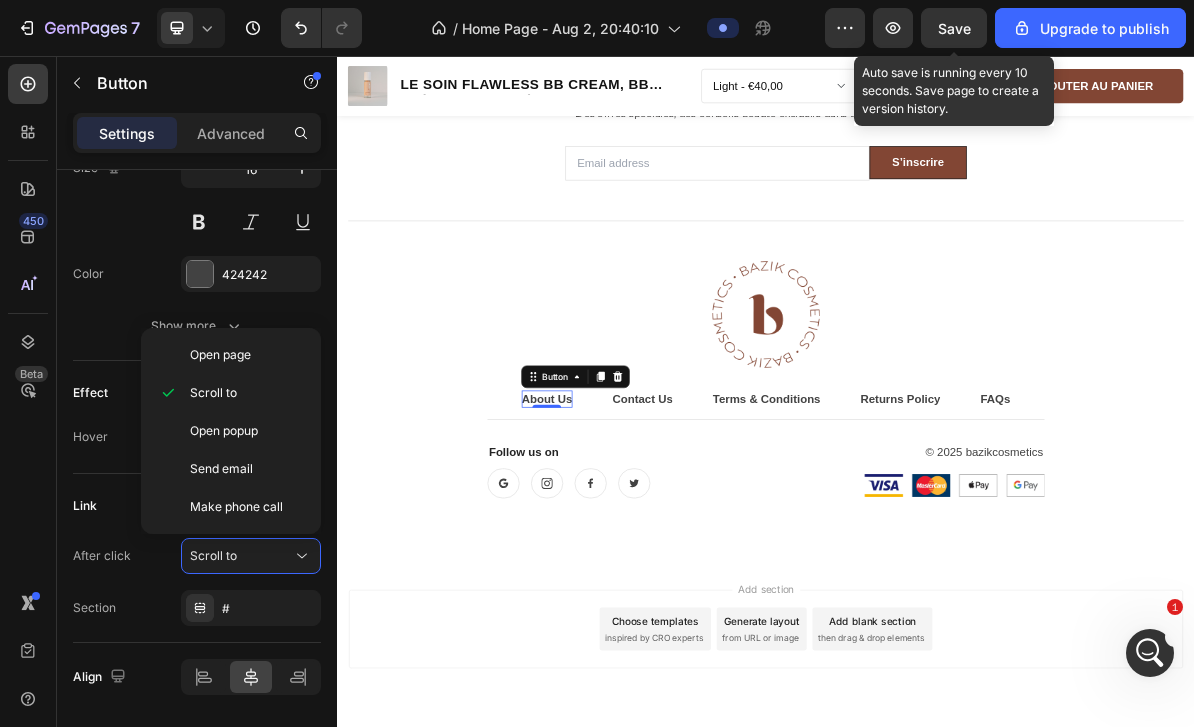 click on "Open page" at bounding box center [220, 355] 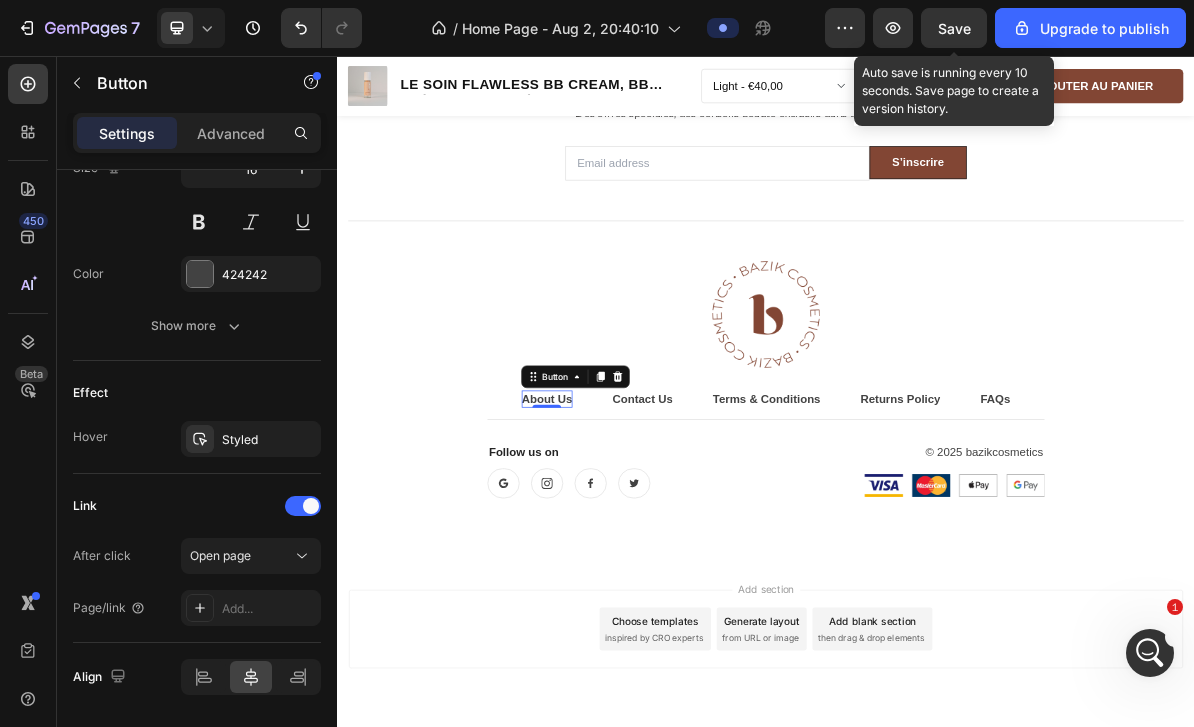 click on "Add..." at bounding box center (251, 608) 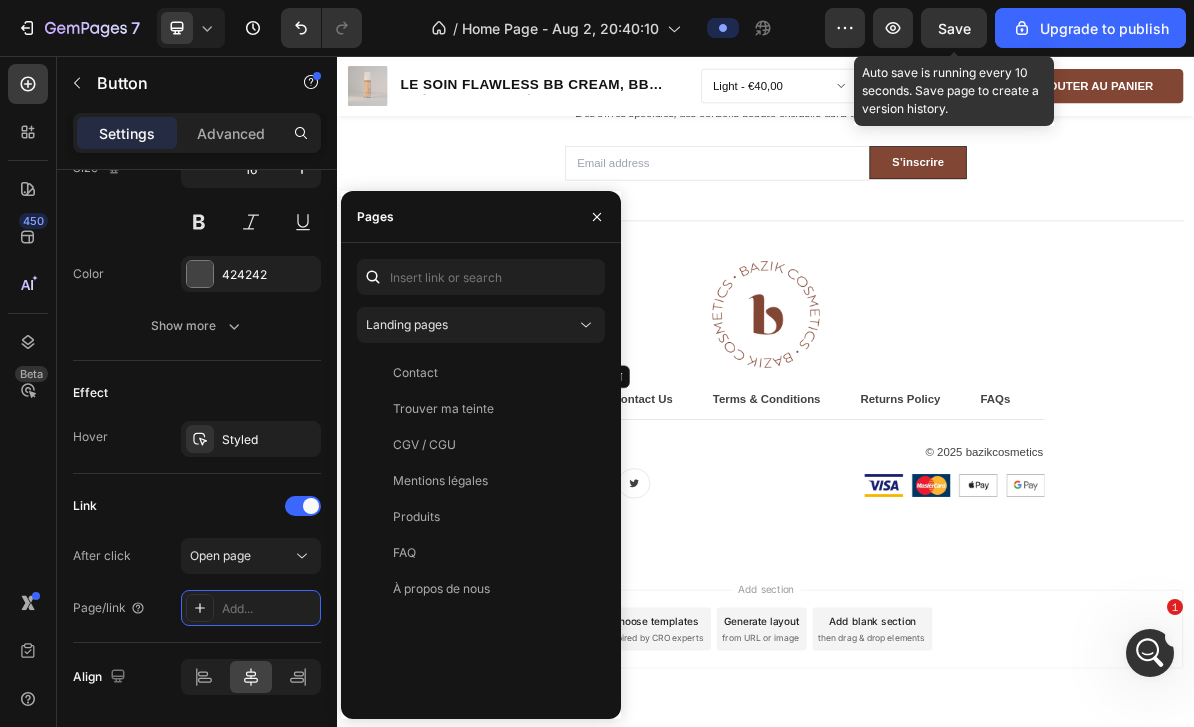 click on "À propos de nous" 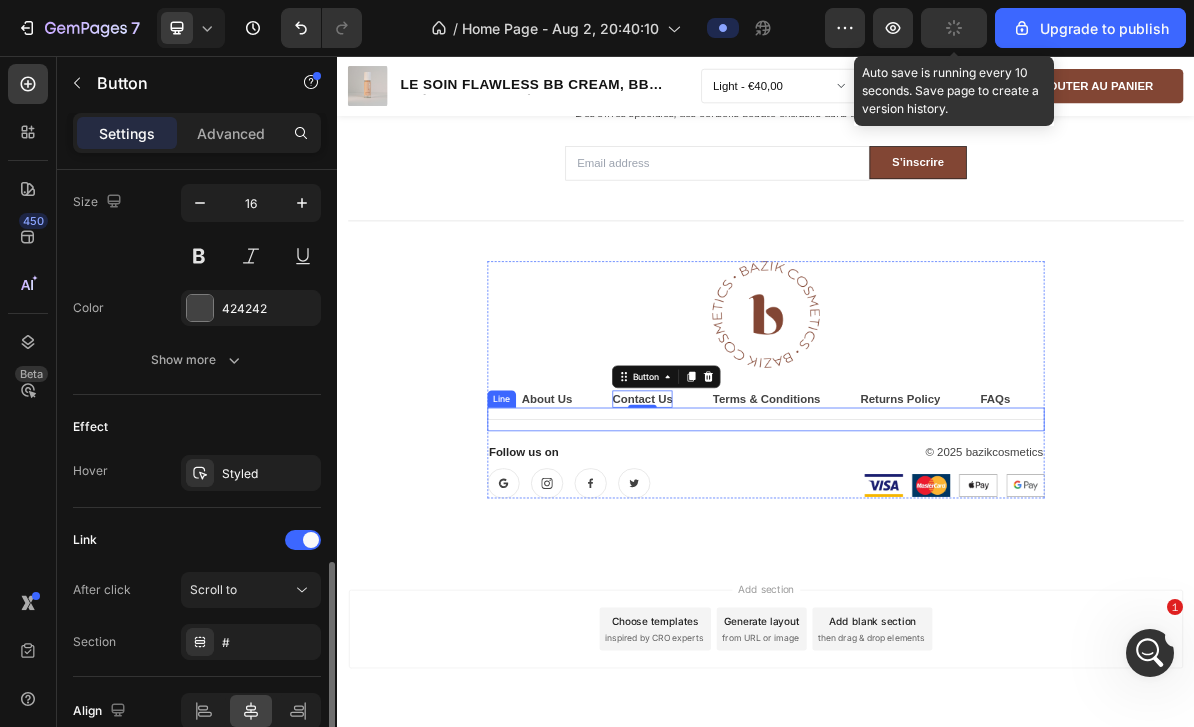 scroll, scrollTop: 860, scrollLeft: 0, axis: vertical 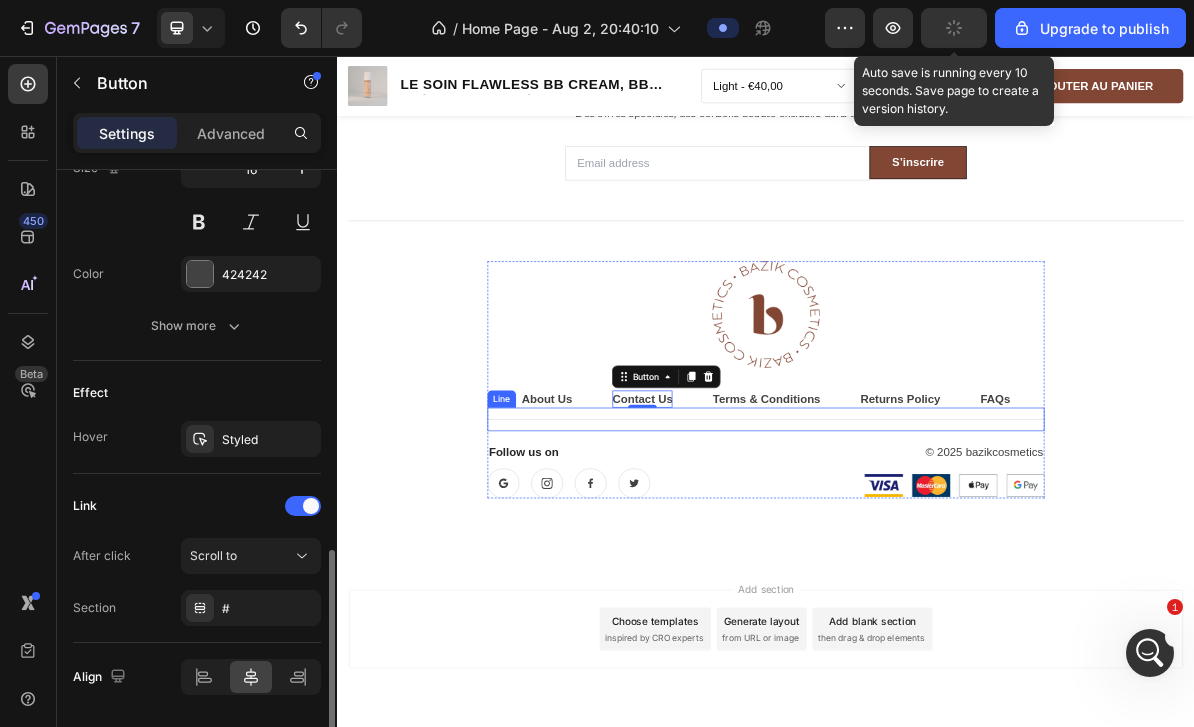 click on "Scroll to" at bounding box center (213, 556) 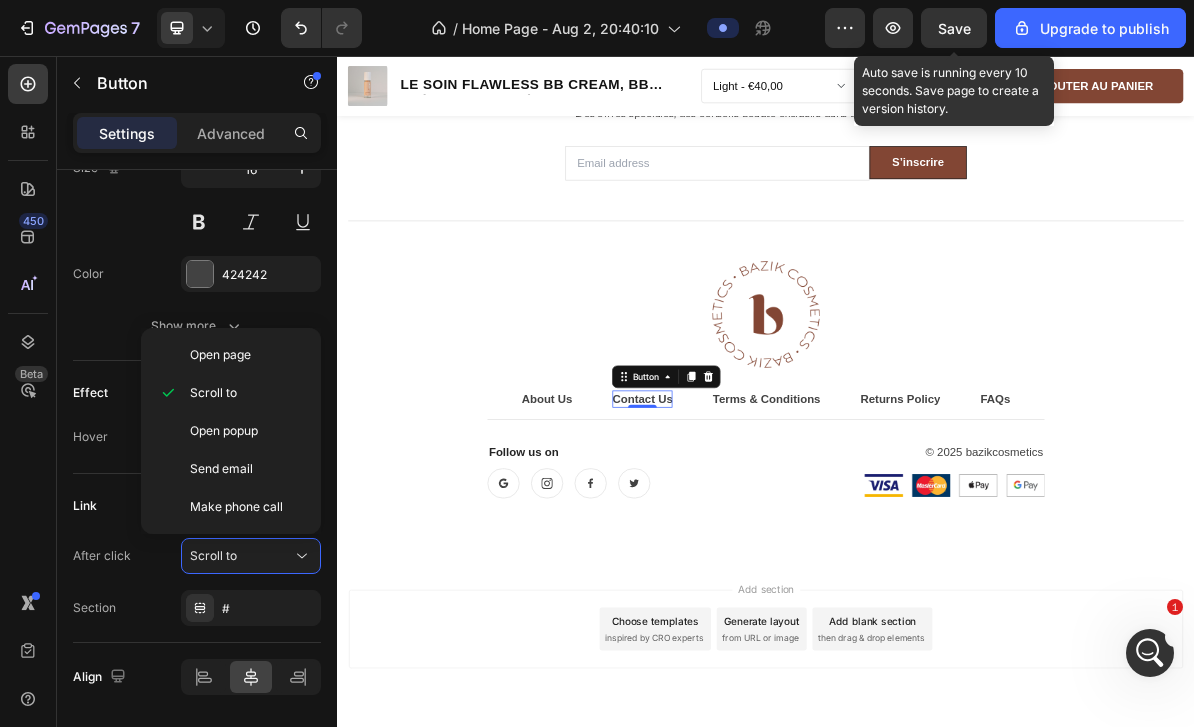 click on "Open page" at bounding box center (220, 355) 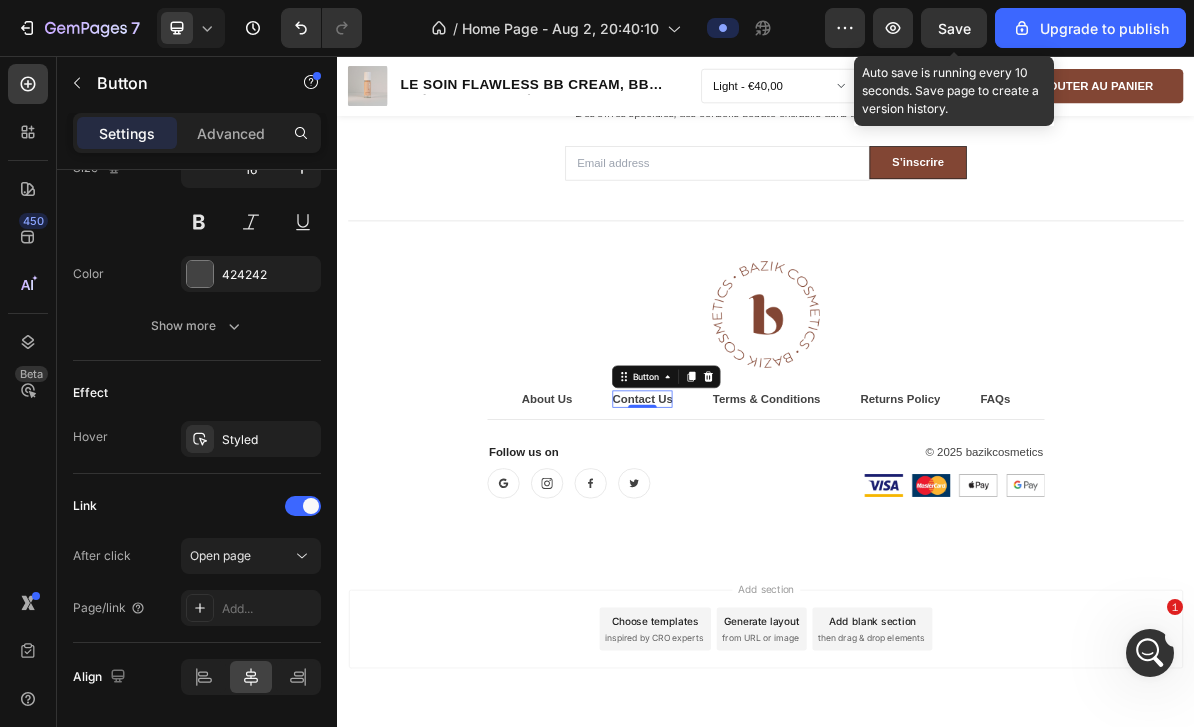 click on "Open page" 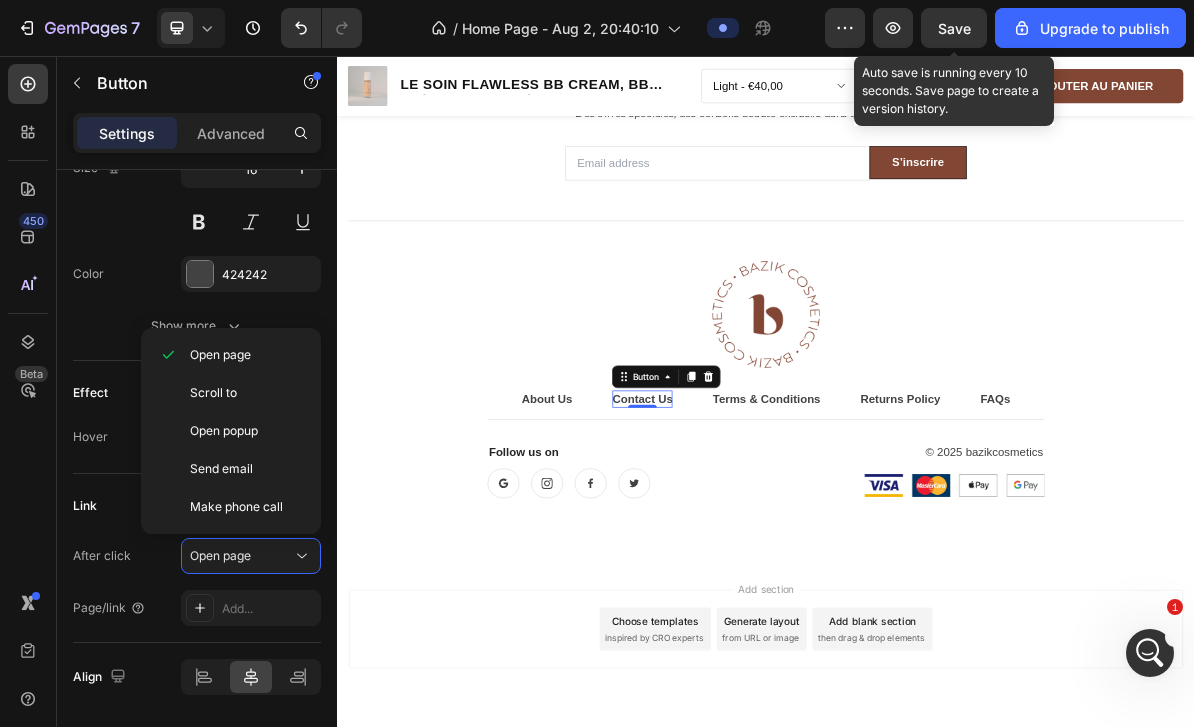 click on "Open page" at bounding box center (220, 555) 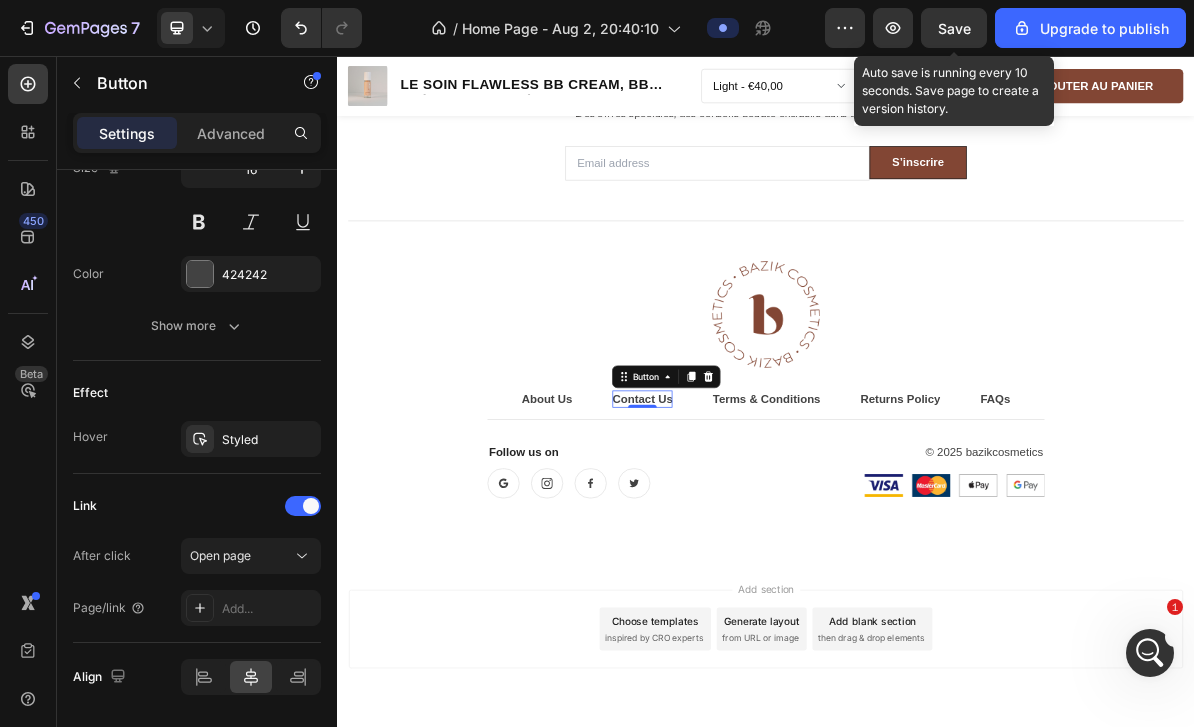 click 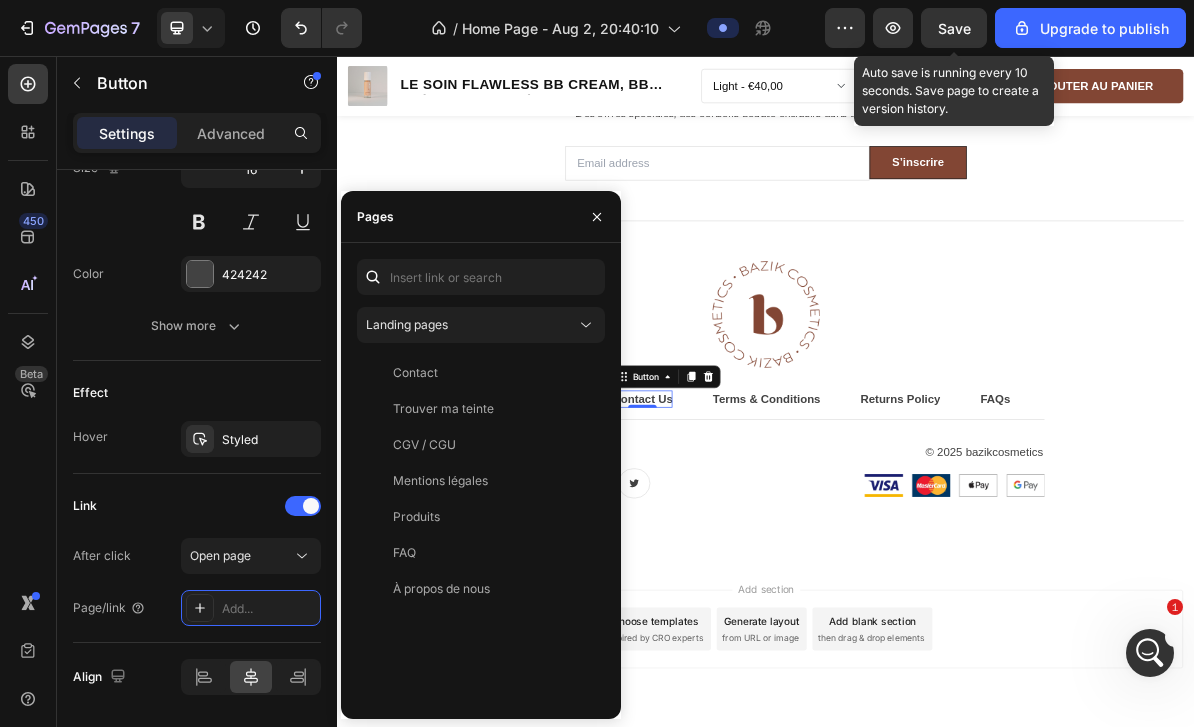 click on "Contact" 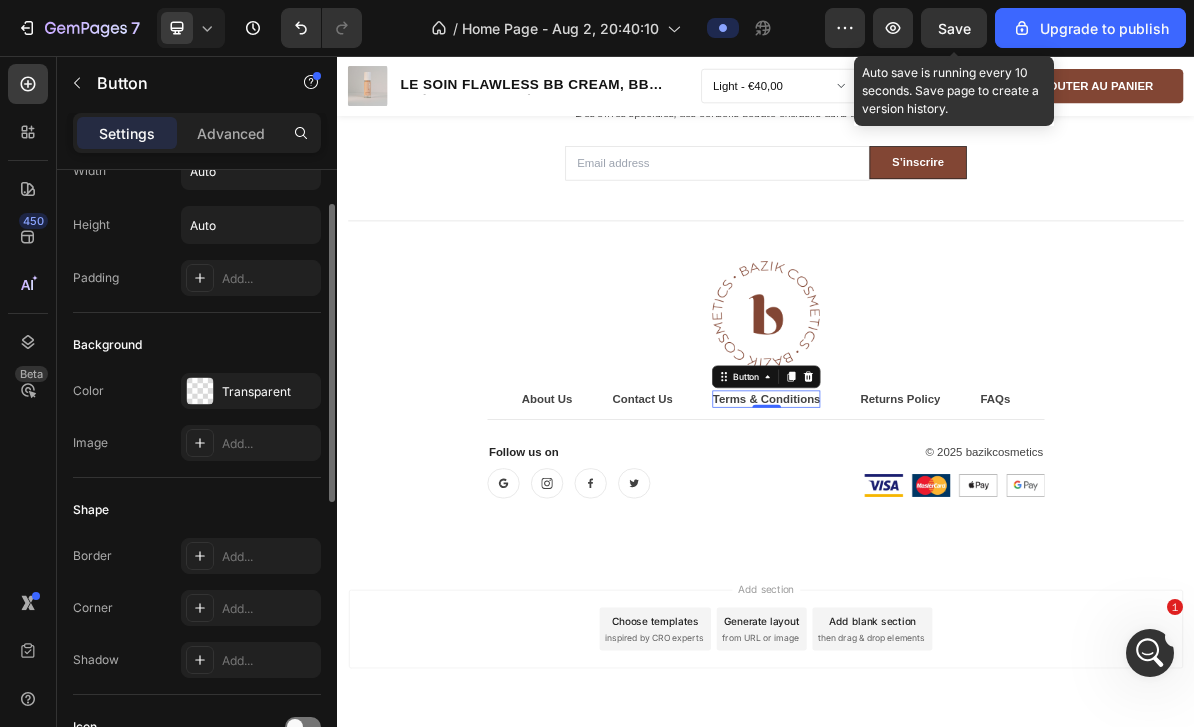 scroll, scrollTop: 0, scrollLeft: 0, axis: both 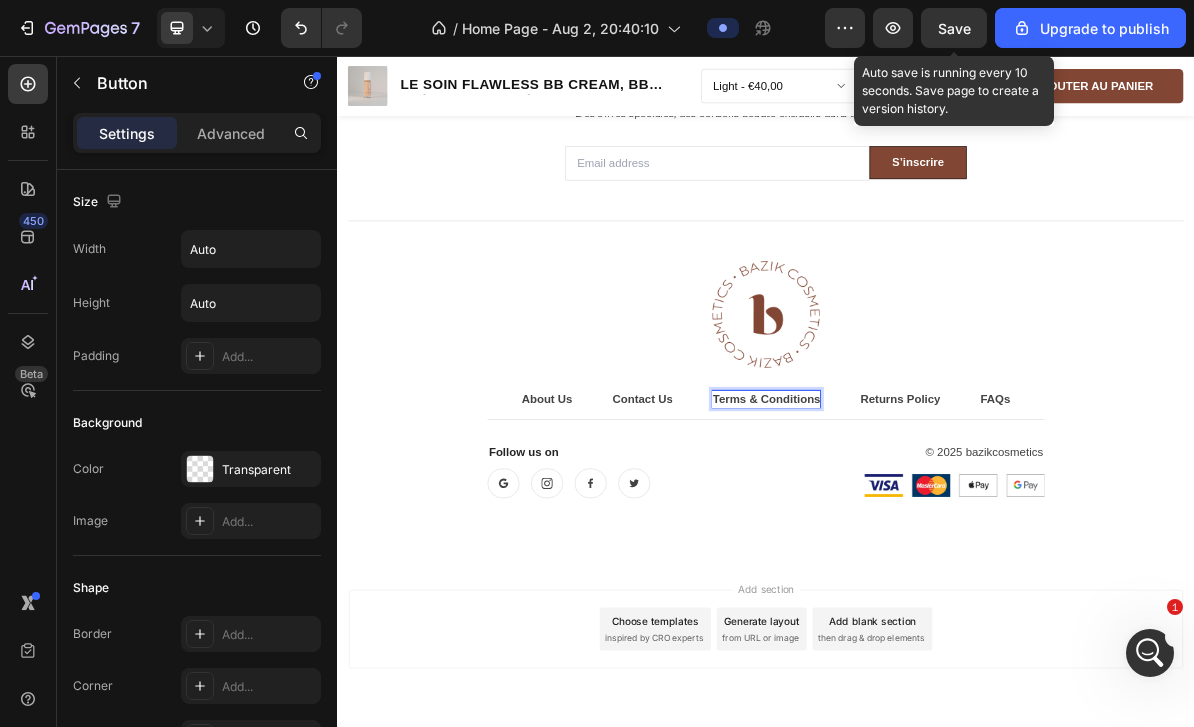 click on "Terms & Conditions" at bounding box center [937, 536] 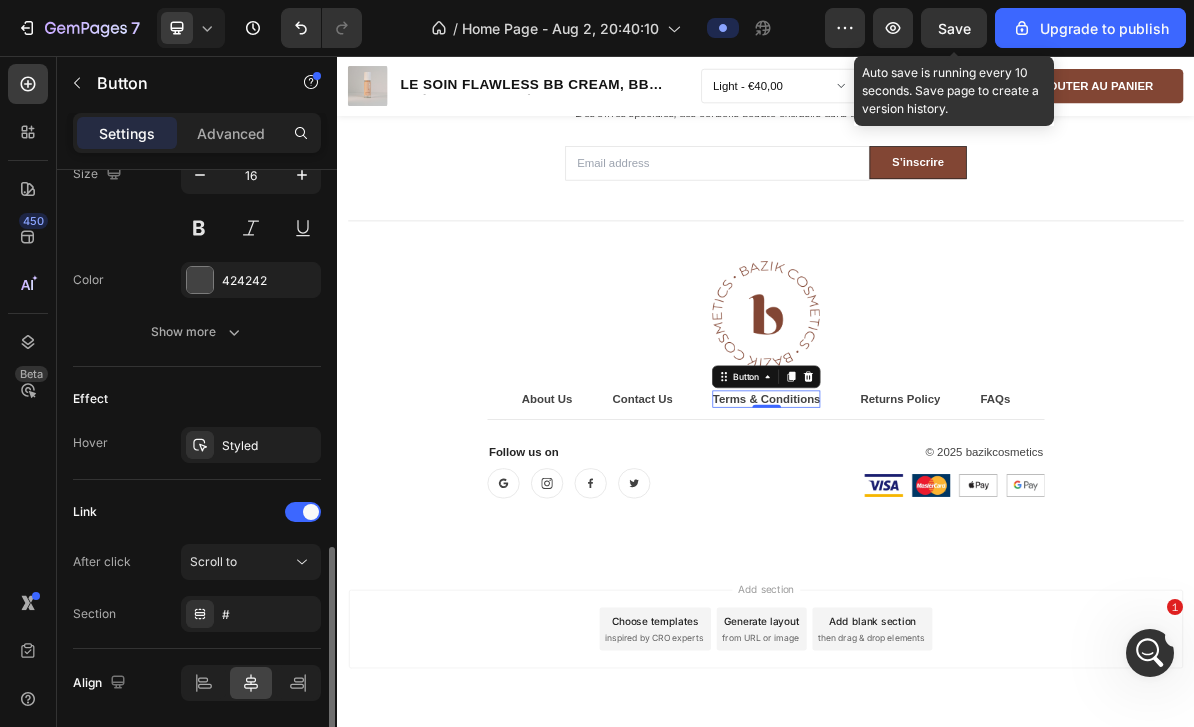 scroll, scrollTop: 860, scrollLeft: 0, axis: vertical 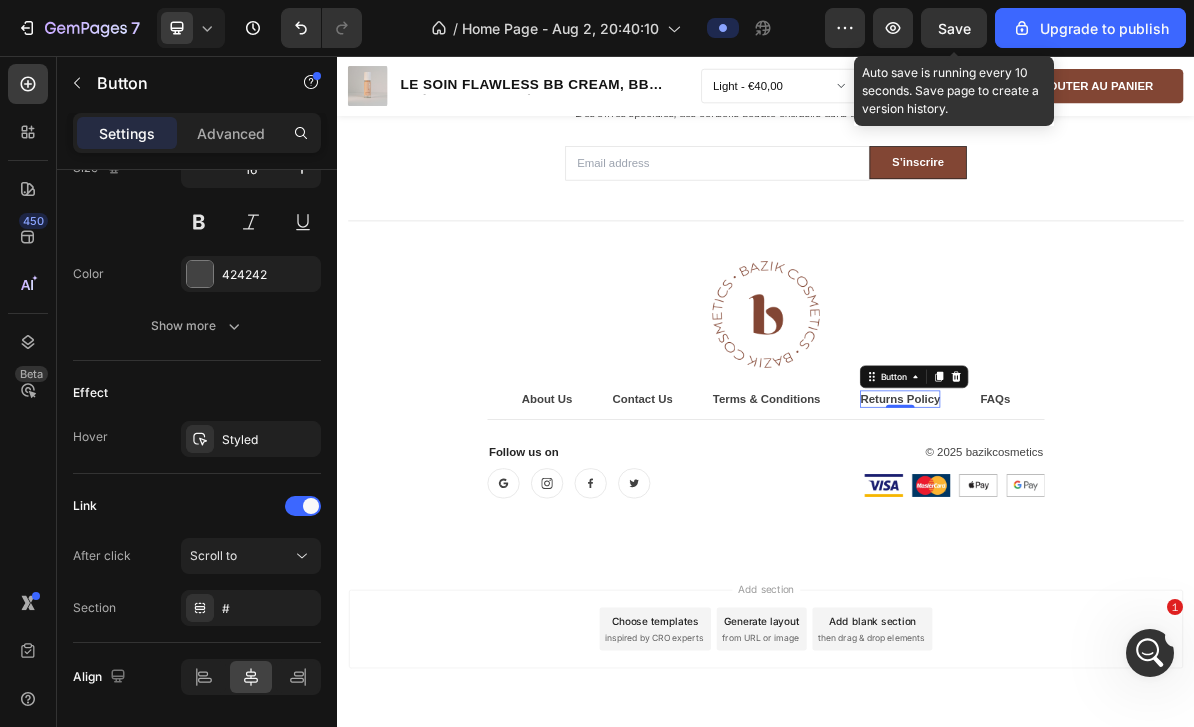 click on "Button" at bounding box center (1116, 505) 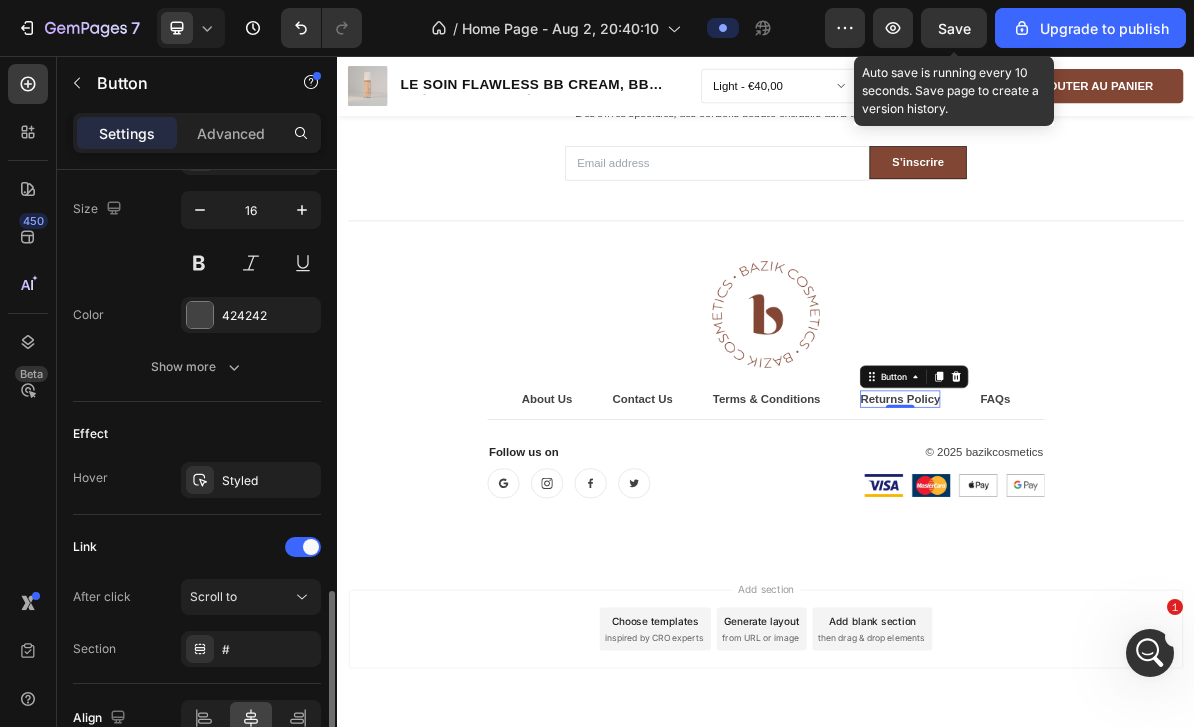 scroll, scrollTop: 860, scrollLeft: 0, axis: vertical 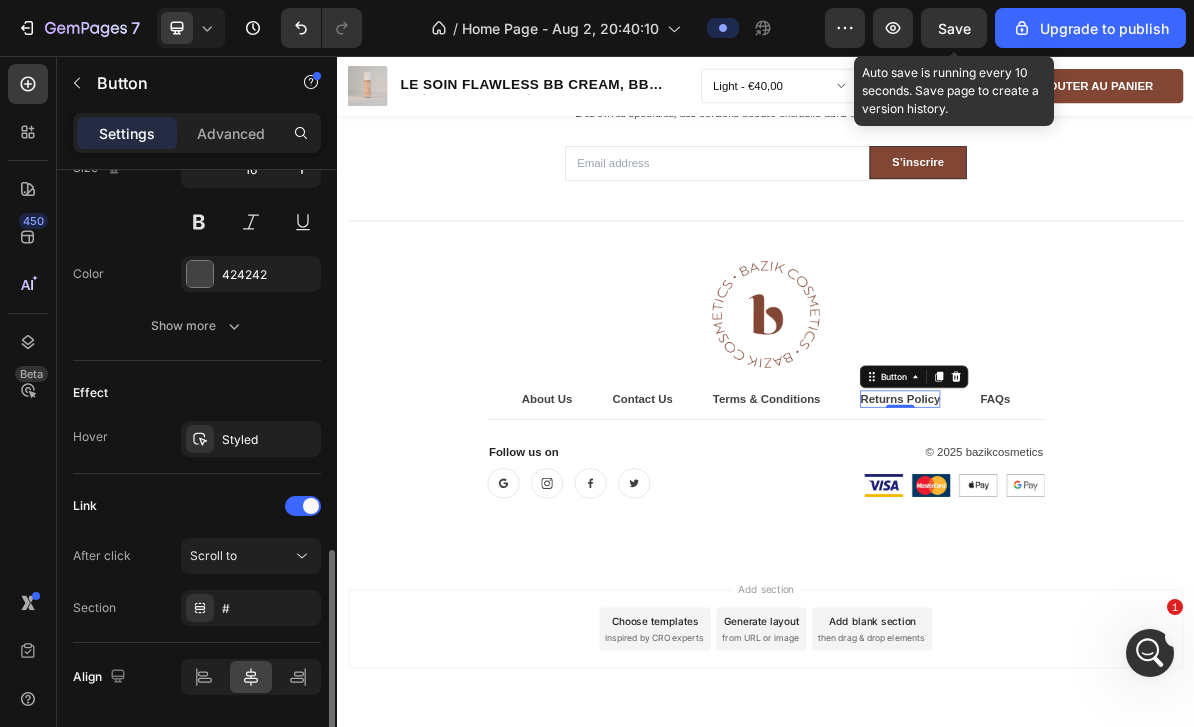 click 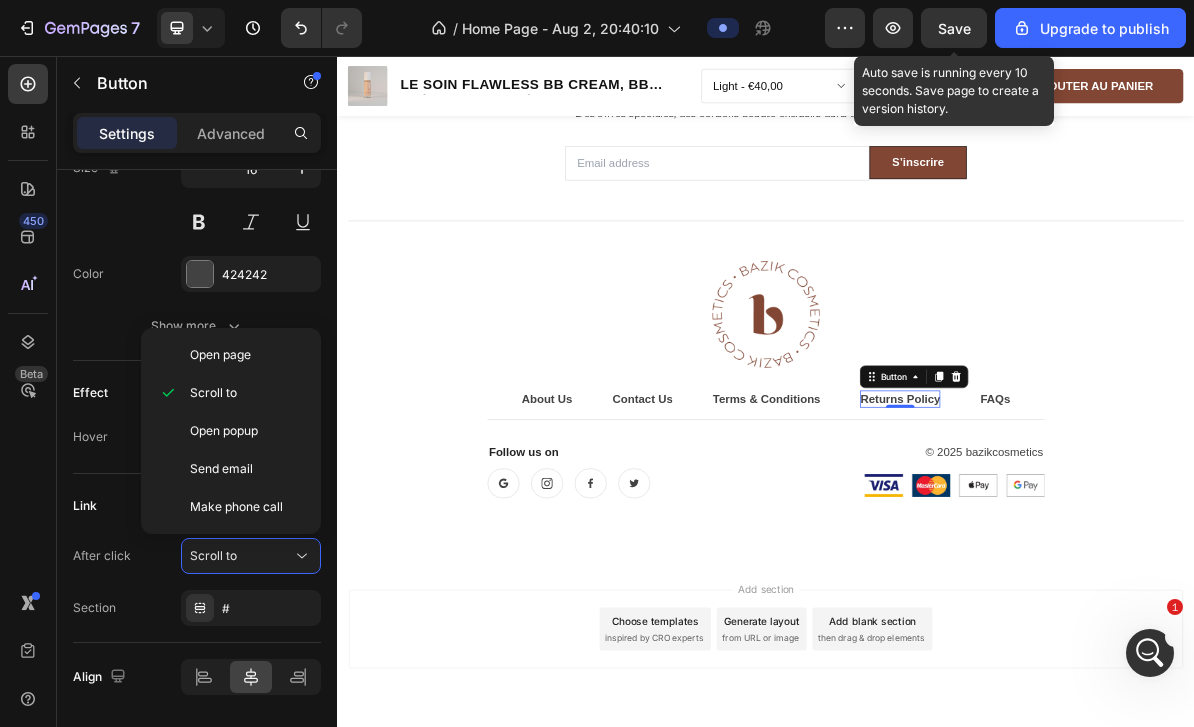 click on "Open page" at bounding box center (247, 355) 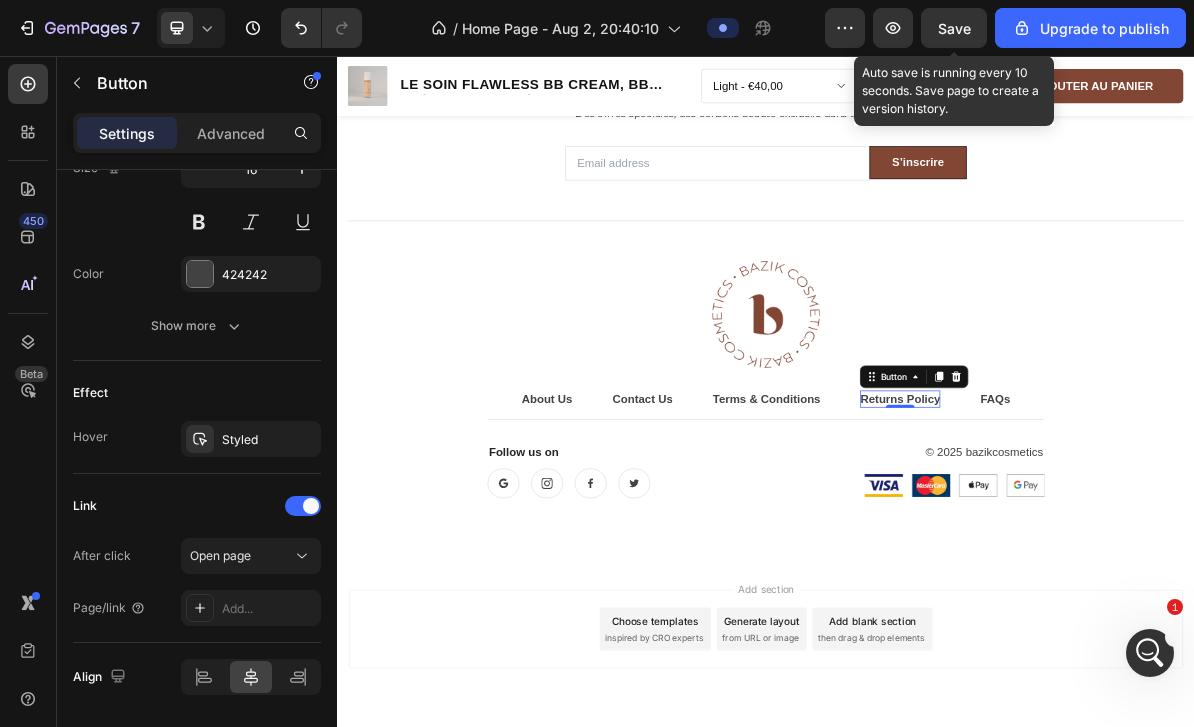 click on "Add..." at bounding box center [269, 609] 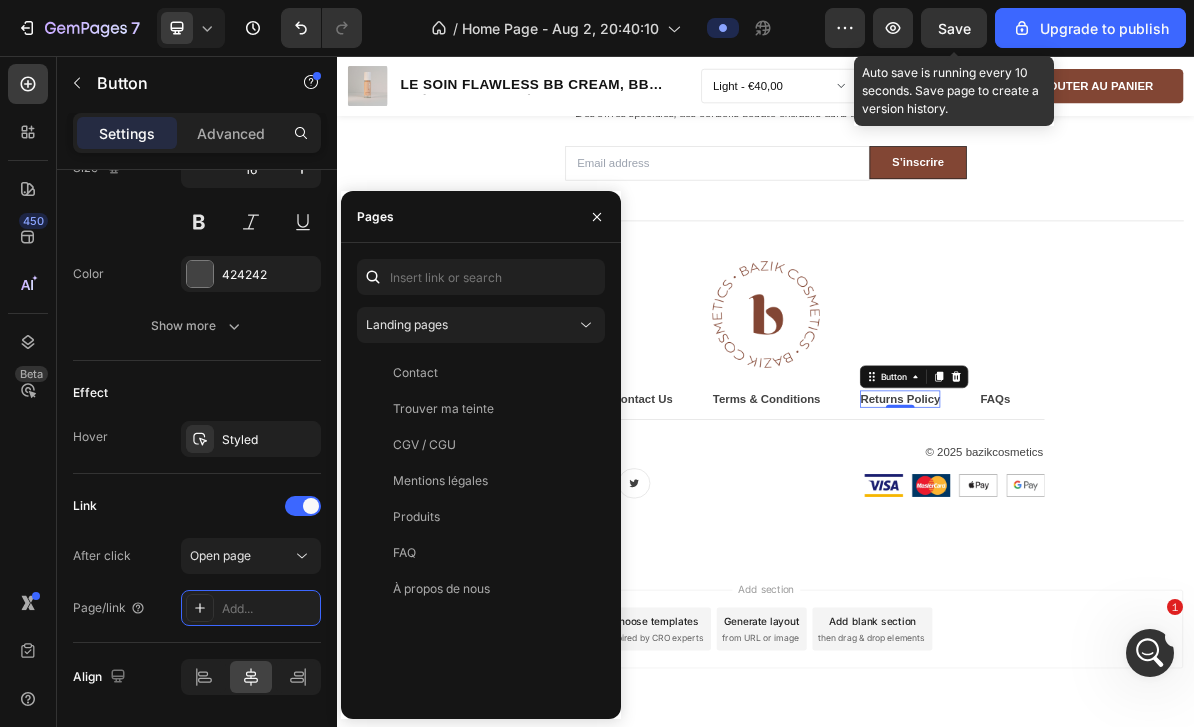 click on "CGV / CGU" at bounding box center [477, 445] 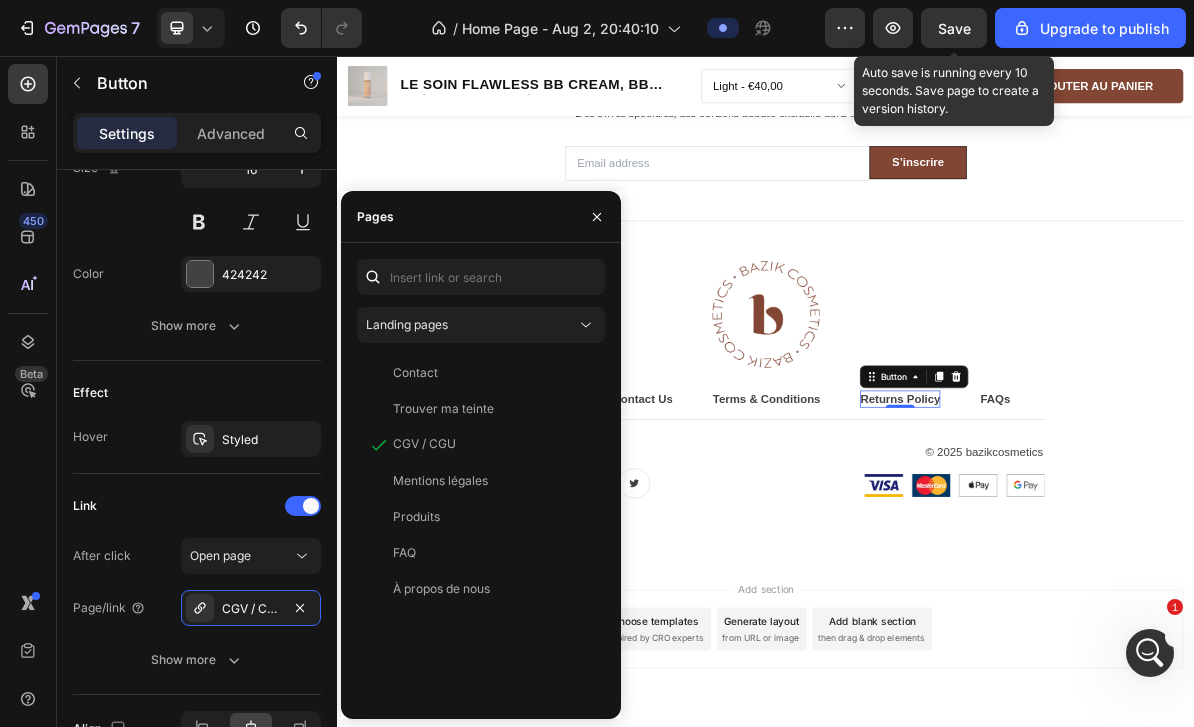 click on "CGV / CGU" 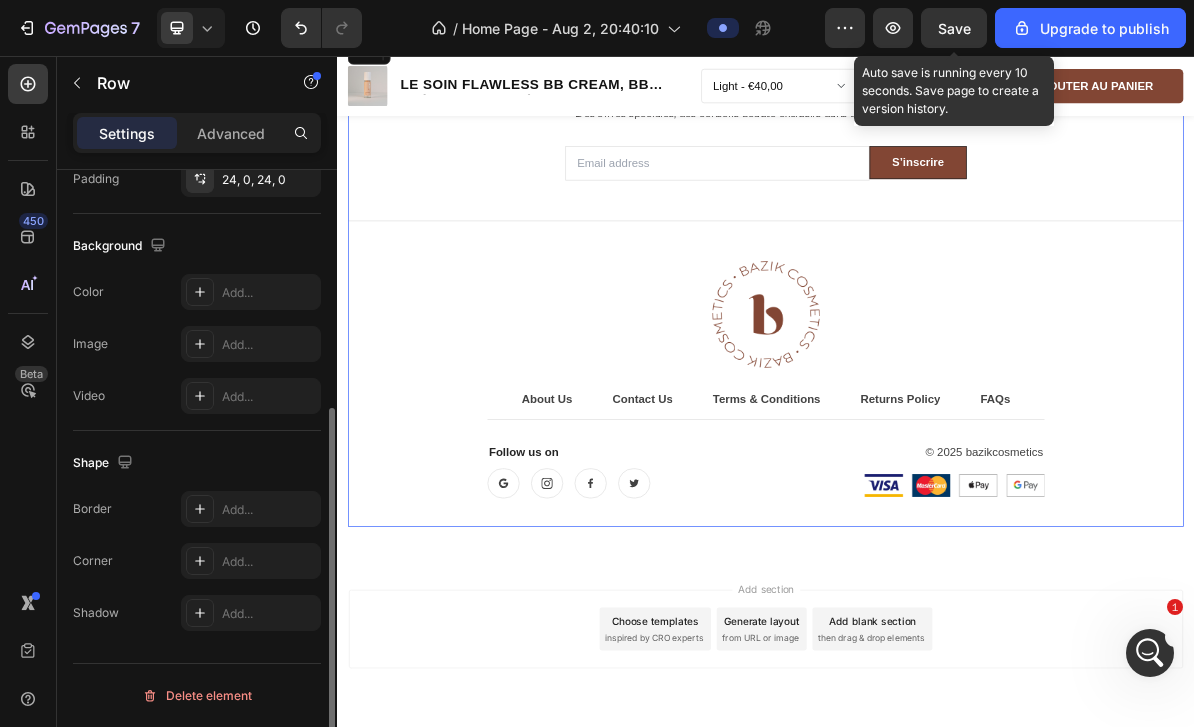 scroll, scrollTop: 0, scrollLeft: 0, axis: both 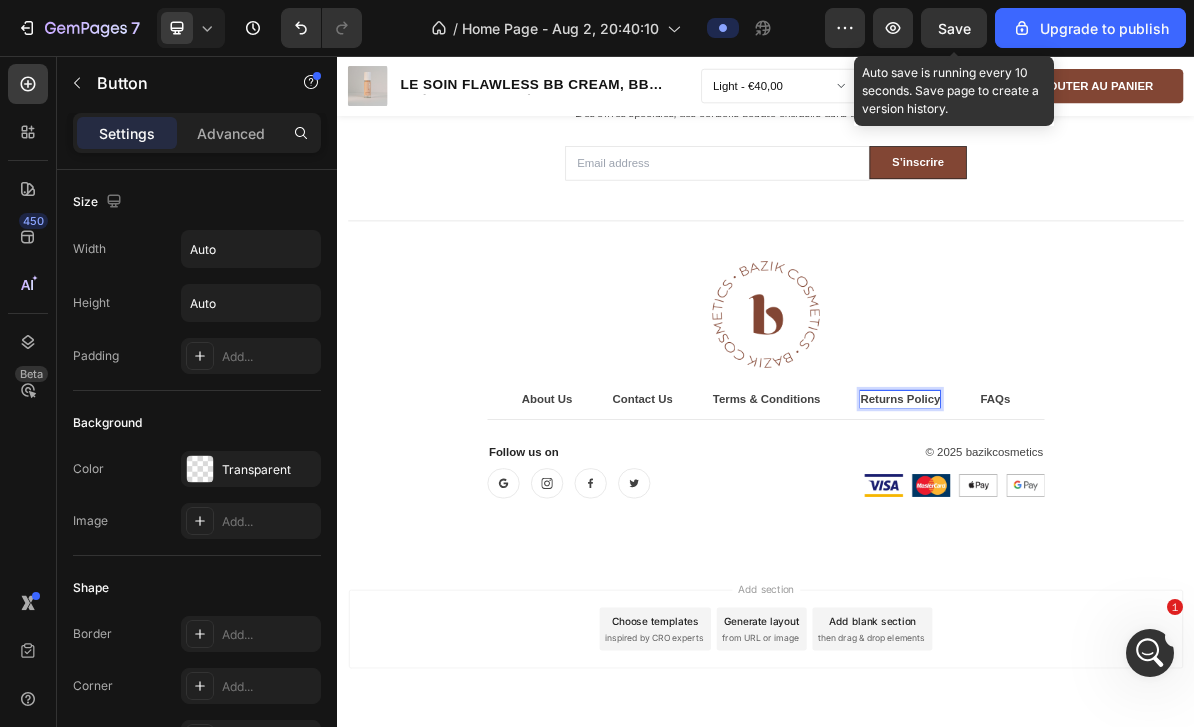 click on "Returns Policy" at bounding box center [1125, 536] 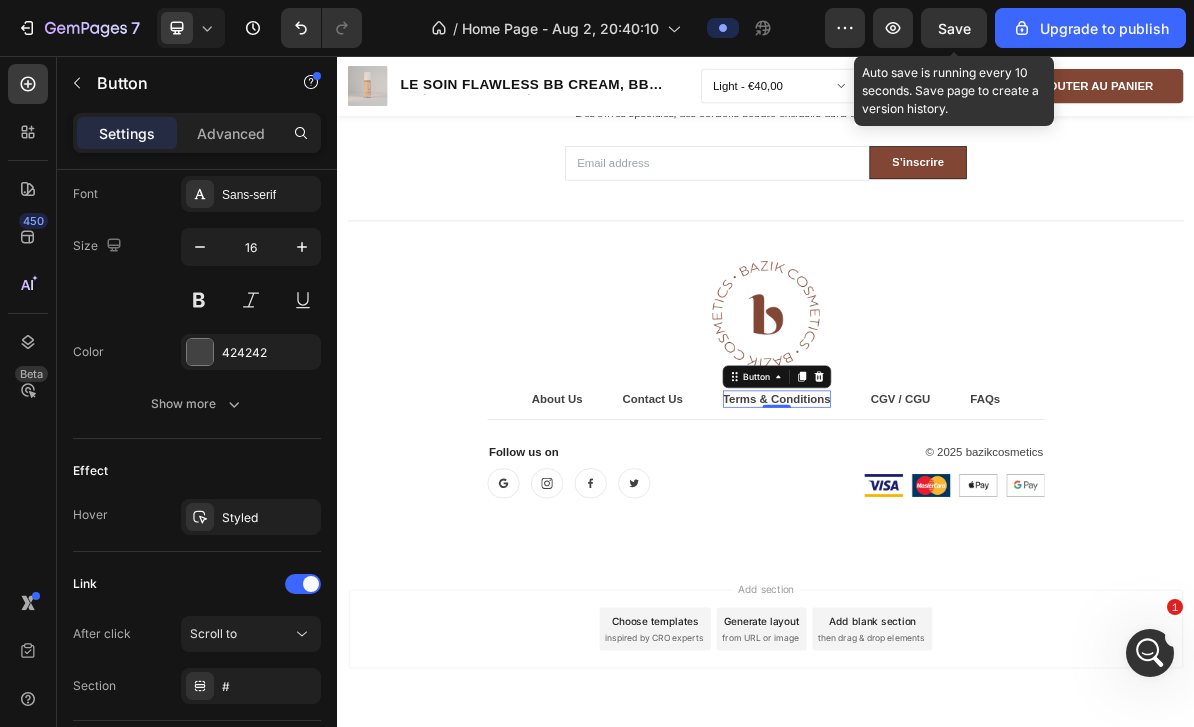 scroll, scrollTop: 0, scrollLeft: 0, axis: both 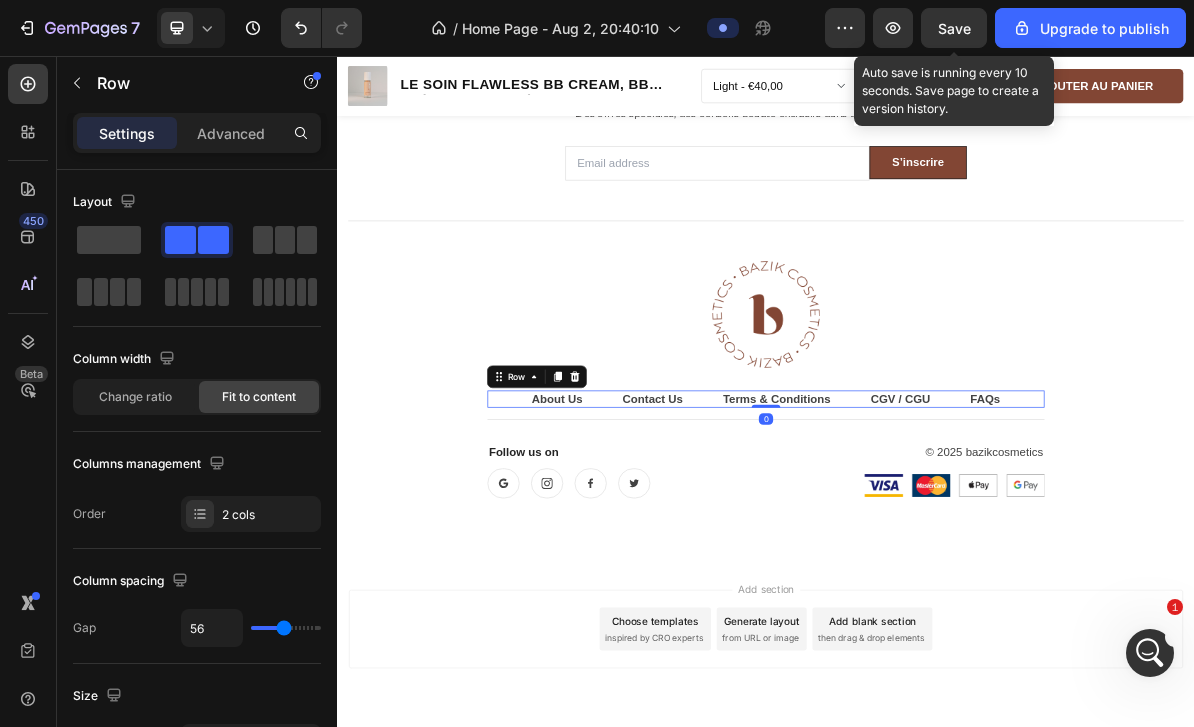 click at bounding box center (670, 505) 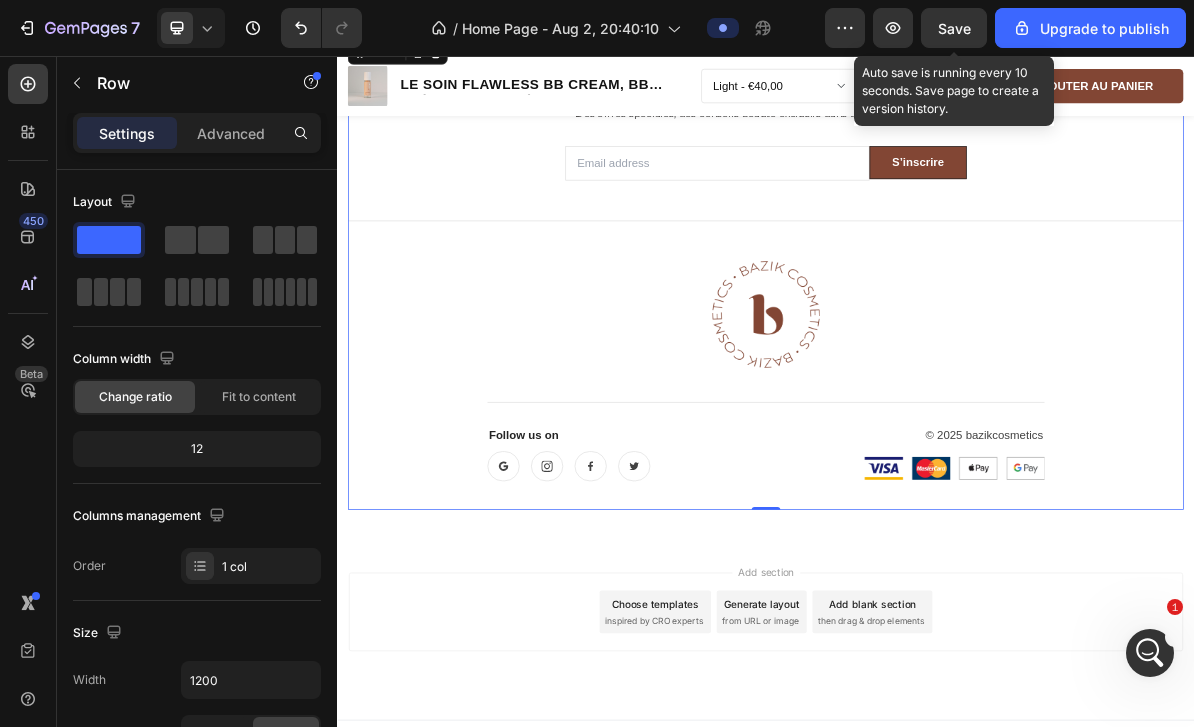 click on "Rejoins le self love club  Heading Des offres spéciales, des conseils beauté exclusifs dans ta boîte de réception. Text block Email Field S’inscrire   Submit Button Row Newsletter                Title Line Image                Title Line Follow us on Text block           Button                   Button     Button     Button Row  © 2025 bazikcosmetics  Text block Image Image Image Image Row Row Row" at bounding box center [937, 361] 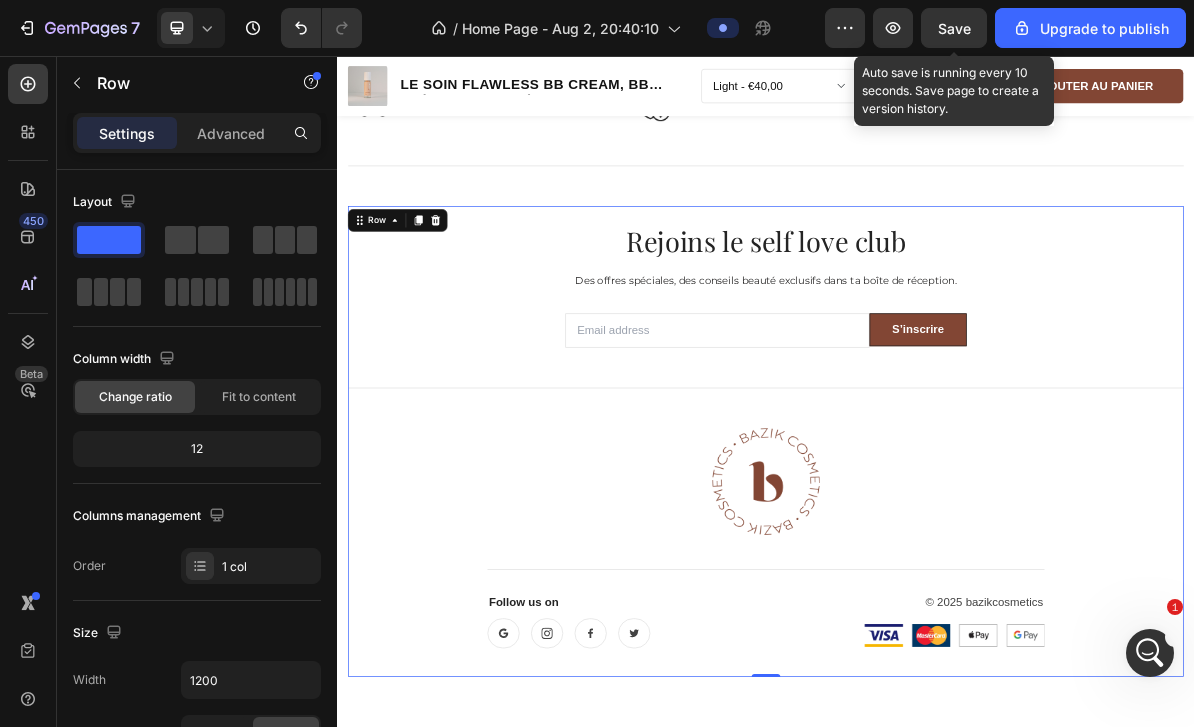 scroll, scrollTop: 2780, scrollLeft: 0, axis: vertical 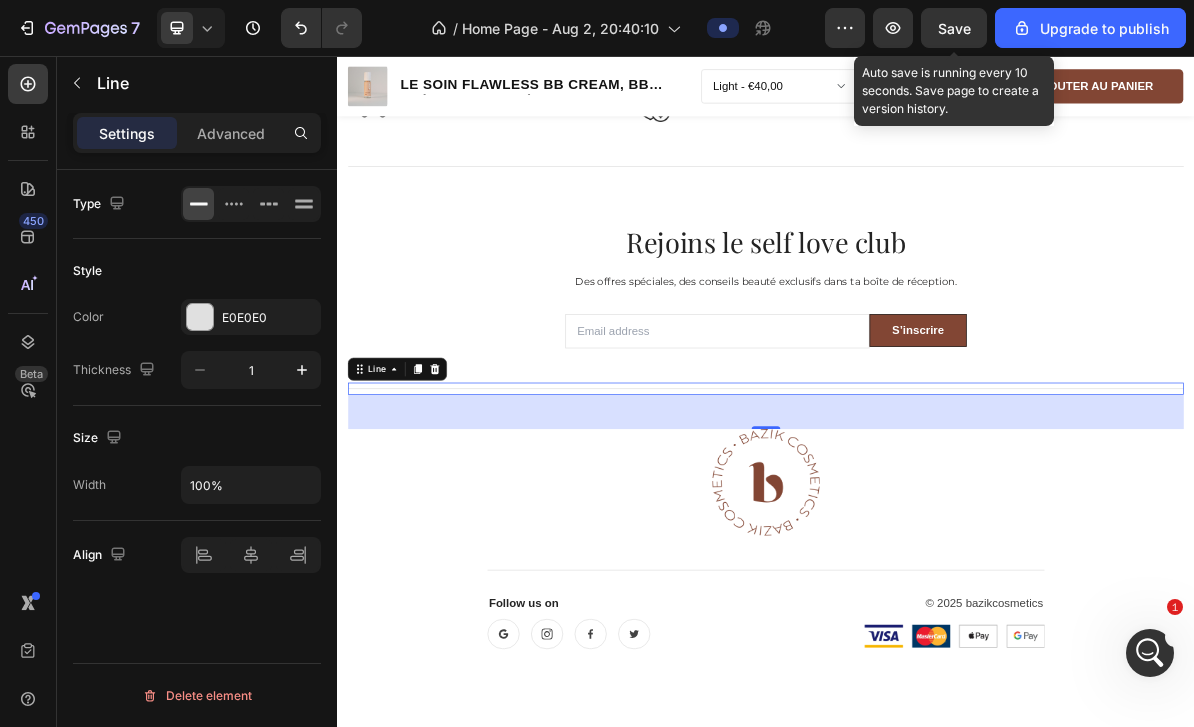 click 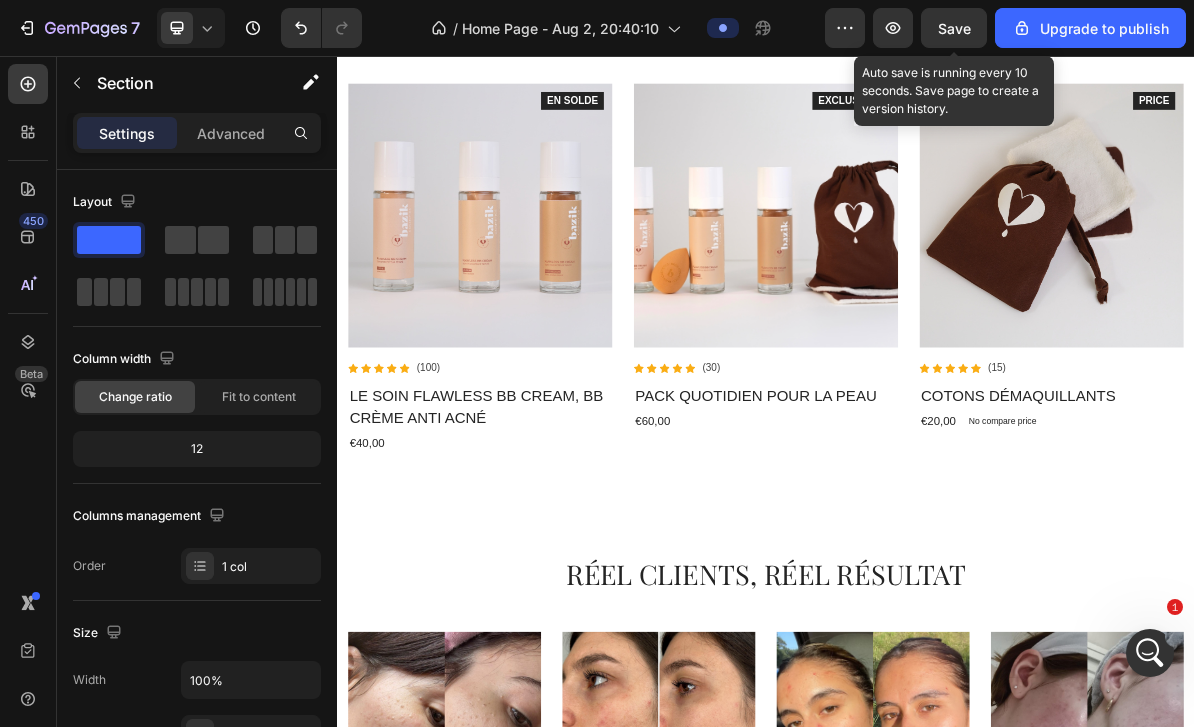 scroll, scrollTop: 1802, scrollLeft: 0, axis: vertical 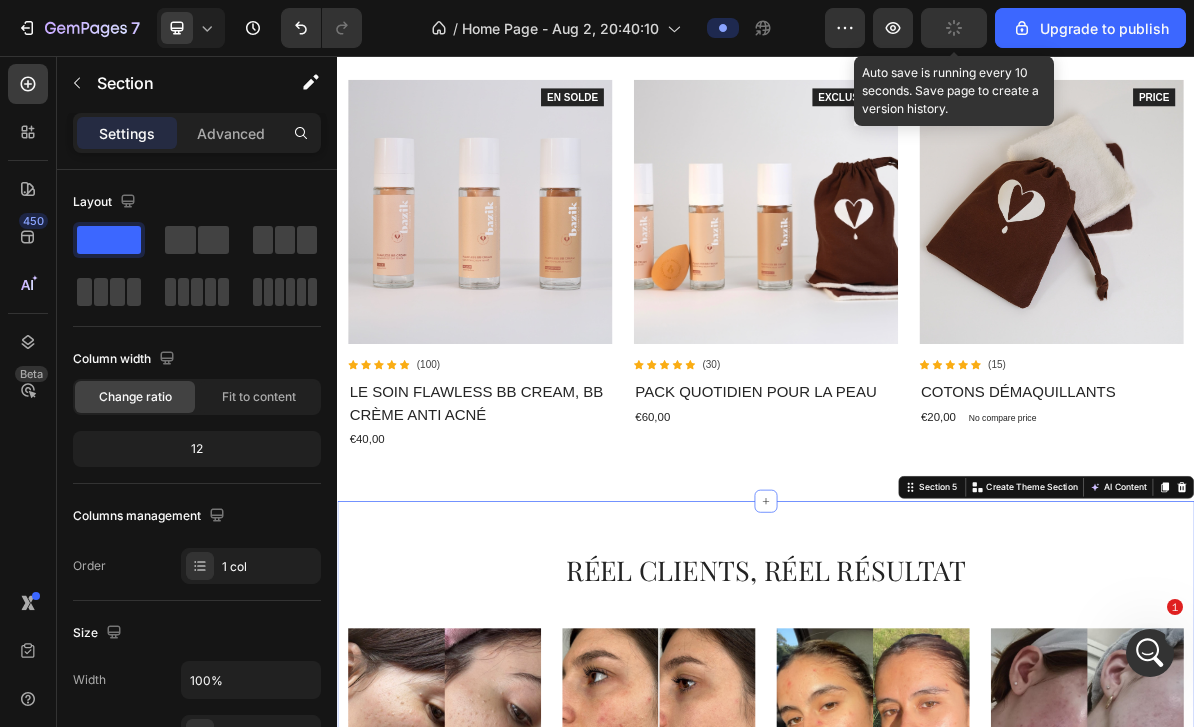 click at bounding box center [937, 679] 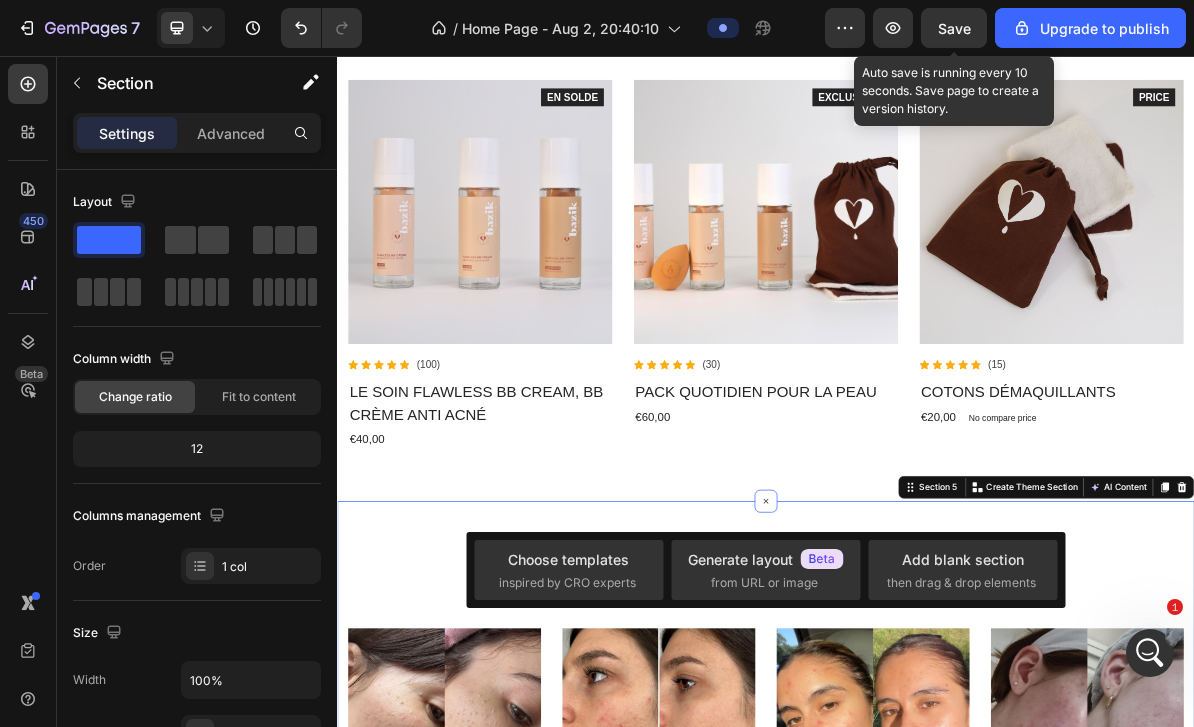 click on "Choose templates" at bounding box center [568, 559] 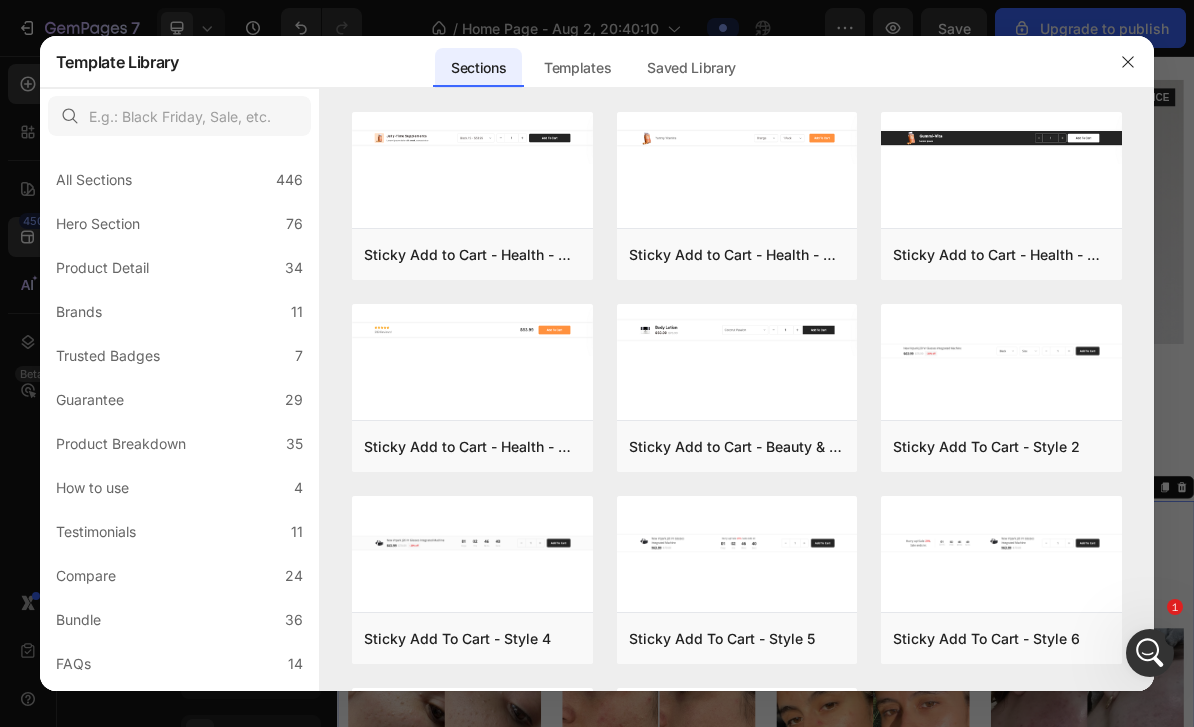 click on "Guarantee" at bounding box center [90, 400] 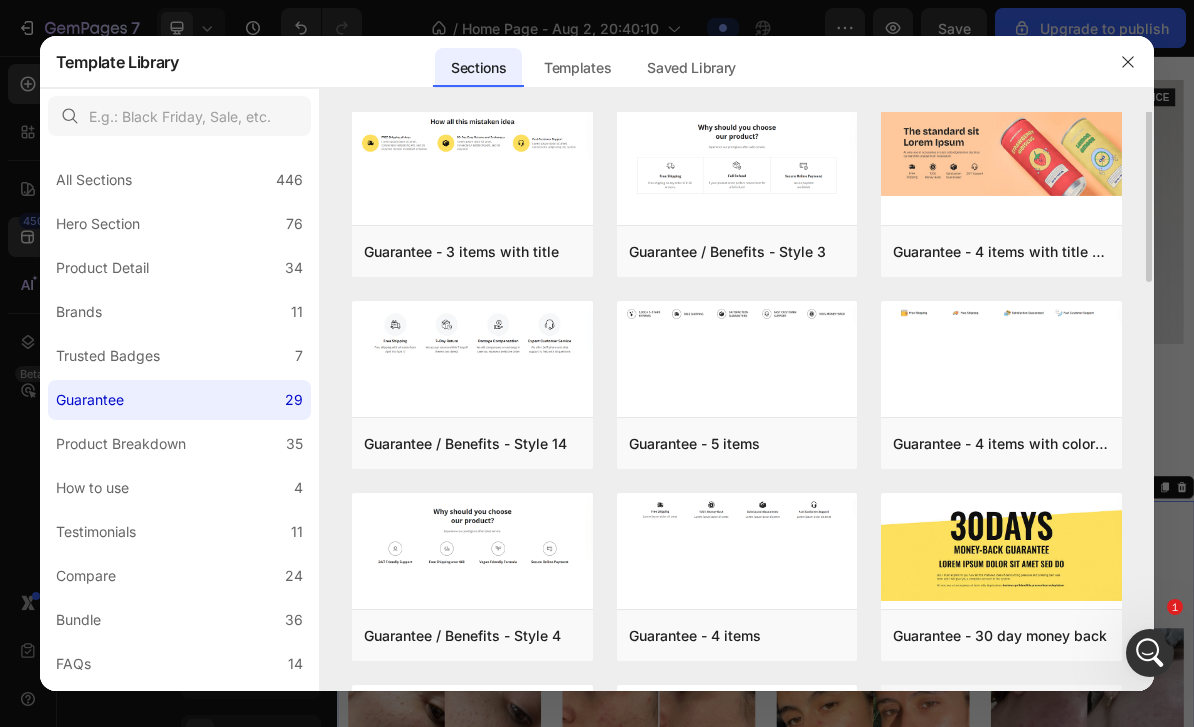 scroll, scrollTop: 0, scrollLeft: 0, axis: both 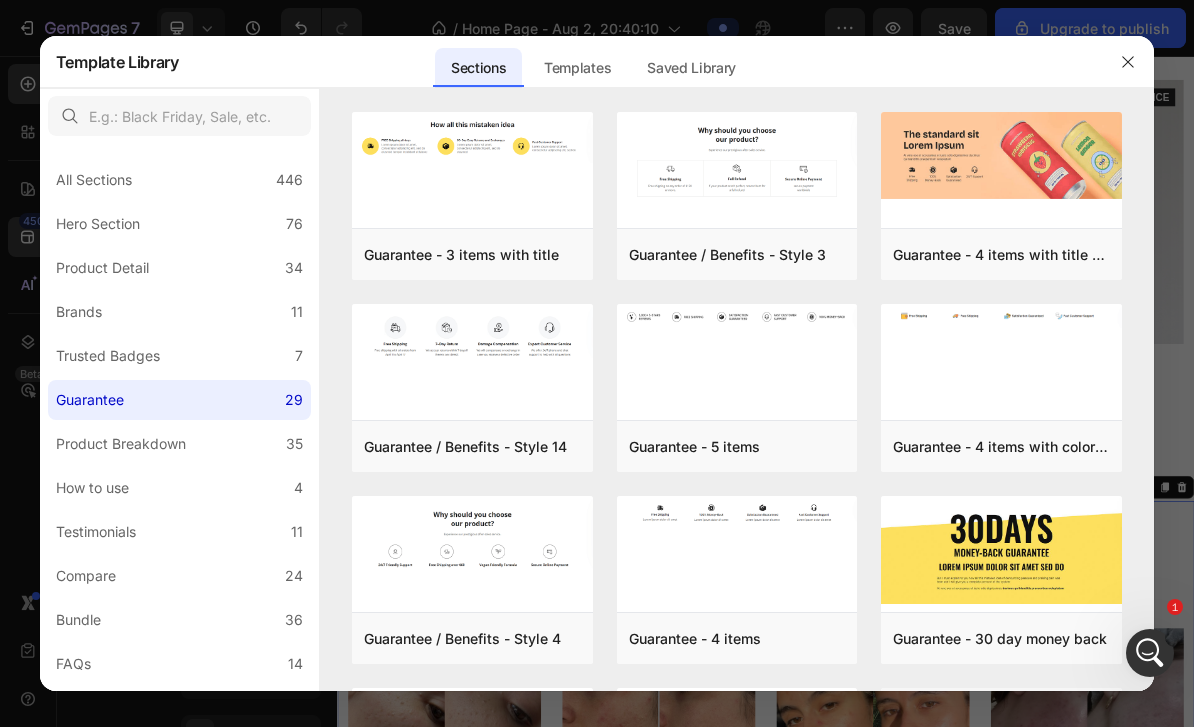 click on "Add to page" at bounding box center (0, 0) 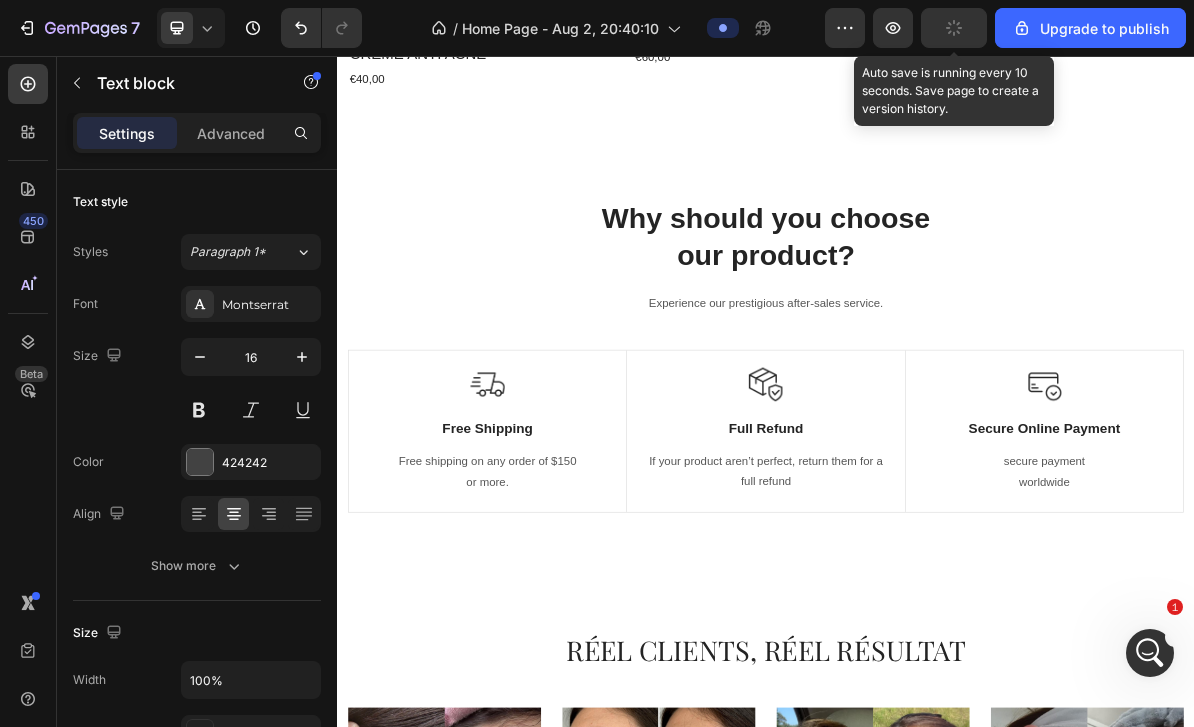 scroll, scrollTop: 2258, scrollLeft: 0, axis: vertical 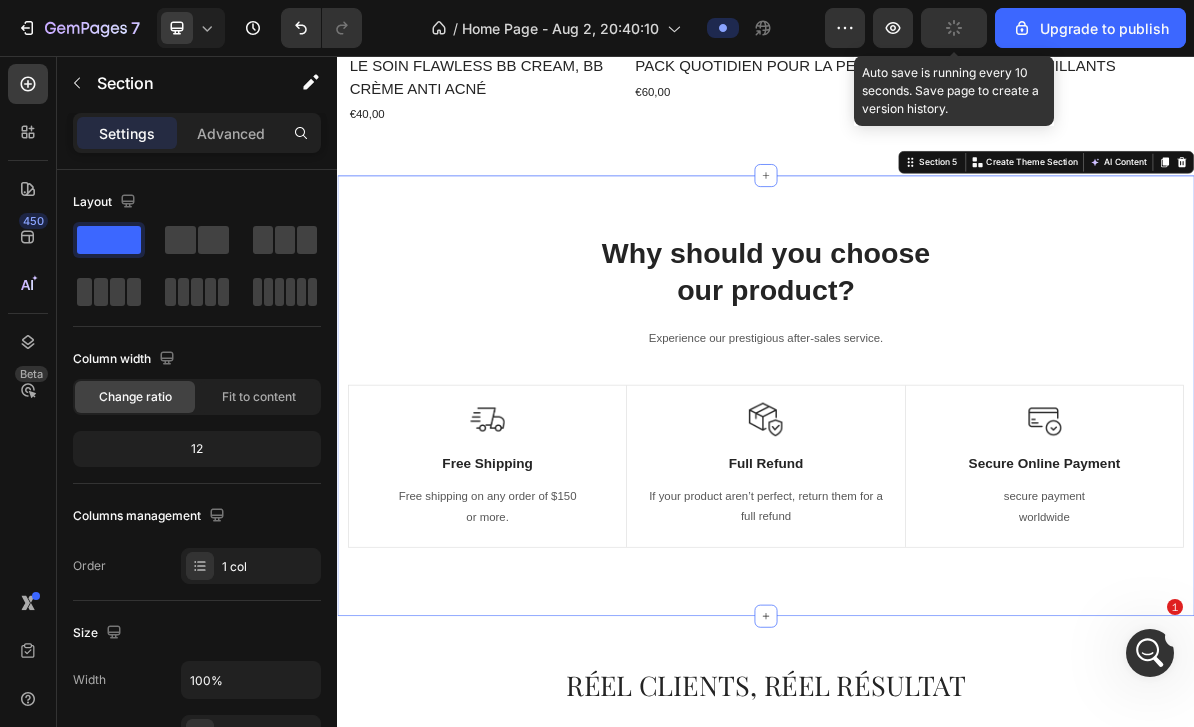 click 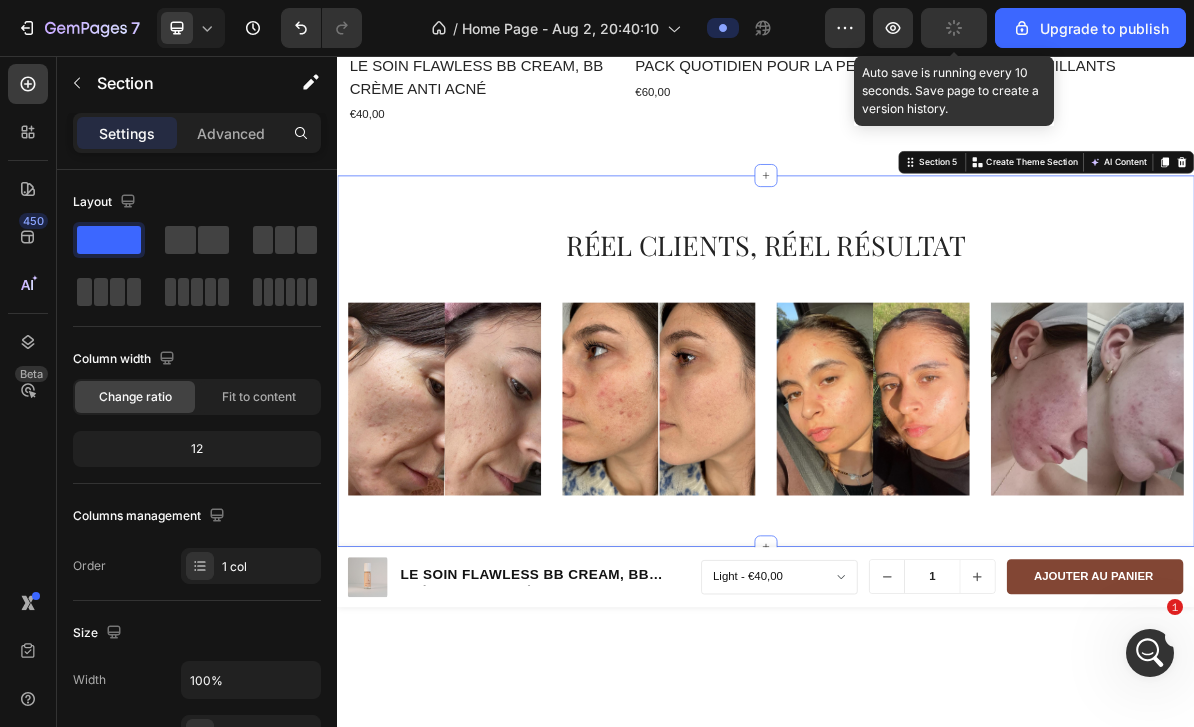 click at bounding box center [937, 223] 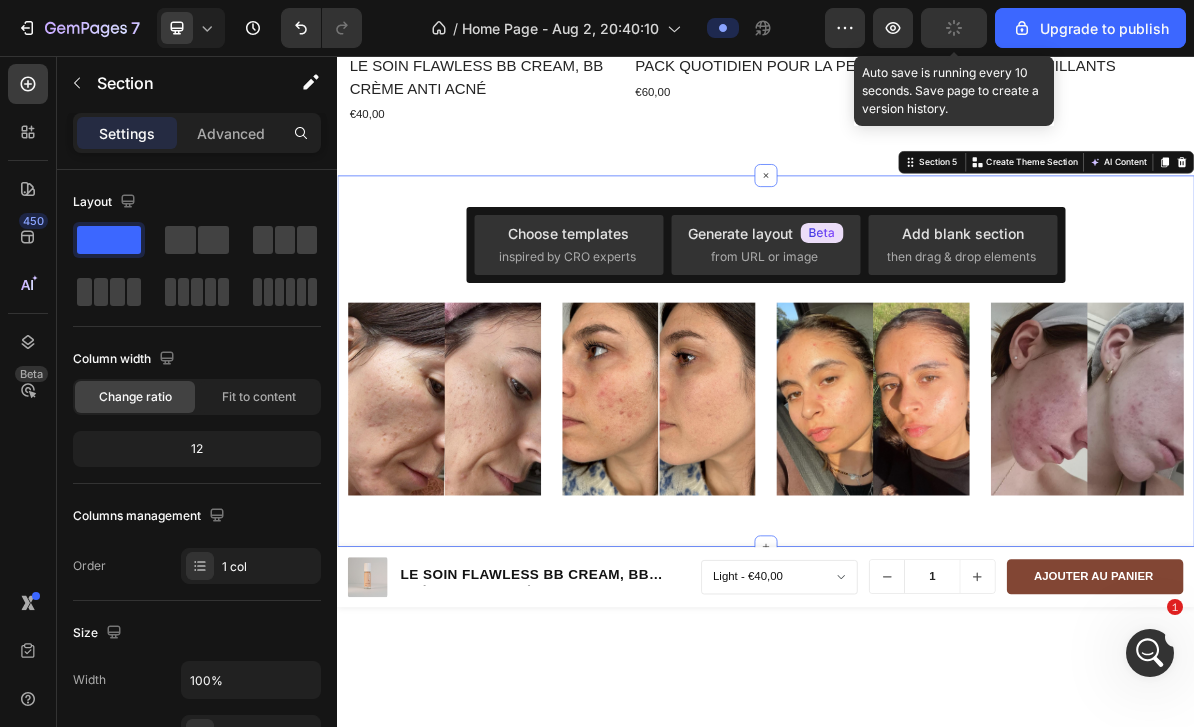 click on "Choose templates  inspired by CRO experts" at bounding box center (569, 244) 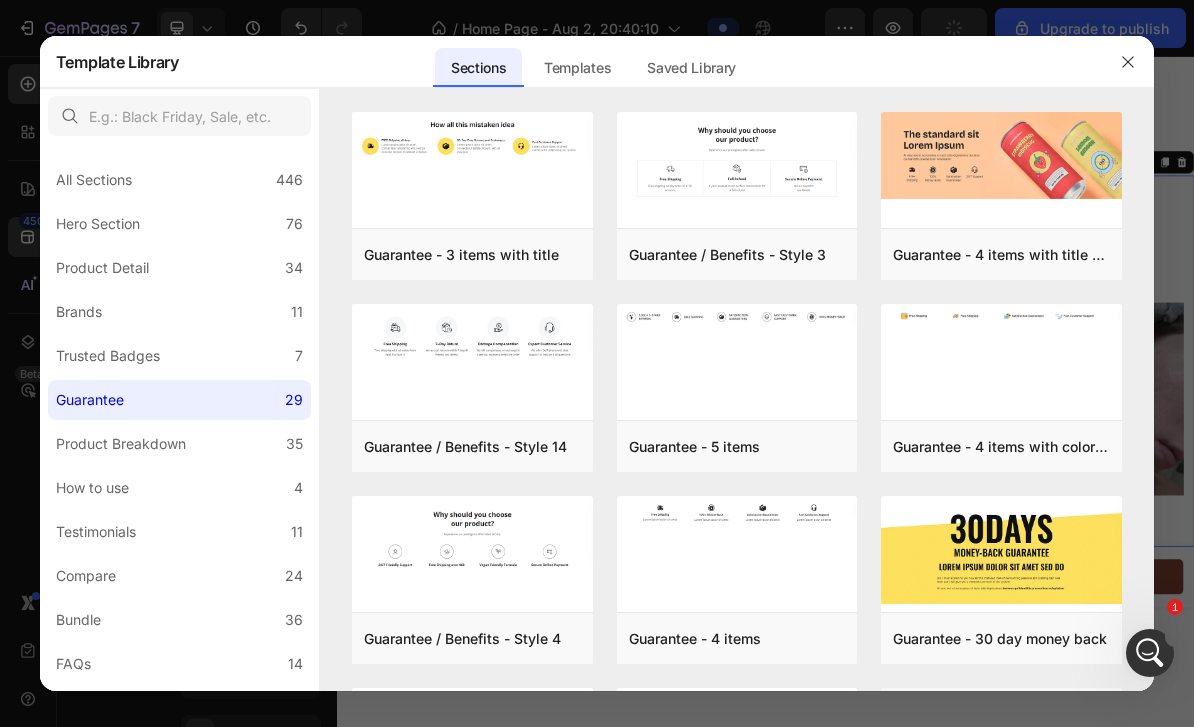 click on "Add to page" at bounding box center [0, 0] 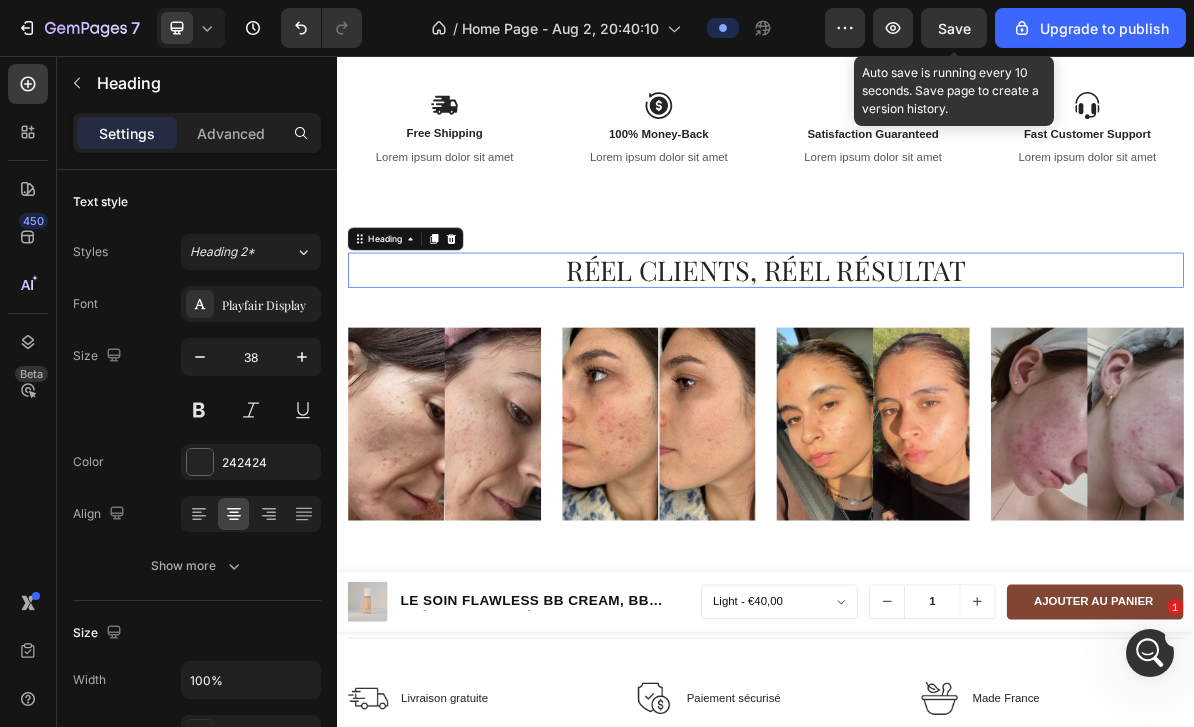 scroll, scrollTop: 2251, scrollLeft: 0, axis: vertical 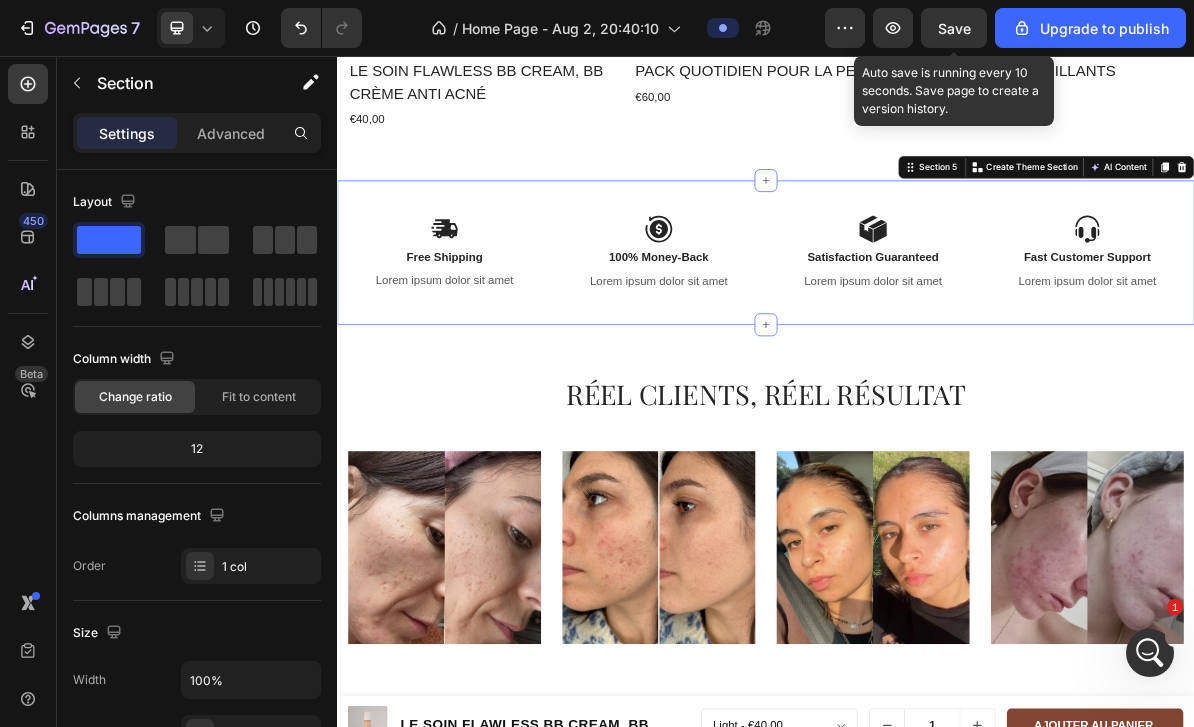click 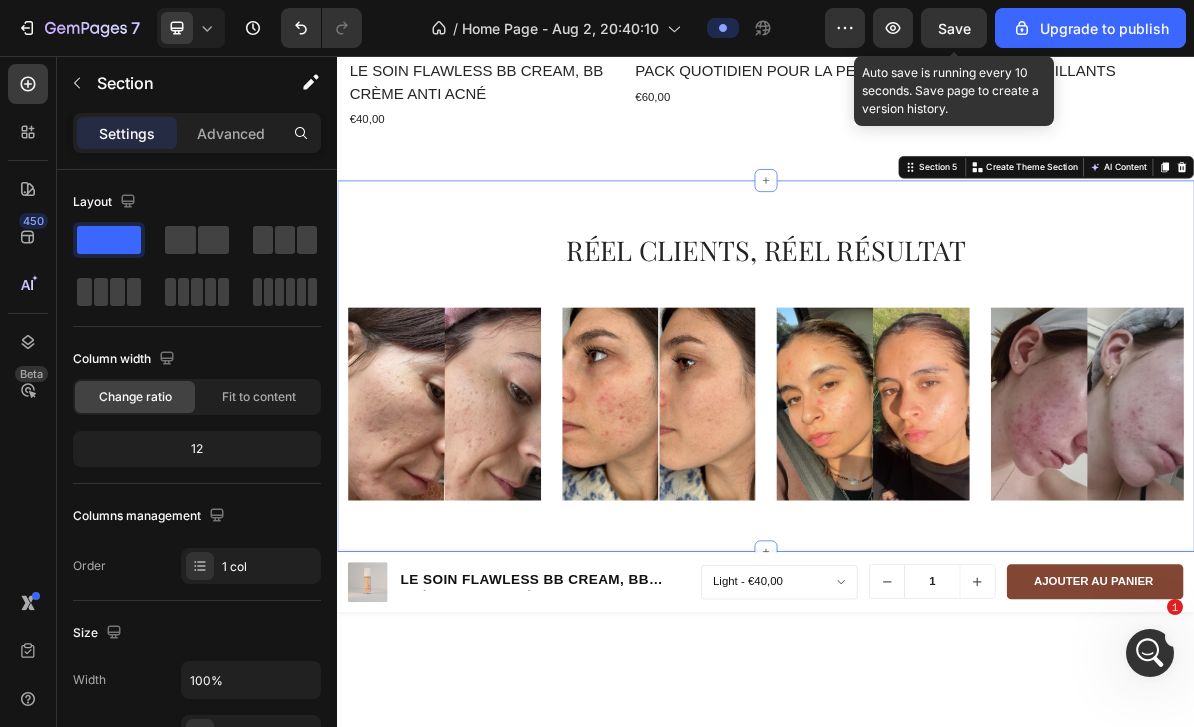 click 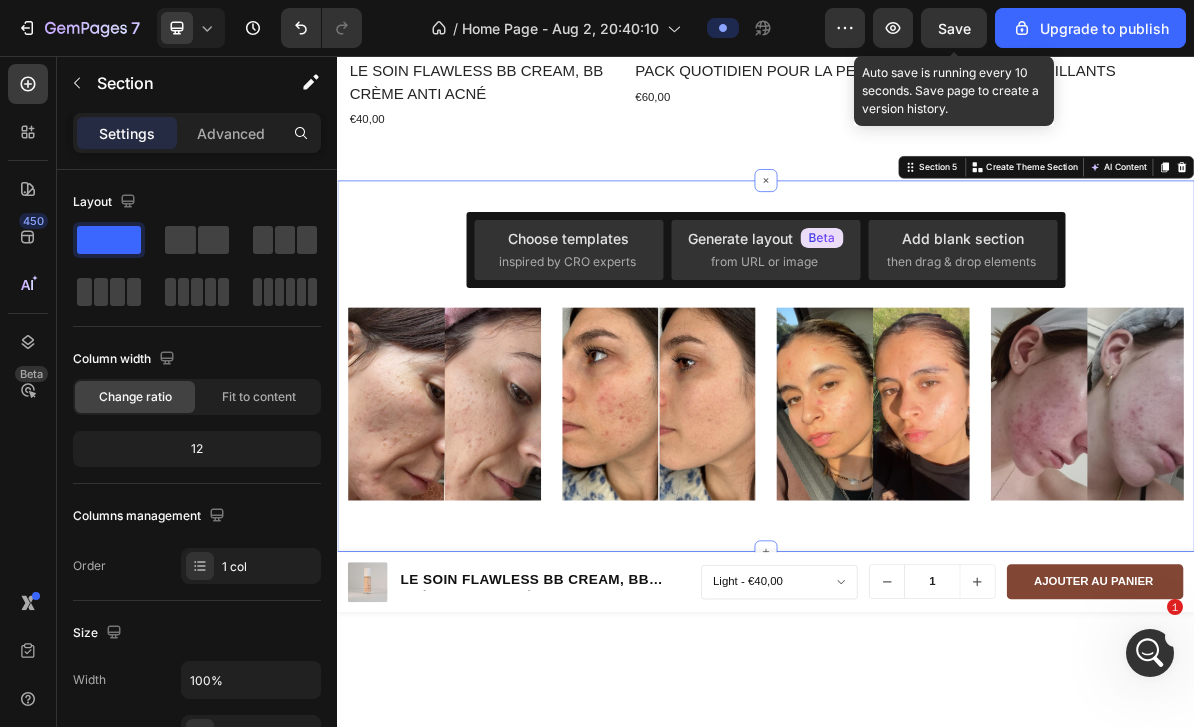 click on "Choose templates" at bounding box center (568, 238) 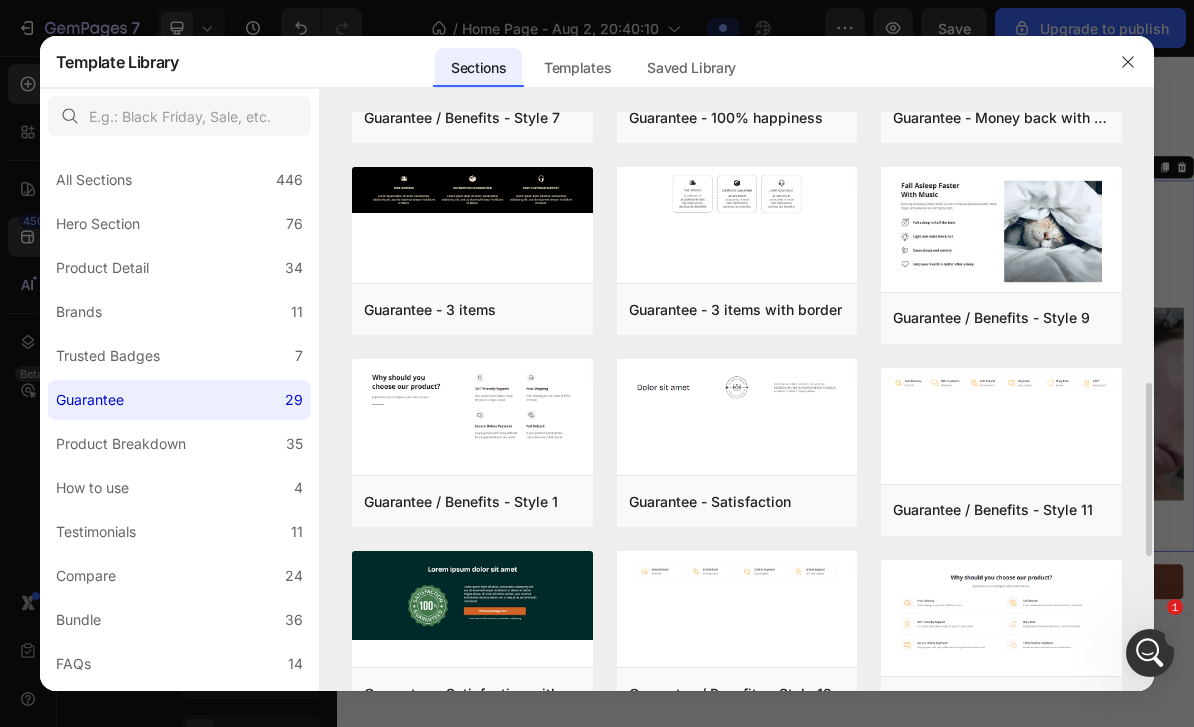 scroll, scrollTop: 906, scrollLeft: 0, axis: vertical 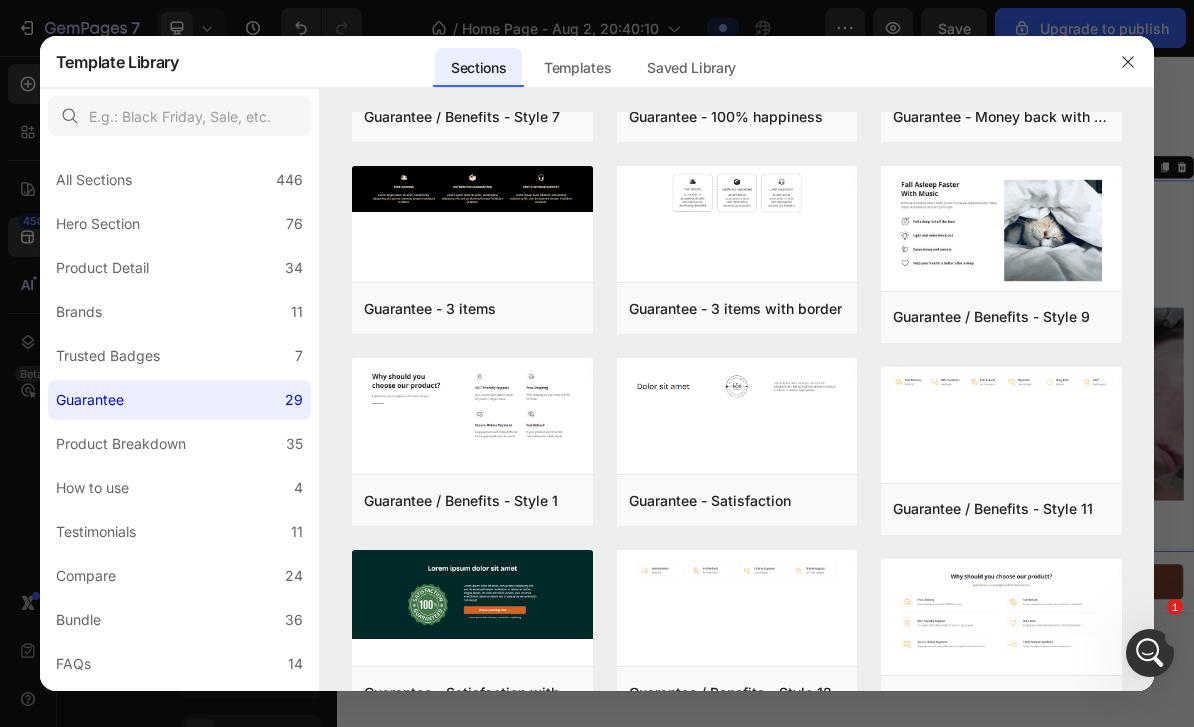 click on "Add to page" at bounding box center (0, 0) 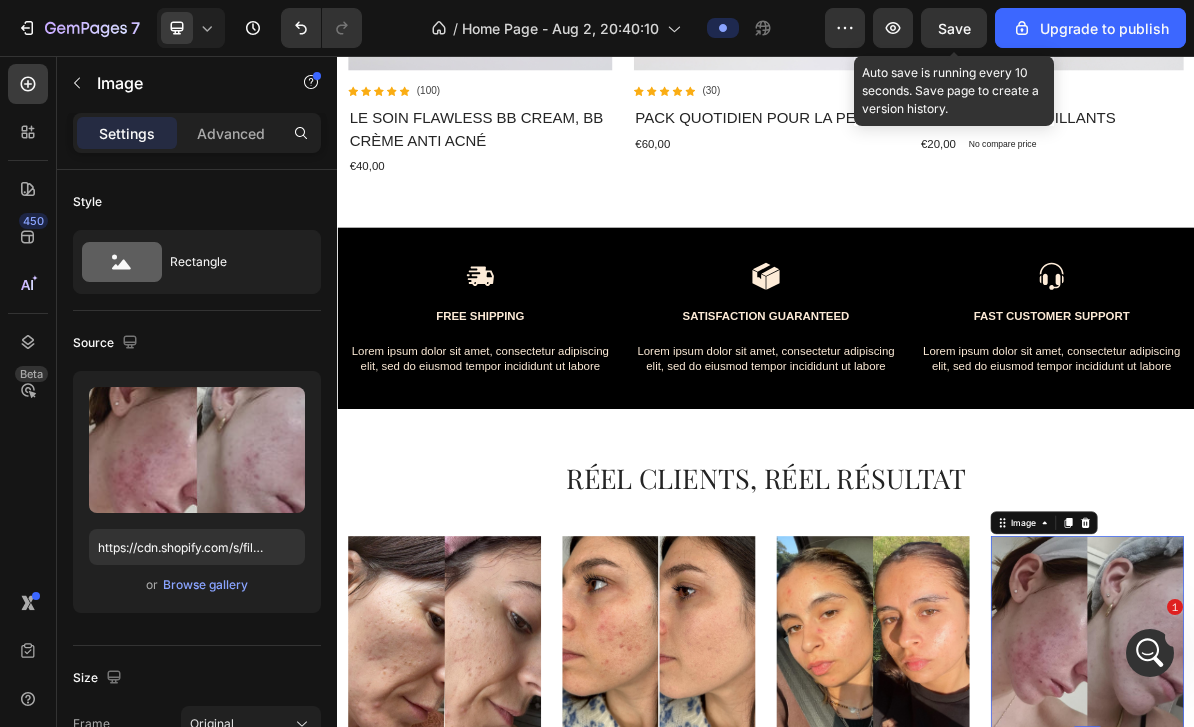 scroll, scrollTop: 2085, scrollLeft: 0, axis: vertical 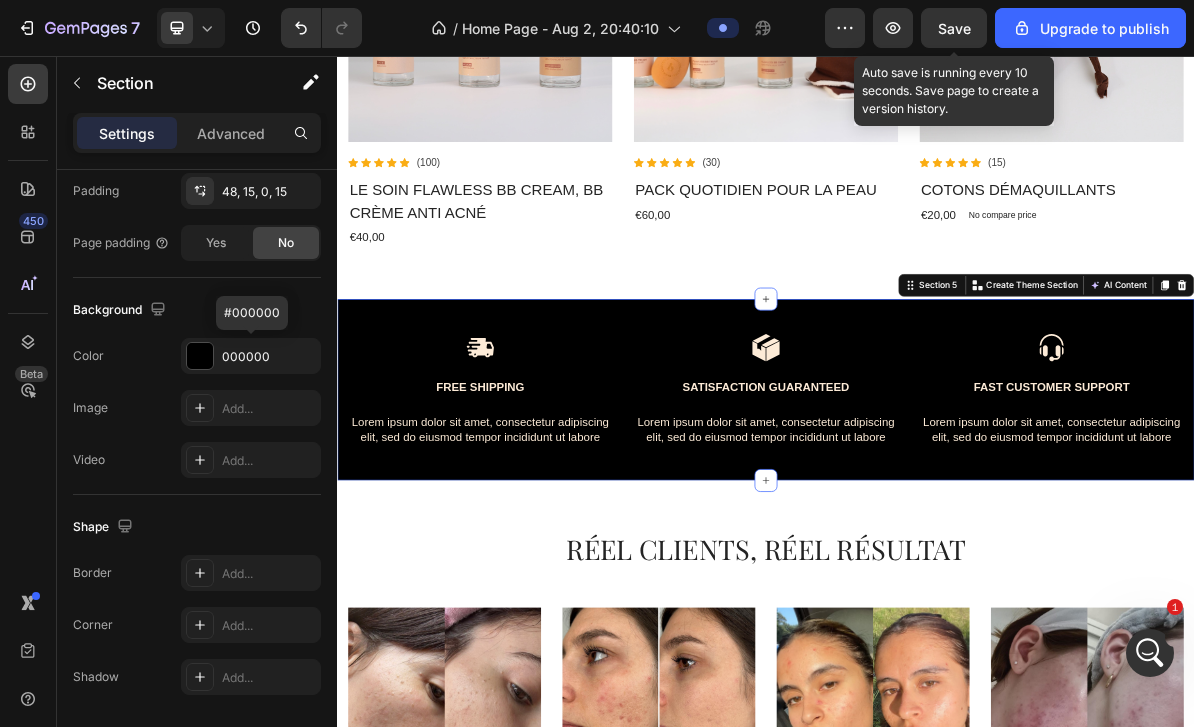 click at bounding box center [200, 356] 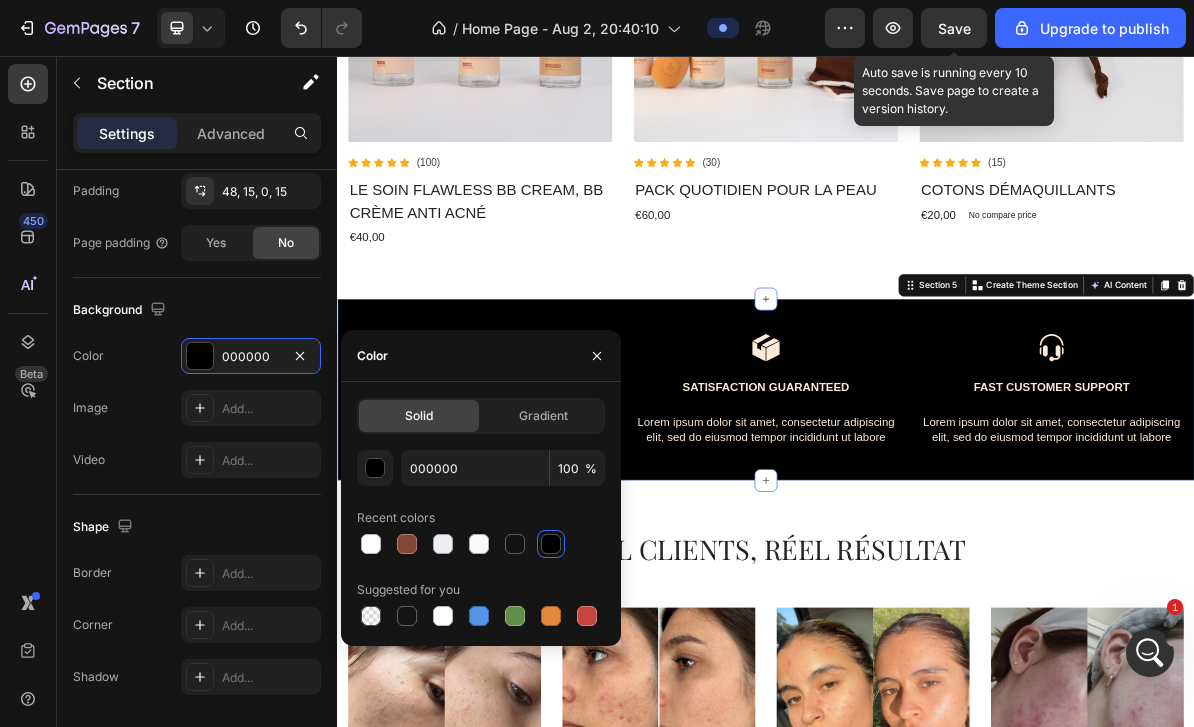 click at bounding box center (407, 544) 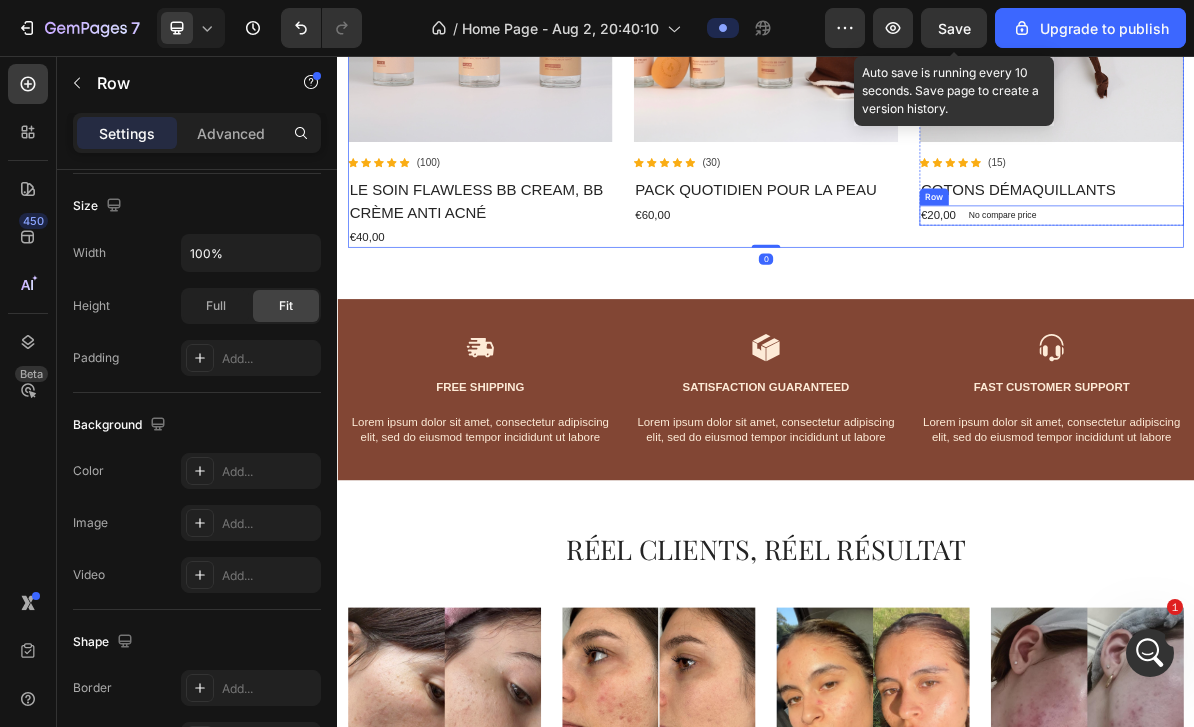 scroll, scrollTop: 0, scrollLeft: 0, axis: both 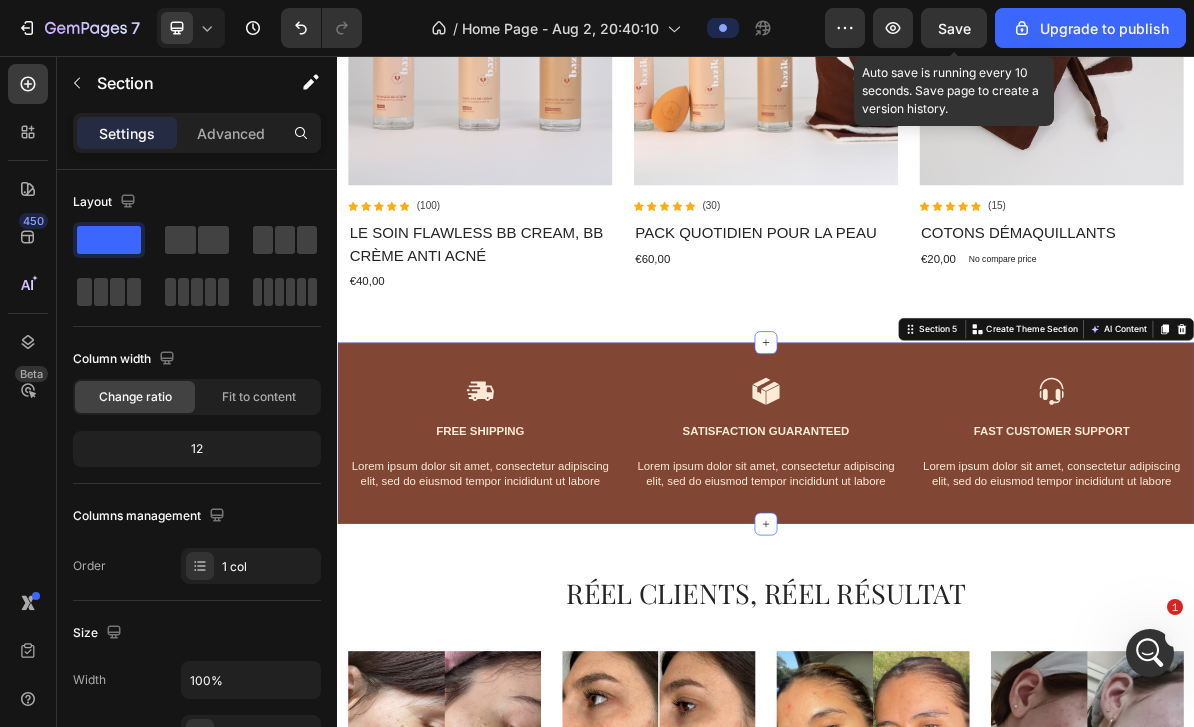 click on "RÉEL CLIENTS, RÉEL RÉSULTAT Heading Image Image Image Image Row Row Section 6" at bounding box center (937, 971) 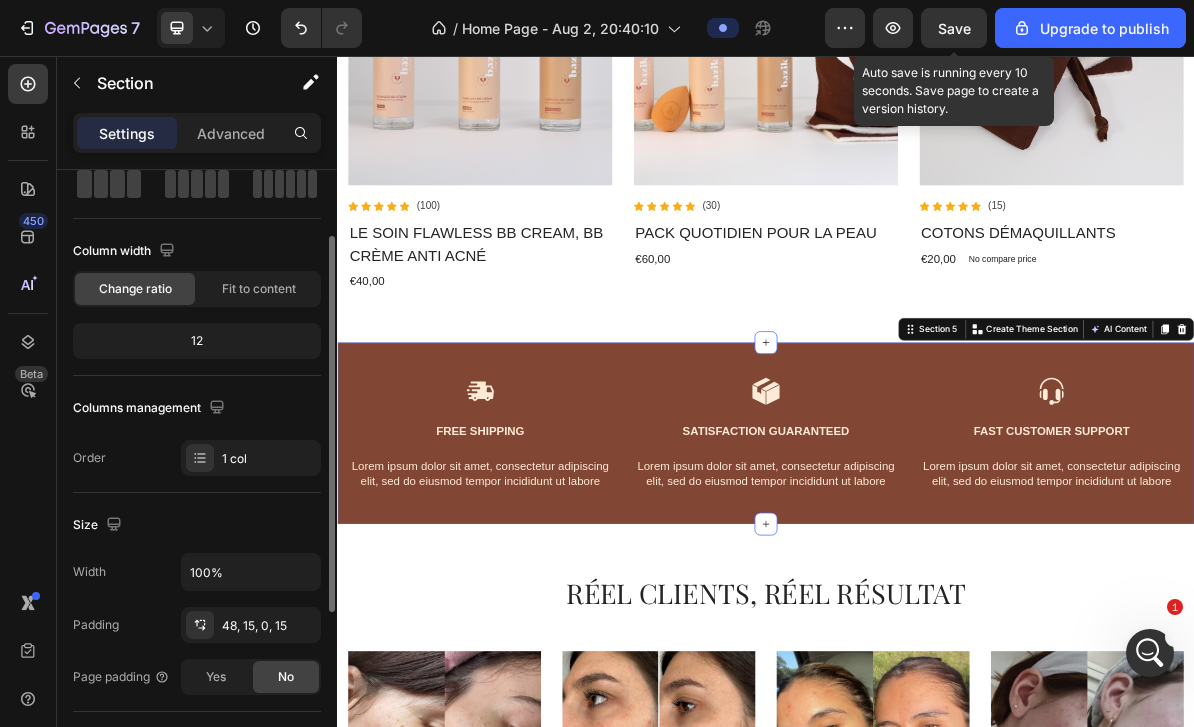 scroll, scrollTop: 113, scrollLeft: 0, axis: vertical 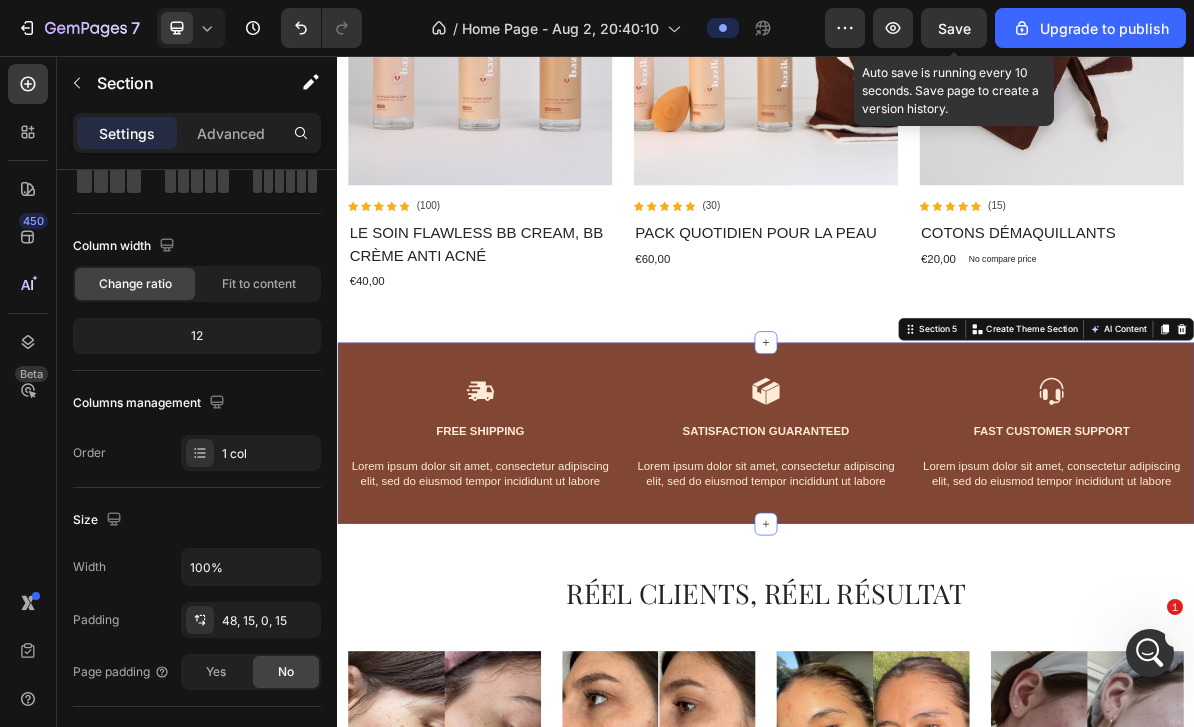 click at bounding box center (1520, 438) 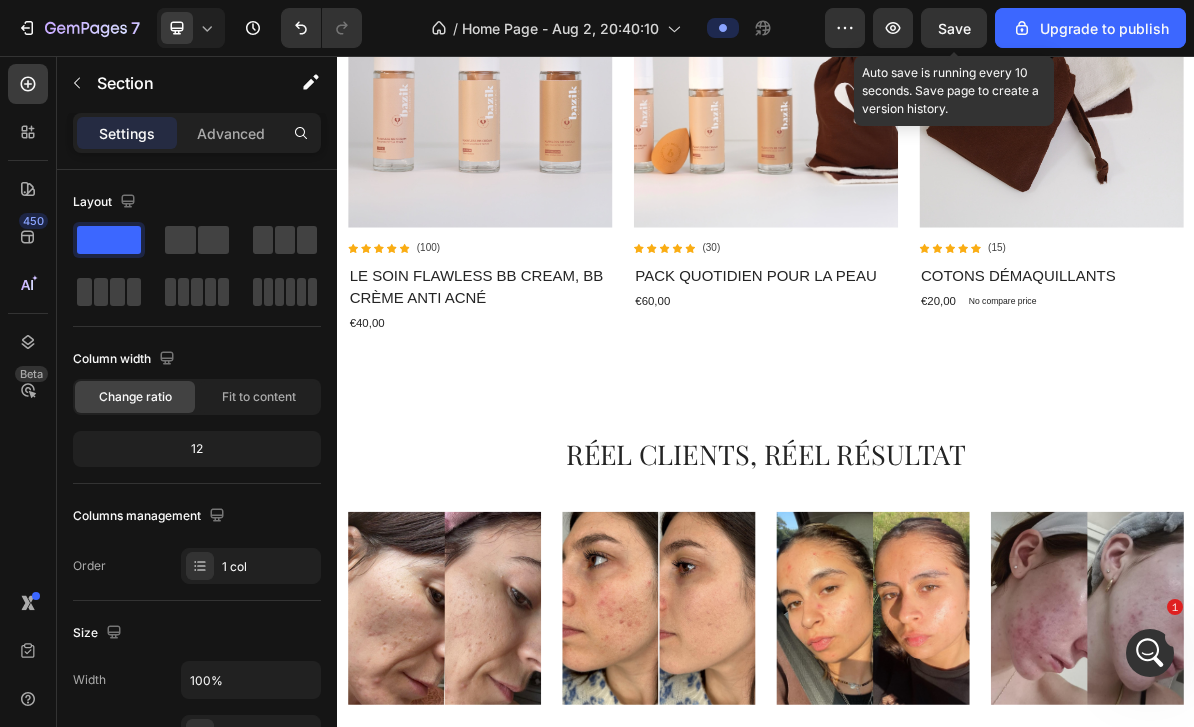 scroll, scrollTop: 1963, scrollLeft: 0, axis: vertical 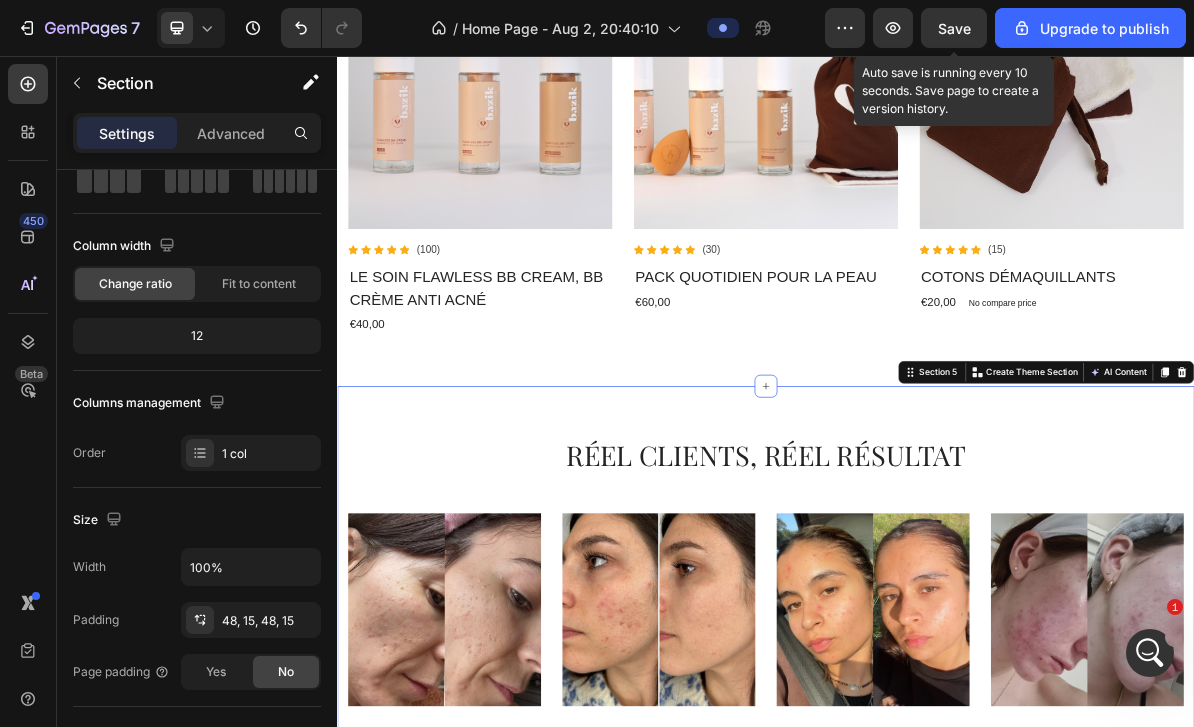 click 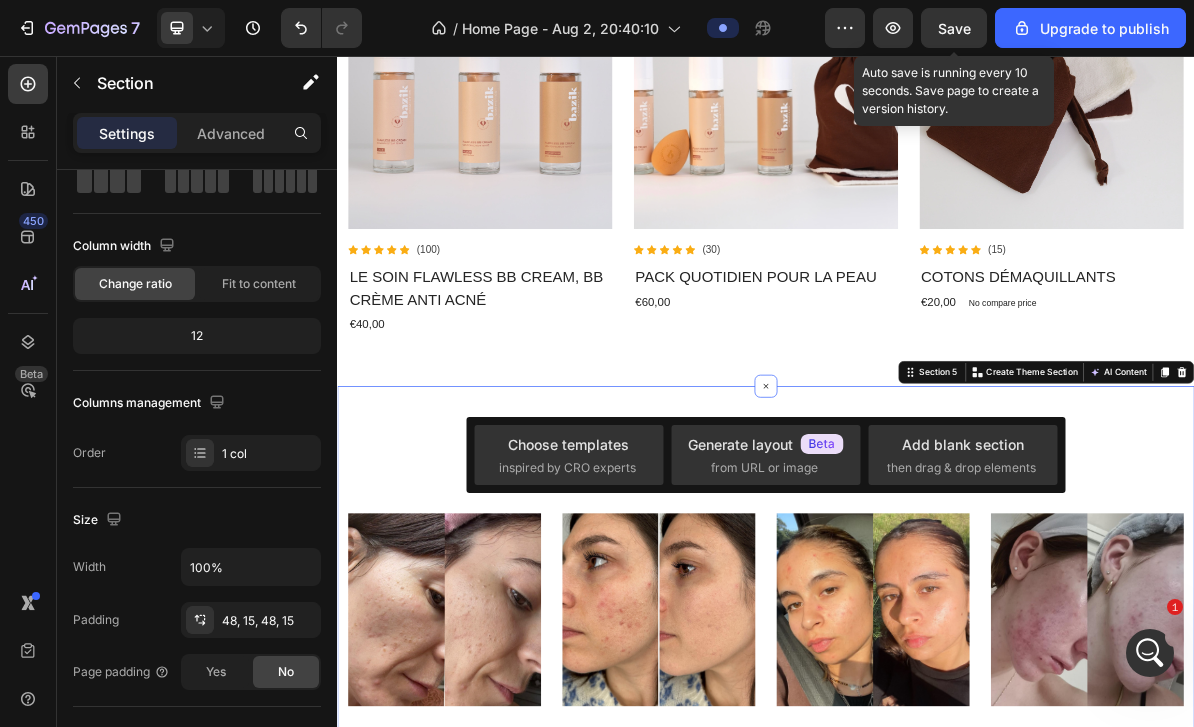 click on "Choose templates" at bounding box center [568, 444] 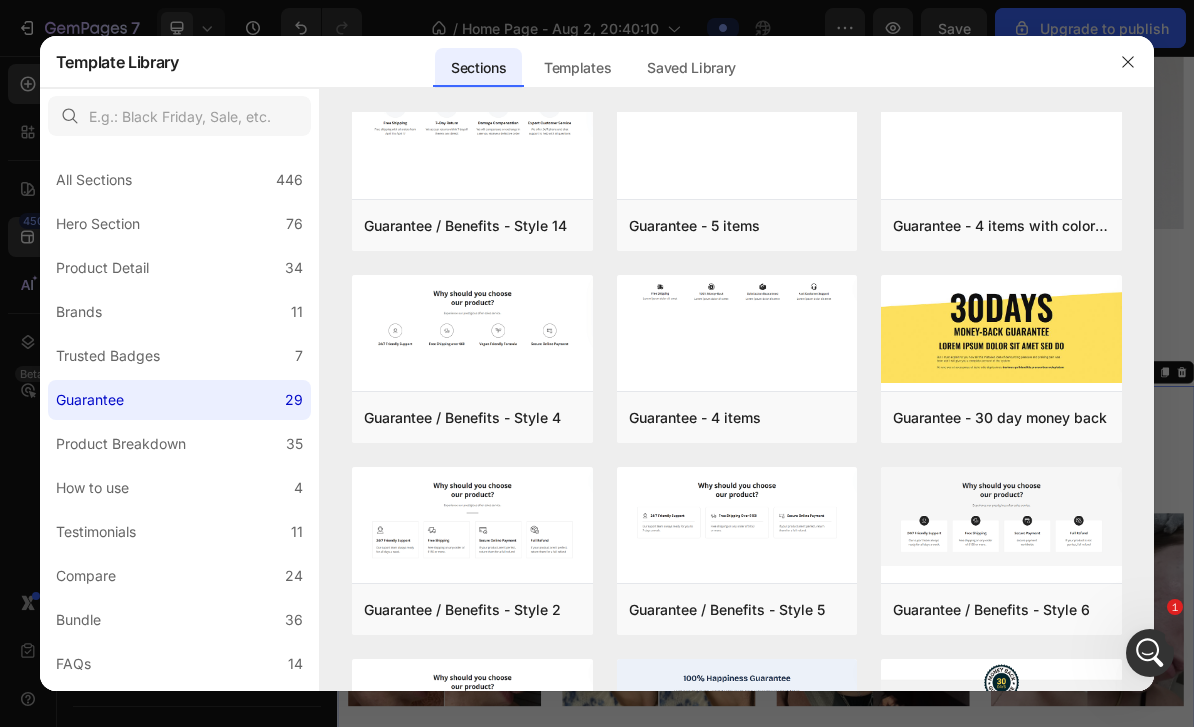 scroll, scrollTop: 0, scrollLeft: 0, axis: both 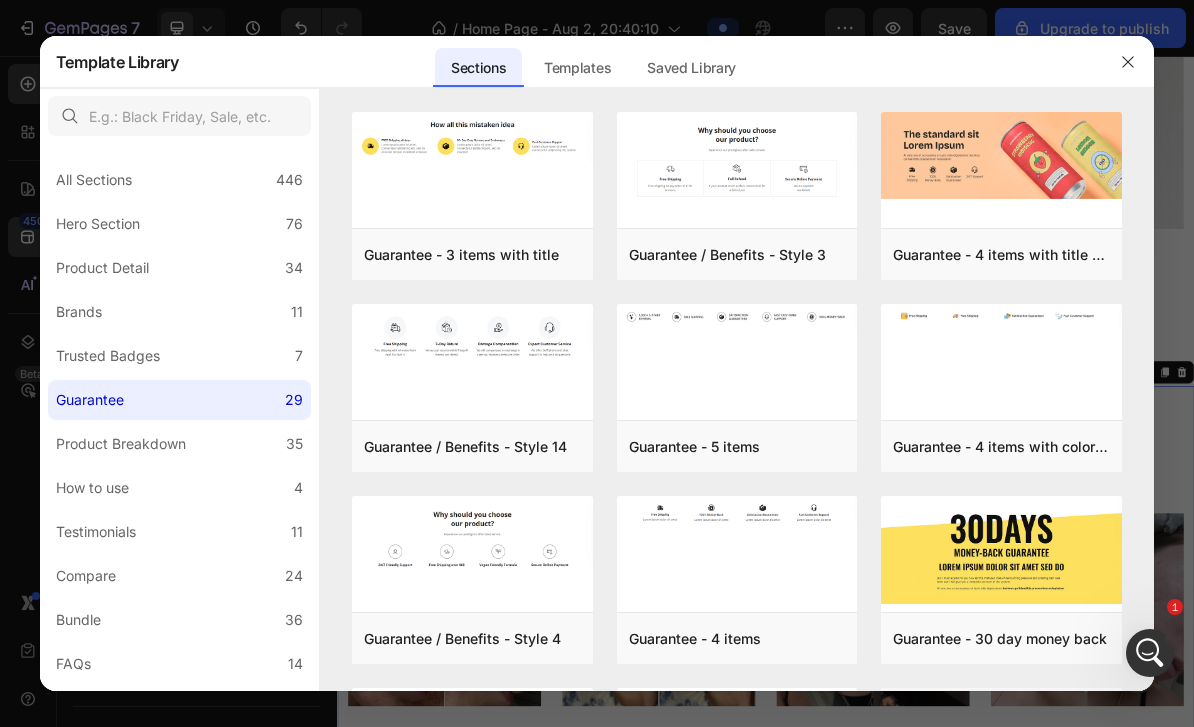 click 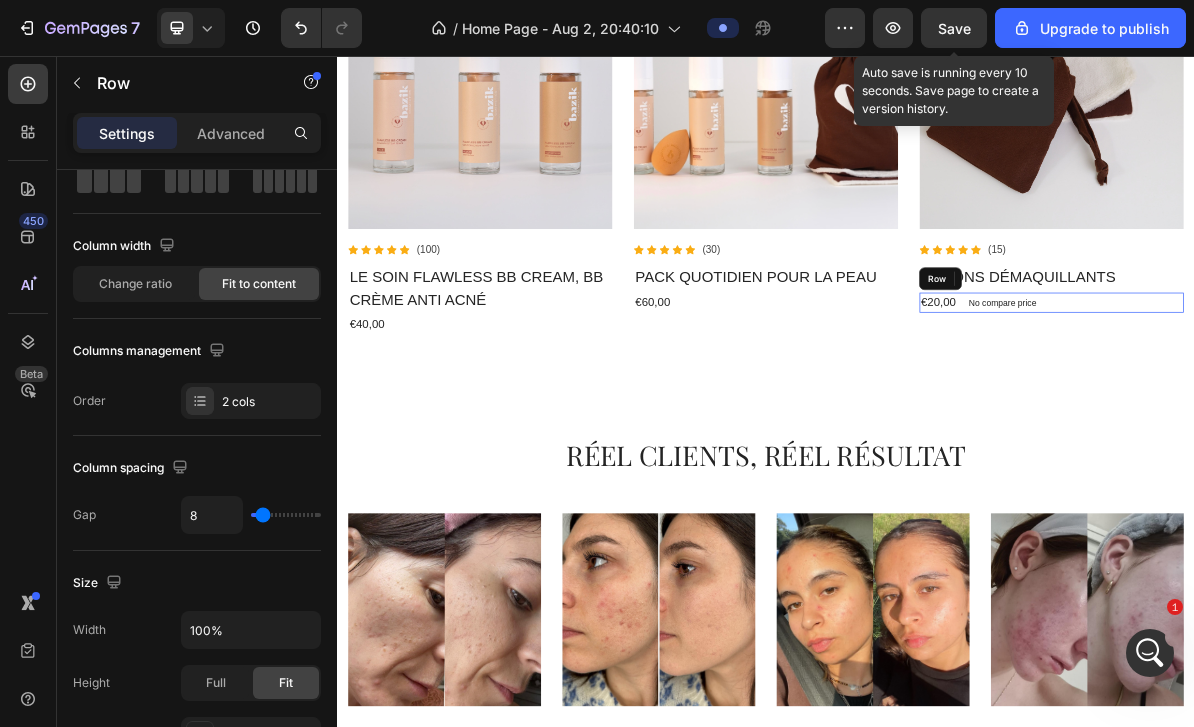 scroll, scrollTop: 0, scrollLeft: 0, axis: both 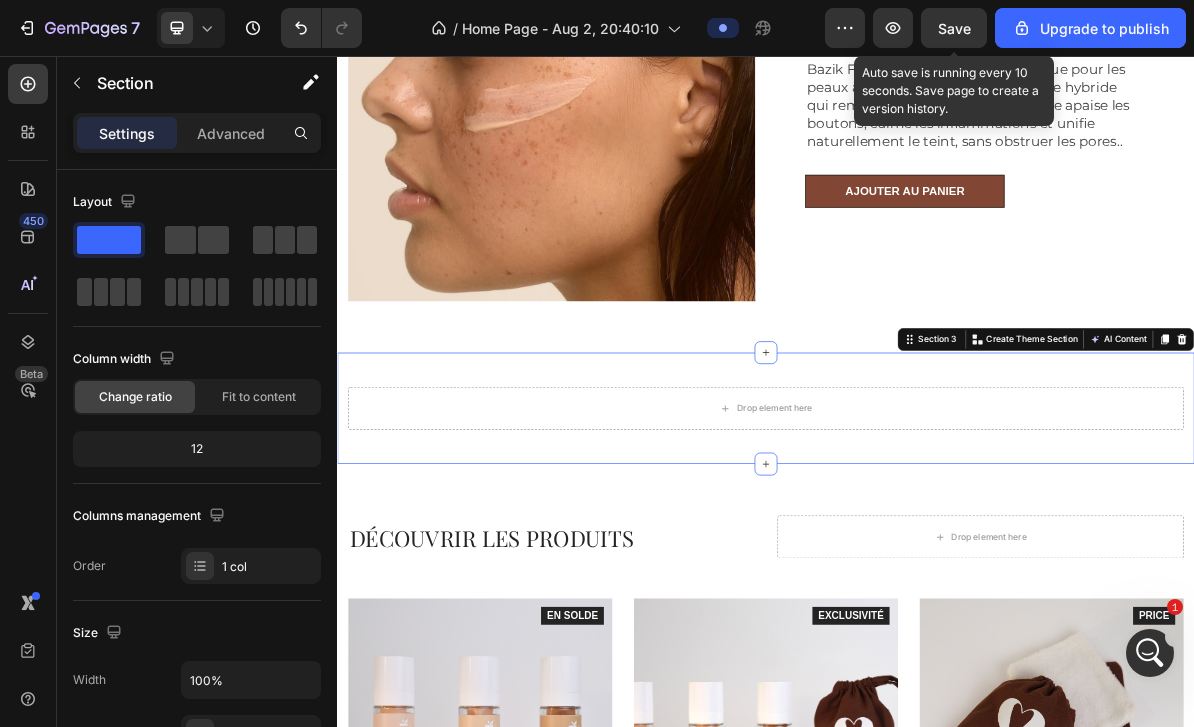 click 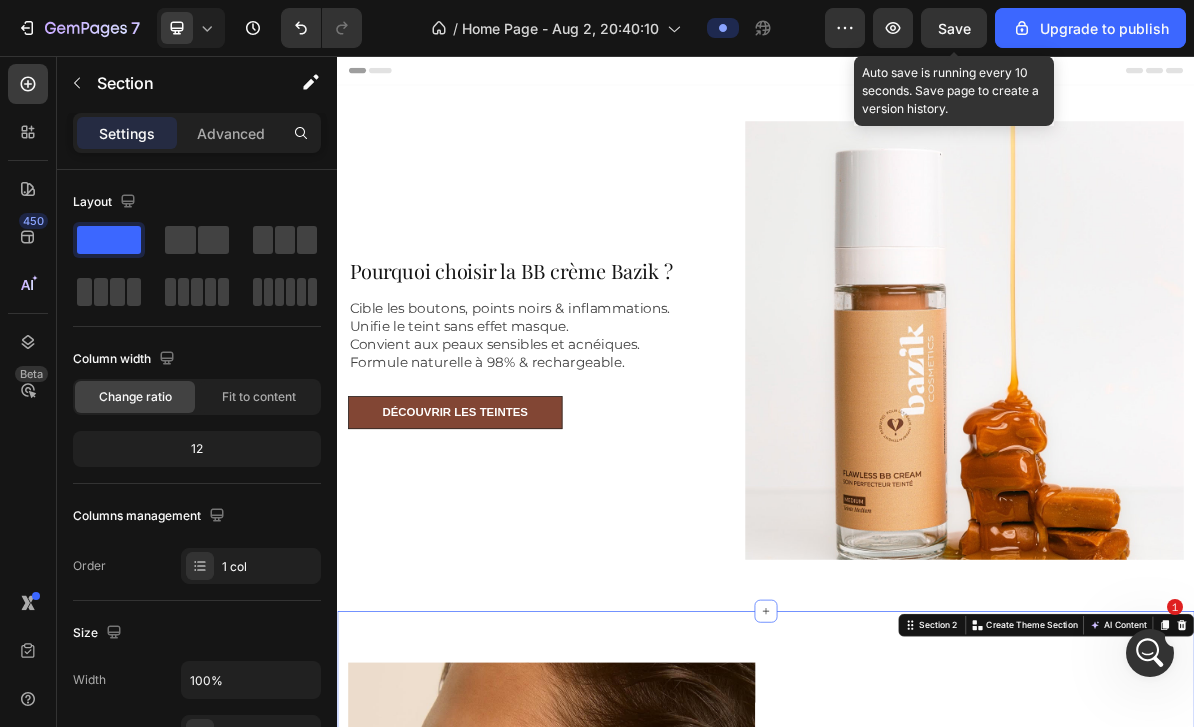 scroll, scrollTop: -2, scrollLeft: 0, axis: vertical 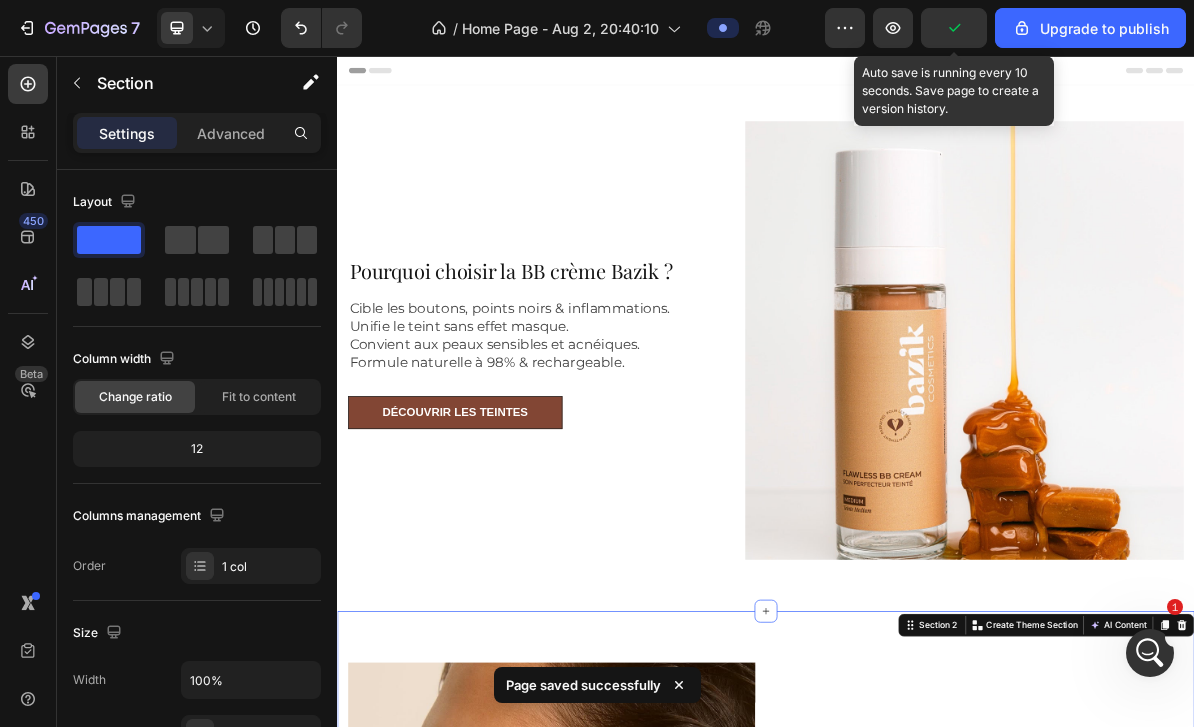 click 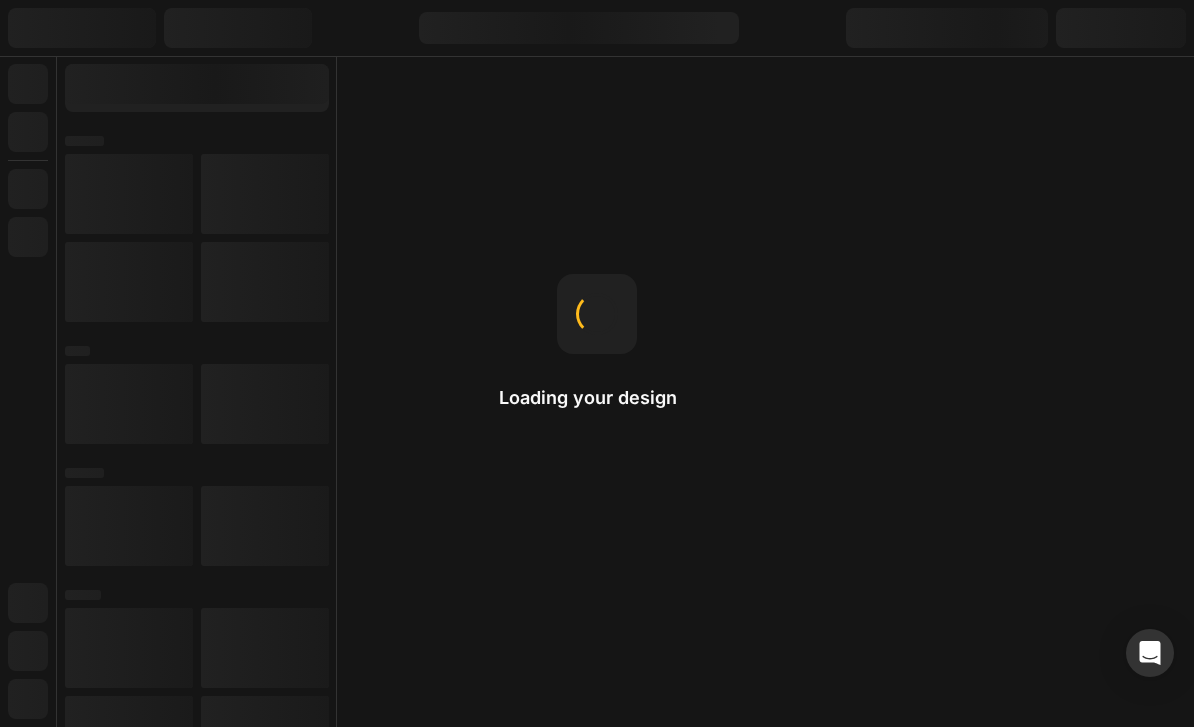 scroll, scrollTop: 0, scrollLeft: 0, axis: both 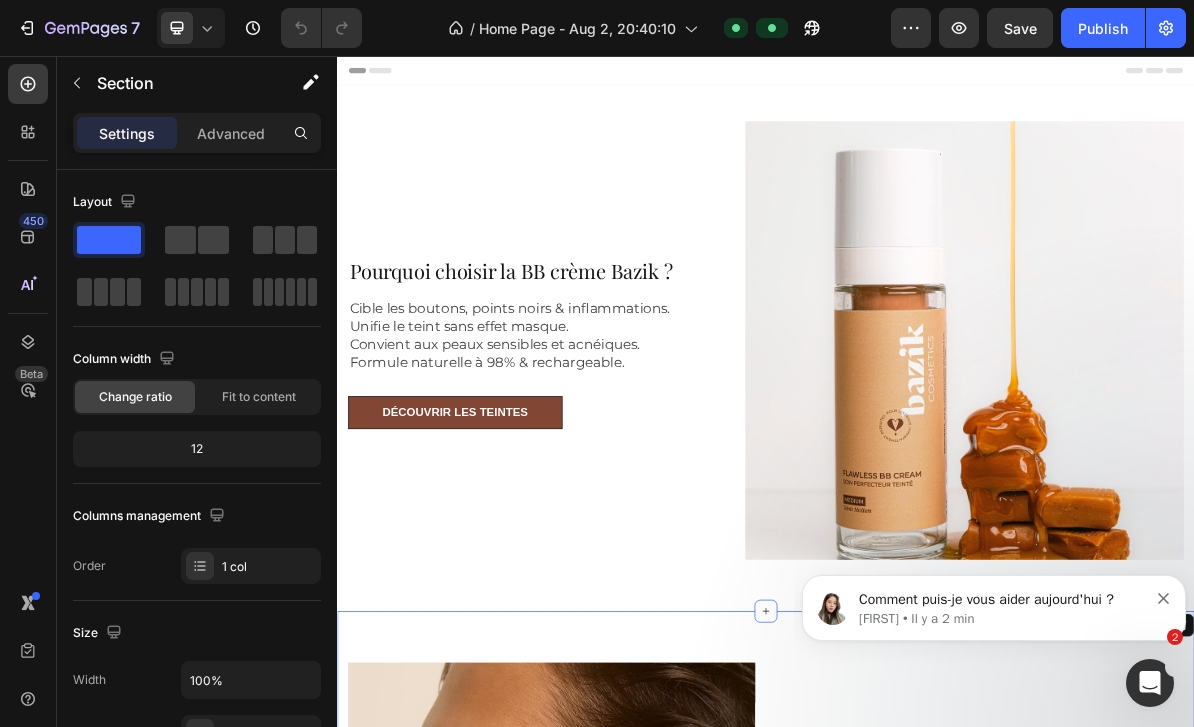 click 